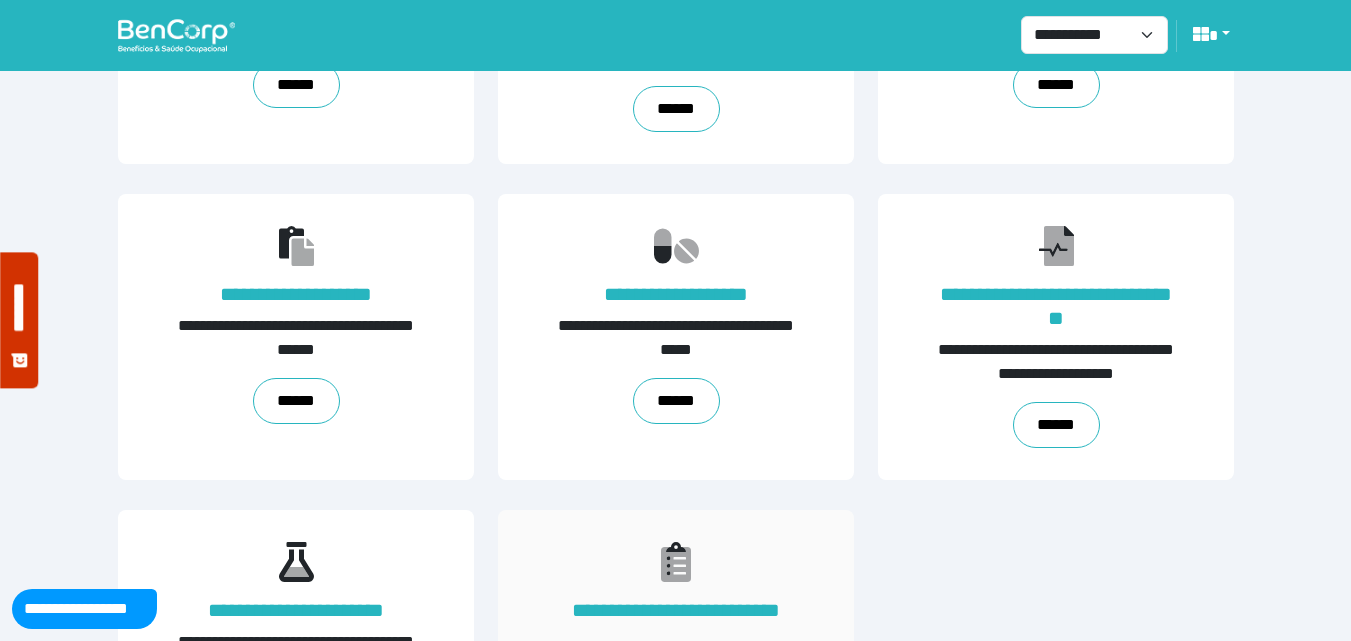 scroll, scrollTop: 455, scrollLeft: 0, axis: vertical 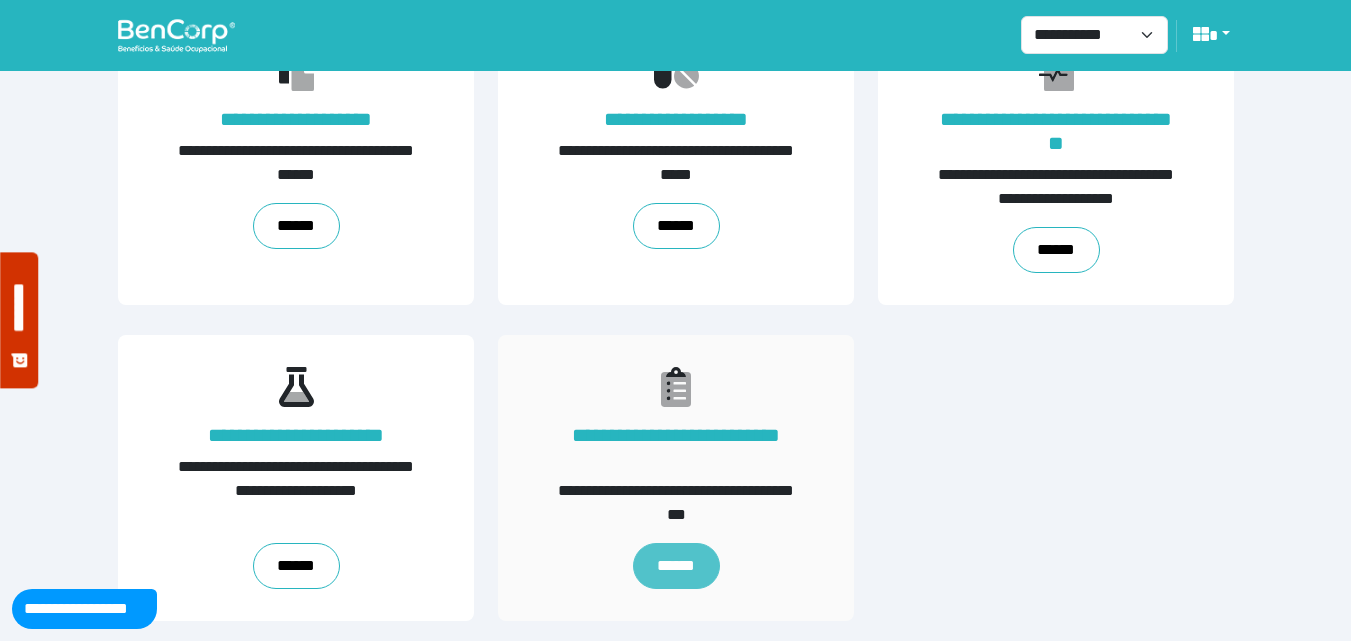 click on "******" at bounding box center [675, 566] 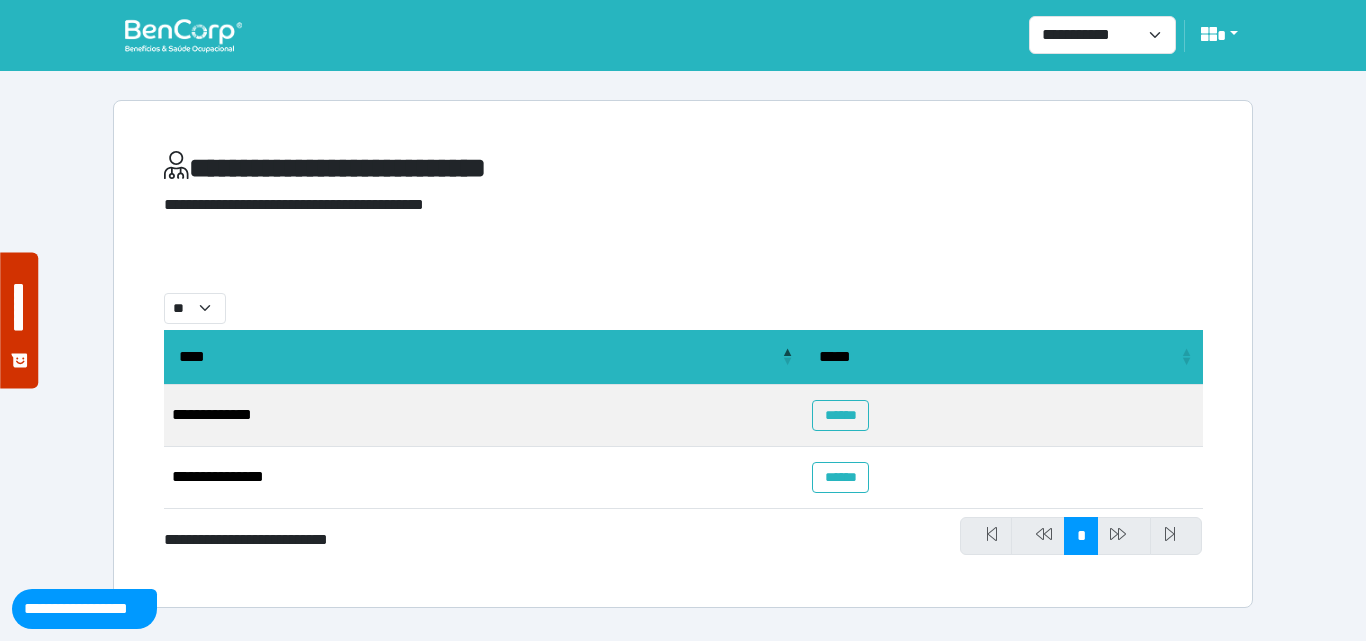 scroll, scrollTop: 0, scrollLeft: 0, axis: both 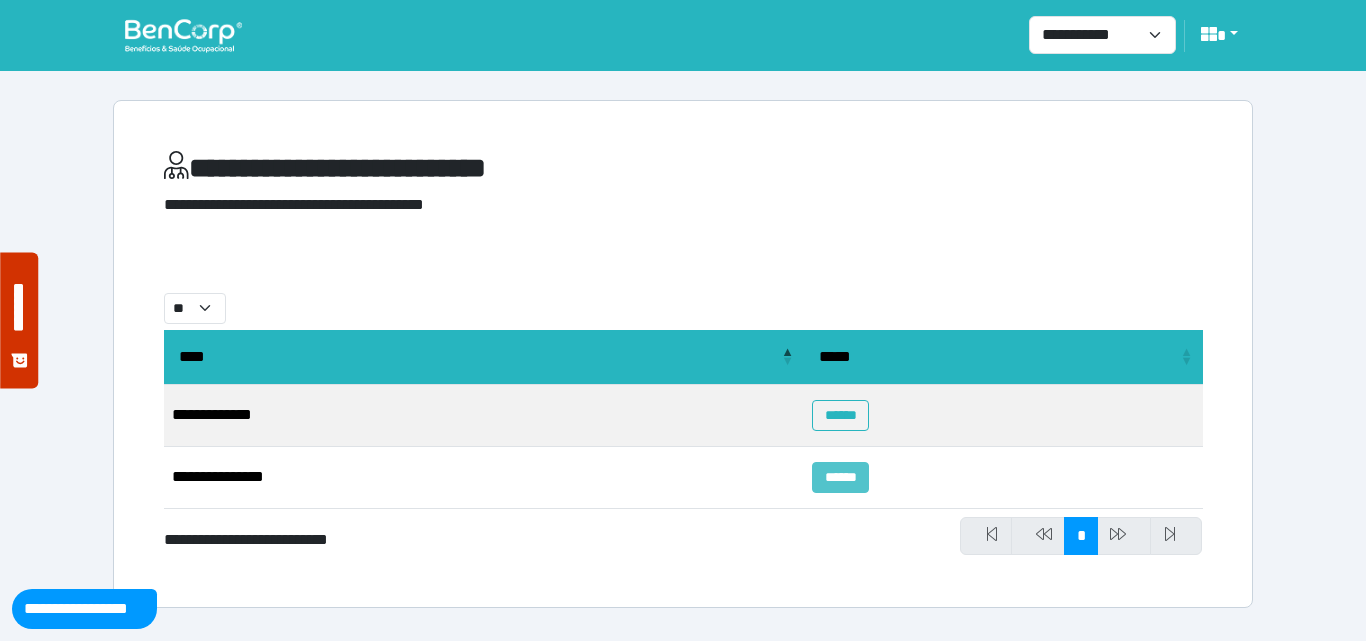 click on "******" at bounding box center [840, 477] 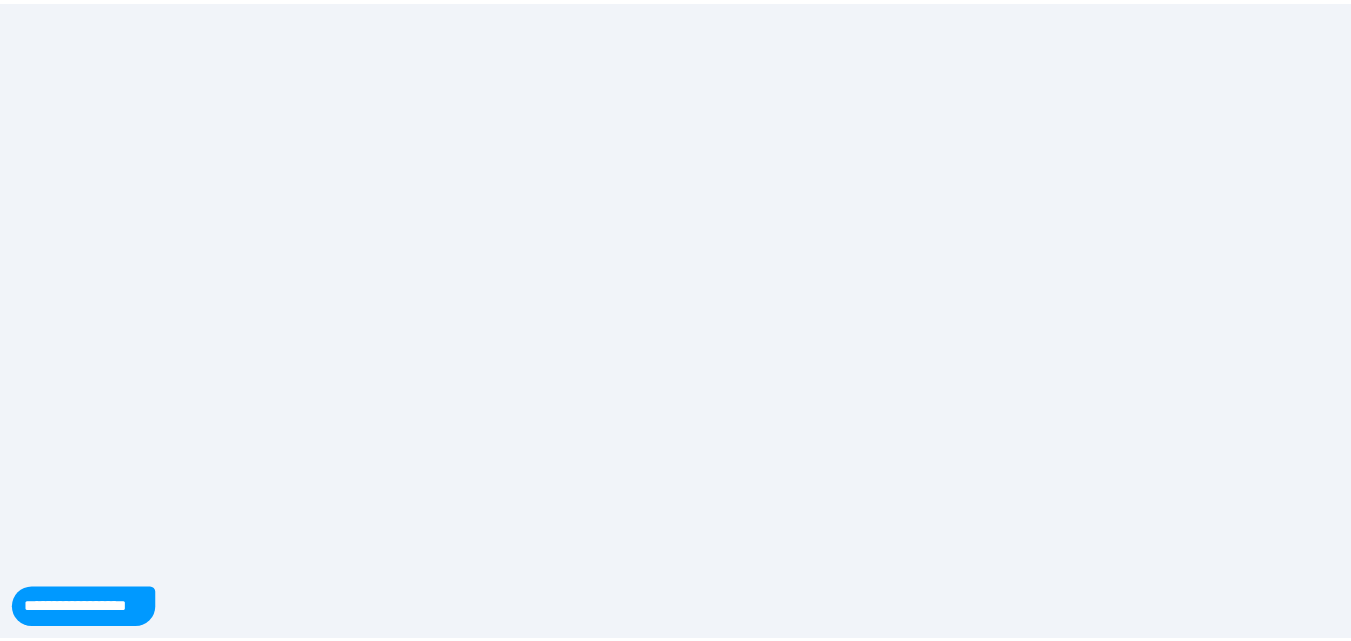 scroll, scrollTop: 0, scrollLeft: 0, axis: both 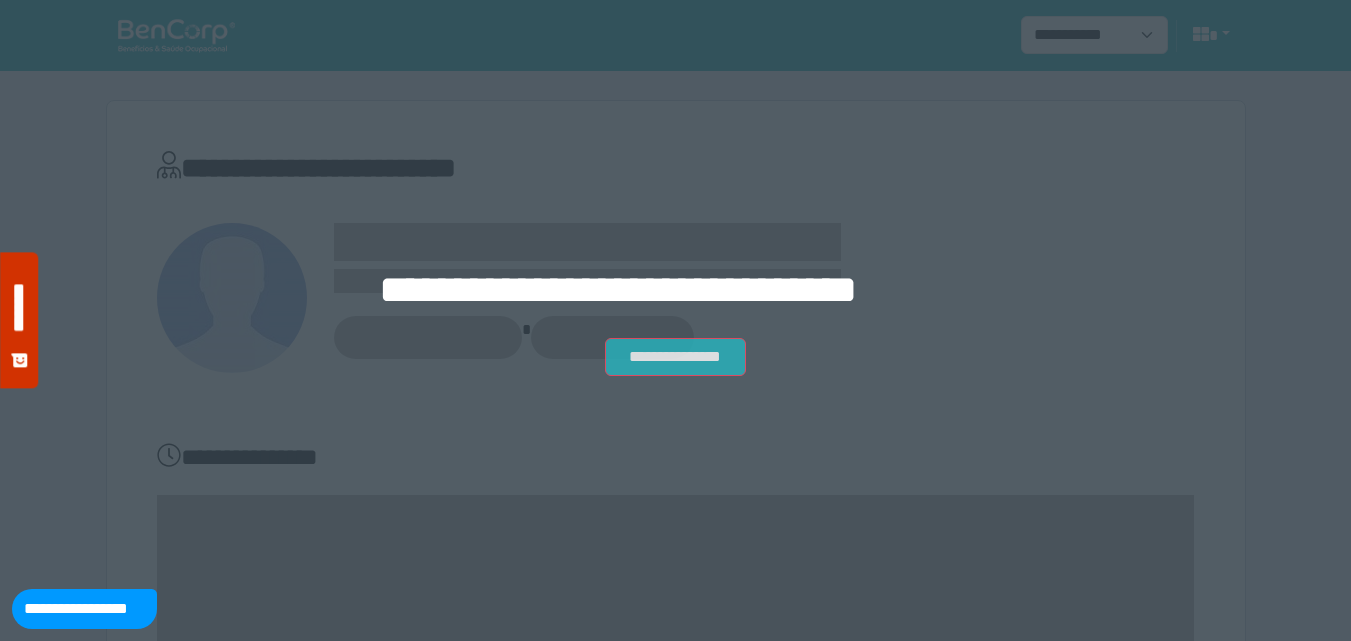 click on "**********" at bounding box center [675, 357] 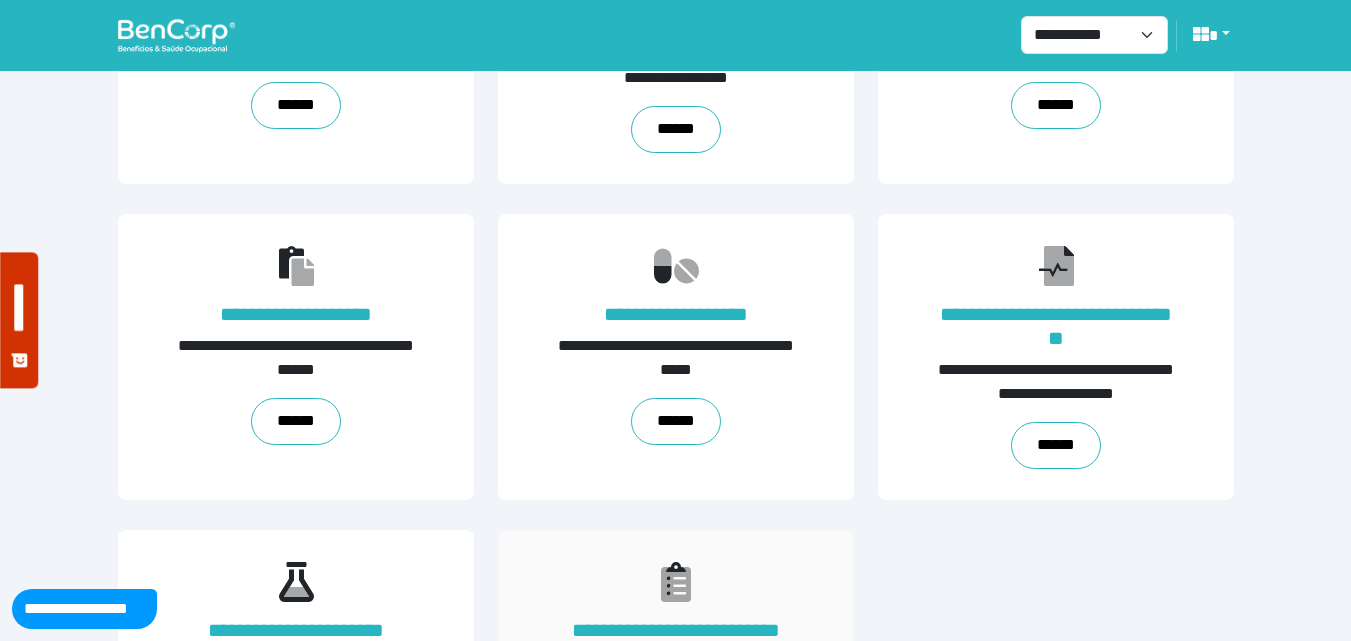 scroll, scrollTop: 455, scrollLeft: 0, axis: vertical 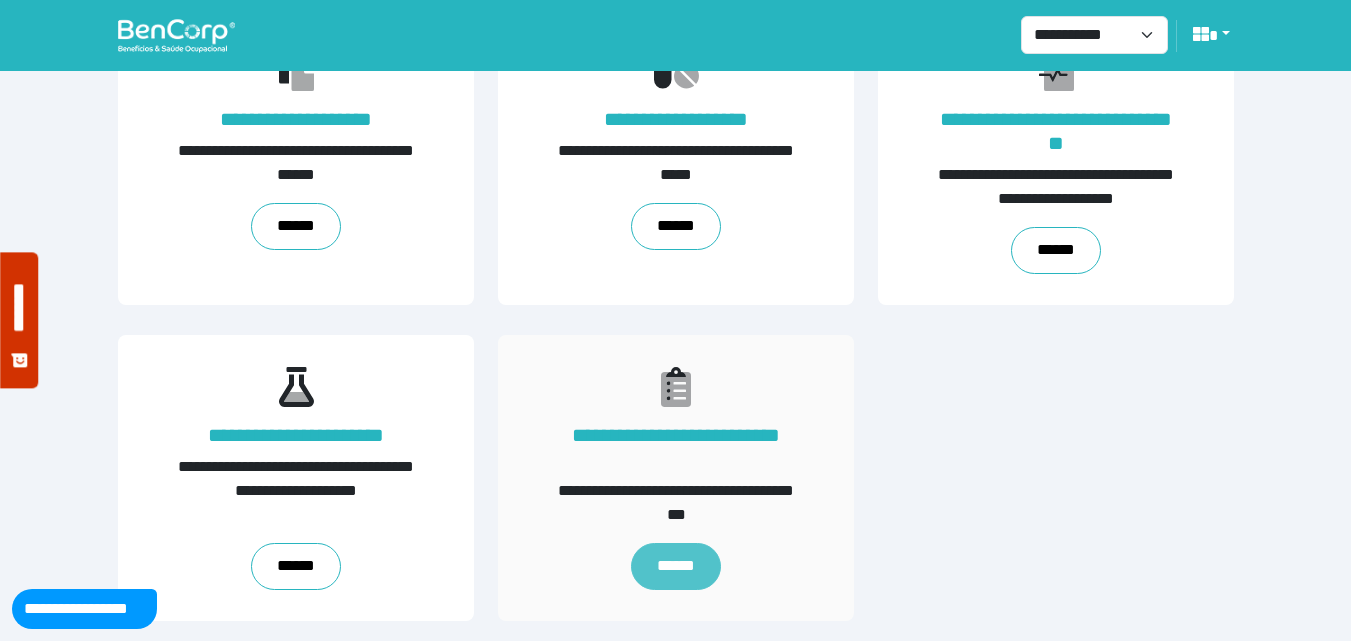 click on "******" at bounding box center (675, 567) 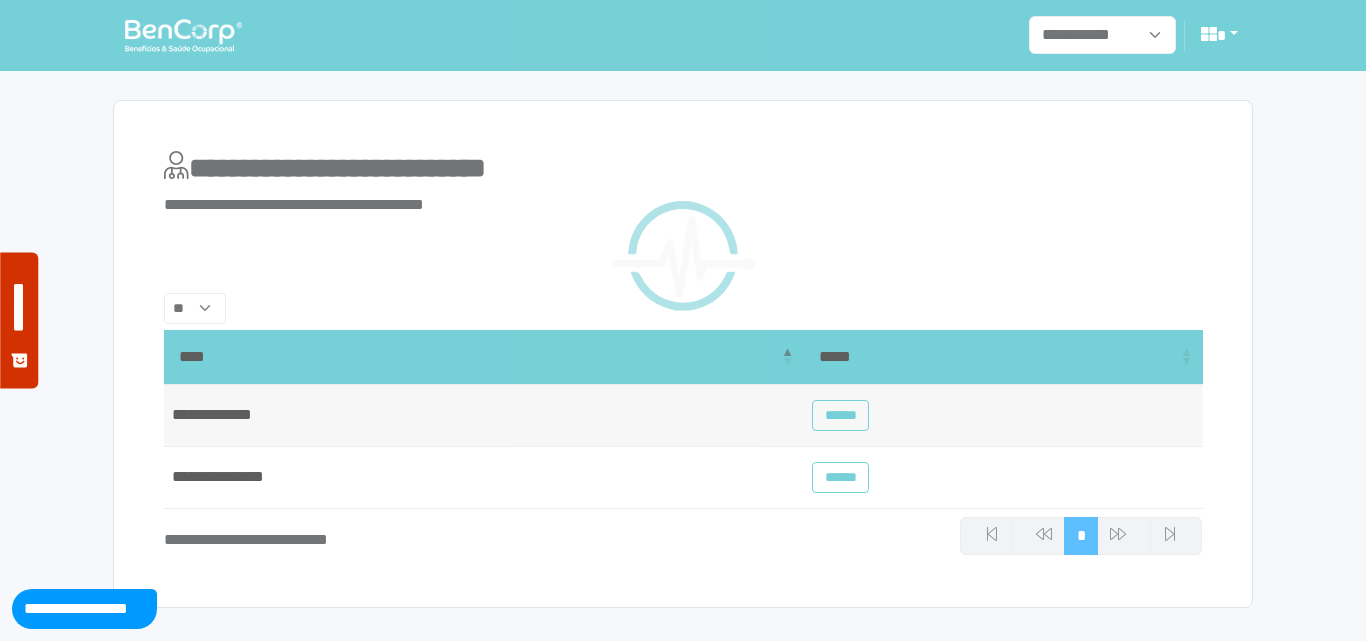 scroll, scrollTop: 0, scrollLeft: 0, axis: both 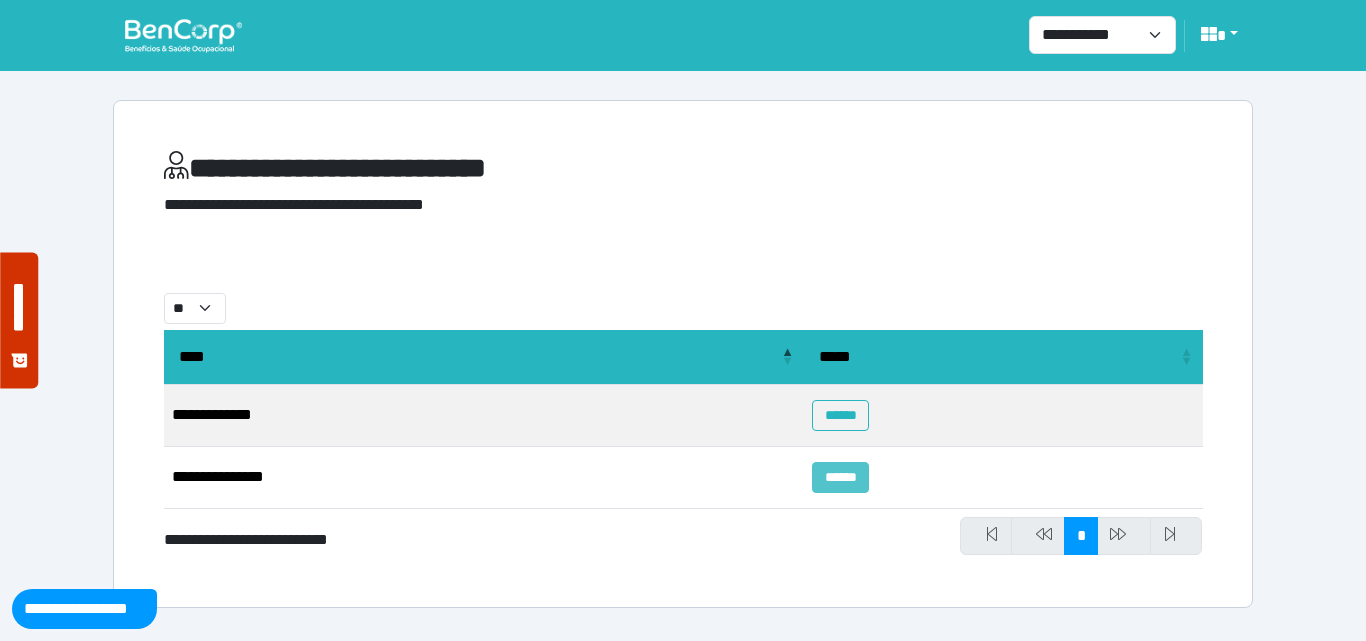 click on "******" at bounding box center [840, 477] 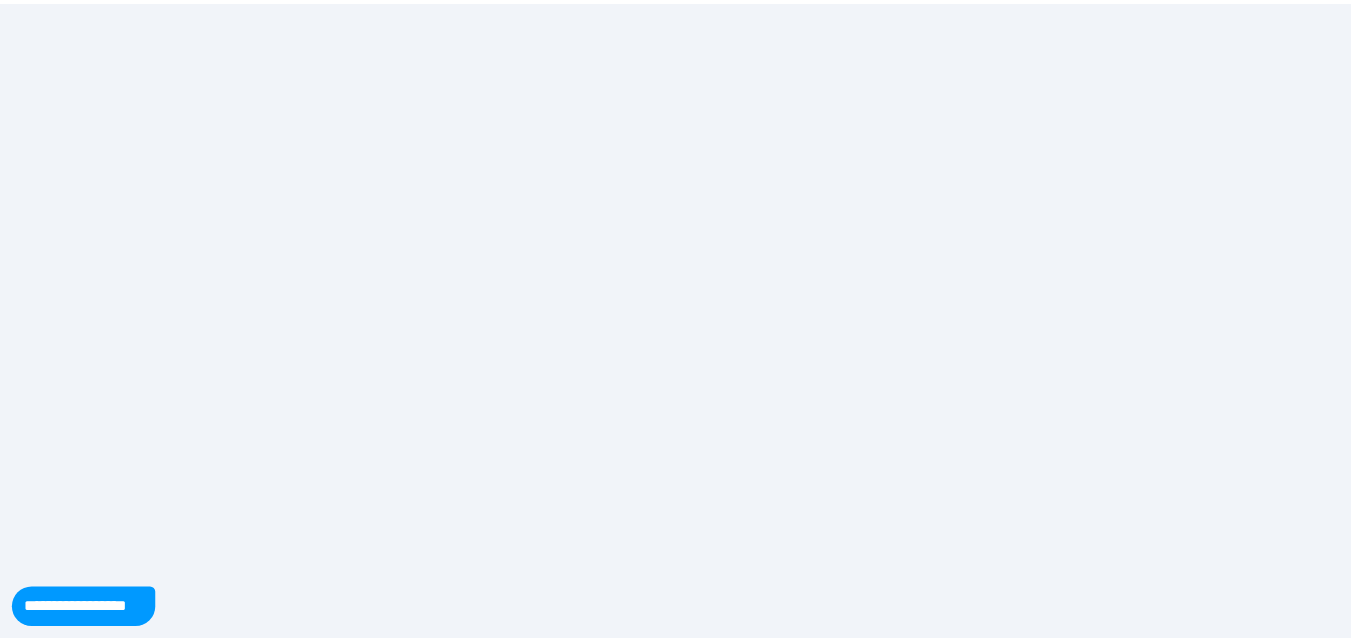 scroll, scrollTop: 0, scrollLeft: 0, axis: both 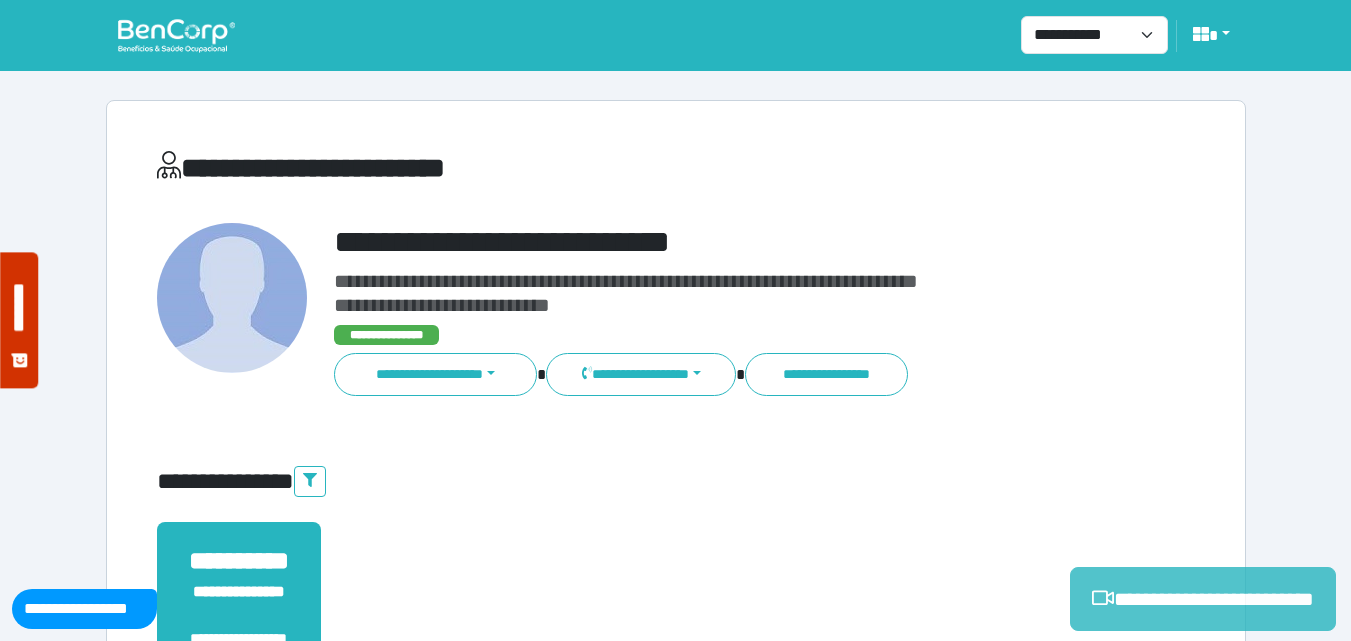click on "**********" at bounding box center [1203, 599] 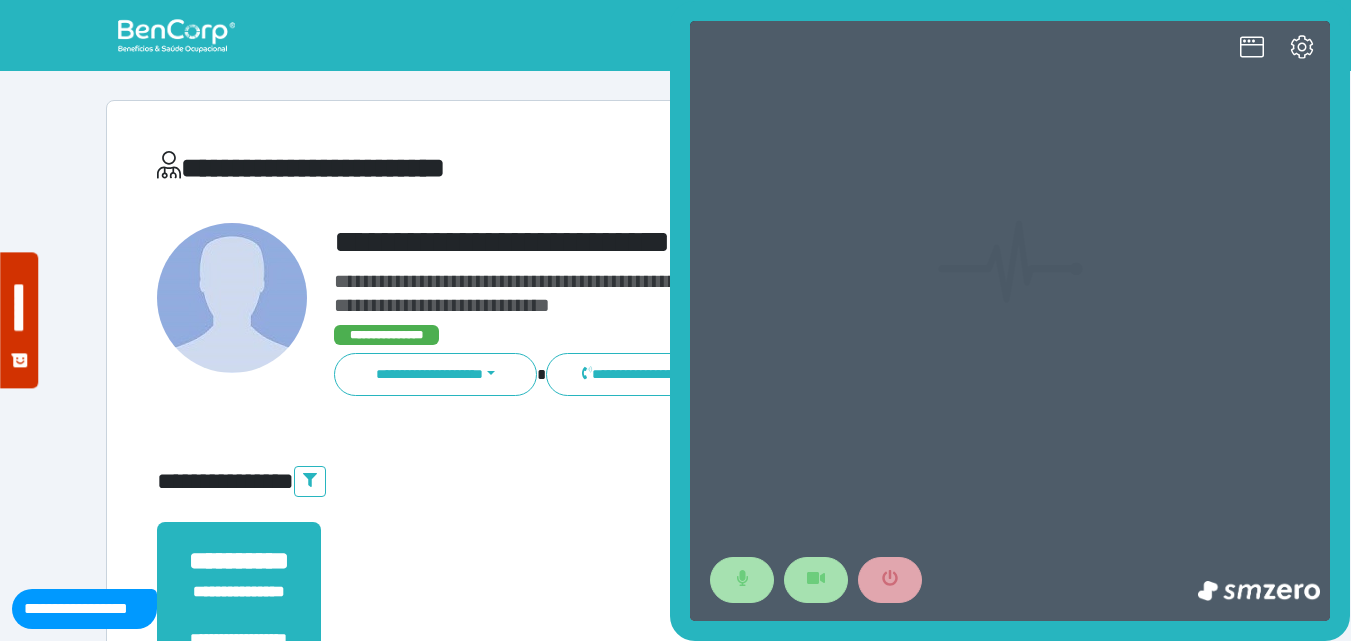 scroll, scrollTop: 0, scrollLeft: 0, axis: both 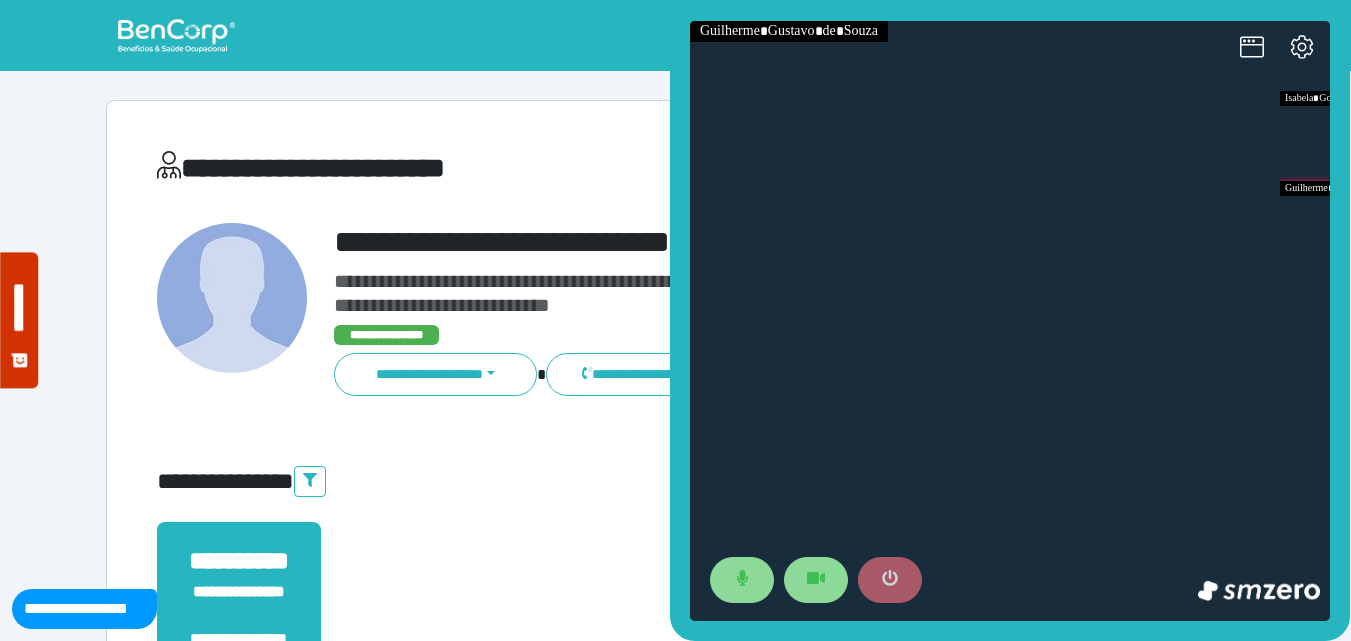click at bounding box center [890, 580] 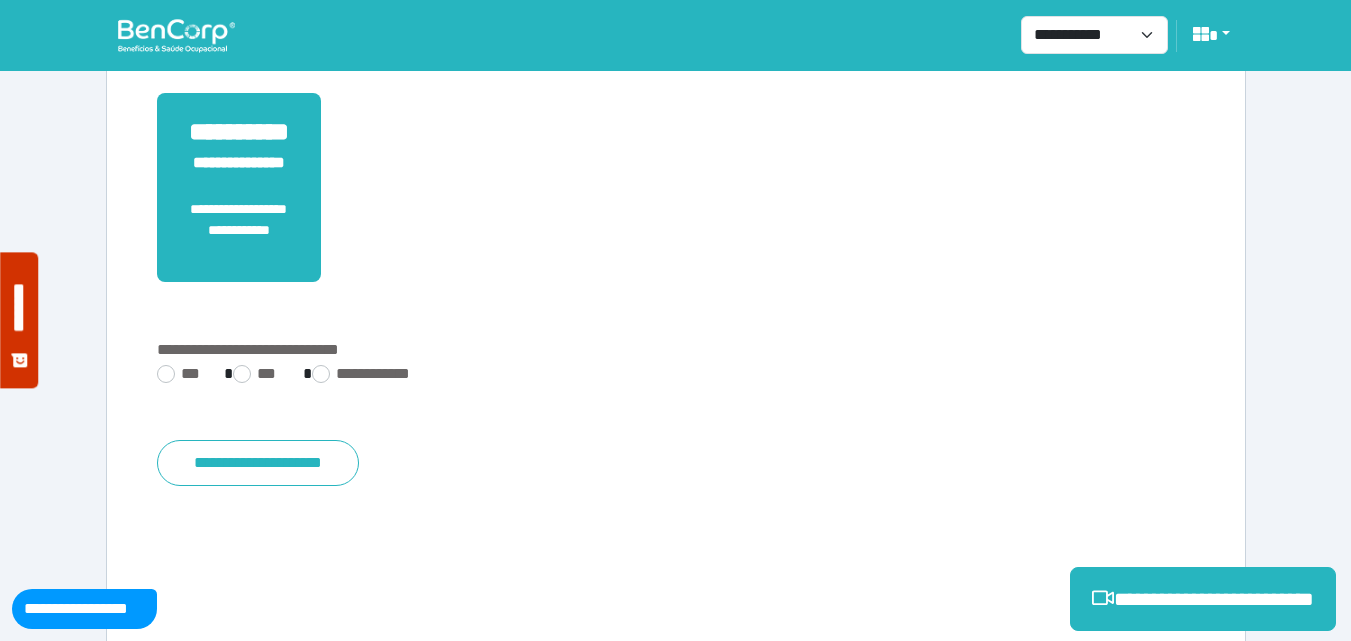 scroll, scrollTop: 495, scrollLeft: 0, axis: vertical 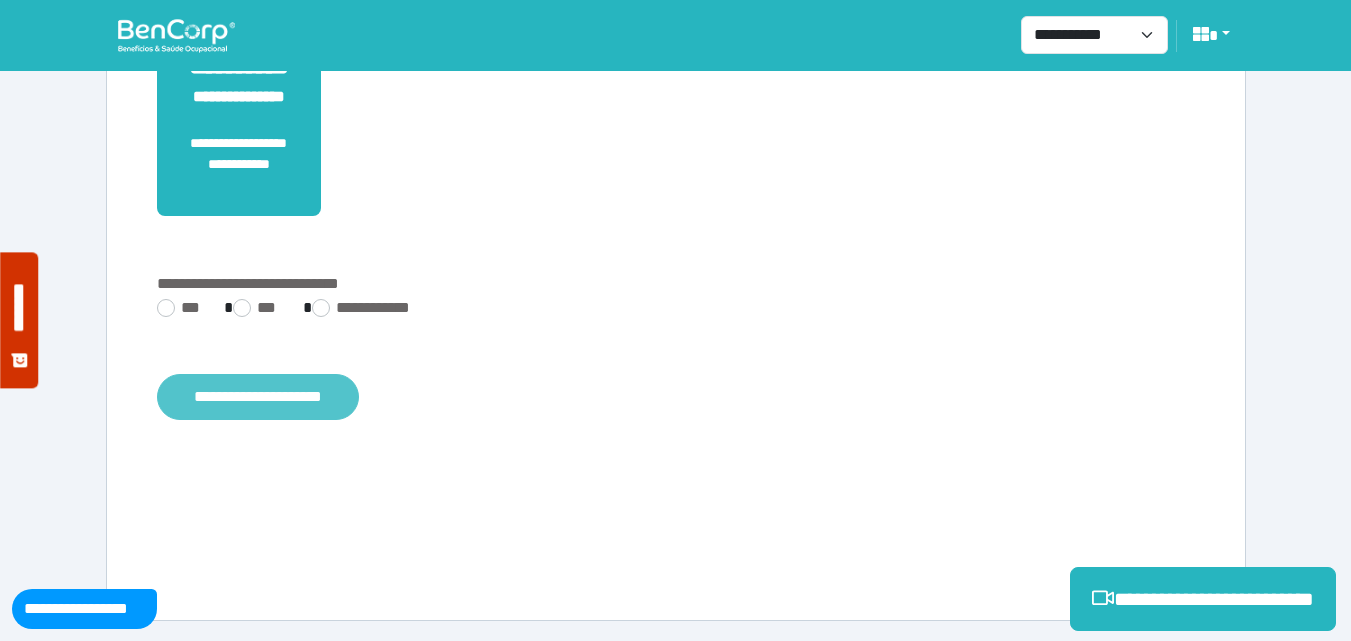 click on "**********" at bounding box center (258, 397) 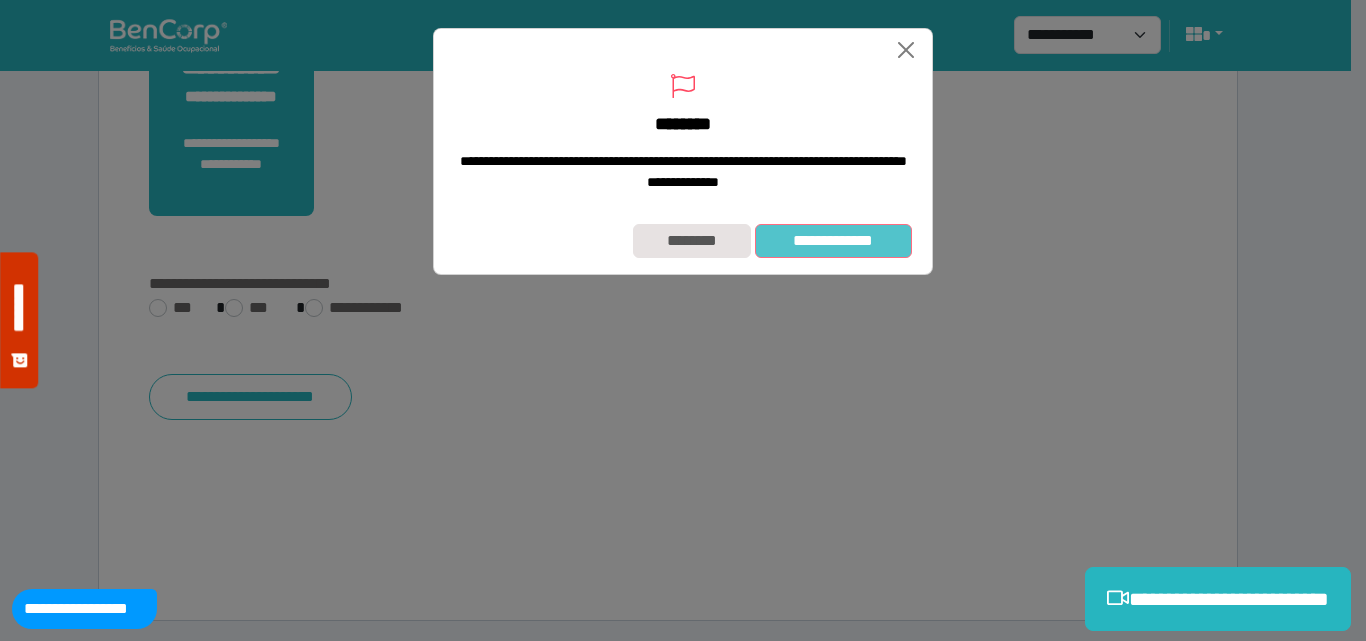 click on "**********" at bounding box center (833, 241) 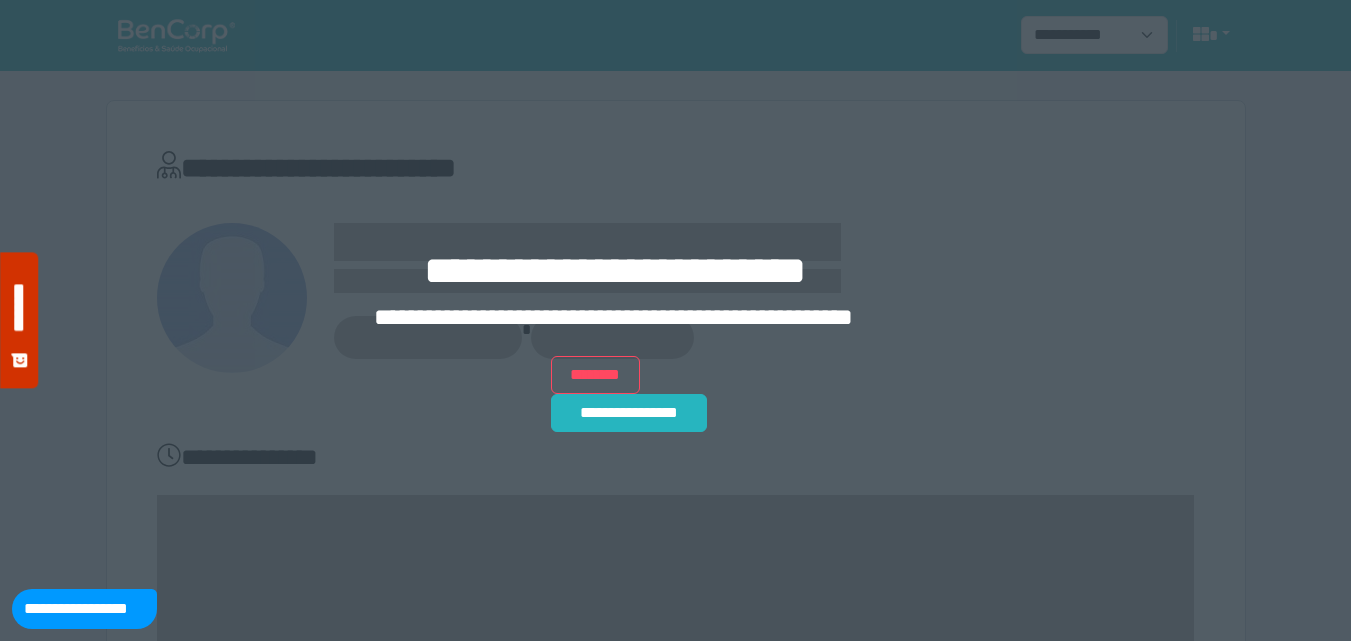 scroll, scrollTop: 0, scrollLeft: 0, axis: both 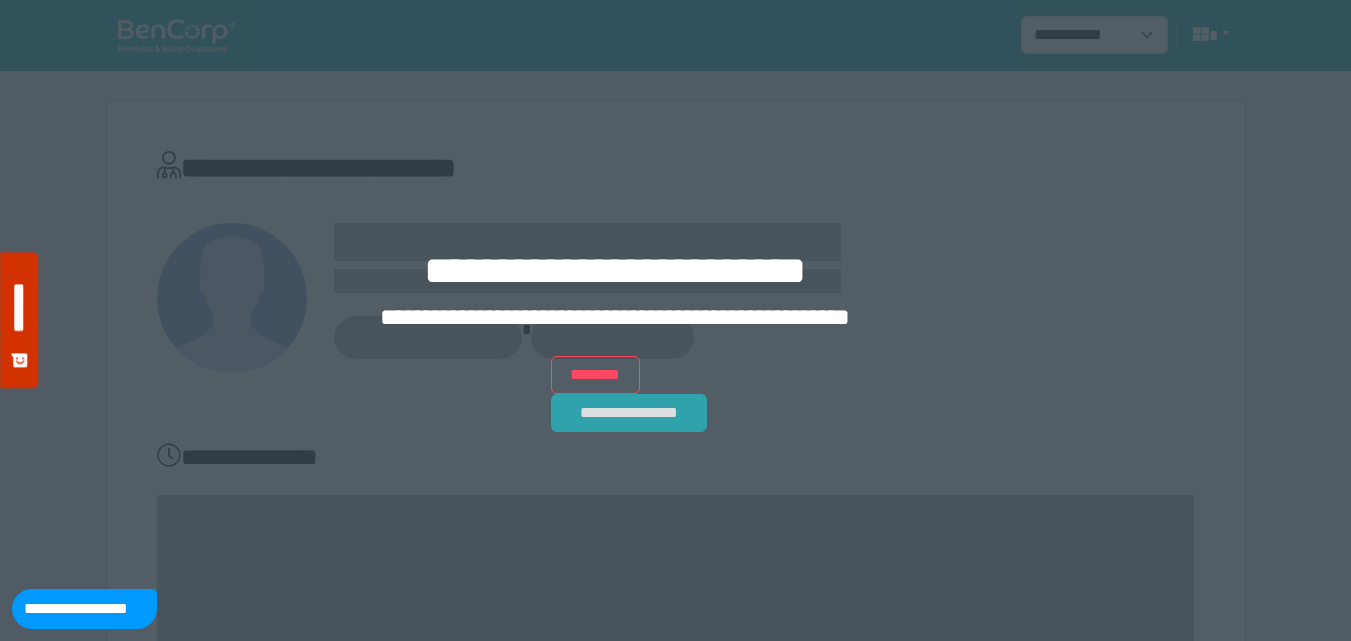 click on "**********" at bounding box center [629, 413] 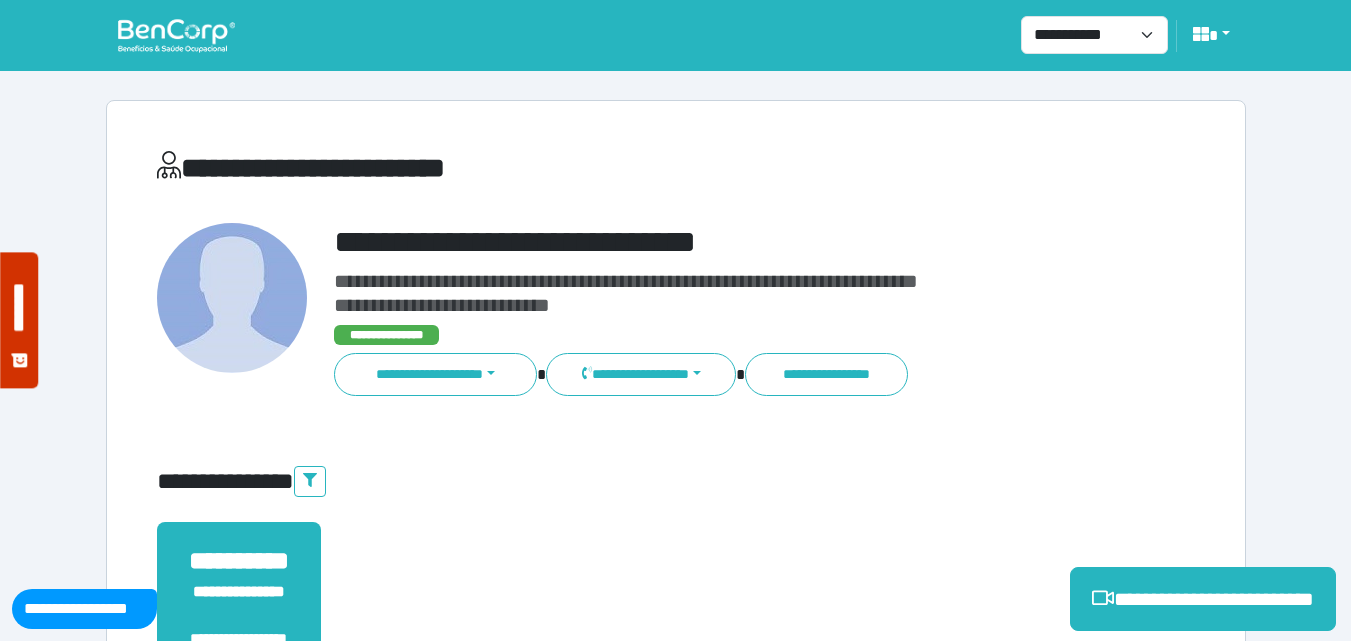 scroll, scrollTop: 0, scrollLeft: 0, axis: both 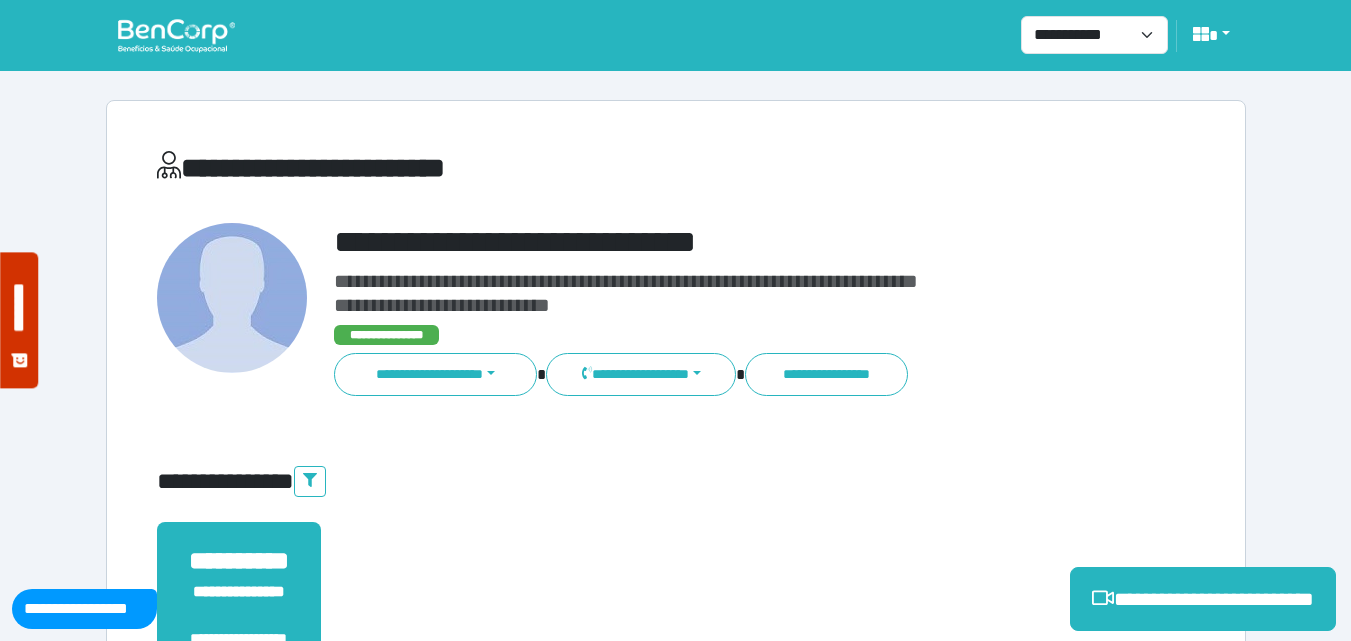 drag, startPoint x: 1141, startPoint y: 581, endPoint x: 1044, endPoint y: 566, distance: 98.15294 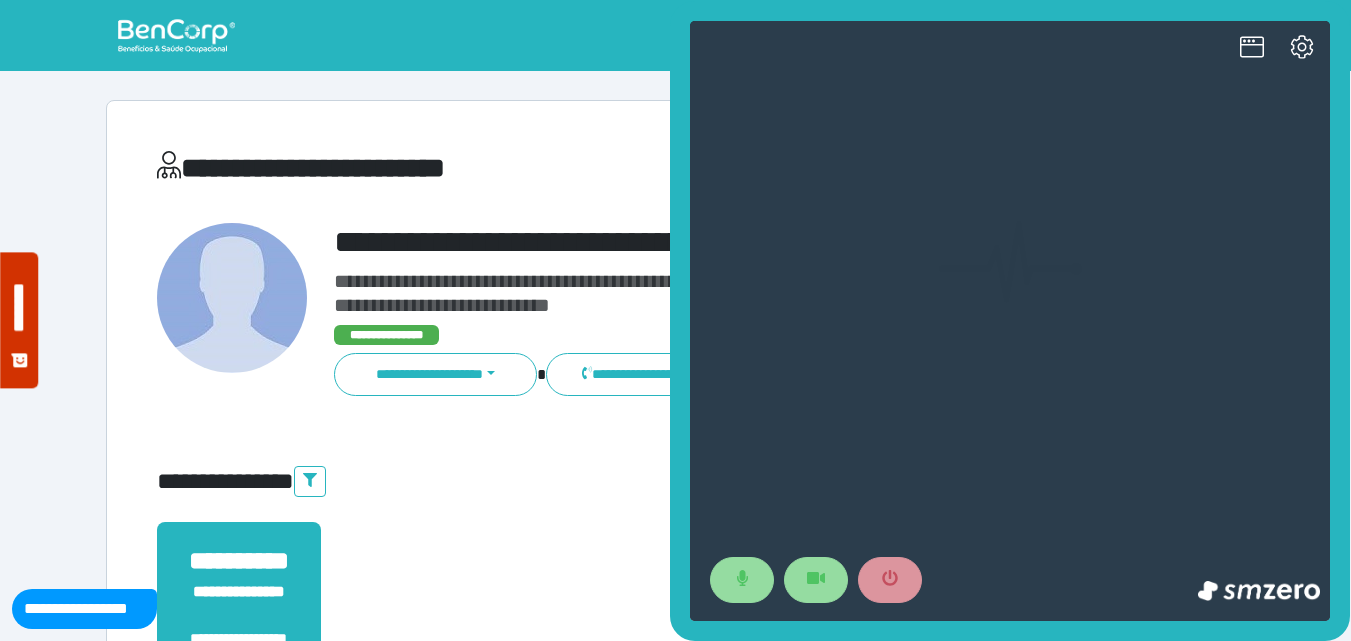 scroll, scrollTop: 0, scrollLeft: 0, axis: both 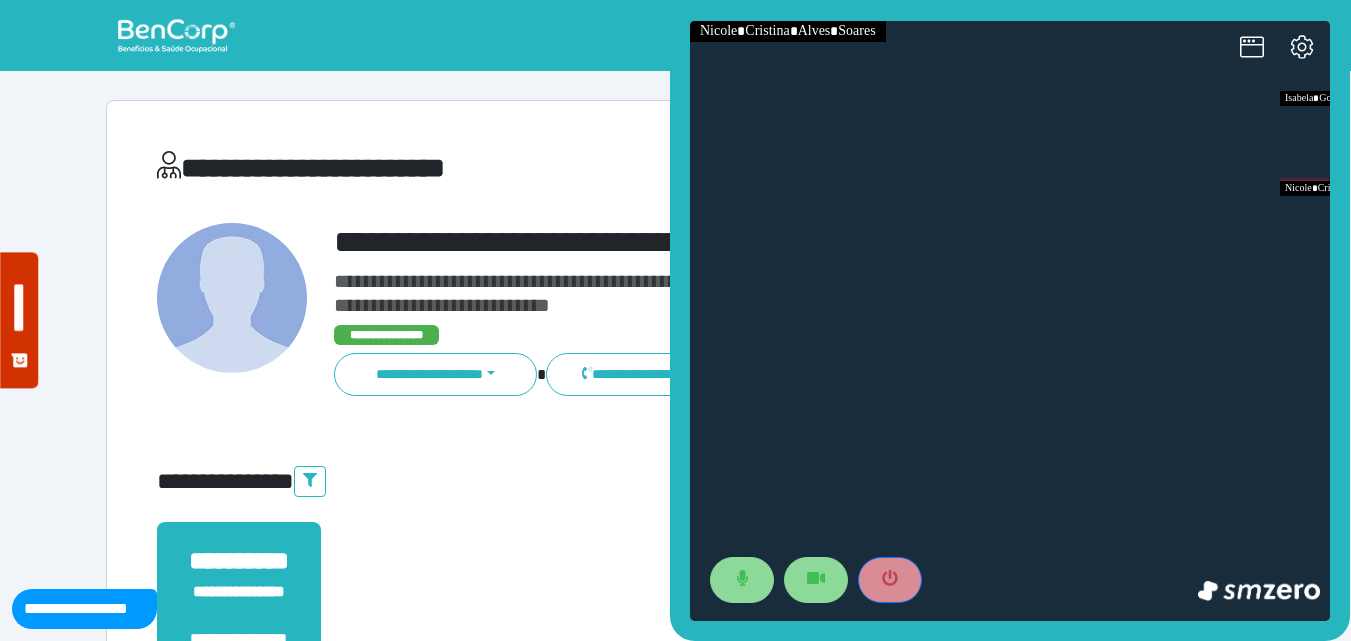 drag, startPoint x: 902, startPoint y: 587, endPoint x: 793, endPoint y: 459, distance: 168.12198 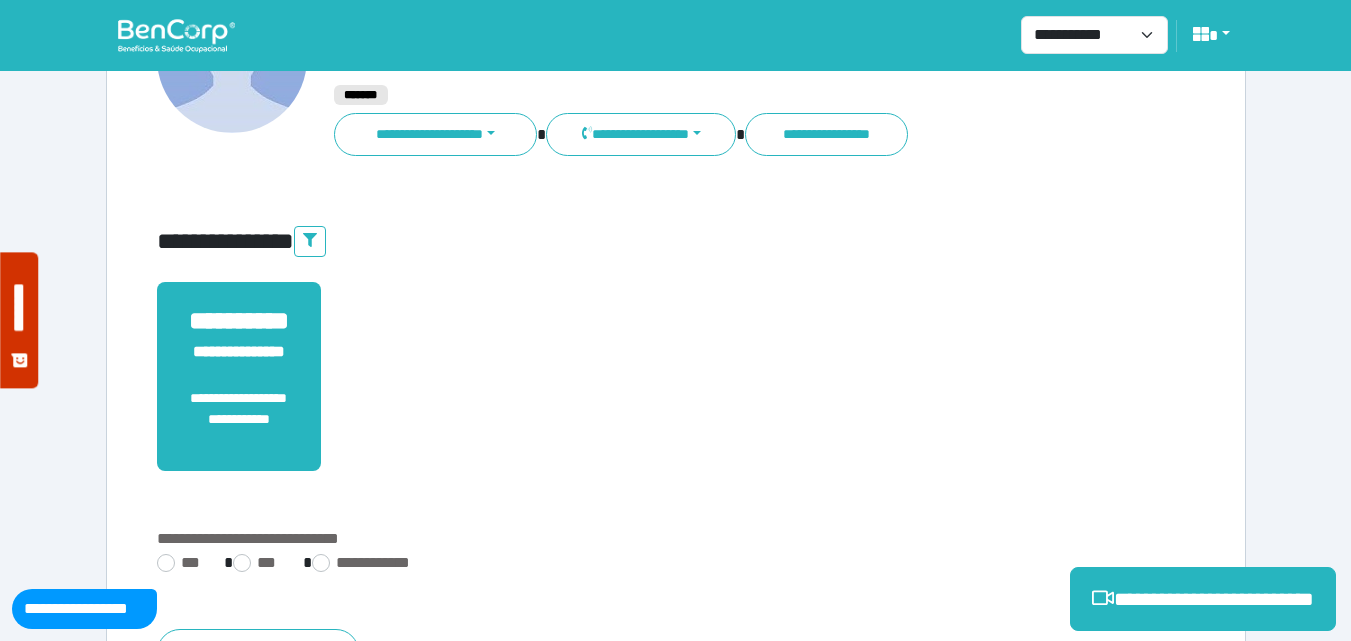 scroll, scrollTop: 495, scrollLeft: 0, axis: vertical 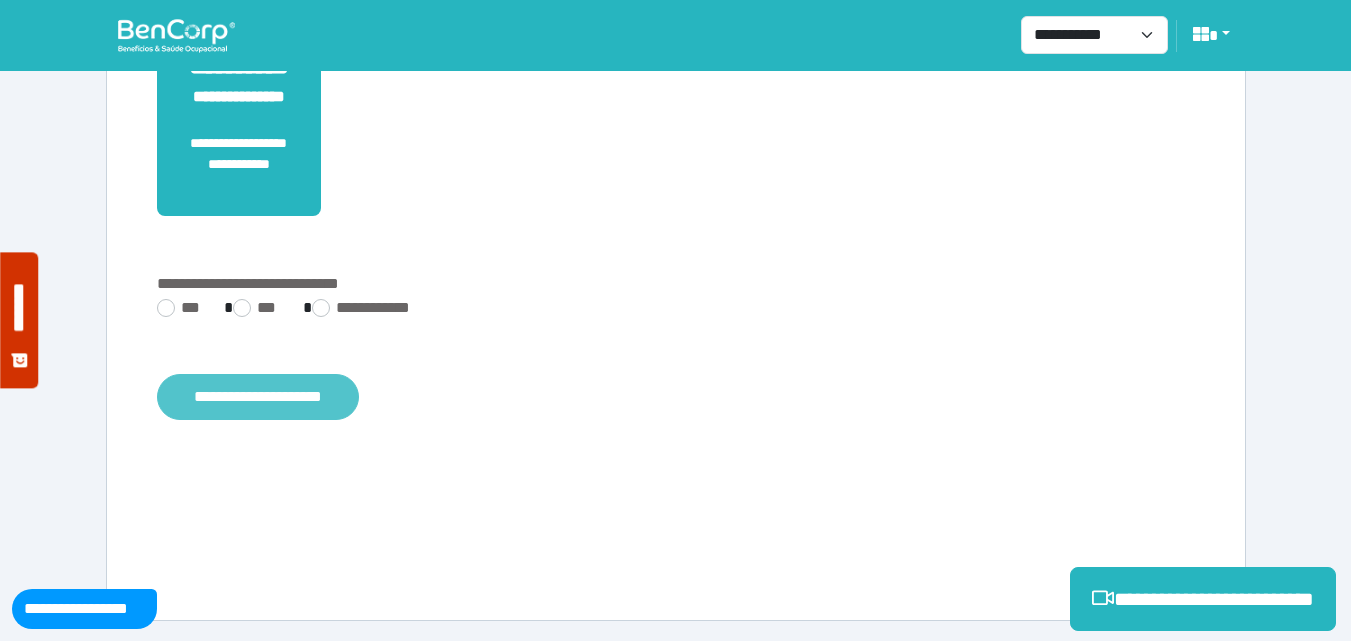 click on "**********" at bounding box center [258, 397] 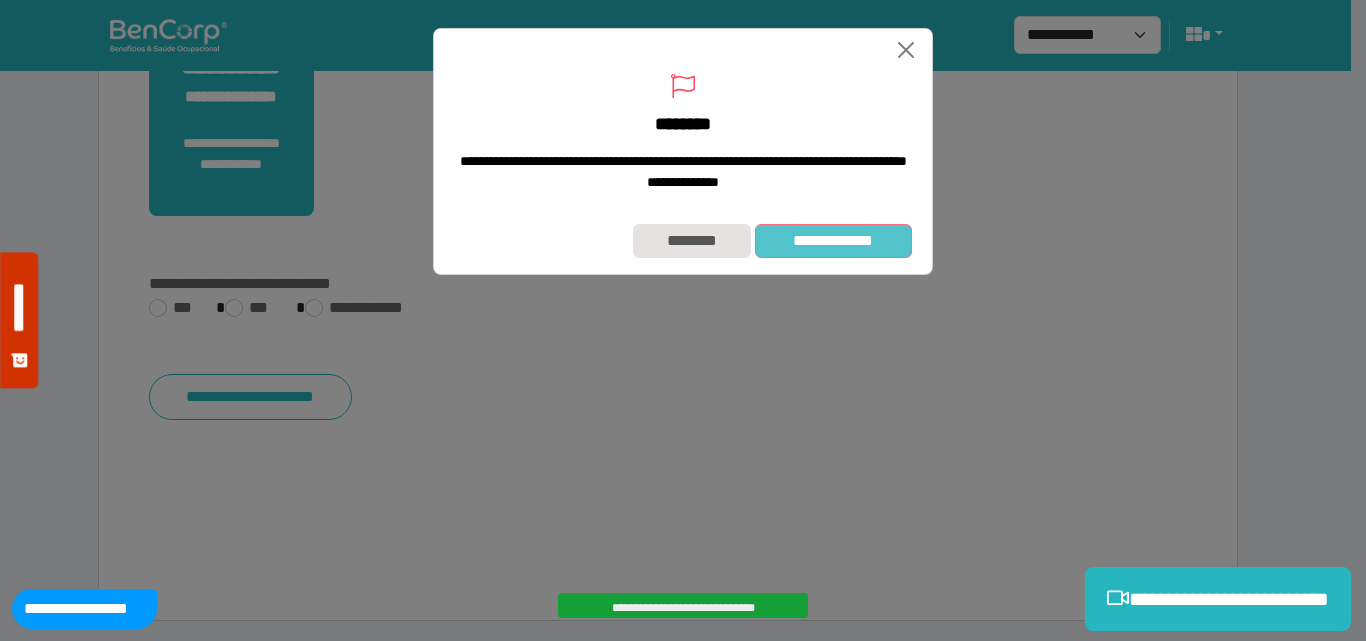 click on "**********" at bounding box center (833, 241) 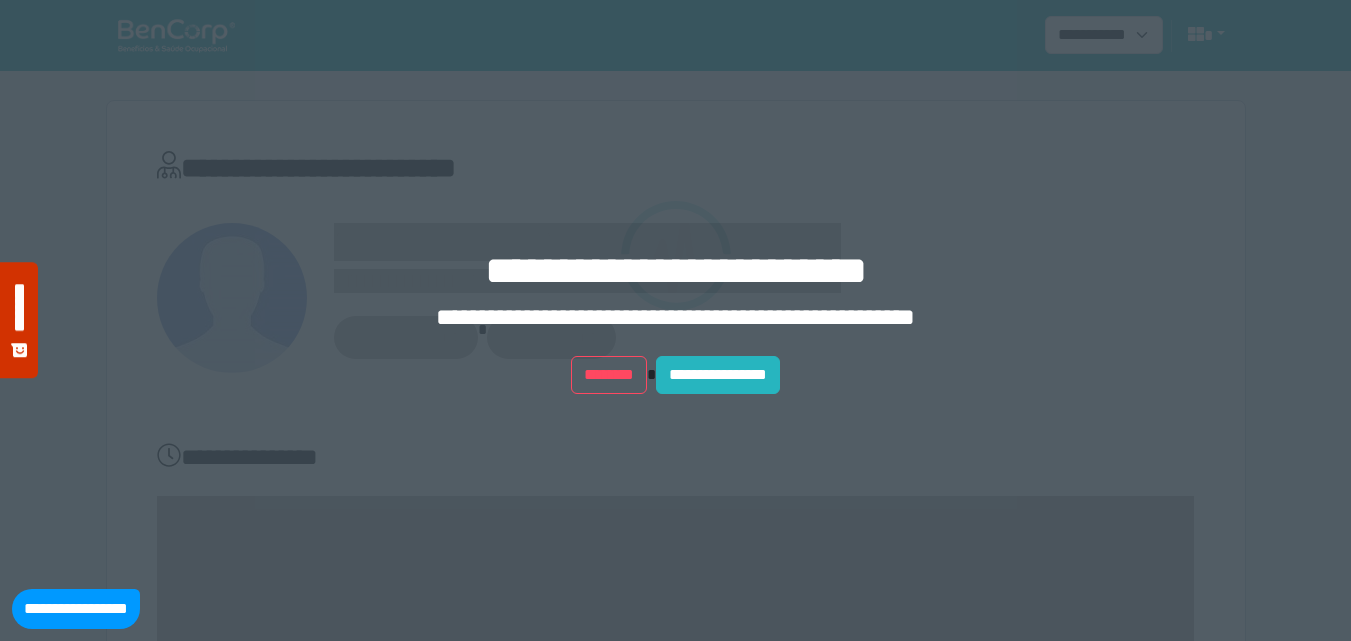 scroll, scrollTop: 0, scrollLeft: 0, axis: both 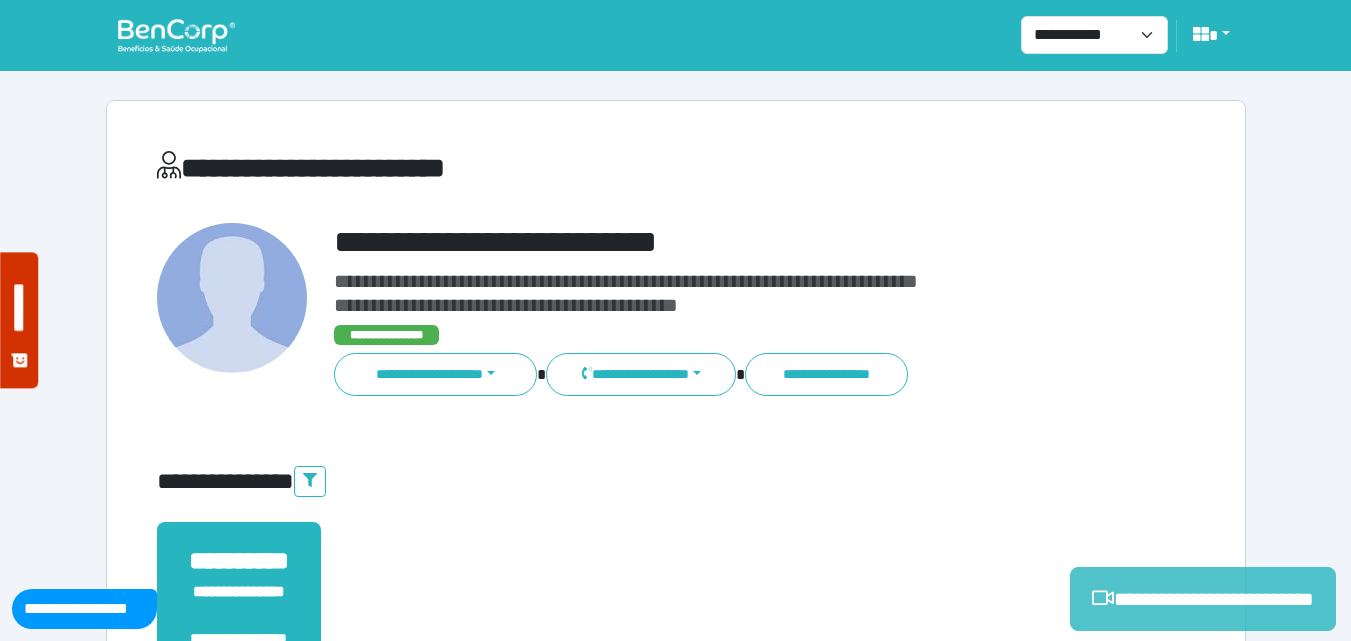 click on "**********" at bounding box center [1203, 599] 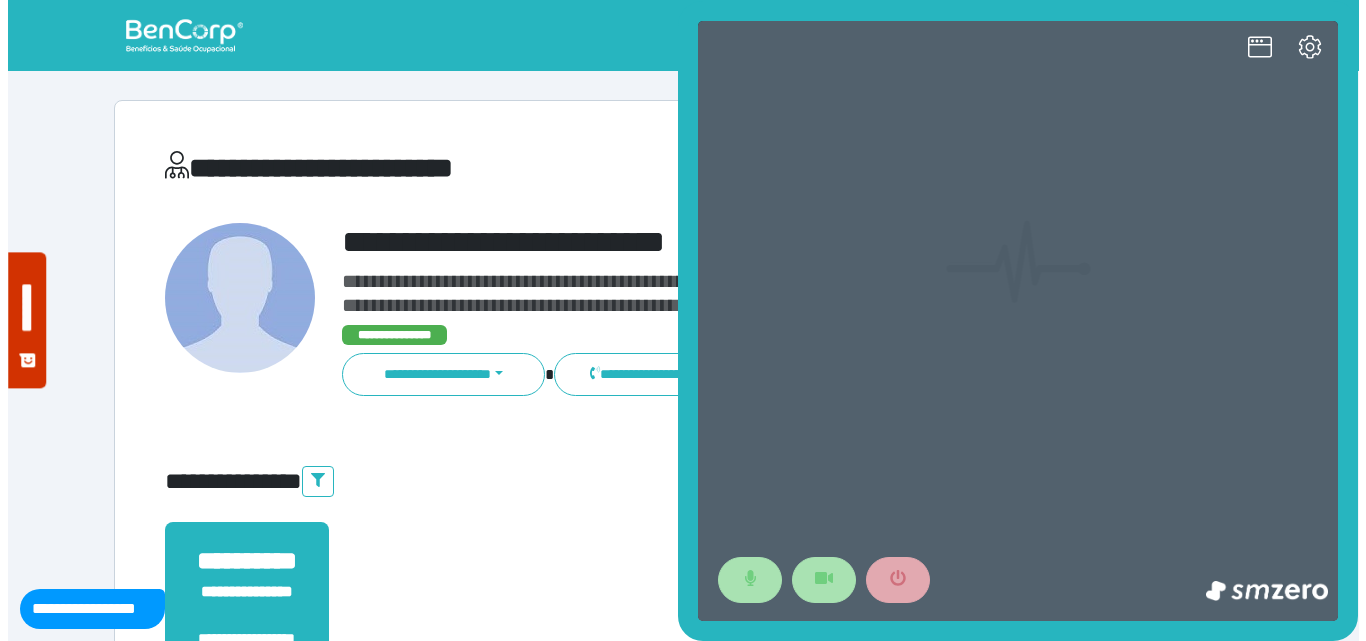 scroll, scrollTop: 0, scrollLeft: 0, axis: both 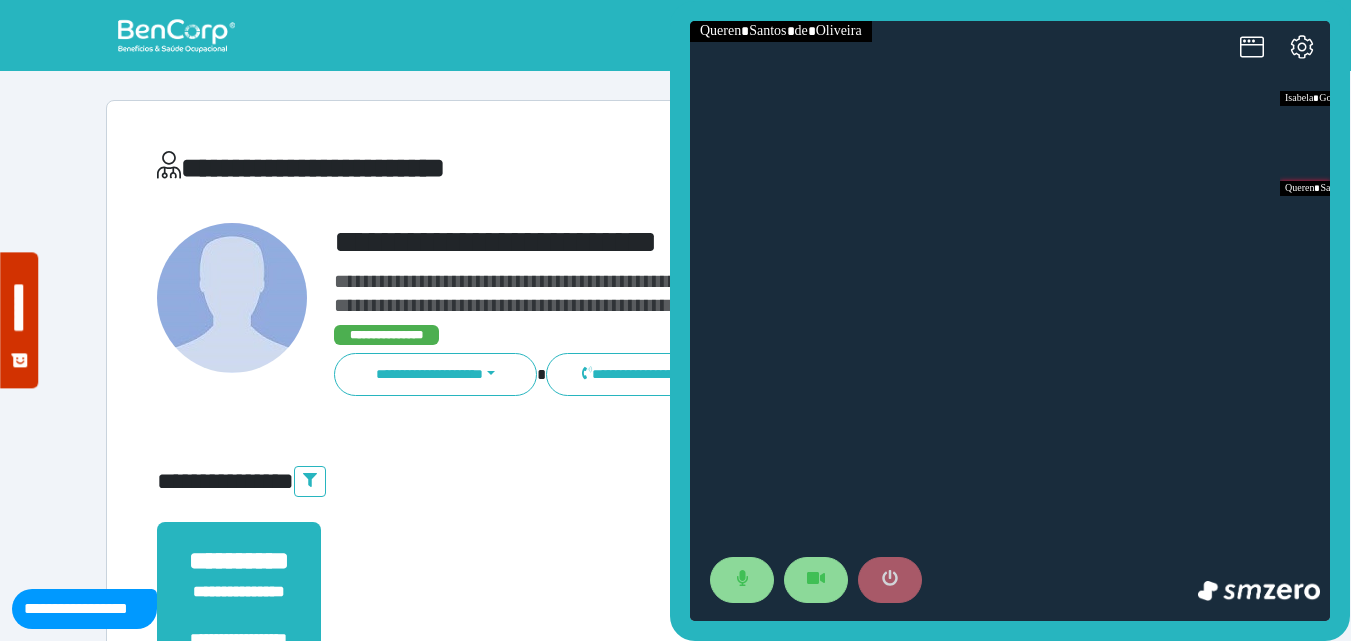 click at bounding box center (890, 580) 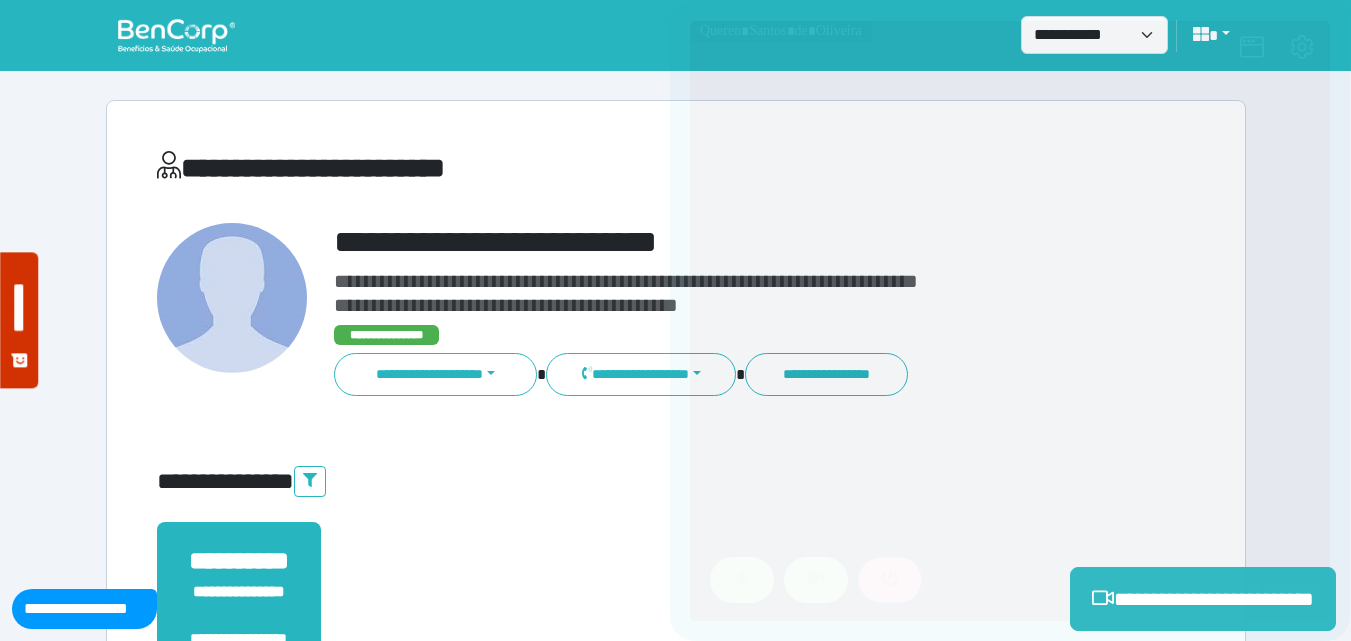 click on "**********" at bounding box center (720, 310) 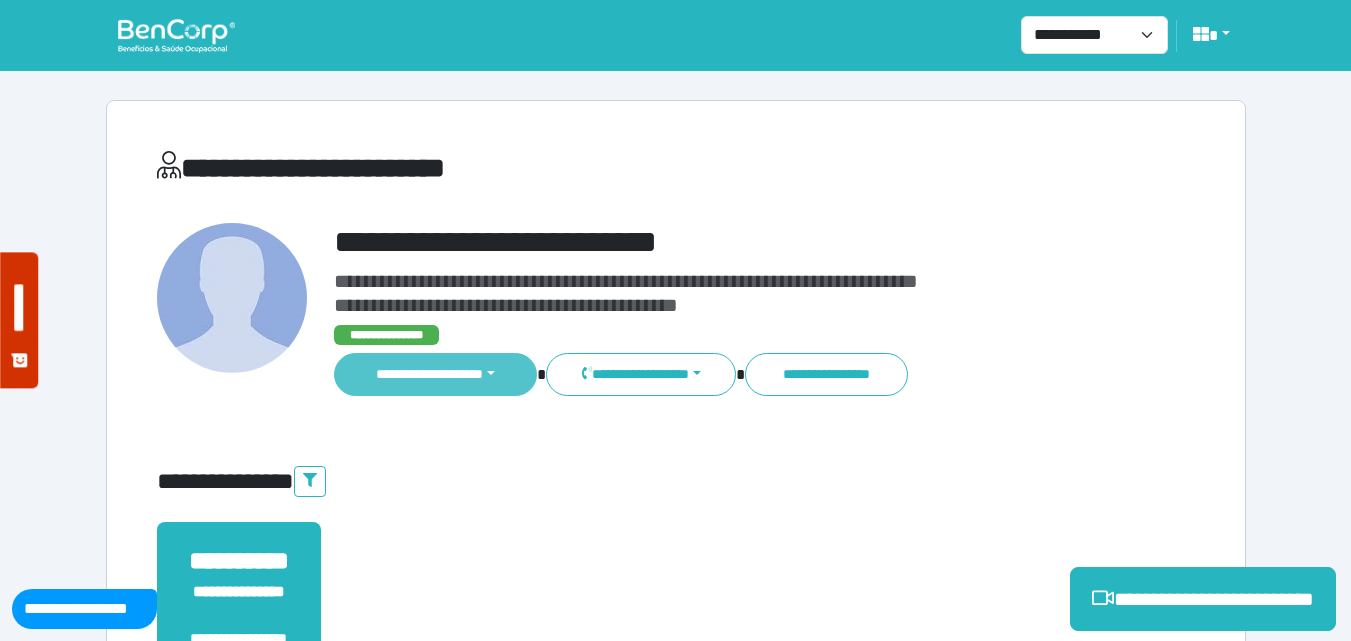 click on "**********" at bounding box center (436, 374) 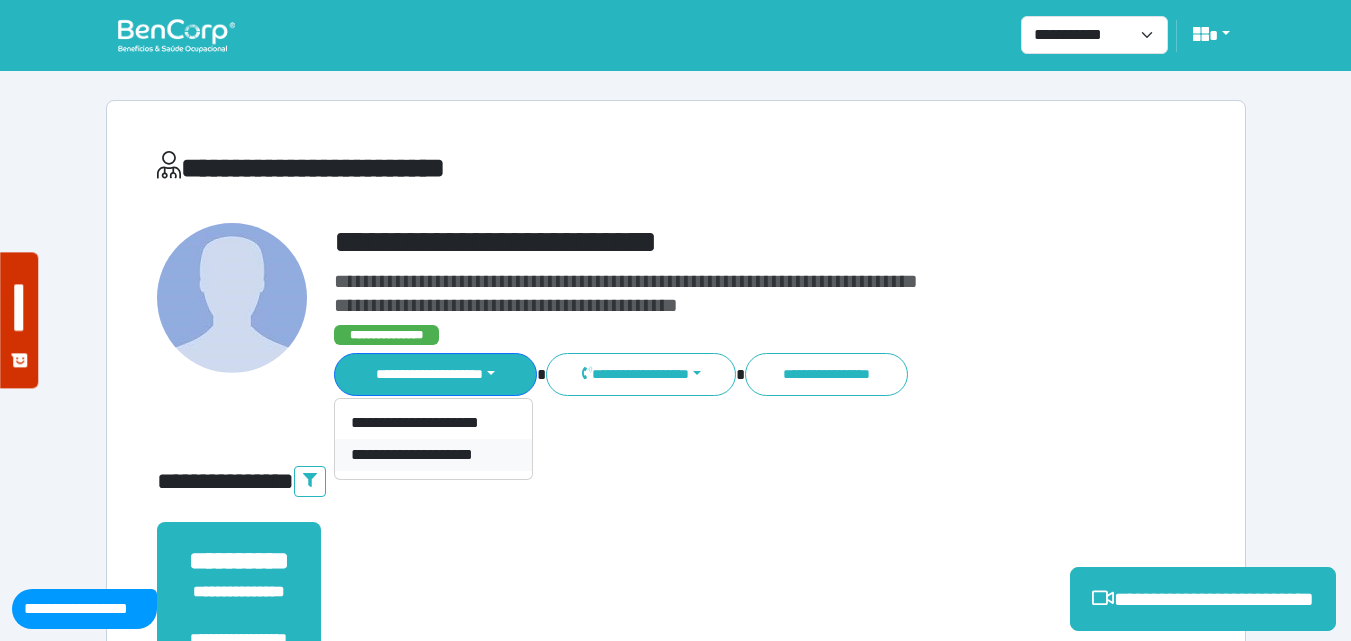 click on "**********" at bounding box center [433, 455] 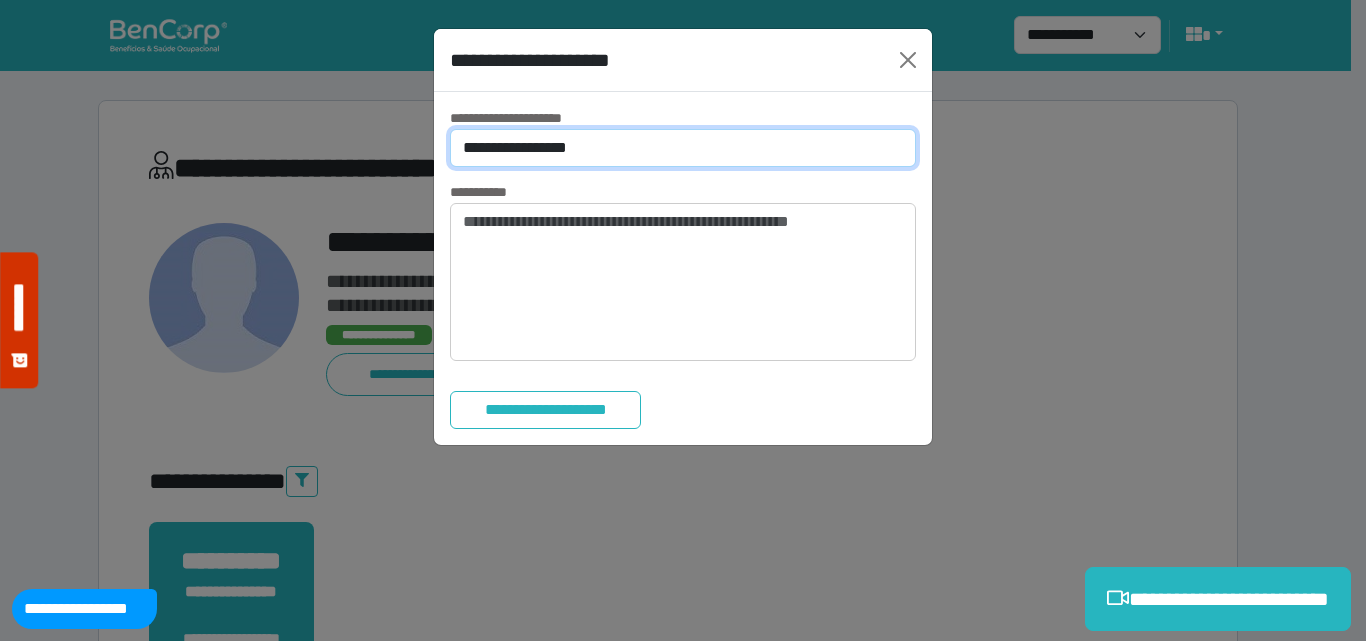 click on "**********" at bounding box center (683, 148) 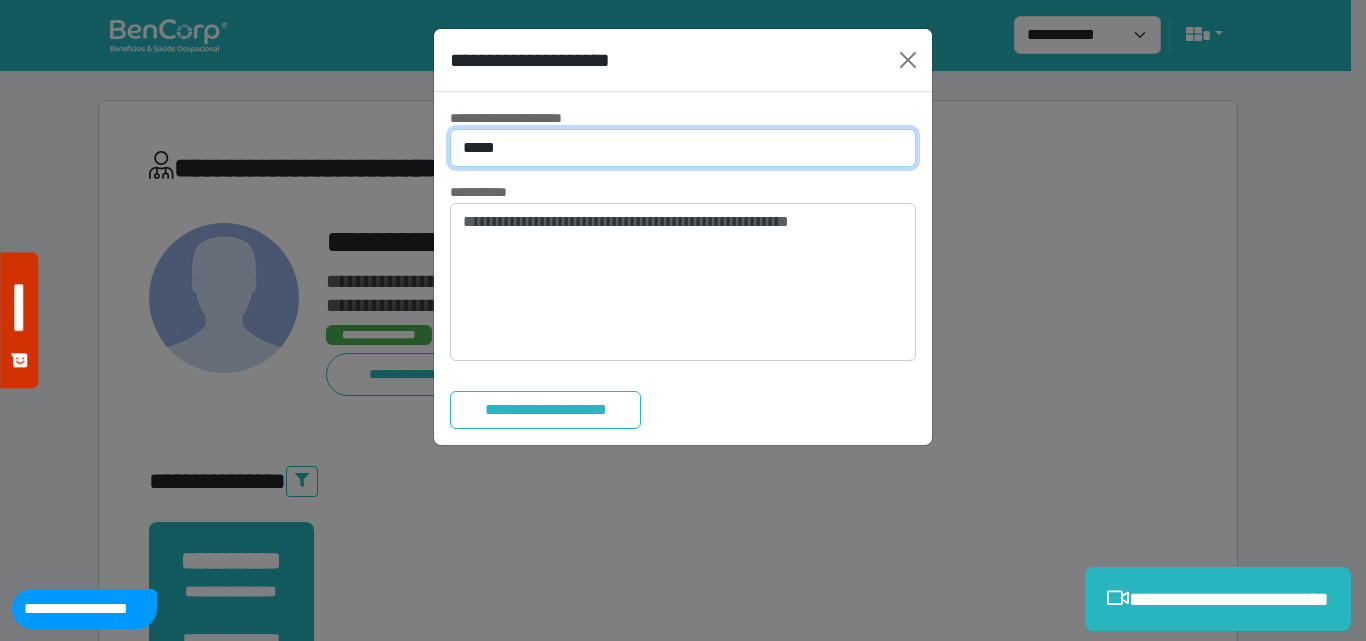 click on "**********" at bounding box center [683, 148] 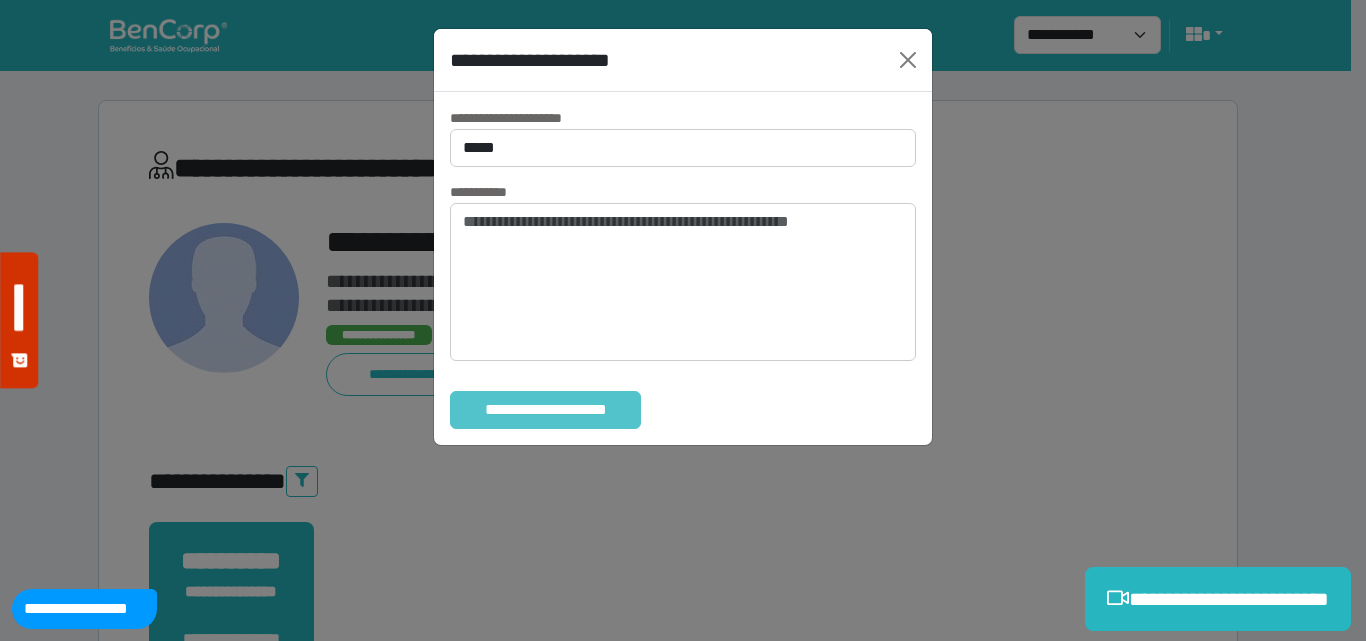 click on "**********" at bounding box center [545, 410] 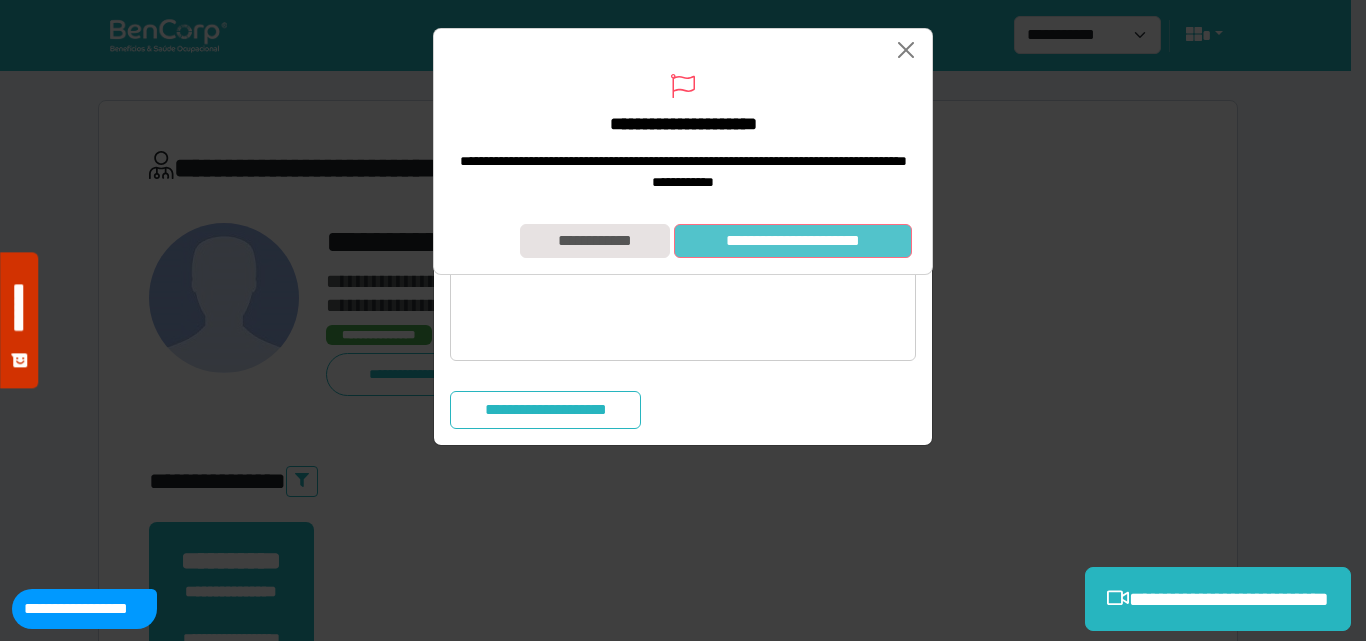 click on "**********" at bounding box center [793, 241] 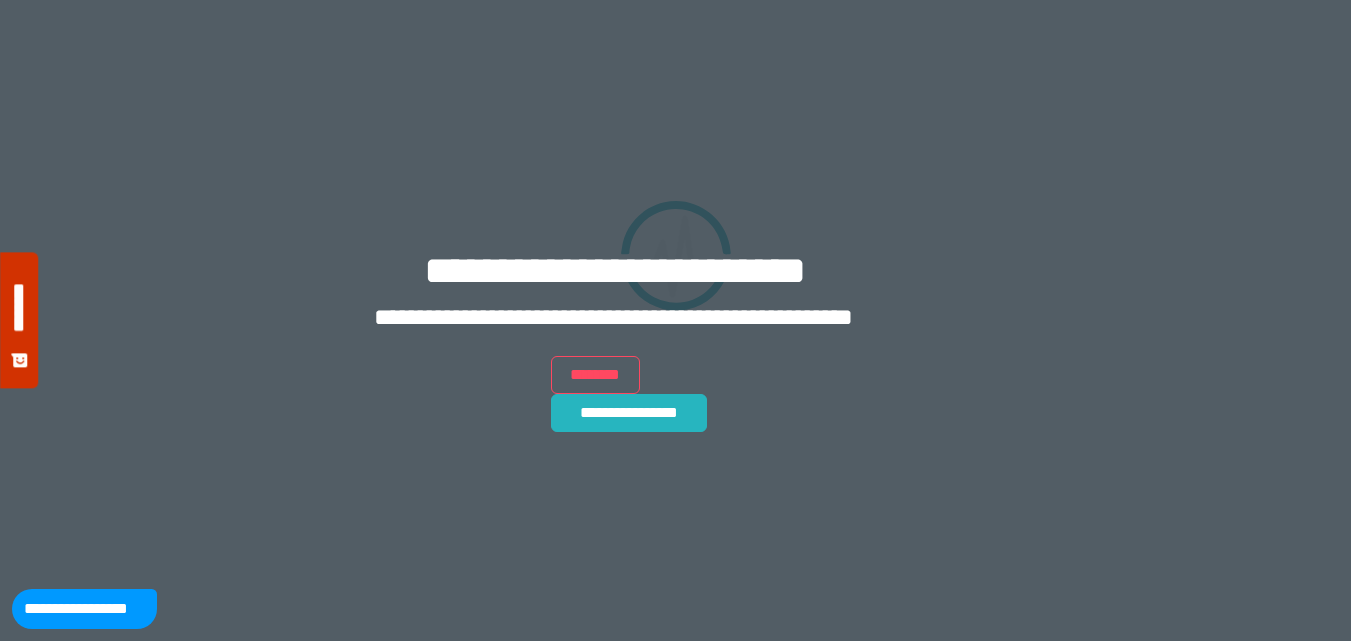 scroll, scrollTop: 0, scrollLeft: 0, axis: both 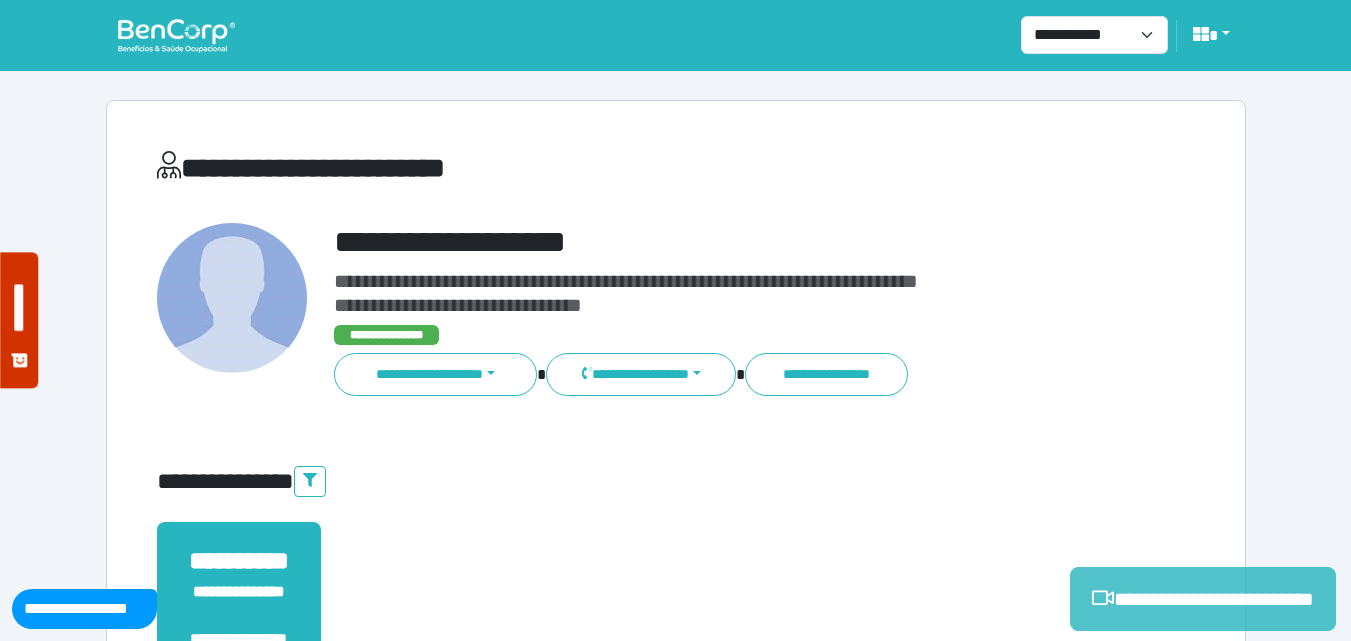drag, startPoint x: 1248, startPoint y: 627, endPoint x: 1145, endPoint y: 601, distance: 106.23088 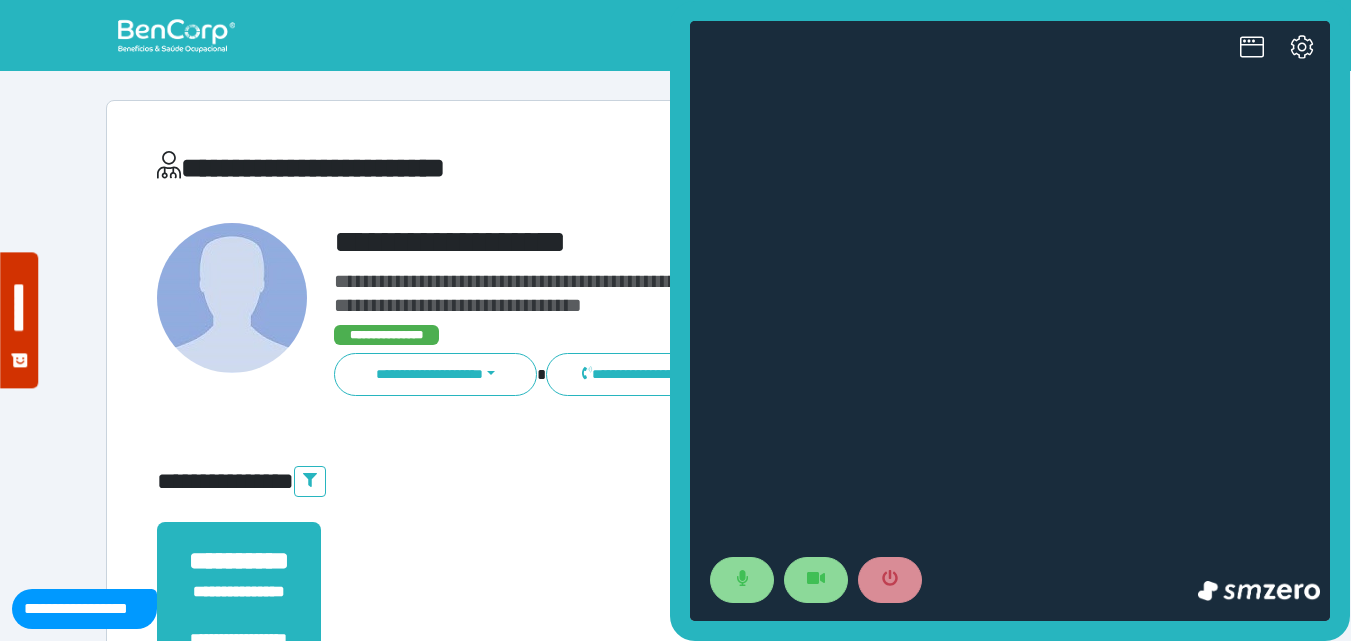 scroll, scrollTop: 0, scrollLeft: 0, axis: both 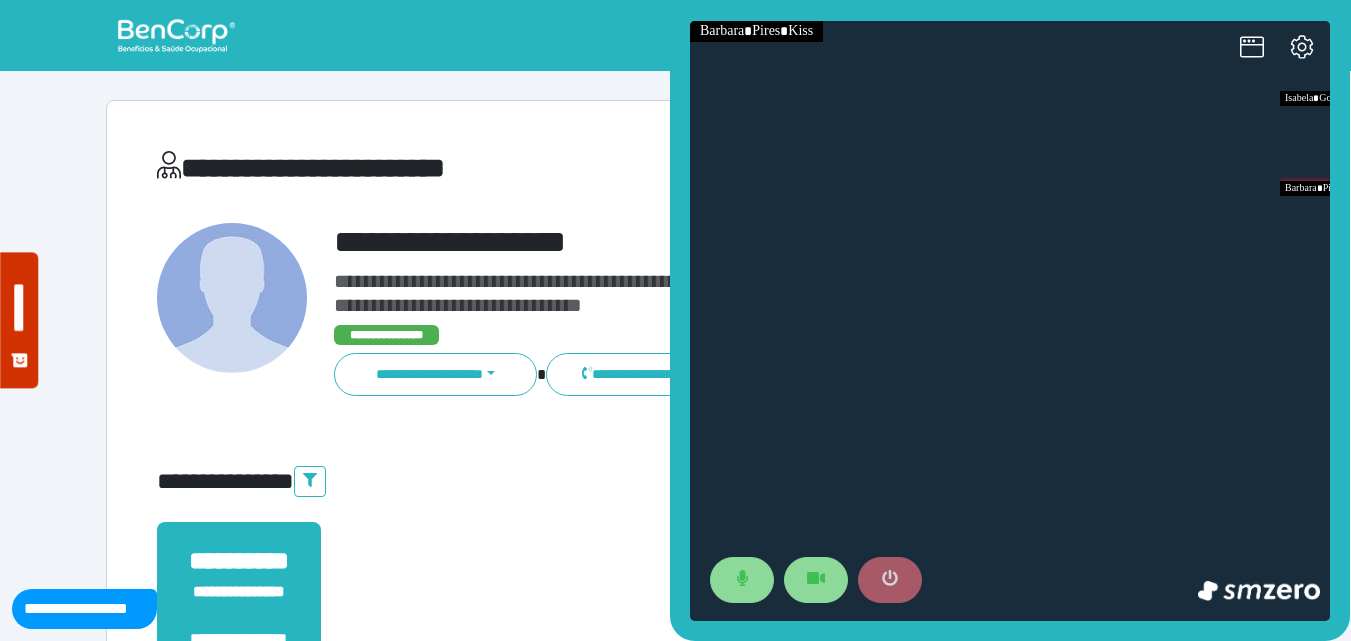 click 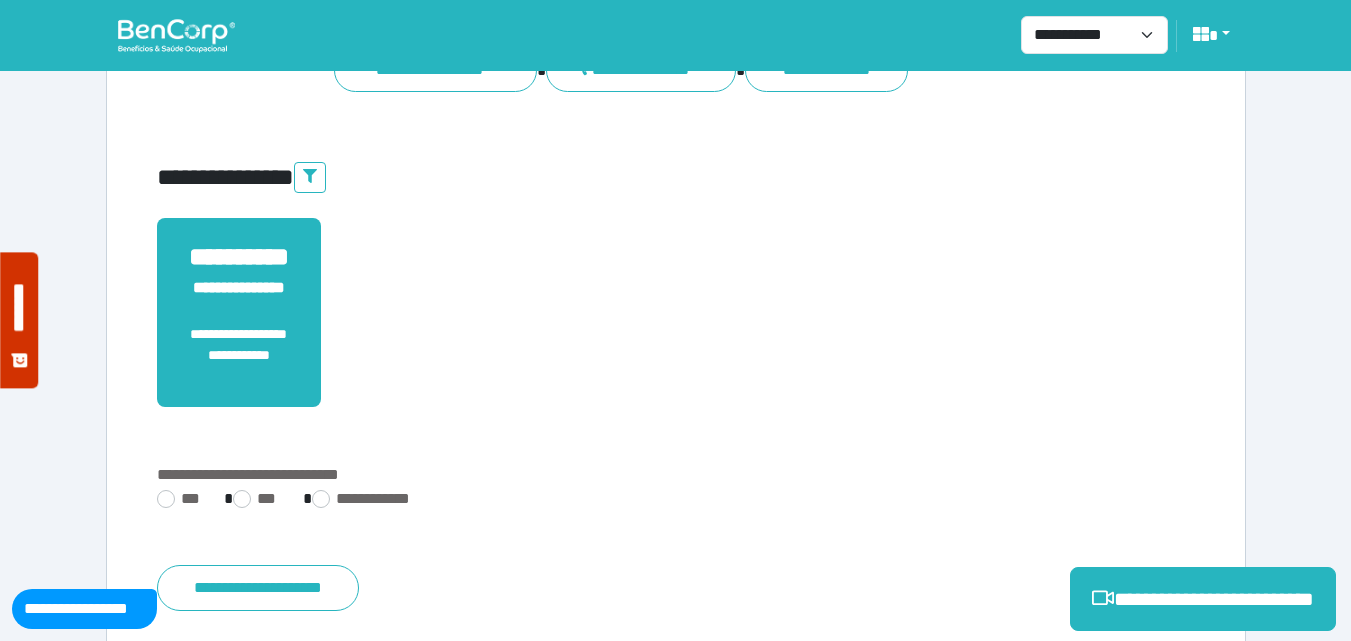 scroll, scrollTop: 495, scrollLeft: 0, axis: vertical 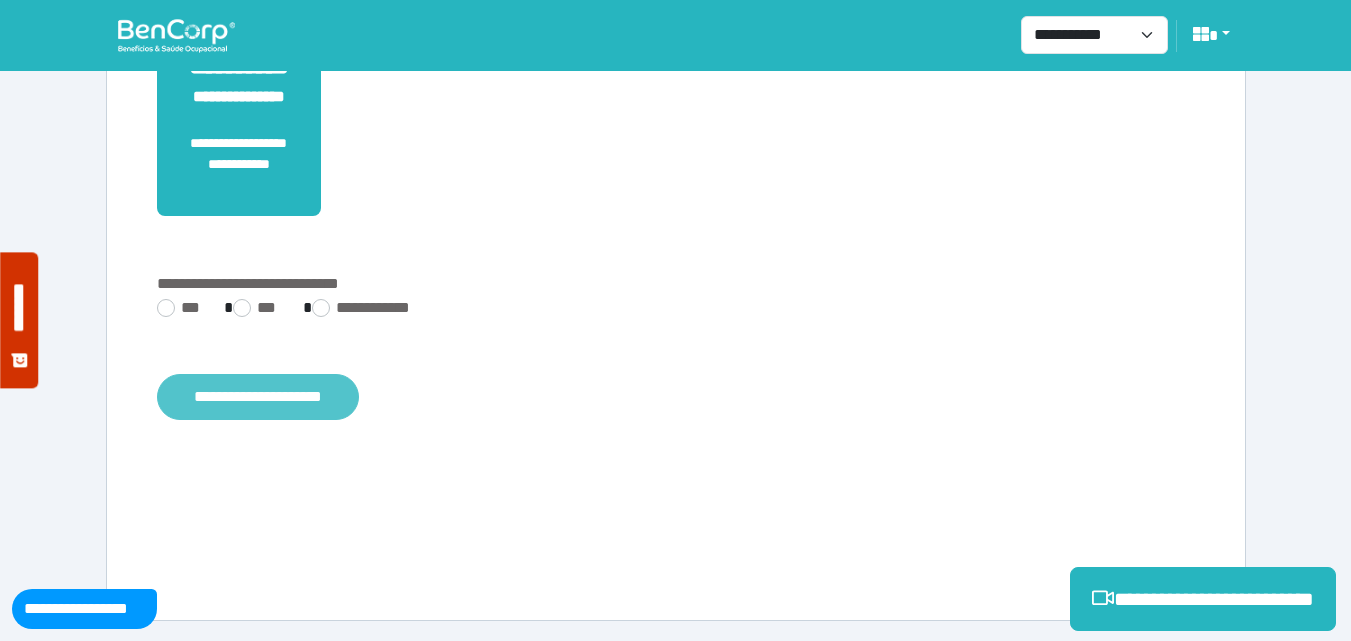 click on "**********" at bounding box center (258, 397) 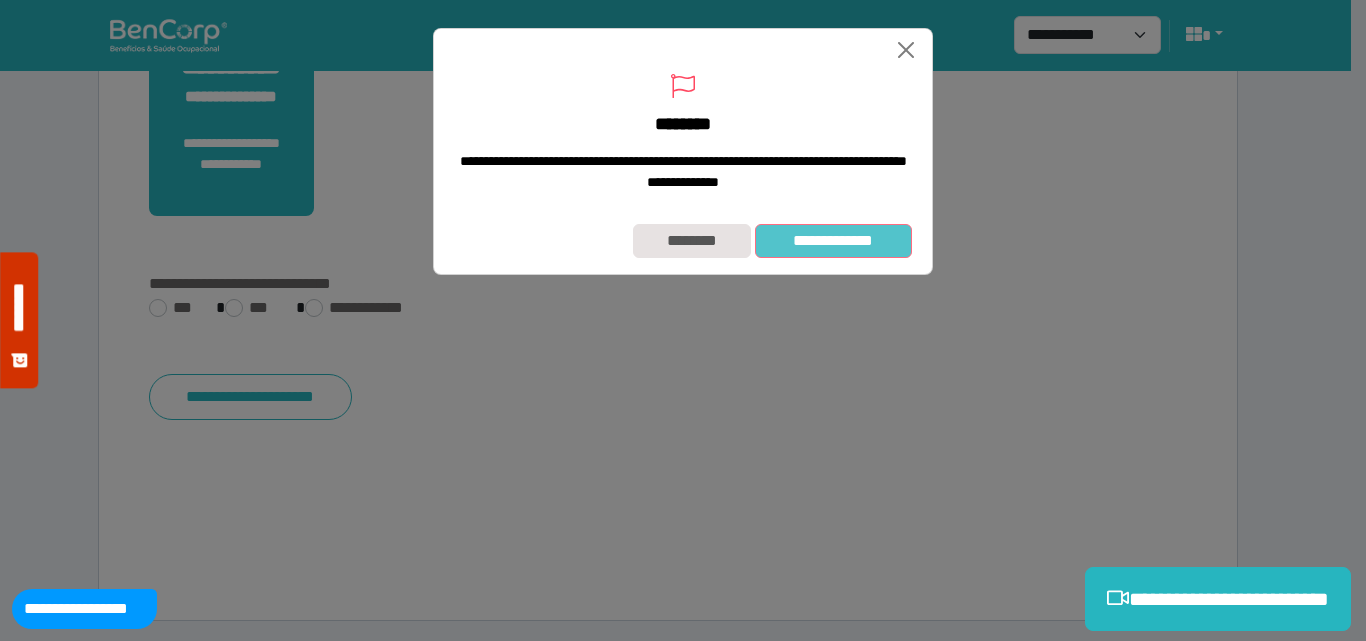 click on "**********" at bounding box center [833, 241] 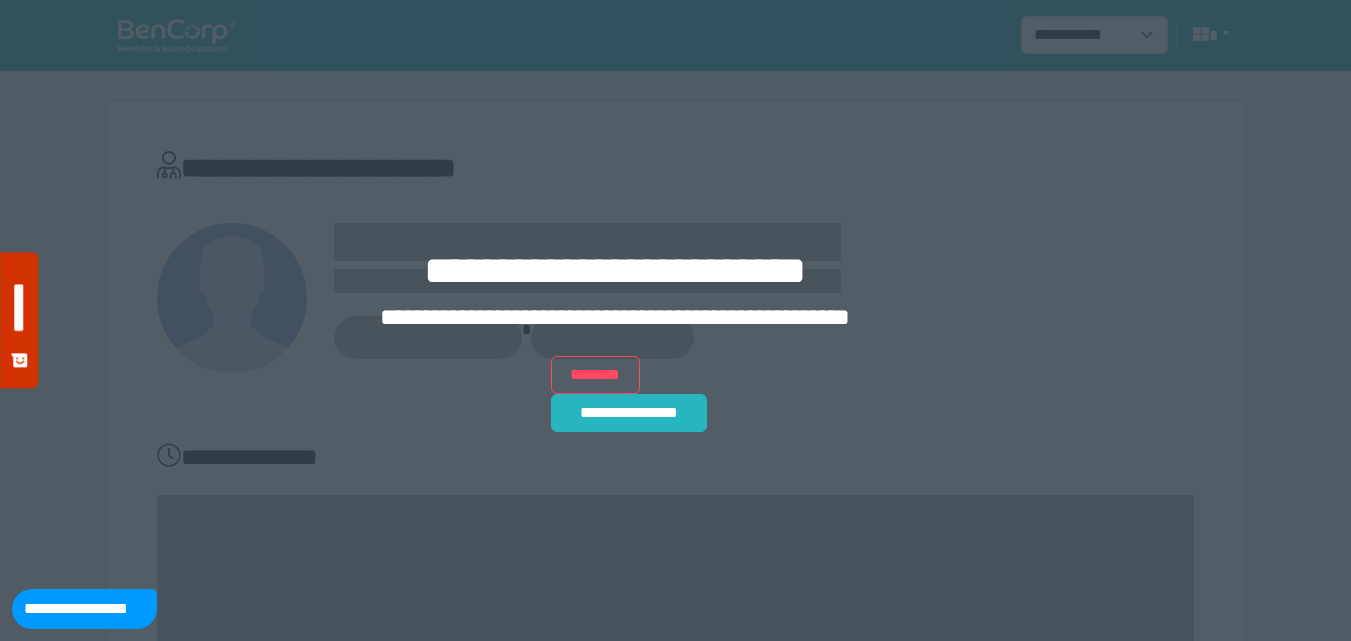 scroll, scrollTop: 0, scrollLeft: 0, axis: both 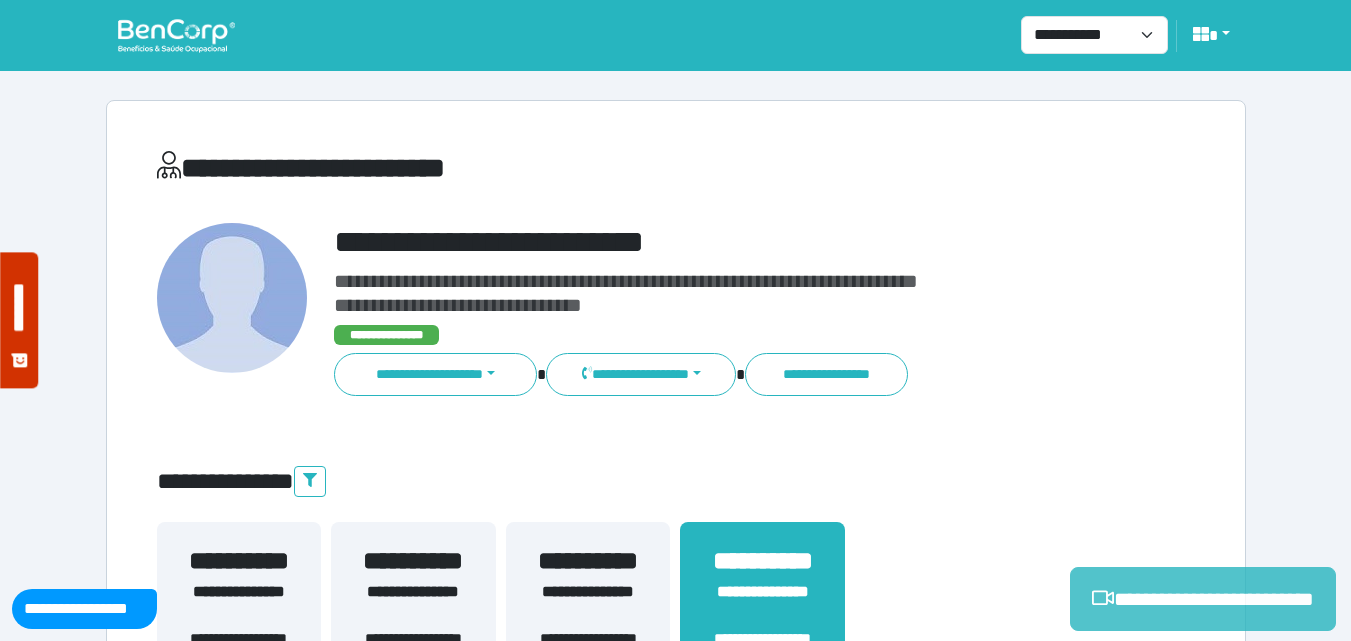 click on "**********" at bounding box center (1203, 599) 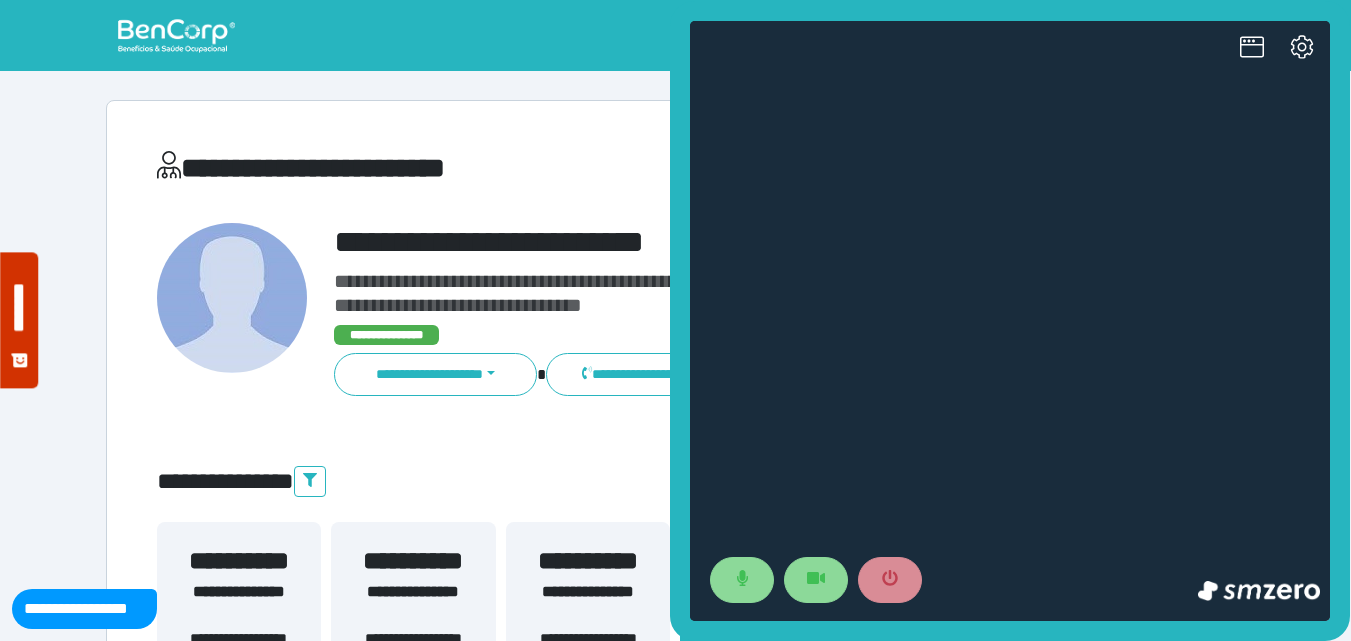 scroll, scrollTop: 0, scrollLeft: 0, axis: both 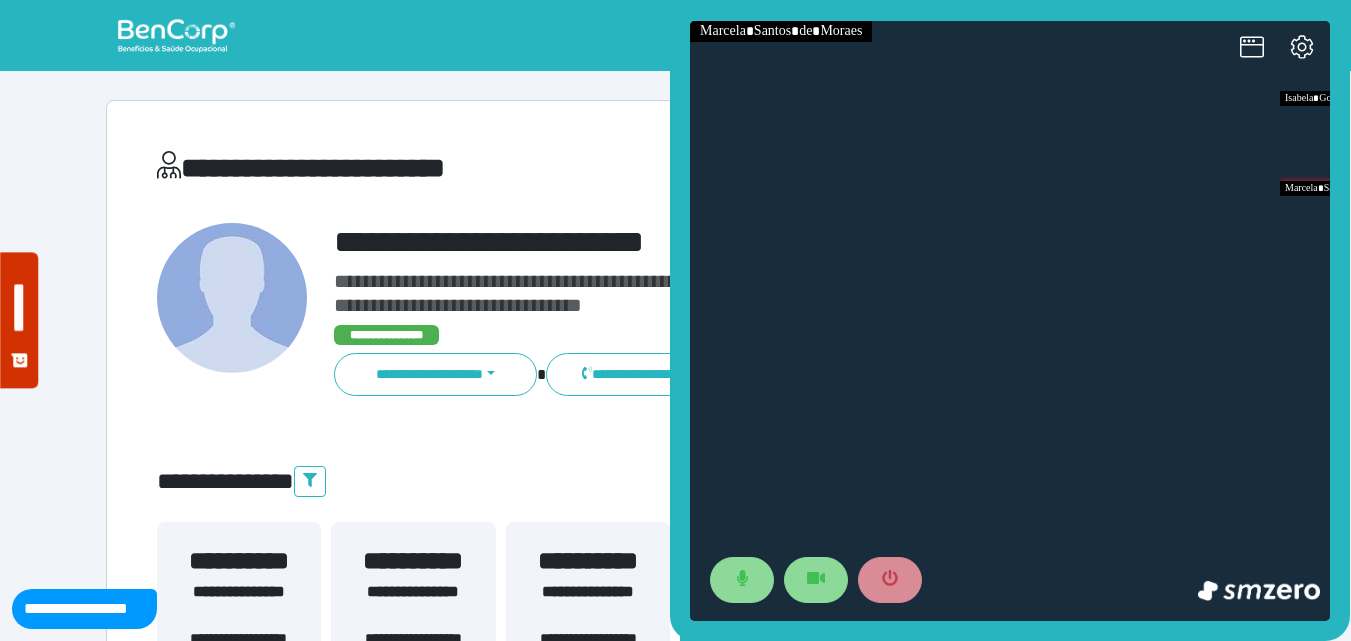 click on "**********" at bounding box center (742, 36) 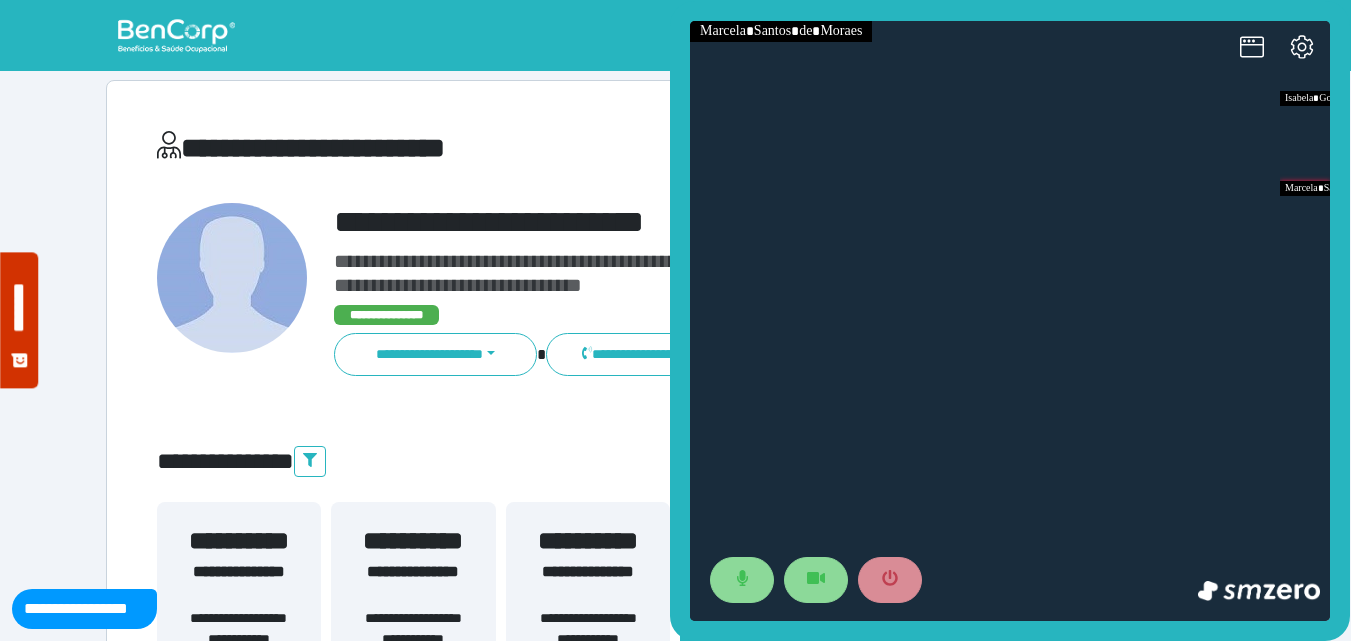 scroll, scrollTop: 0, scrollLeft: 0, axis: both 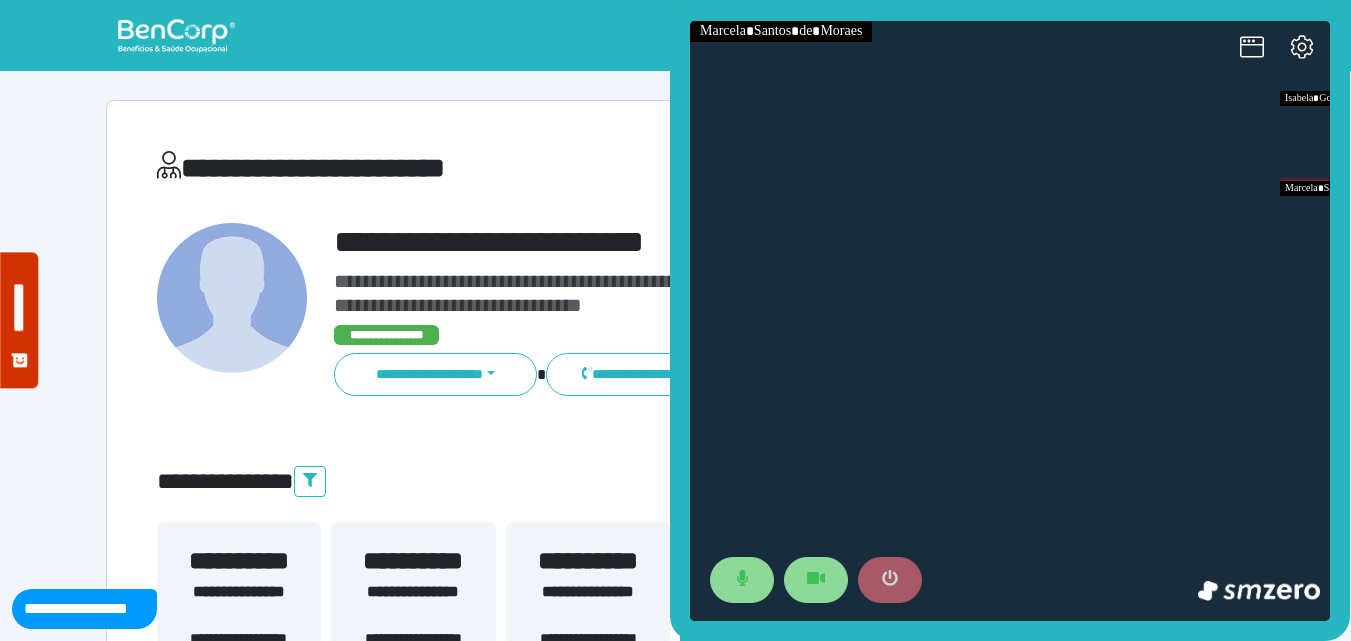 click at bounding box center (890, 580) 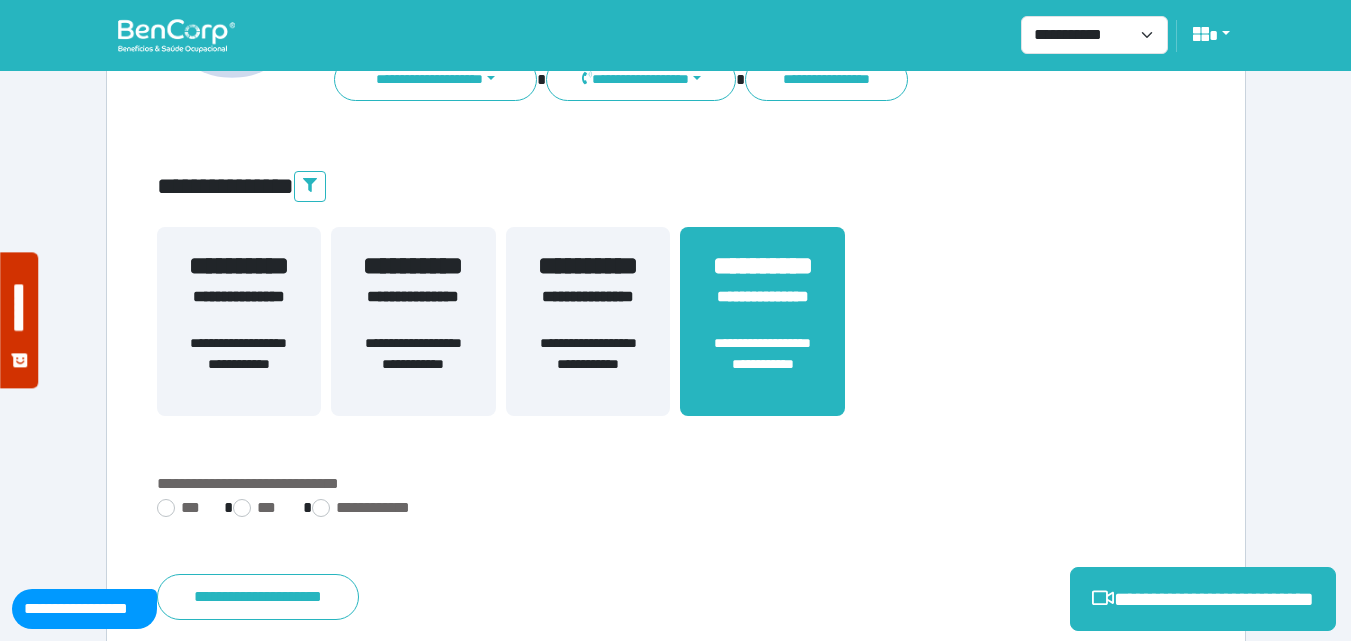 scroll, scrollTop: 495, scrollLeft: 0, axis: vertical 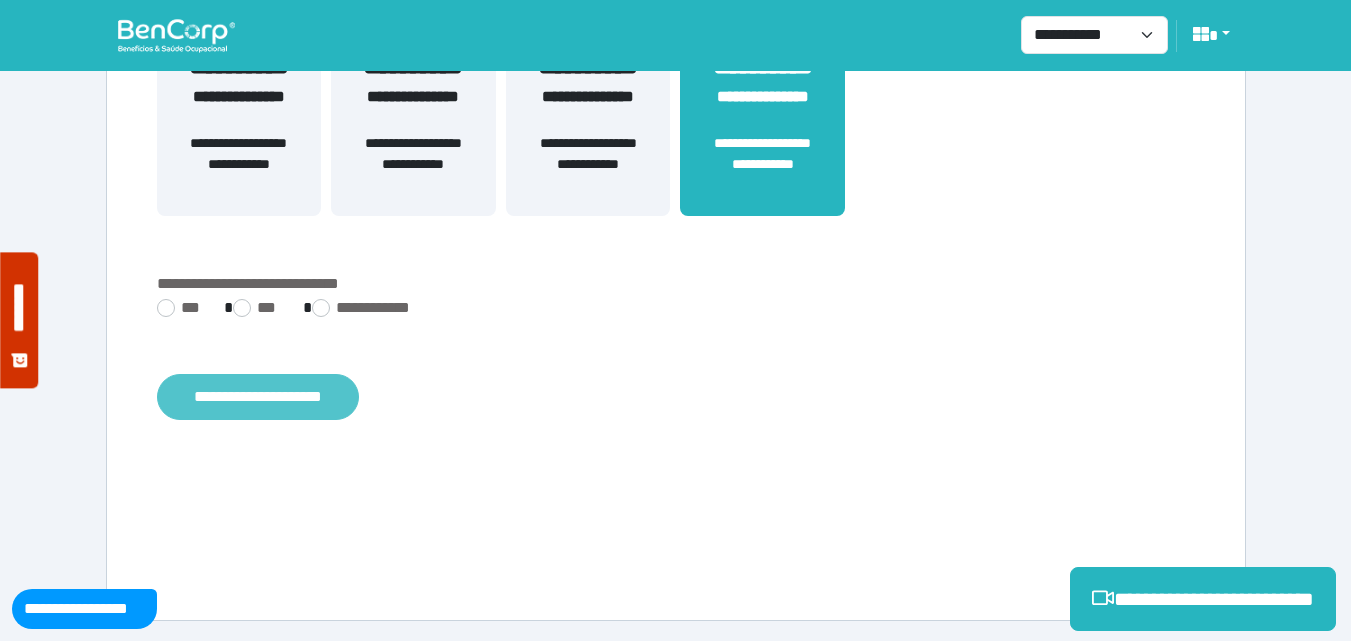 click on "**********" at bounding box center (258, 397) 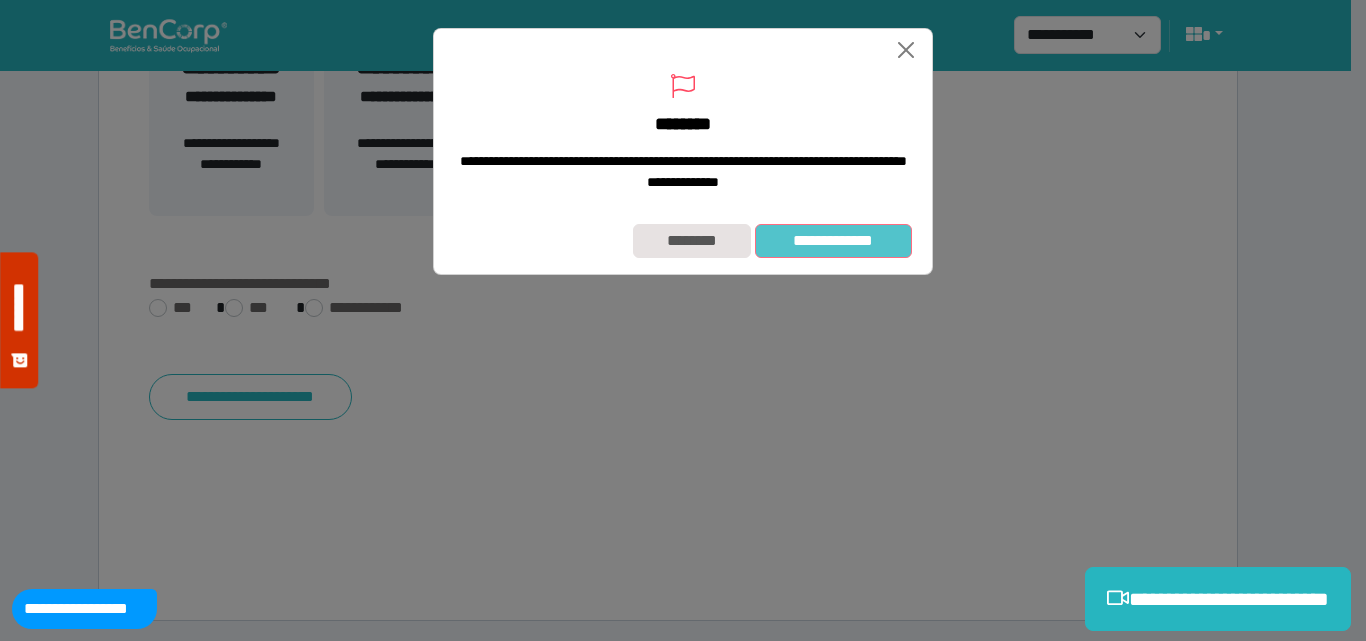 click on "**********" at bounding box center (833, 241) 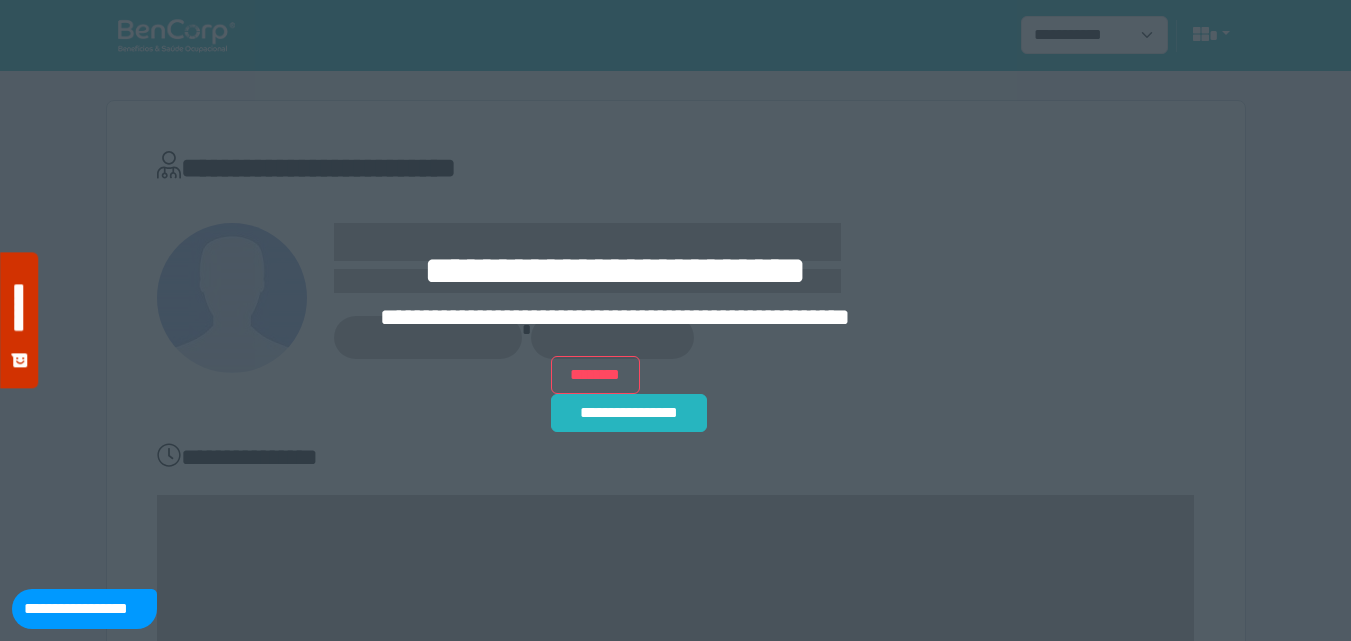 scroll, scrollTop: 0, scrollLeft: 0, axis: both 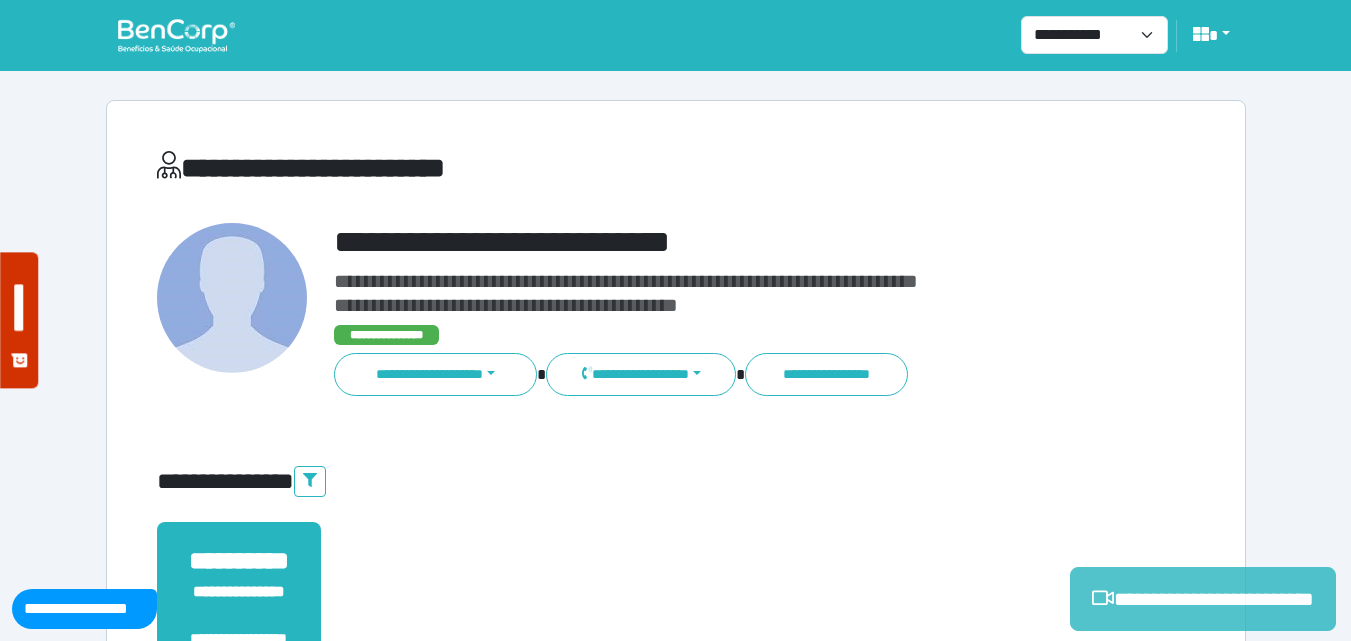 click on "**********" at bounding box center (1203, 599) 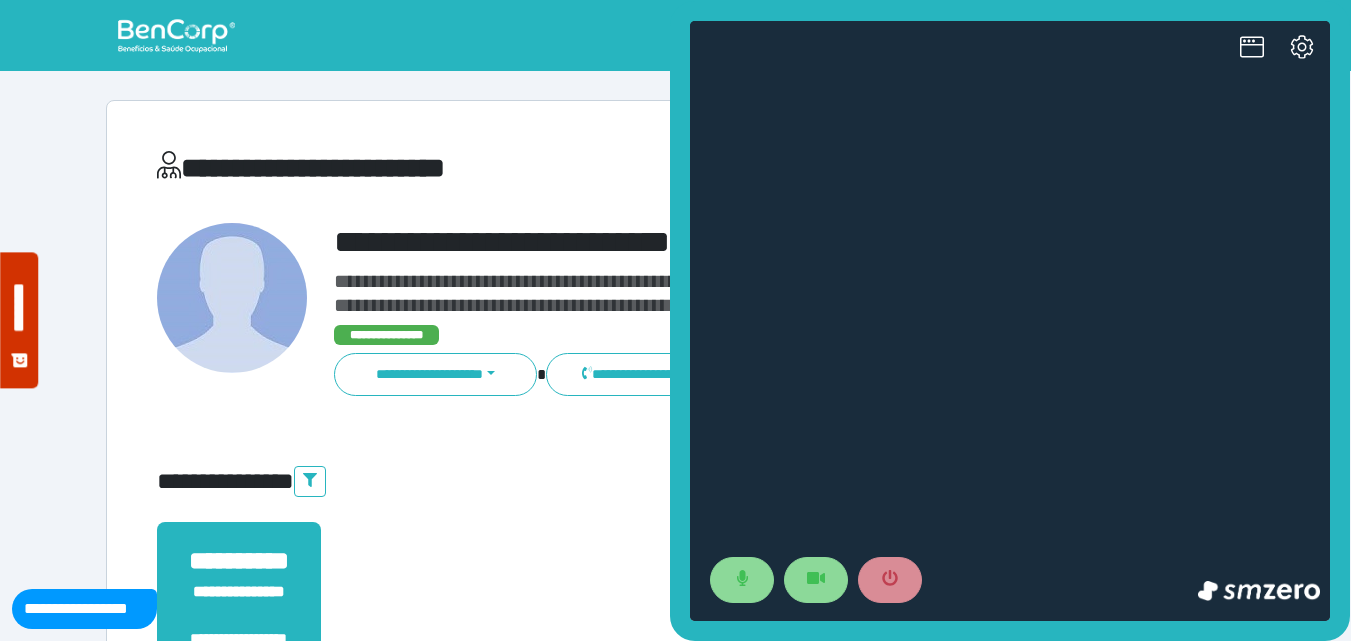 scroll, scrollTop: 0, scrollLeft: 0, axis: both 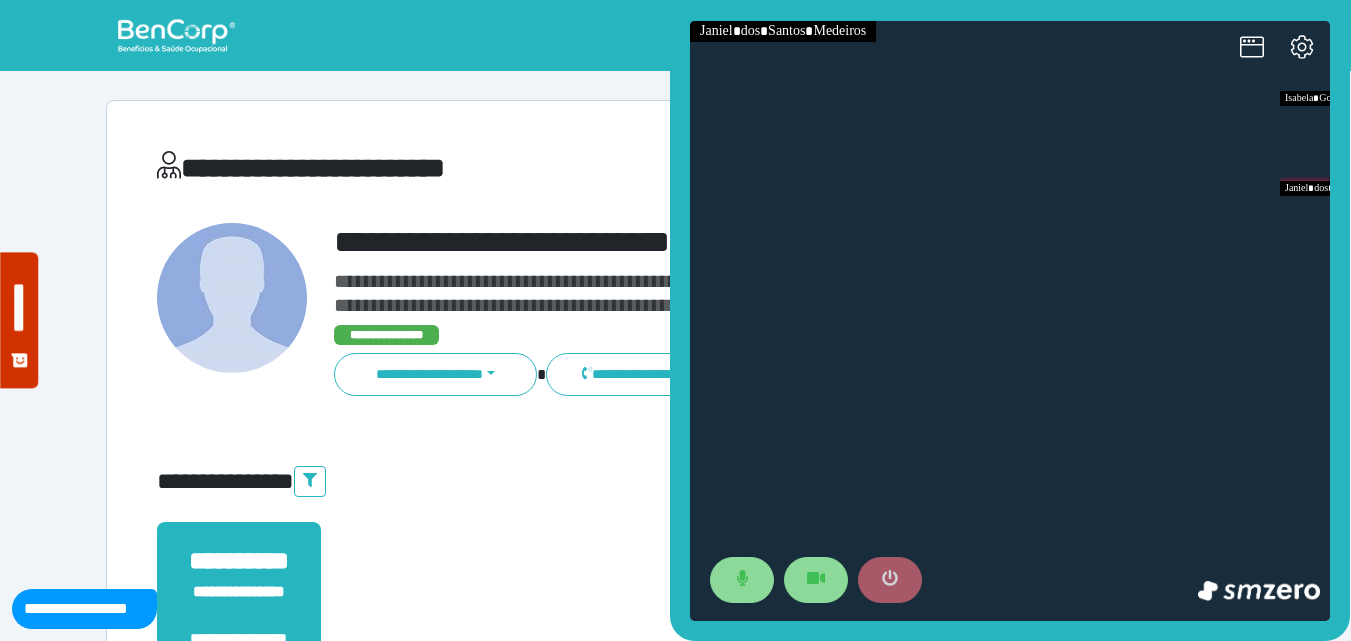 drag, startPoint x: 897, startPoint y: 584, endPoint x: 892, endPoint y: 517, distance: 67.18631 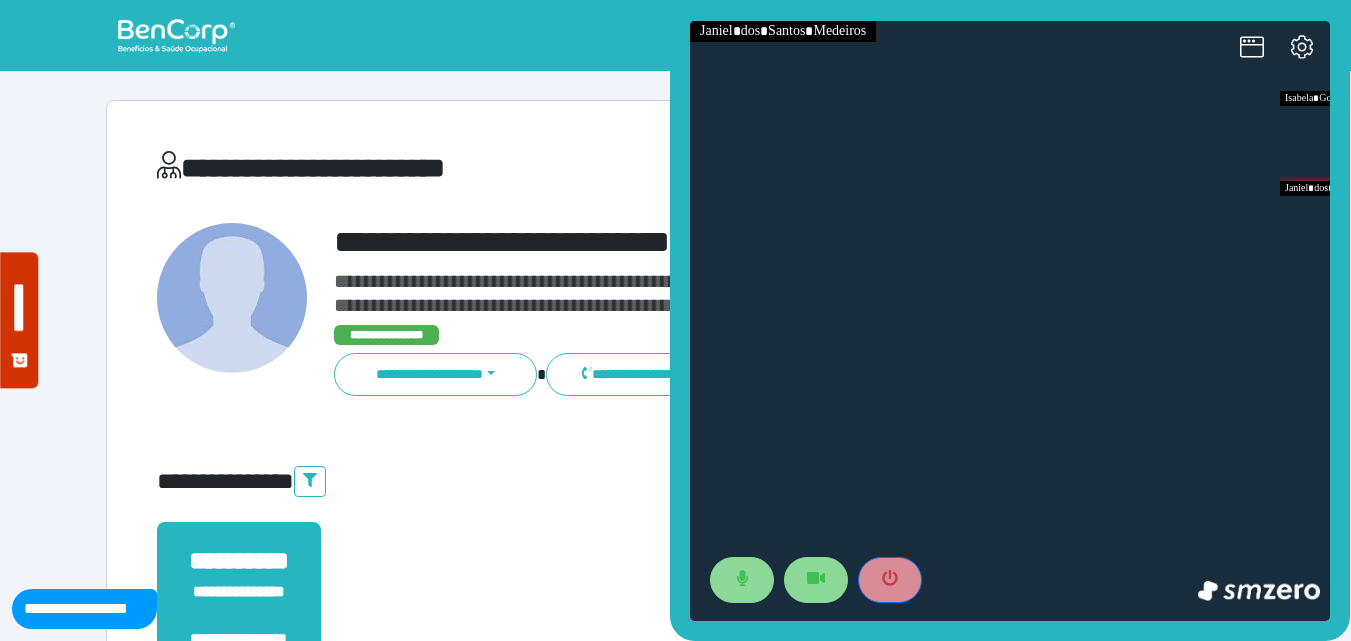 click 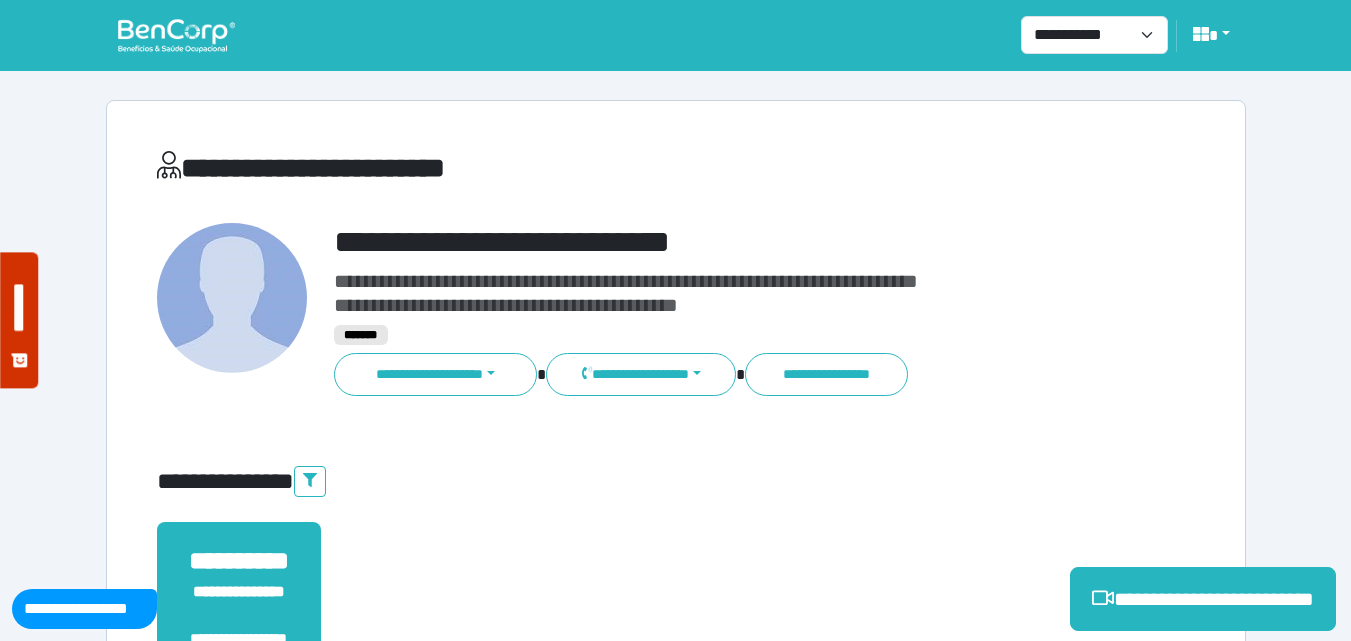 scroll, scrollTop: 495, scrollLeft: 0, axis: vertical 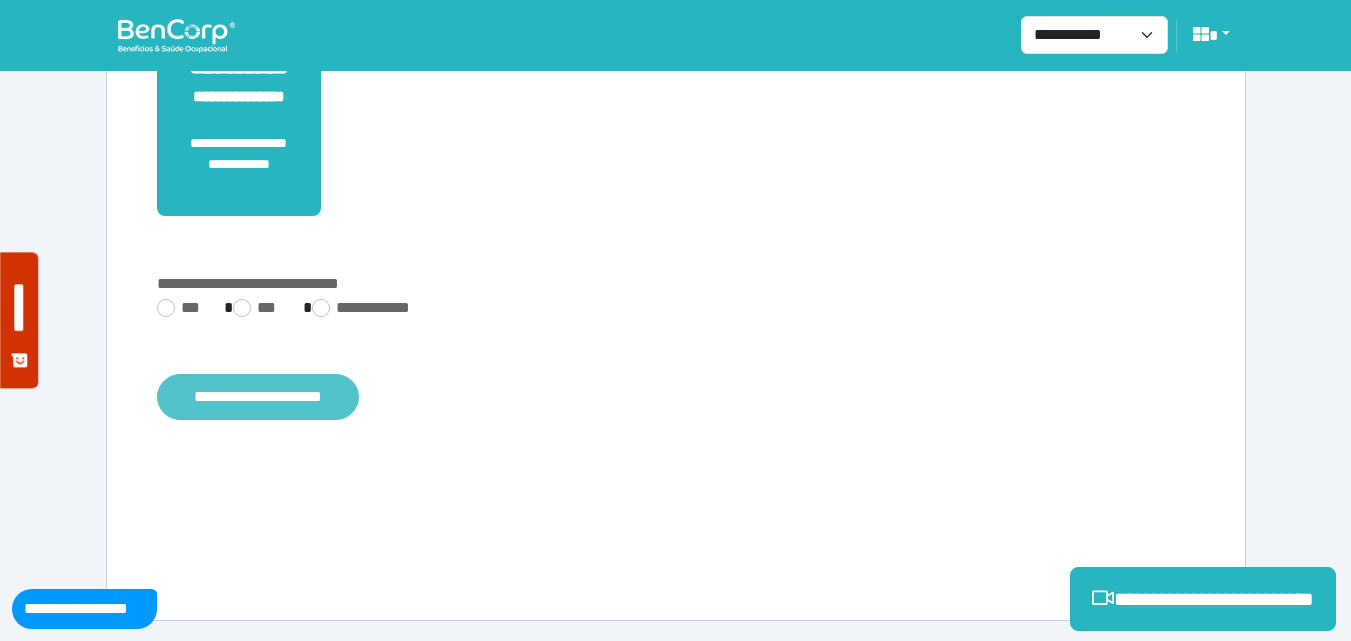 click on "**********" at bounding box center [258, 397] 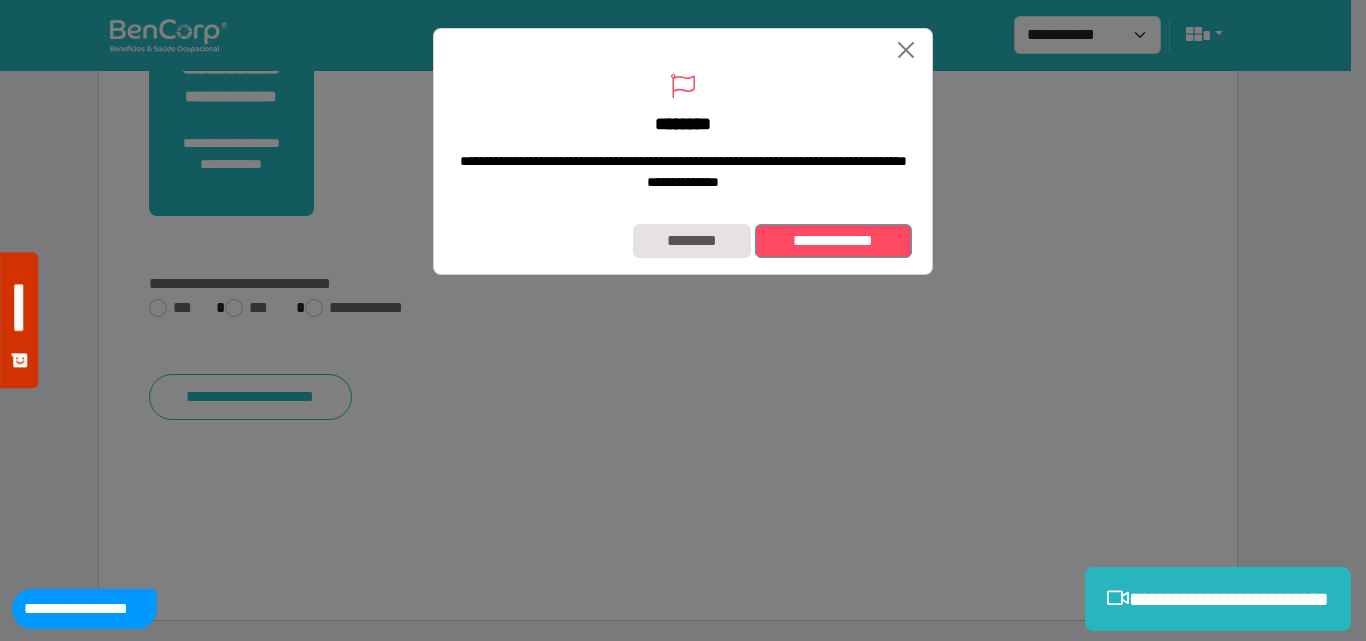 drag, startPoint x: 858, startPoint y: 254, endPoint x: 847, endPoint y: 247, distance: 13.038404 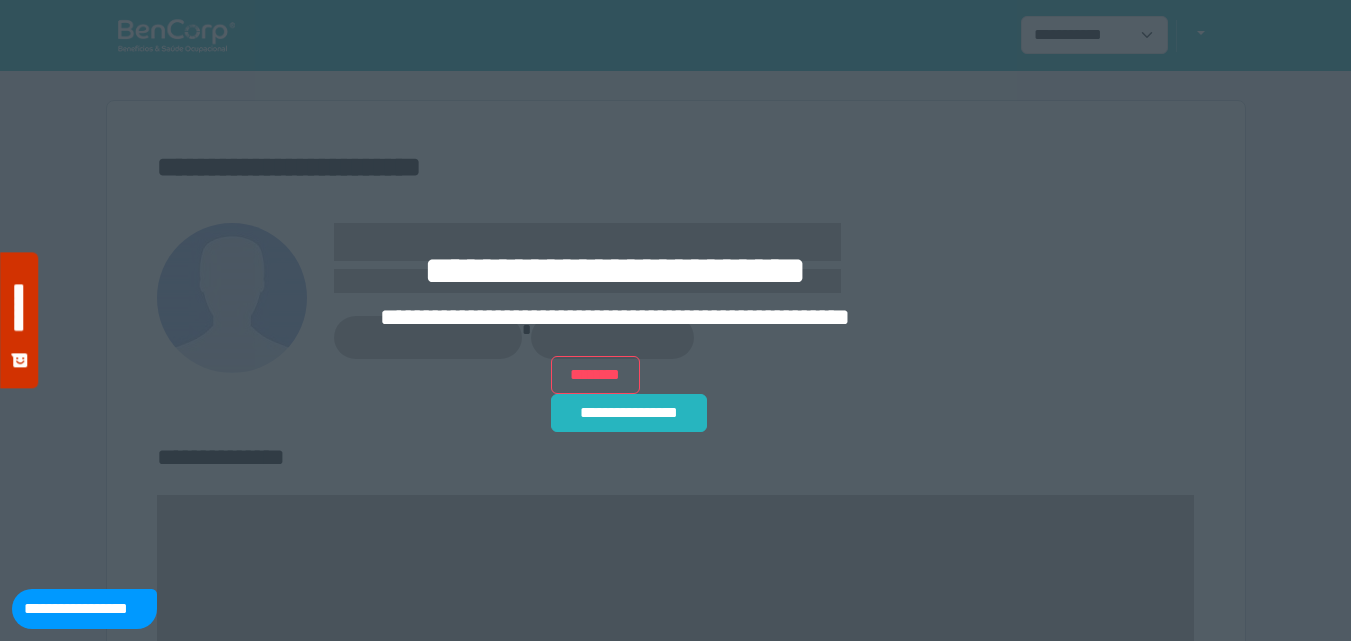 scroll, scrollTop: 0, scrollLeft: 0, axis: both 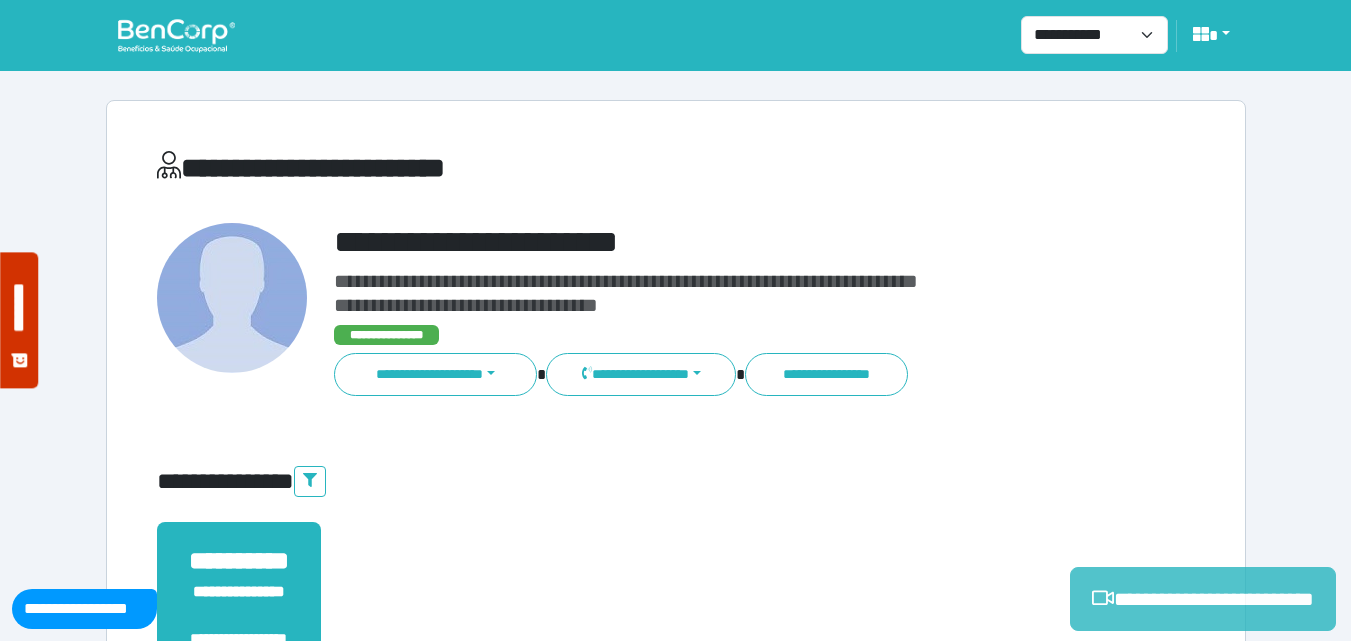 click on "**********" at bounding box center (1203, 599) 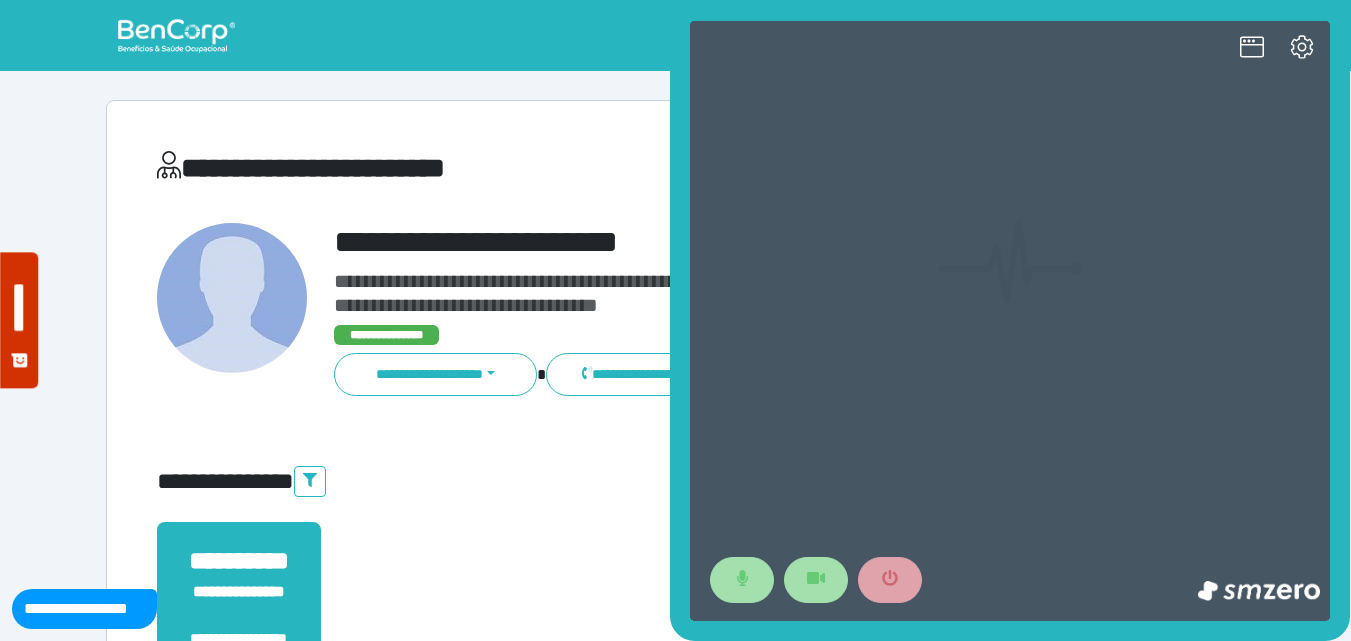 scroll, scrollTop: 0, scrollLeft: 0, axis: both 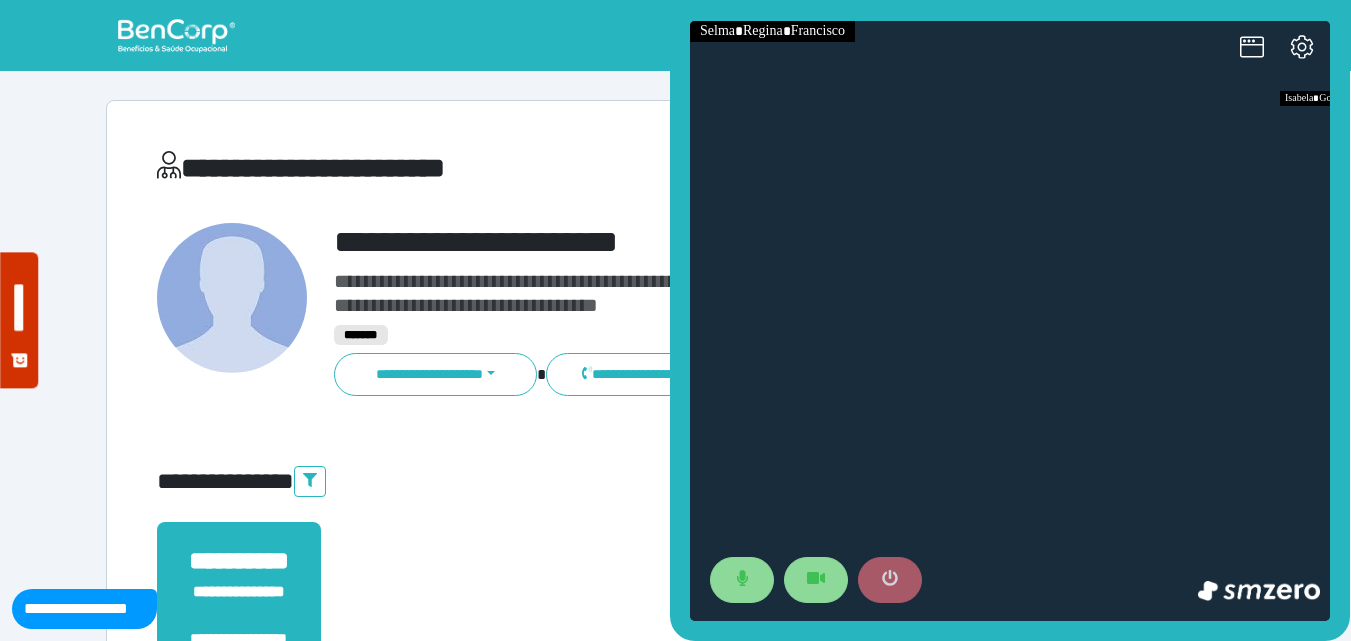 click at bounding box center (890, 580) 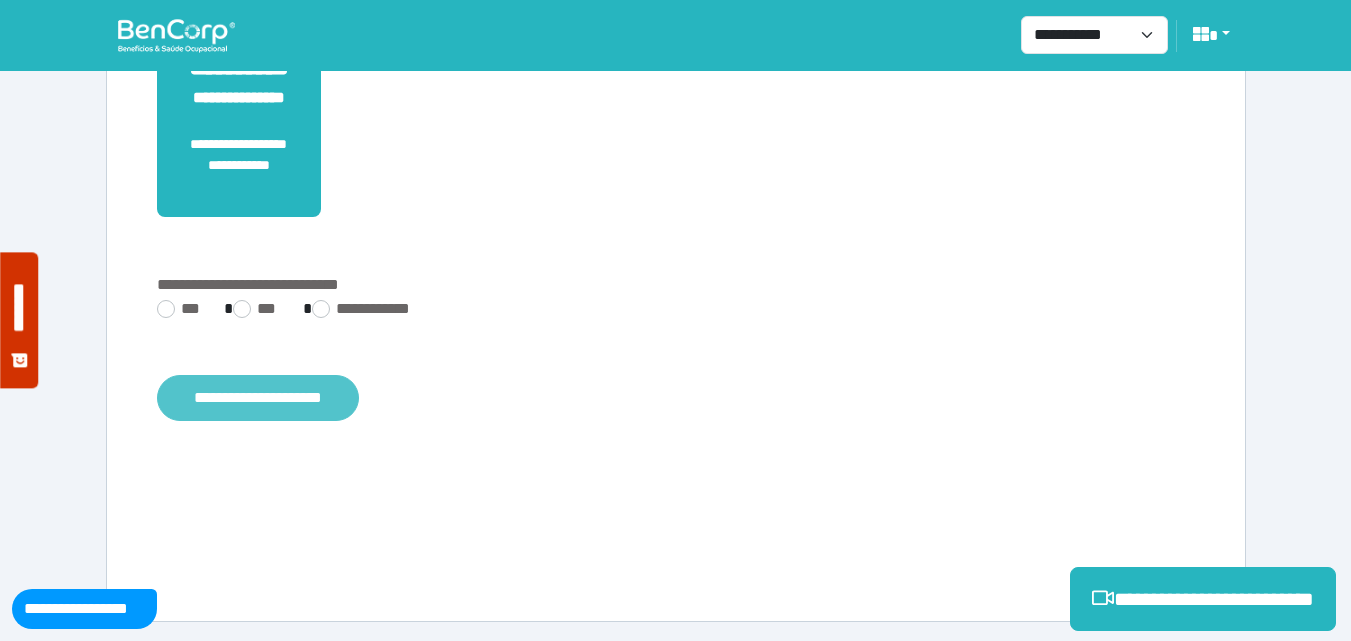 scroll, scrollTop: 495, scrollLeft: 0, axis: vertical 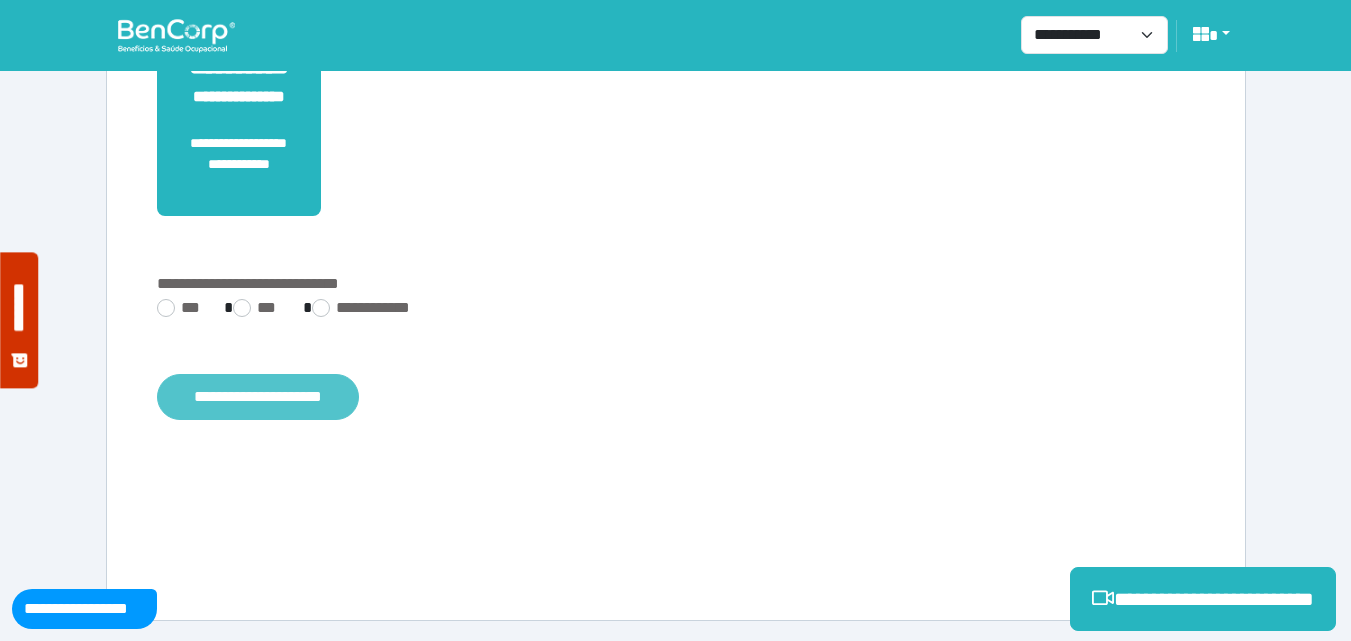 click on "**********" at bounding box center (258, 397) 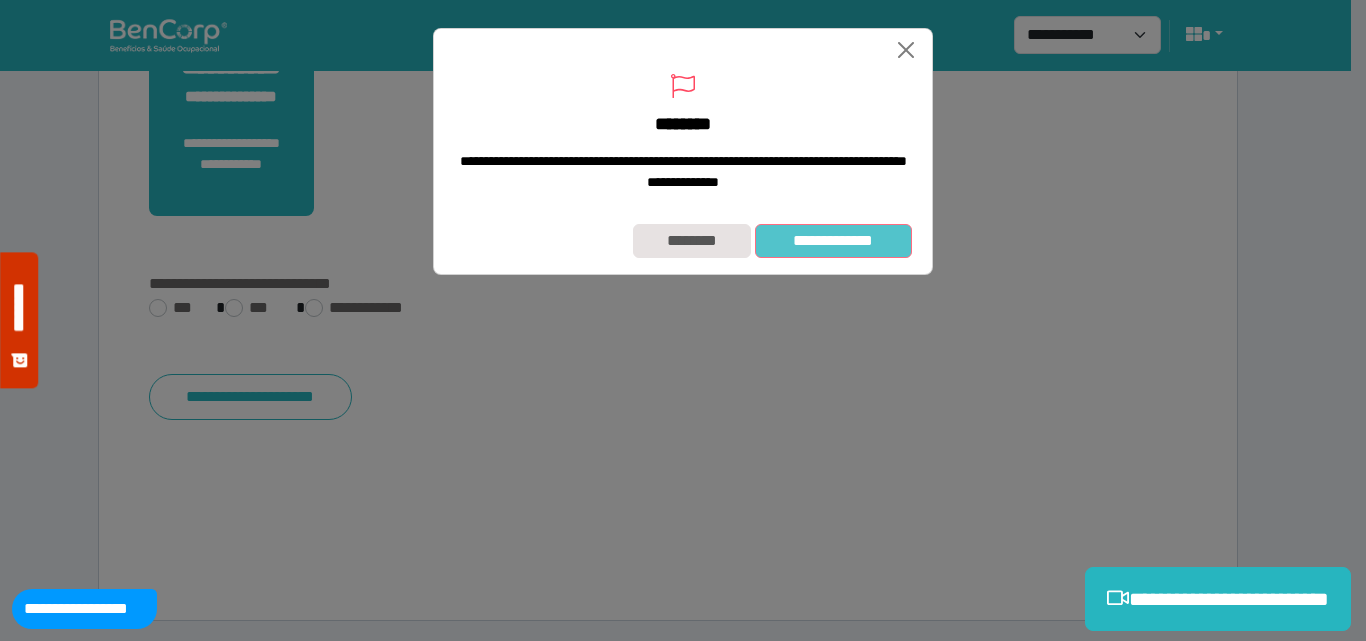 click on "**********" at bounding box center (833, 241) 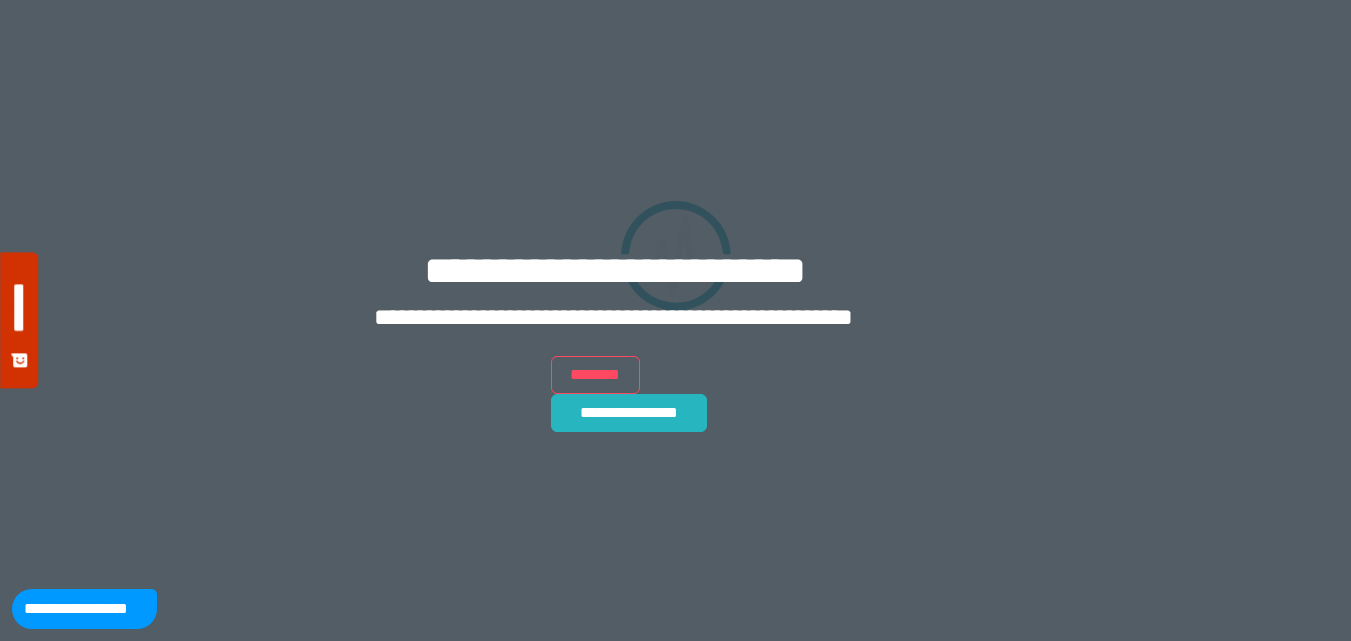 scroll, scrollTop: 0, scrollLeft: 0, axis: both 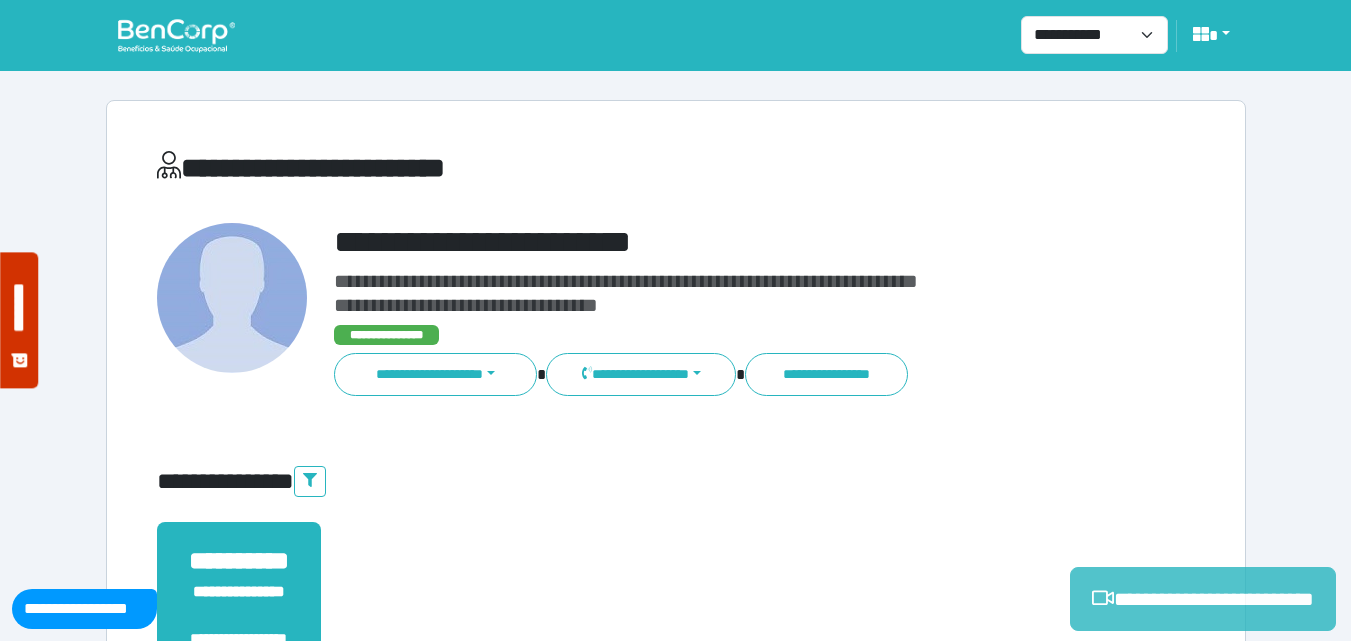 click on "**********" at bounding box center (1203, 599) 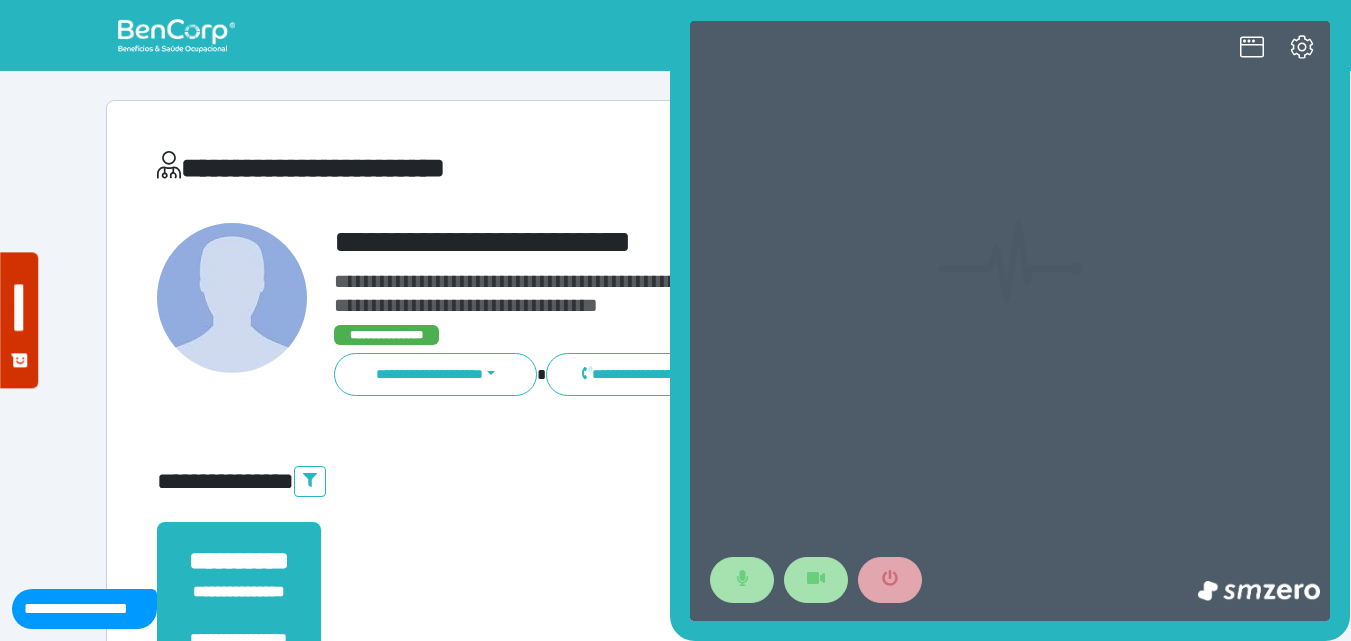scroll, scrollTop: 0, scrollLeft: 0, axis: both 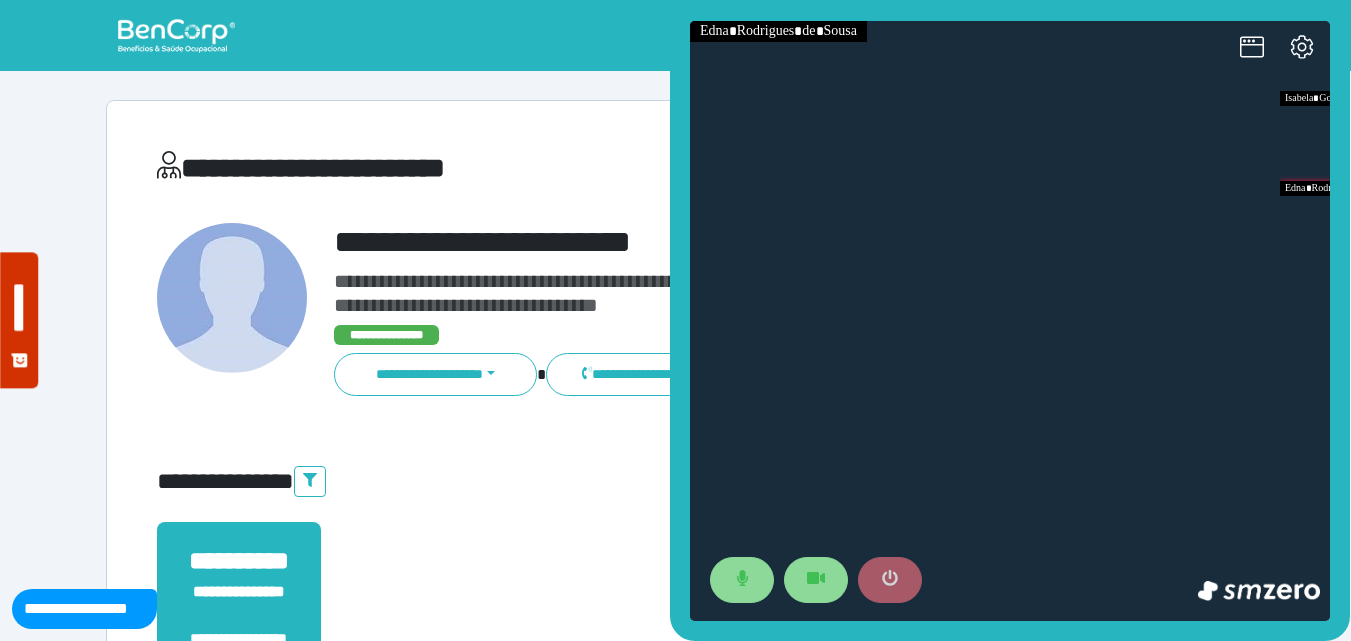 drag, startPoint x: 881, startPoint y: 583, endPoint x: 881, endPoint y: 570, distance: 13 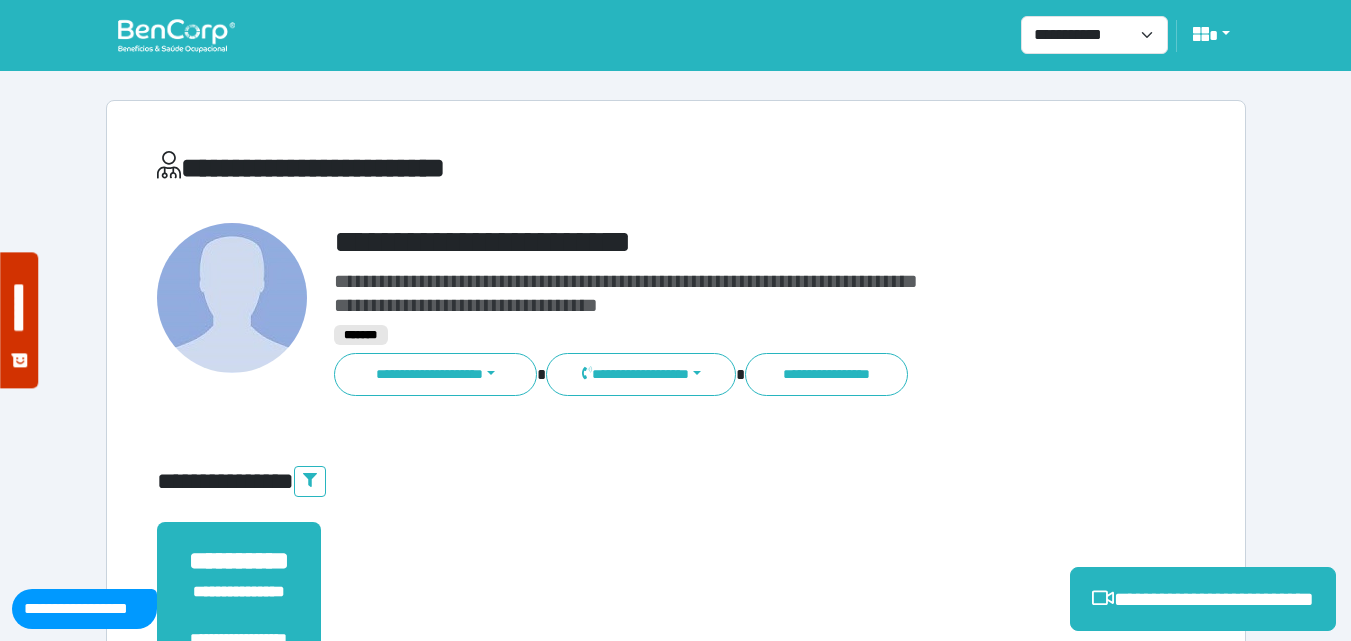 scroll, scrollTop: 495, scrollLeft: 0, axis: vertical 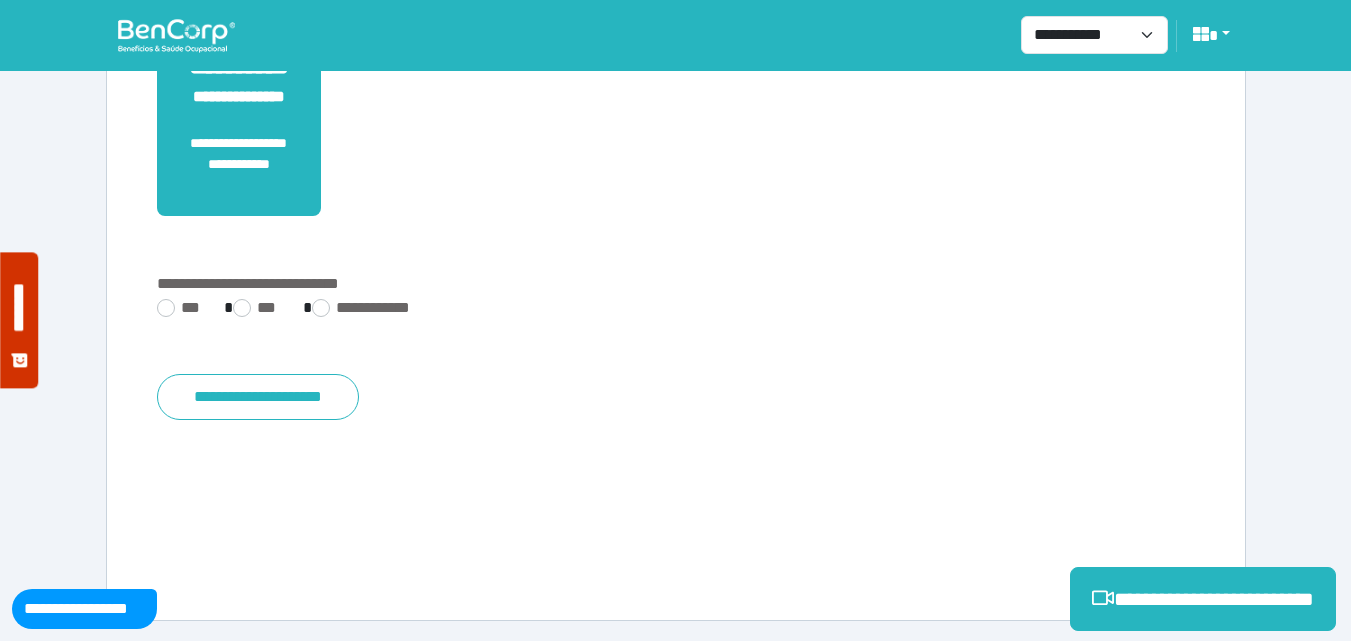 click on "**********" at bounding box center (676, 310) 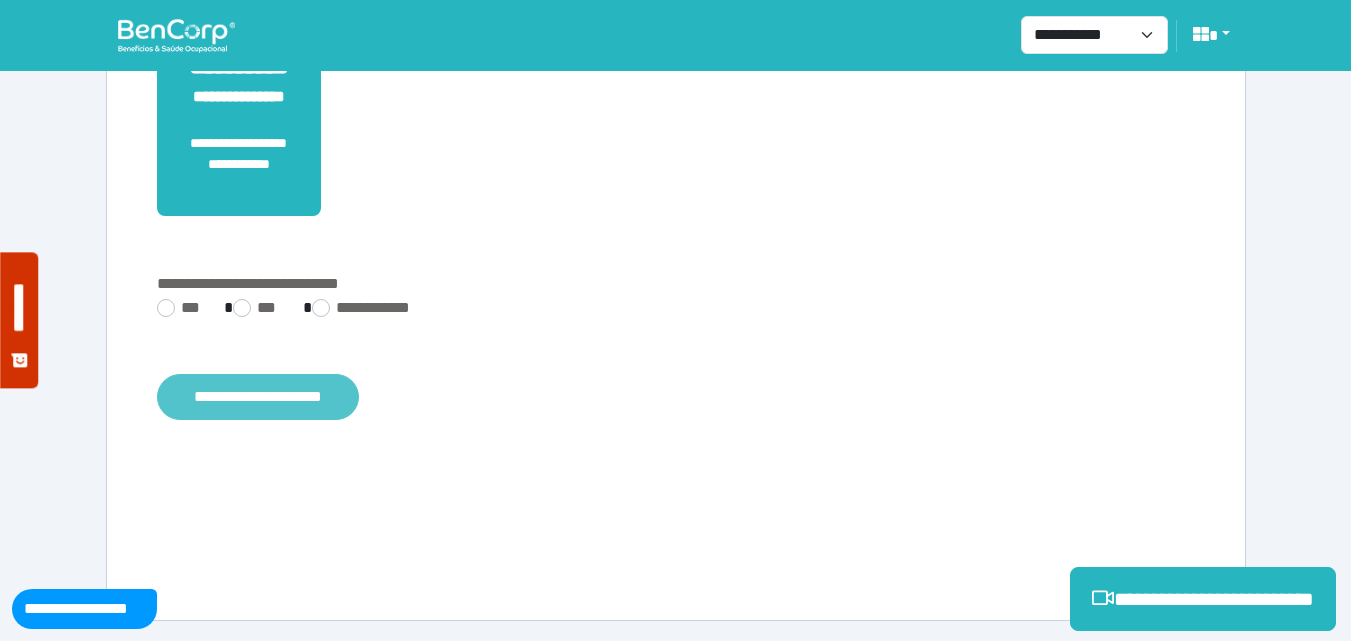 click on "**********" at bounding box center [258, 397] 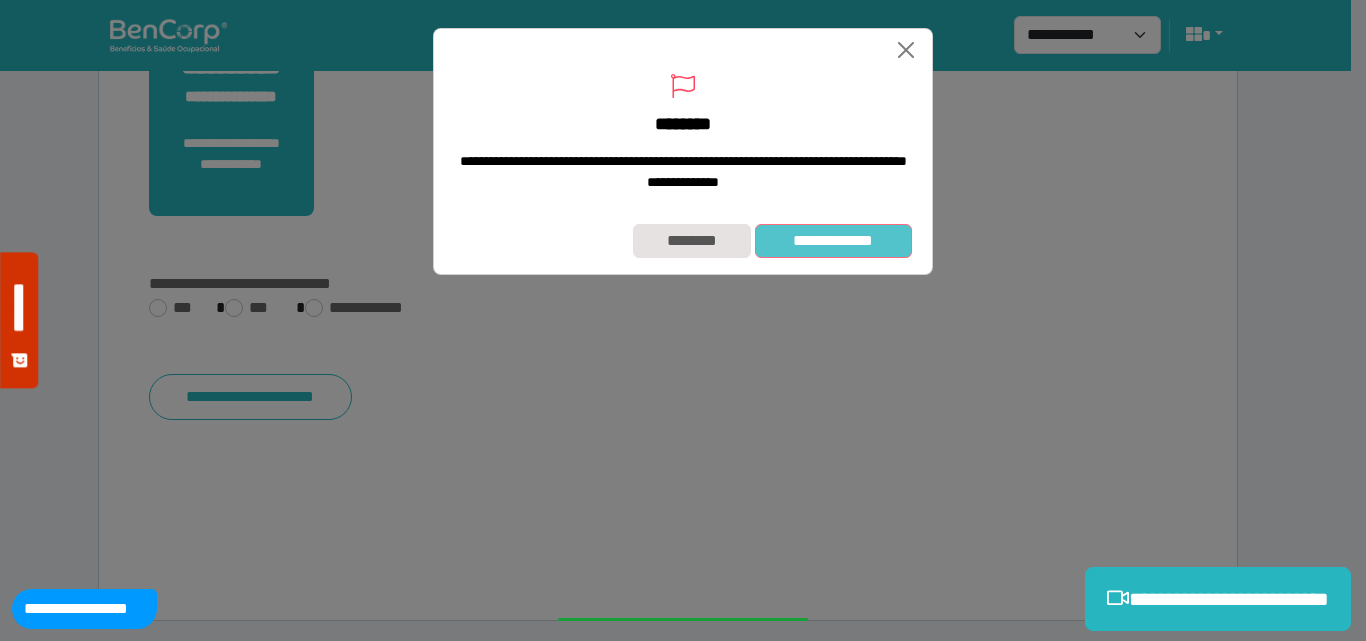 click on "**********" at bounding box center (833, 241) 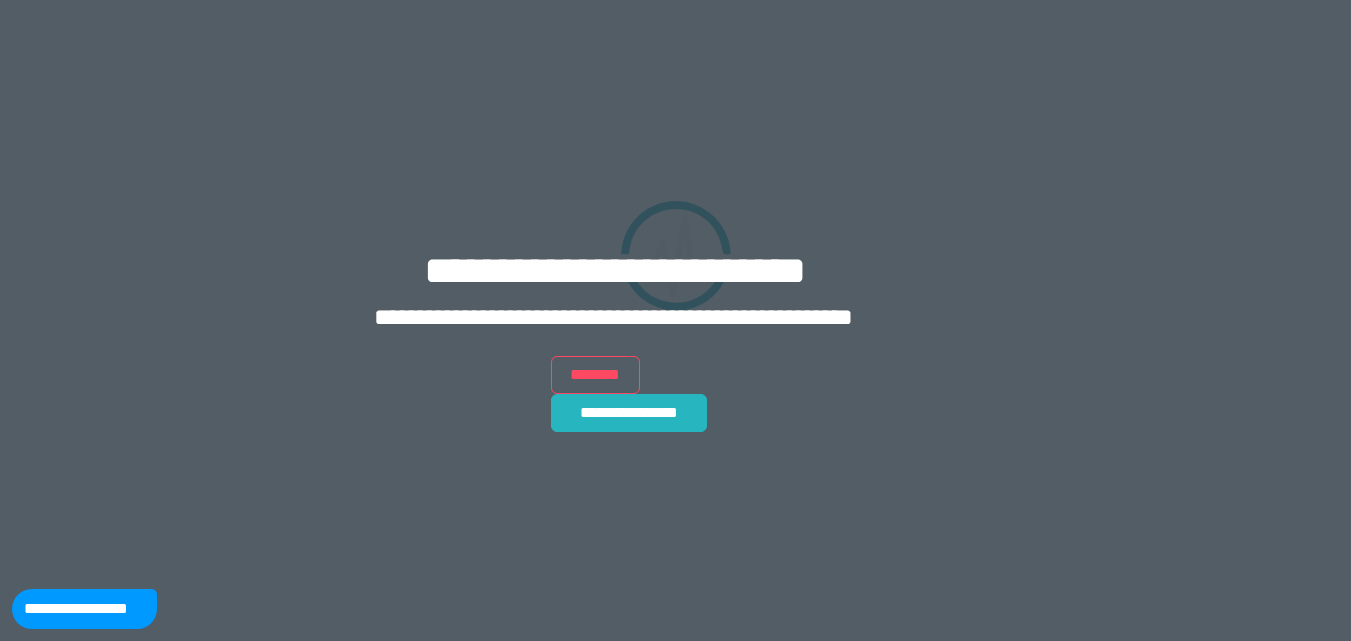 scroll, scrollTop: 0, scrollLeft: 0, axis: both 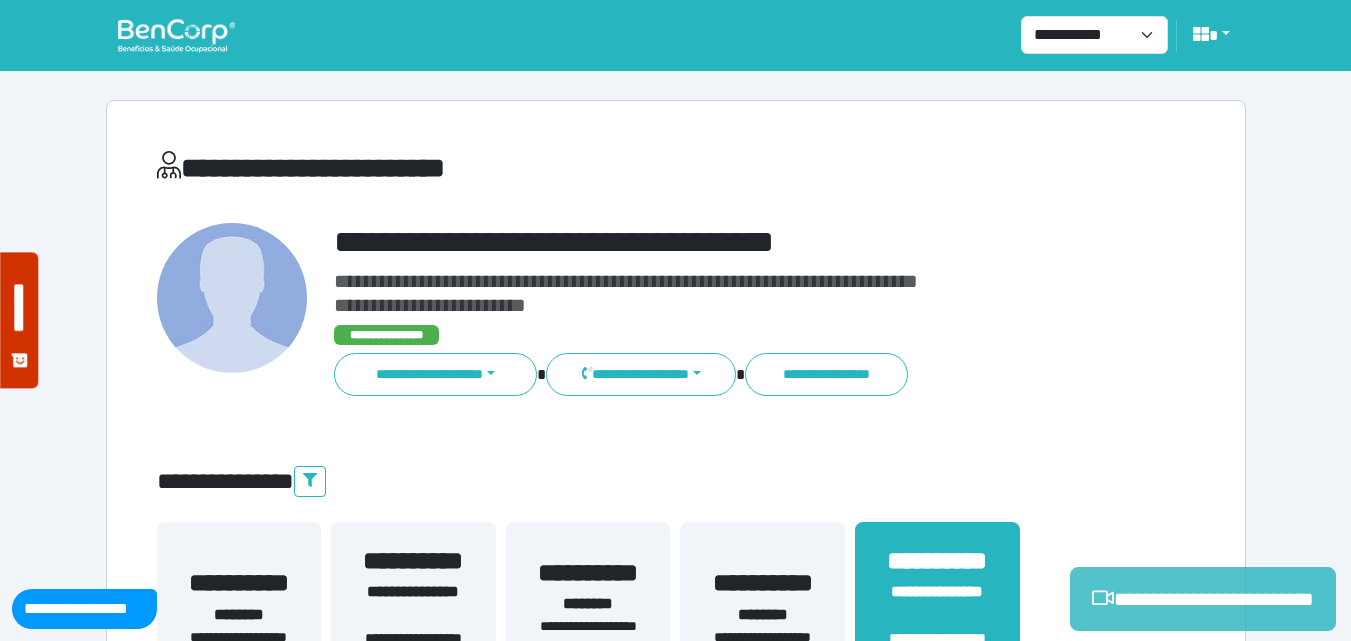 click on "**********" at bounding box center [1203, 599] 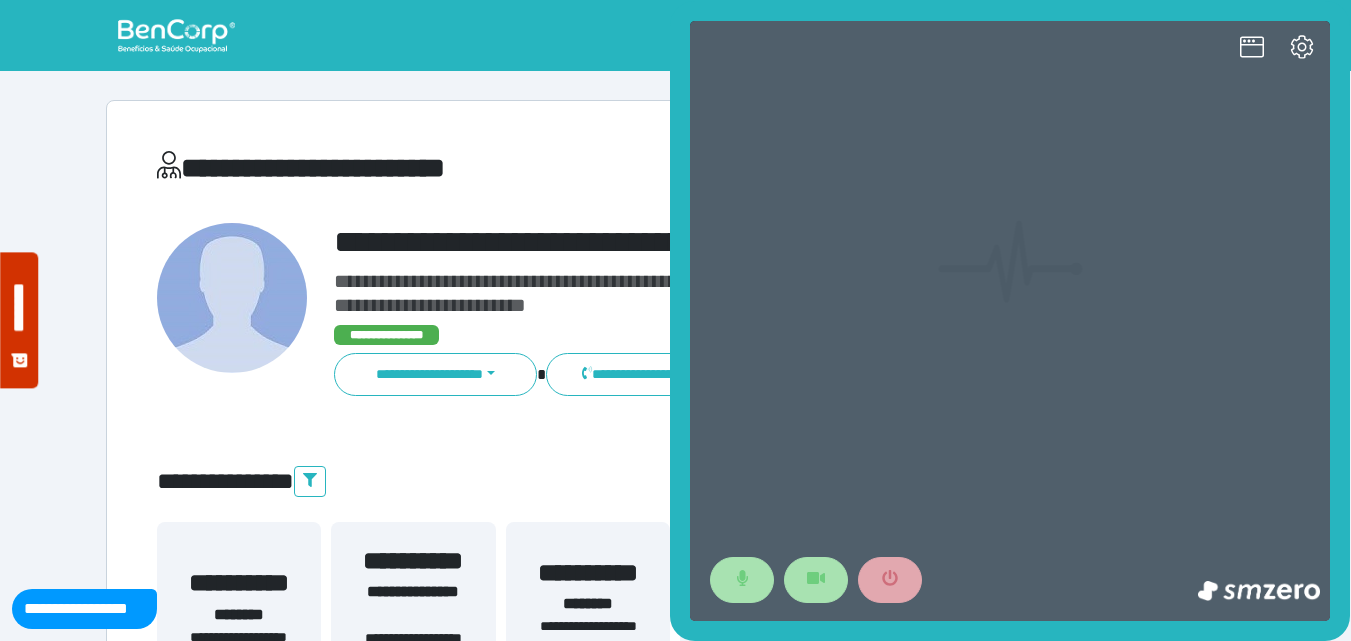 scroll, scrollTop: 0, scrollLeft: 0, axis: both 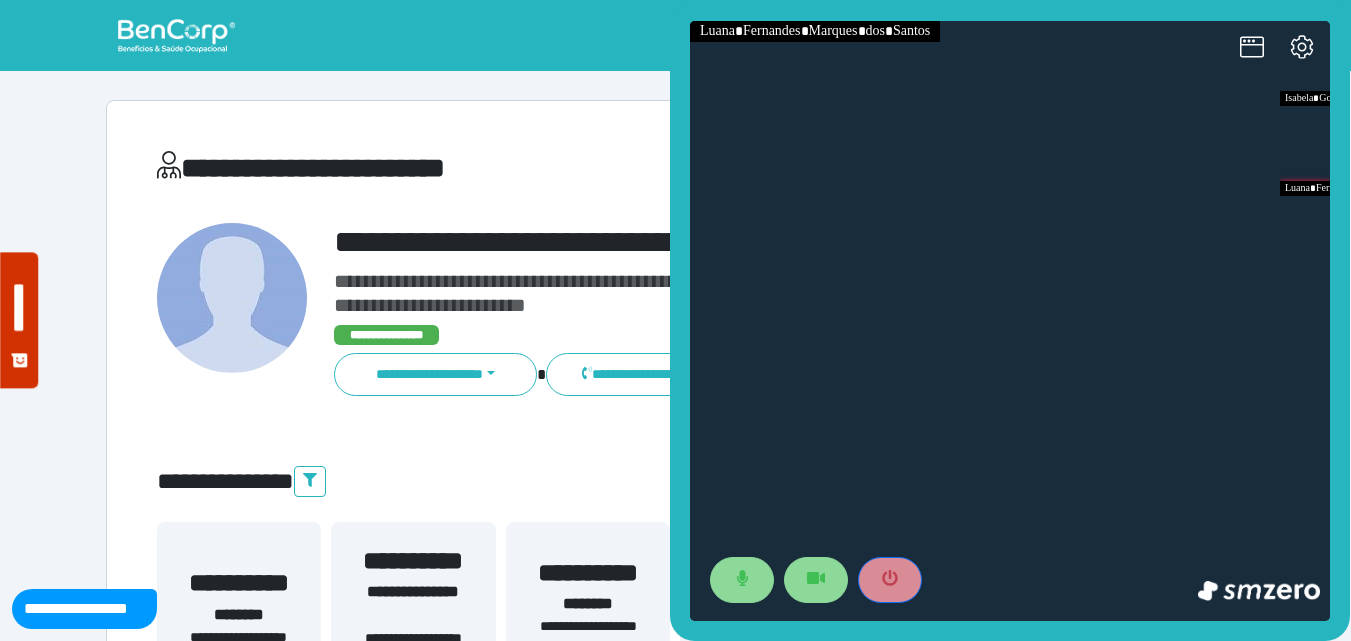 drag, startPoint x: 885, startPoint y: 568, endPoint x: 817, endPoint y: 336, distance: 241.76021 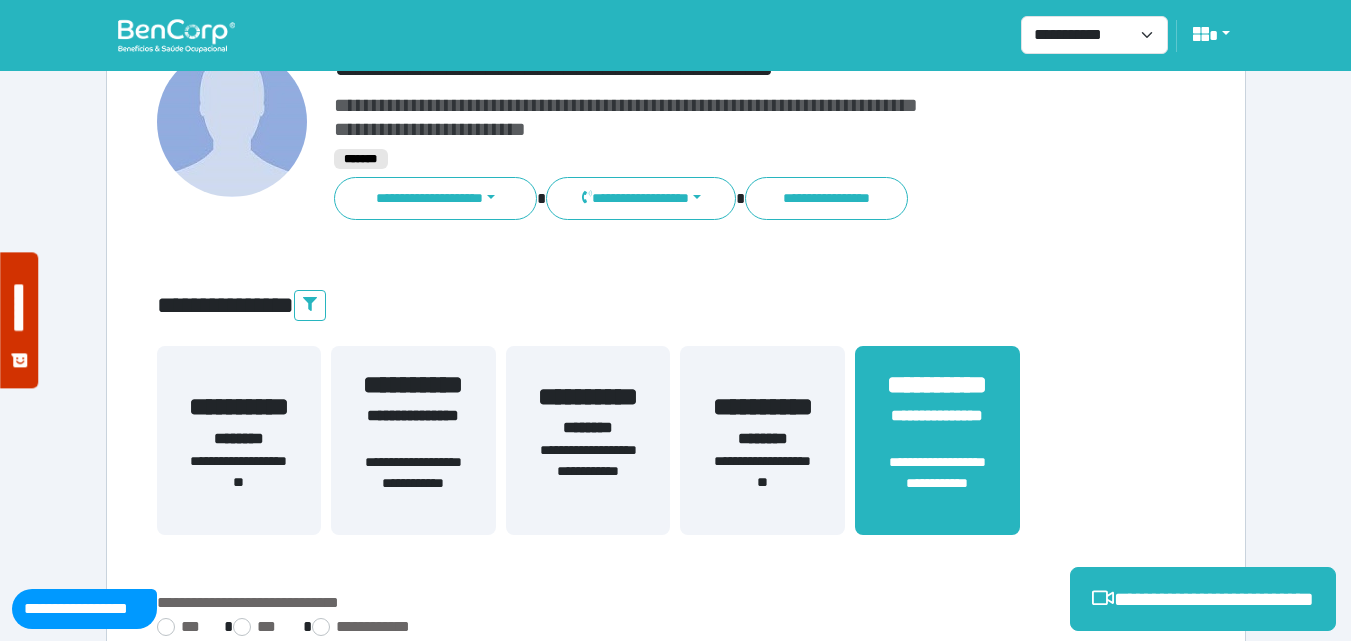 scroll, scrollTop: 400, scrollLeft: 0, axis: vertical 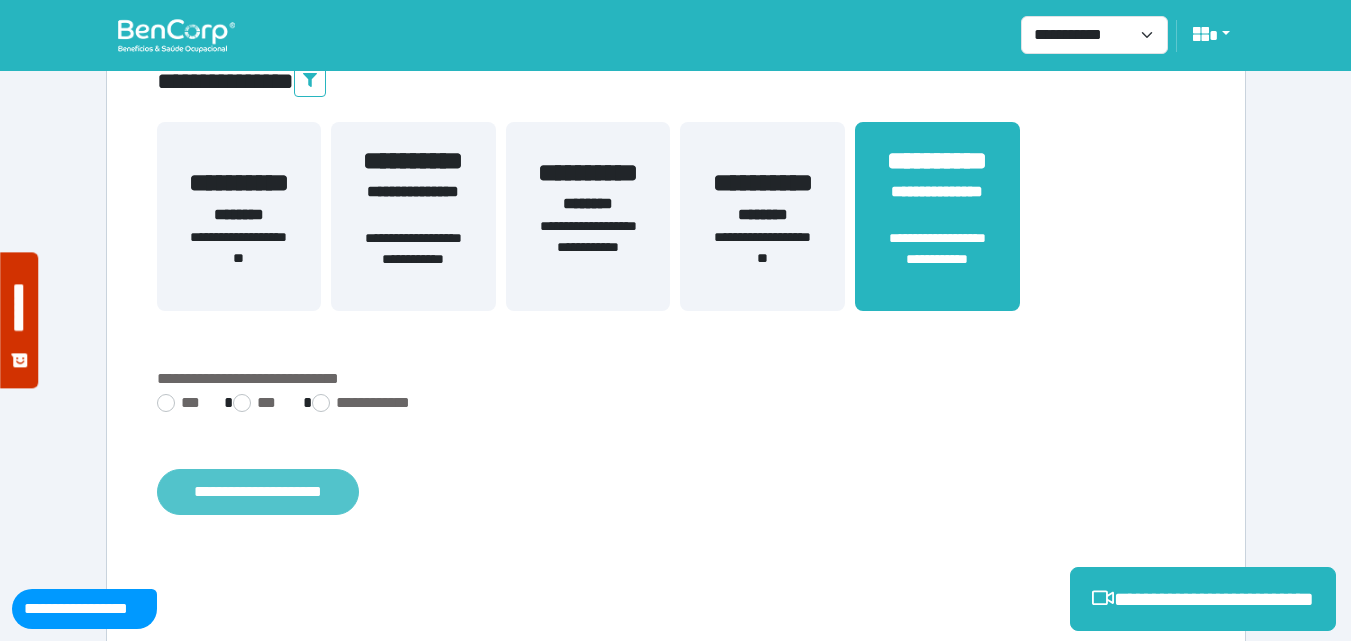 click on "**********" at bounding box center [258, 492] 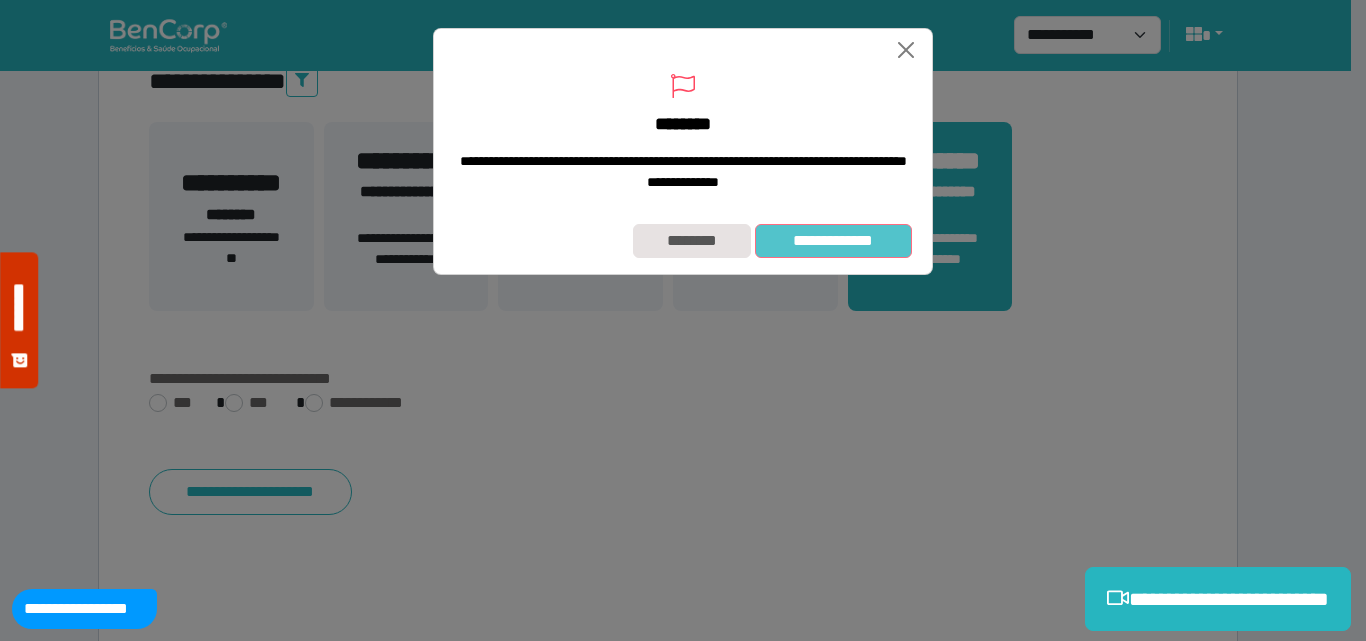 click on "**********" at bounding box center (833, 241) 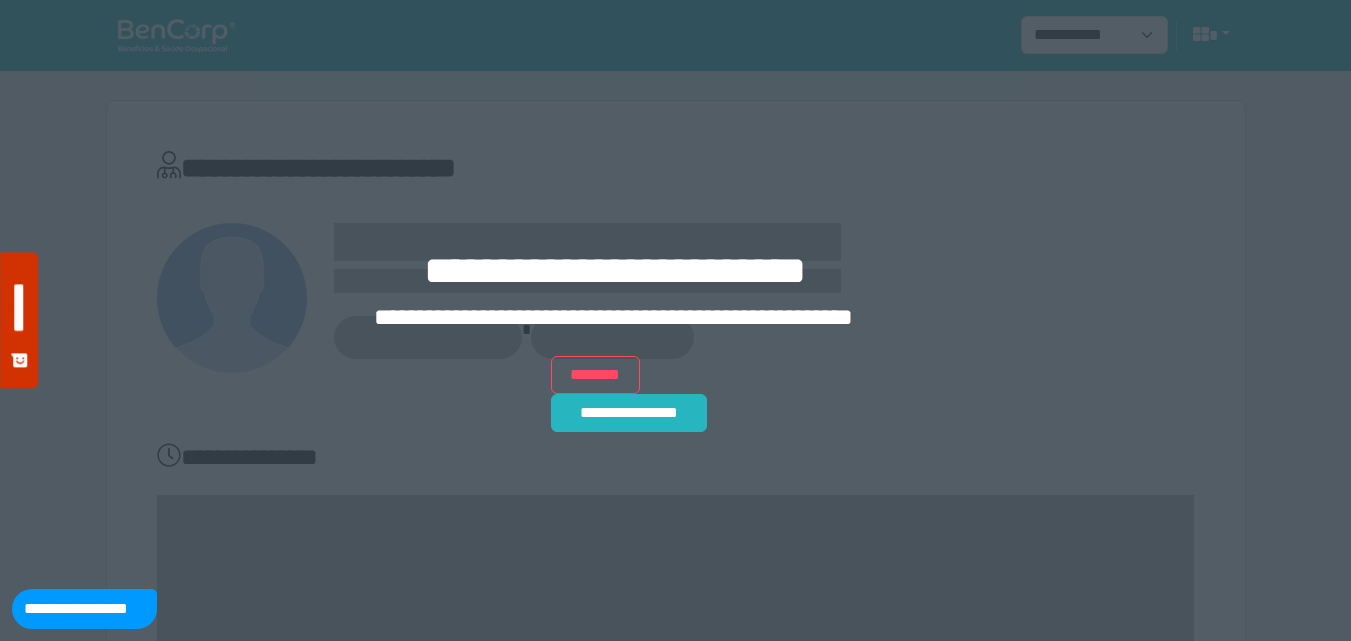 scroll, scrollTop: 0, scrollLeft: 0, axis: both 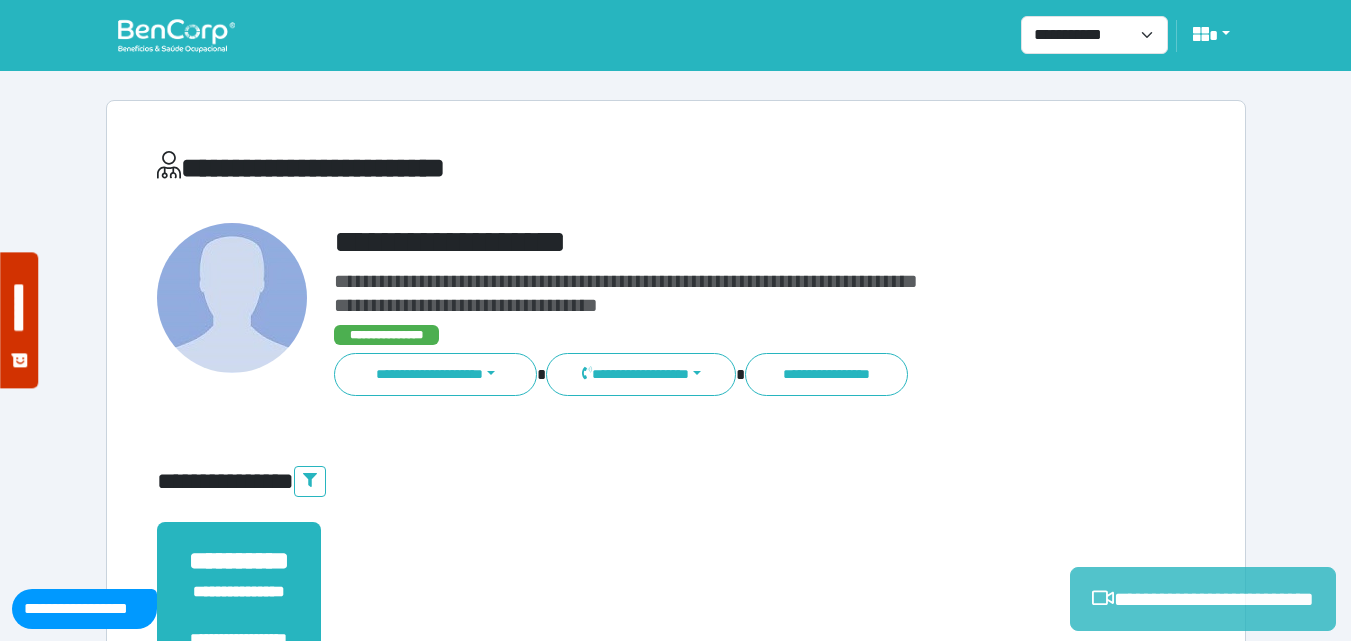 click on "**********" at bounding box center [1203, 599] 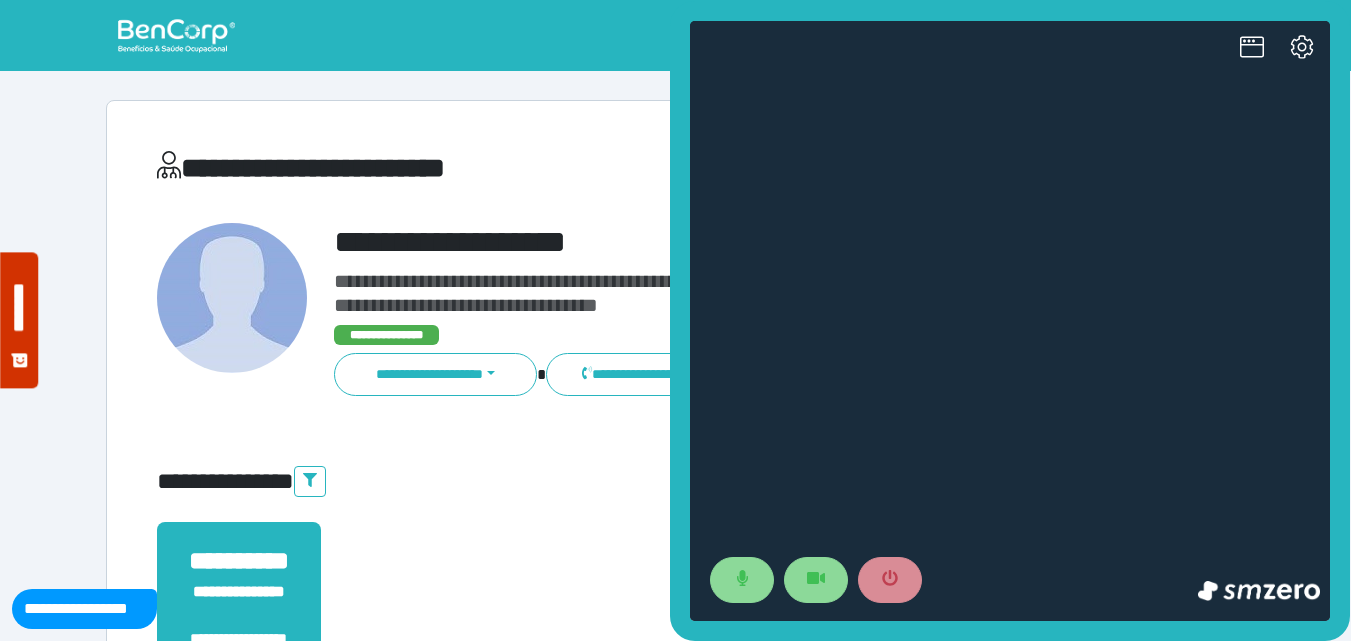 scroll, scrollTop: 0, scrollLeft: 0, axis: both 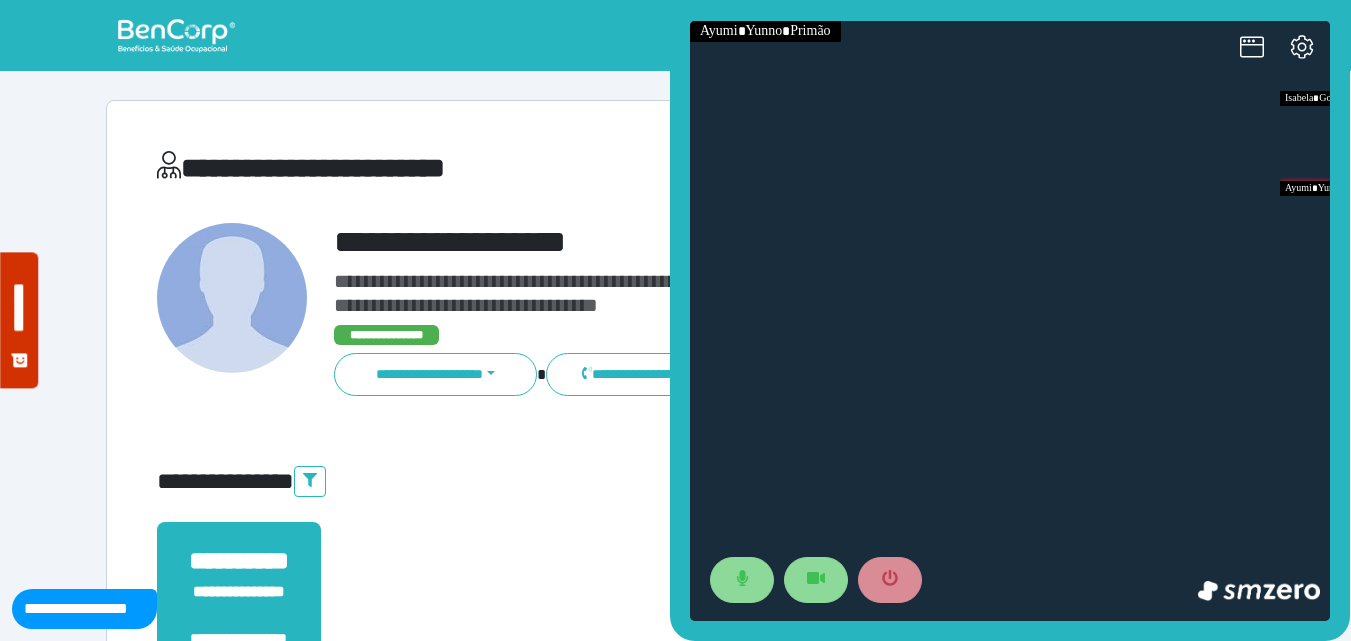 click on "**********" at bounding box center (676, 35) 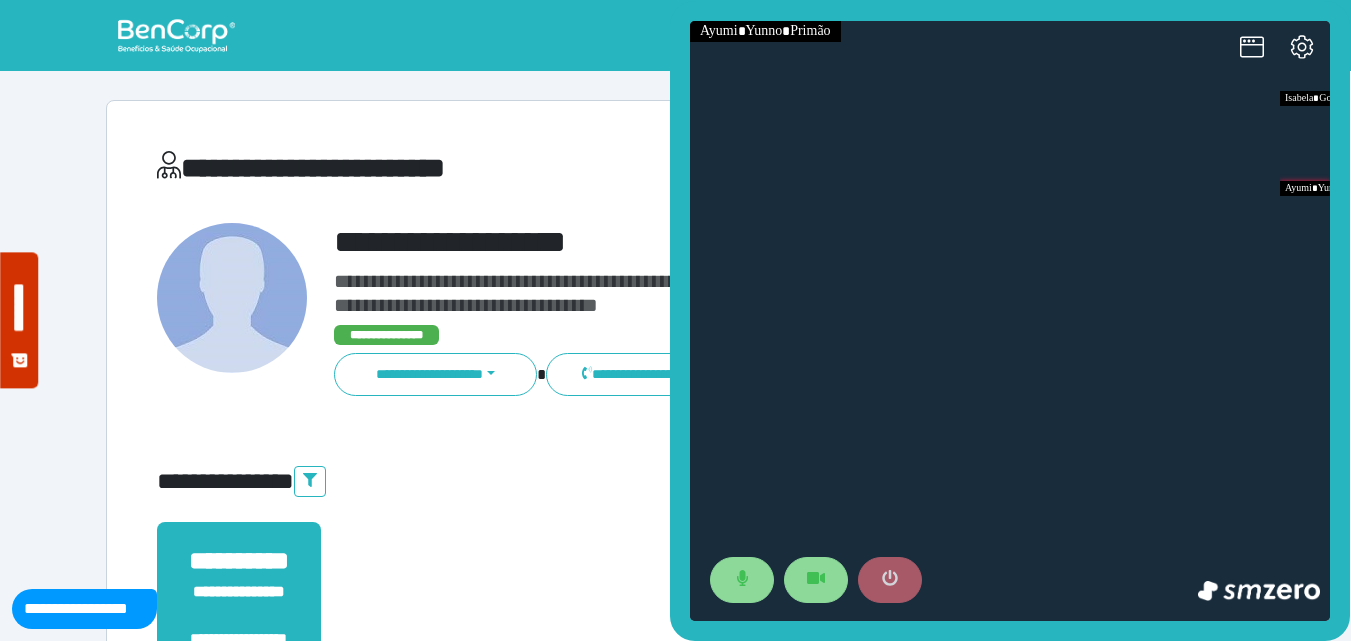 click at bounding box center [890, 580] 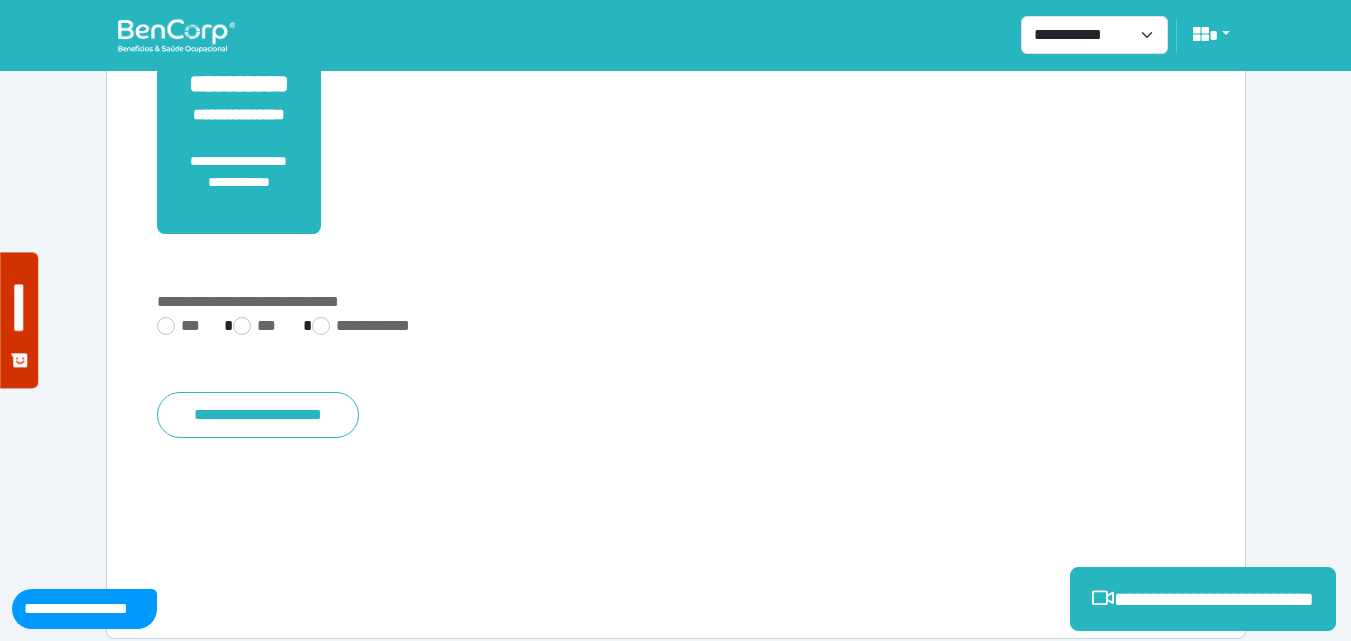 scroll, scrollTop: 495, scrollLeft: 0, axis: vertical 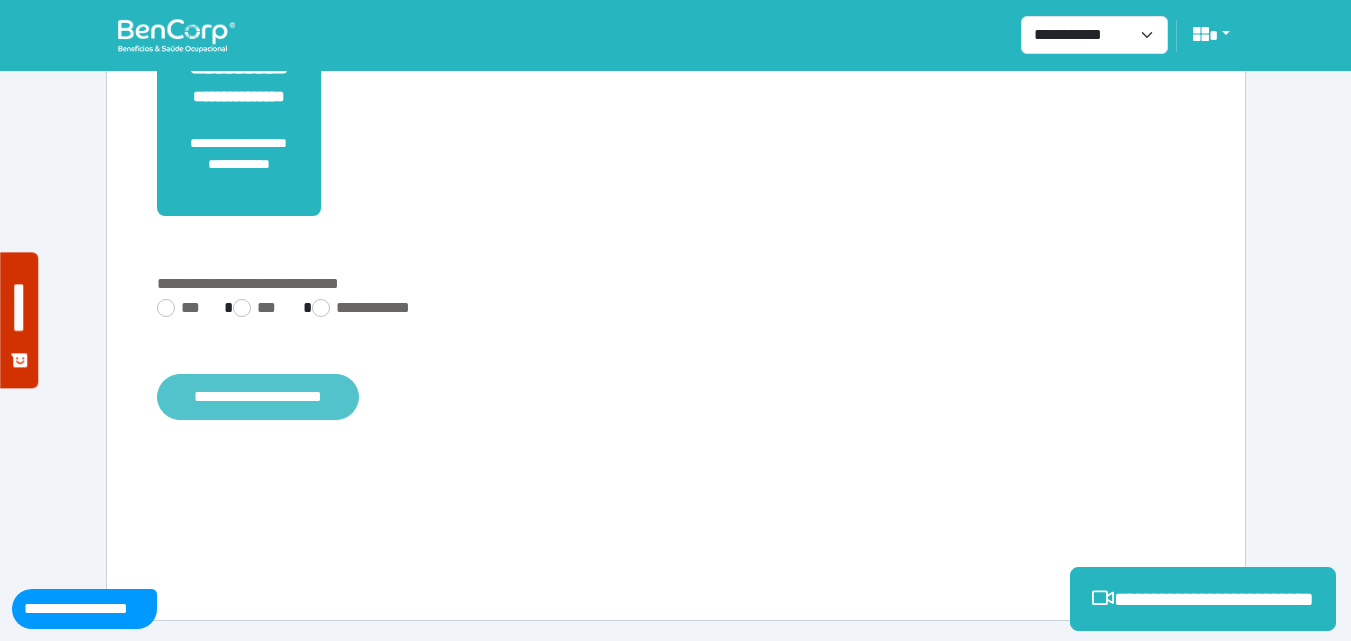 click on "**********" at bounding box center (258, 397) 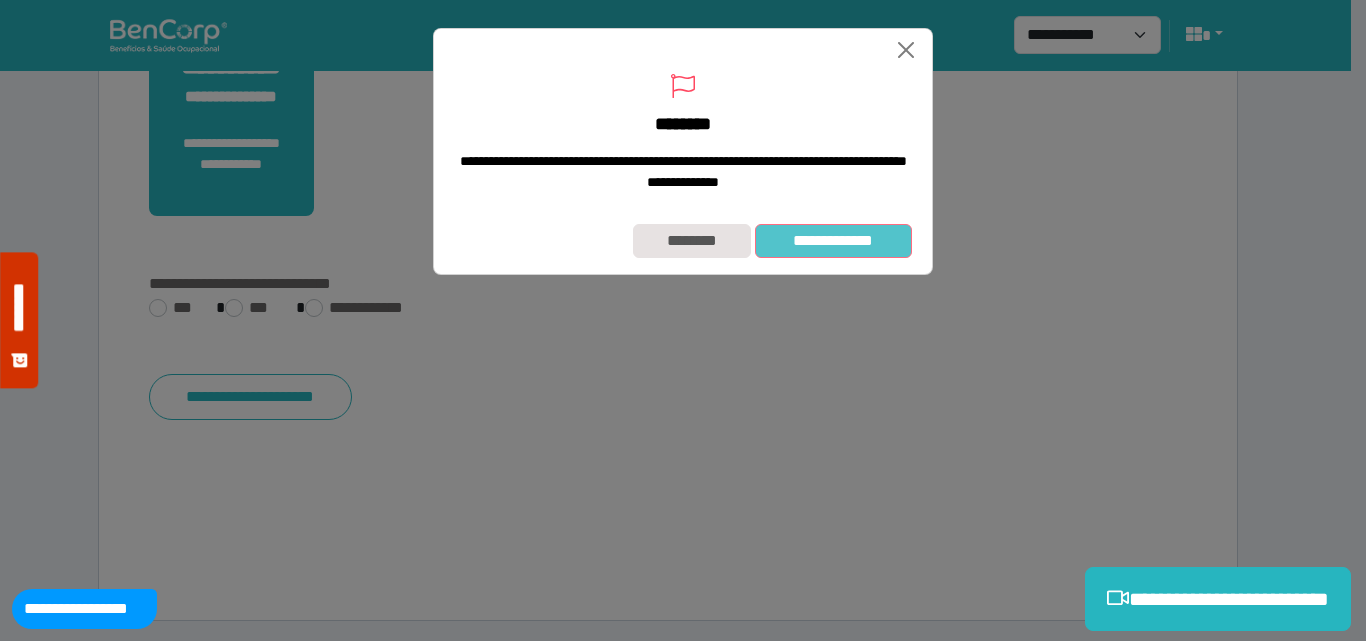 click on "**********" at bounding box center (833, 241) 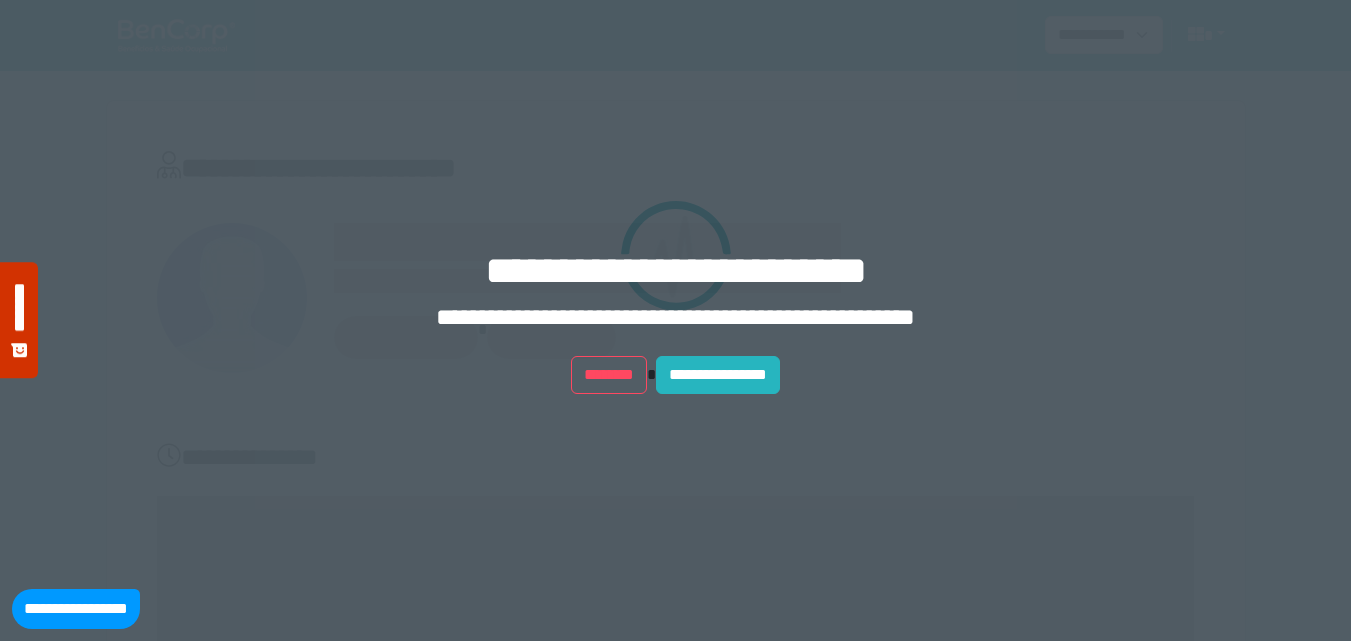 scroll, scrollTop: 0, scrollLeft: 0, axis: both 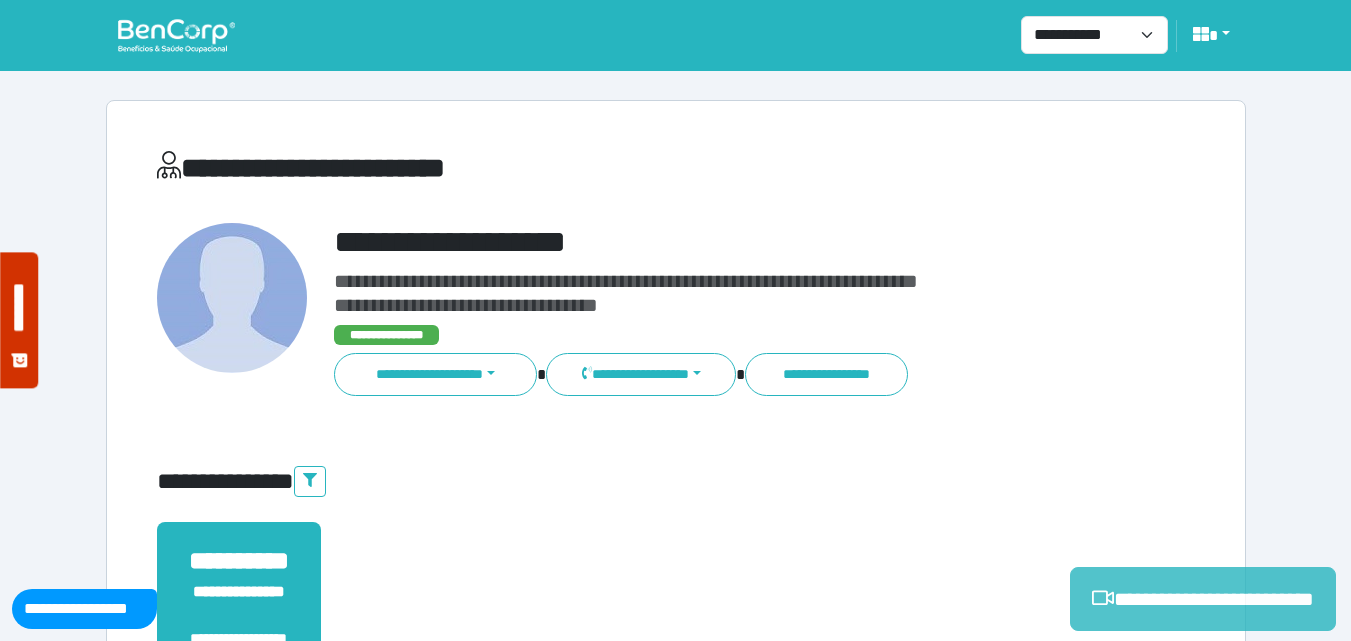 click on "**********" at bounding box center [1203, 599] 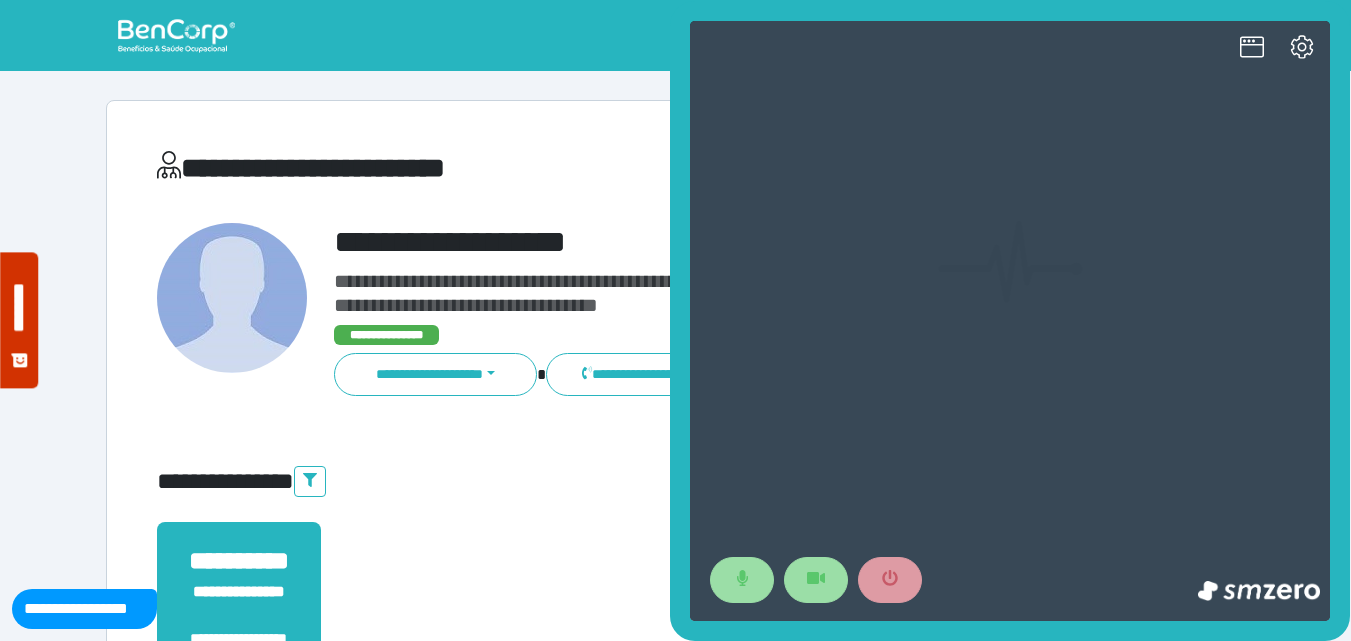 scroll, scrollTop: 0, scrollLeft: 0, axis: both 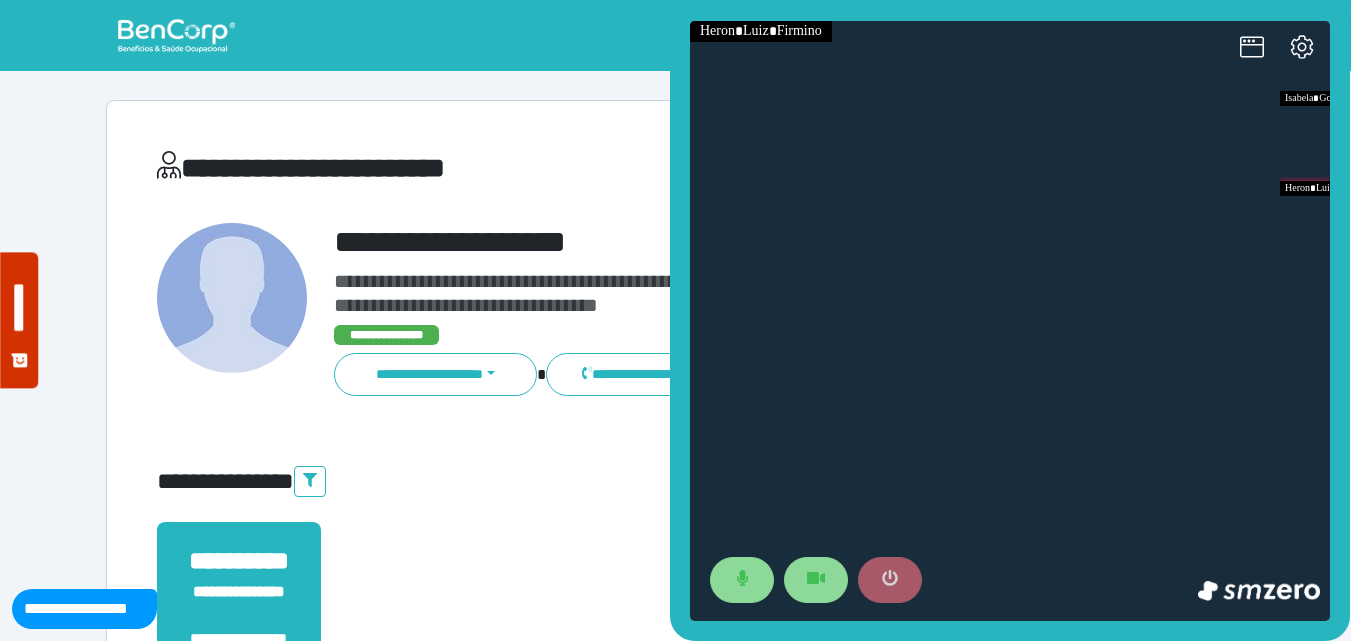 drag, startPoint x: 897, startPoint y: 586, endPoint x: 897, endPoint y: 569, distance: 17 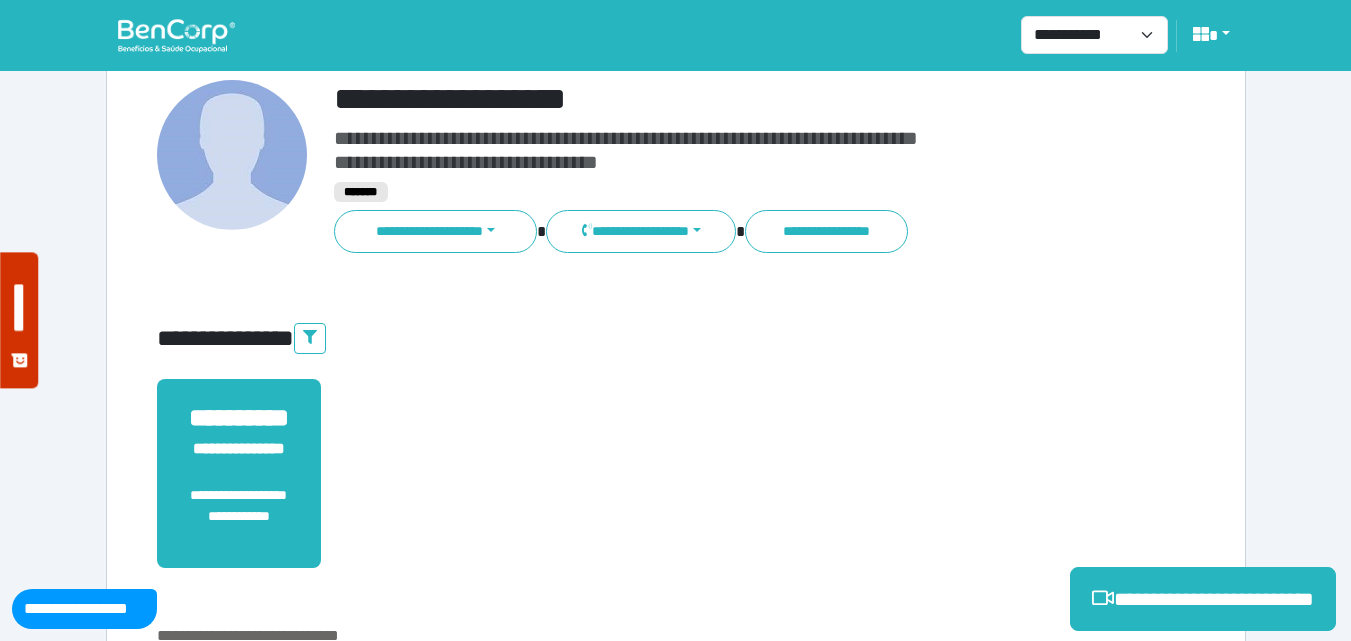 scroll, scrollTop: 495, scrollLeft: 0, axis: vertical 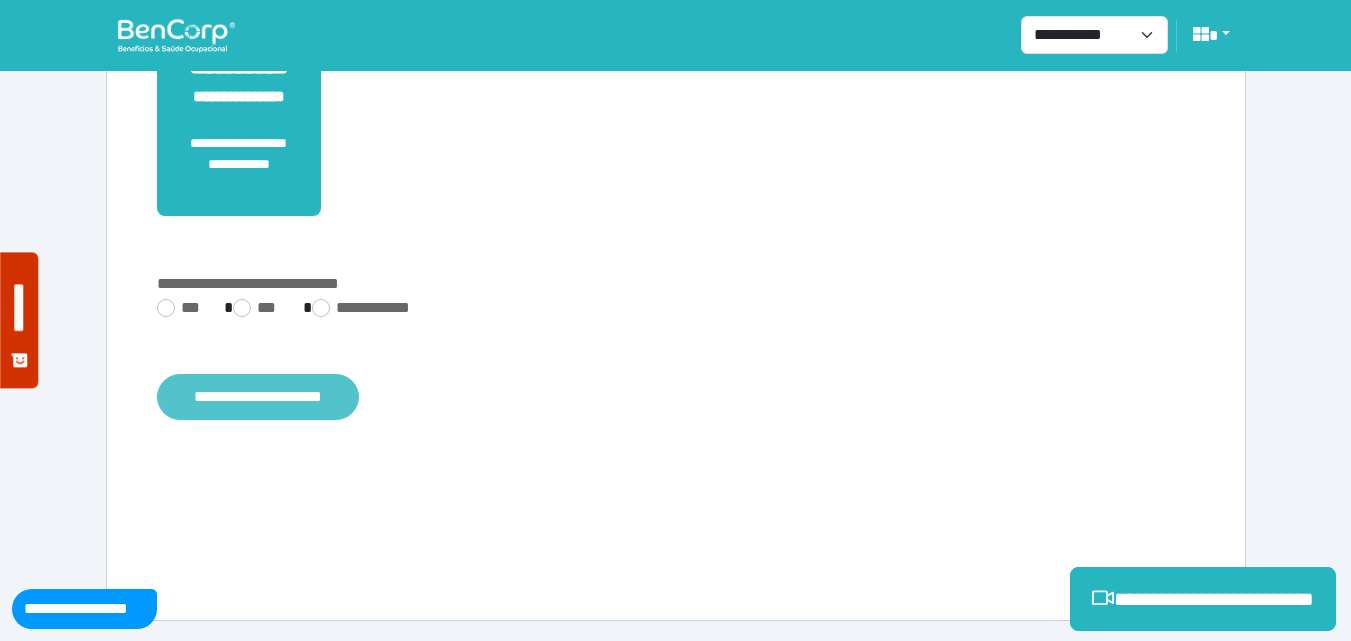 click on "**********" at bounding box center (258, 397) 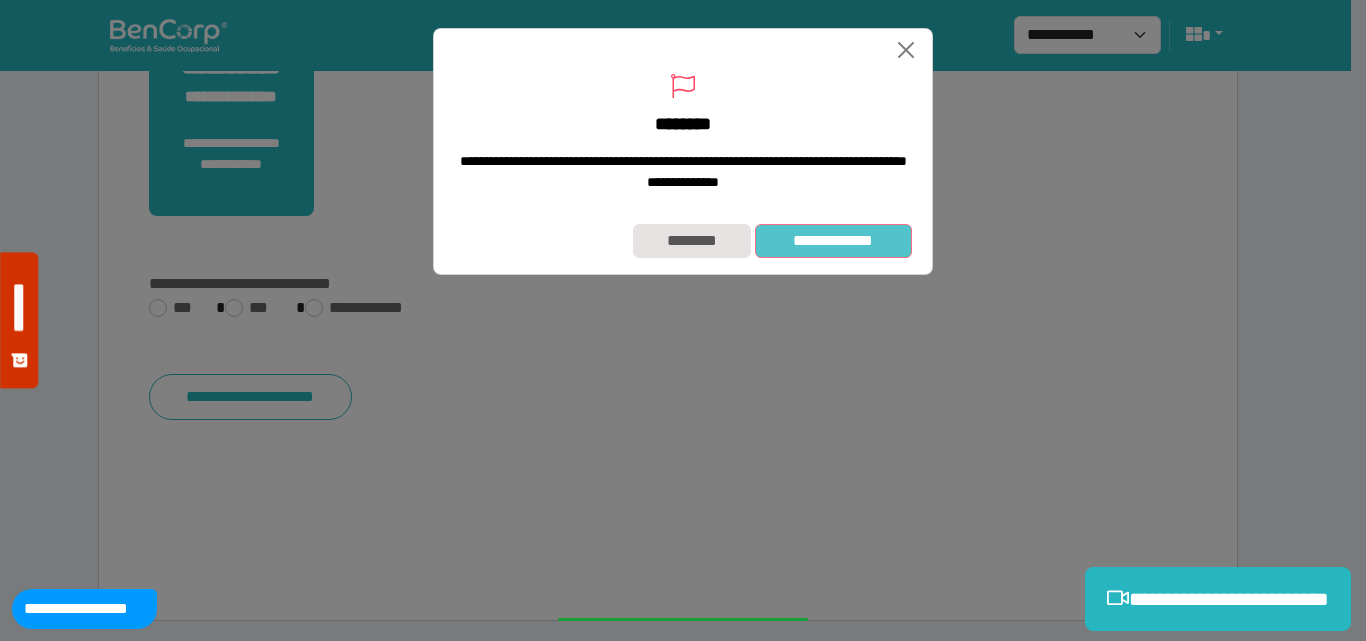click on "**********" at bounding box center [833, 241] 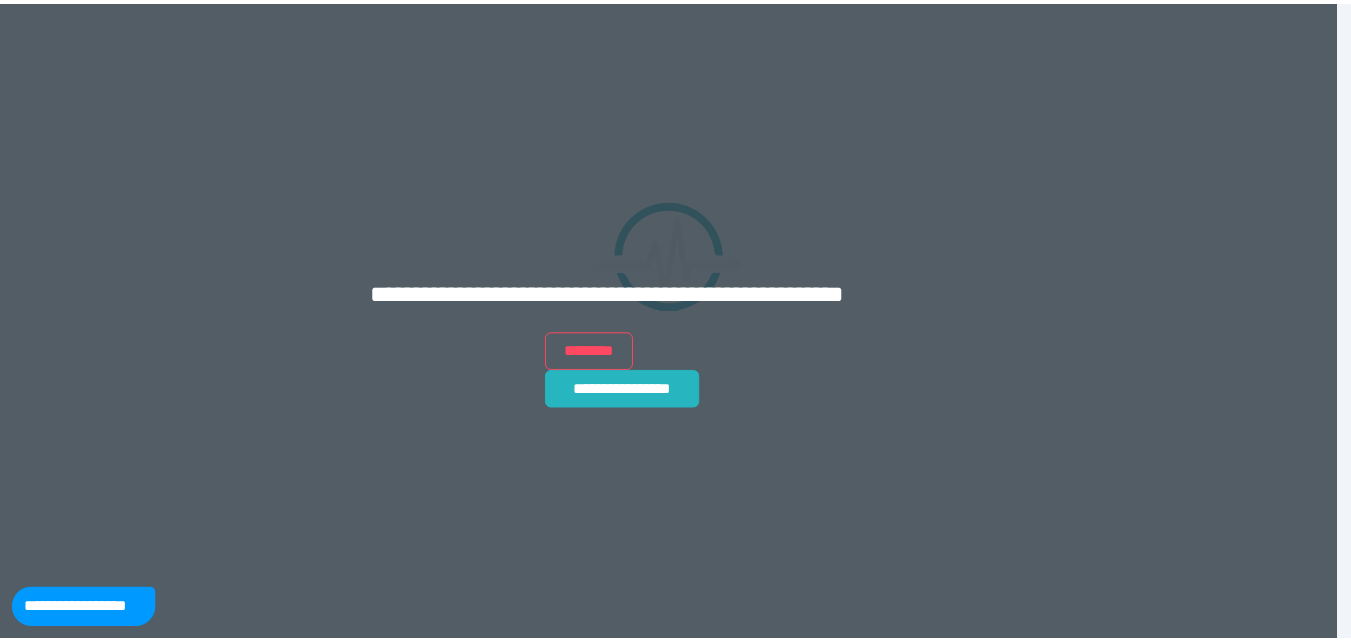 scroll, scrollTop: 0, scrollLeft: 0, axis: both 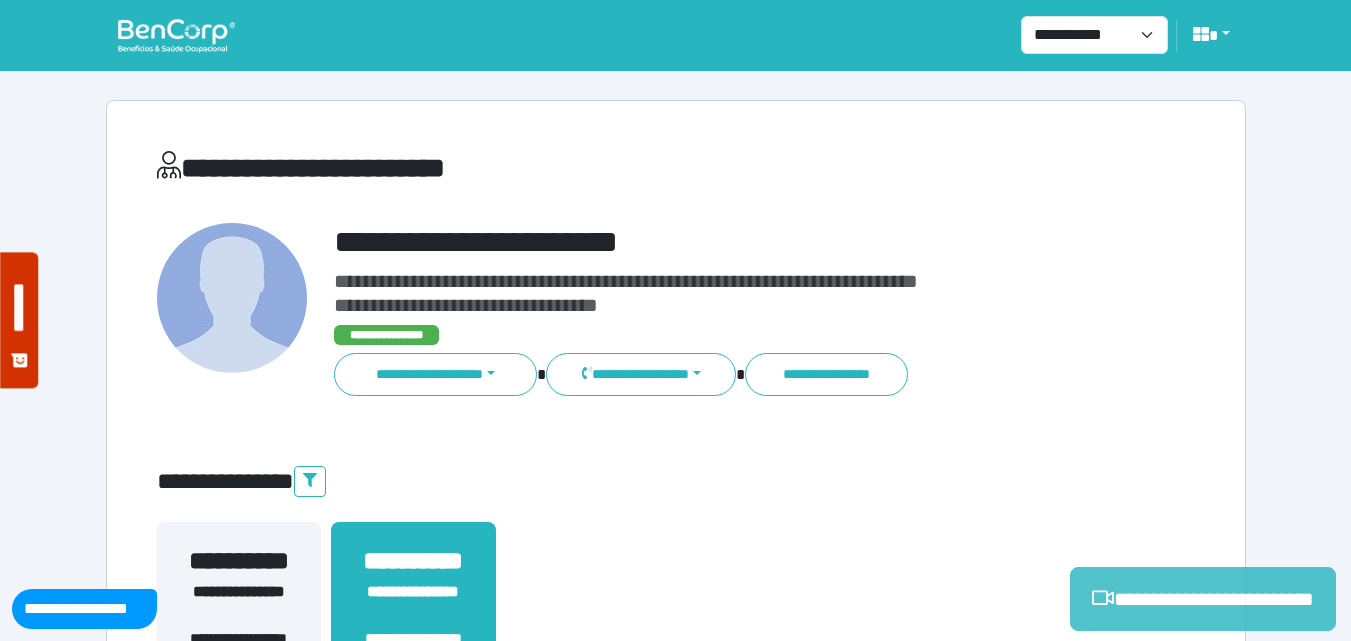 click on "**********" at bounding box center [1203, 599] 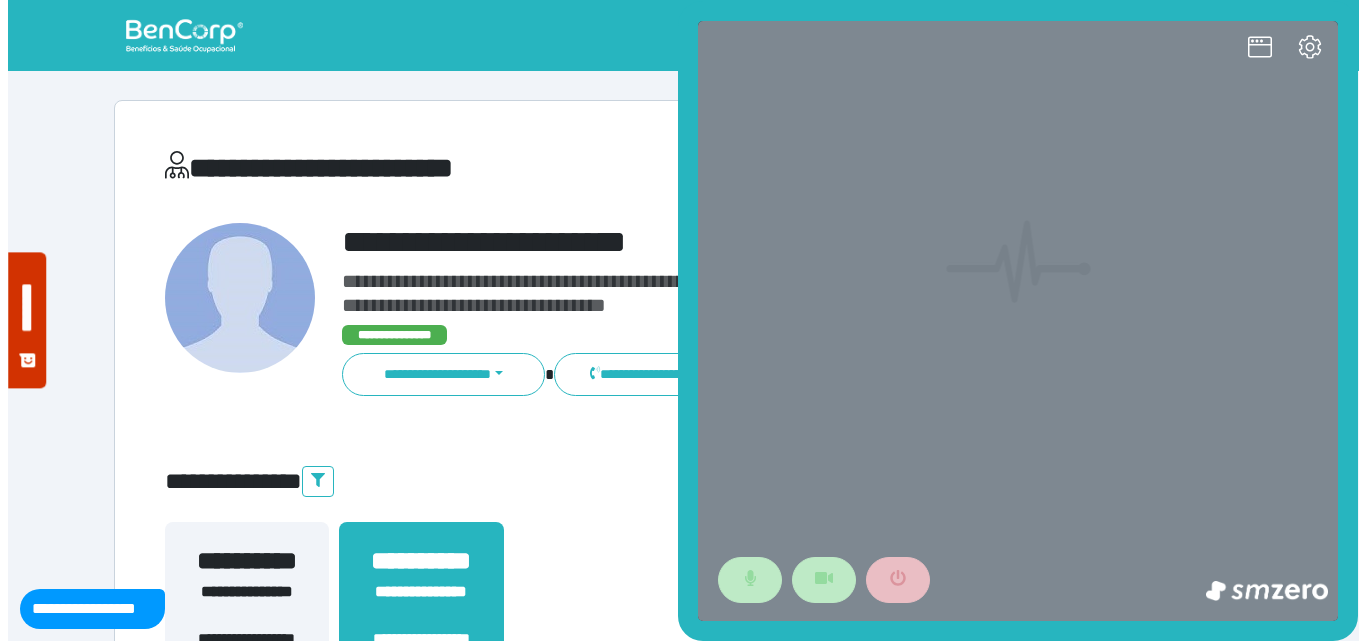 scroll, scrollTop: 0, scrollLeft: 0, axis: both 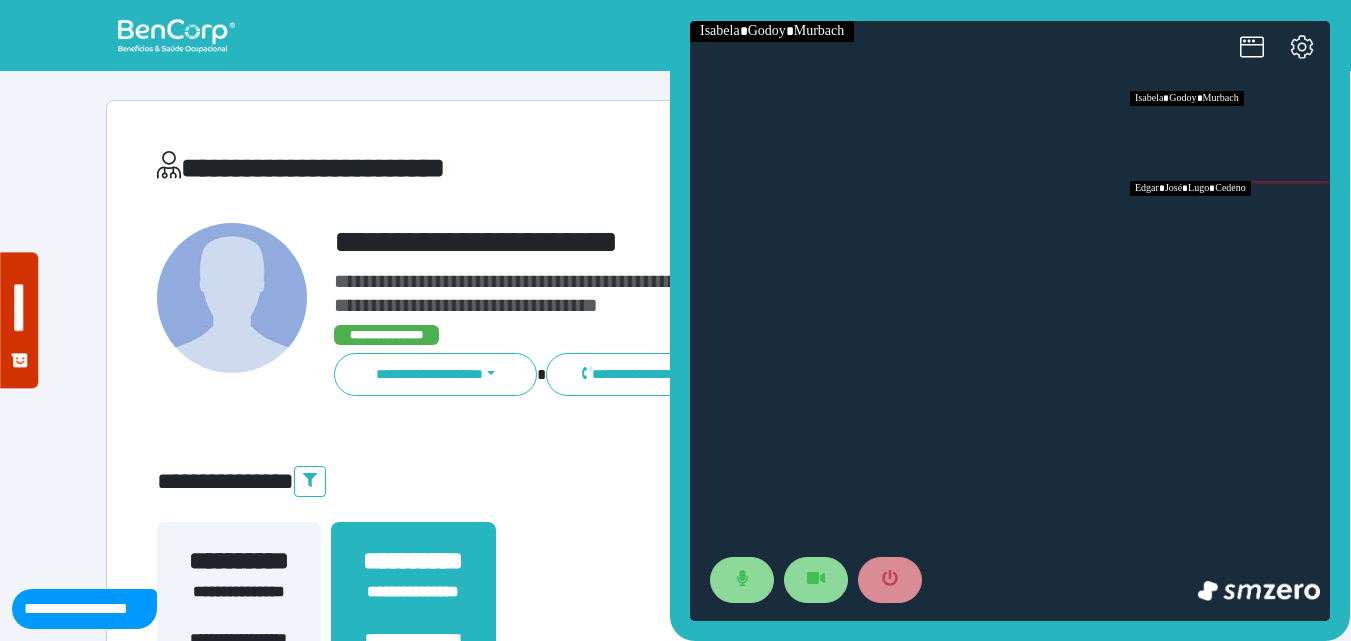 click at bounding box center (1230, 226) 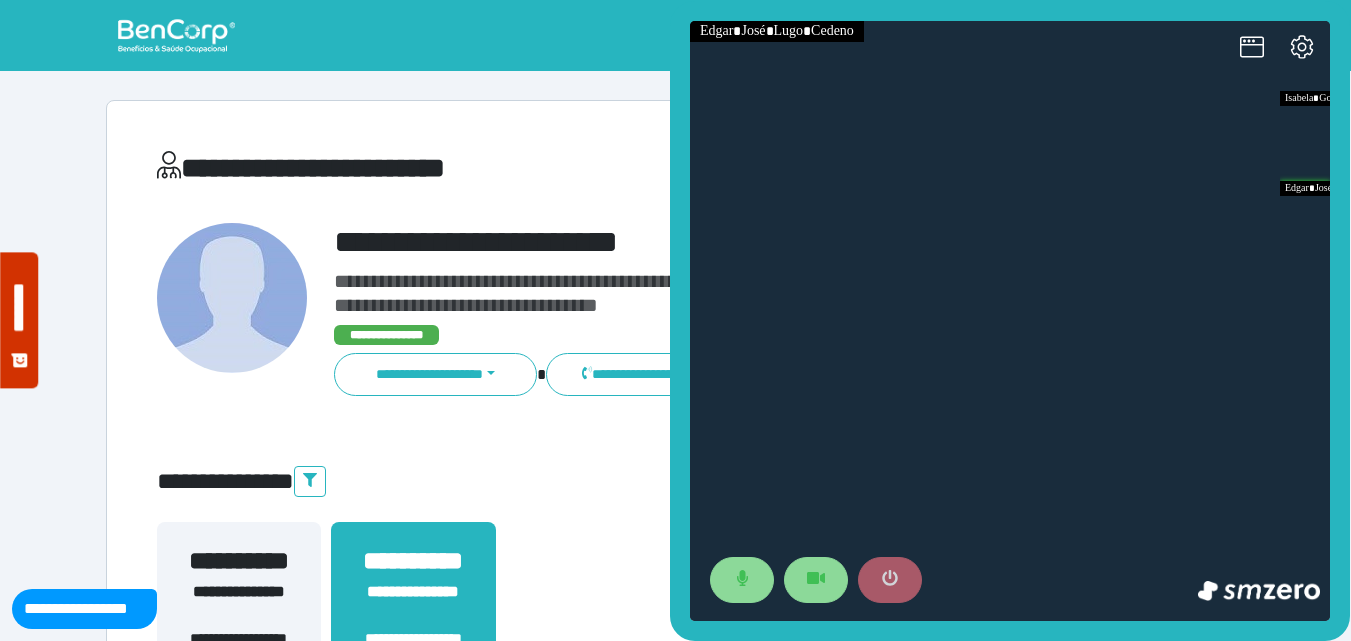 click at bounding box center (890, 580) 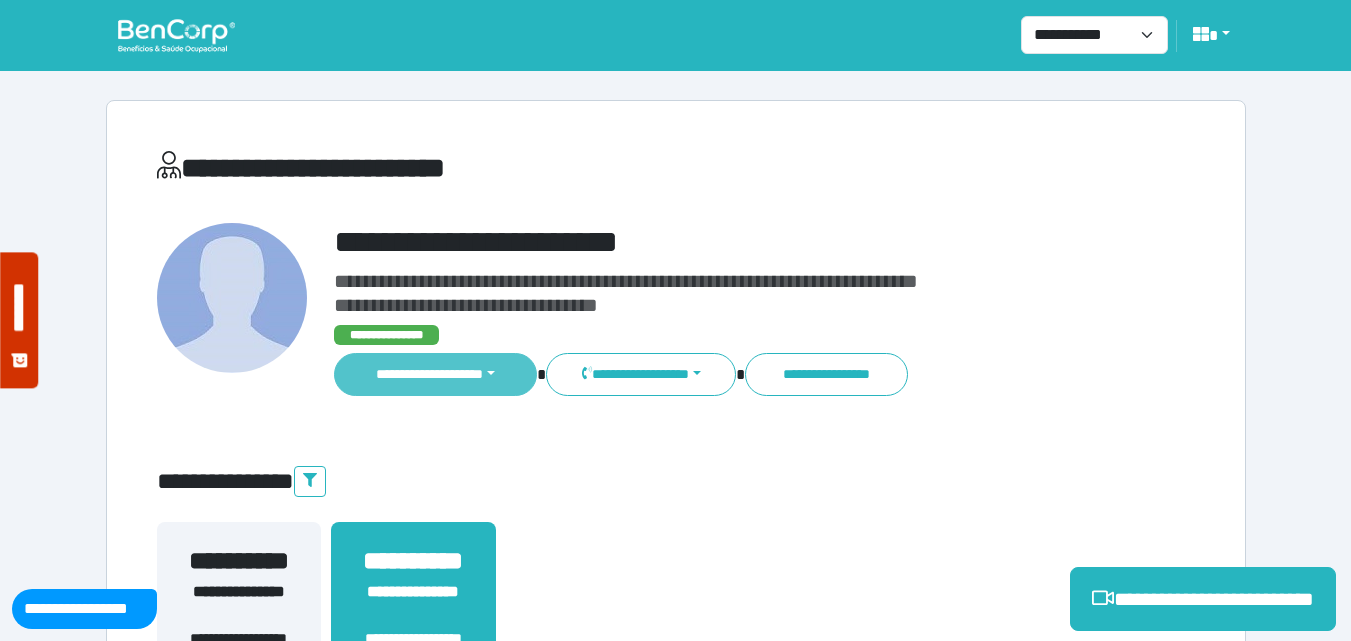 click on "**********" at bounding box center (436, 374) 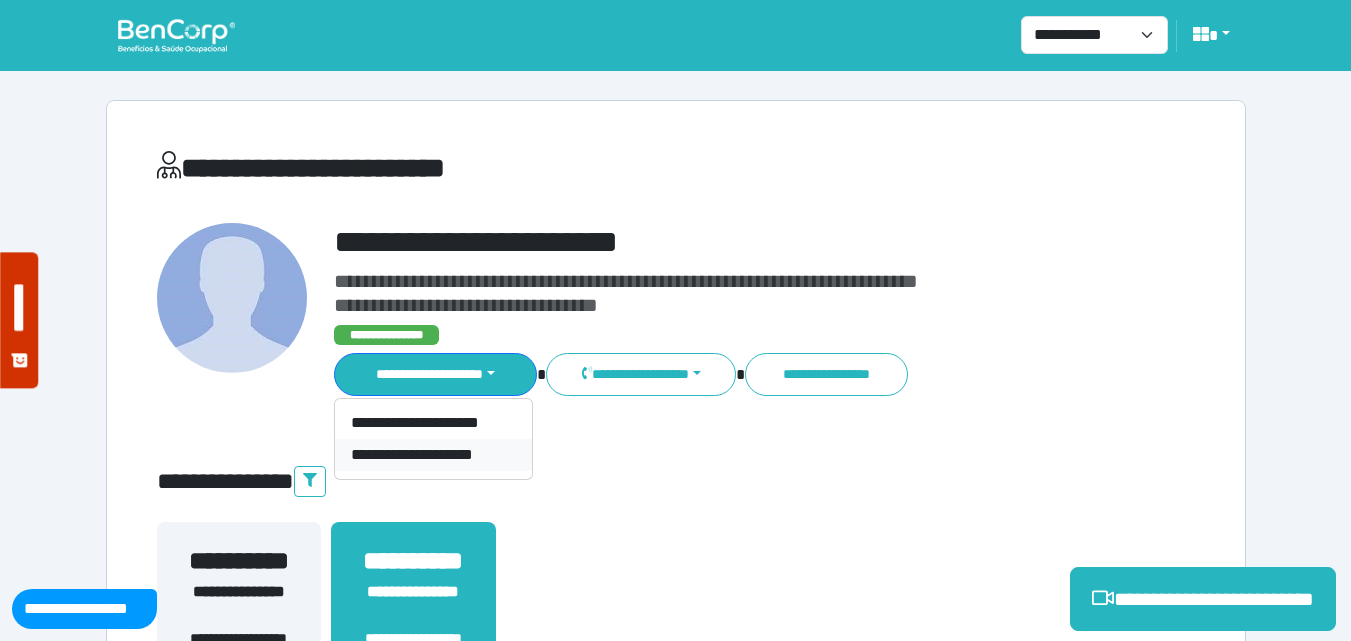 click on "**********" at bounding box center [433, 455] 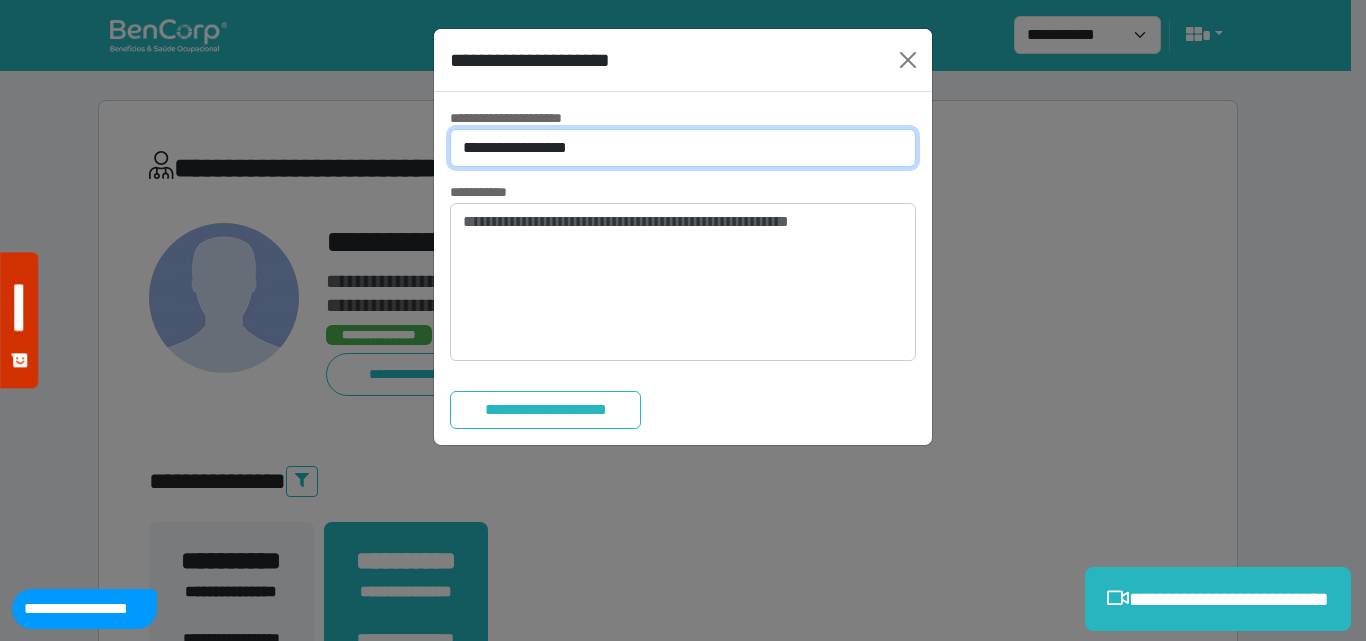 click on "**********" at bounding box center (683, 148) 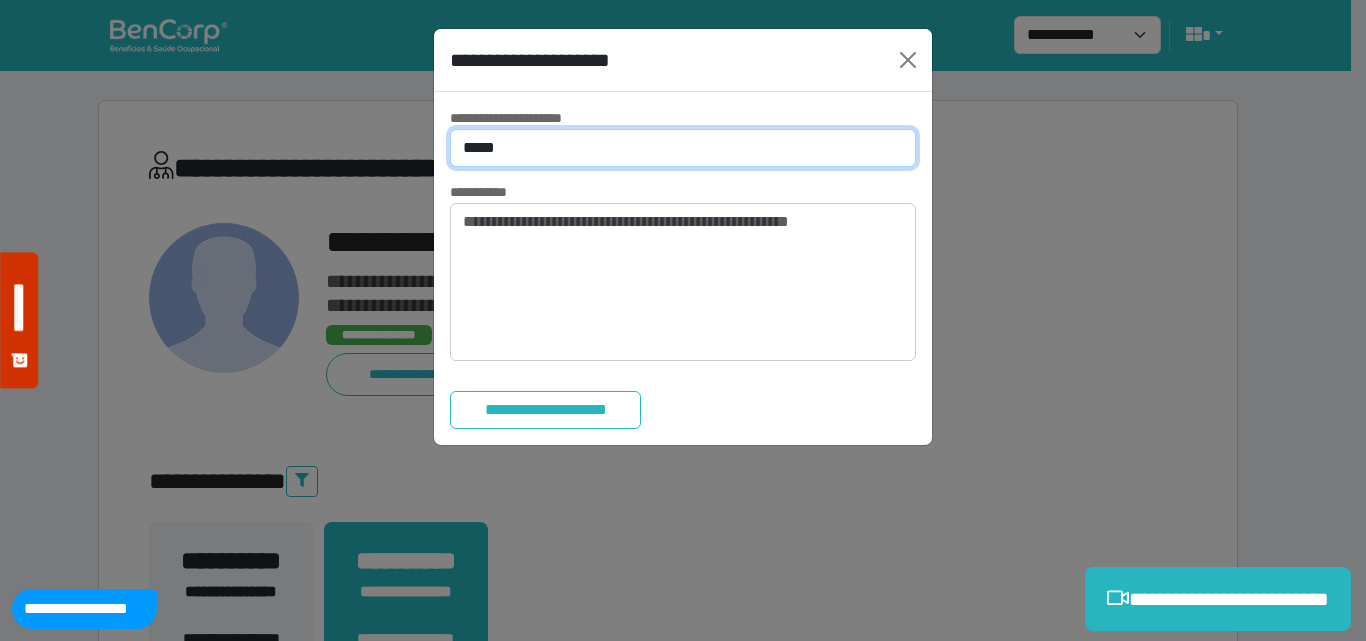 click on "**********" at bounding box center (683, 148) 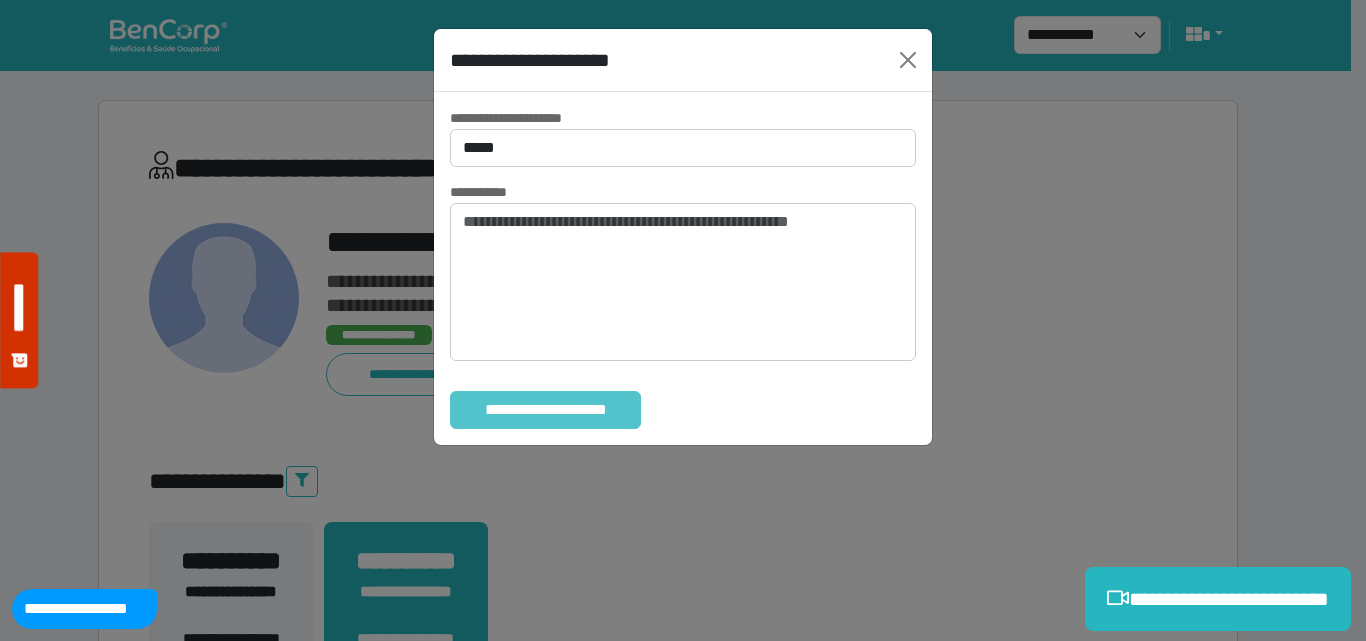 click on "**********" at bounding box center (545, 410) 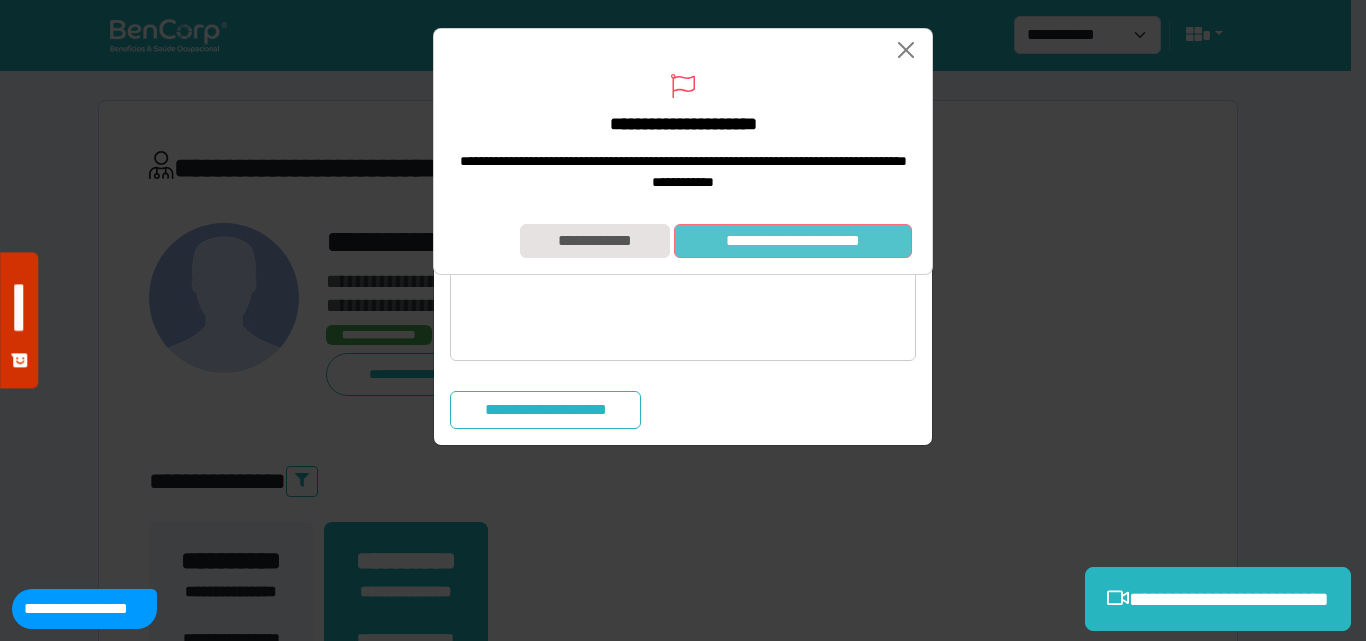 click on "**********" at bounding box center (793, 241) 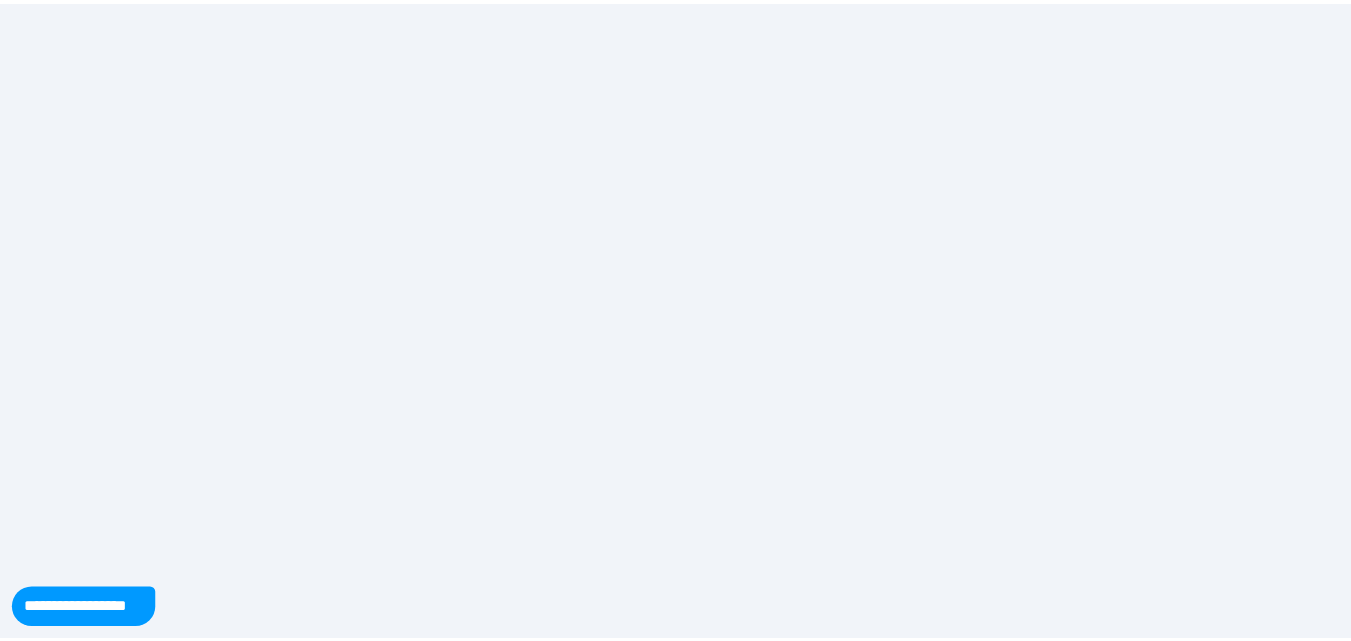 scroll, scrollTop: 0, scrollLeft: 0, axis: both 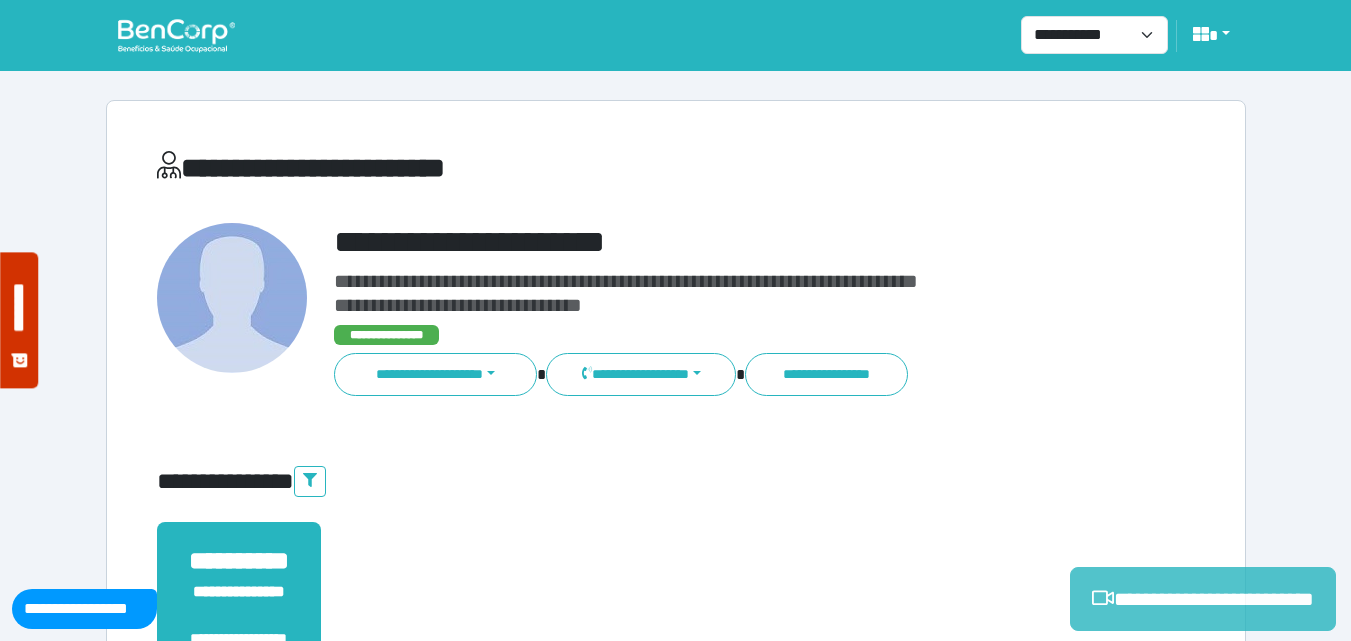 click on "**********" at bounding box center [1203, 599] 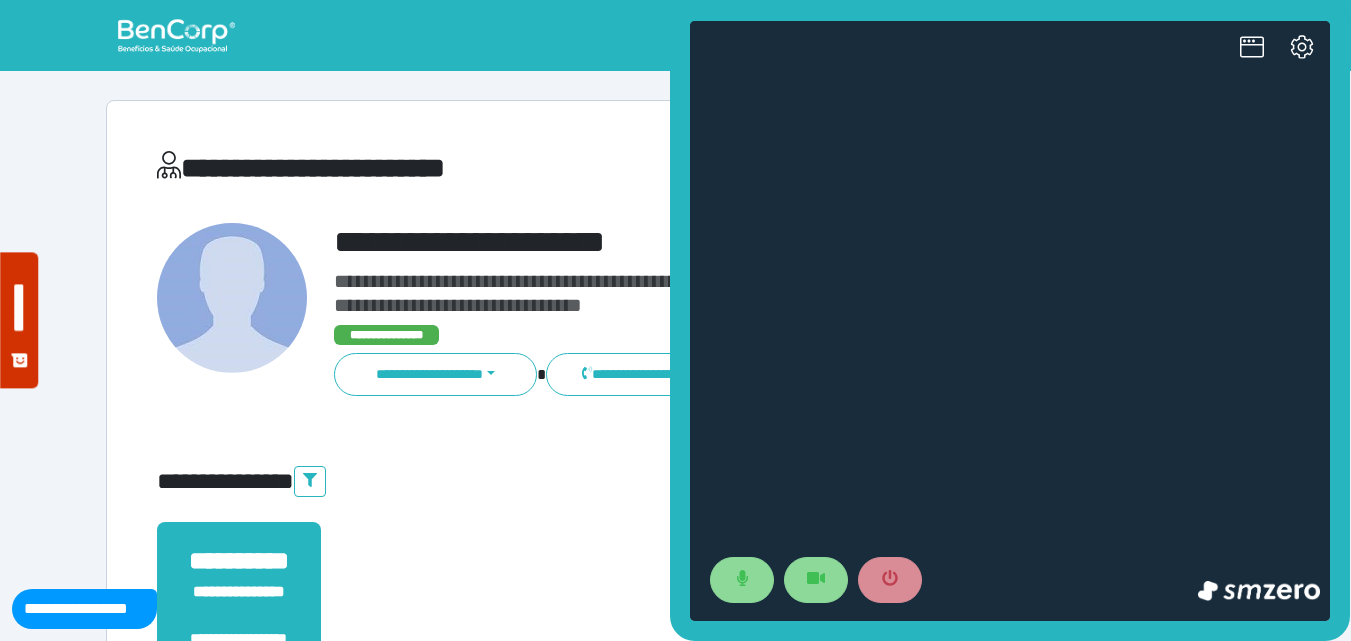 scroll, scrollTop: 0, scrollLeft: 0, axis: both 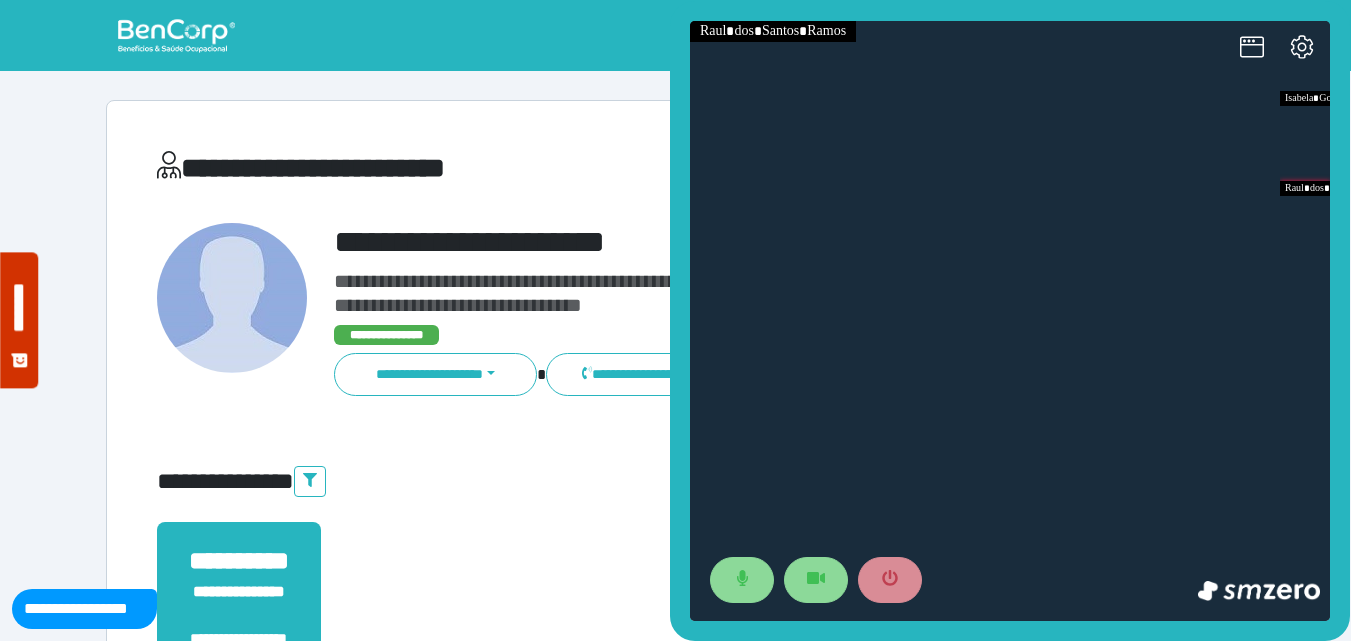 click on "**********" at bounding box center (742, 36) 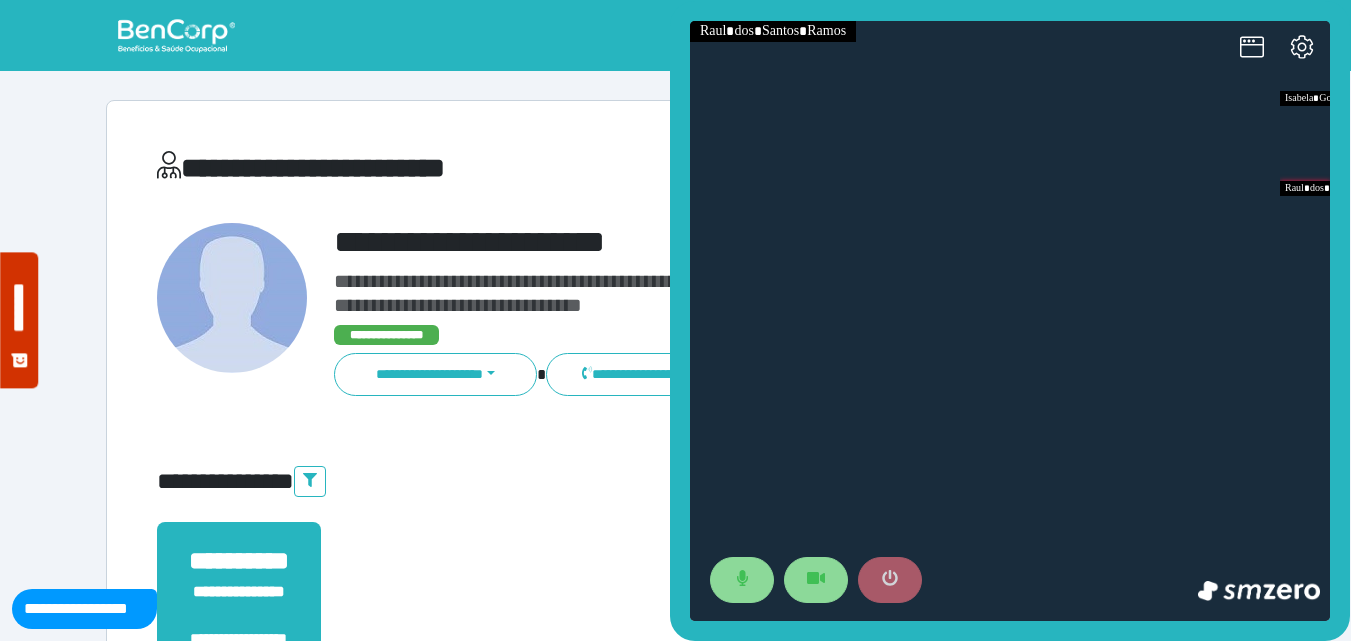 click at bounding box center (890, 580) 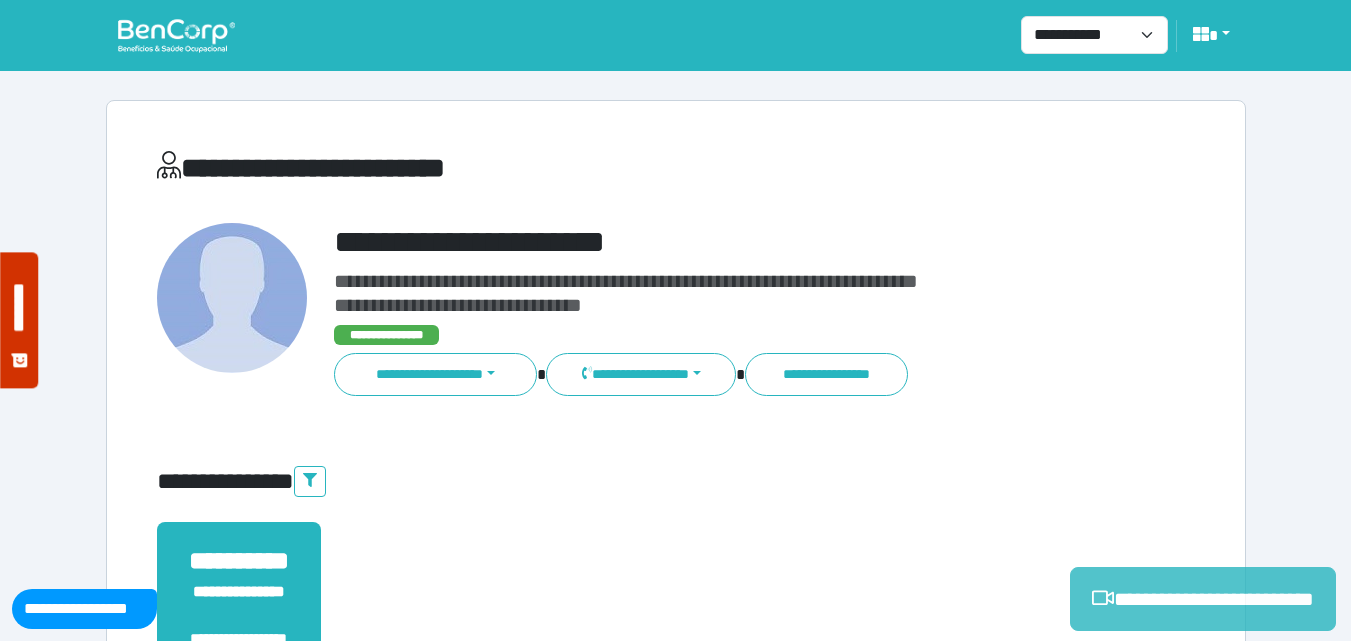click on "**********" at bounding box center [1203, 599] 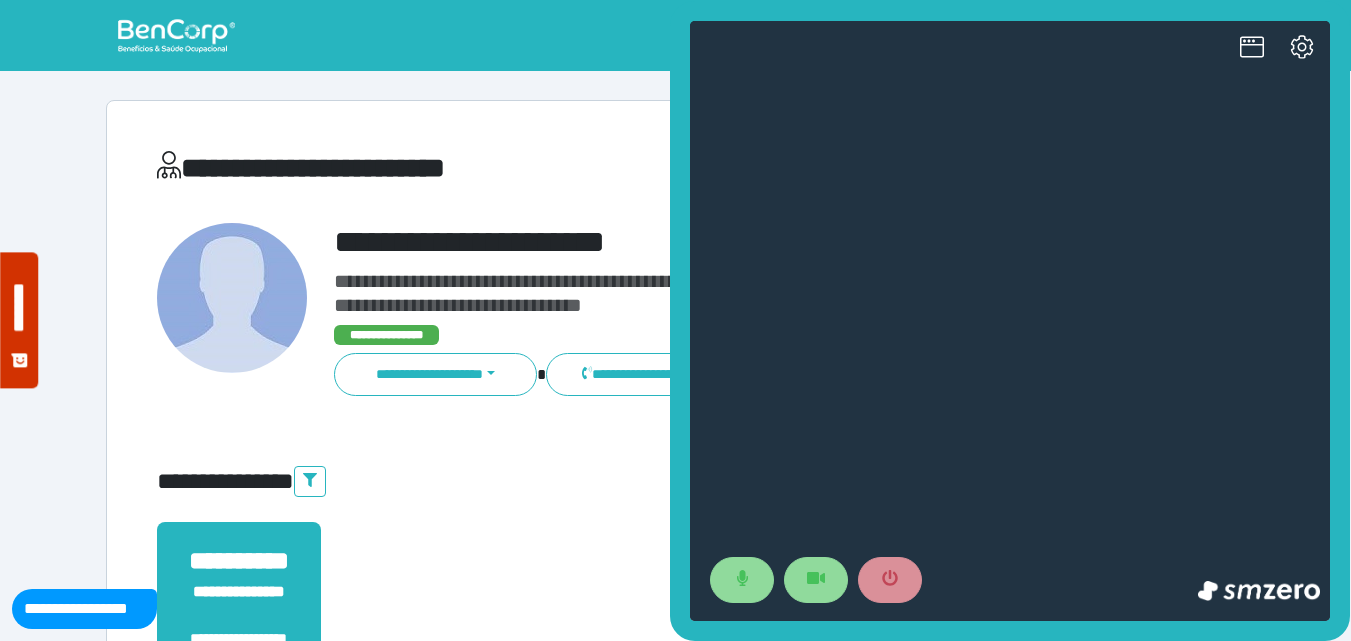 scroll, scrollTop: 0, scrollLeft: 0, axis: both 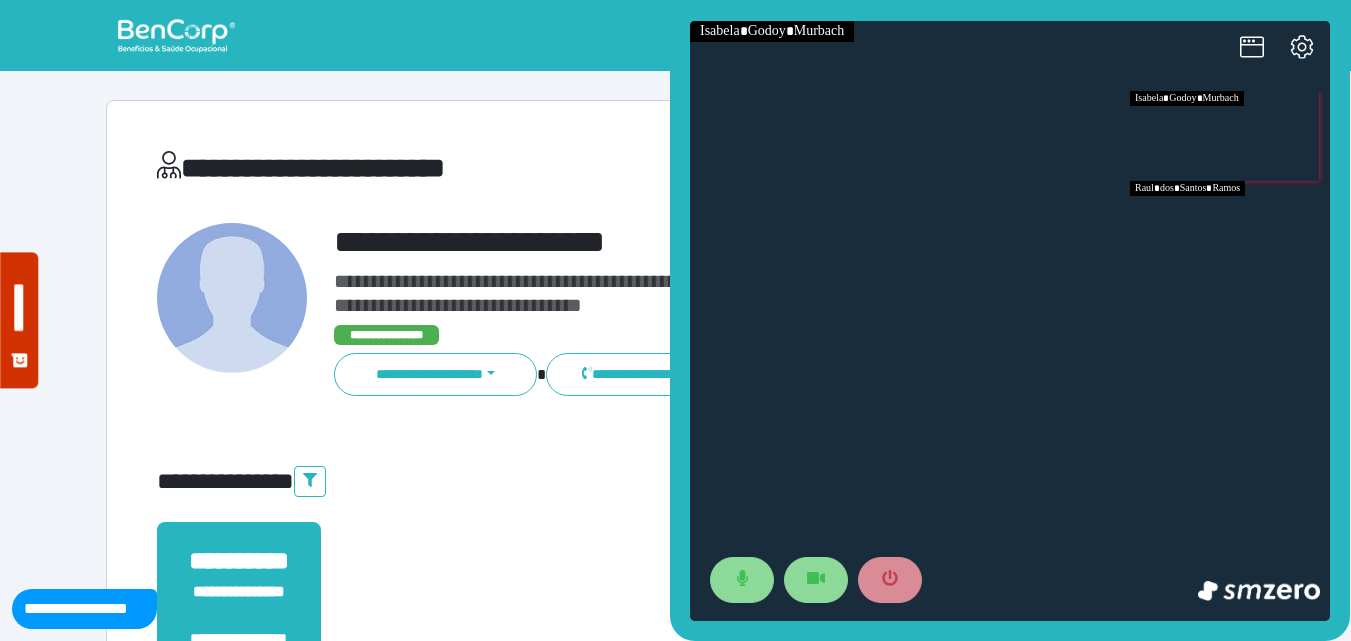 click at bounding box center (1230, 226) 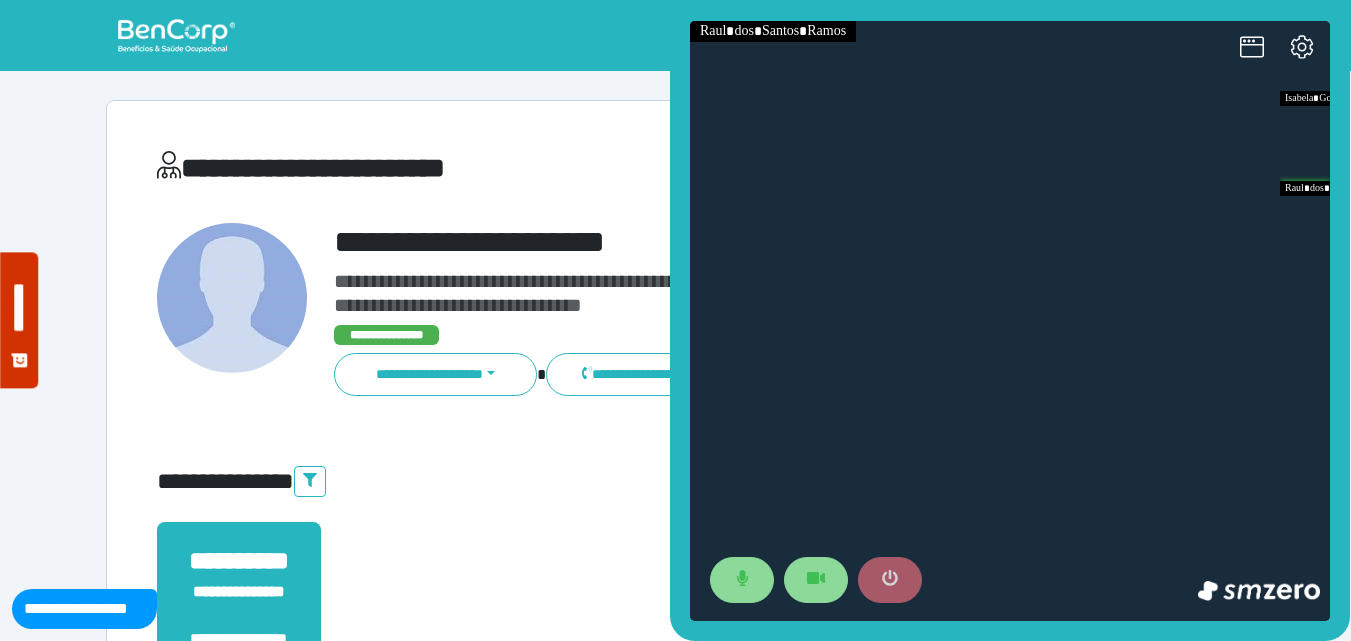 click at bounding box center [890, 580] 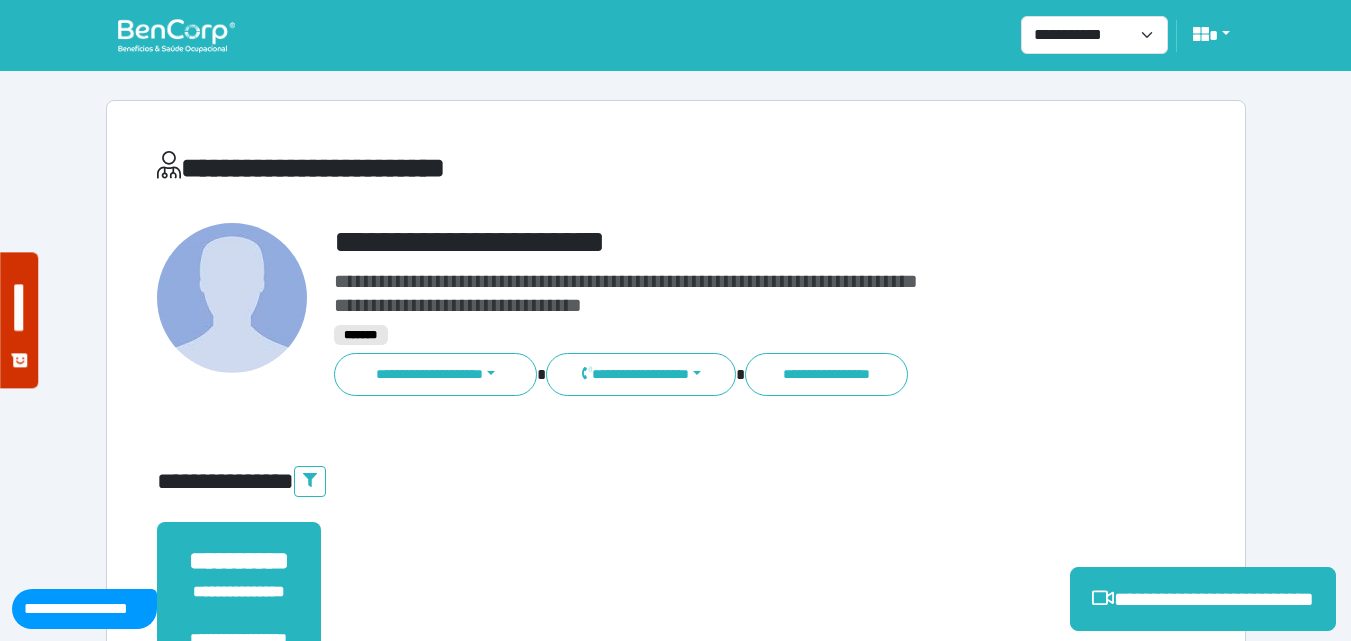 click on "**********" at bounding box center [676, 608] 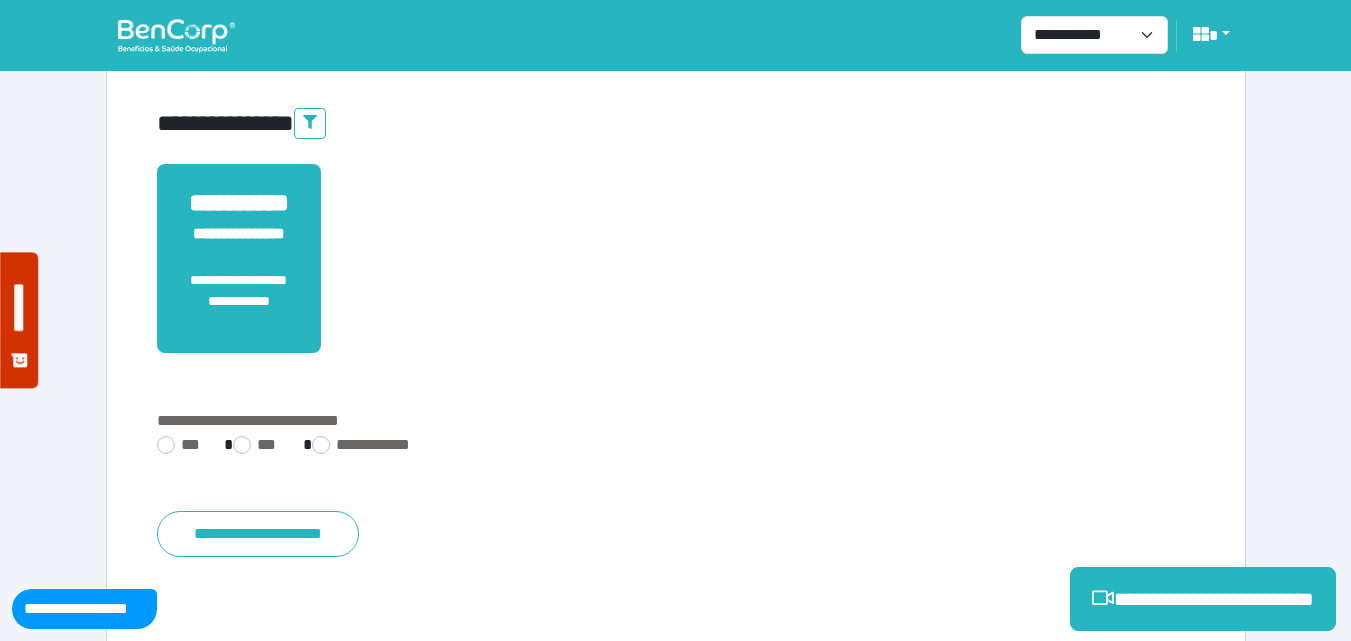 scroll, scrollTop: 495, scrollLeft: 0, axis: vertical 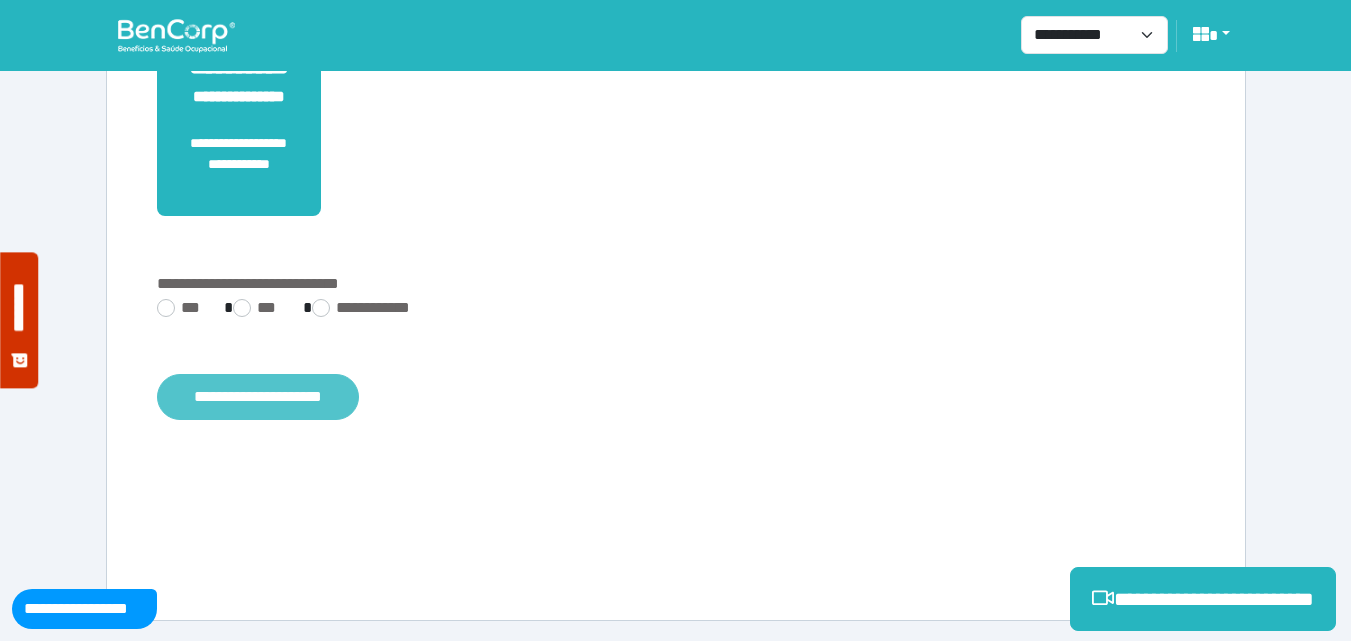 click on "**********" at bounding box center [258, 397] 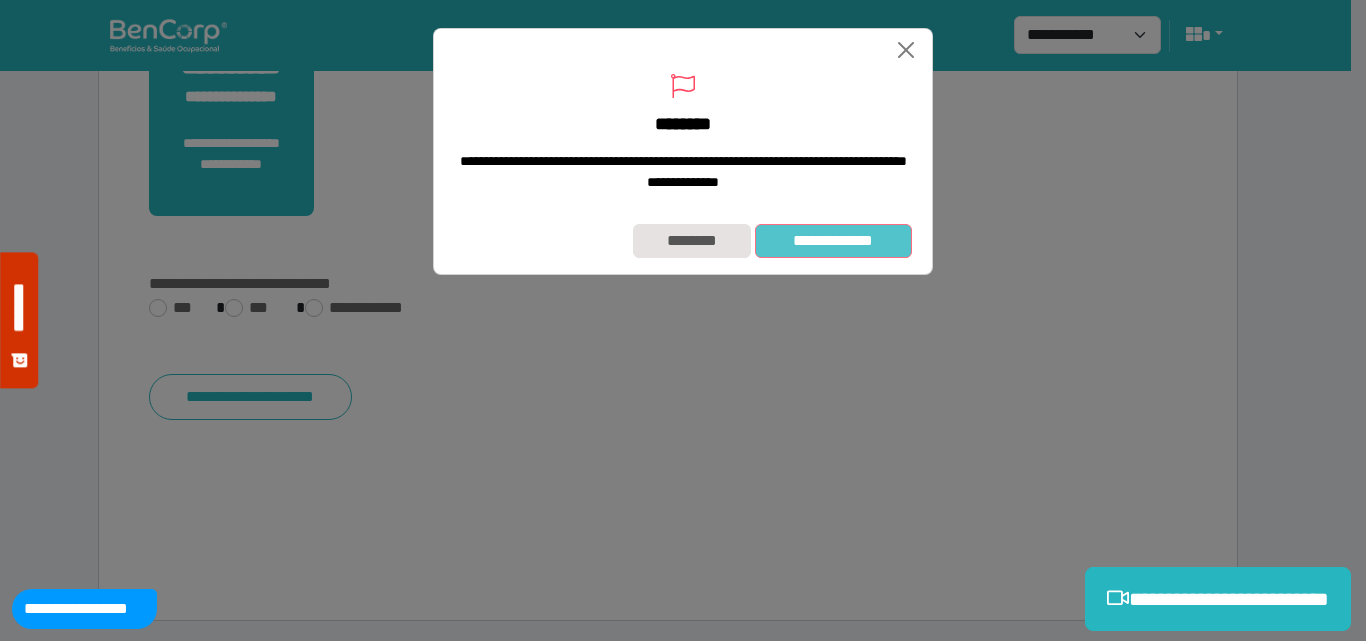 click on "**********" at bounding box center [833, 241] 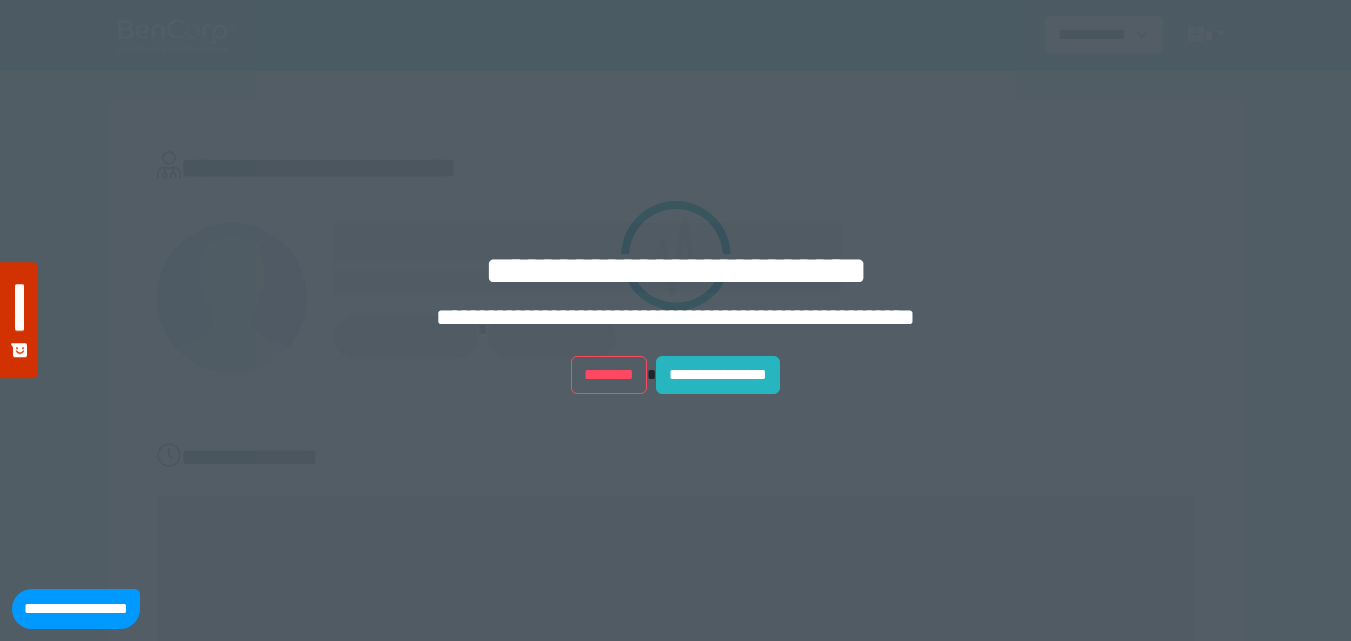 scroll, scrollTop: 0, scrollLeft: 0, axis: both 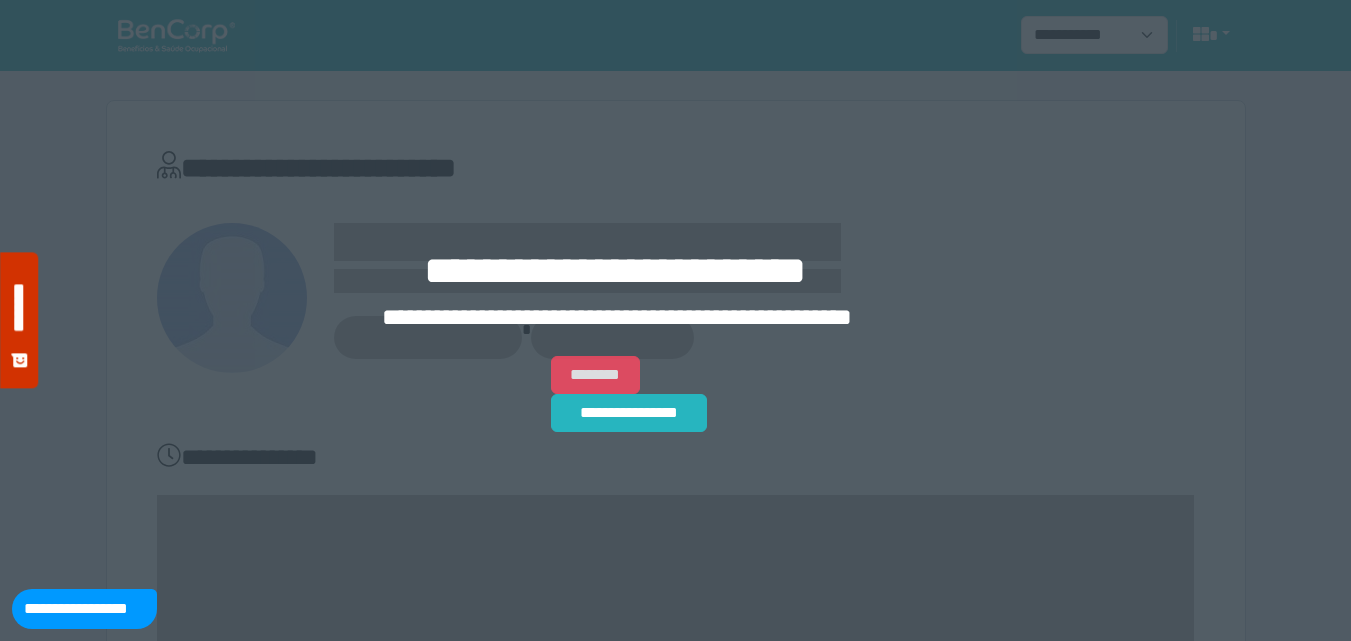 click on "********" at bounding box center (595, 375) 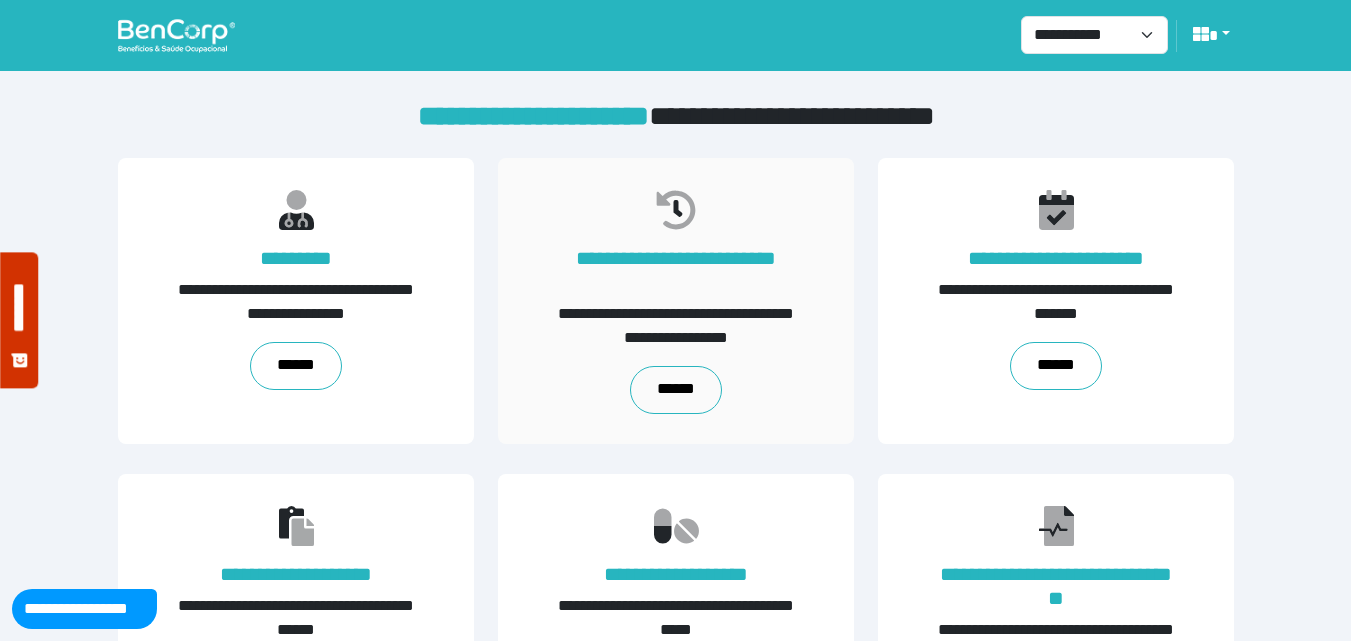 scroll, scrollTop: 455, scrollLeft: 0, axis: vertical 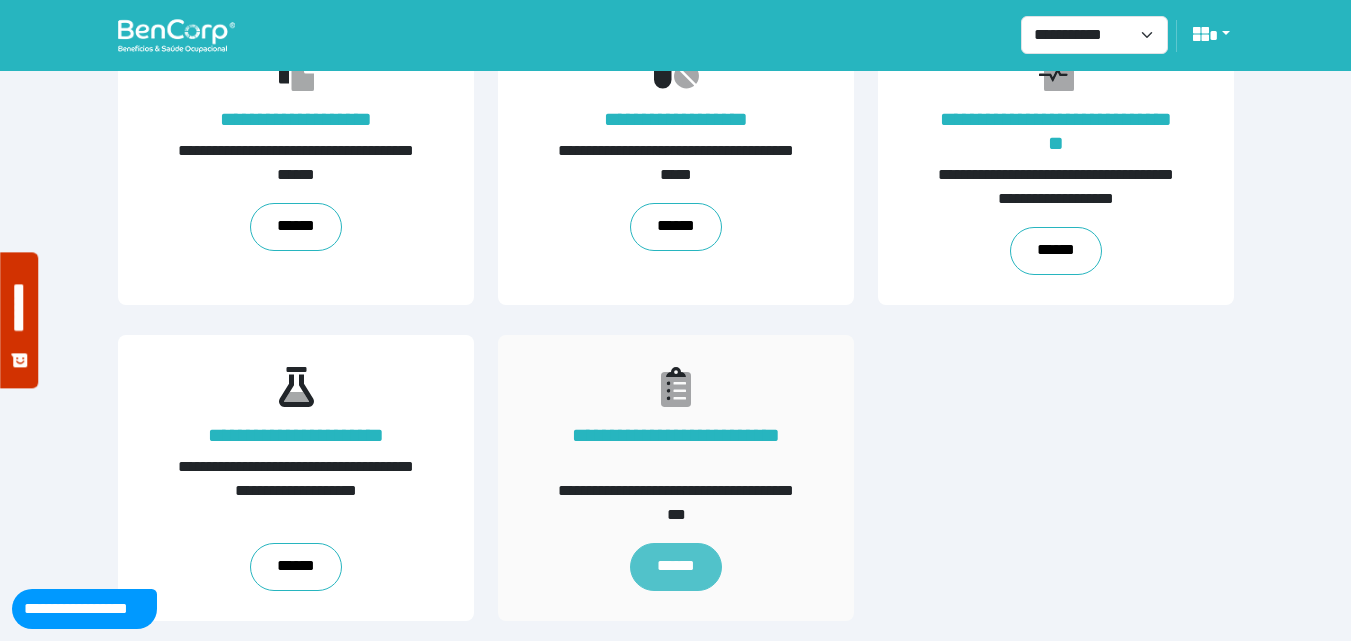 click on "******" at bounding box center [675, 567] 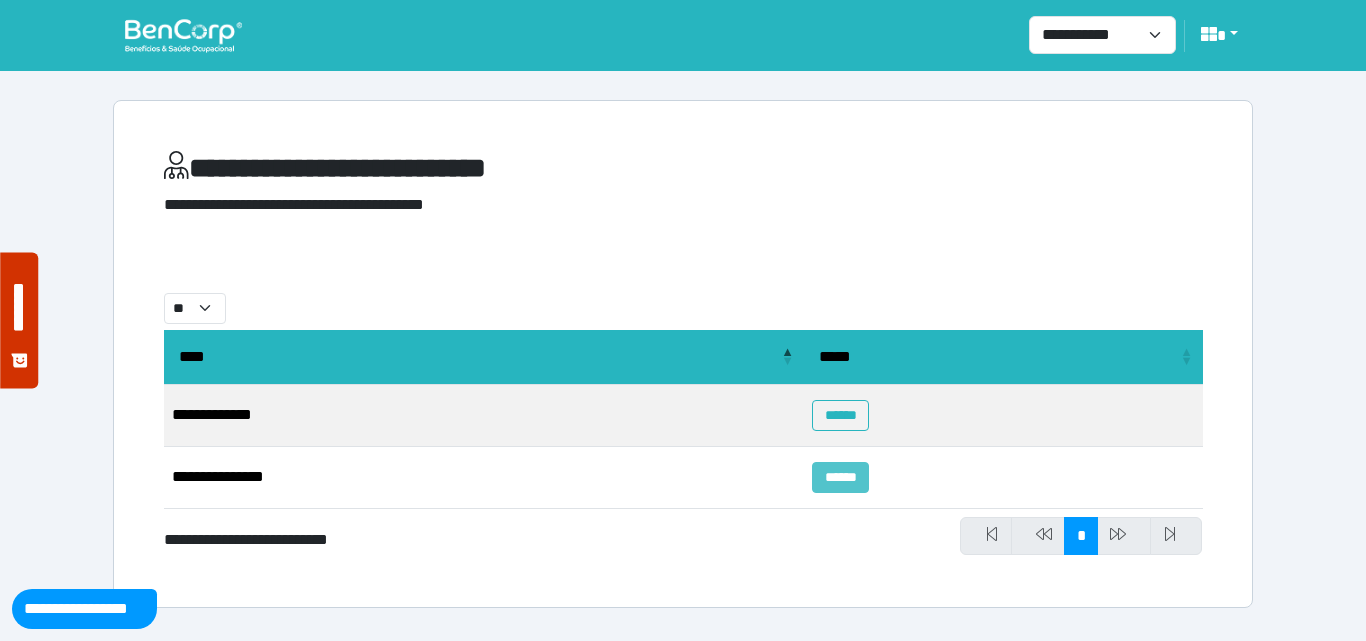 scroll, scrollTop: 0, scrollLeft: 0, axis: both 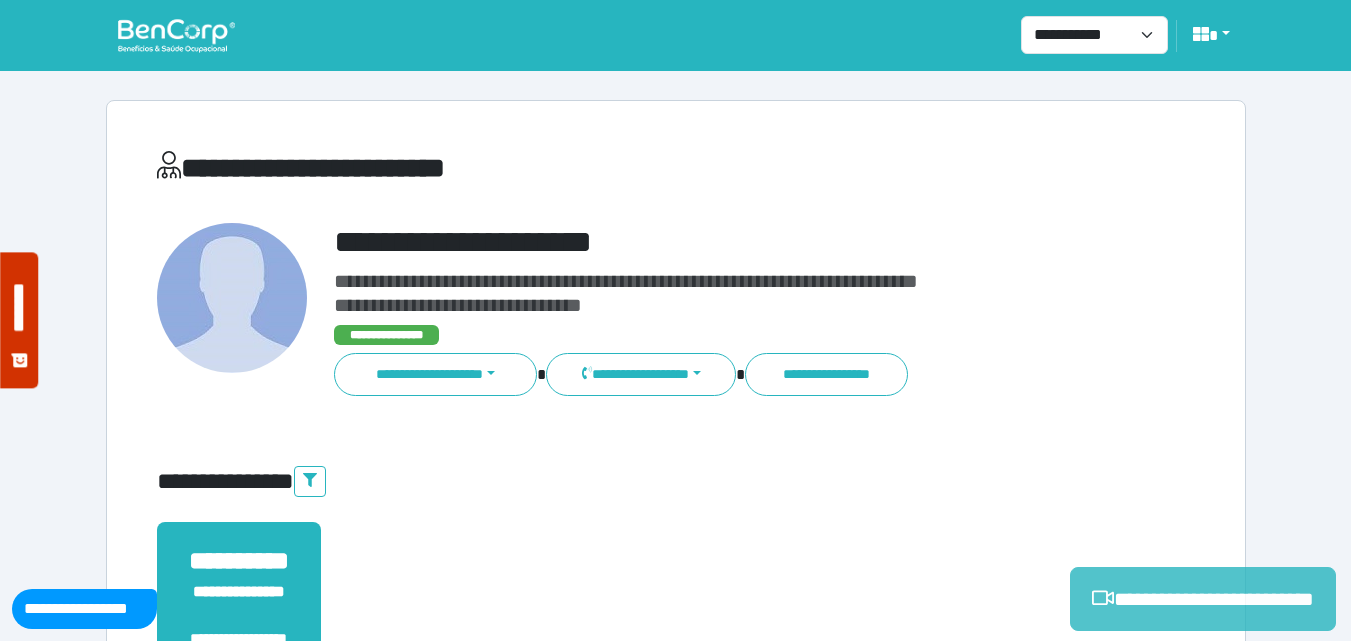 click on "**********" at bounding box center (1203, 599) 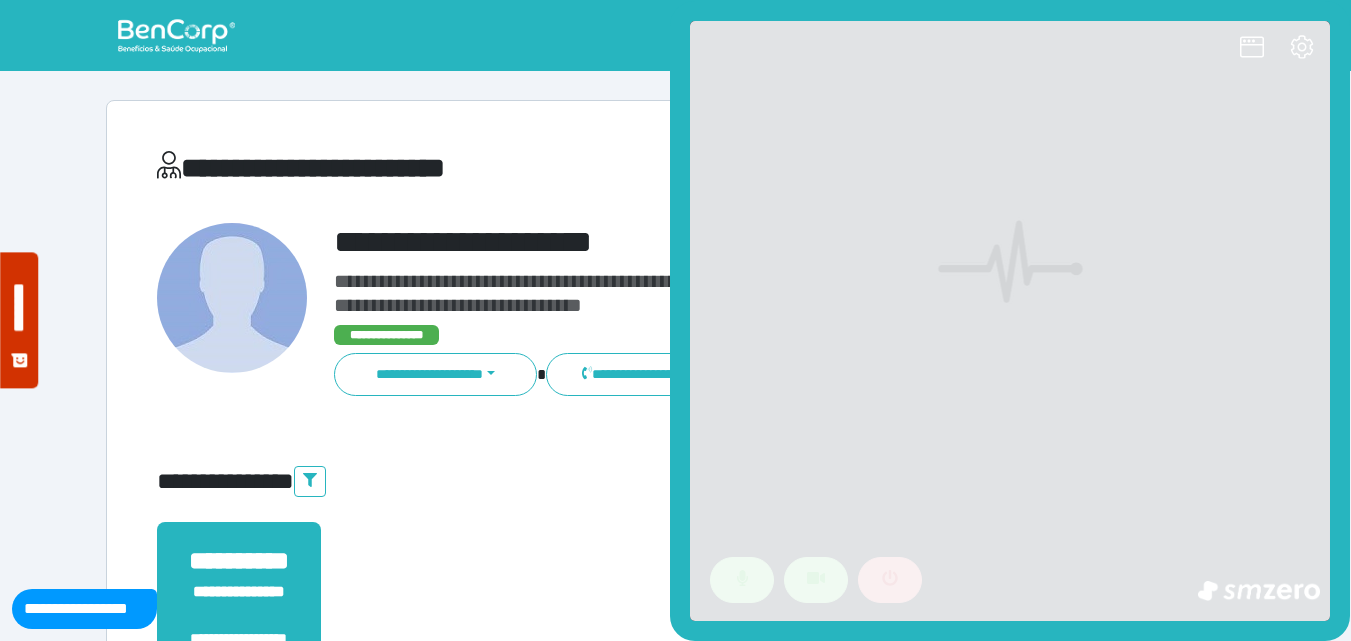 scroll, scrollTop: 0, scrollLeft: 0, axis: both 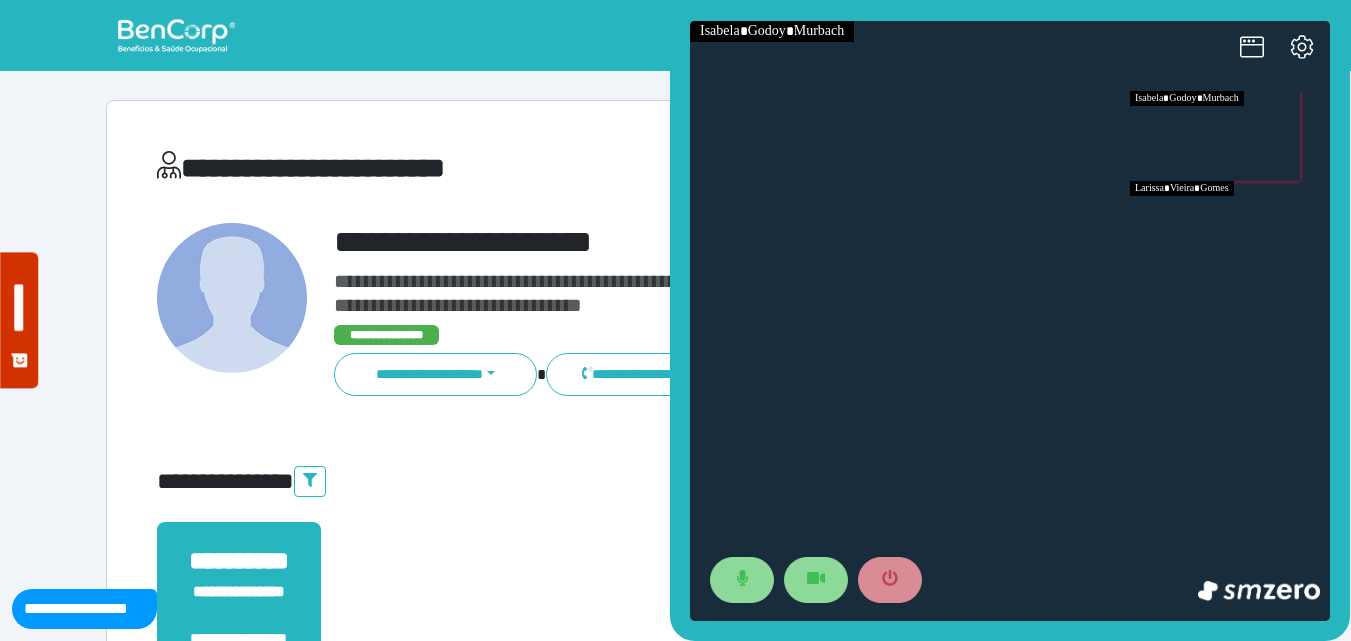 click at bounding box center (1230, 226) 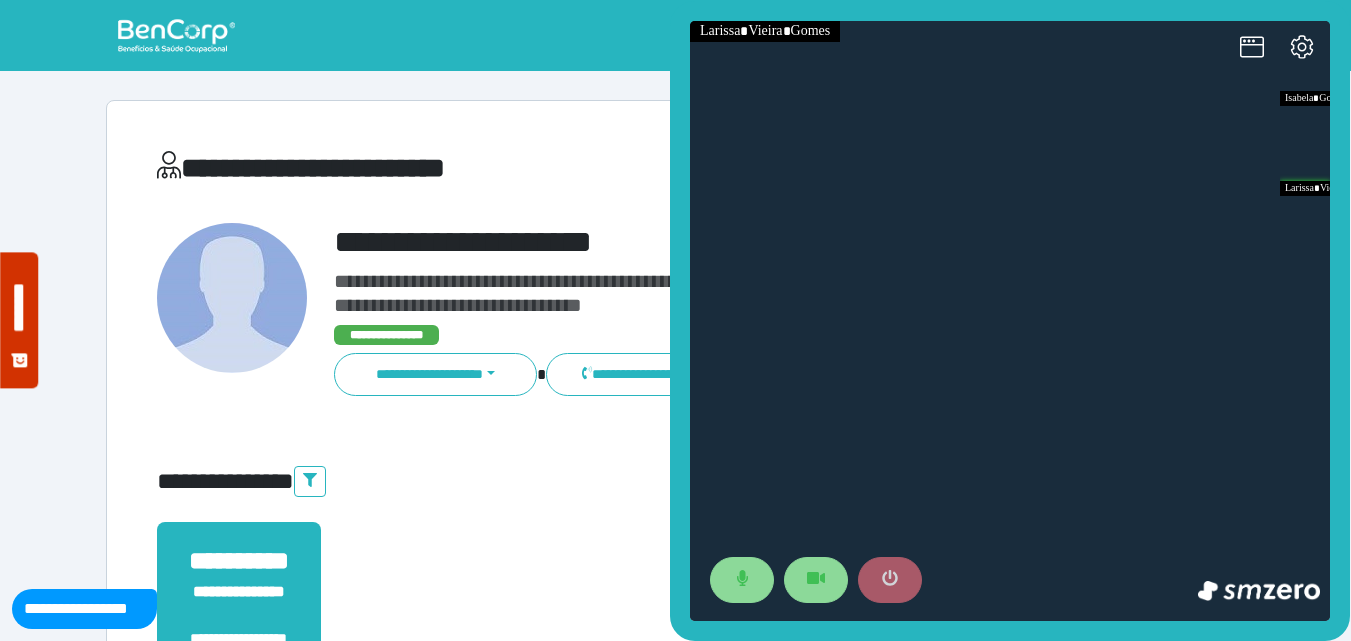 click at bounding box center [890, 580] 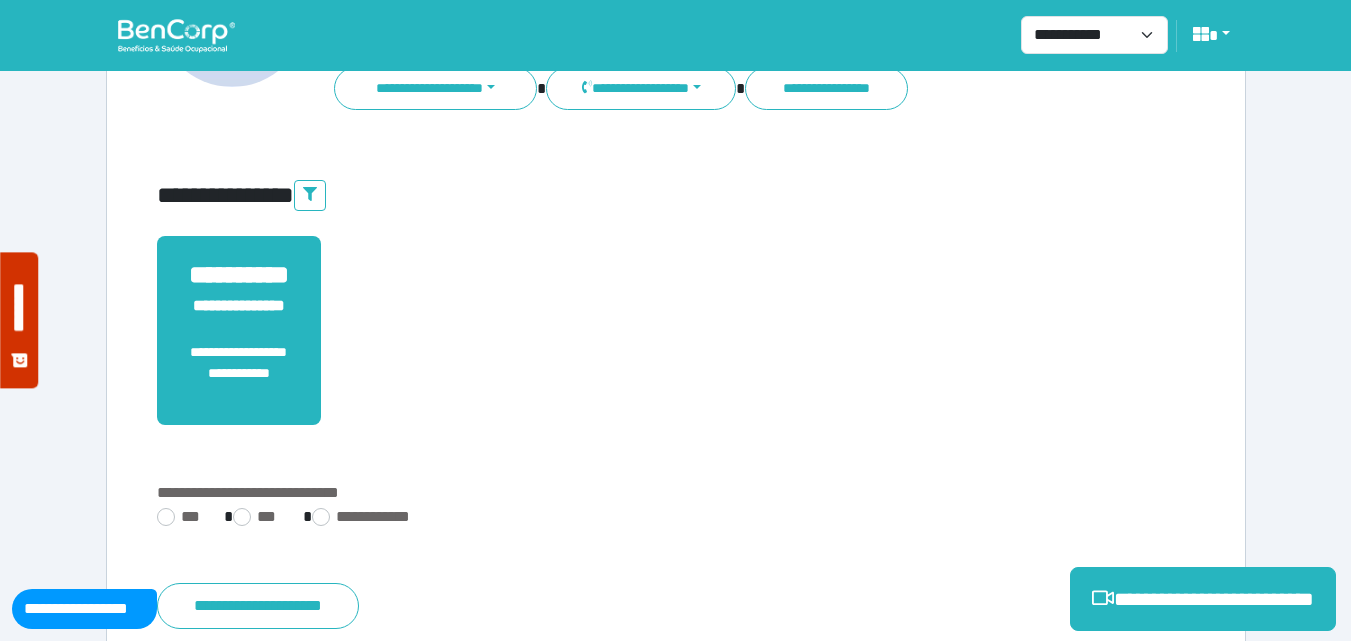 scroll, scrollTop: 495, scrollLeft: 0, axis: vertical 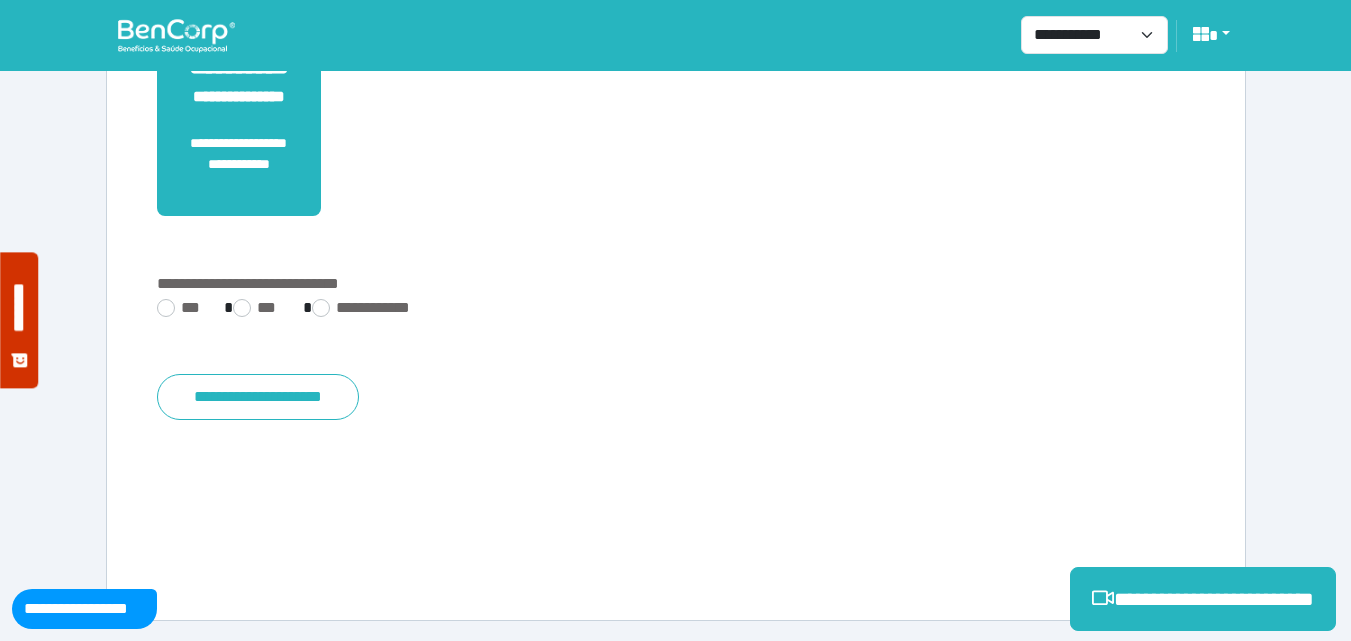 click on "***" at bounding box center (182, 308) 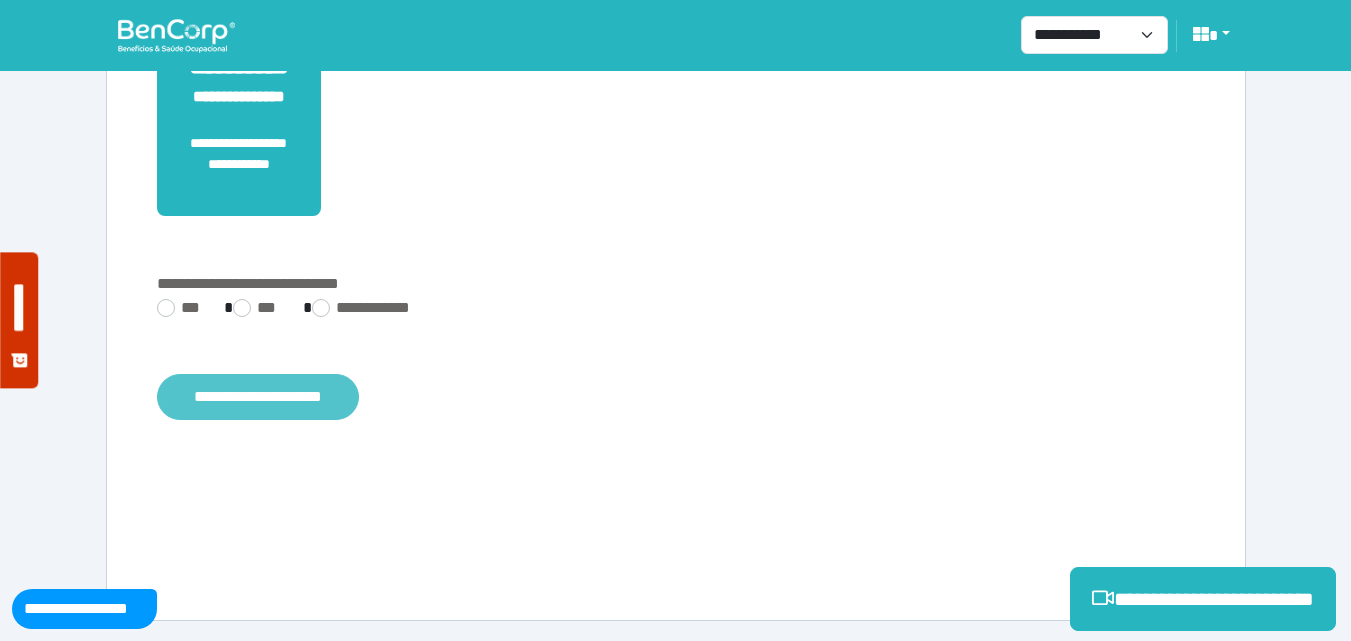 click on "**********" at bounding box center [258, 397] 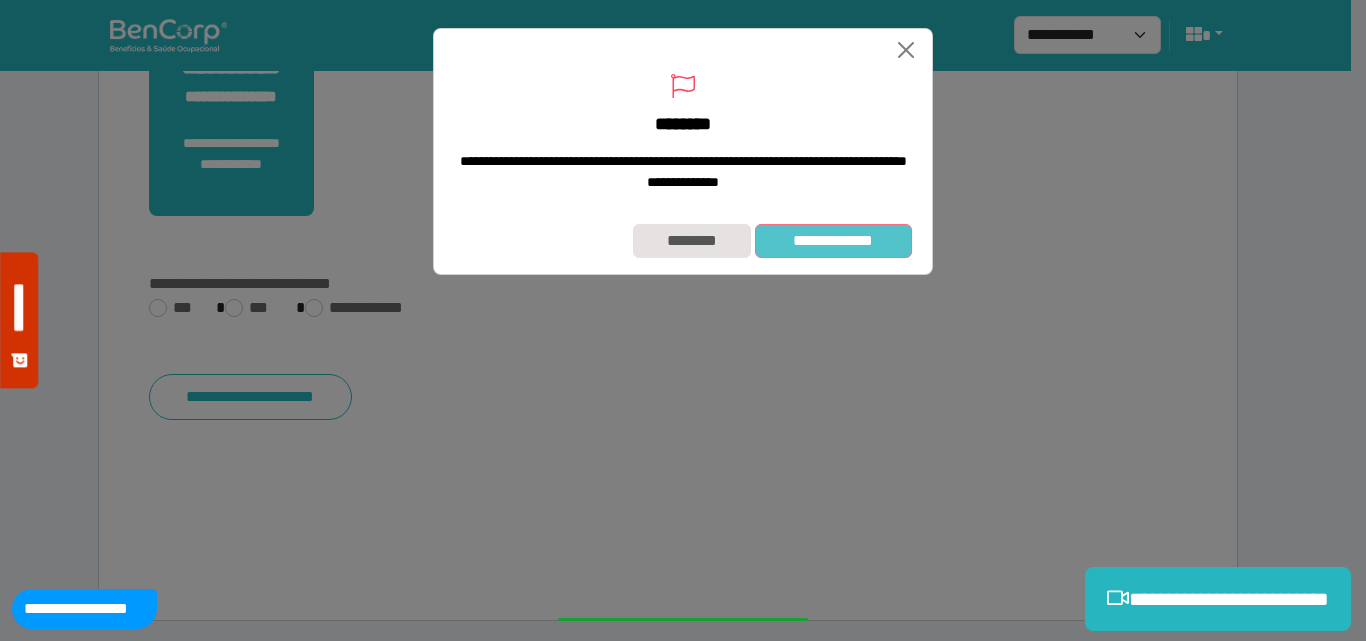 click on "**********" at bounding box center [833, 241] 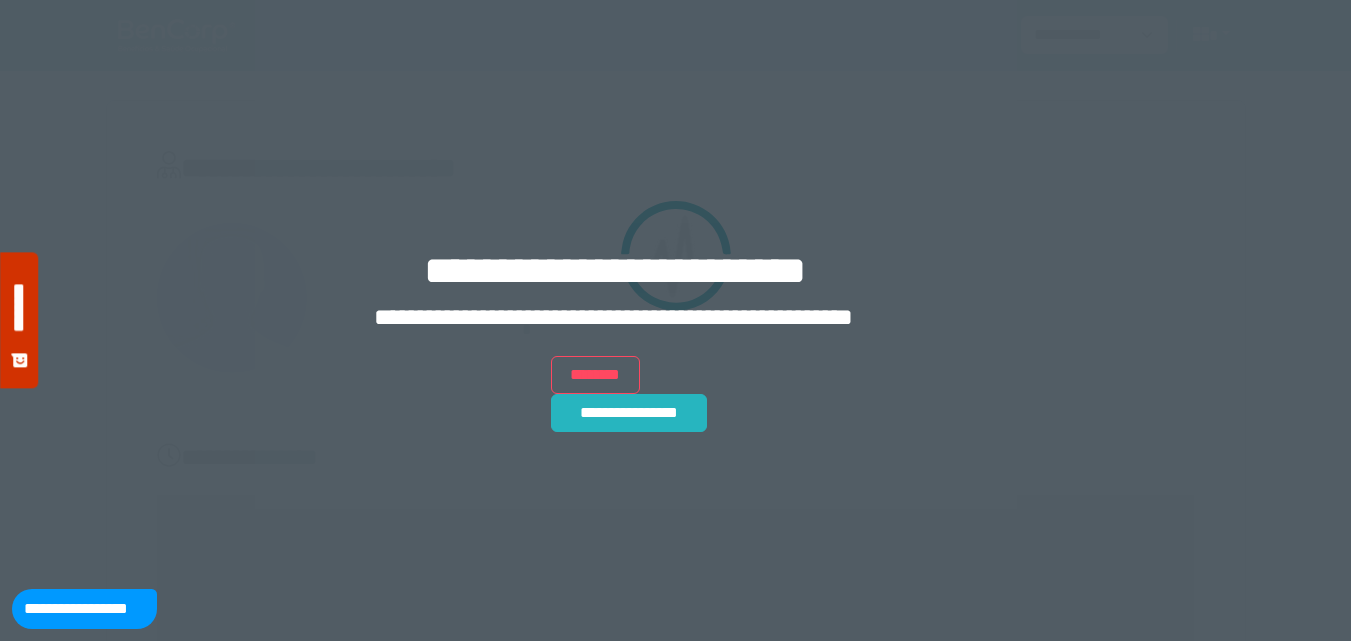 scroll, scrollTop: 0, scrollLeft: 0, axis: both 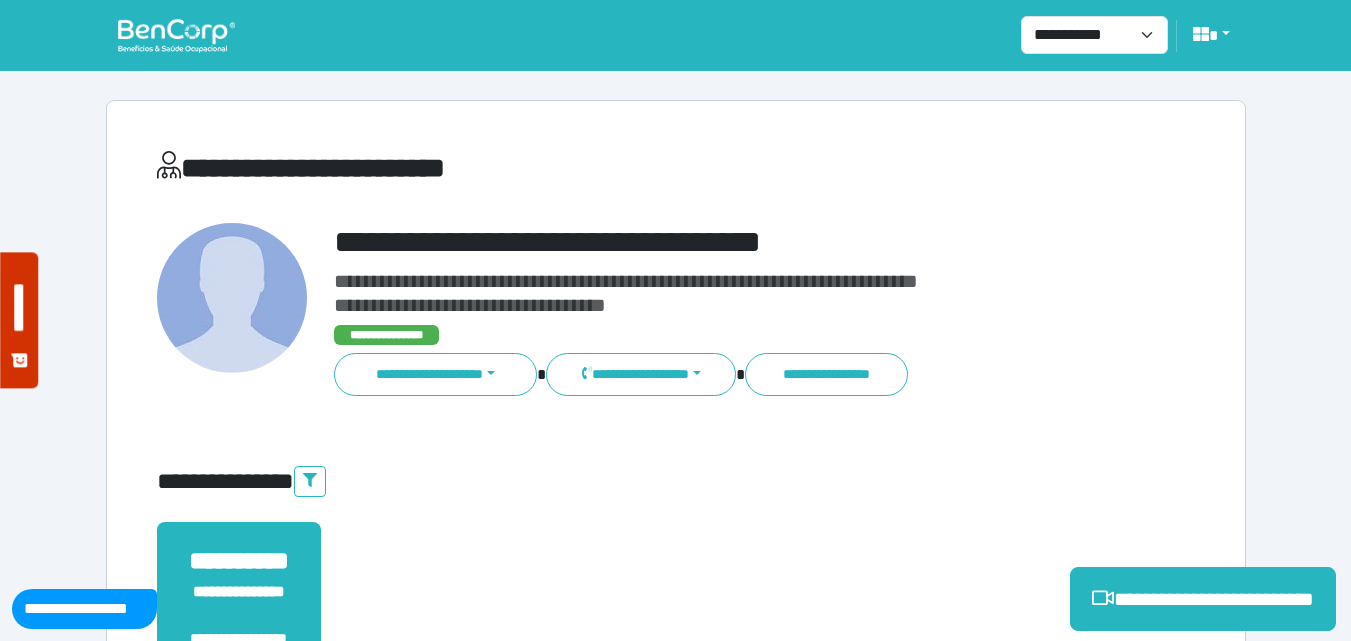 drag, startPoint x: 1186, startPoint y: 572, endPoint x: 1178, endPoint y: 563, distance: 12.0415945 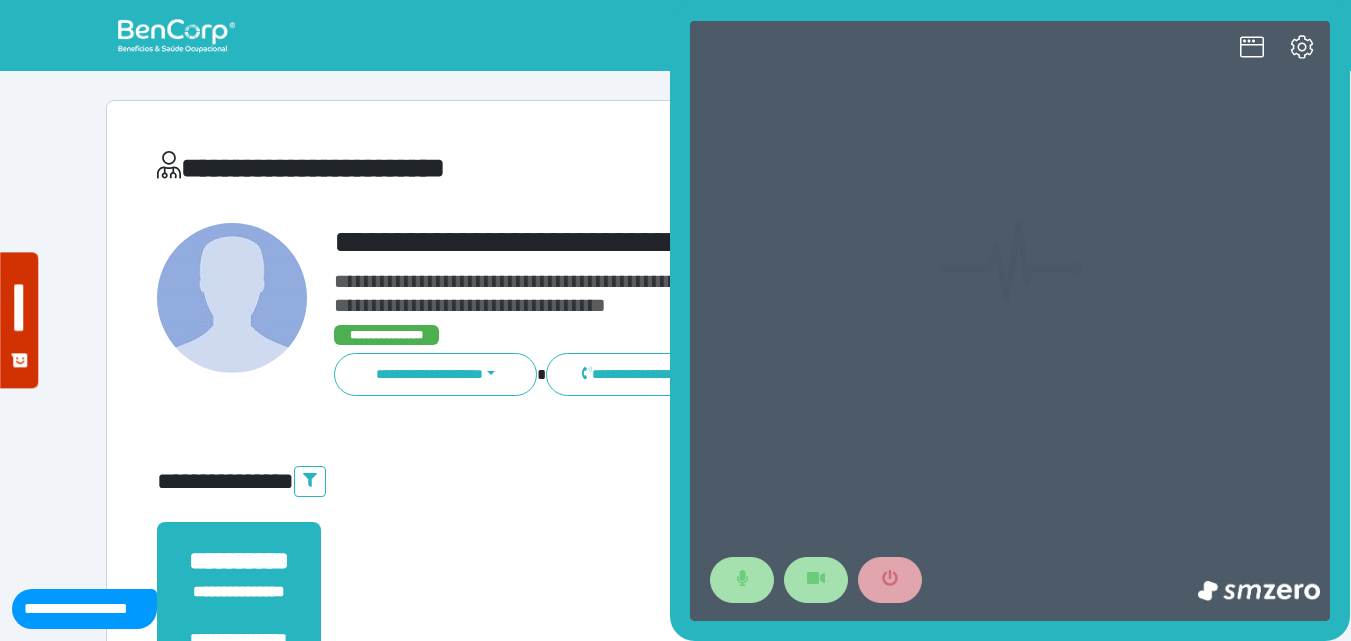 scroll, scrollTop: 0, scrollLeft: 0, axis: both 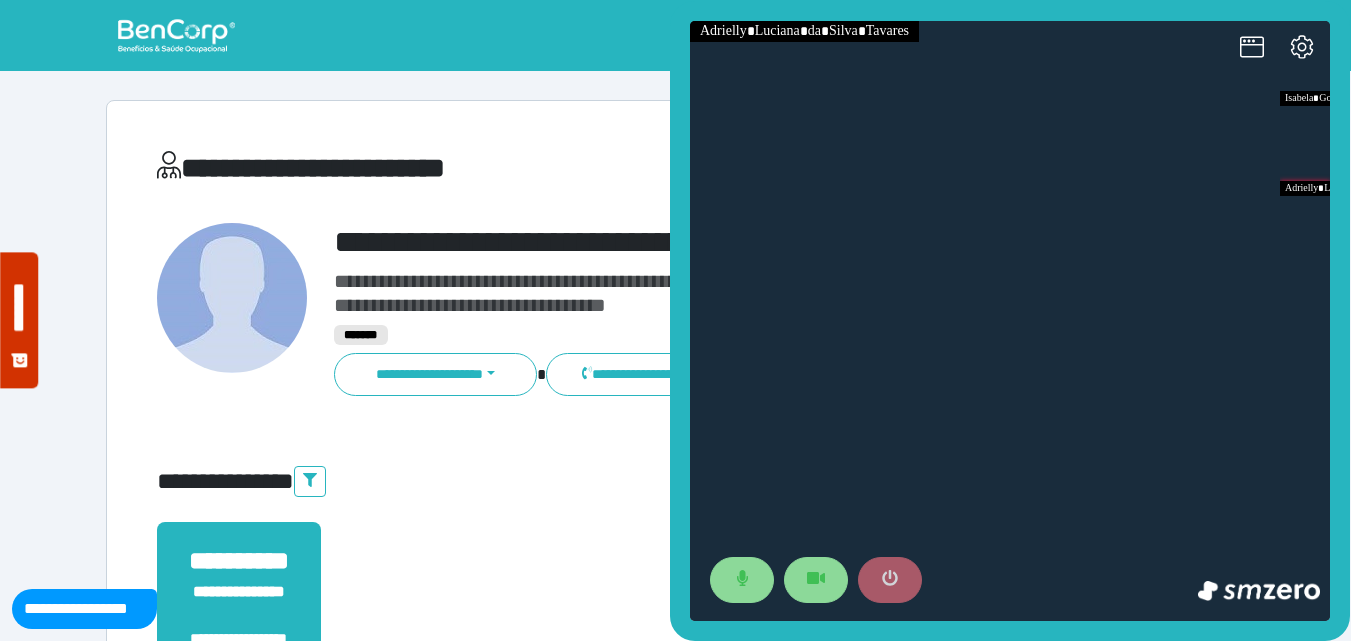 click at bounding box center (890, 580) 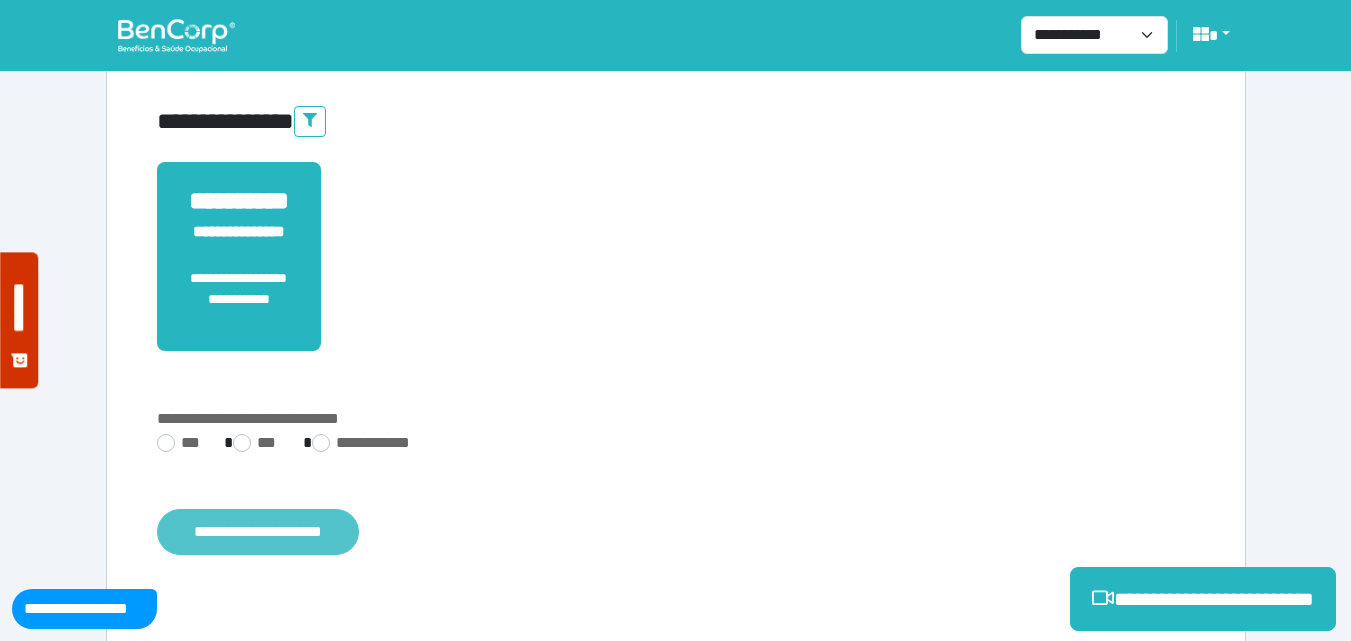 scroll, scrollTop: 495, scrollLeft: 0, axis: vertical 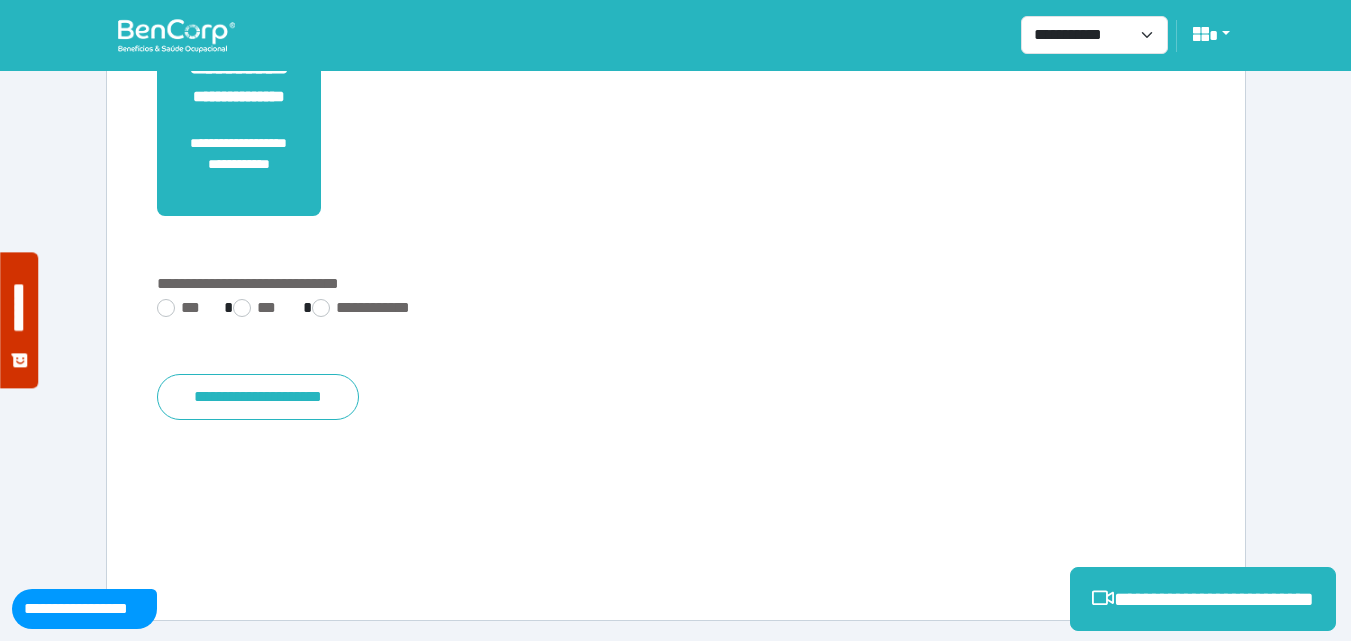 click on "**********" at bounding box center (676, 310) 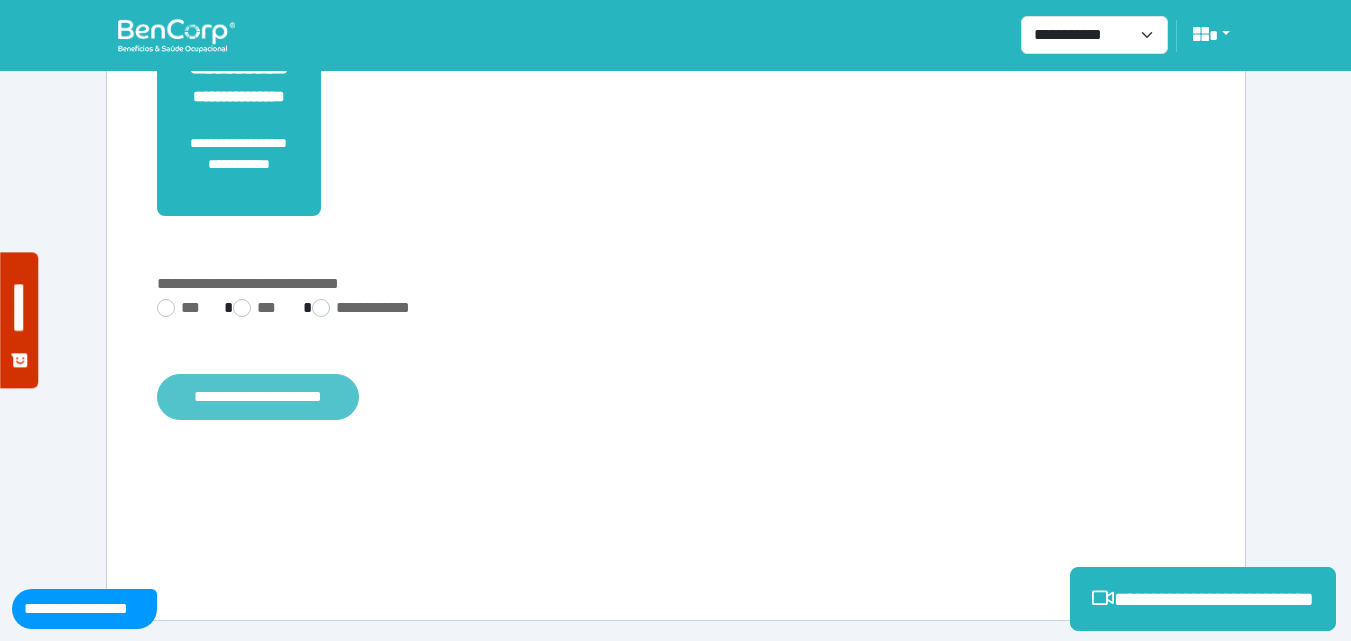 click on "**********" at bounding box center (258, 397) 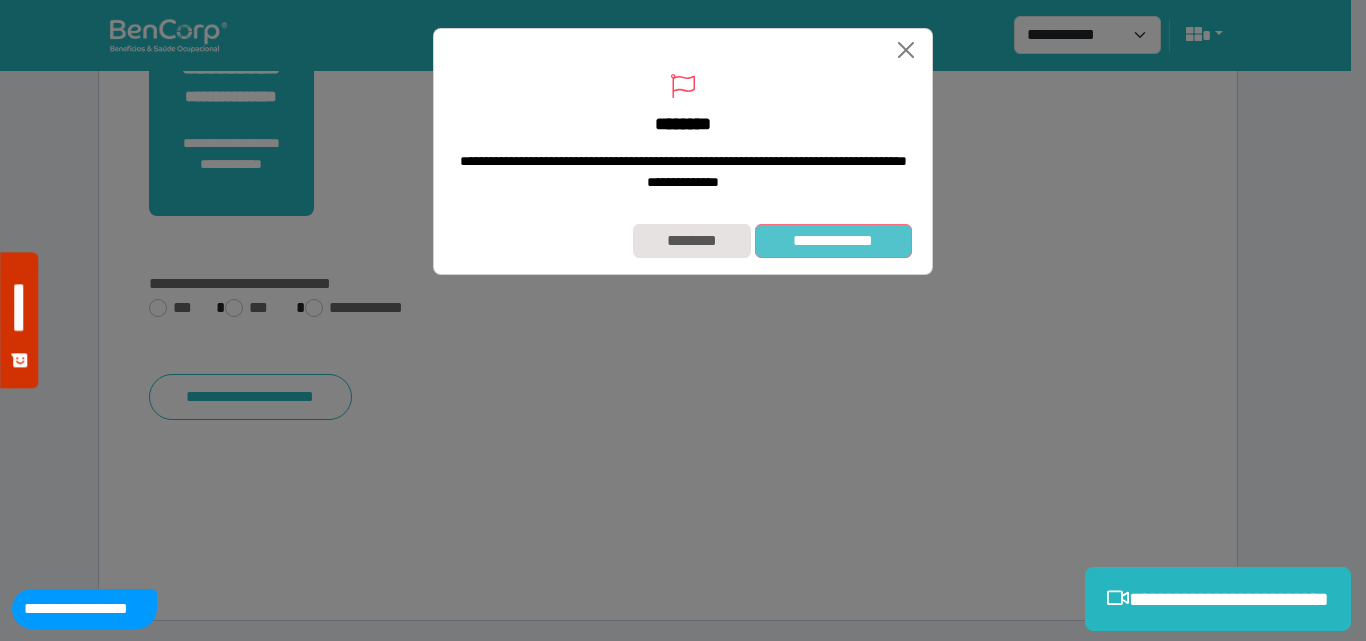 click on "**********" at bounding box center (833, 241) 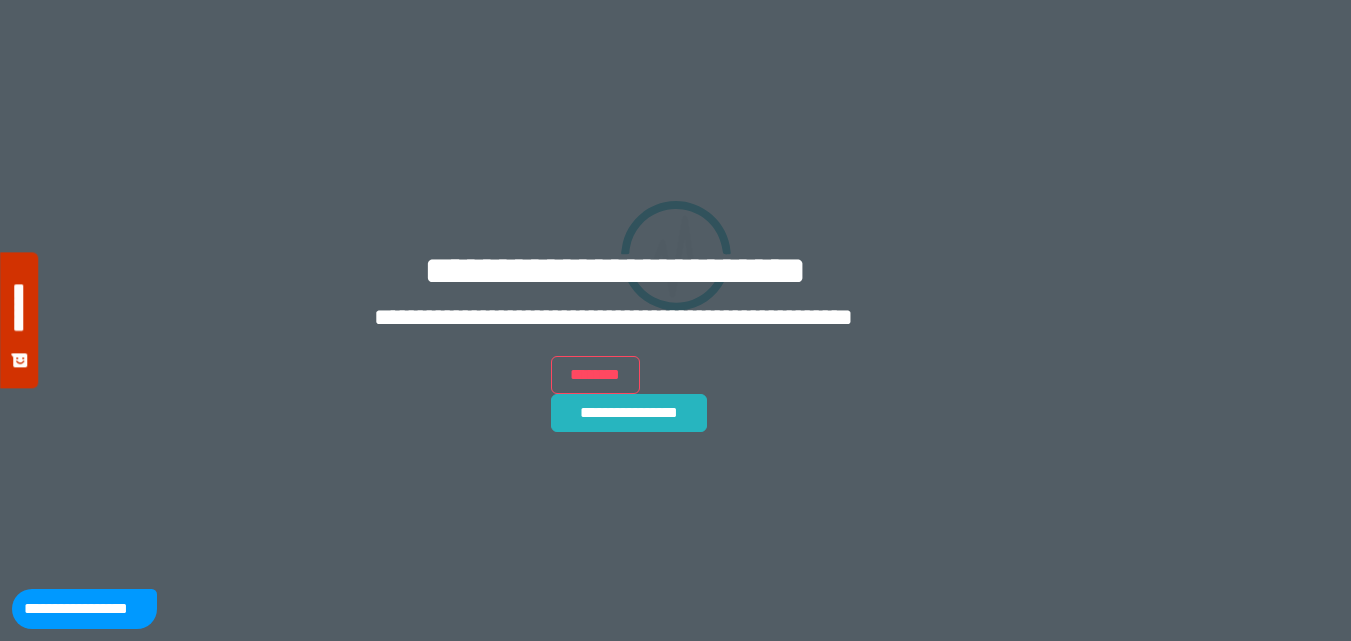 scroll, scrollTop: 0, scrollLeft: 0, axis: both 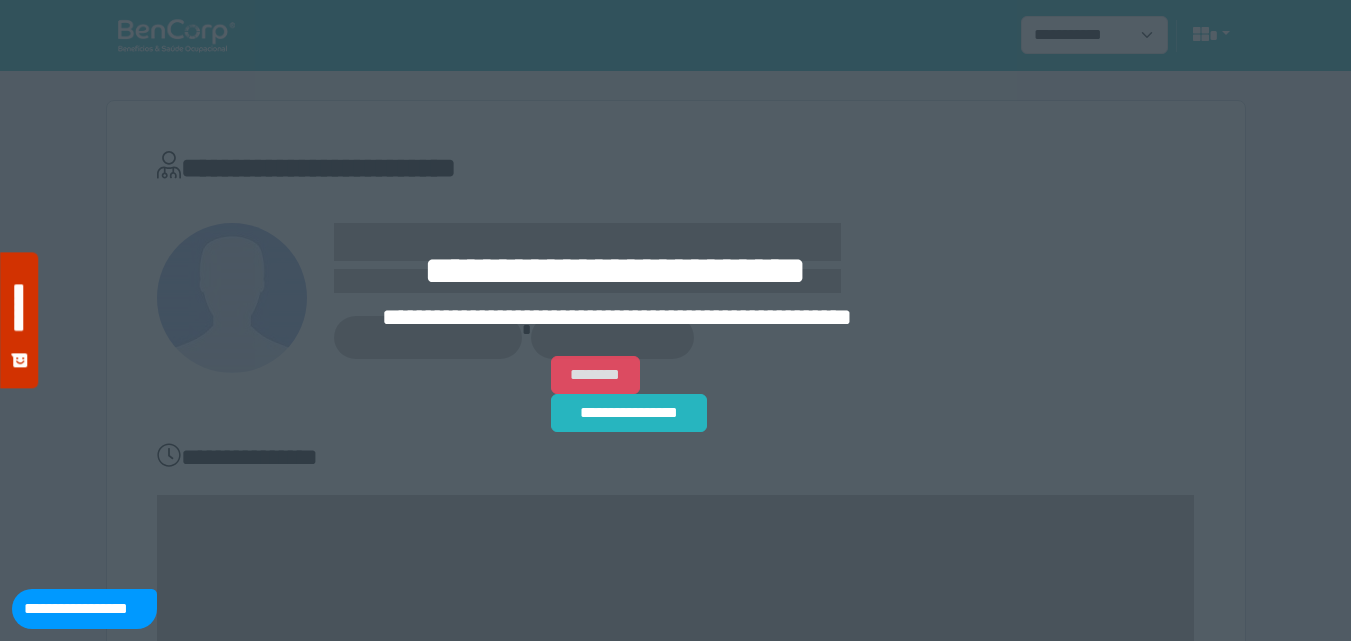 click on "********" at bounding box center (595, 375) 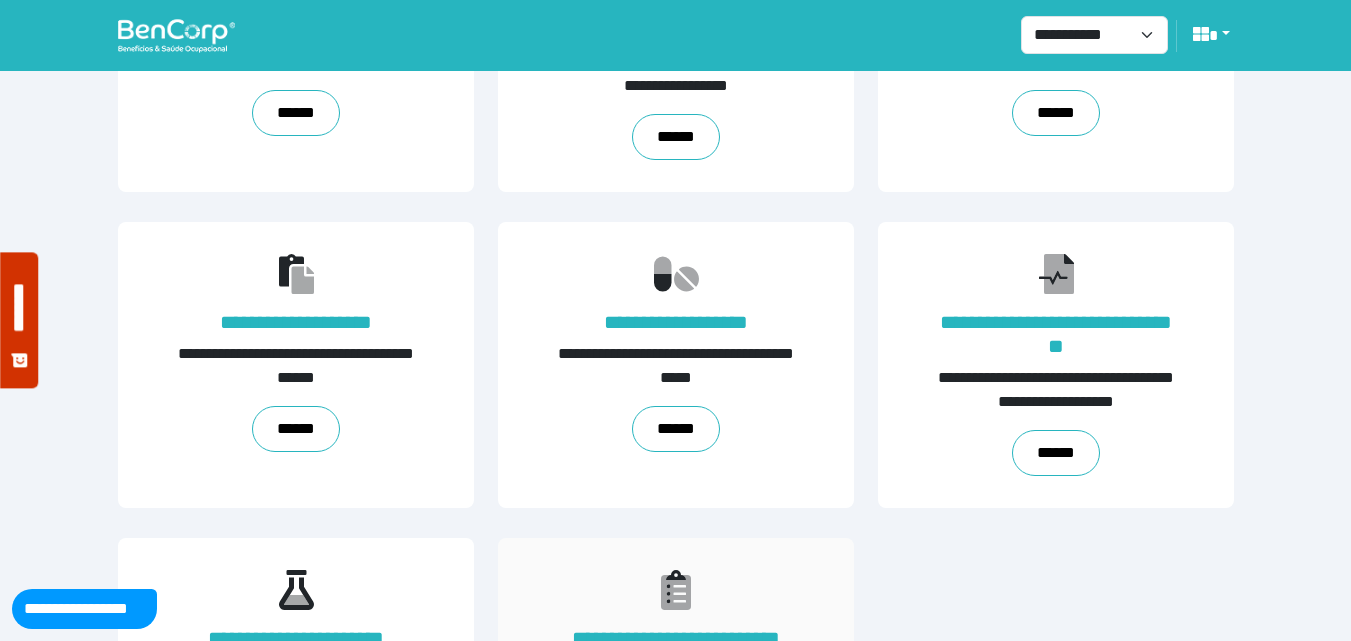 scroll, scrollTop: 455, scrollLeft: 0, axis: vertical 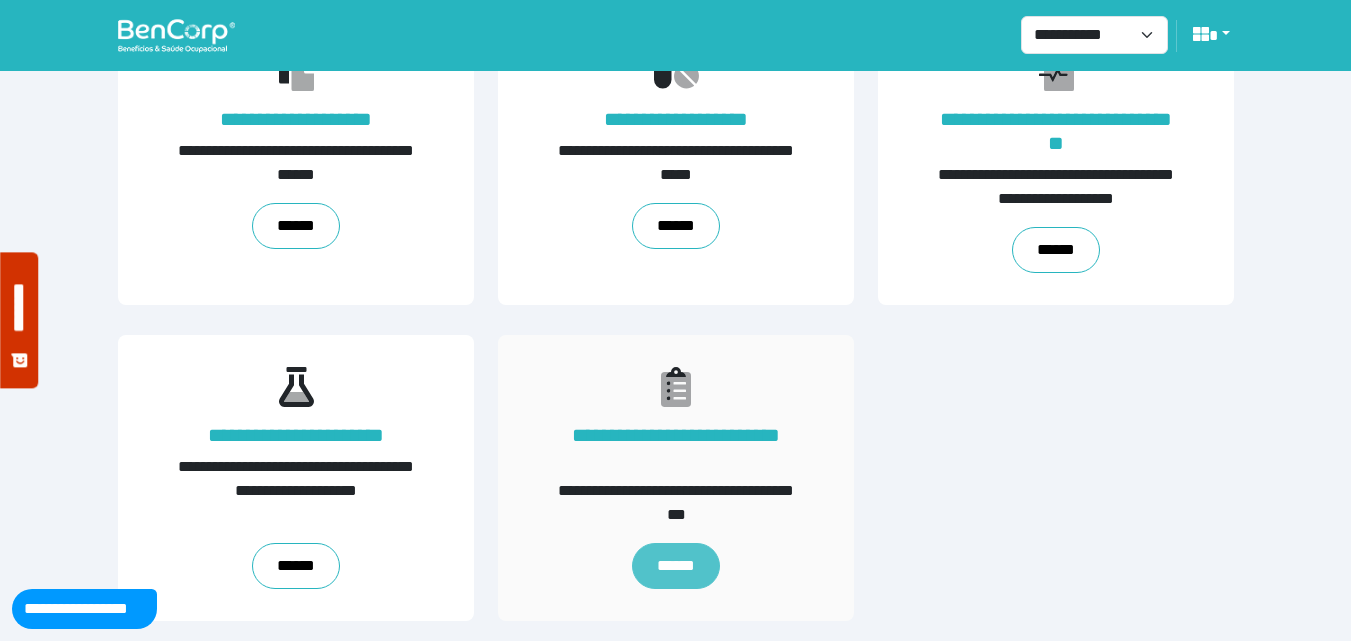 click on "******" at bounding box center [676, 566] 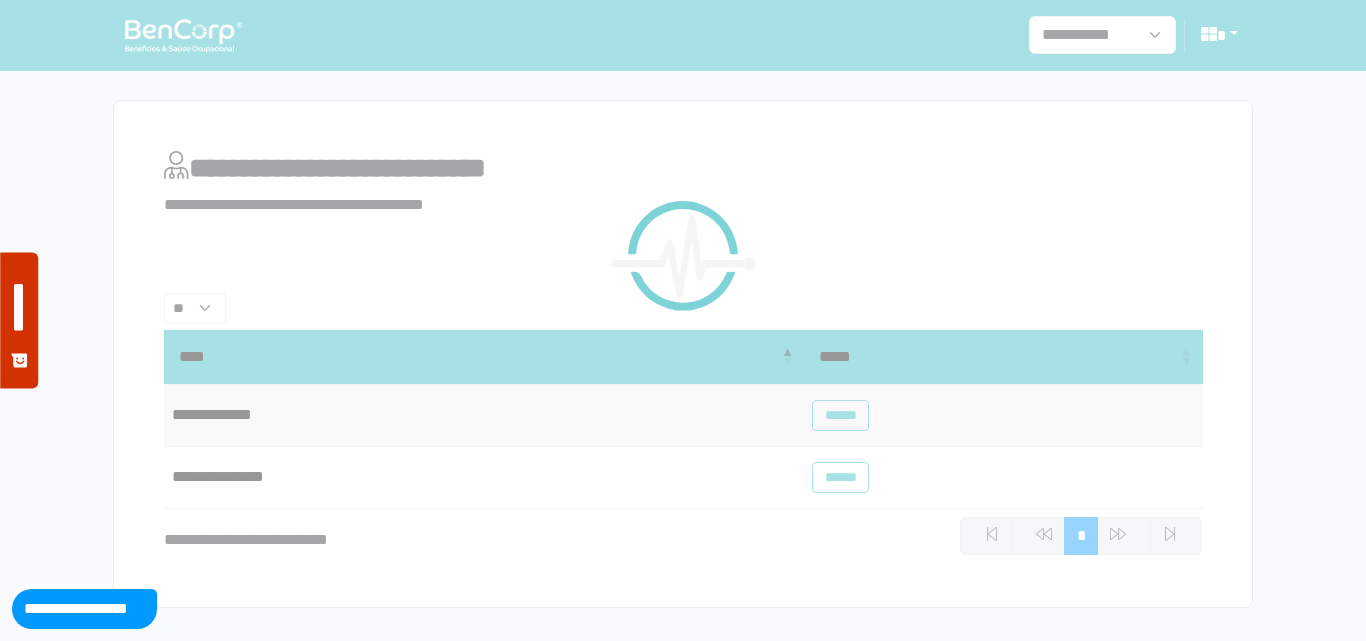 scroll, scrollTop: 0, scrollLeft: 0, axis: both 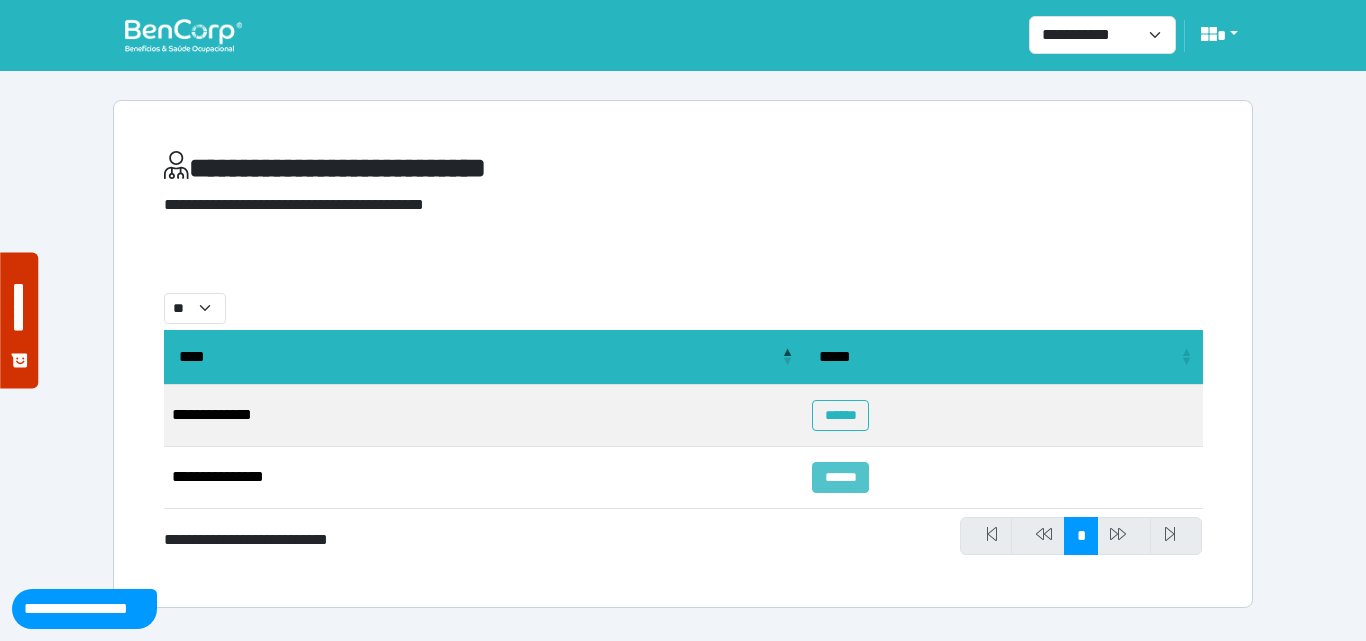 click on "******" at bounding box center (840, 477) 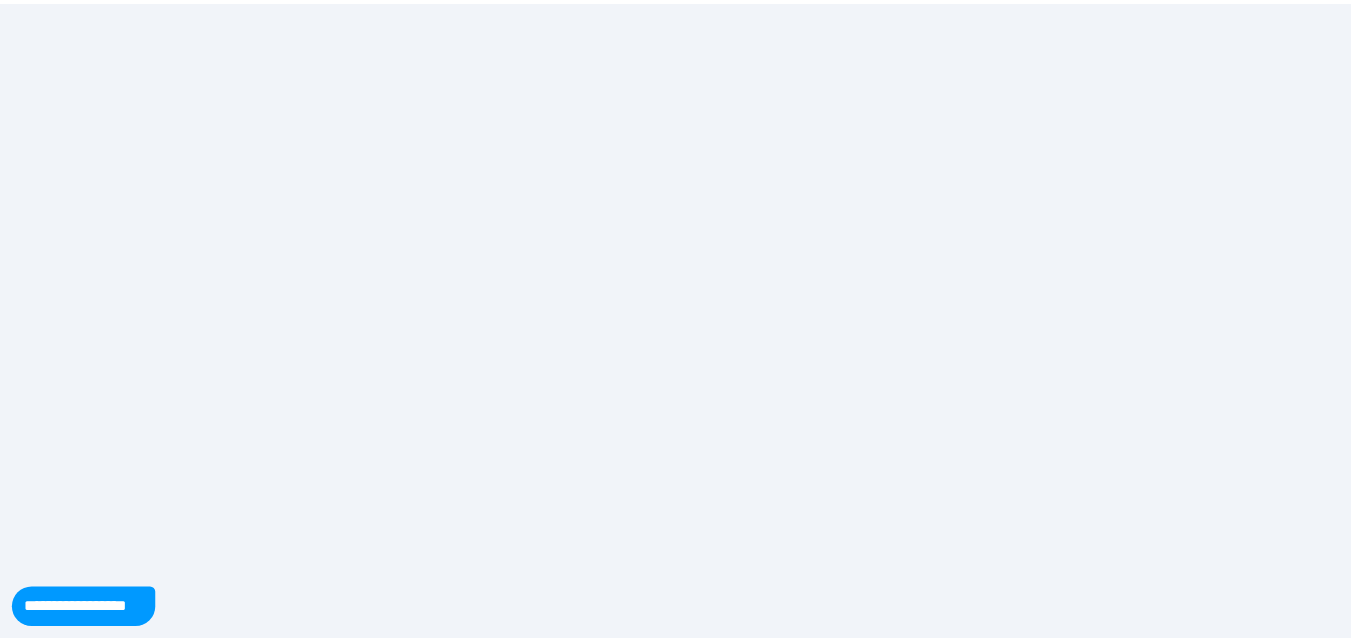 scroll, scrollTop: 0, scrollLeft: 0, axis: both 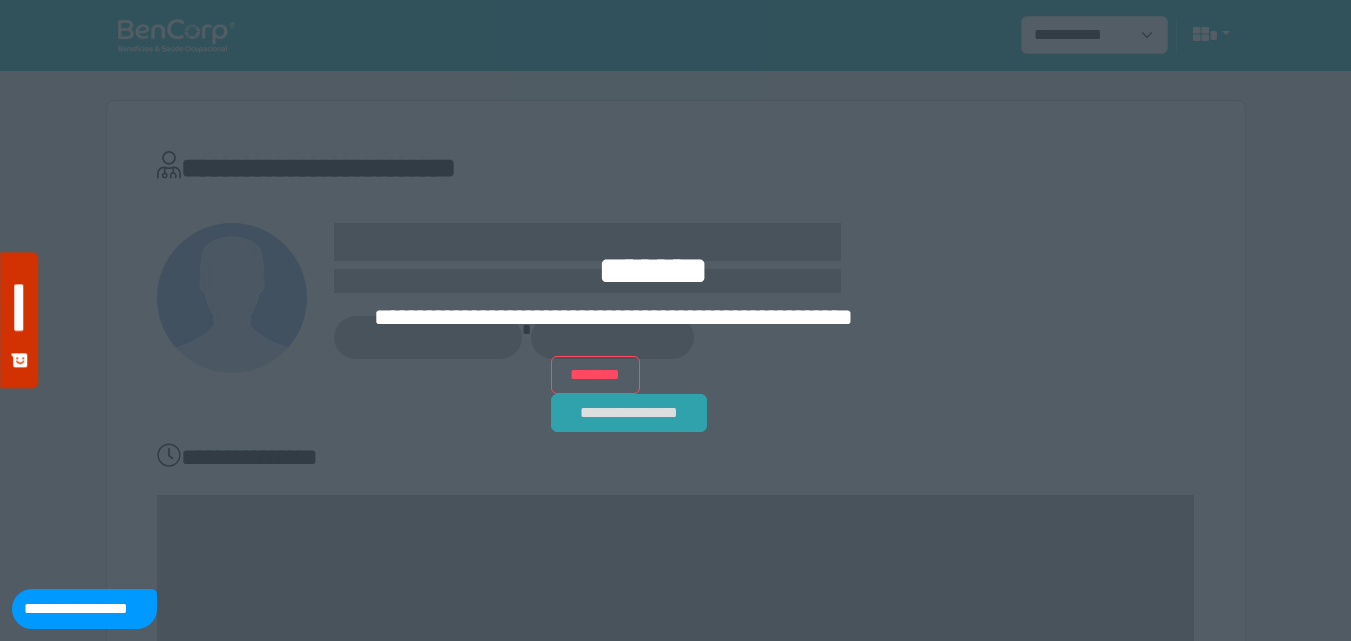 click on "**********" at bounding box center [629, 413] 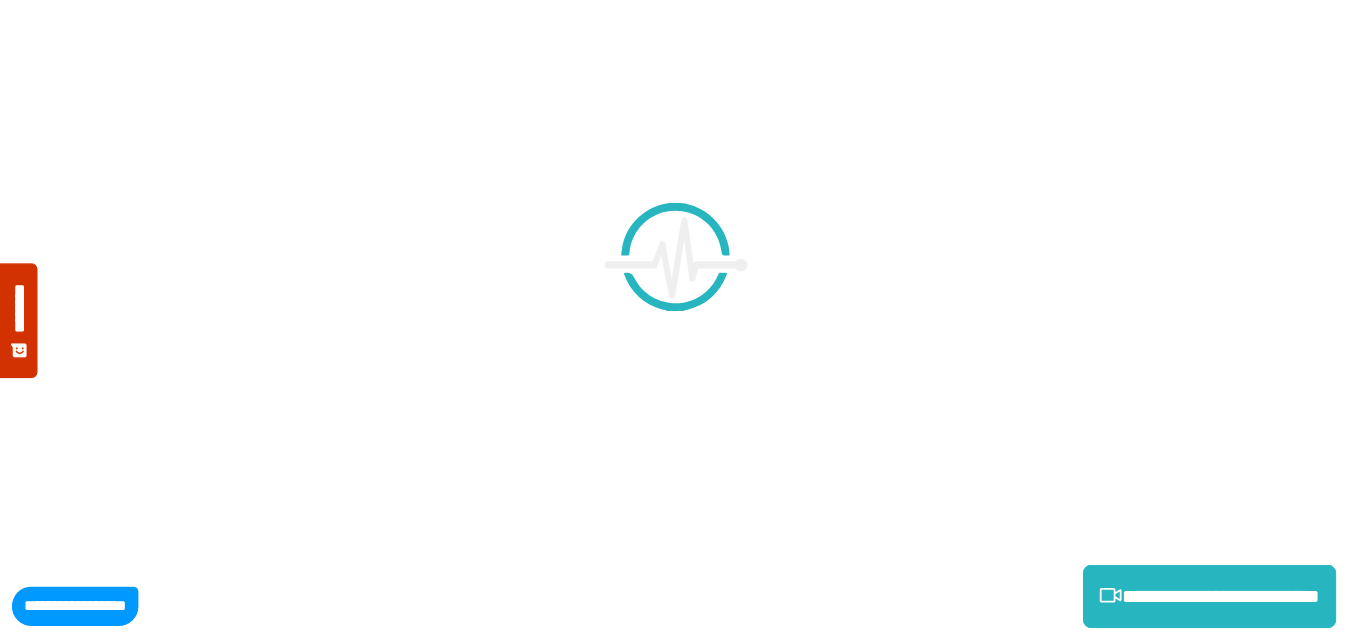 scroll, scrollTop: 0, scrollLeft: 0, axis: both 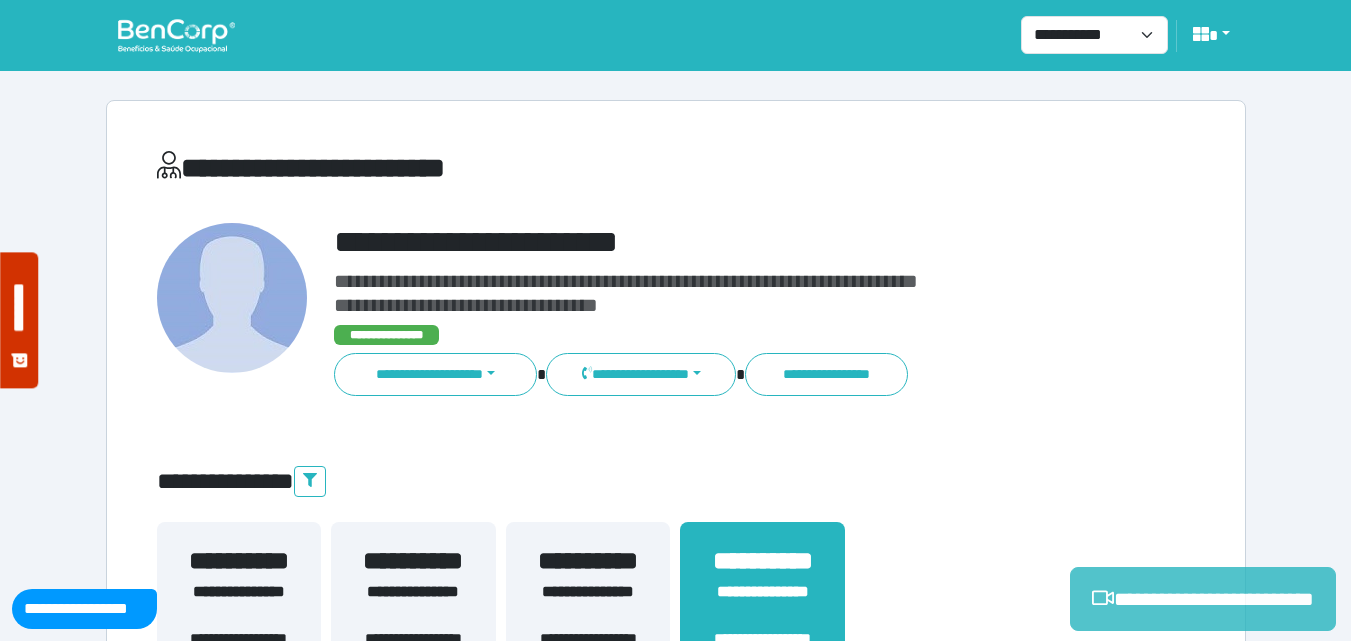 click on "**********" at bounding box center [1203, 599] 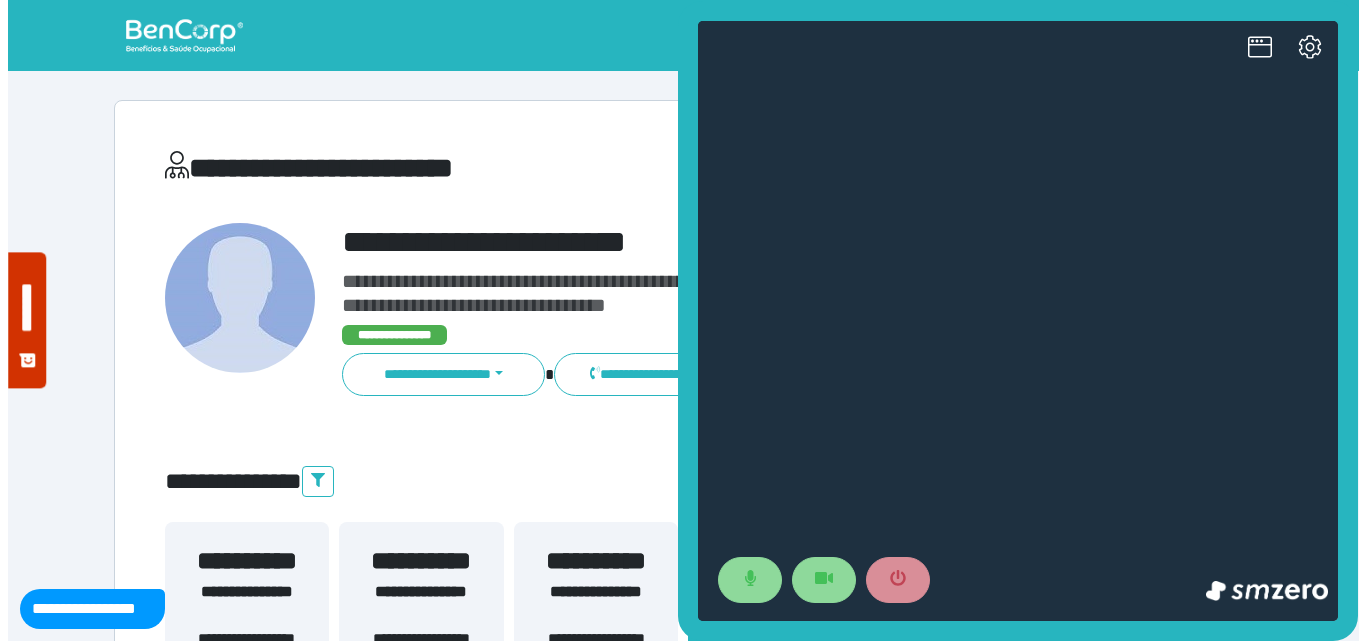 scroll, scrollTop: 0, scrollLeft: 0, axis: both 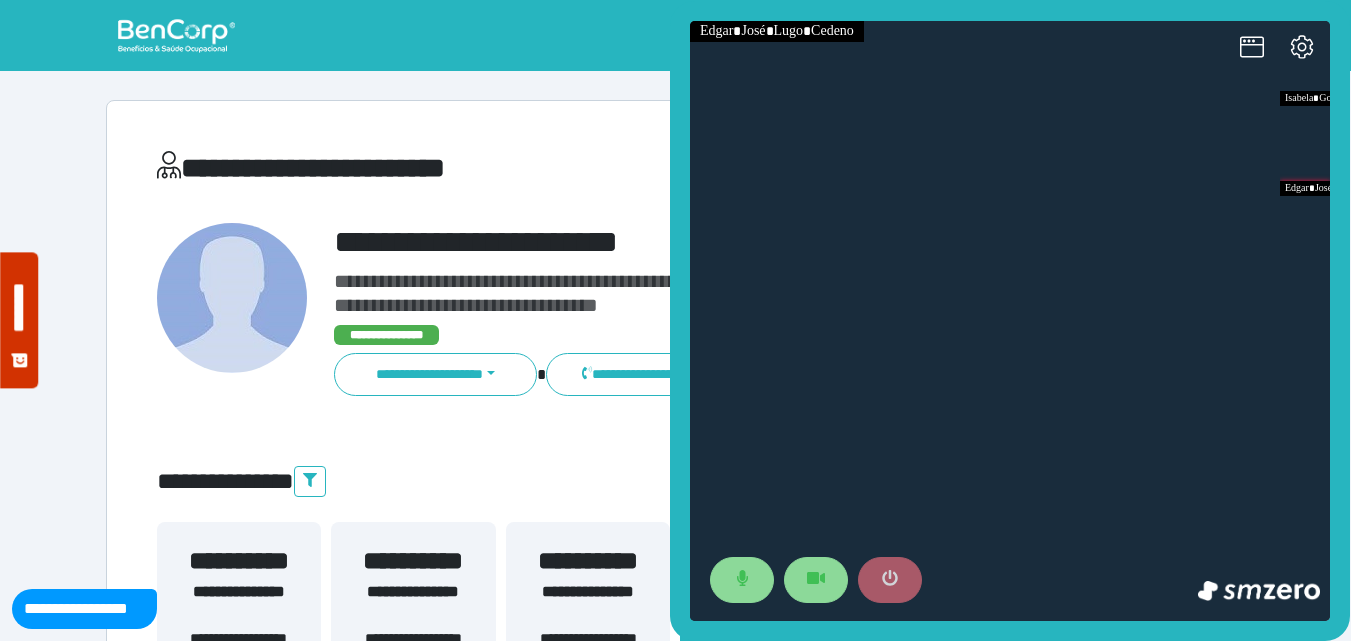 click at bounding box center [890, 580] 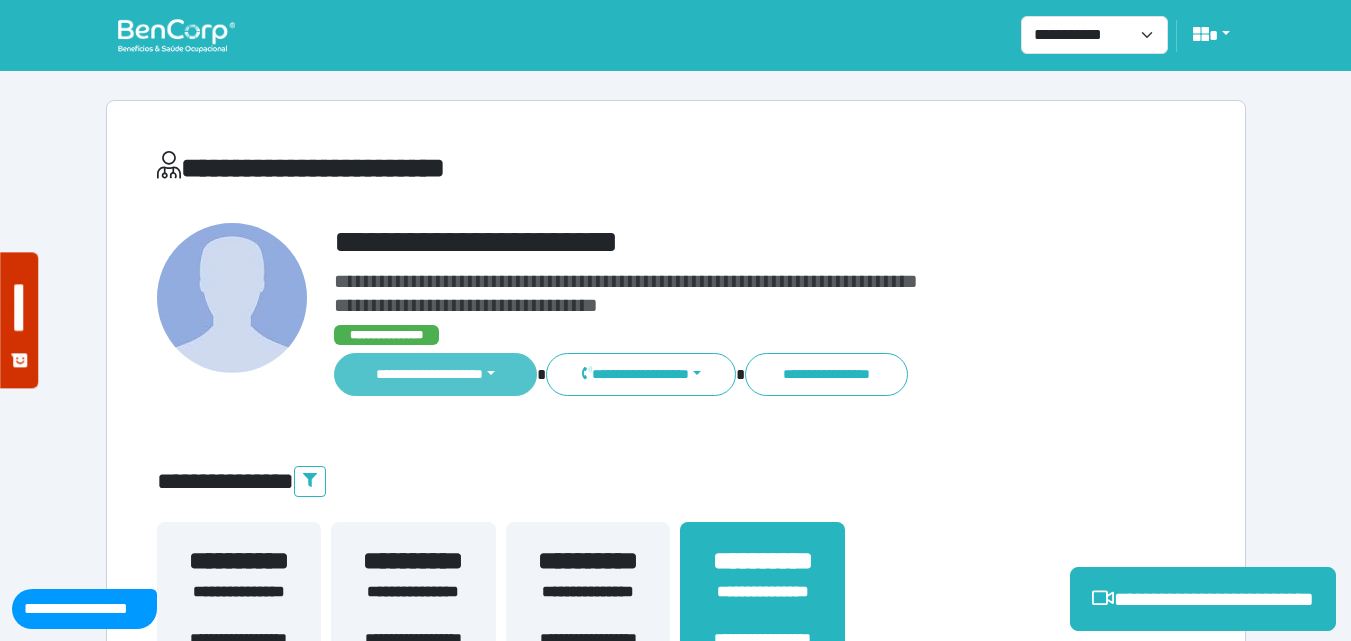 click on "**********" at bounding box center [436, 374] 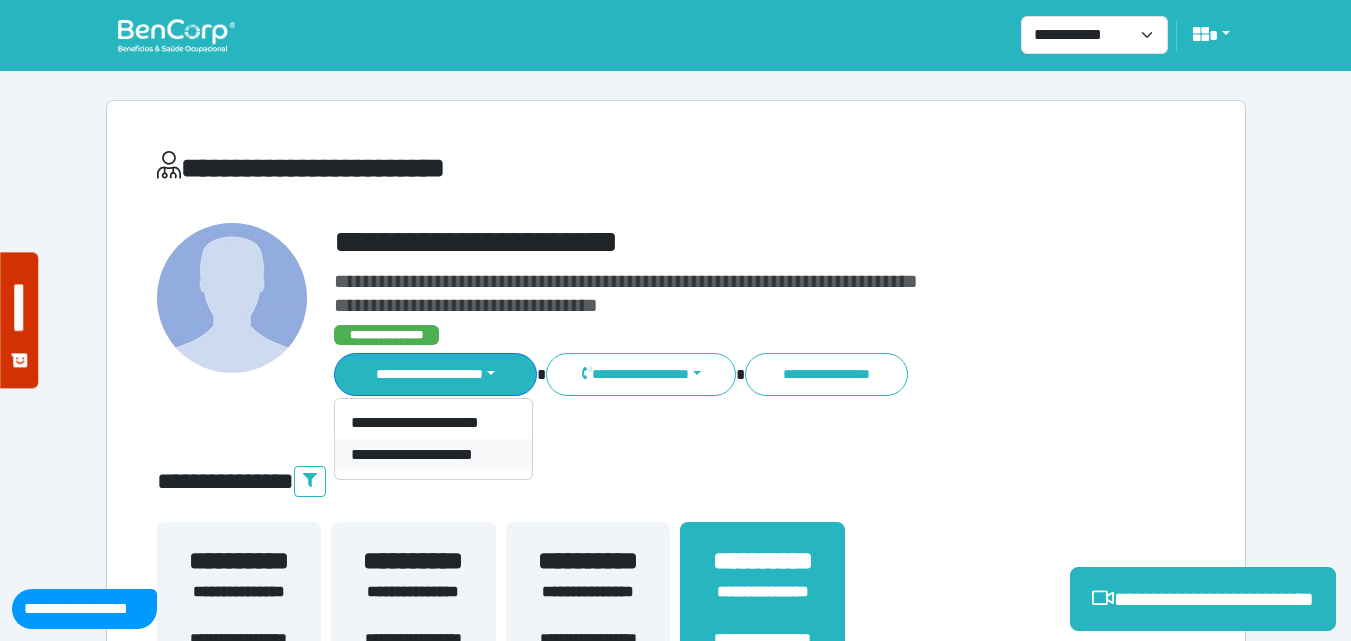 click on "**********" at bounding box center (433, 455) 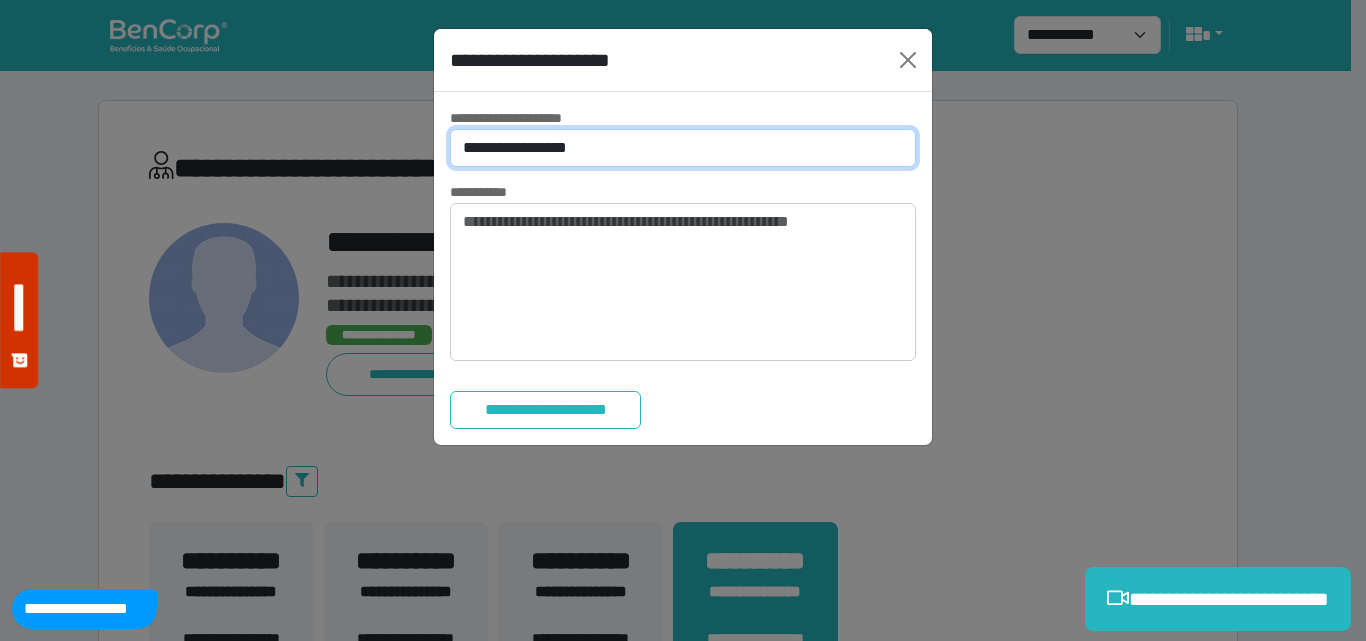 click on "**********" at bounding box center (683, 148) 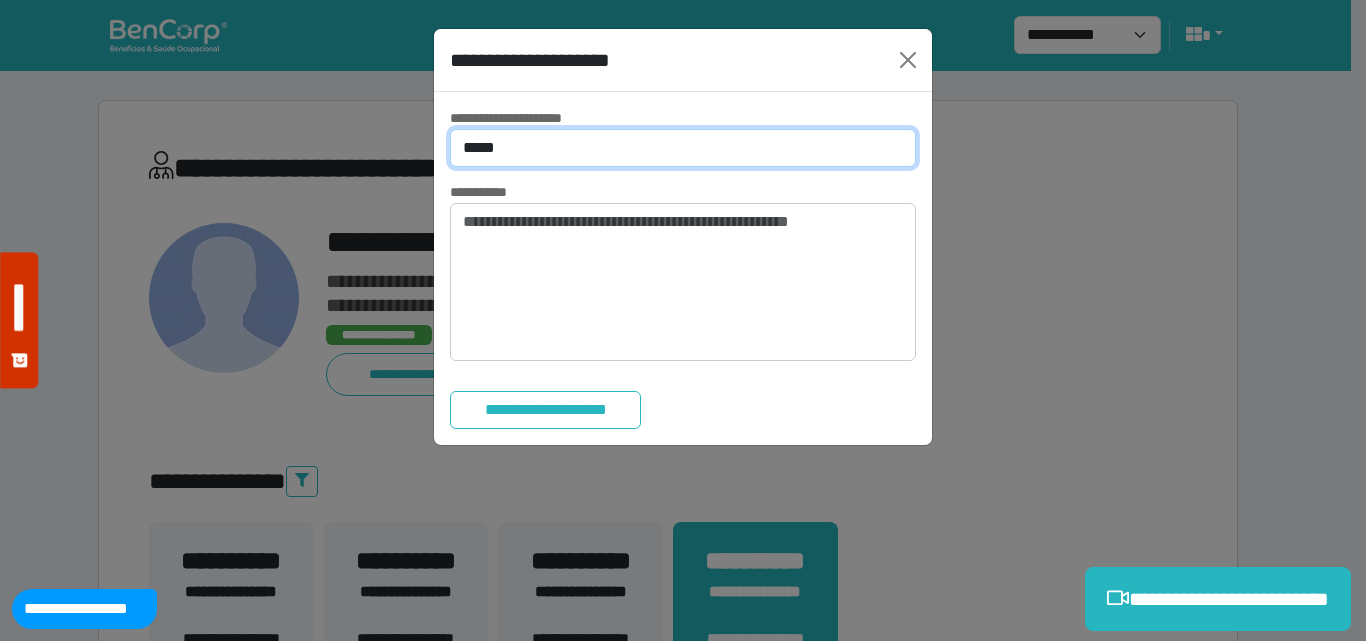 click on "**********" at bounding box center (683, 148) 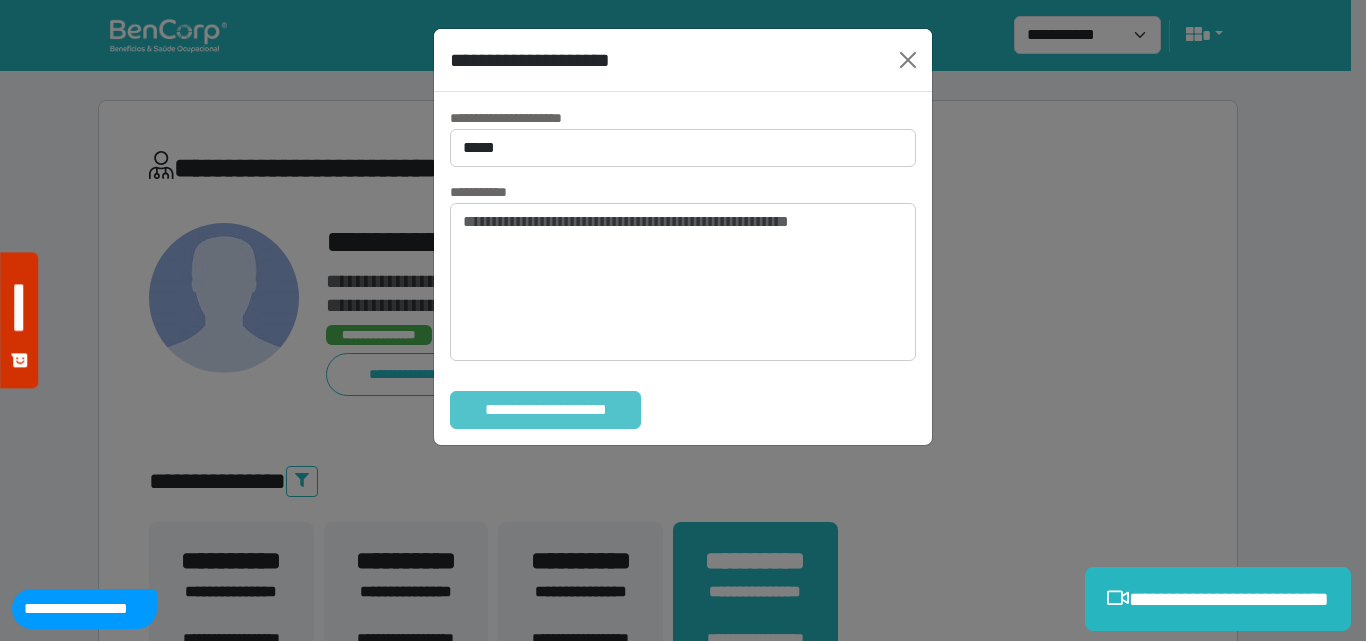 click on "**********" at bounding box center [545, 410] 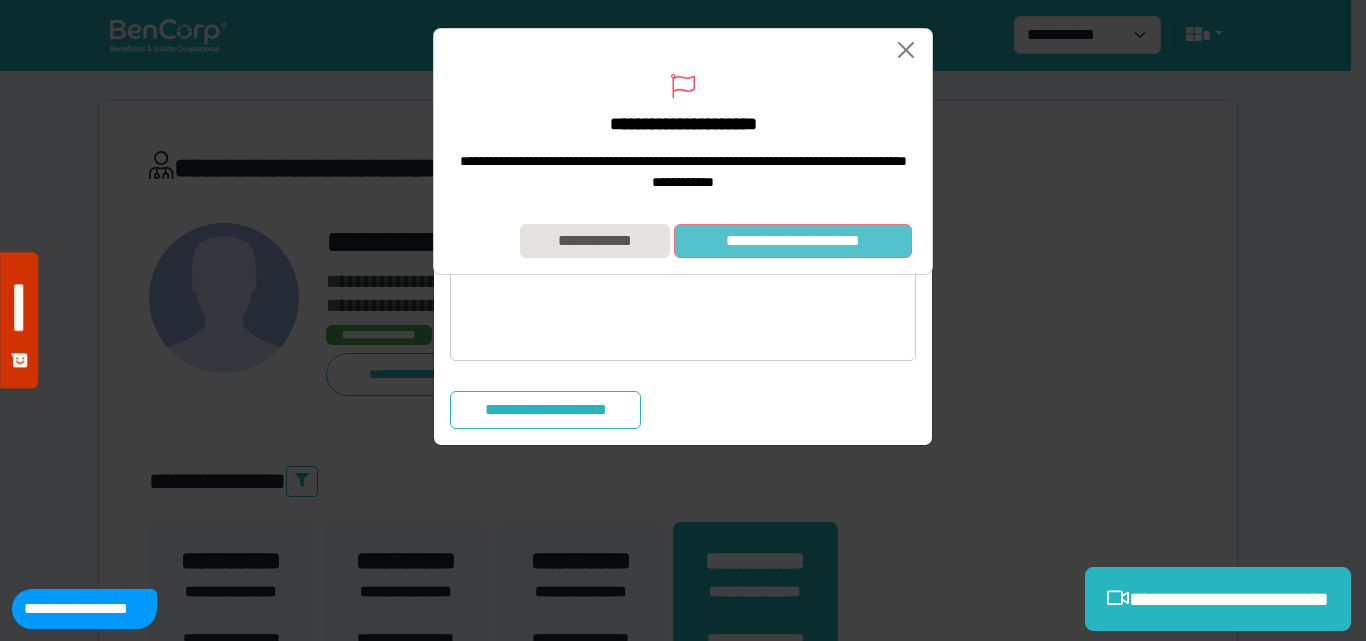click on "**********" at bounding box center (793, 241) 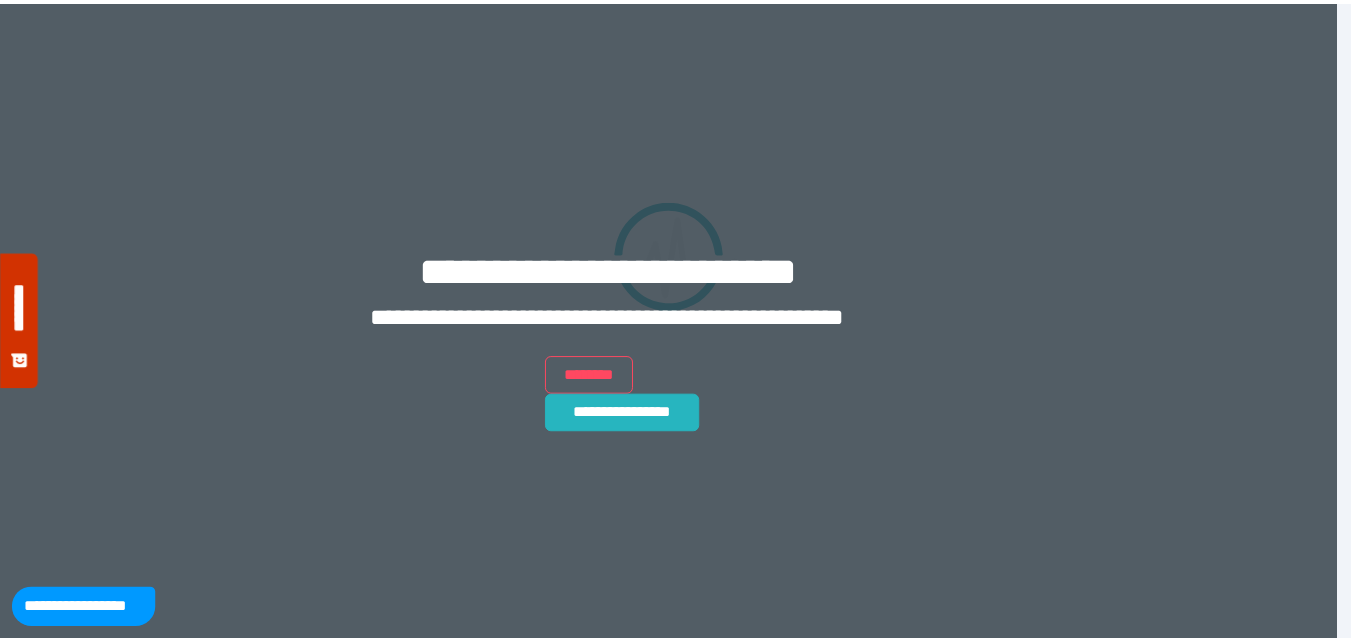 scroll, scrollTop: 0, scrollLeft: 0, axis: both 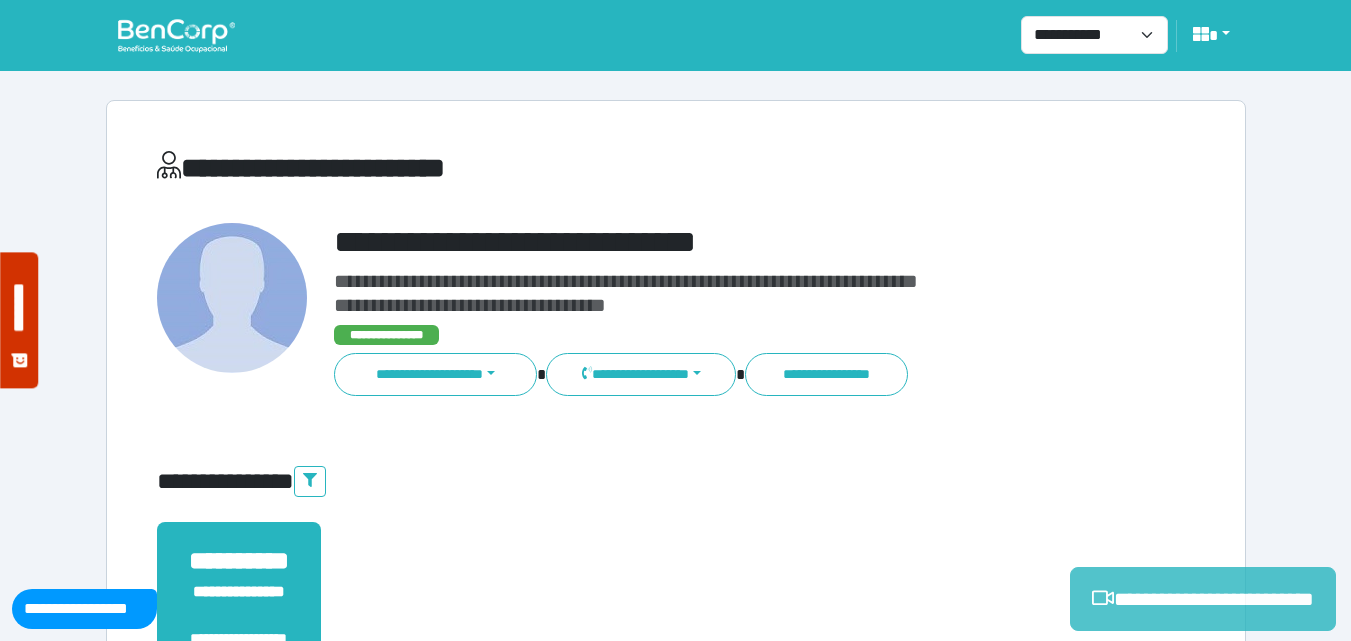 click on "**********" at bounding box center [1203, 599] 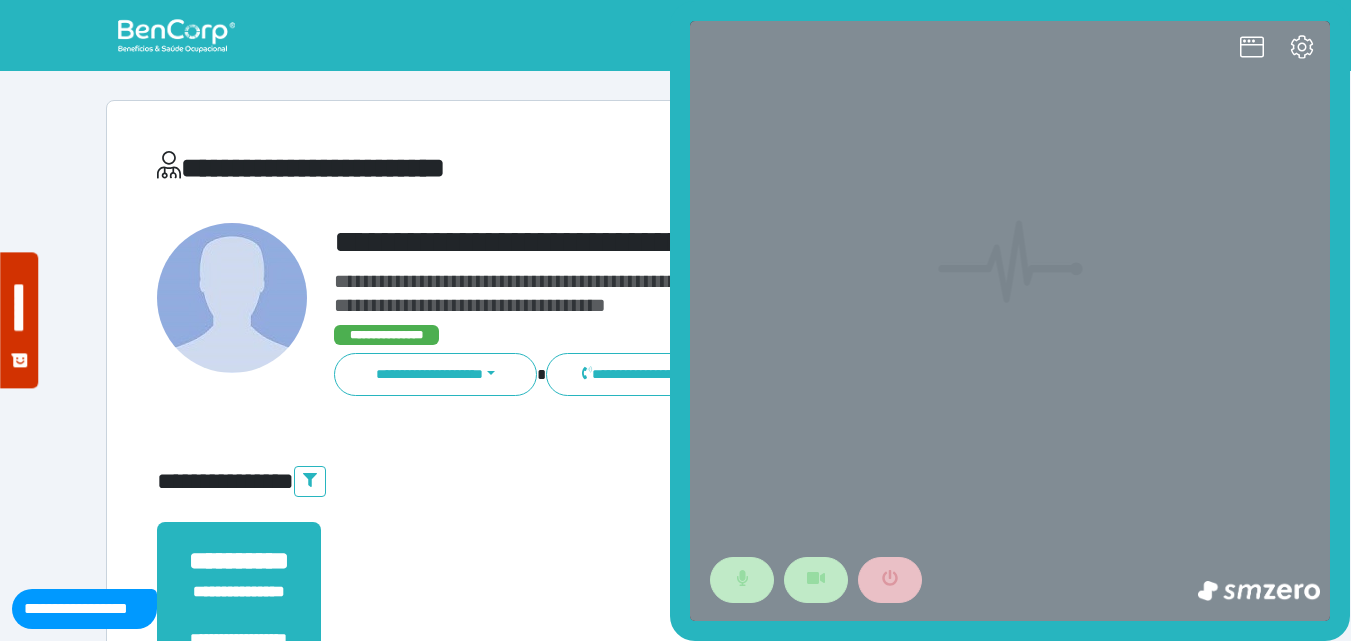 scroll, scrollTop: 0, scrollLeft: 0, axis: both 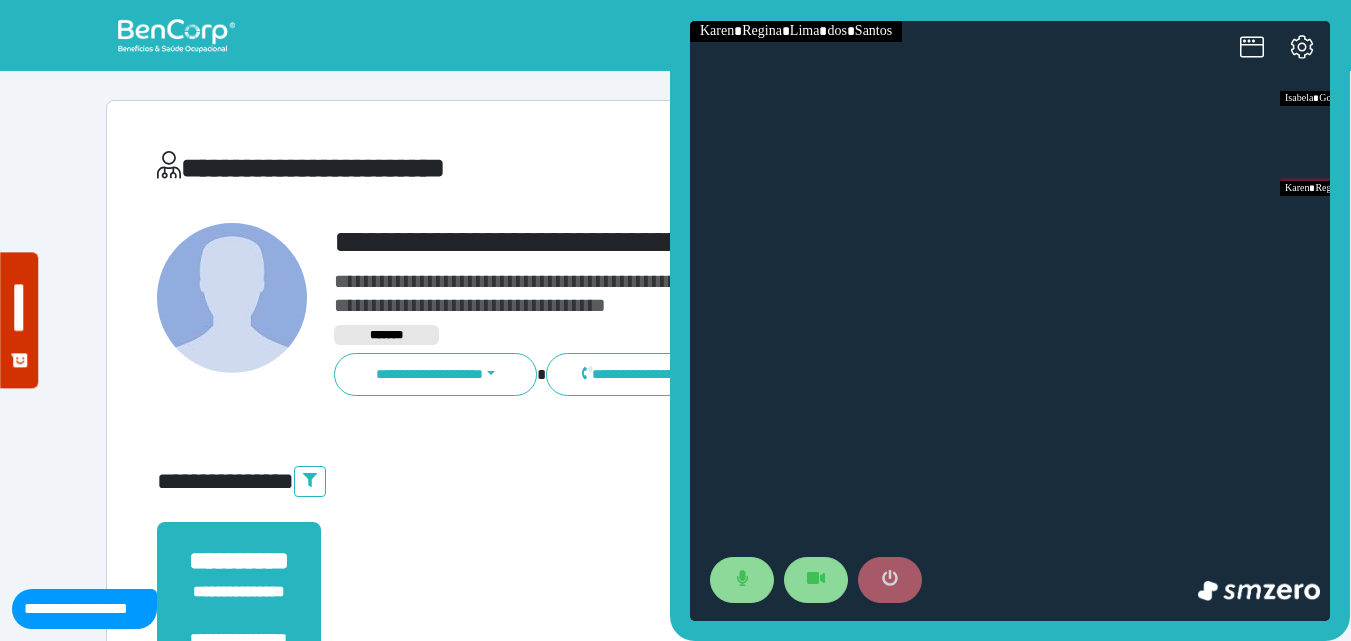 drag, startPoint x: 903, startPoint y: 586, endPoint x: 891, endPoint y: 578, distance: 14.422205 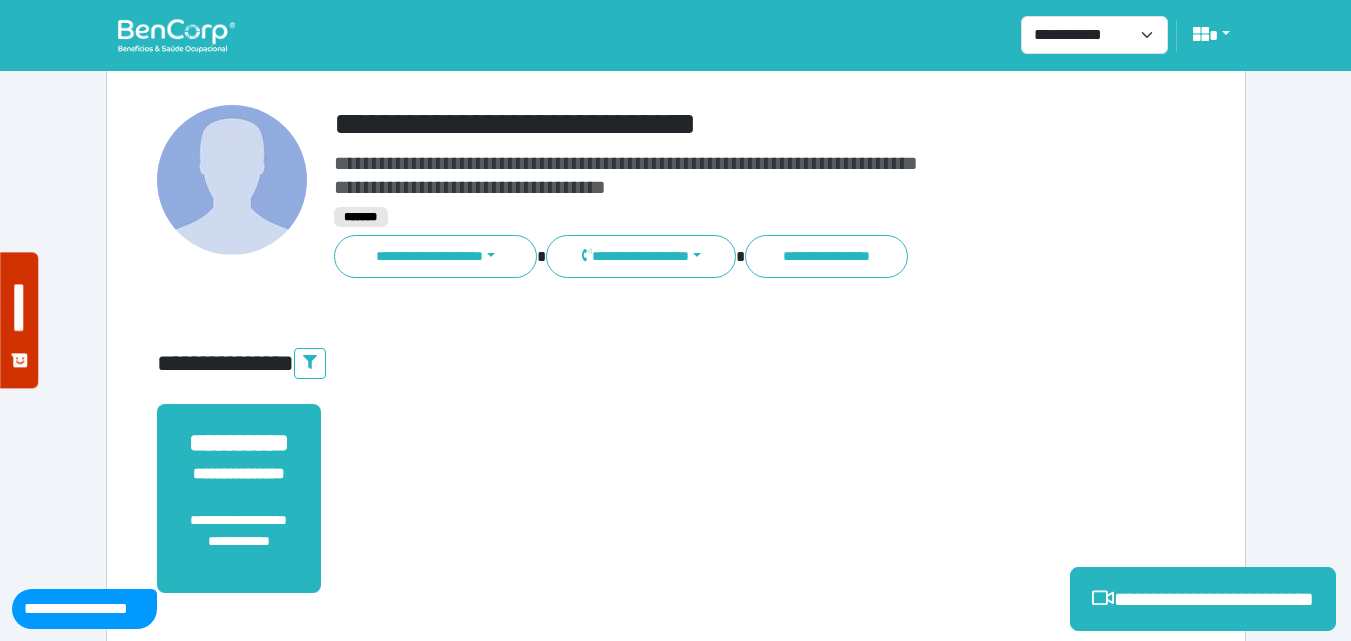 scroll, scrollTop: 400, scrollLeft: 0, axis: vertical 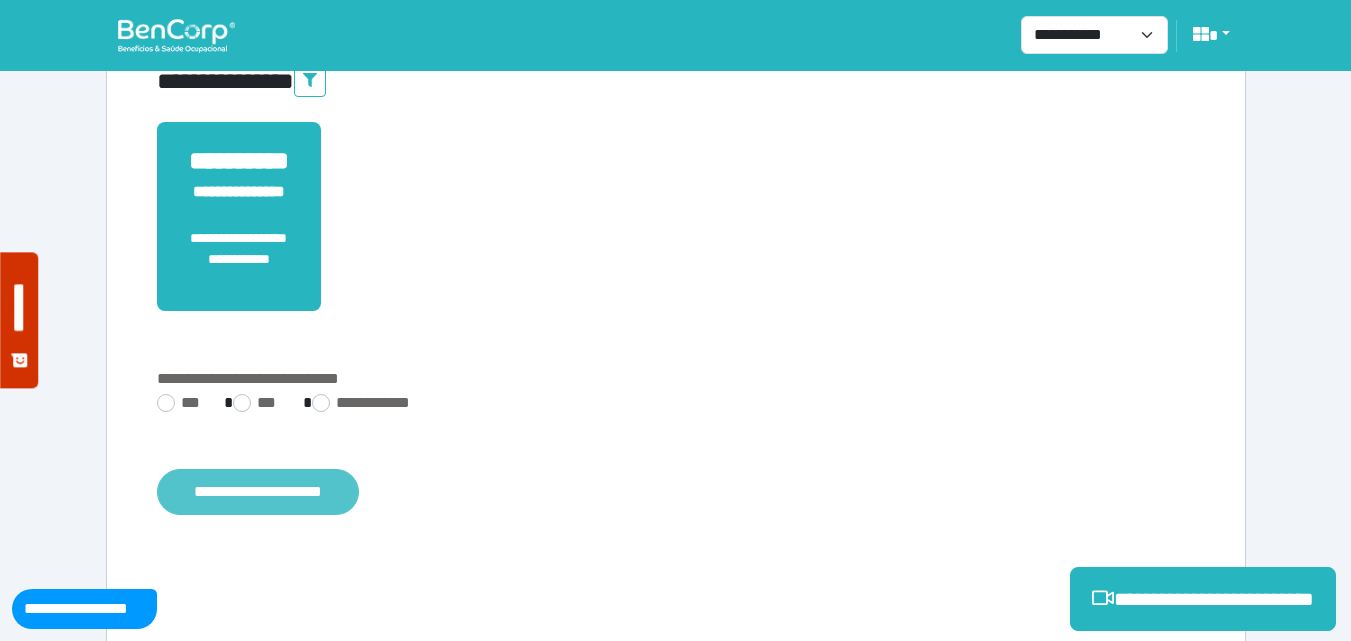 click on "**********" at bounding box center [258, 492] 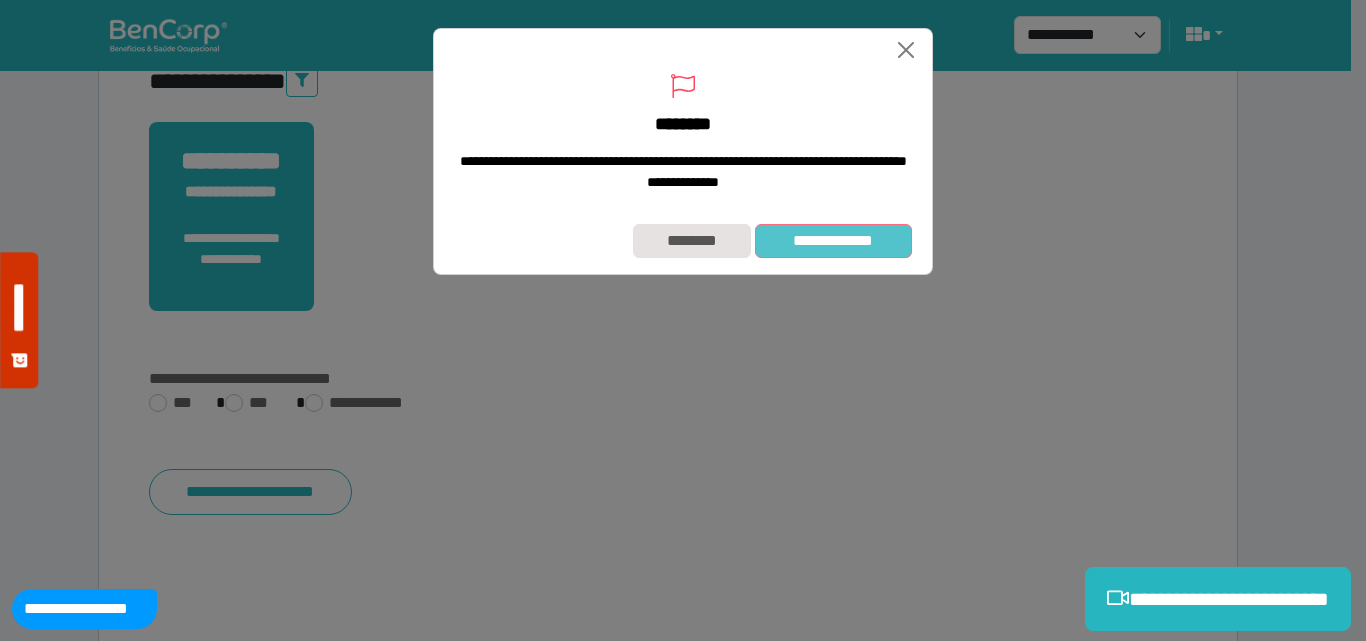 drag, startPoint x: 845, startPoint y: 267, endPoint x: 862, endPoint y: 244, distance: 28.600698 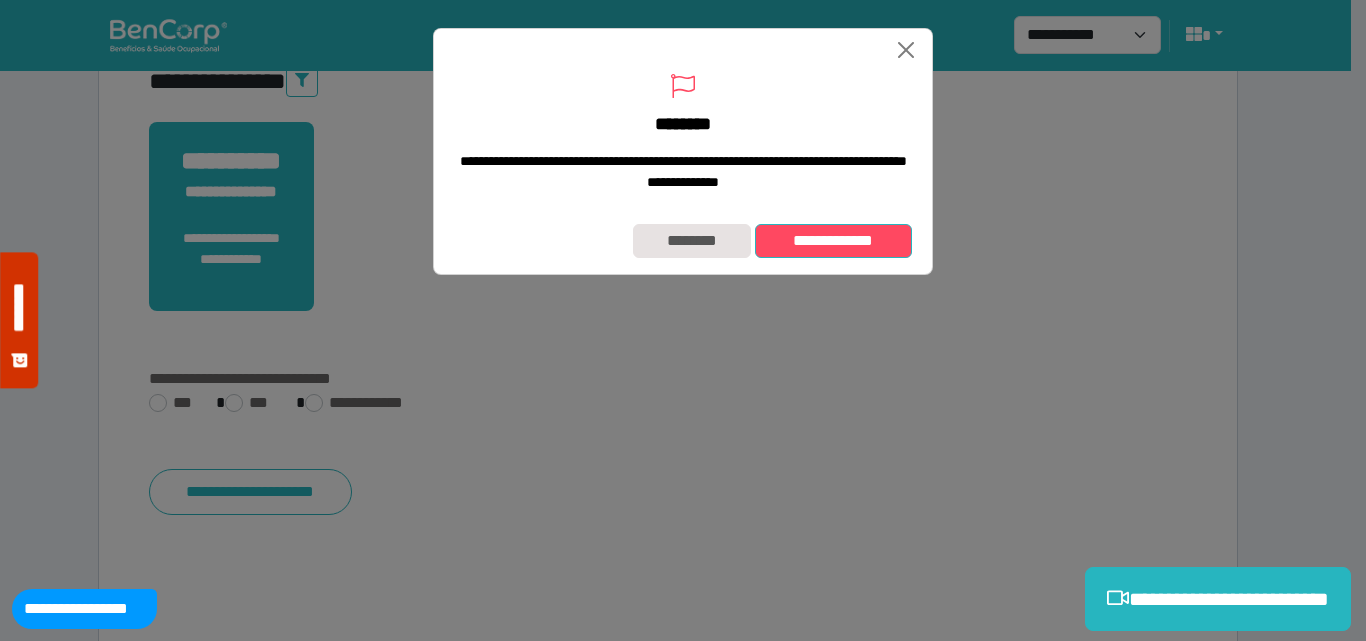 click on "**********" at bounding box center (833, 241) 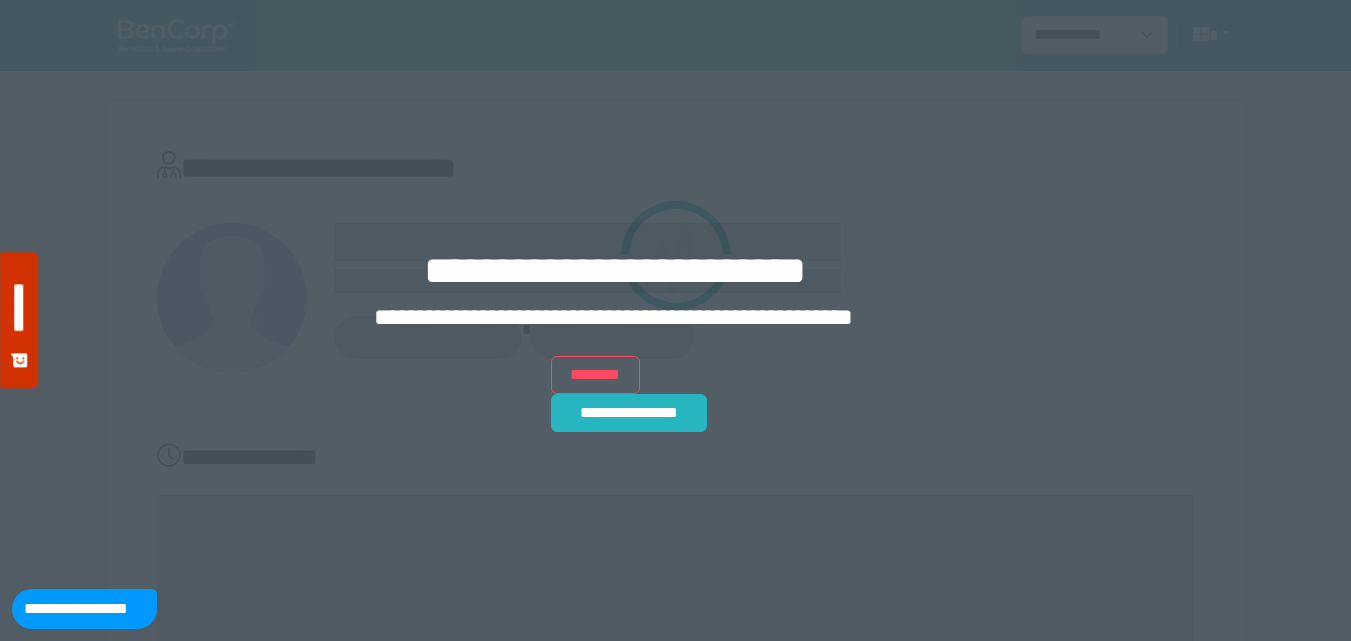 scroll, scrollTop: 0, scrollLeft: 0, axis: both 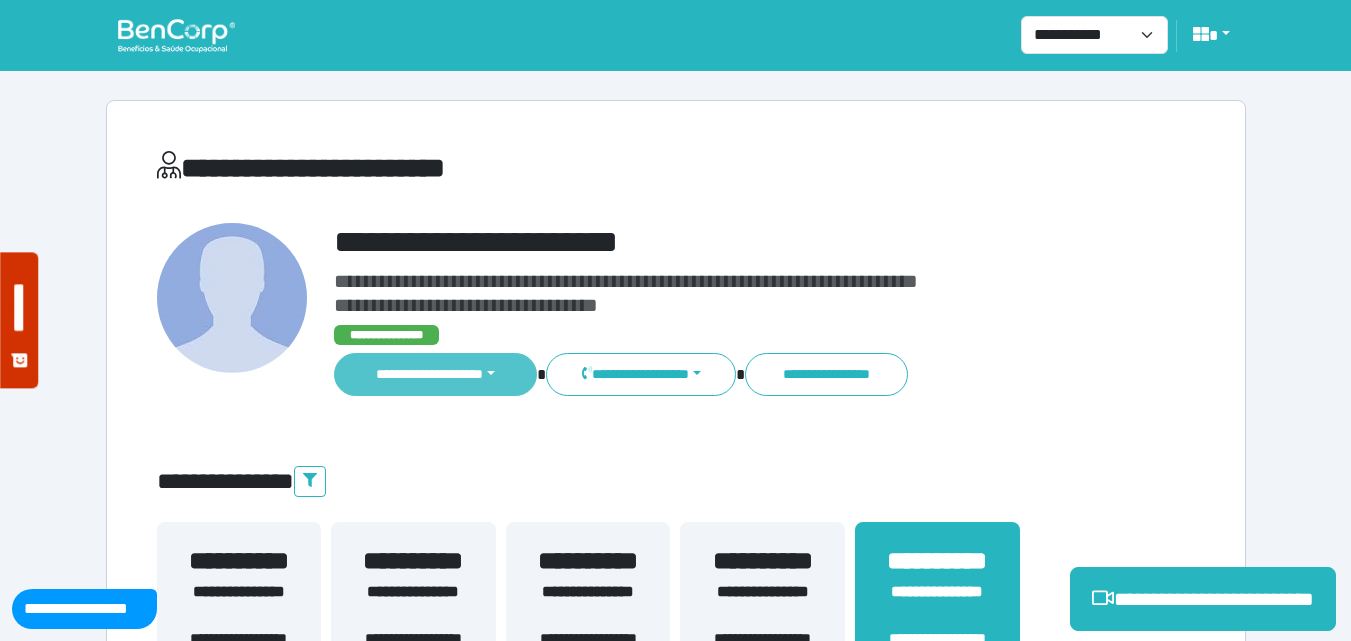 click on "**********" at bounding box center (436, 374) 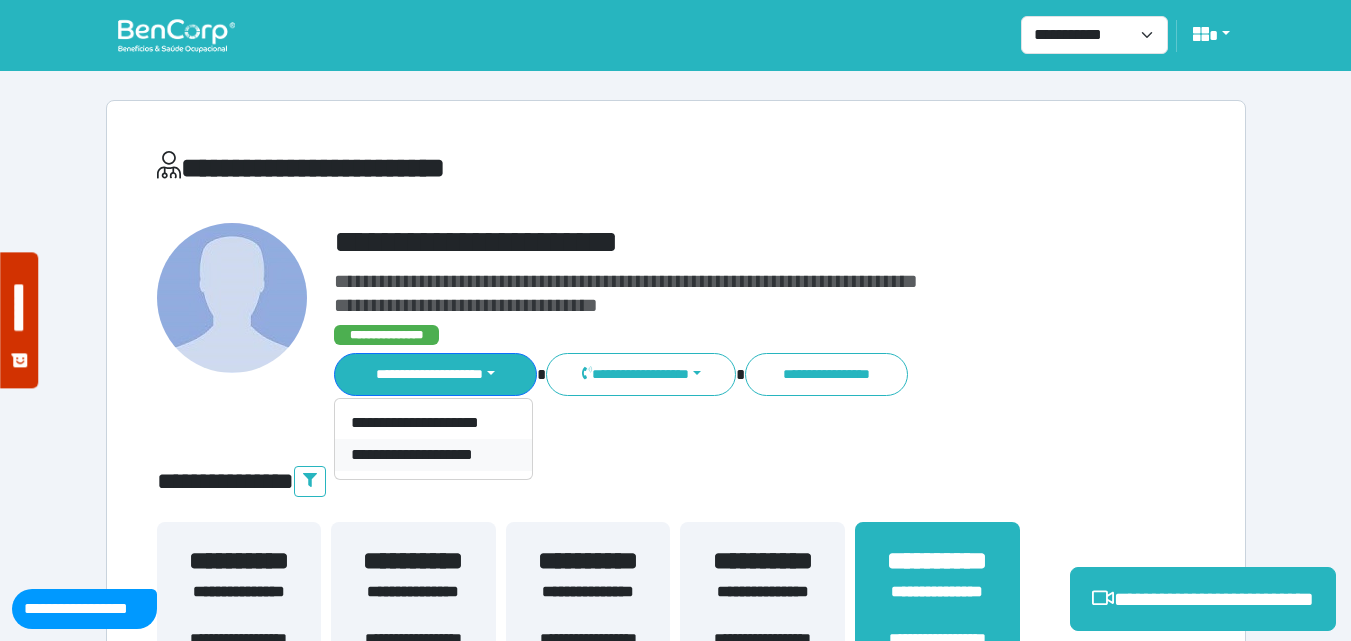 click on "**********" at bounding box center (433, 455) 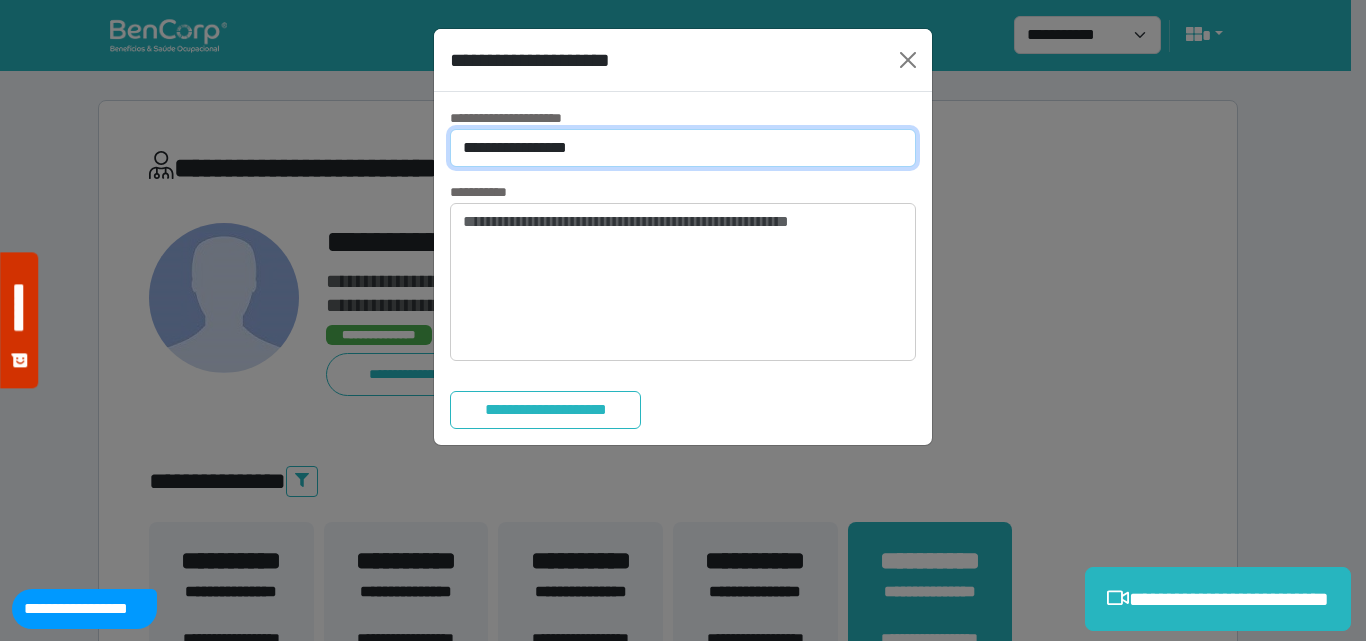click on "**********" at bounding box center (683, 148) 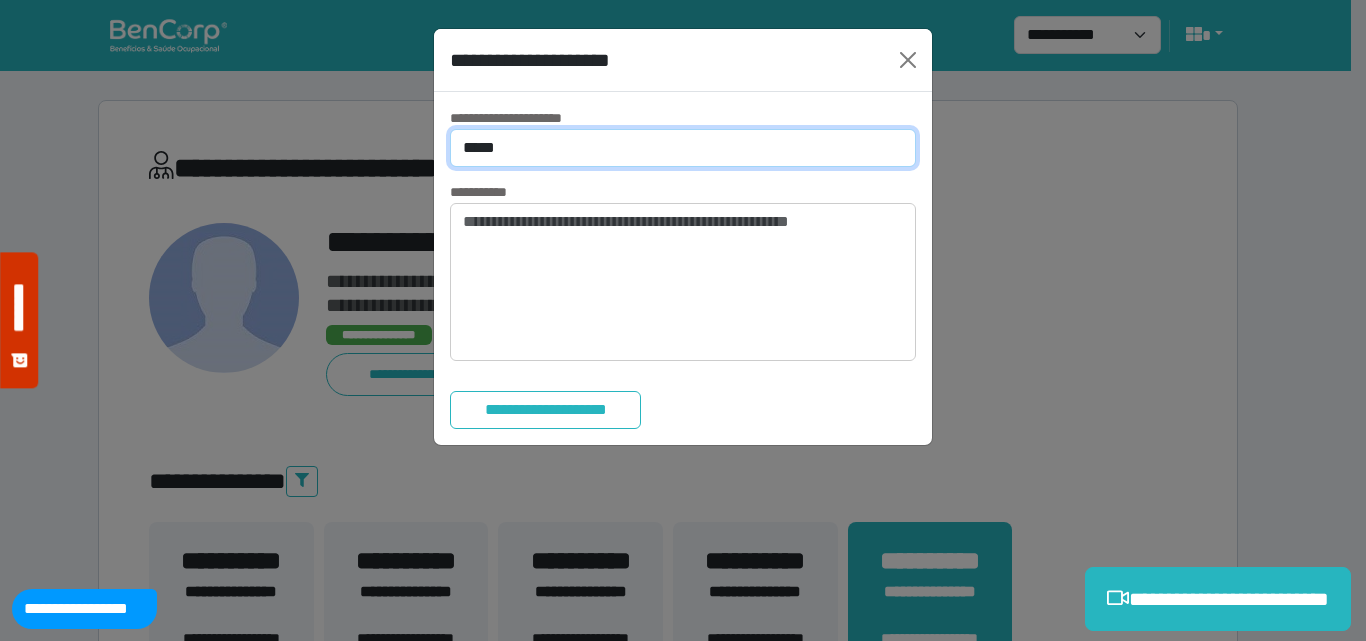 click on "**********" at bounding box center [683, 148] 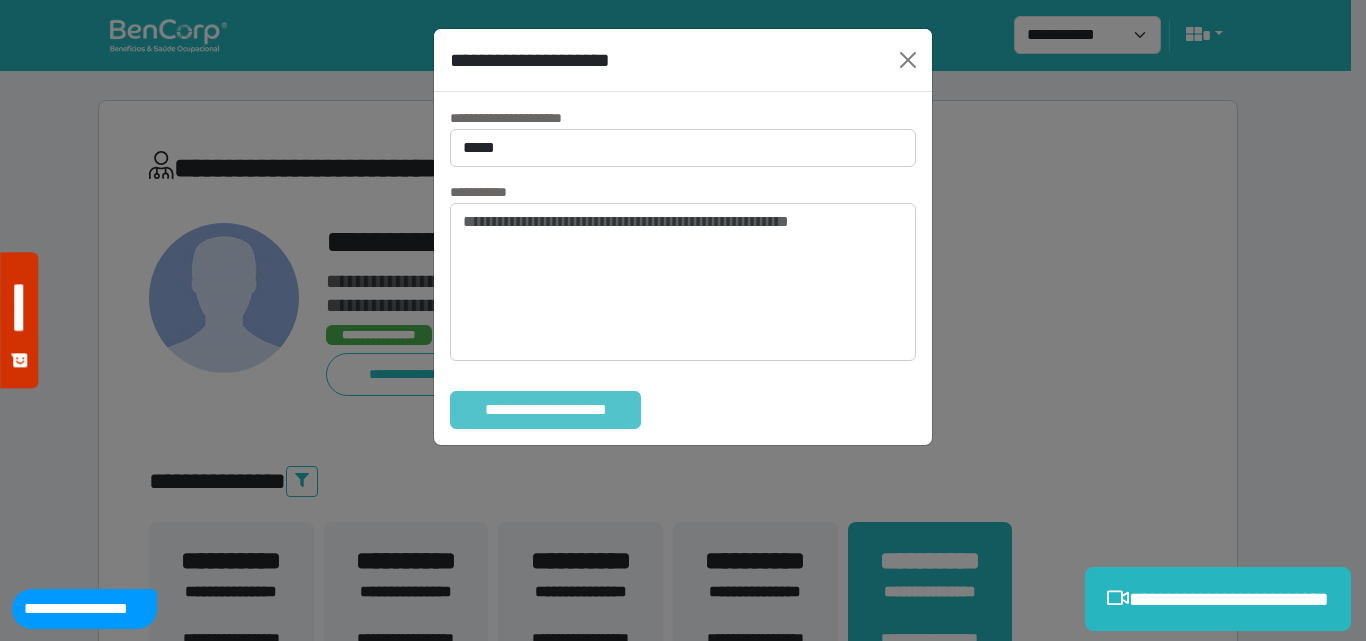 click on "**********" at bounding box center (545, 410) 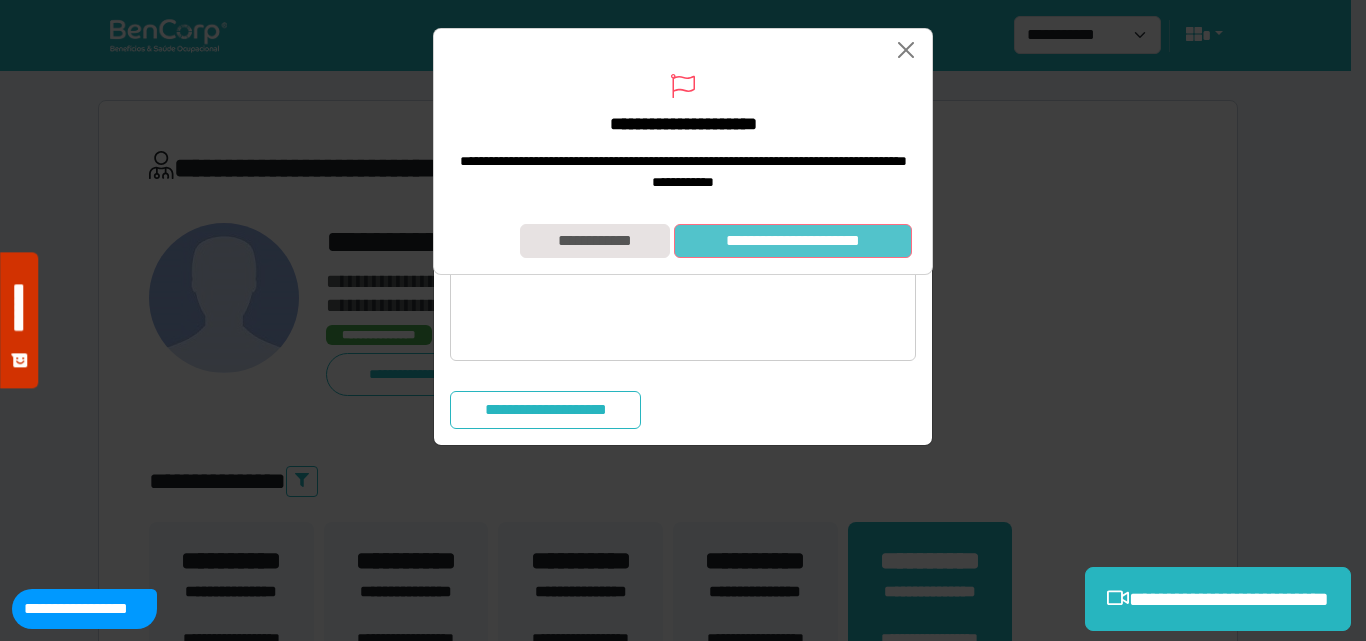 click on "**********" at bounding box center [793, 241] 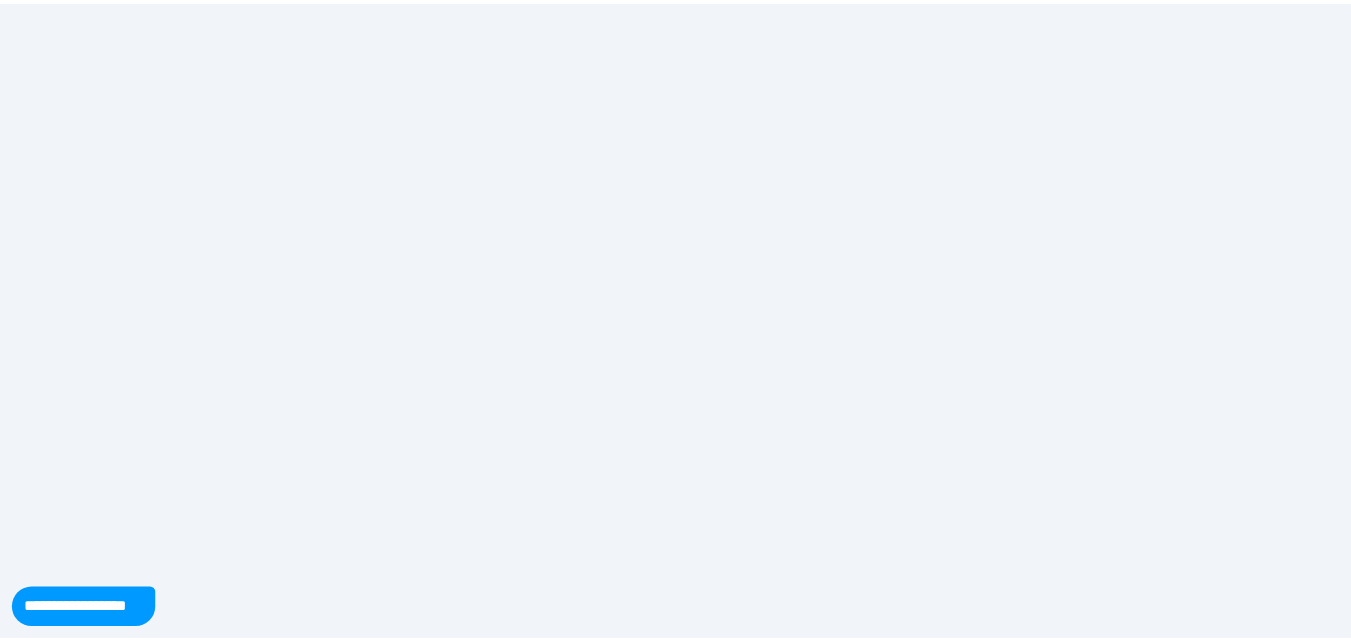 scroll, scrollTop: 0, scrollLeft: 0, axis: both 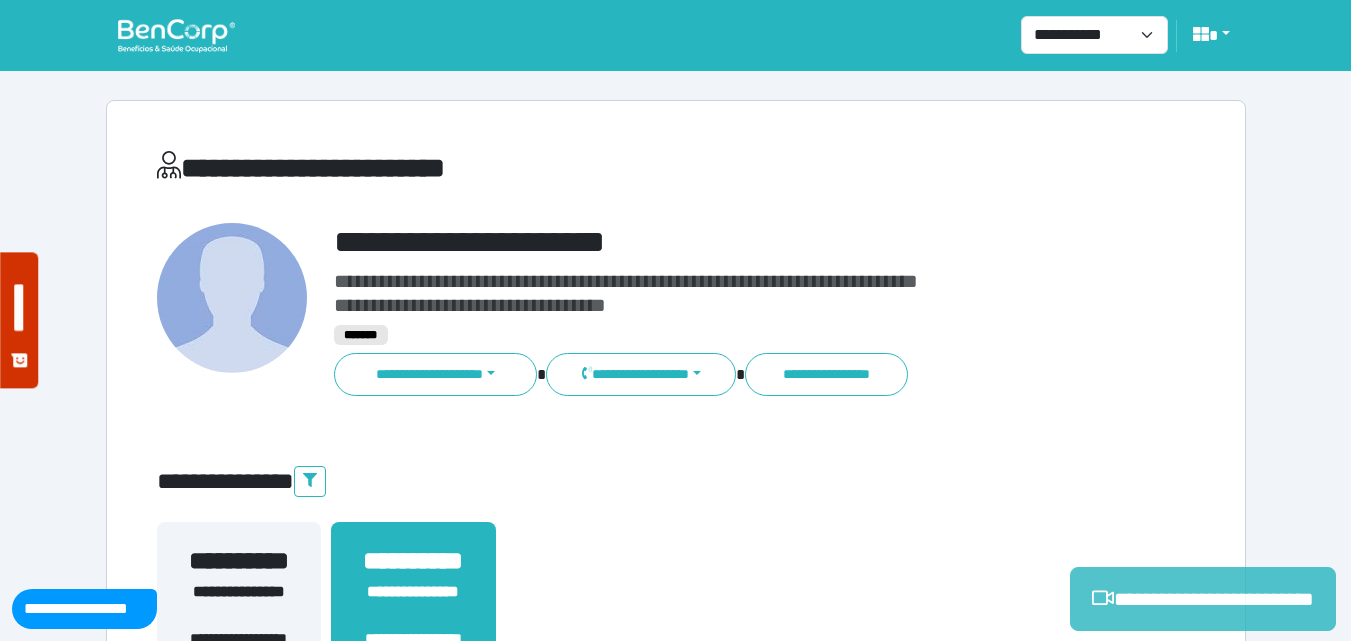 click on "**********" at bounding box center (1203, 599) 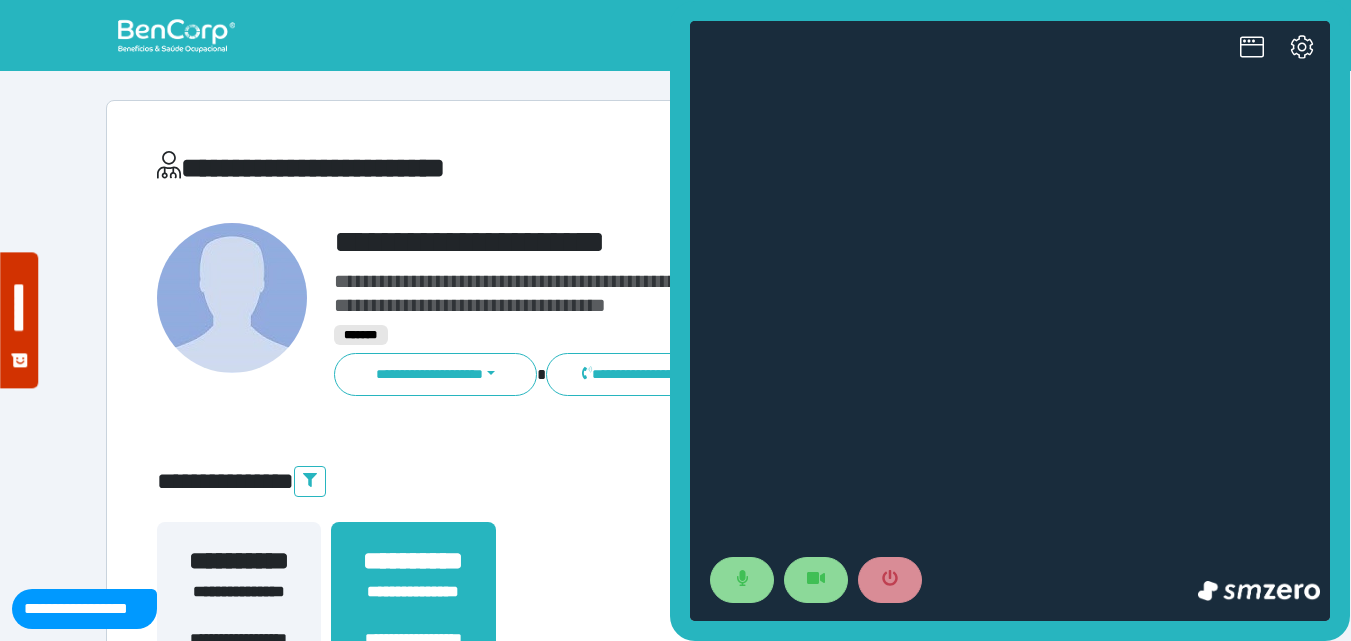 scroll, scrollTop: 0, scrollLeft: 0, axis: both 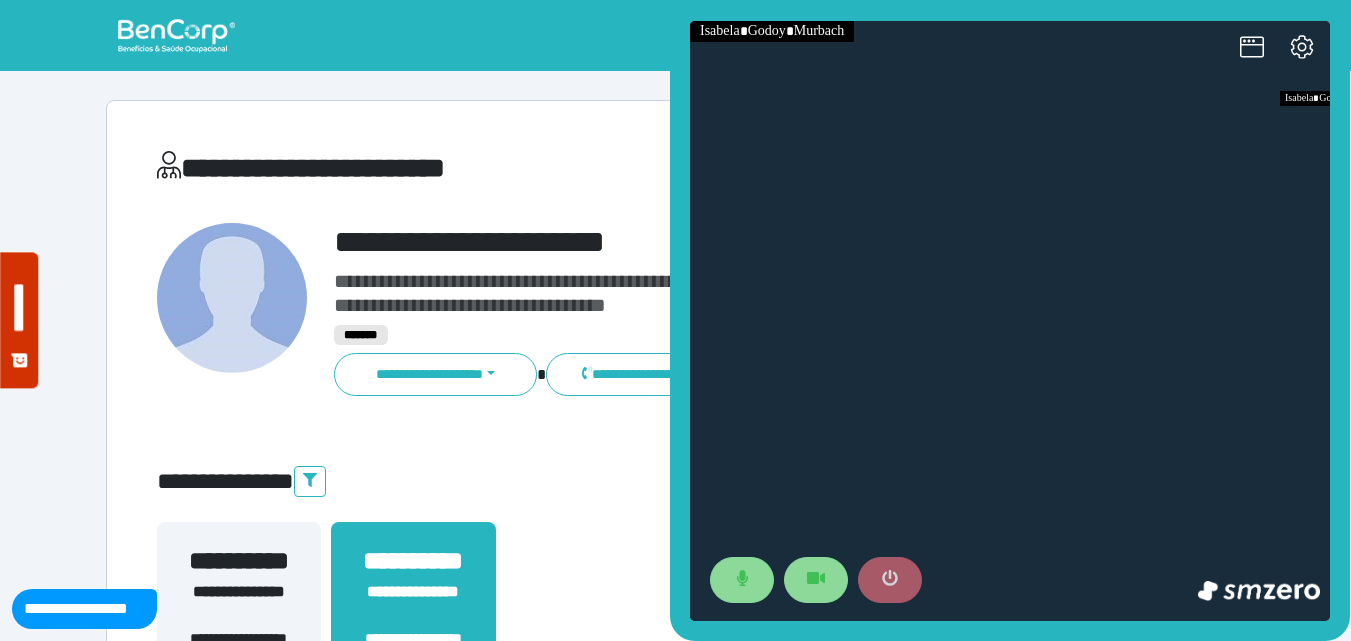 click 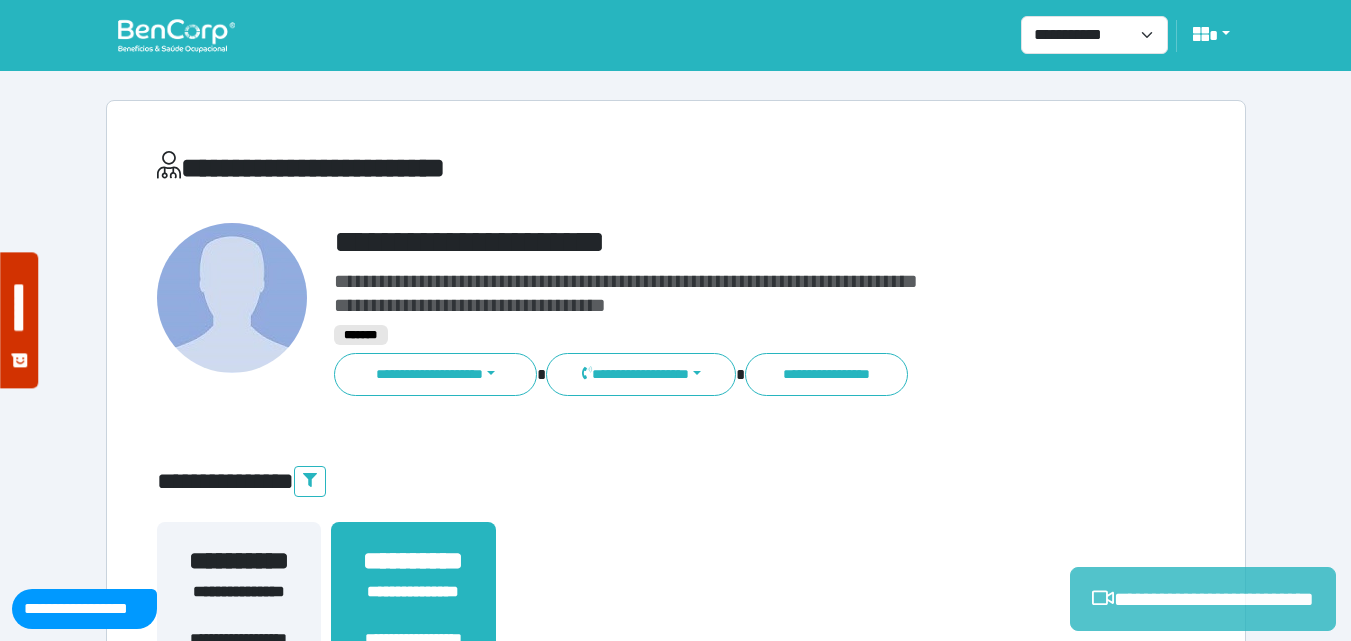 click on "**********" at bounding box center (1203, 599) 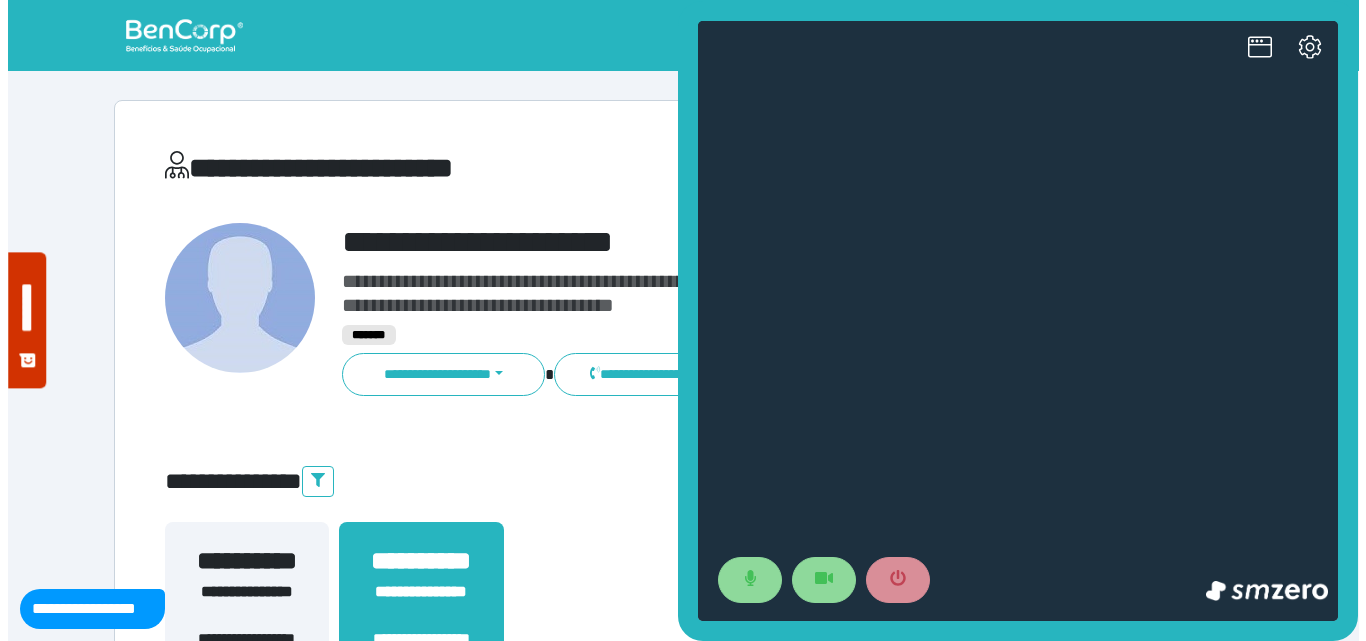 scroll, scrollTop: 0, scrollLeft: 0, axis: both 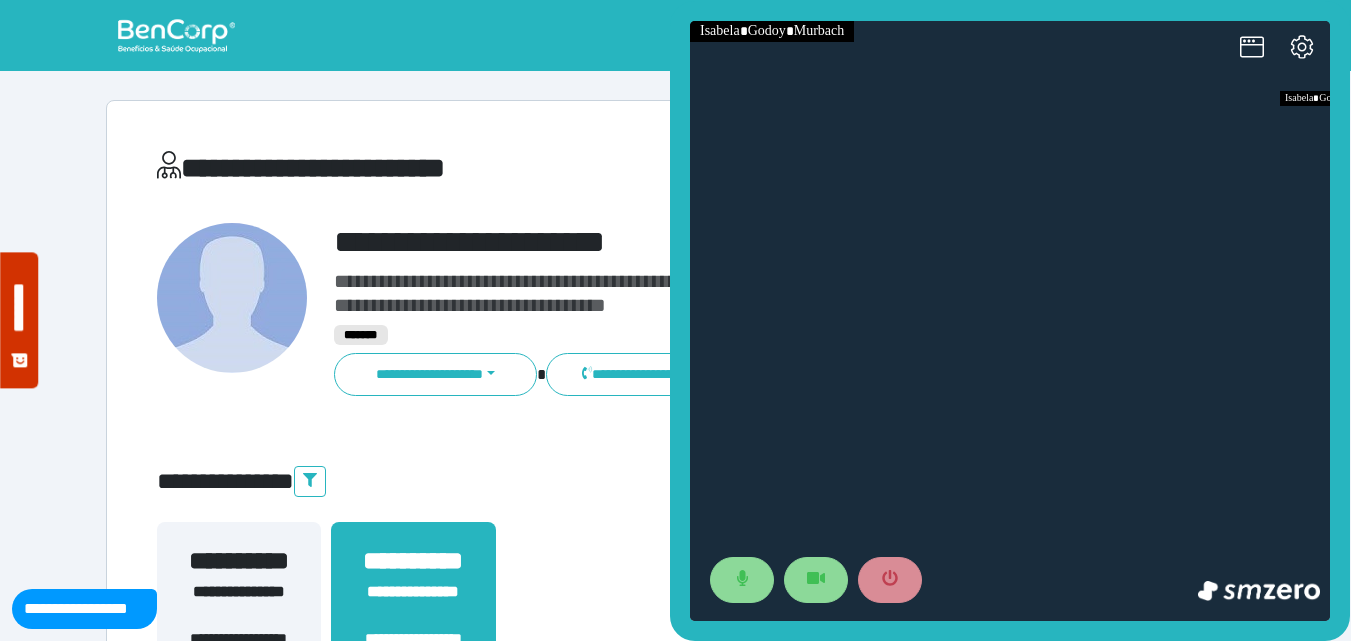 click at bounding box center (1010, 321) 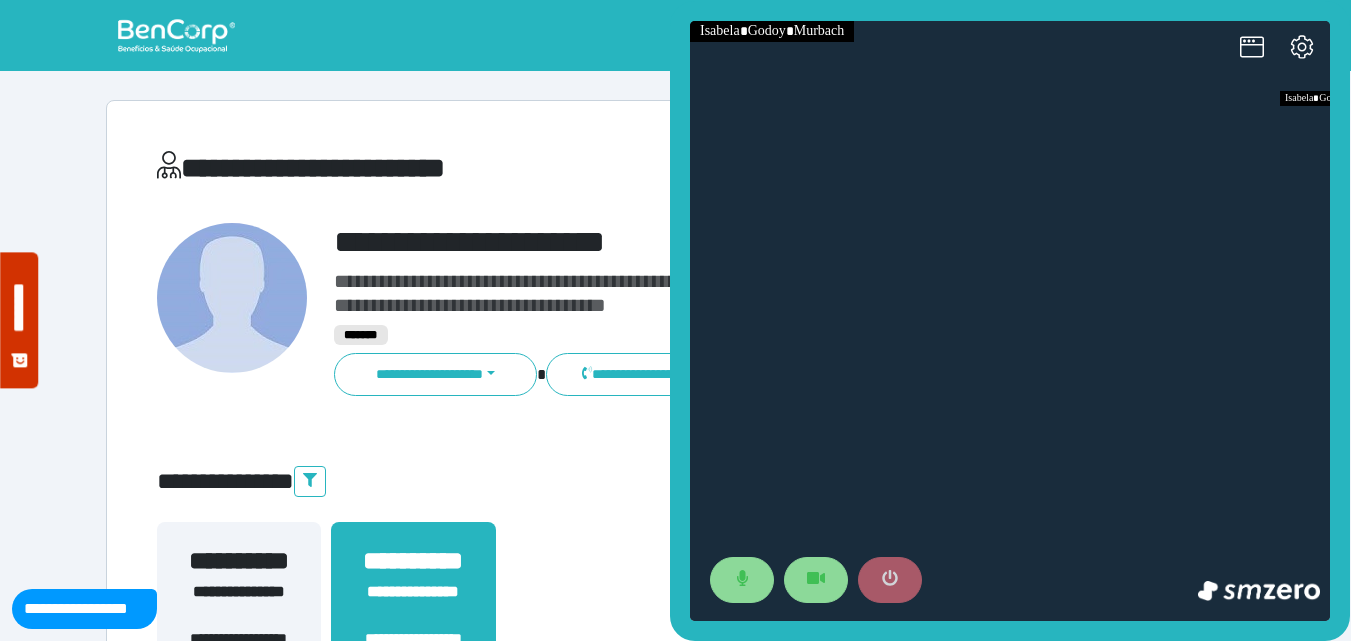 click at bounding box center [890, 580] 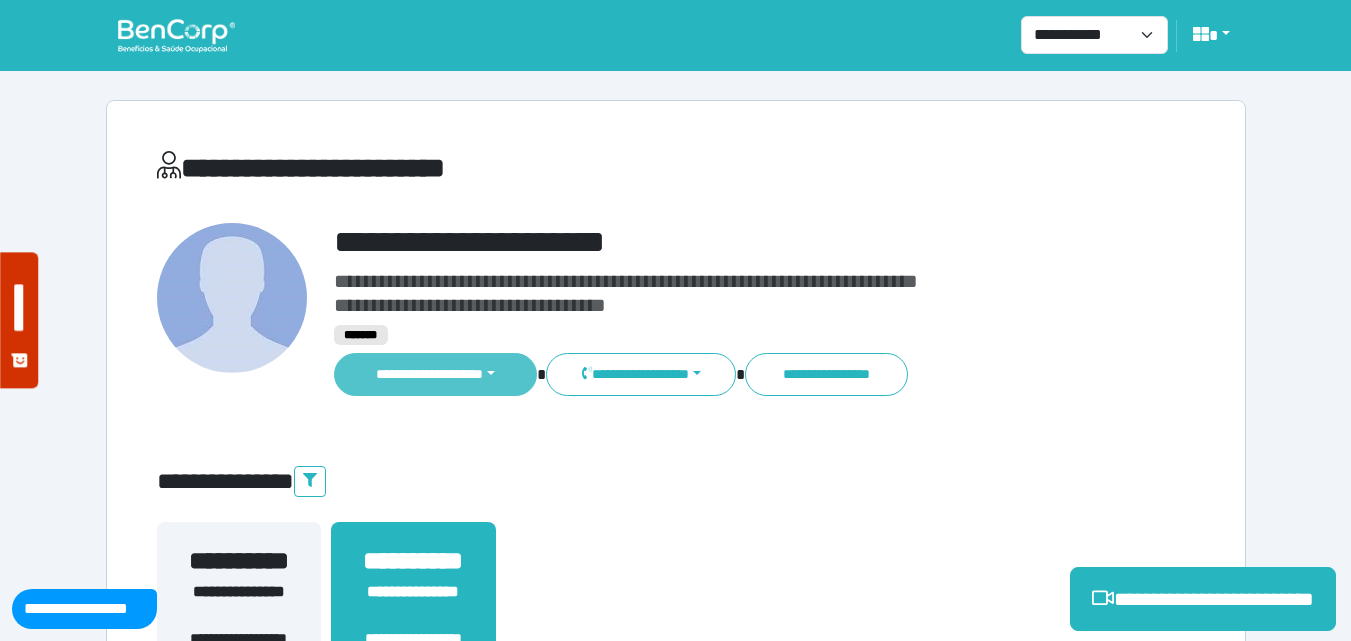 click on "**********" at bounding box center [436, 374] 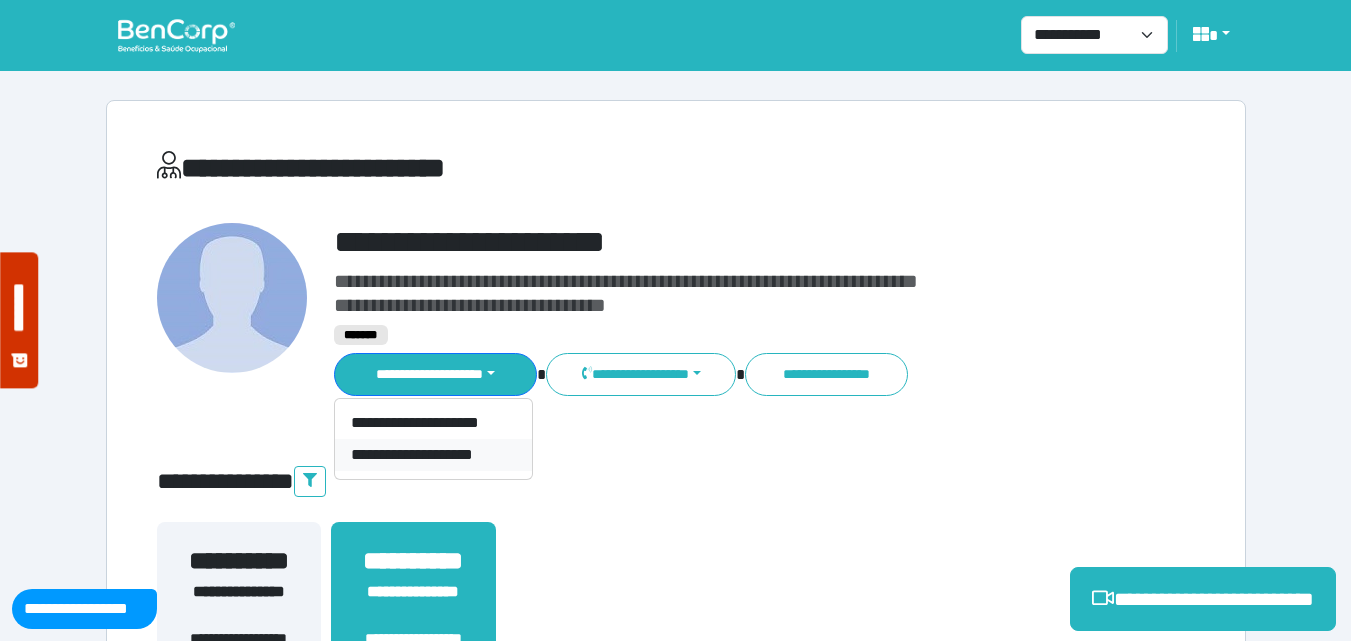 click on "**********" at bounding box center [433, 455] 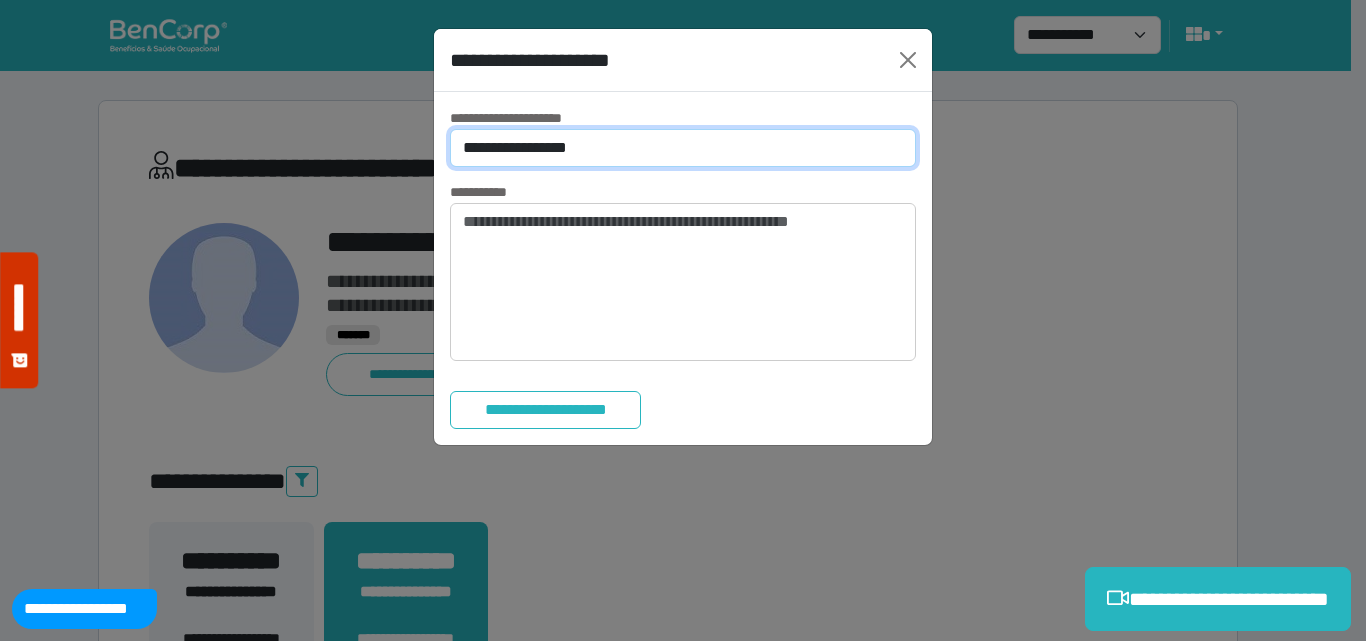 click on "**********" at bounding box center (683, 148) 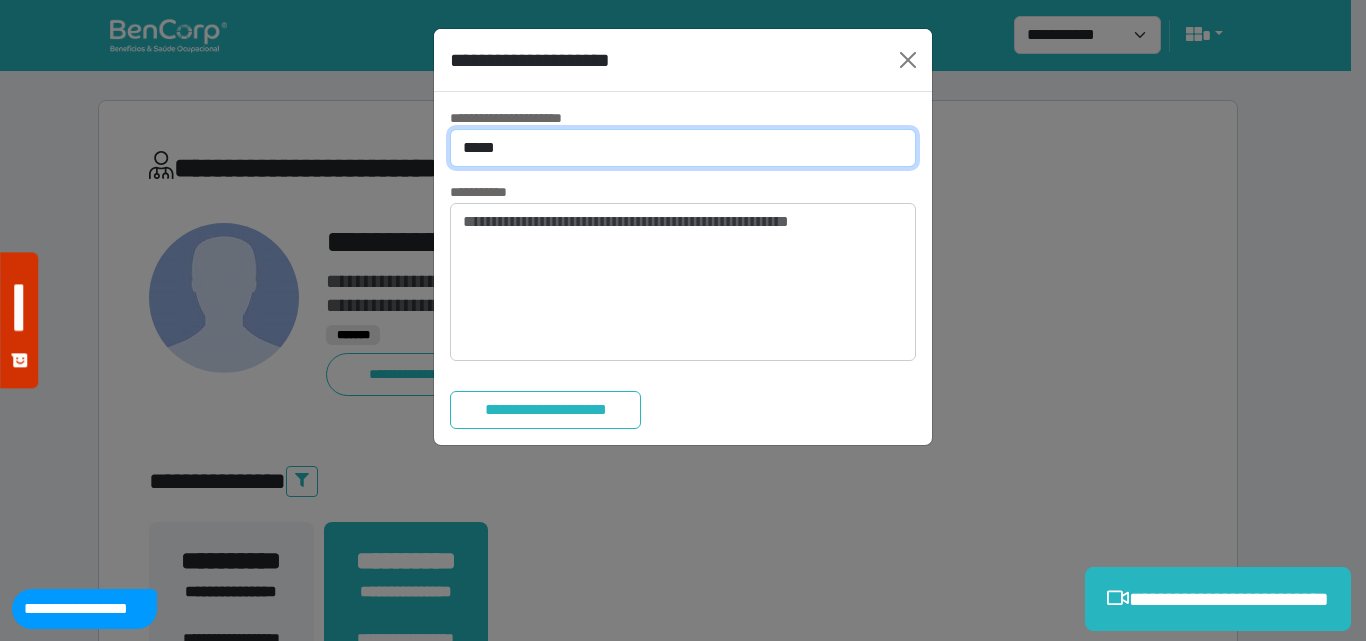 click on "**********" at bounding box center (683, 148) 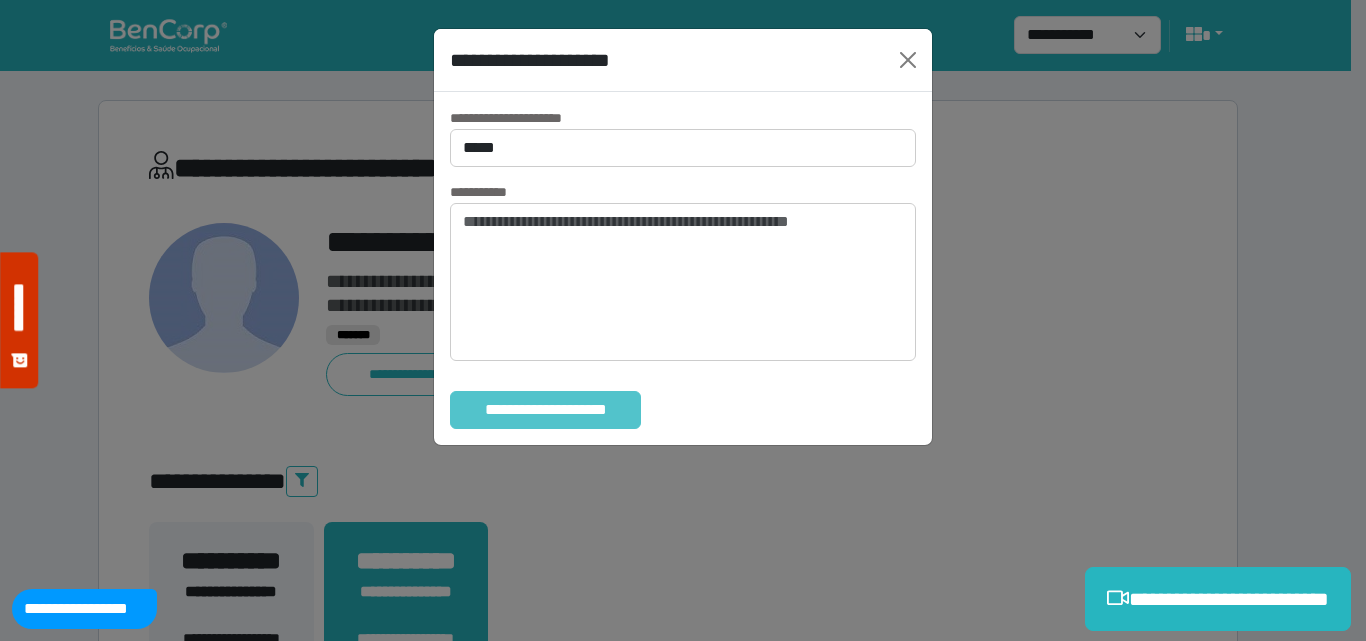 click on "**********" at bounding box center [545, 410] 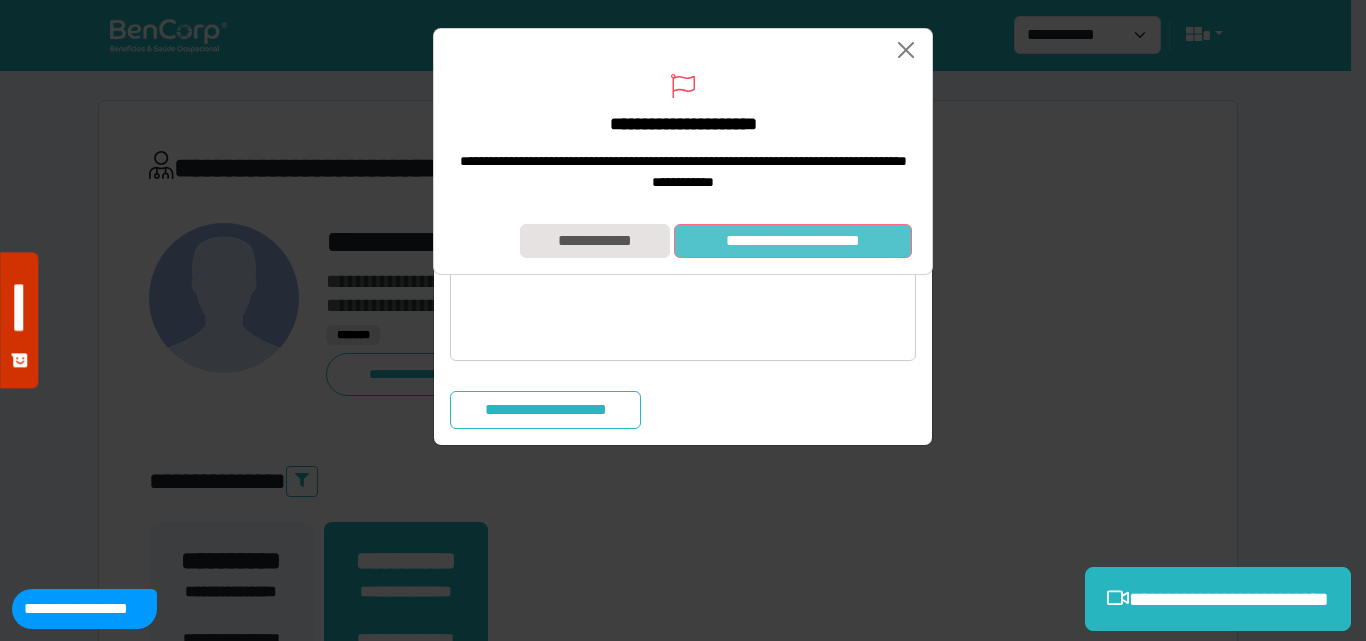 click on "**********" at bounding box center (793, 241) 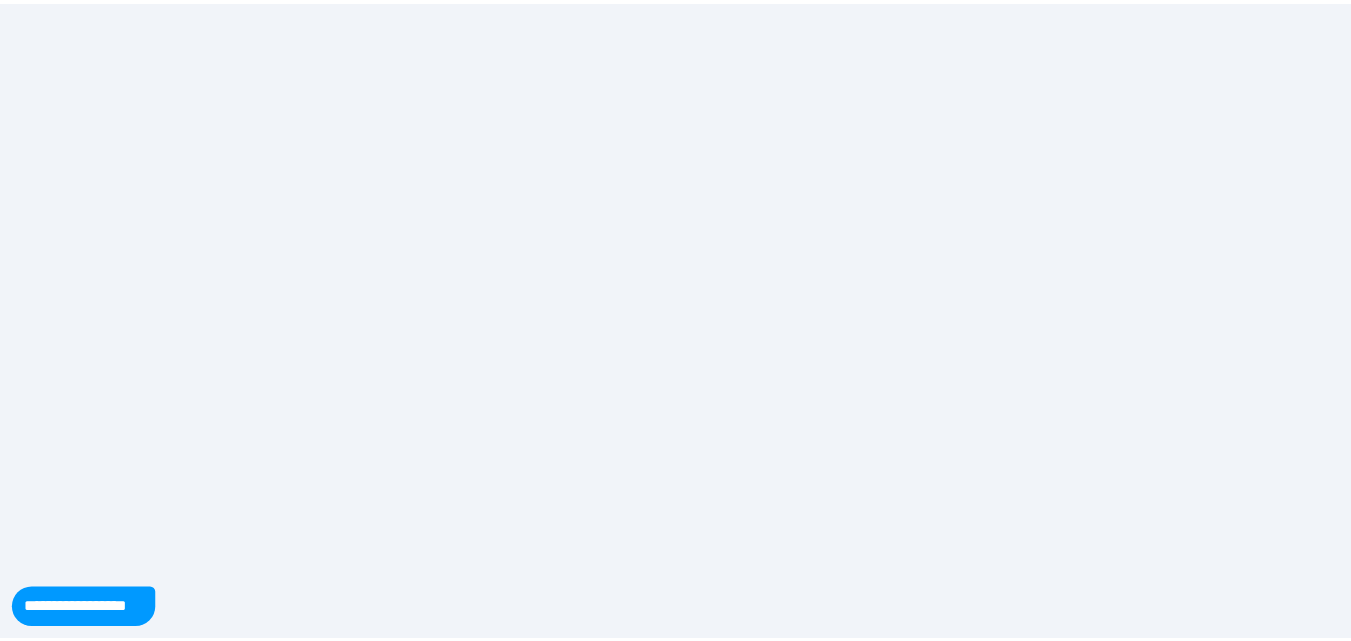 scroll, scrollTop: 0, scrollLeft: 0, axis: both 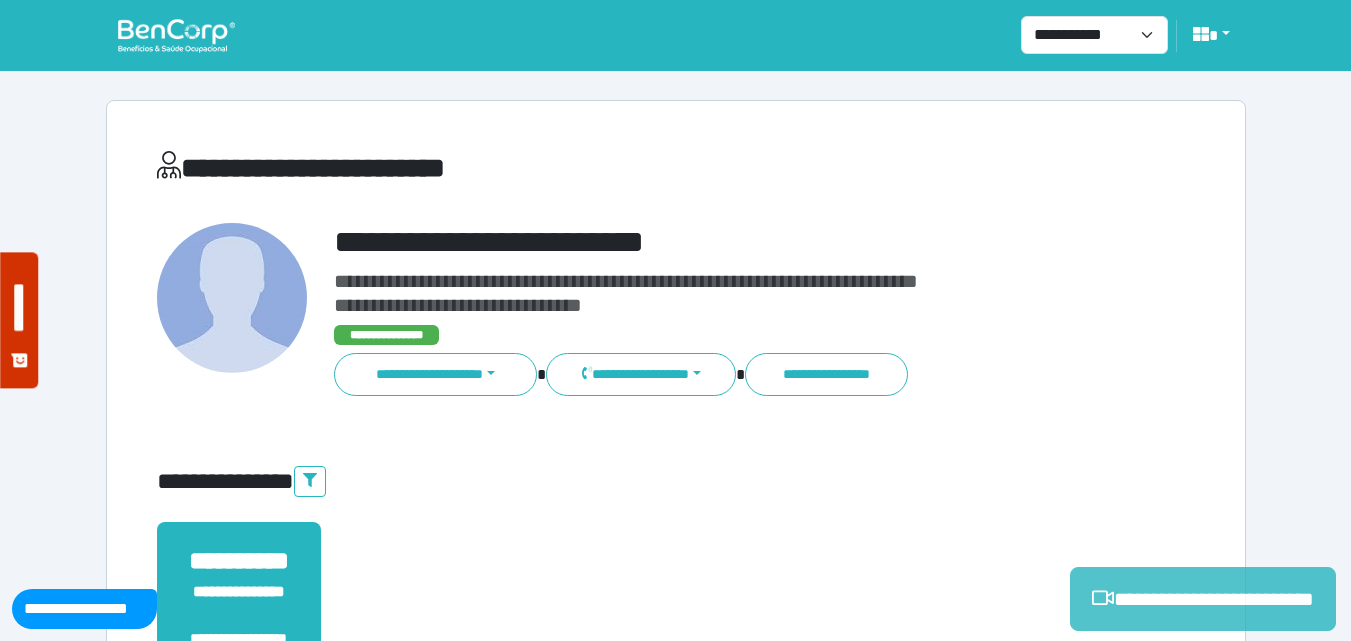 click on "**********" at bounding box center (1203, 599) 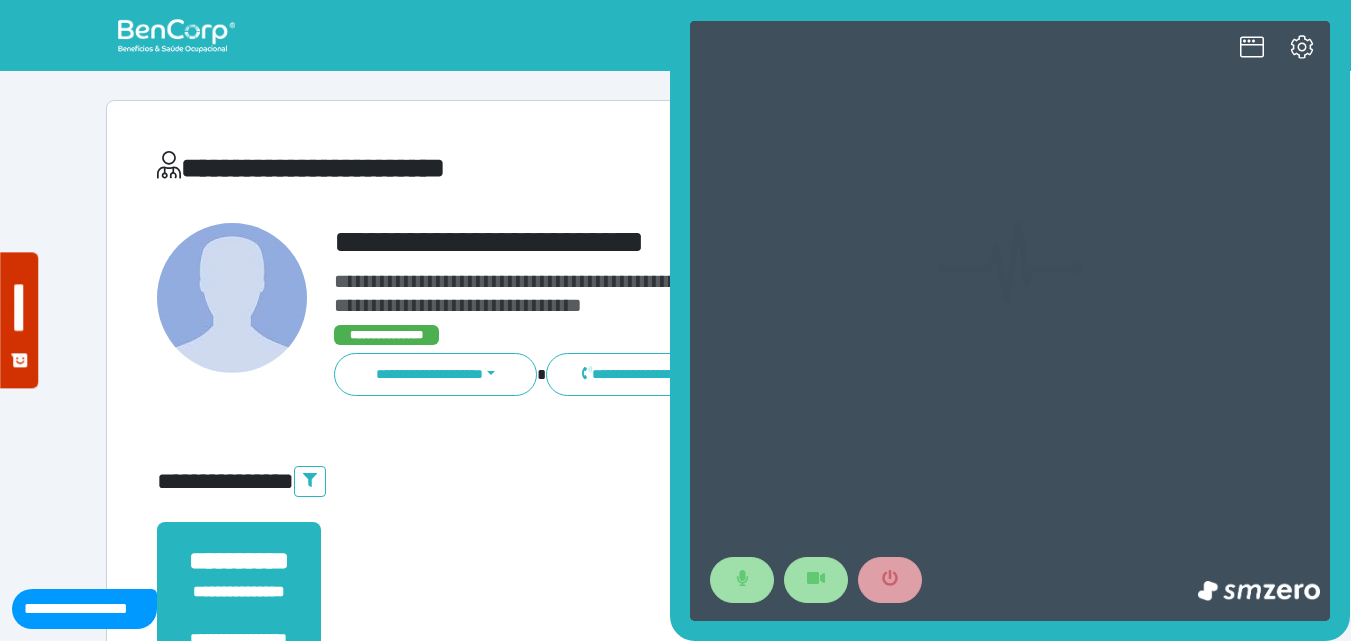 scroll, scrollTop: 0, scrollLeft: 0, axis: both 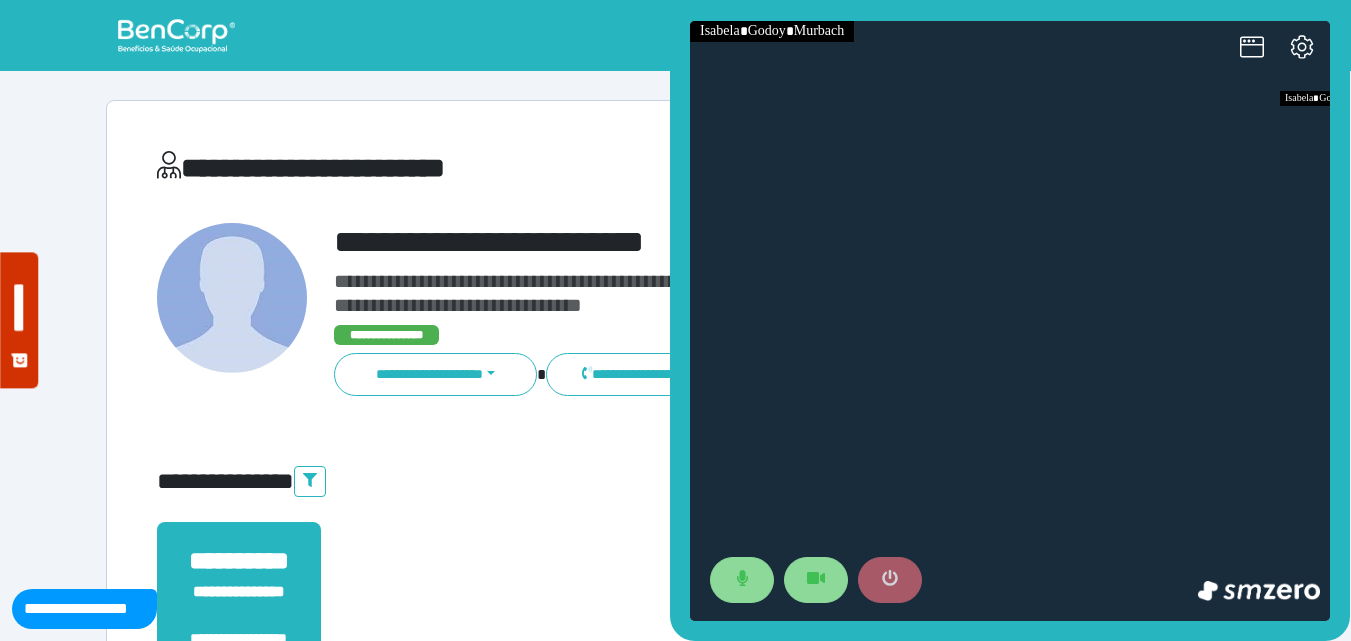 click at bounding box center [890, 580] 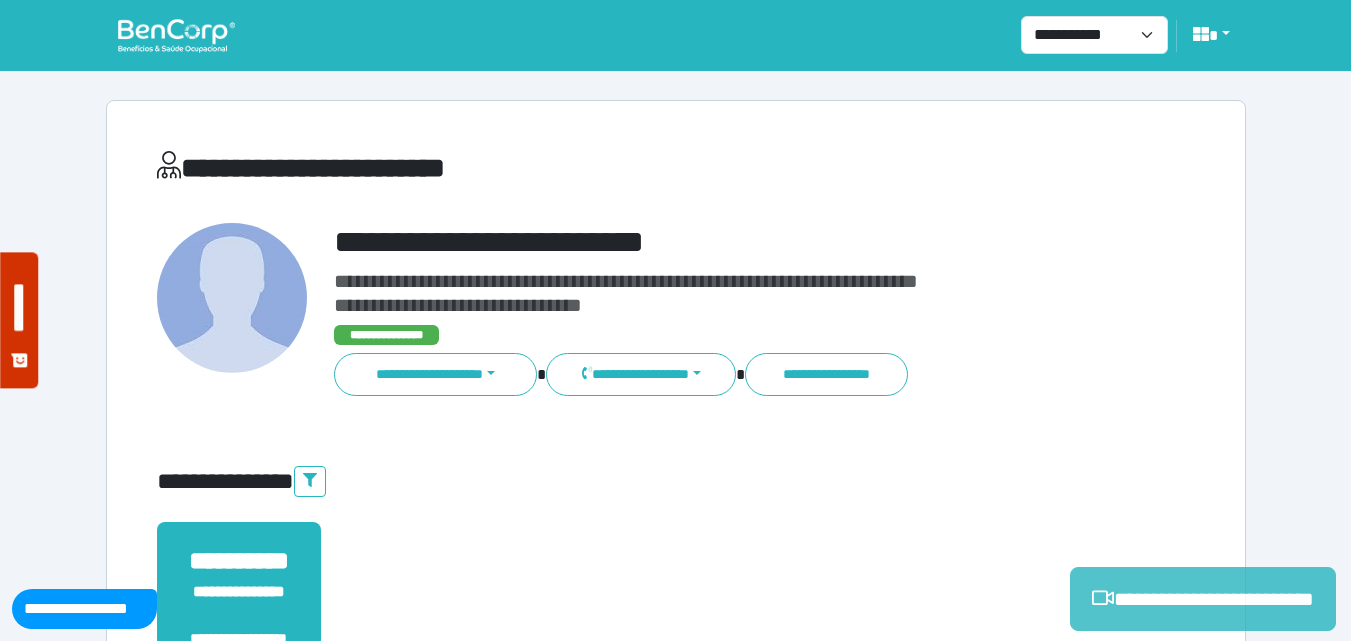 click on "**********" at bounding box center [1203, 599] 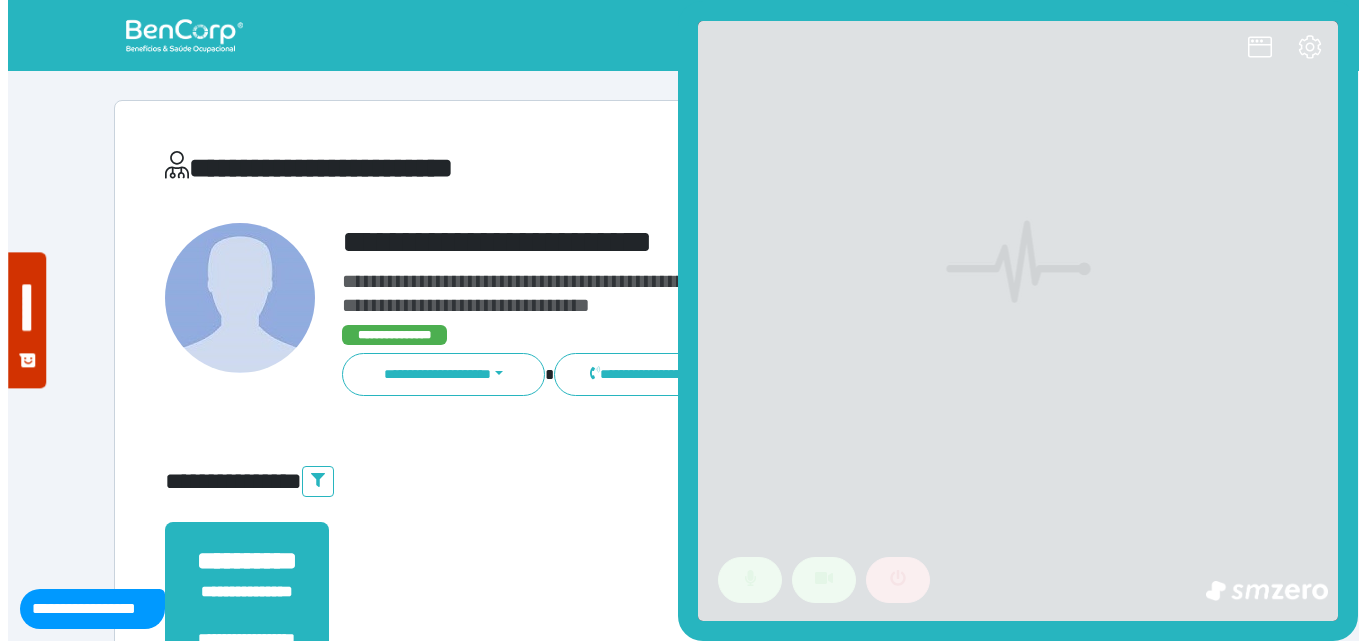 scroll, scrollTop: 0, scrollLeft: 0, axis: both 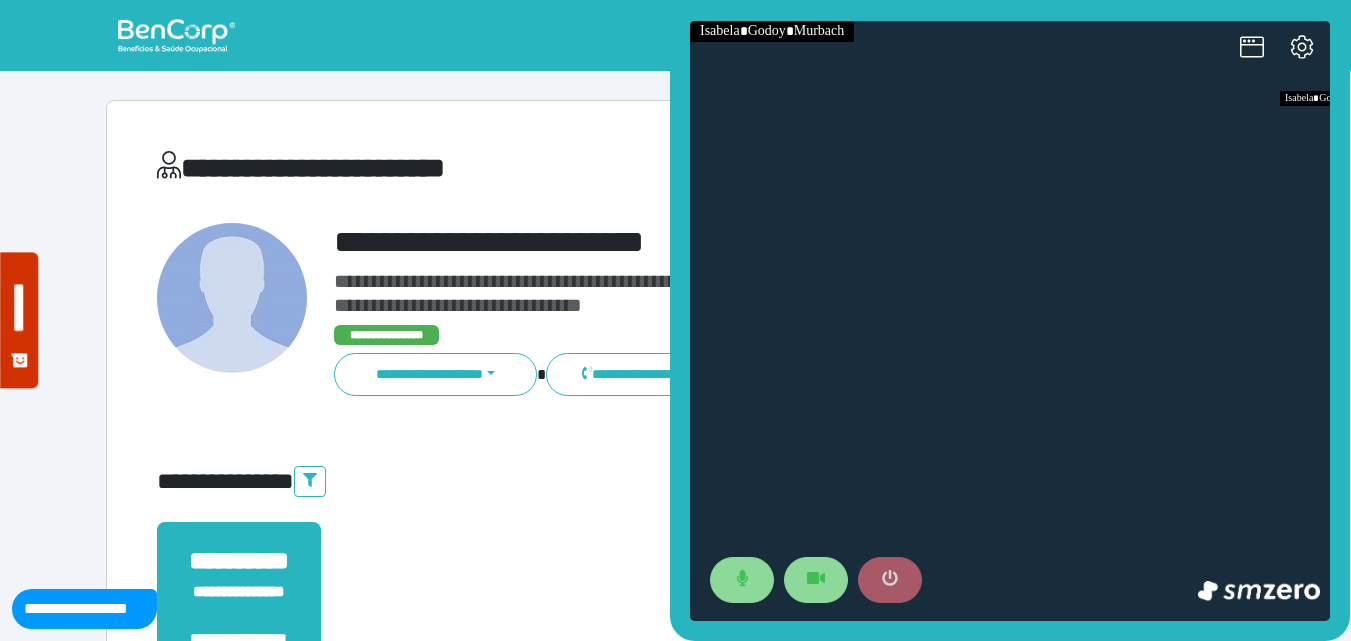 click 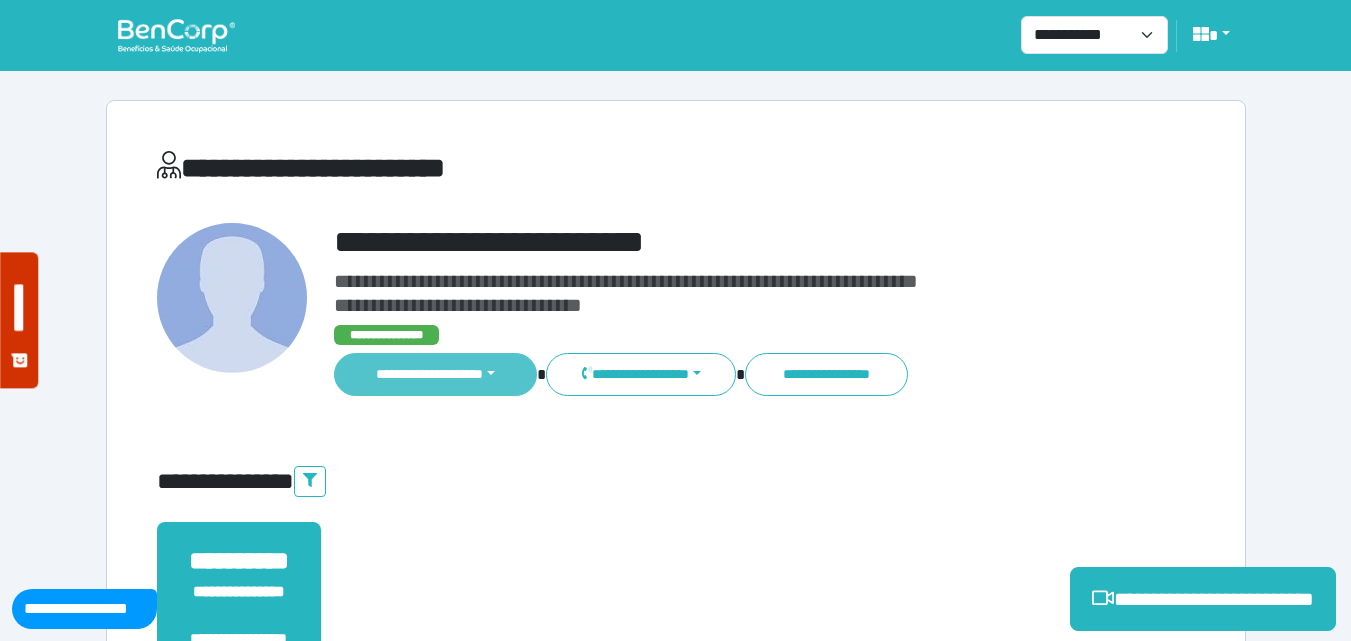 click on "**********" at bounding box center [436, 374] 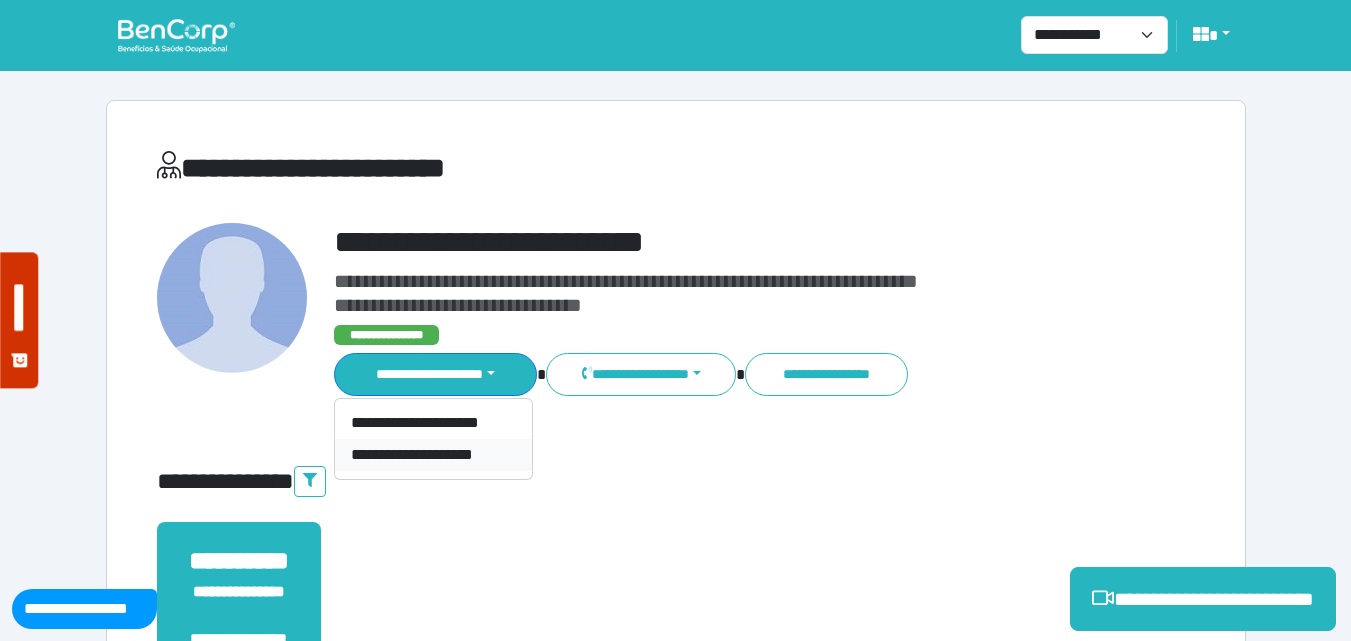 click on "**********" at bounding box center (433, 455) 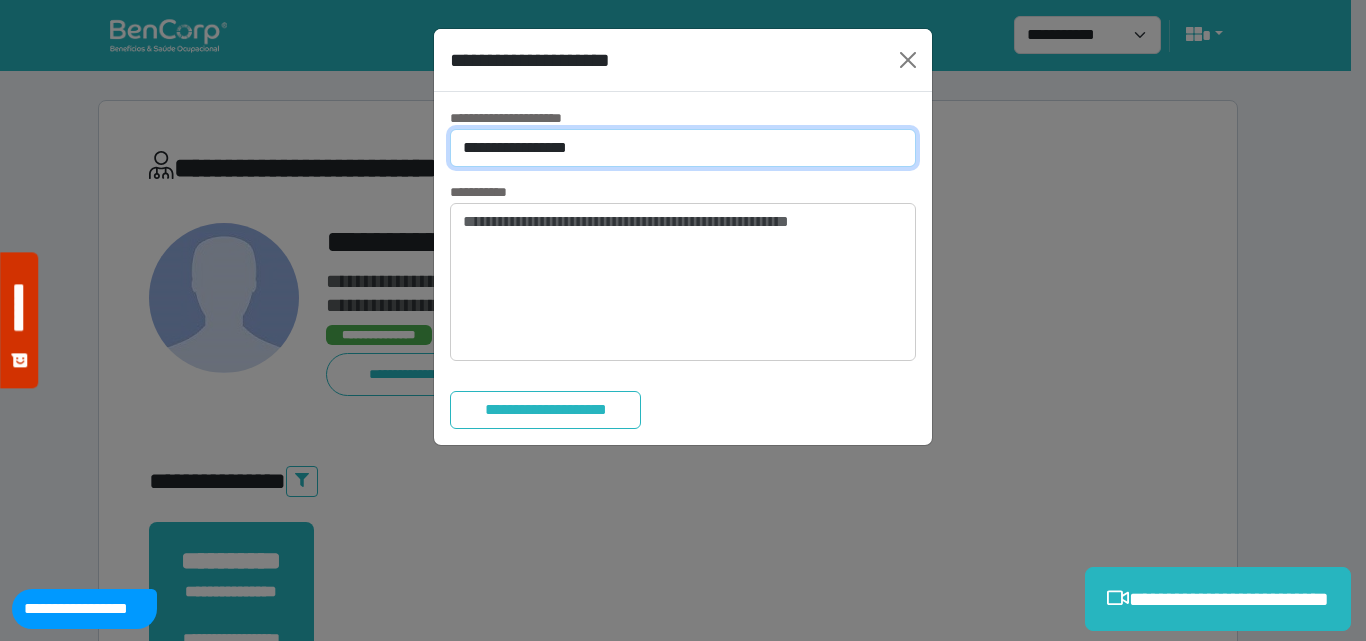 click on "**********" at bounding box center [683, 148] 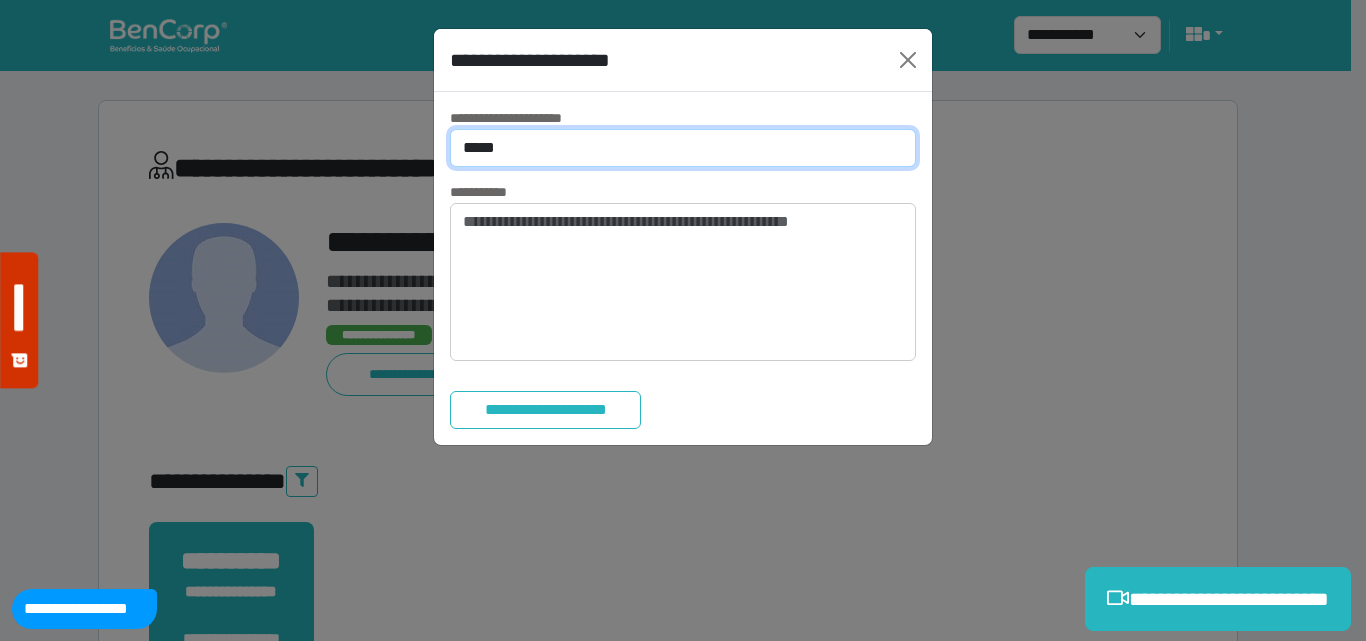 click on "**********" at bounding box center (683, 148) 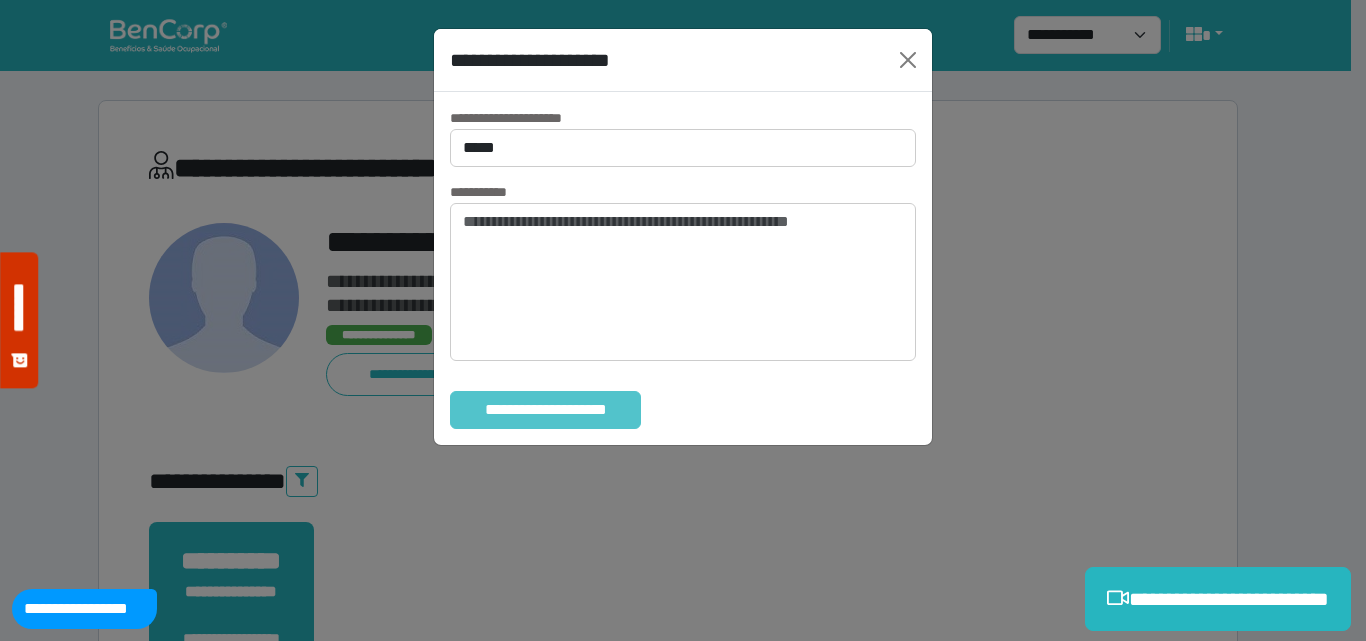 click on "**********" at bounding box center [545, 410] 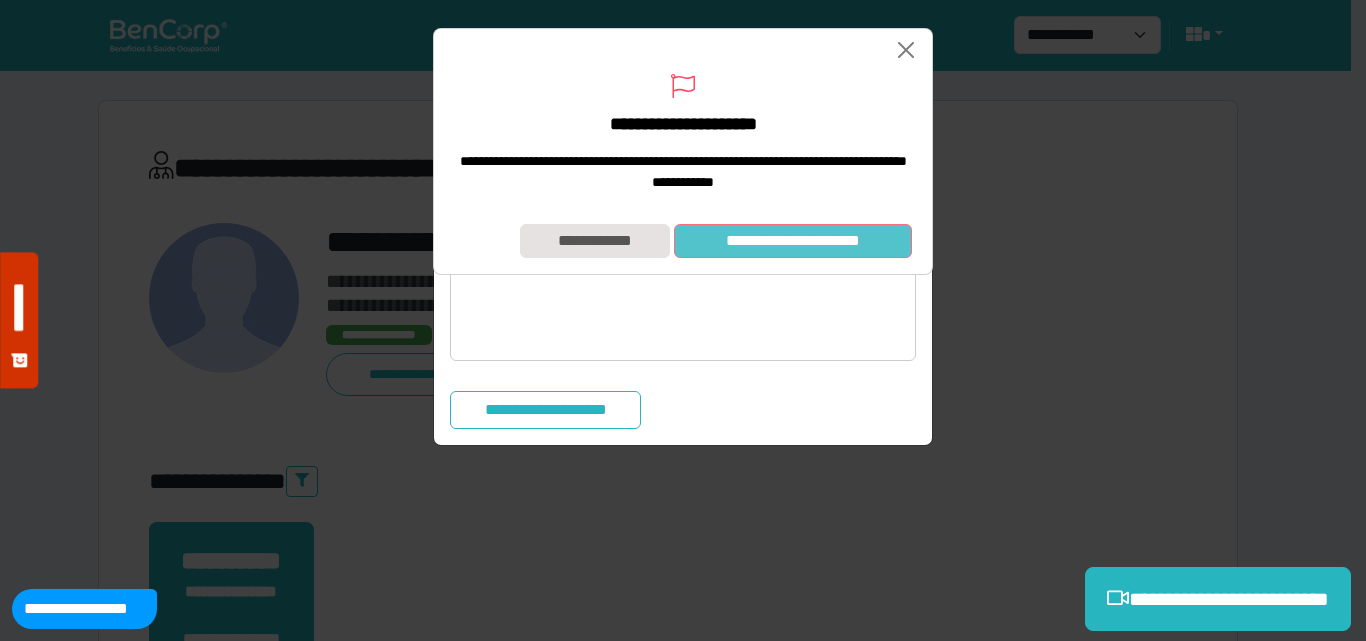 click on "**********" at bounding box center [793, 241] 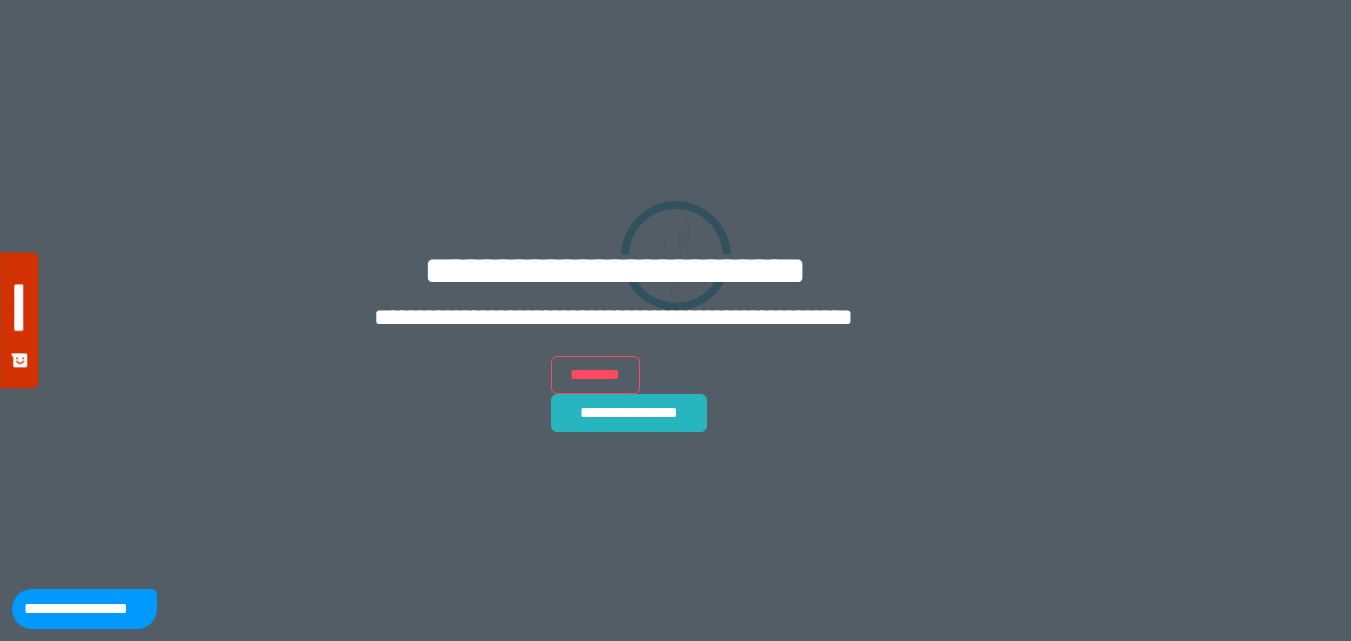 scroll, scrollTop: 0, scrollLeft: 0, axis: both 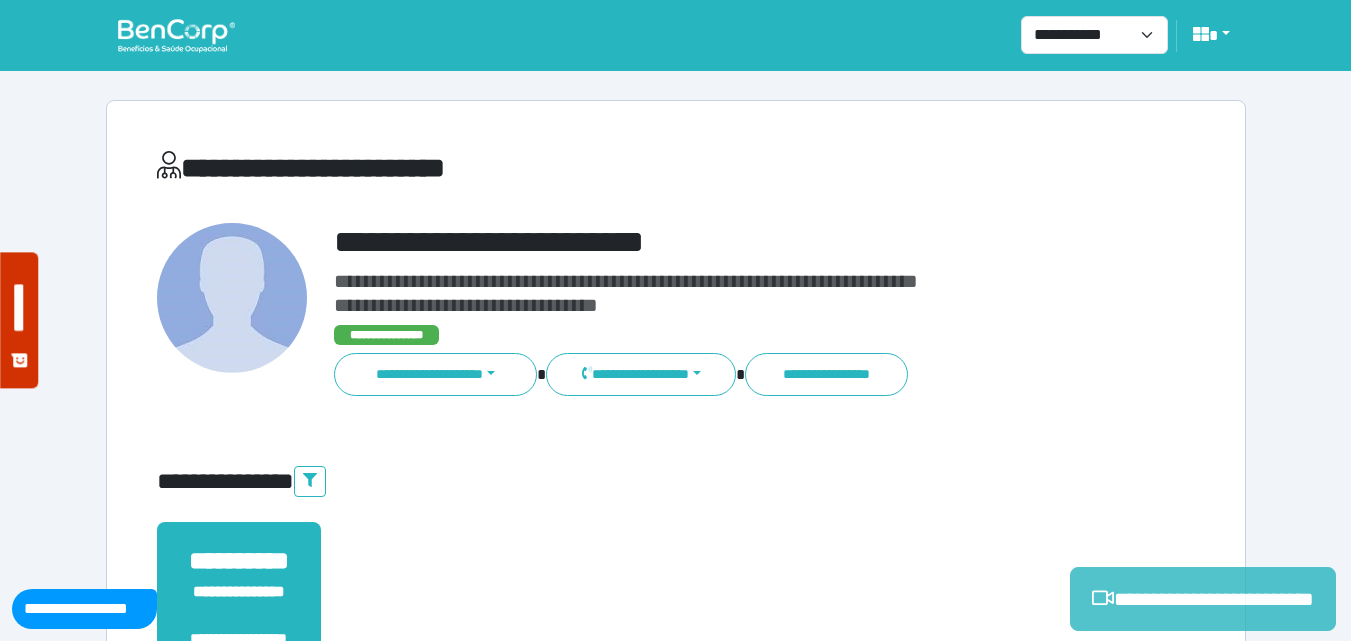 click on "**********" at bounding box center [1203, 599] 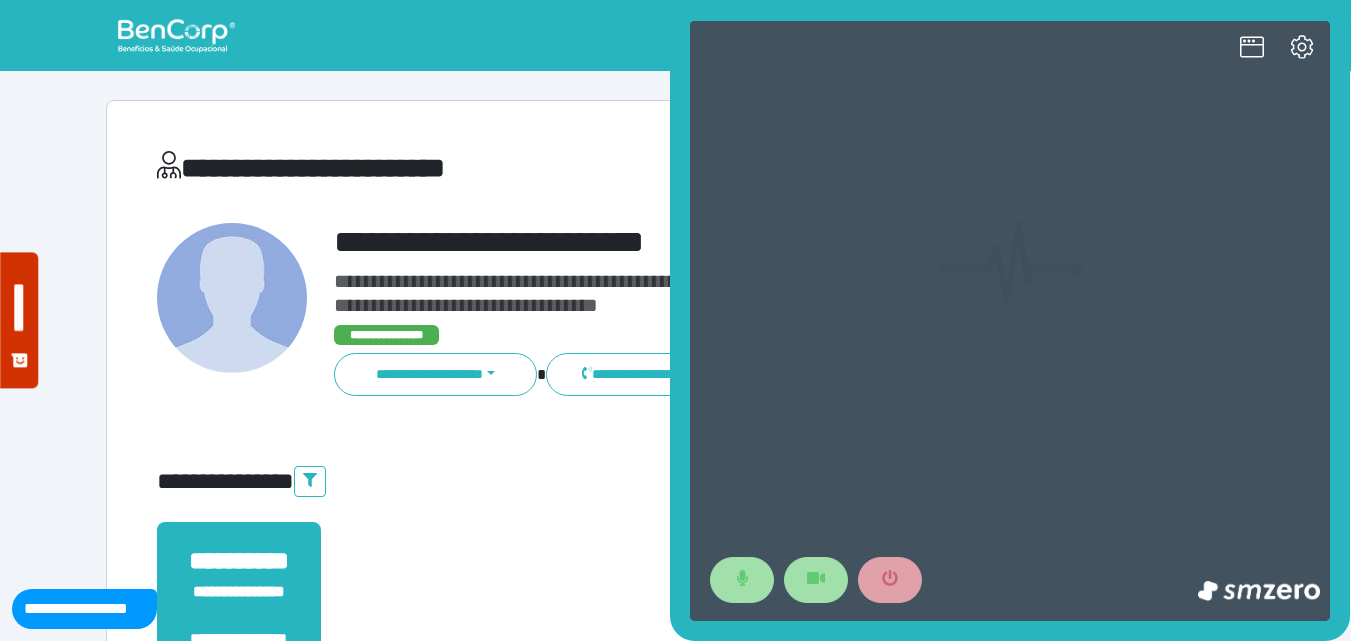 scroll, scrollTop: 0, scrollLeft: 0, axis: both 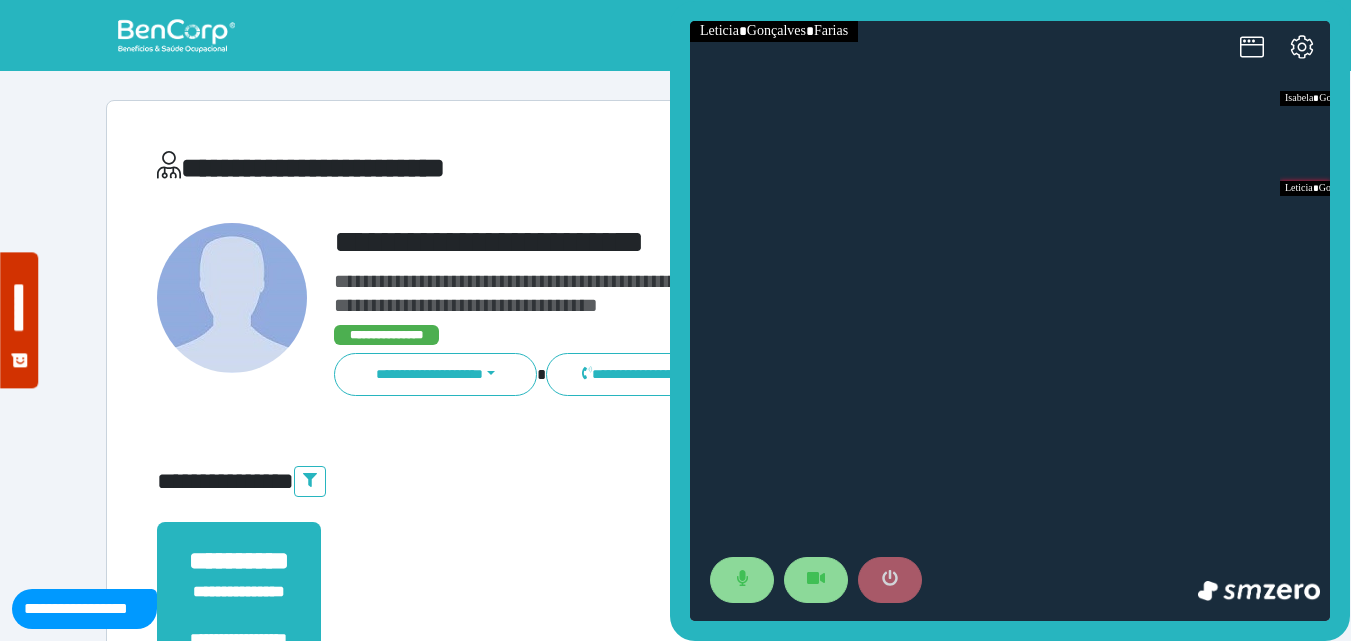 click 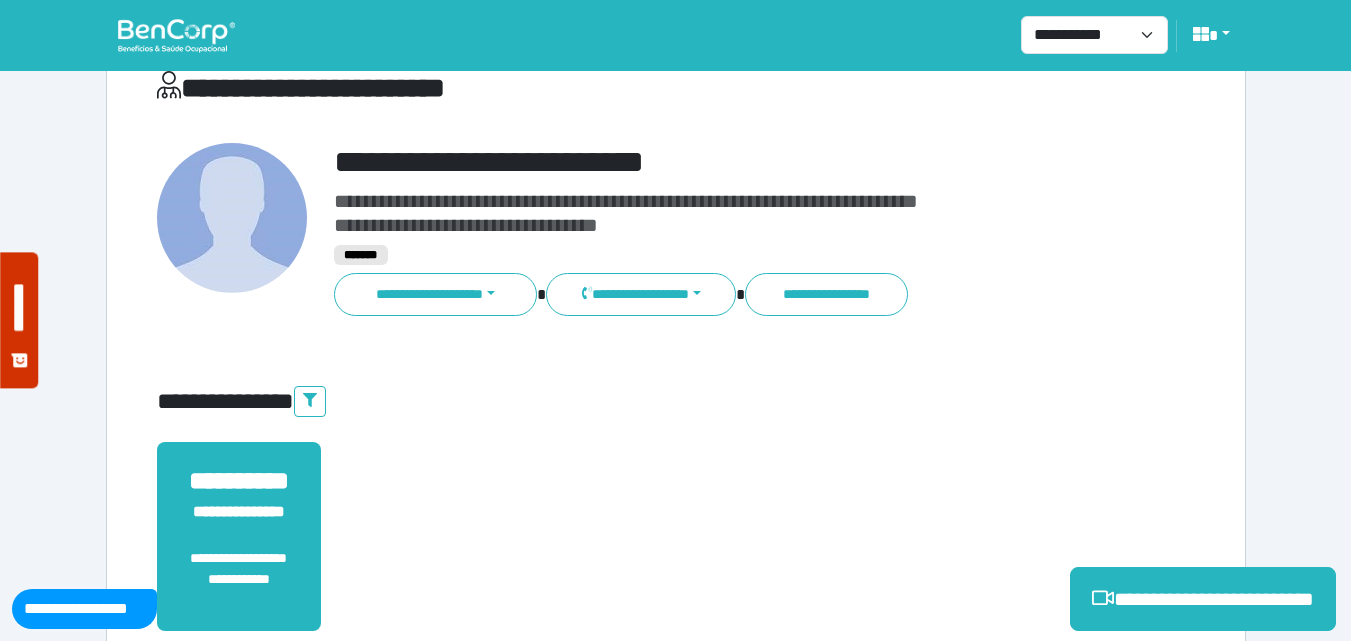 scroll, scrollTop: 495, scrollLeft: 0, axis: vertical 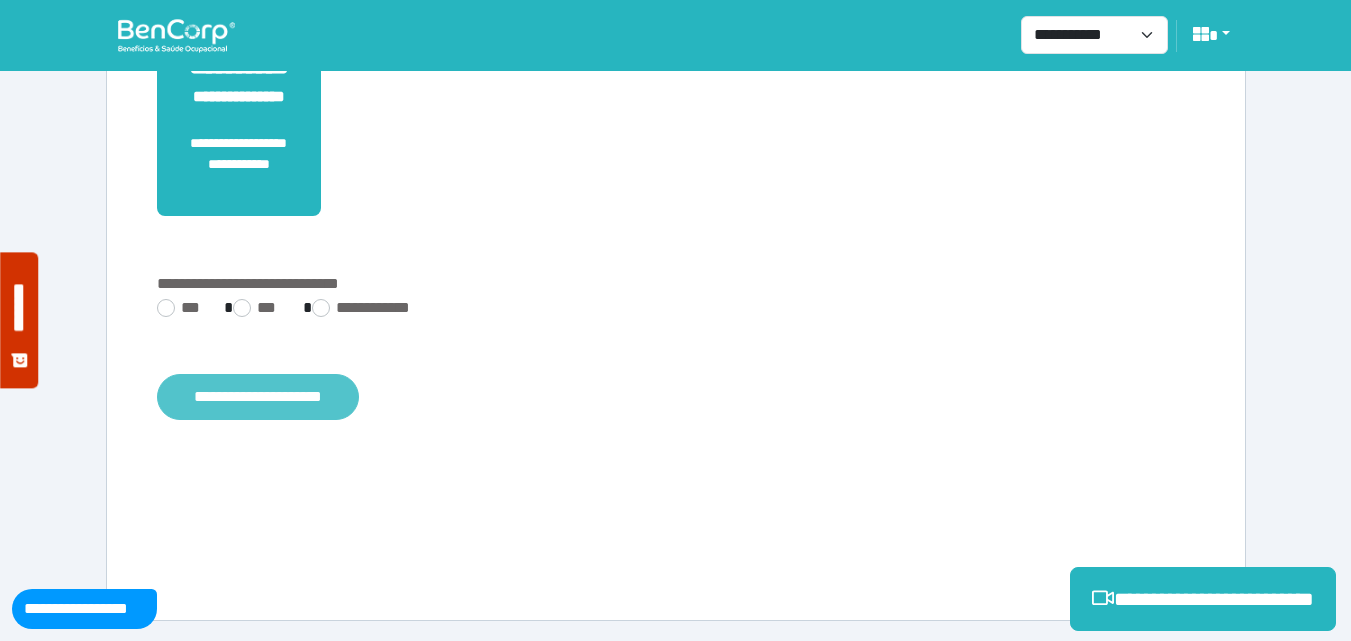 click on "**********" at bounding box center (258, 397) 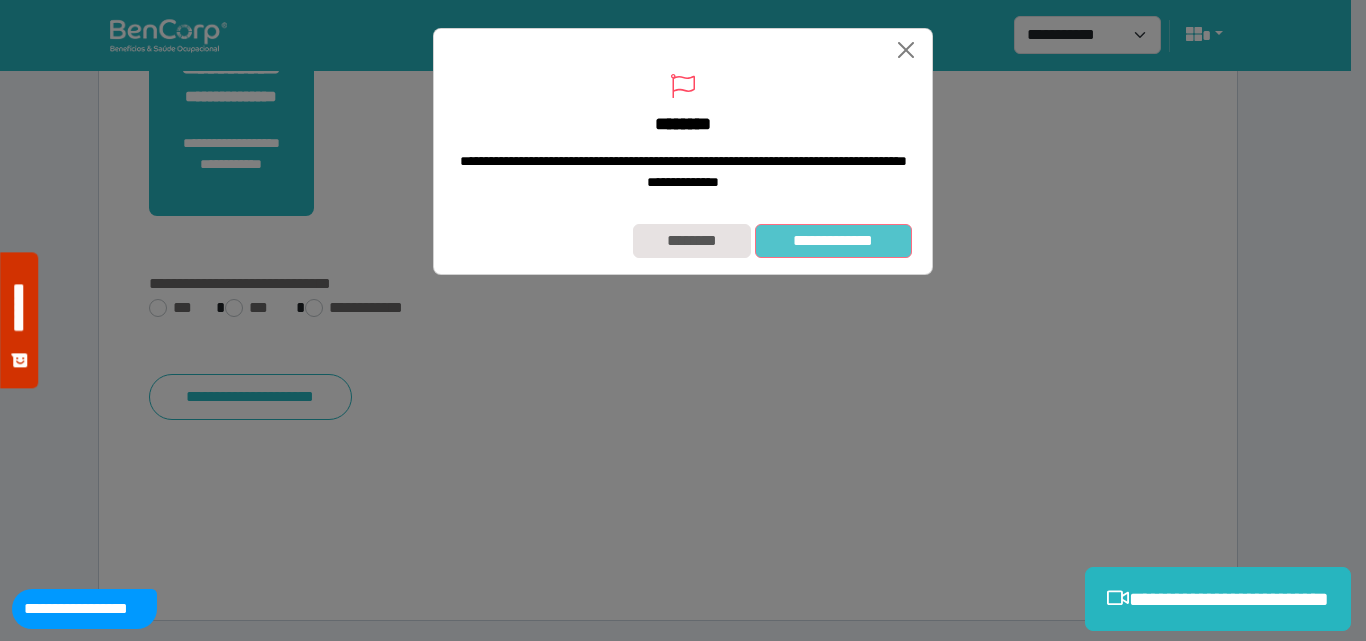 click on "**********" at bounding box center (833, 241) 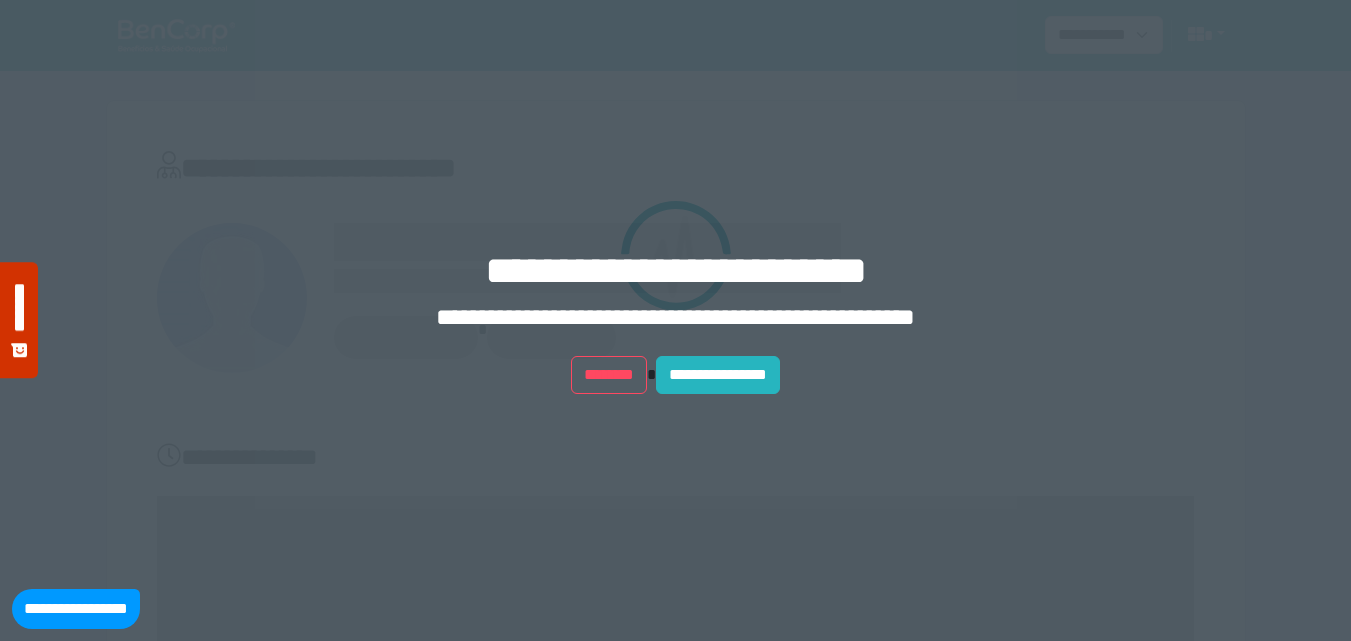 scroll, scrollTop: 0, scrollLeft: 0, axis: both 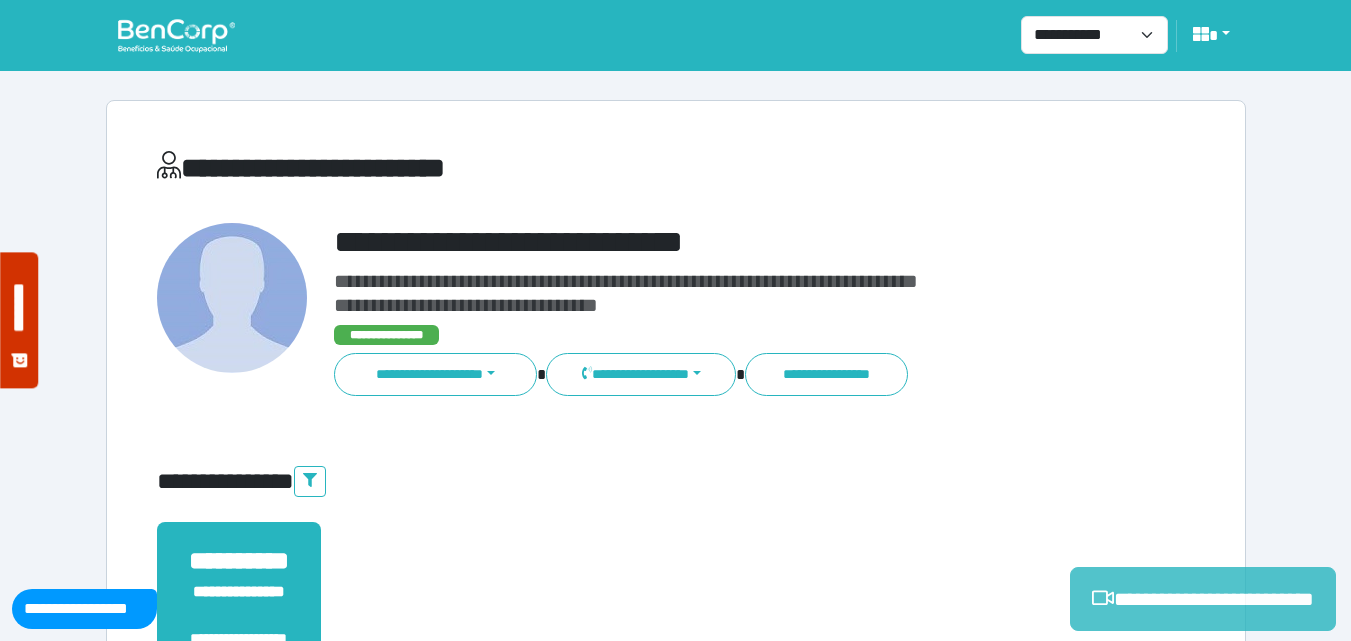 click on "**********" at bounding box center (1203, 599) 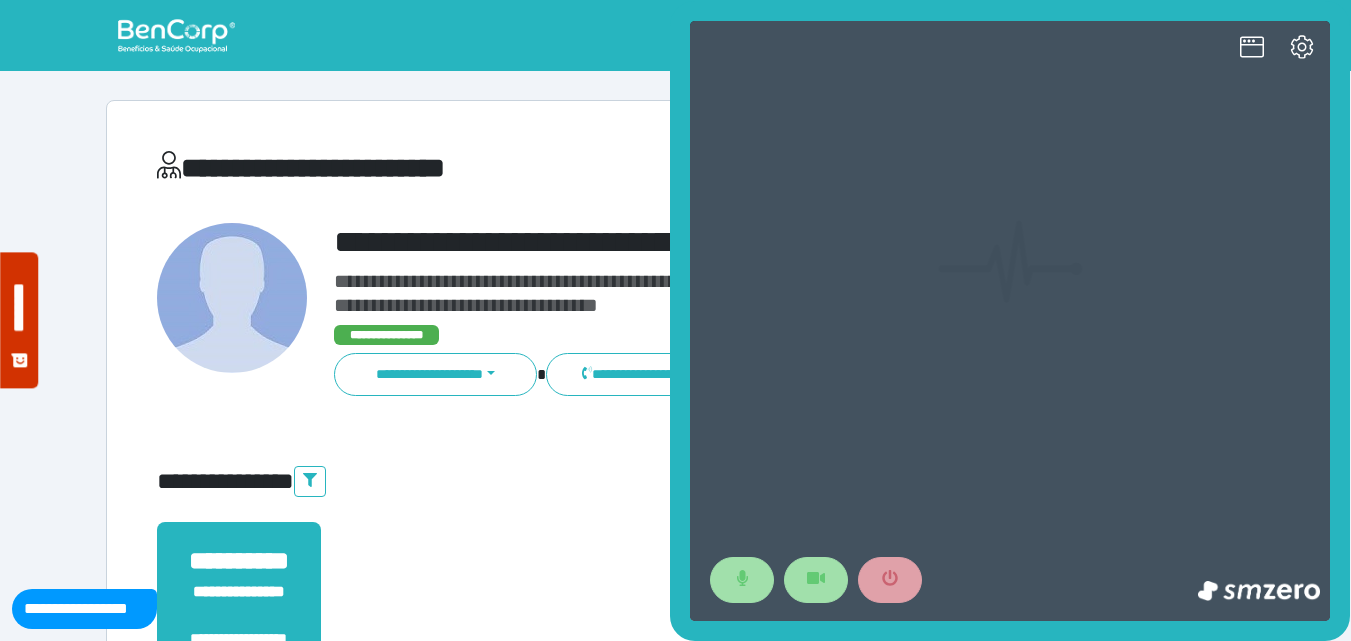 scroll, scrollTop: 0, scrollLeft: 0, axis: both 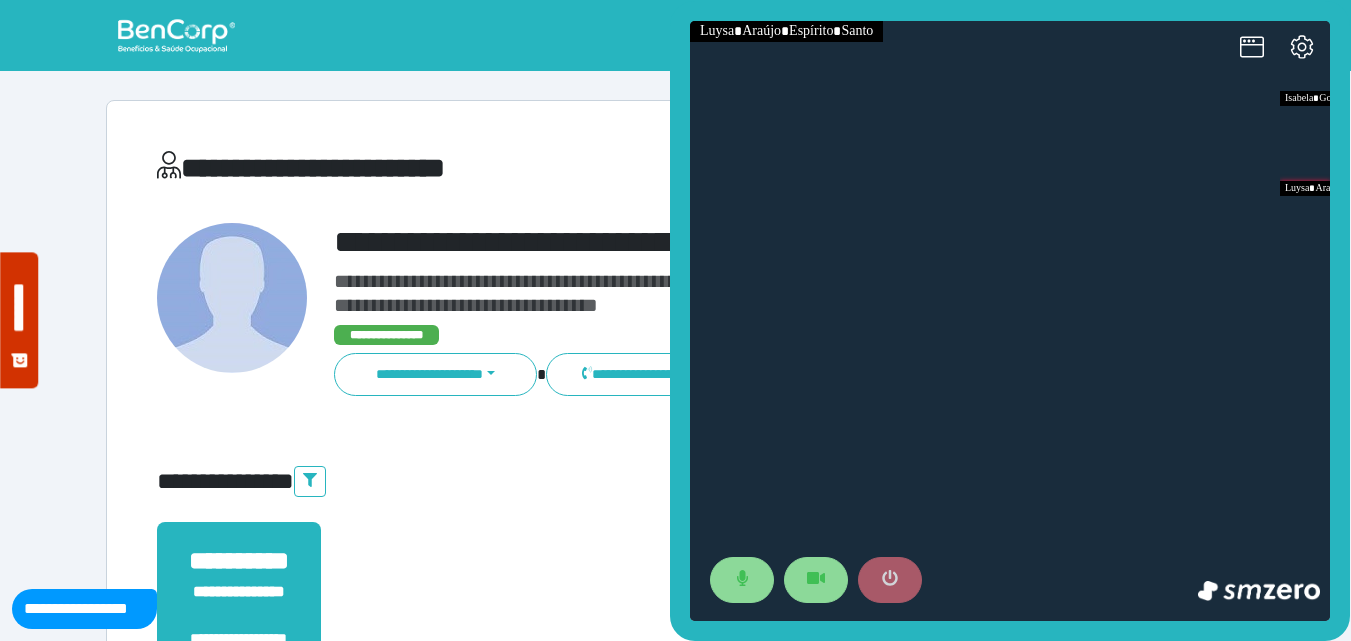 click 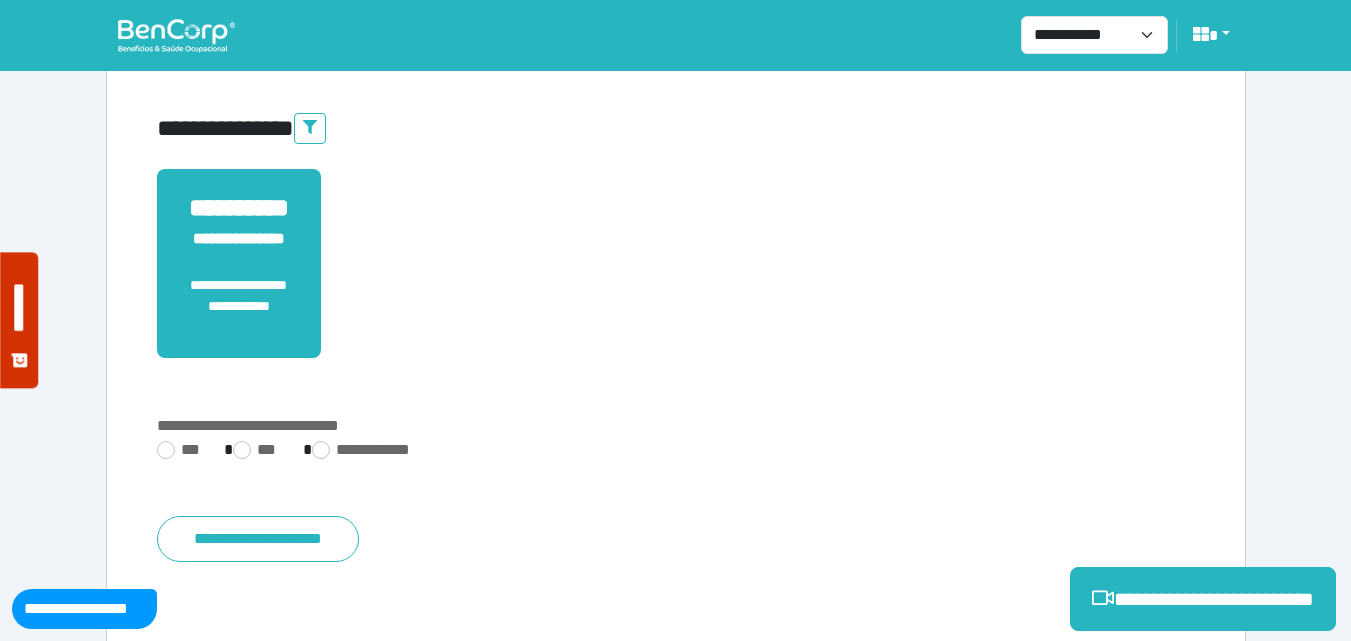 scroll, scrollTop: 495, scrollLeft: 0, axis: vertical 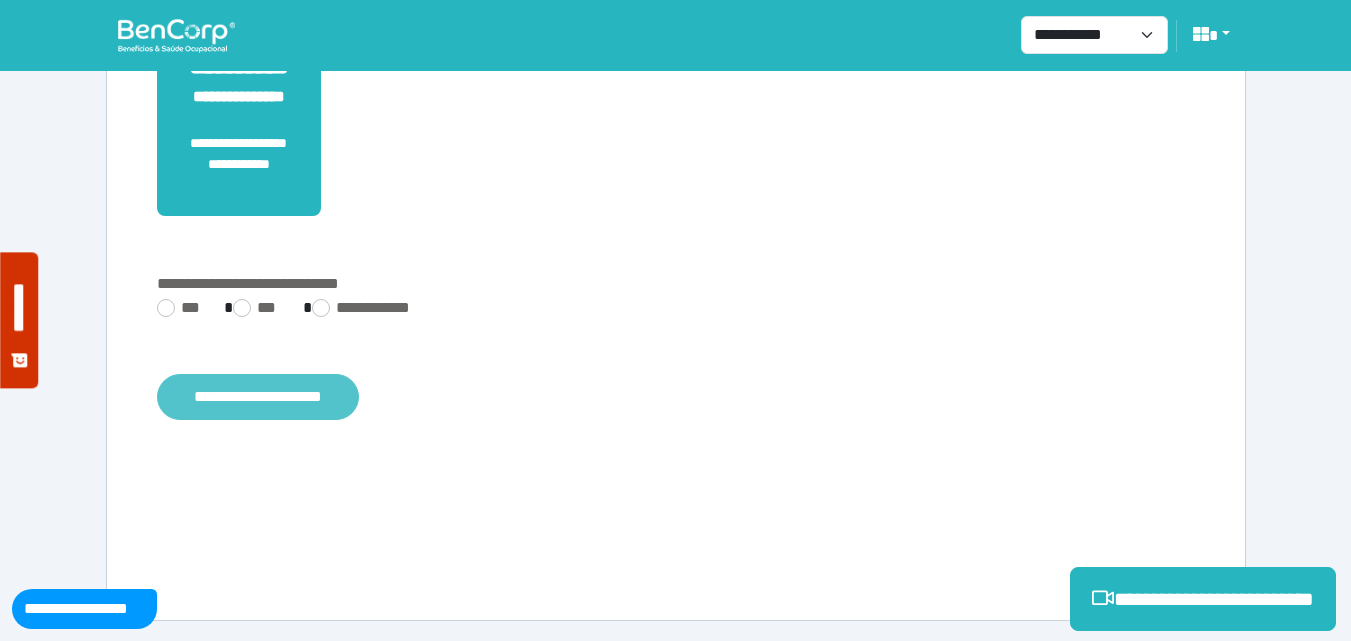 click on "**********" at bounding box center (258, 397) 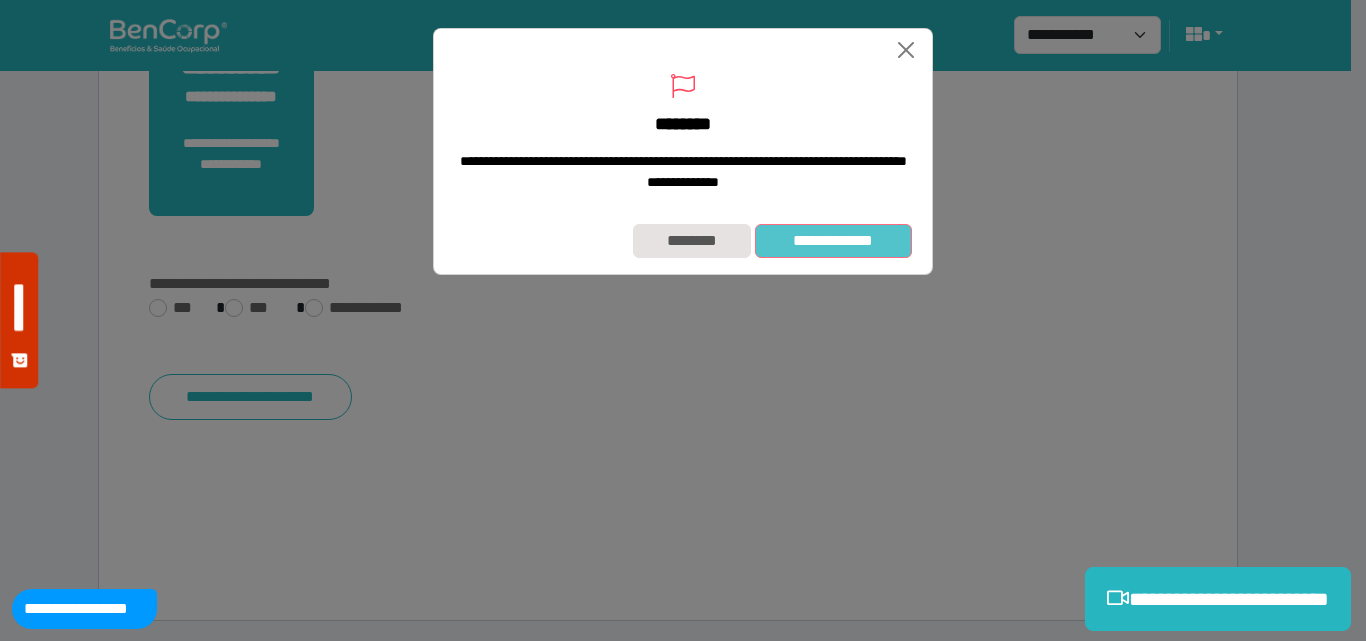 click on "**********" at bounding box center (833, 241) 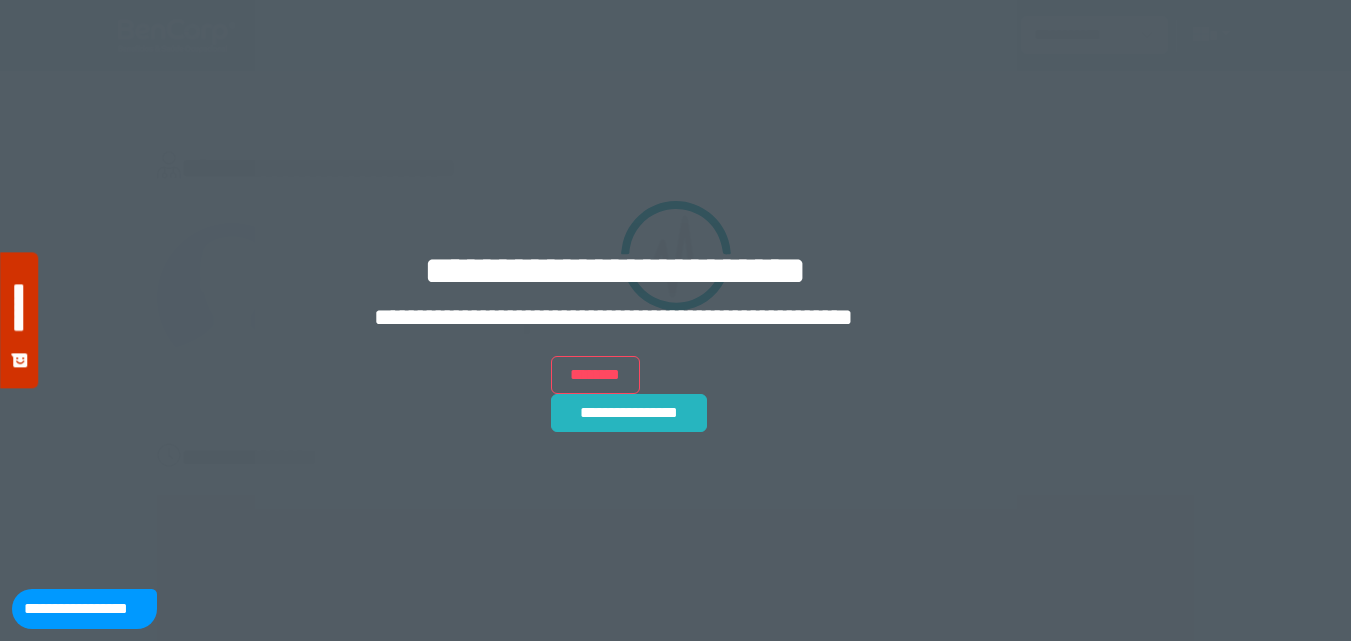 scroll, scrollTop: 0, scrollLeft: 0, axis: both 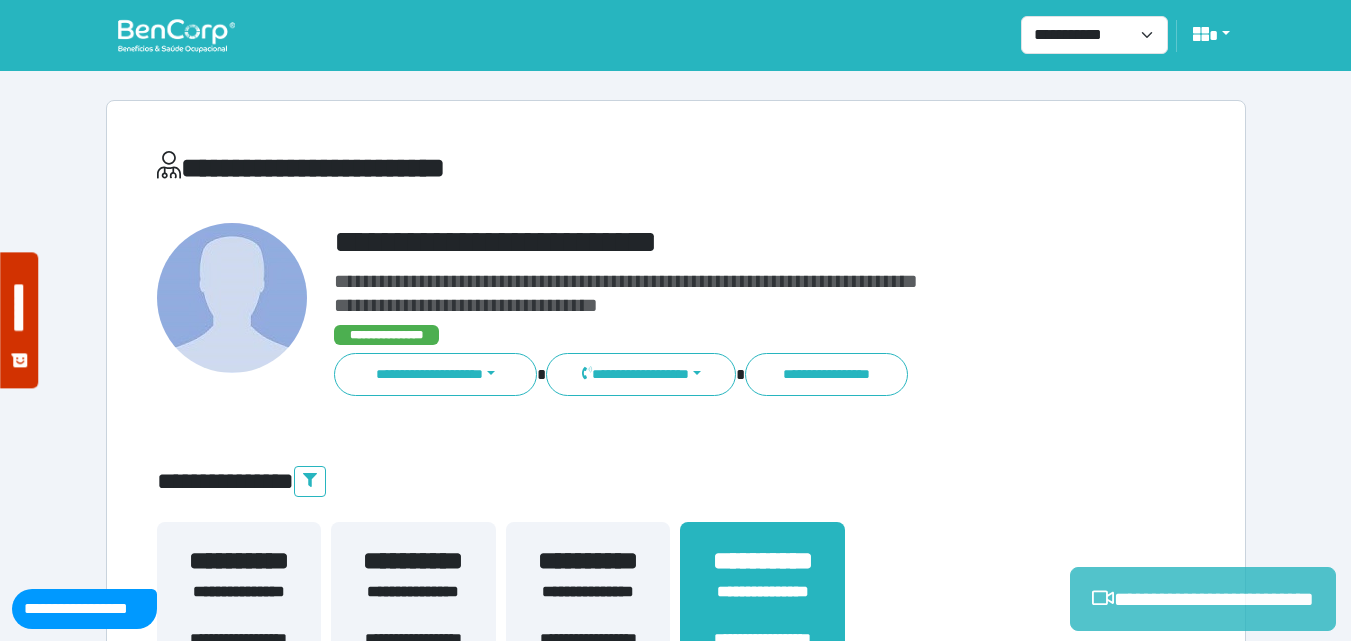 click on "**********" at bounding box center [1203, 599] 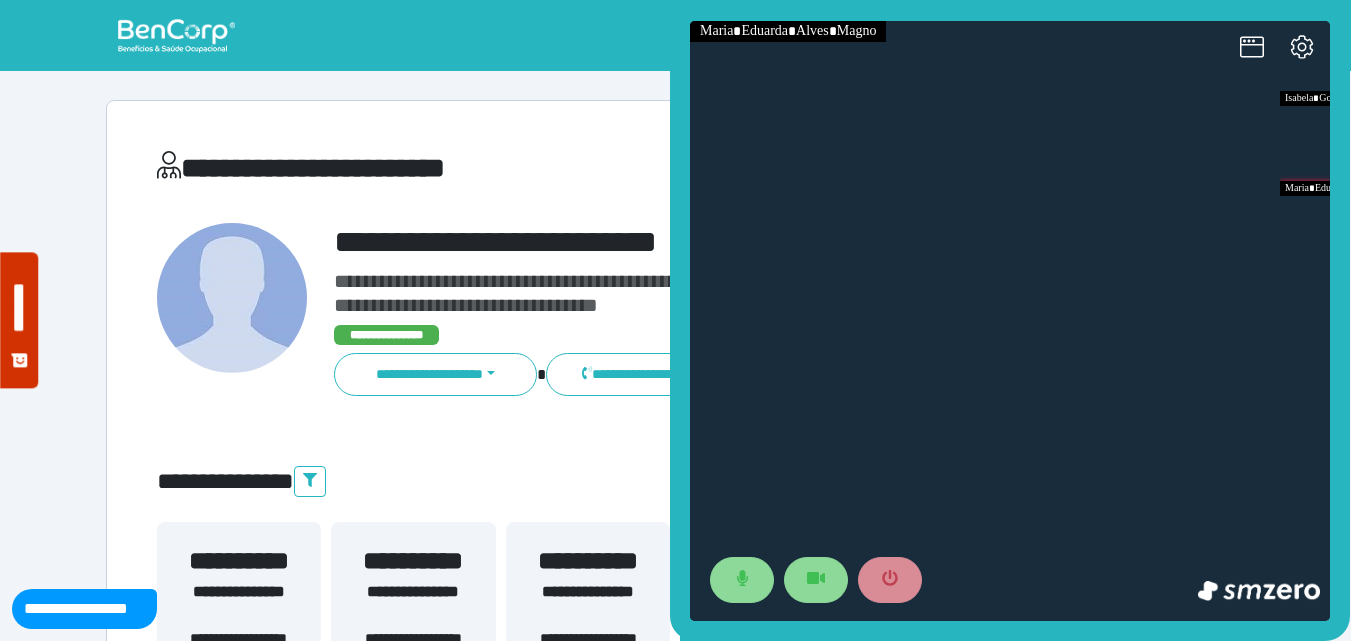 scroll, scrollTop: 0, scrollLeft: 0, axis: both 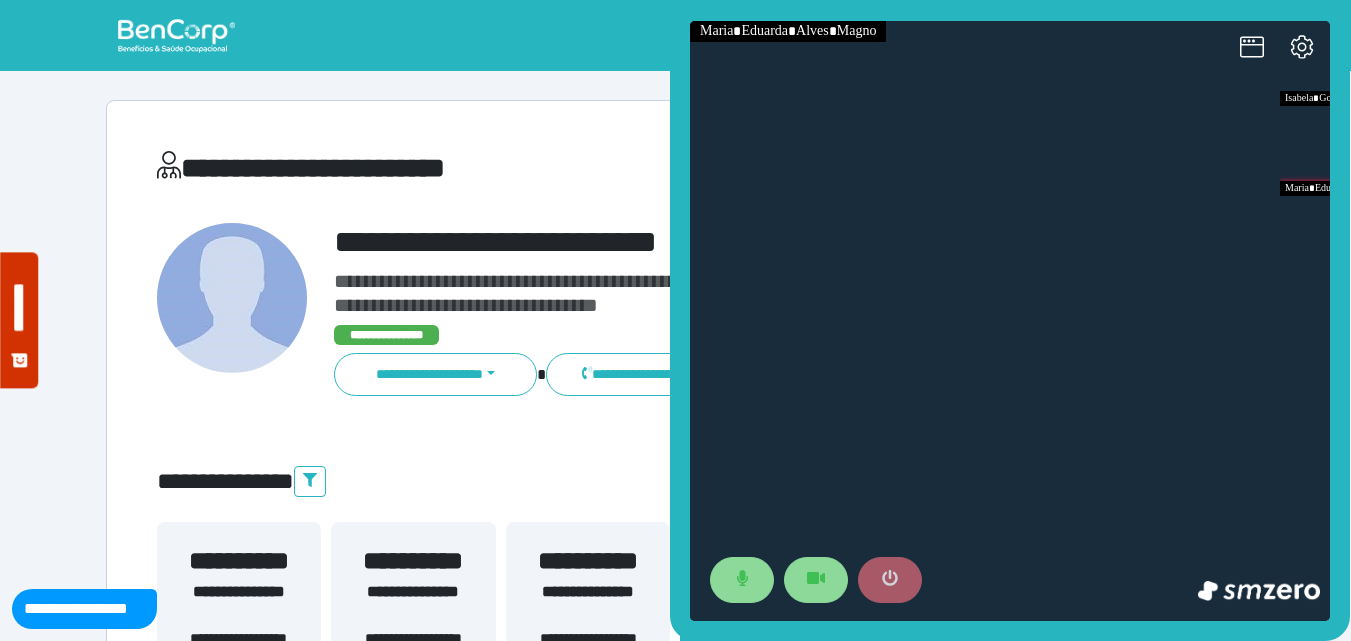 click 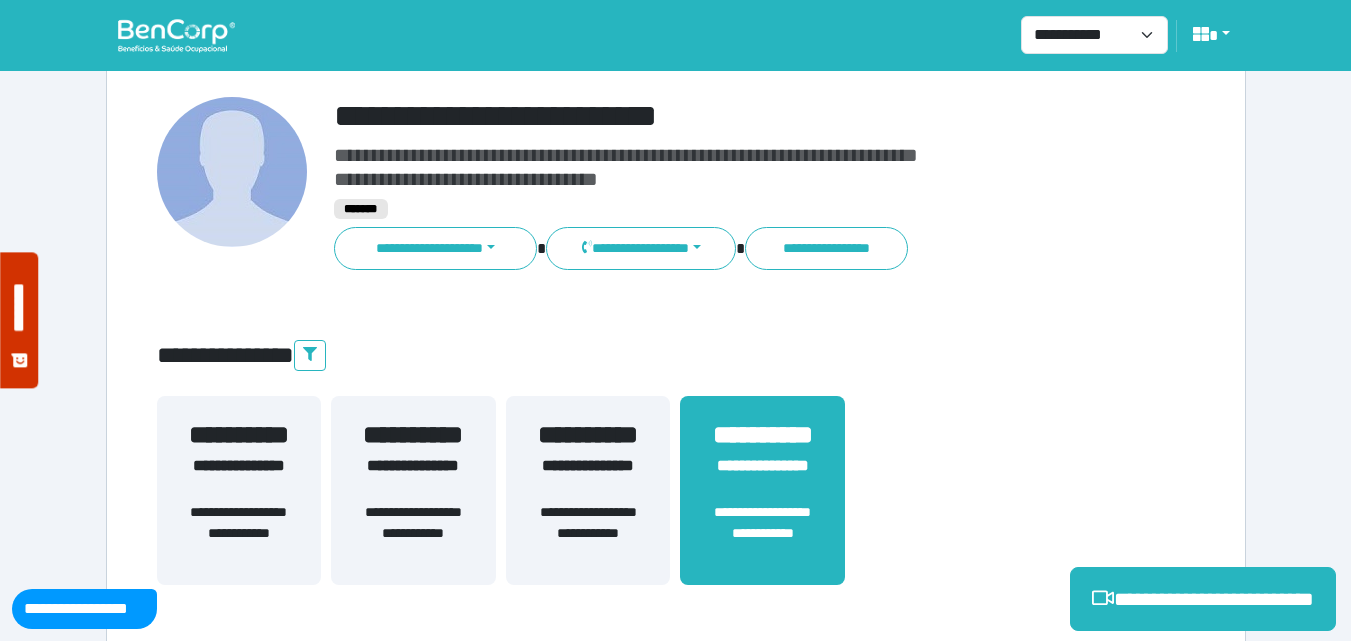 scroll, scrollTop: 495, scrollLeft: 0, axis: vertical 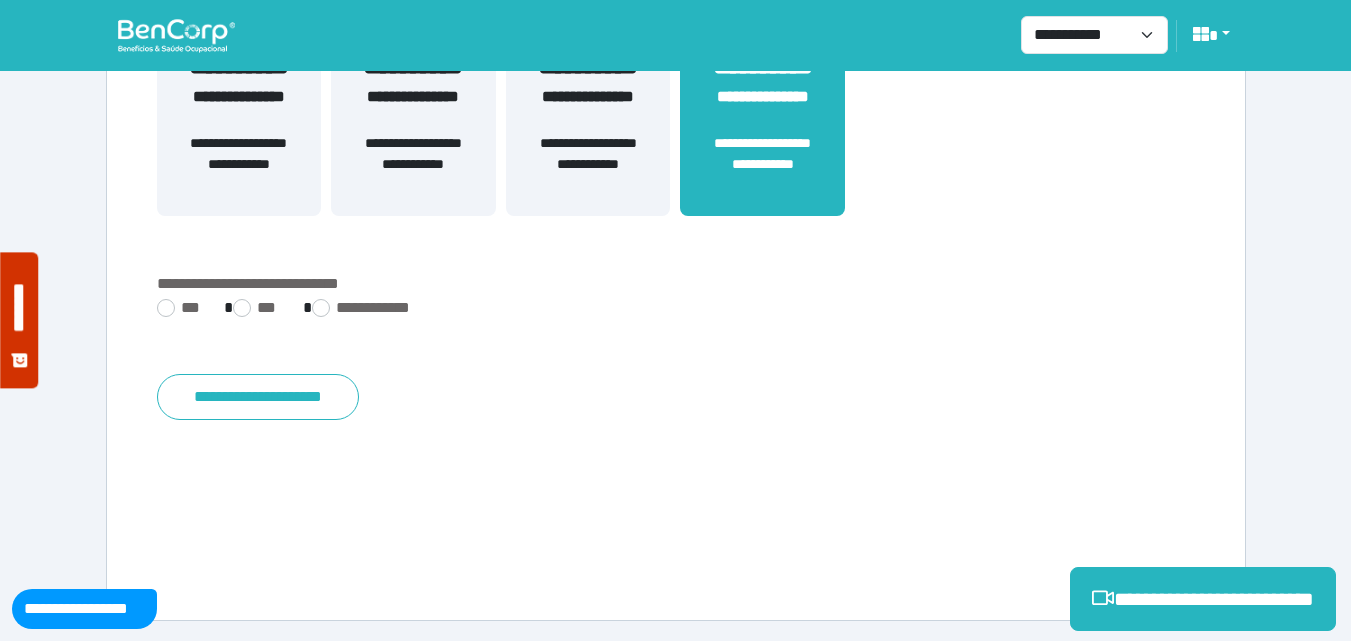 click on "**********" at bounding box center [676, 113] 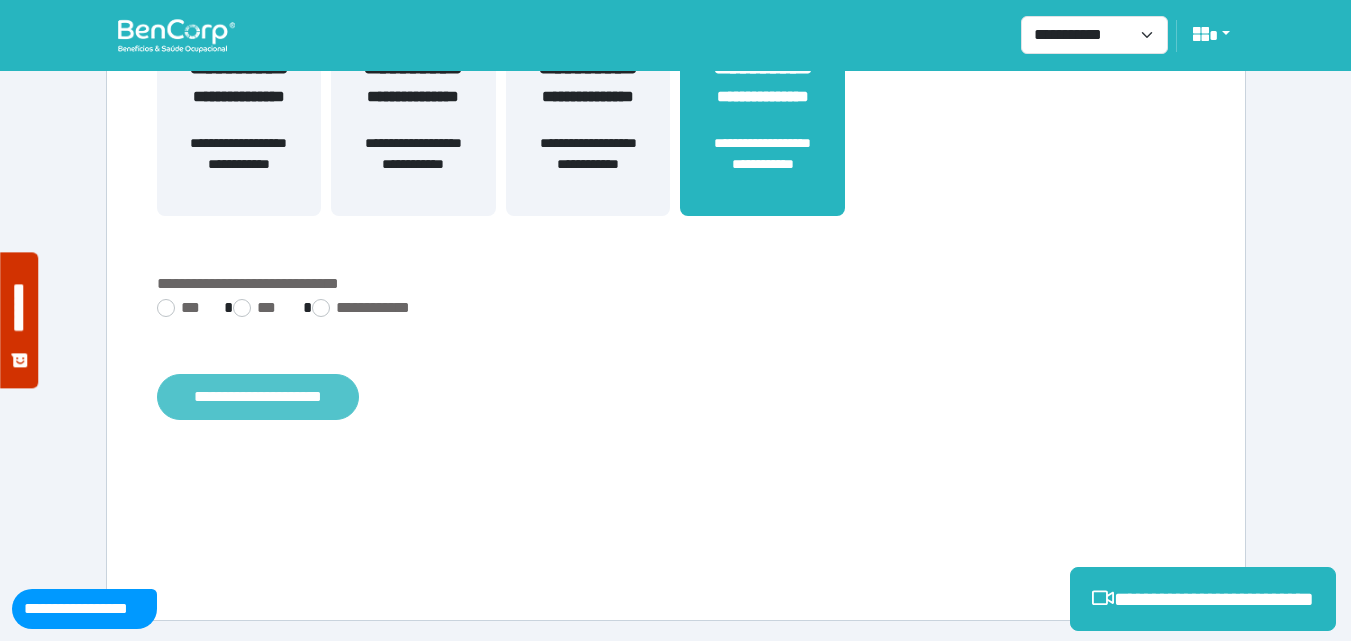 click on "**********" at bounding box center [258, 397] 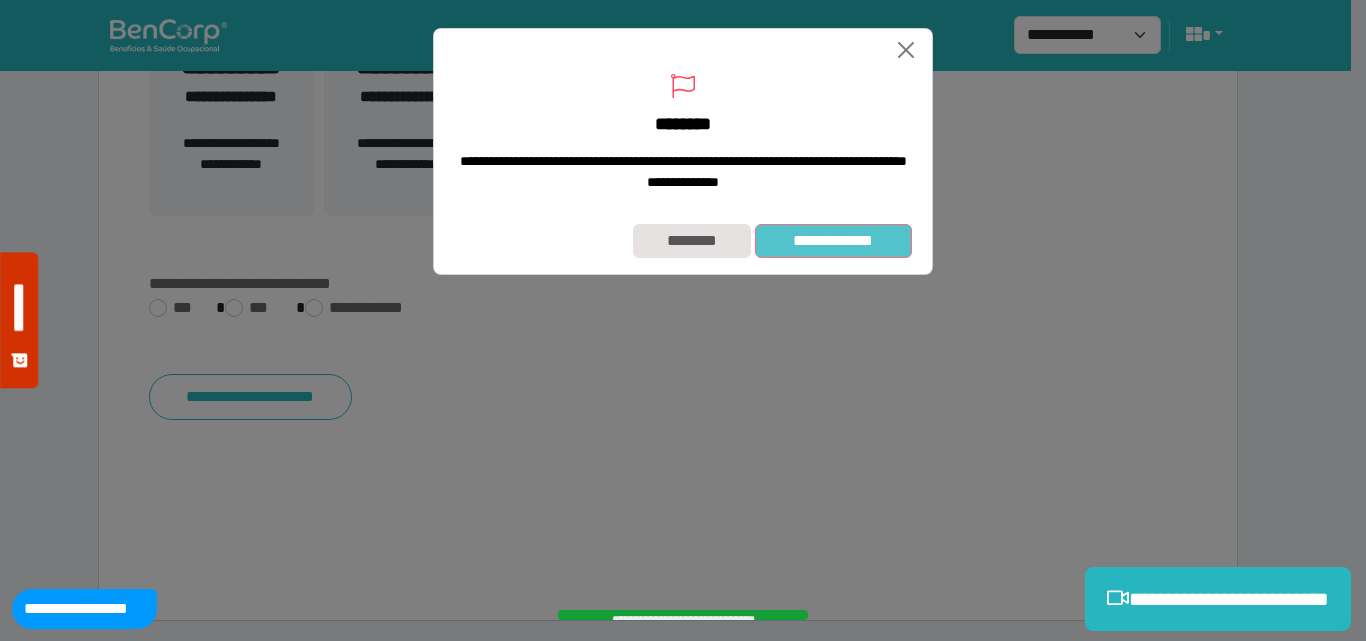 click on "**********" at bounding box center (833, 241) 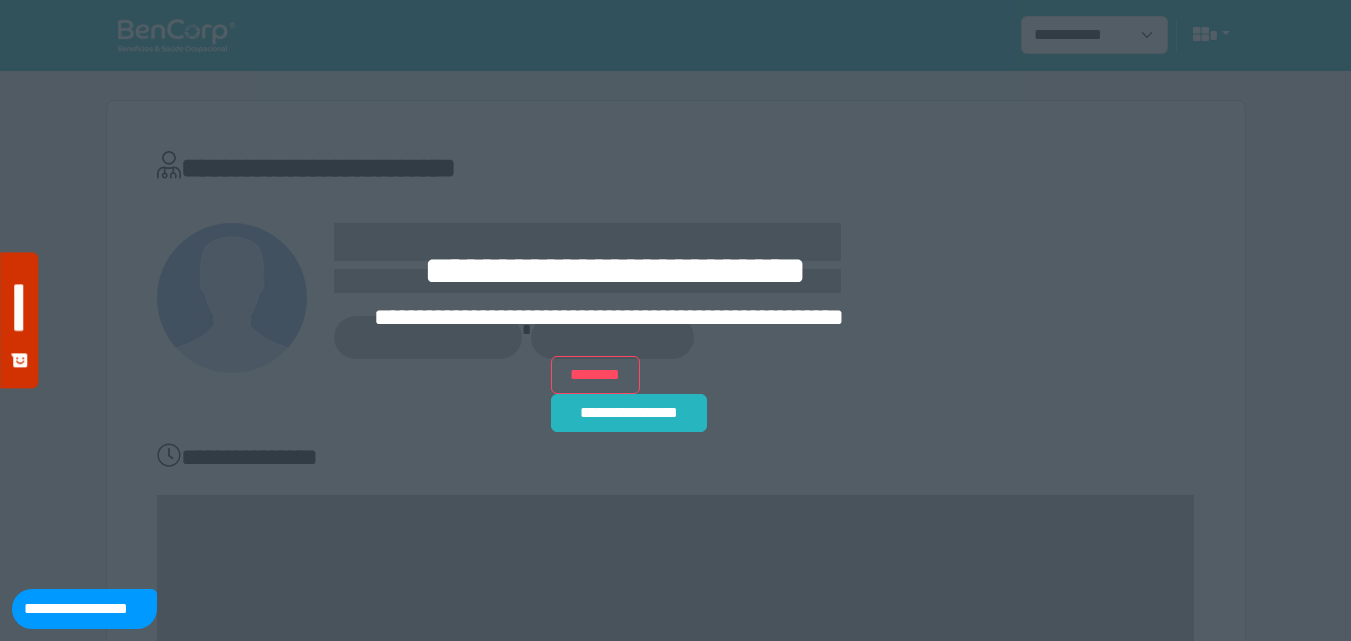 scroll, scrollTop: 0, scrollLeft: 0, axis: both 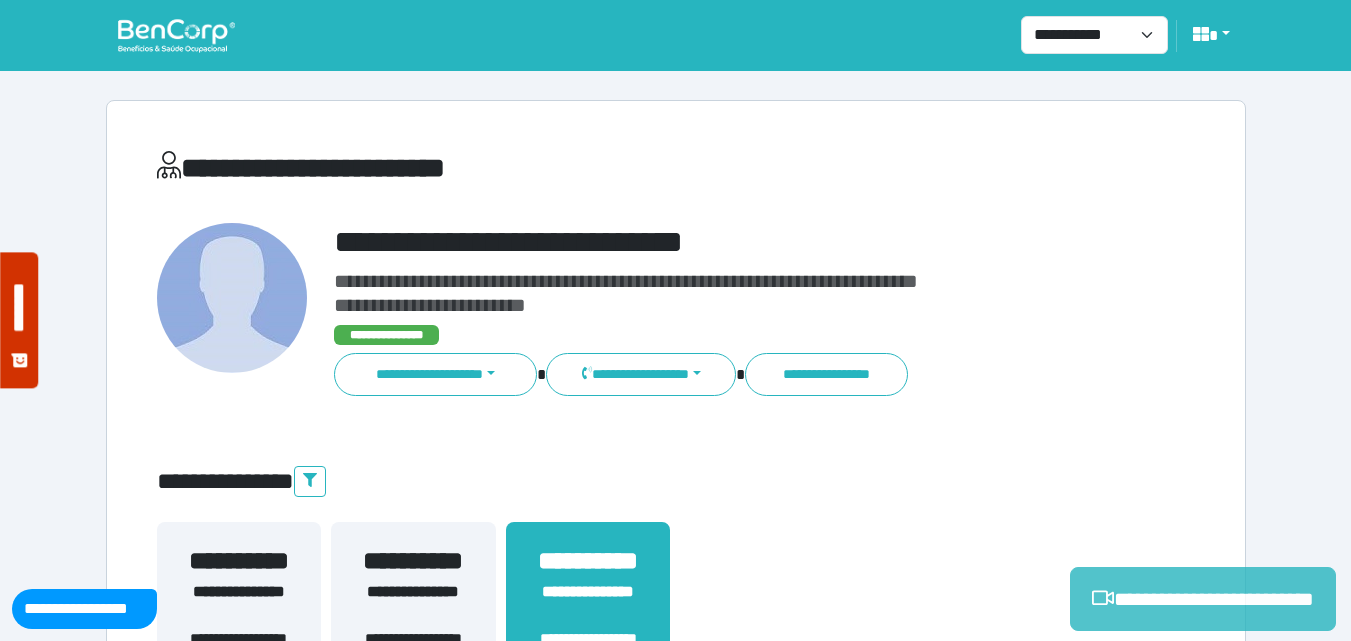 click on "**********" at bounding box center (1203, 599) 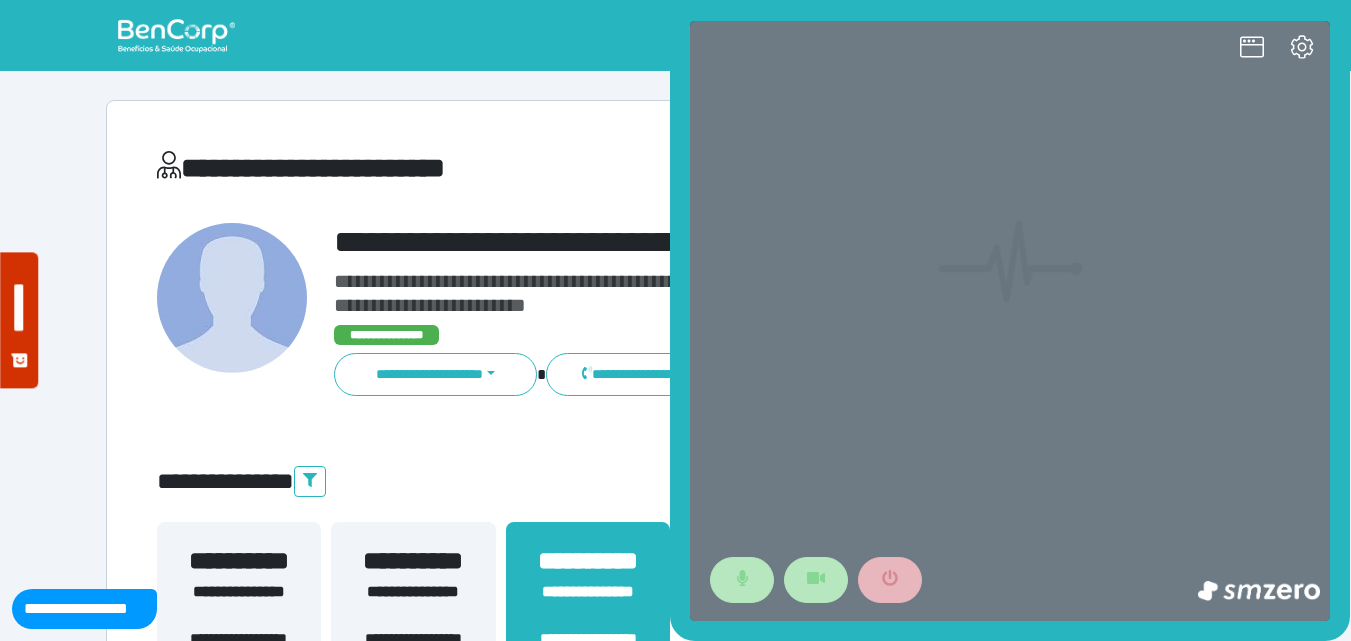 scroll, scrollTop: 0, scrollLeft: 0, axis: both 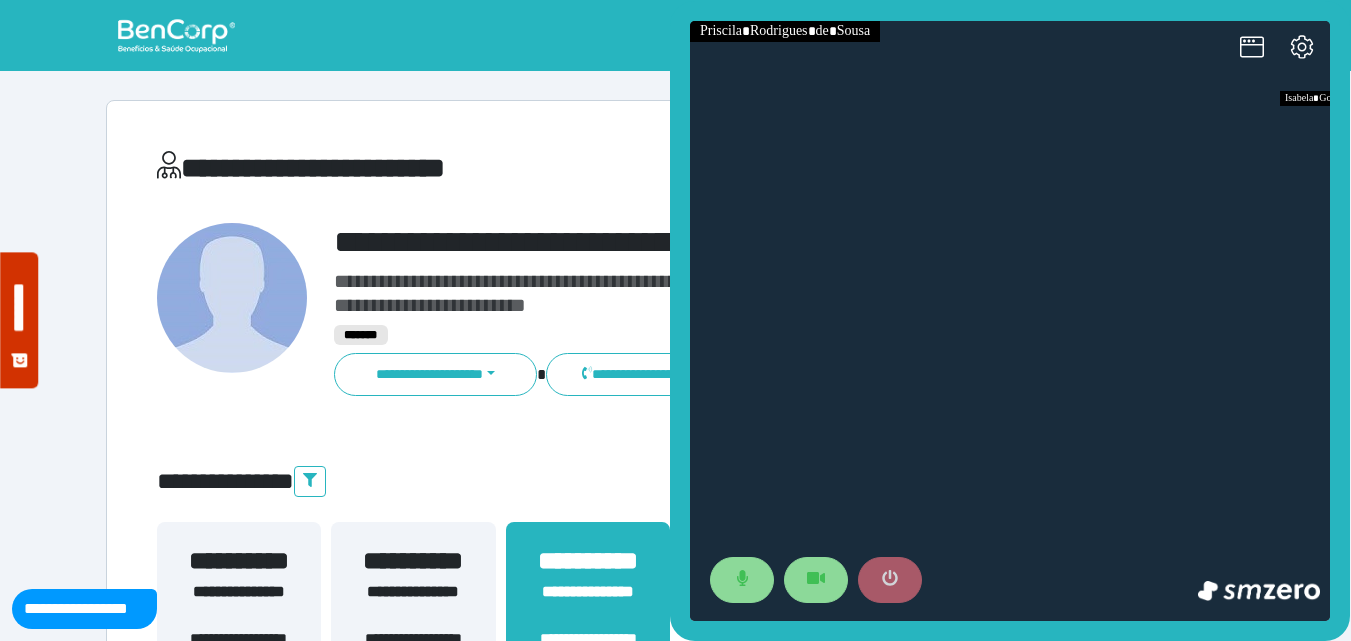 click at bounding box center (890, 580) 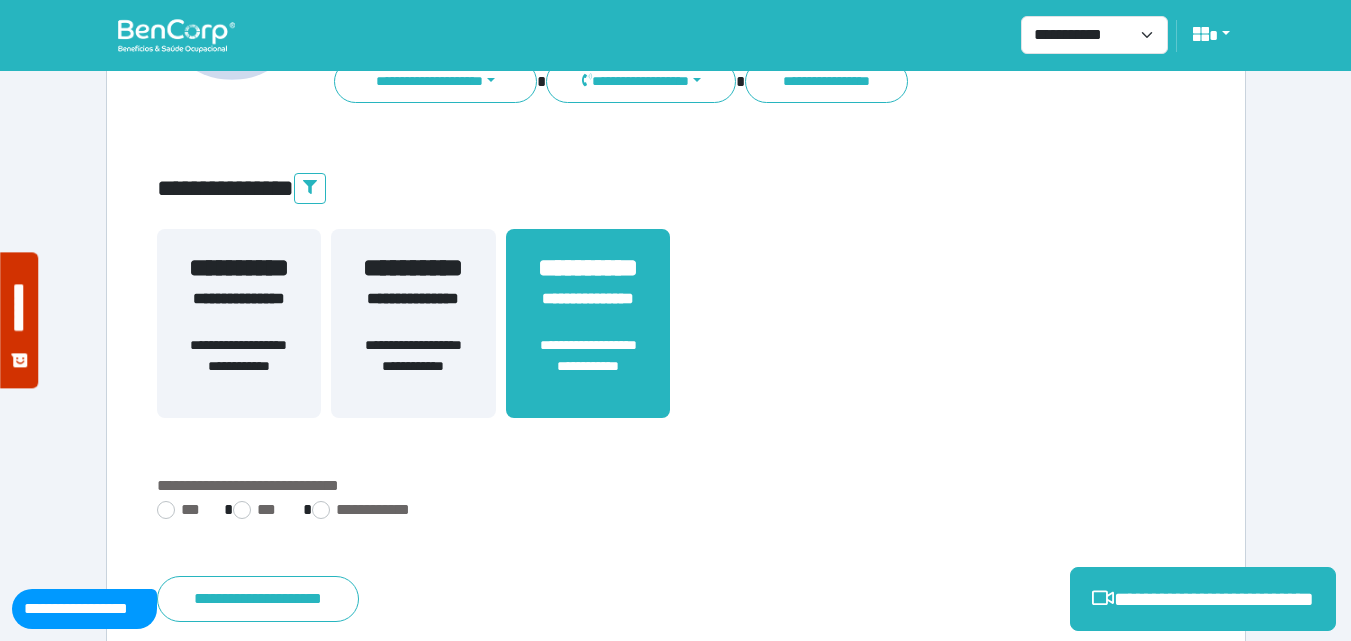 scroll, scrollTop: 495, scrollLeft: 0, axis: vertical 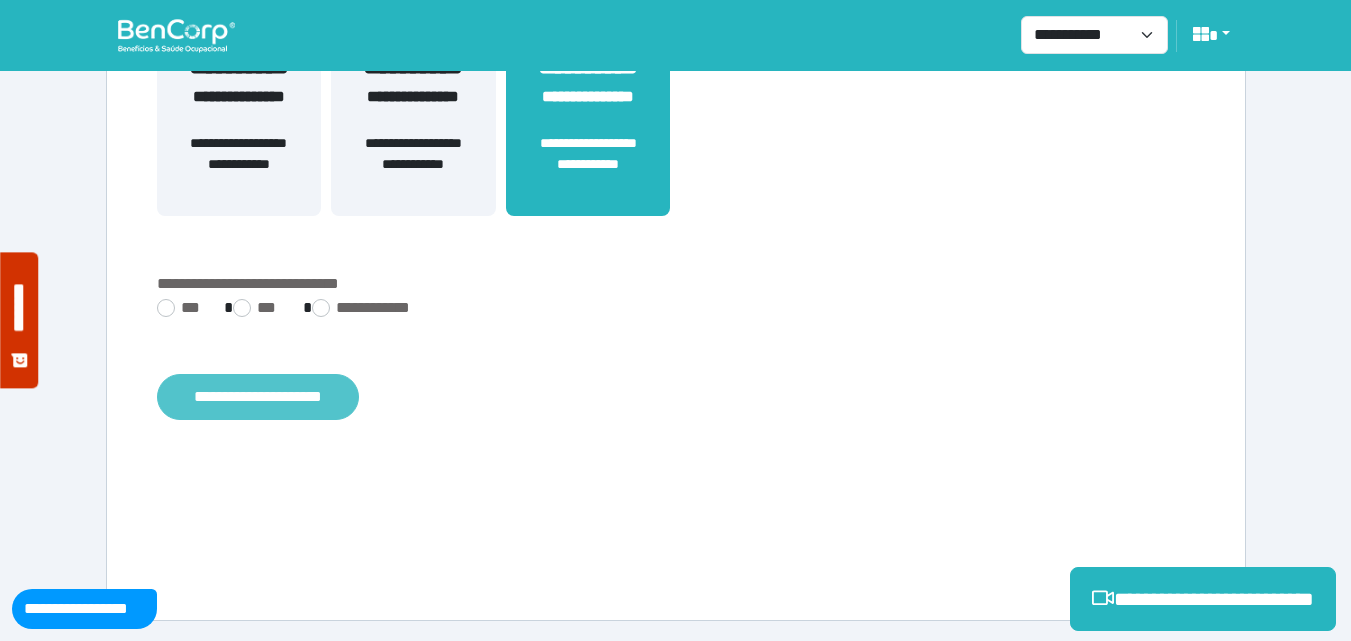 click on "**********" at bounding box center (258, 397) 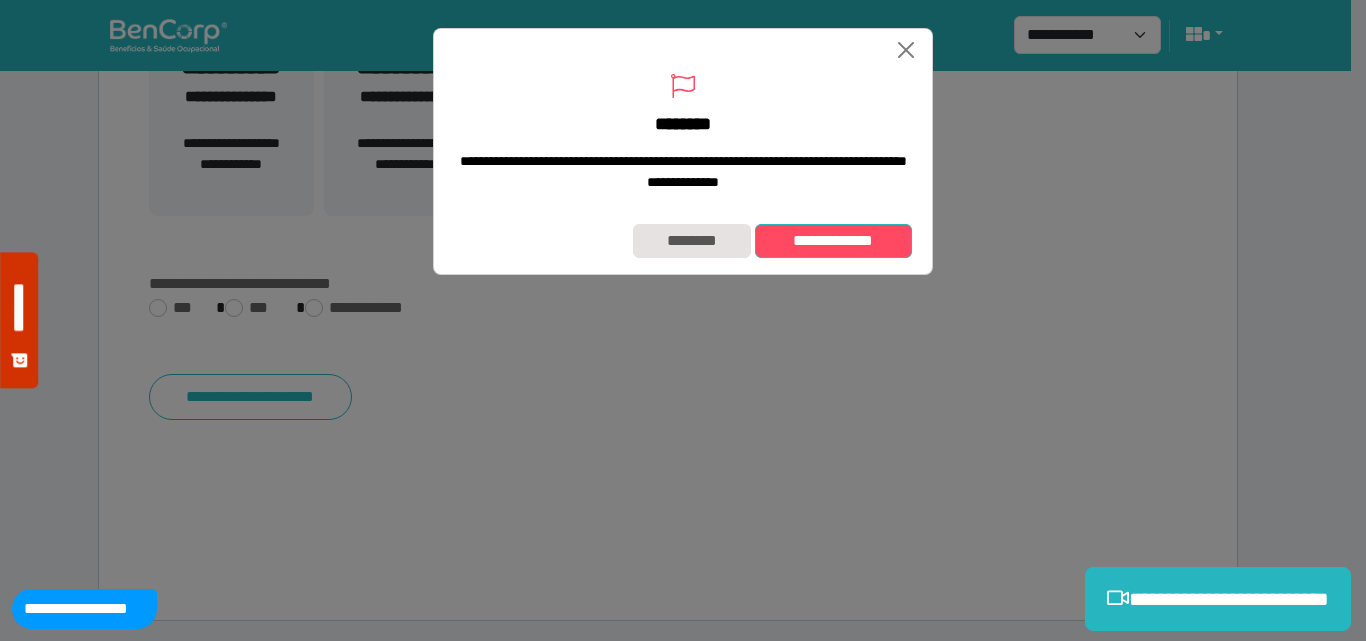 drag, startPoint x: 826, startPoint y: 266, endPoint x: 801, endPoint y: 225, distance: 48.02083 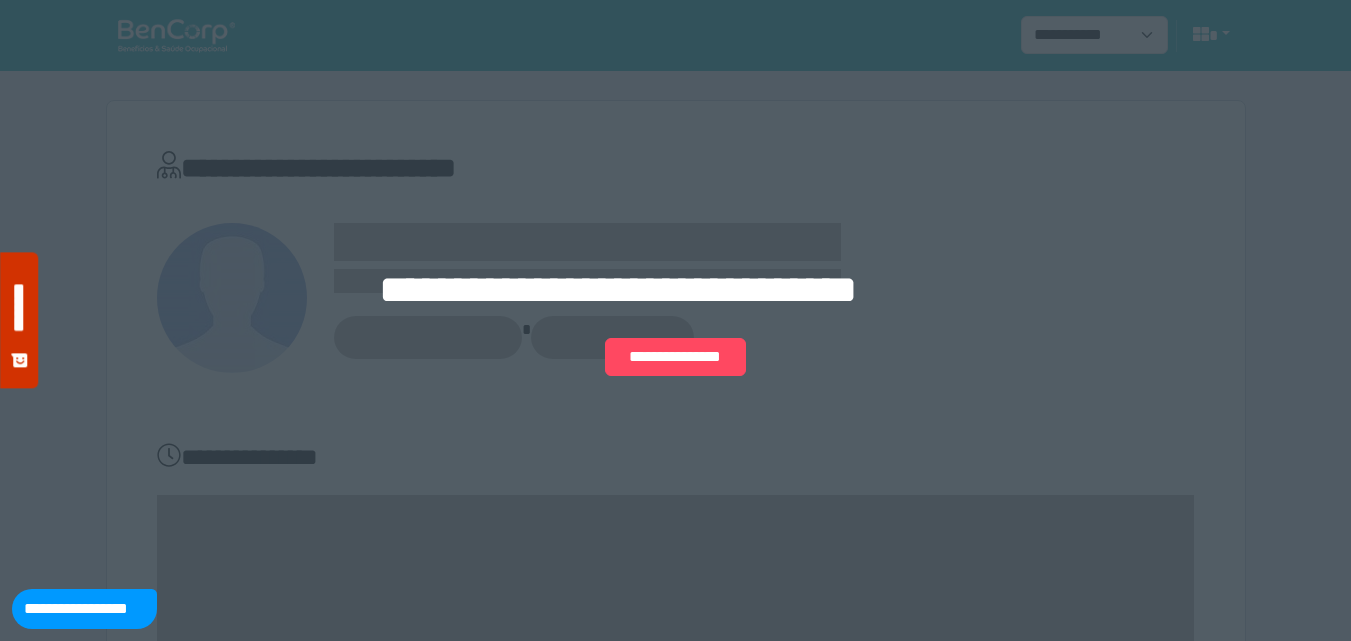 scroll, scrollTop: 0, scrollLeft: 0, axis: both 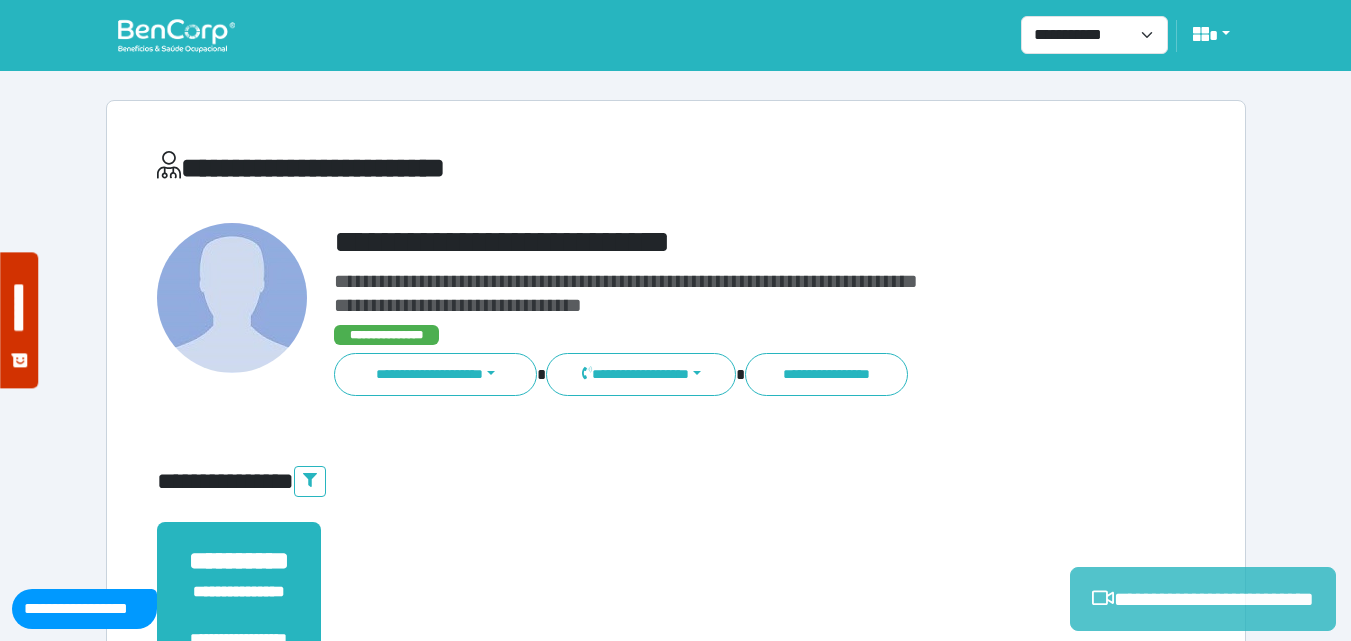click on "**********" at bounding box center (1203, 599) 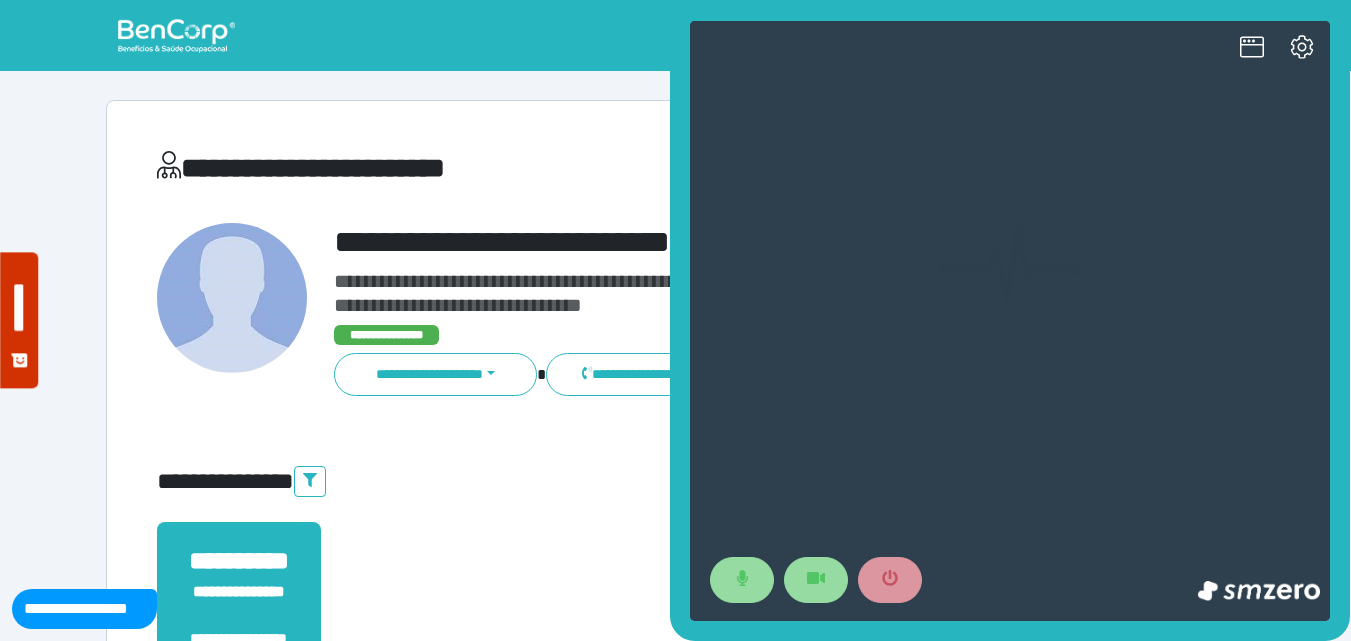 scroll, scrollTop: 0, scrollLeft: 0, axis: both 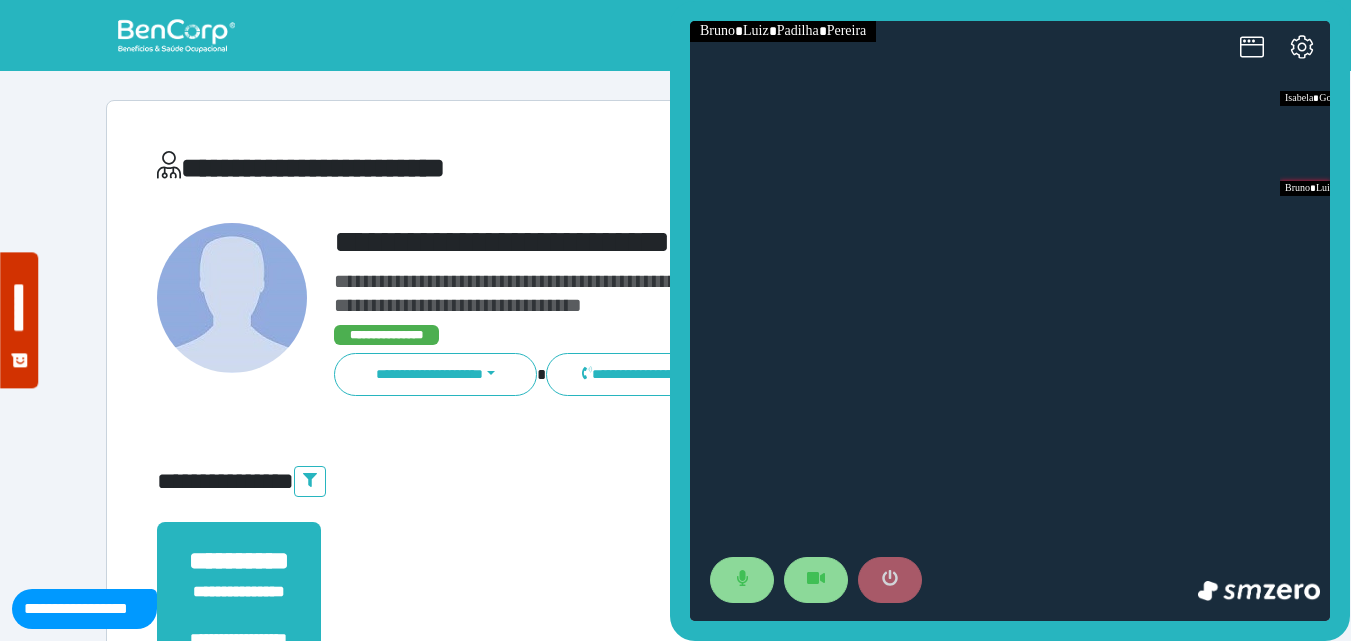 click at bounding box center [890, 580] 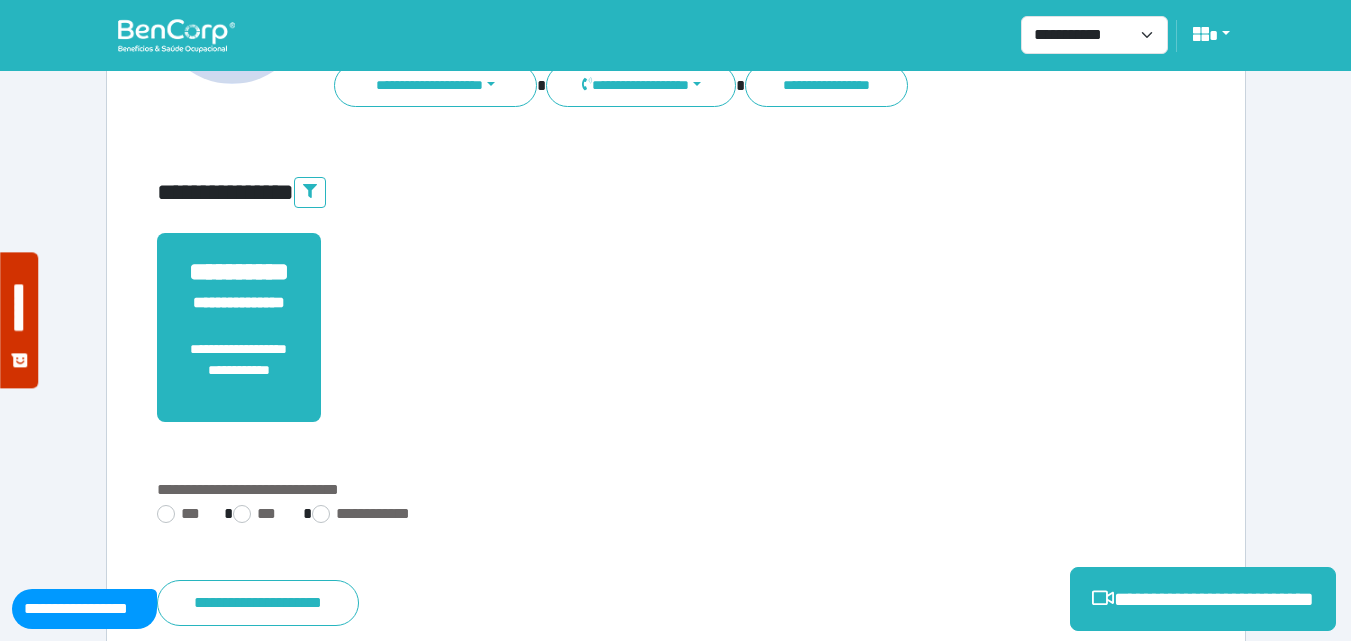 scroll, scrollTop: 495, scrollLeft: 0, axis: vertical 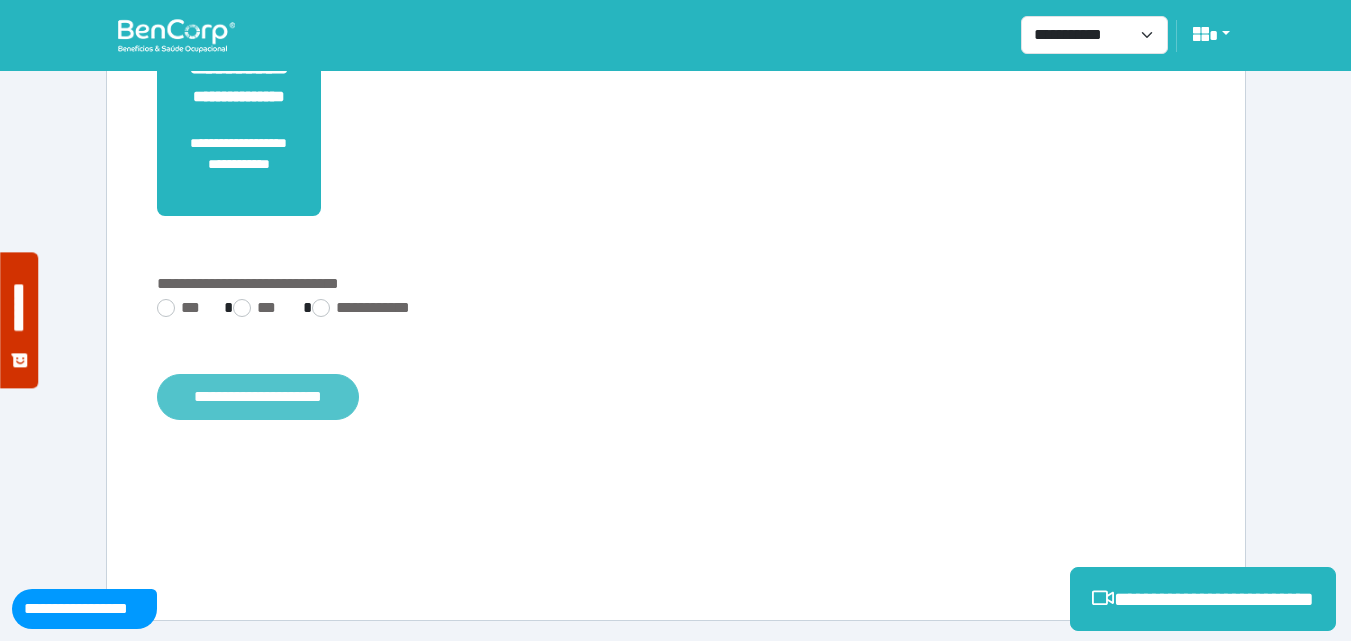 click on "**********" at bounding box center [258, 397] 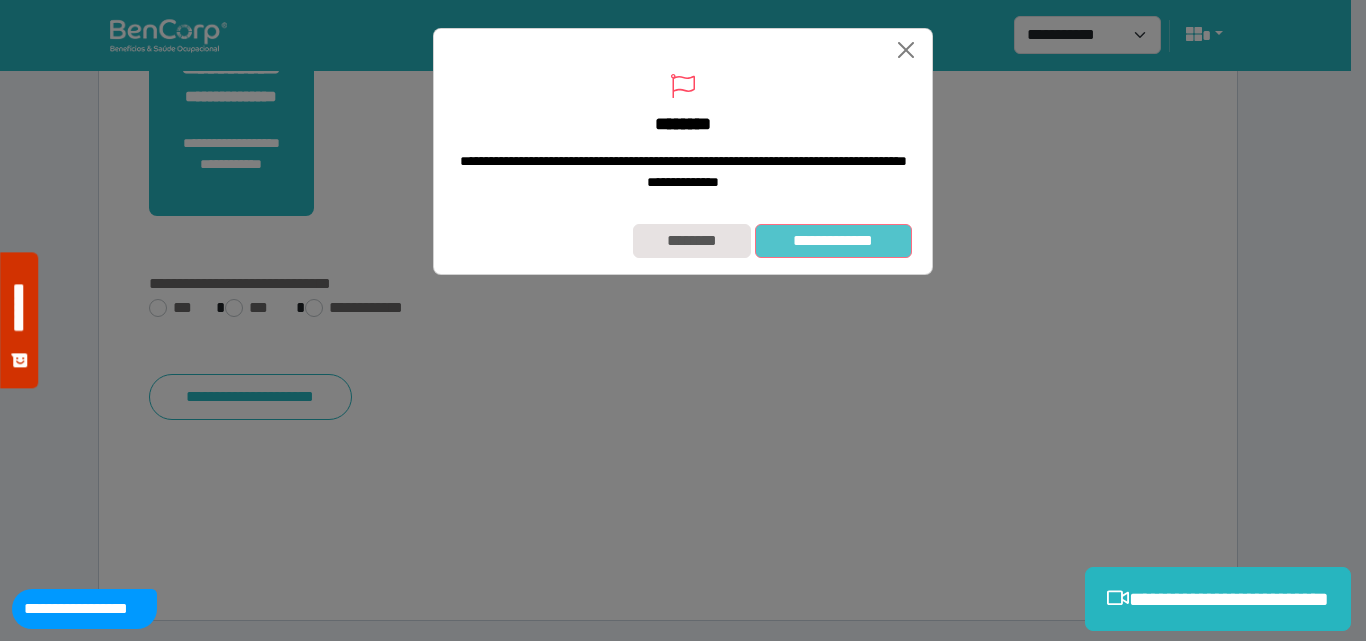 click on "**********" at bounding box center [833, 241] 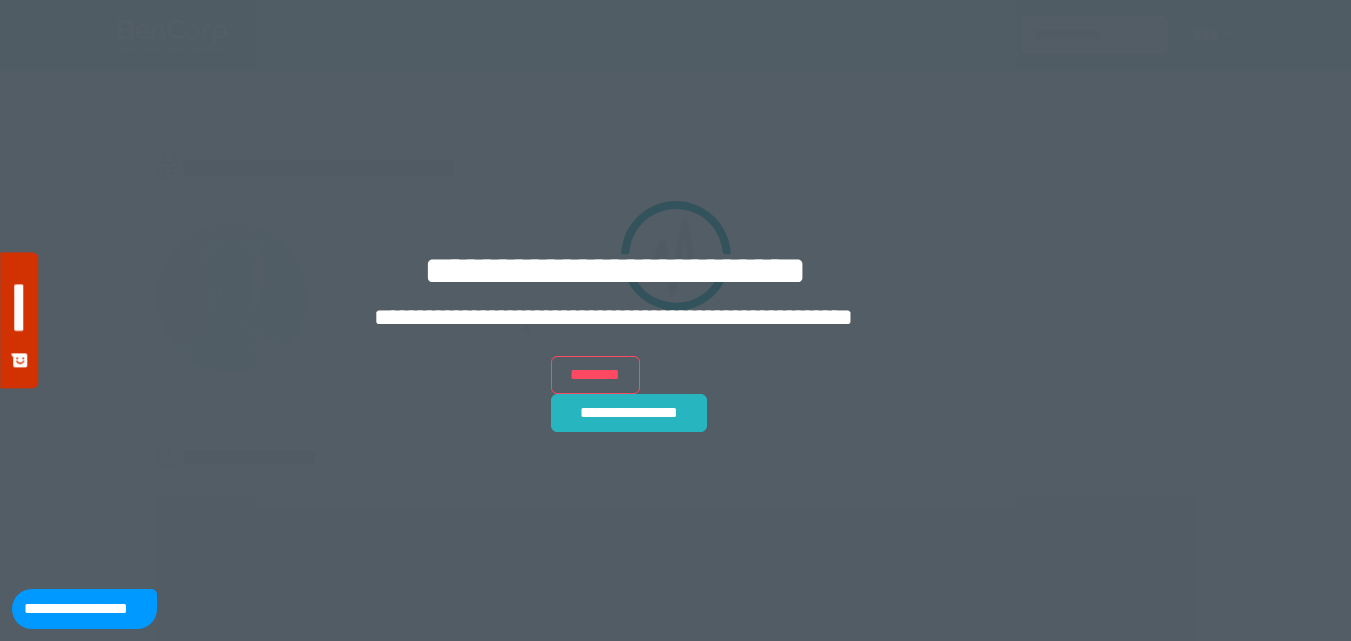 scroll, scrollTop: 0, scrollLeft: 0, axis: both 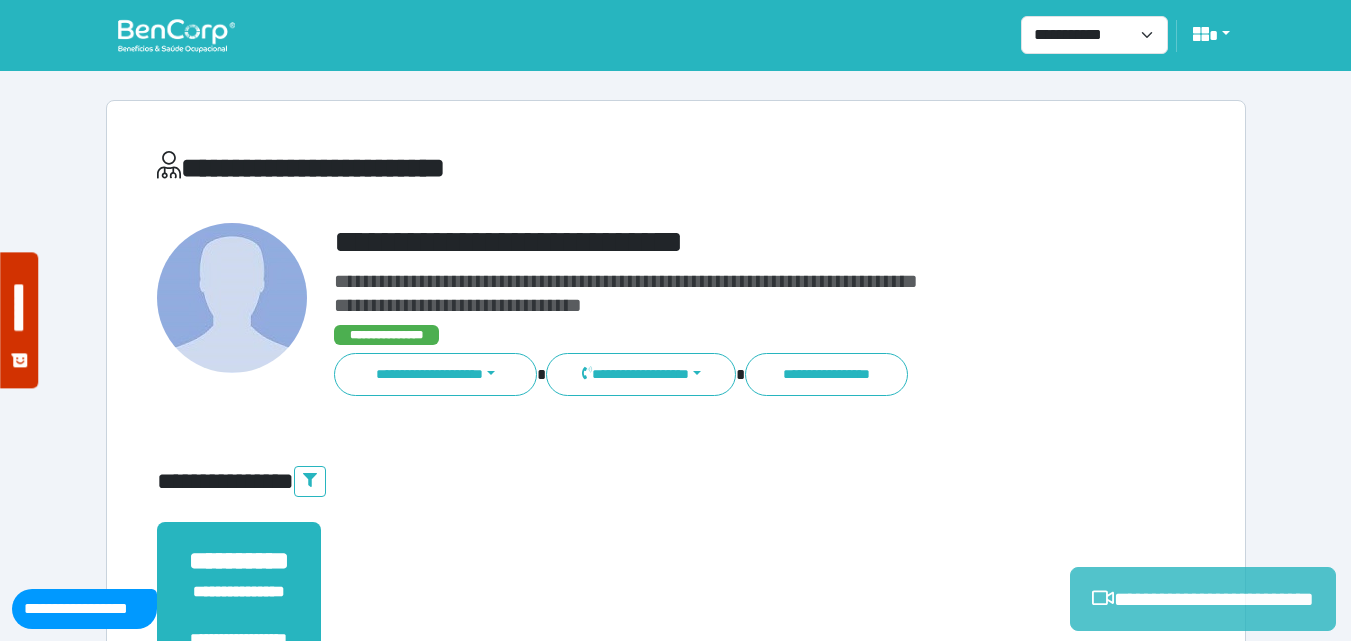 click on "**********" at bounding box center (1203, 599) 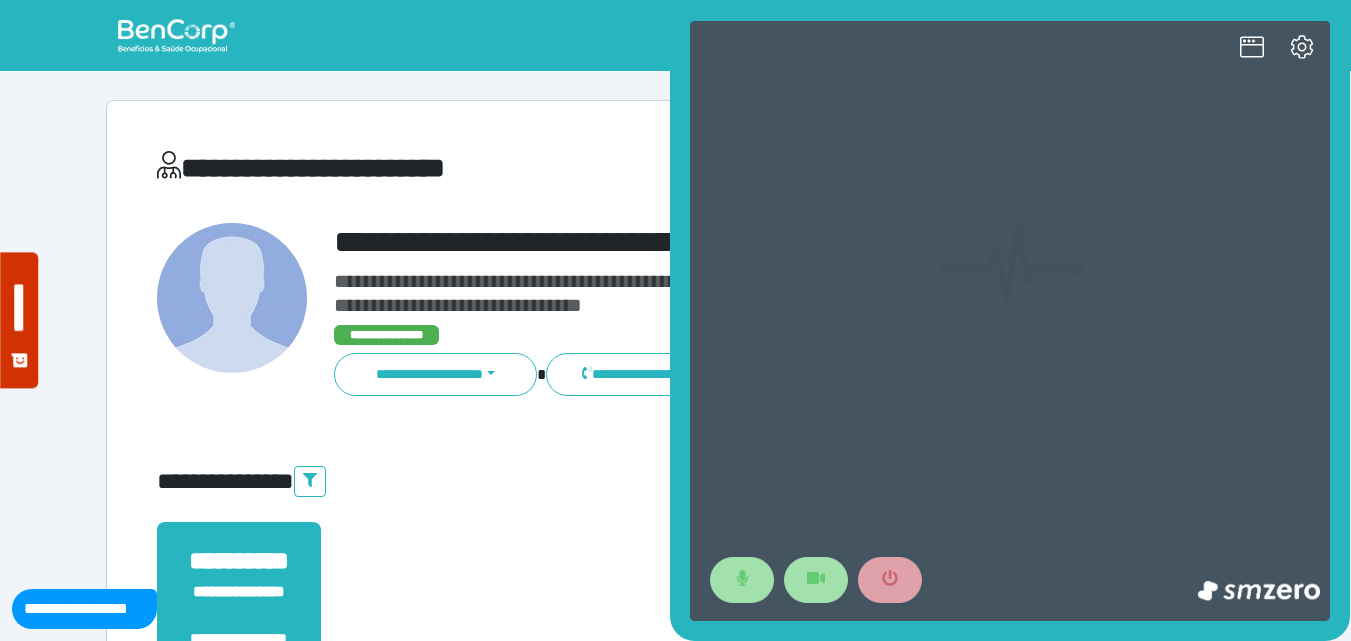 scroll, scrollTop: 0, scrollLeft: 0, axis: both 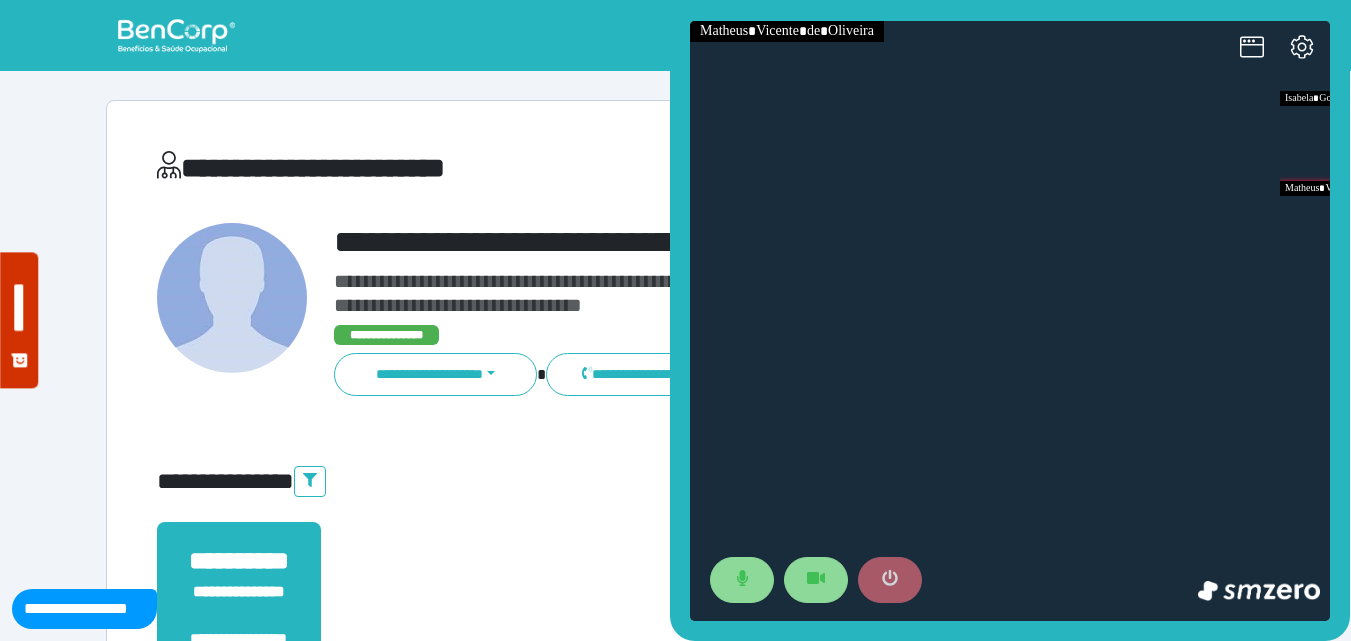 click 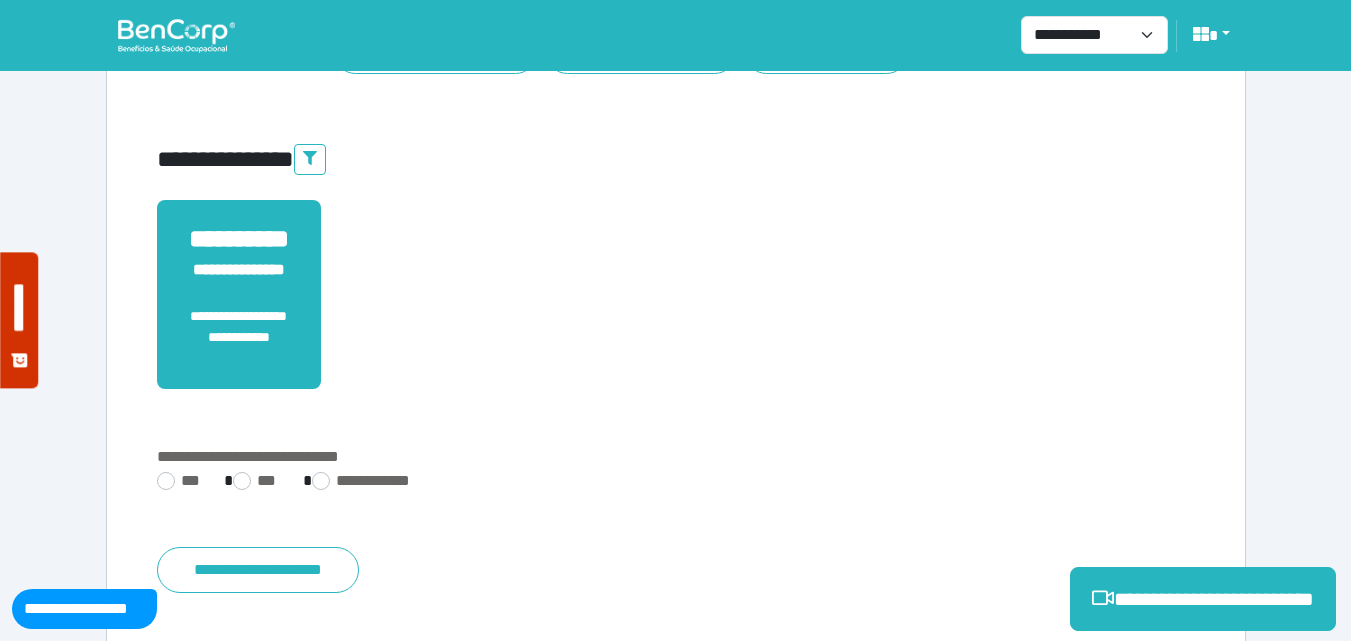 scroll, scrollTop: 495, scrollLeft: 0, axis: vertical 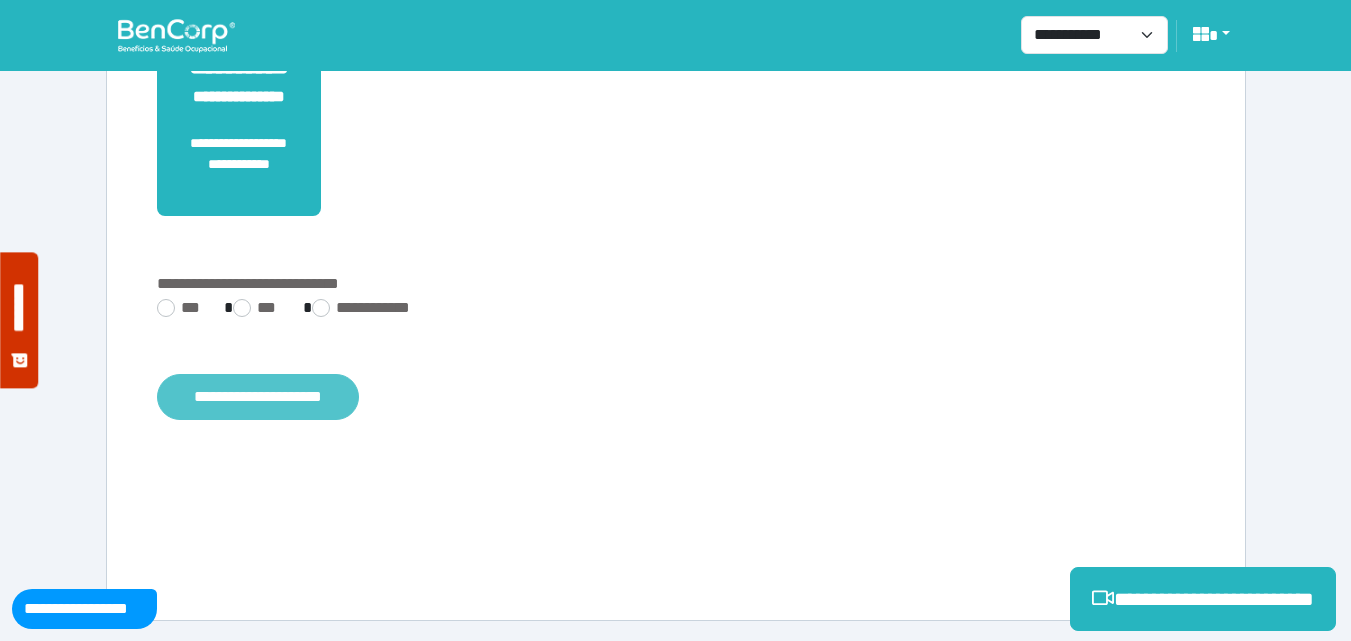click on "**********" at bounding box center (258, 397) 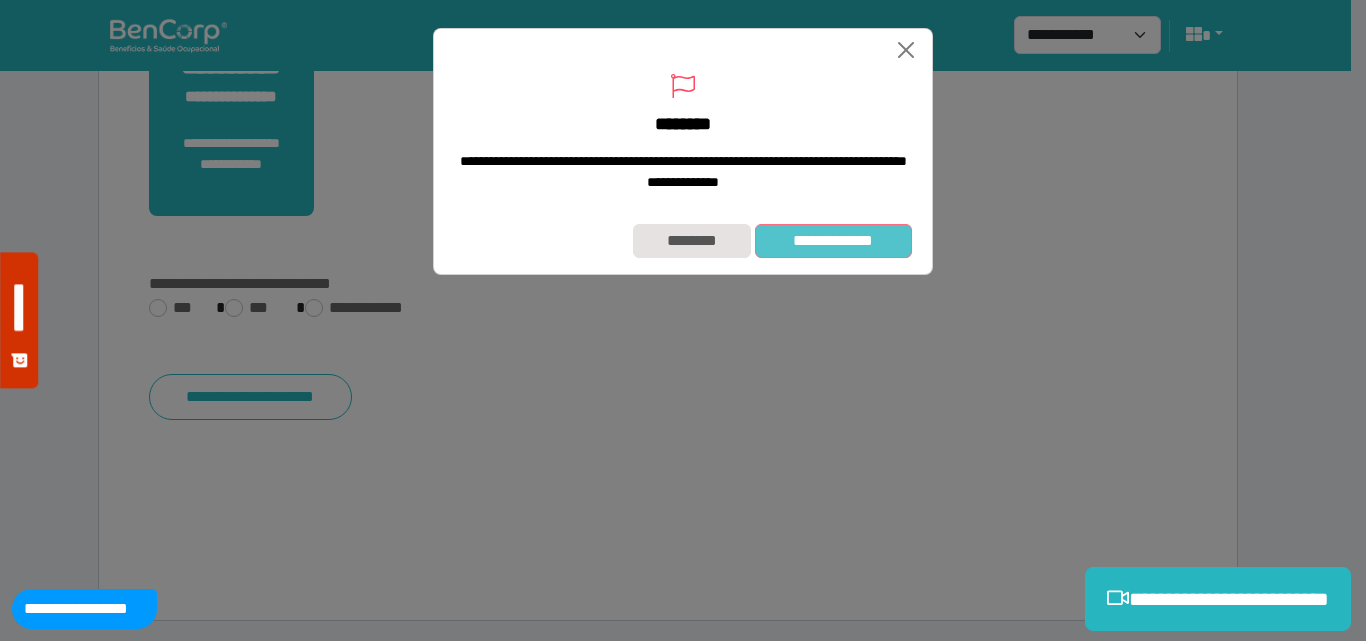 click on "**********" at bounding box center (833, 241) 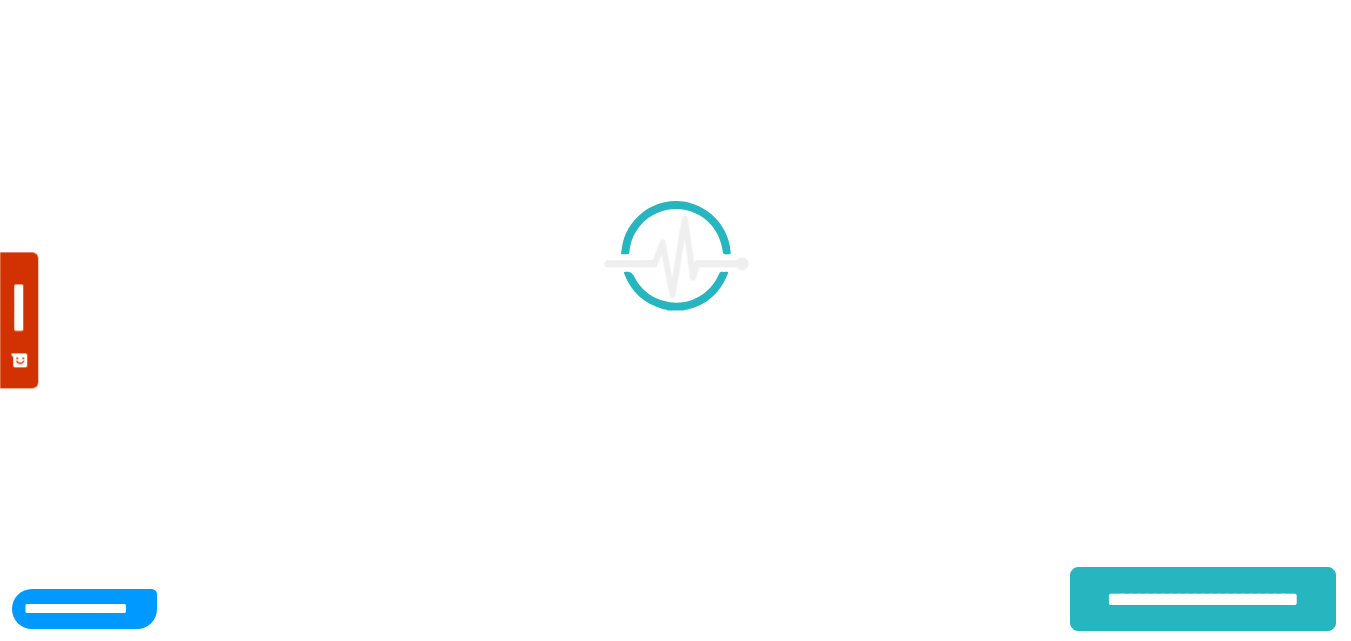 scroll, scrollTop: 0, scrollLeft: 0, axis: both 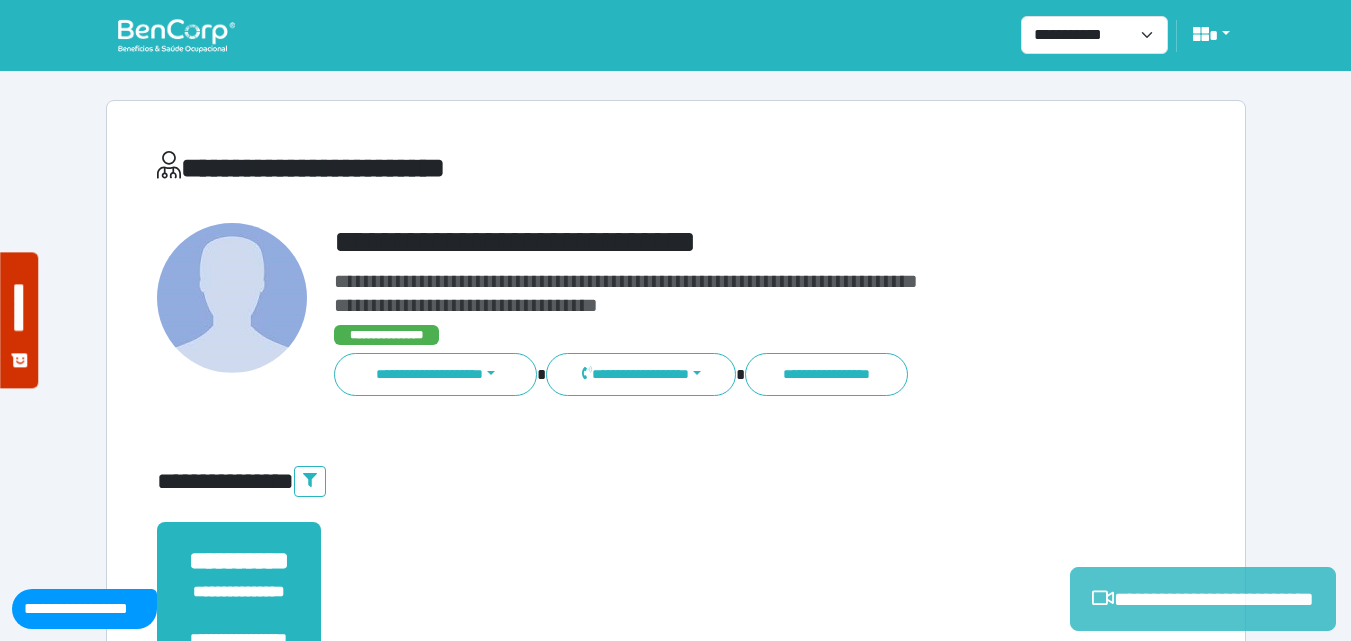 drag, startPoint x: 1243, startPoint y: 605, endPoint x: 1244, endPoint y: 592, distance: 13.038404 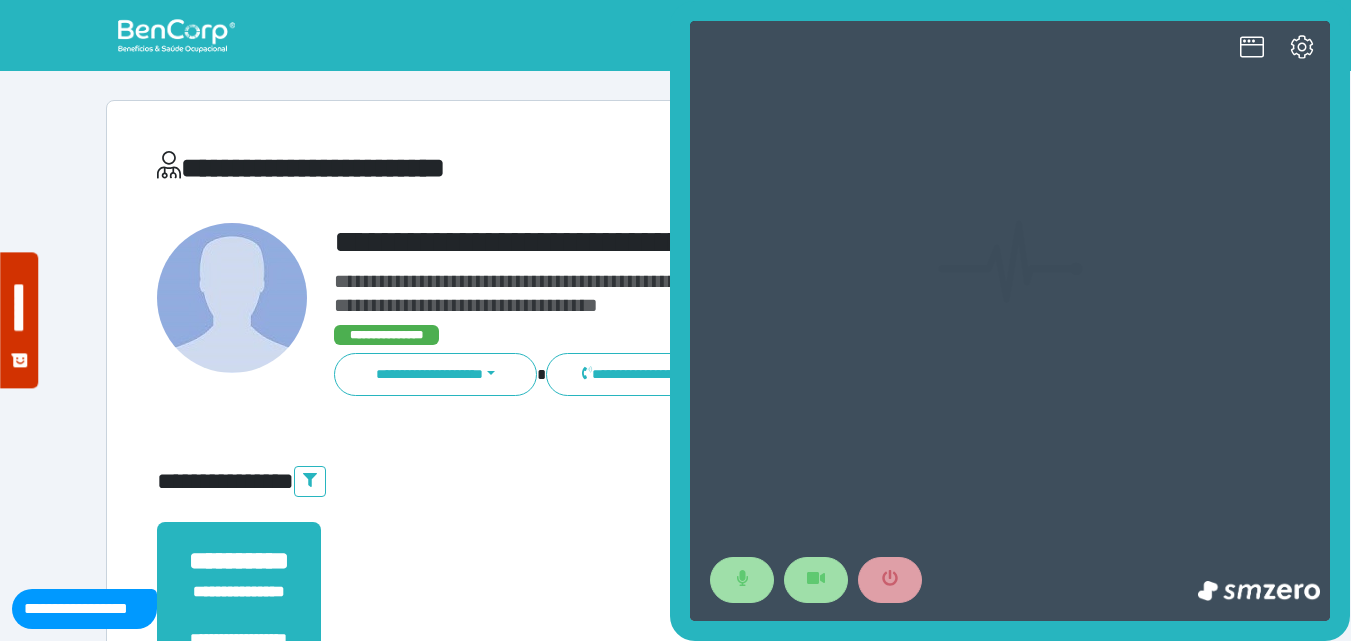scroll, scrollTop: 0, scrollLeft: 0, axis: both 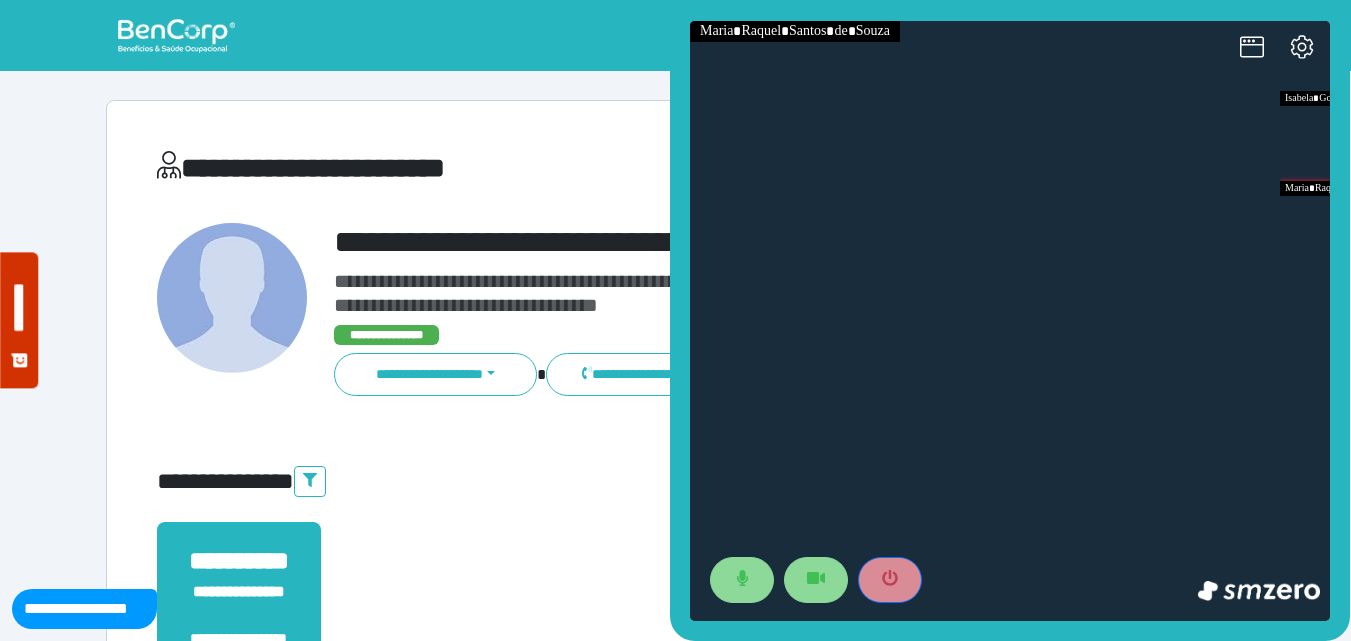 drag, startPoint x: 882, startPoint y: 580, endPoint x: 883, endPoint y: 530, distance: 50.01 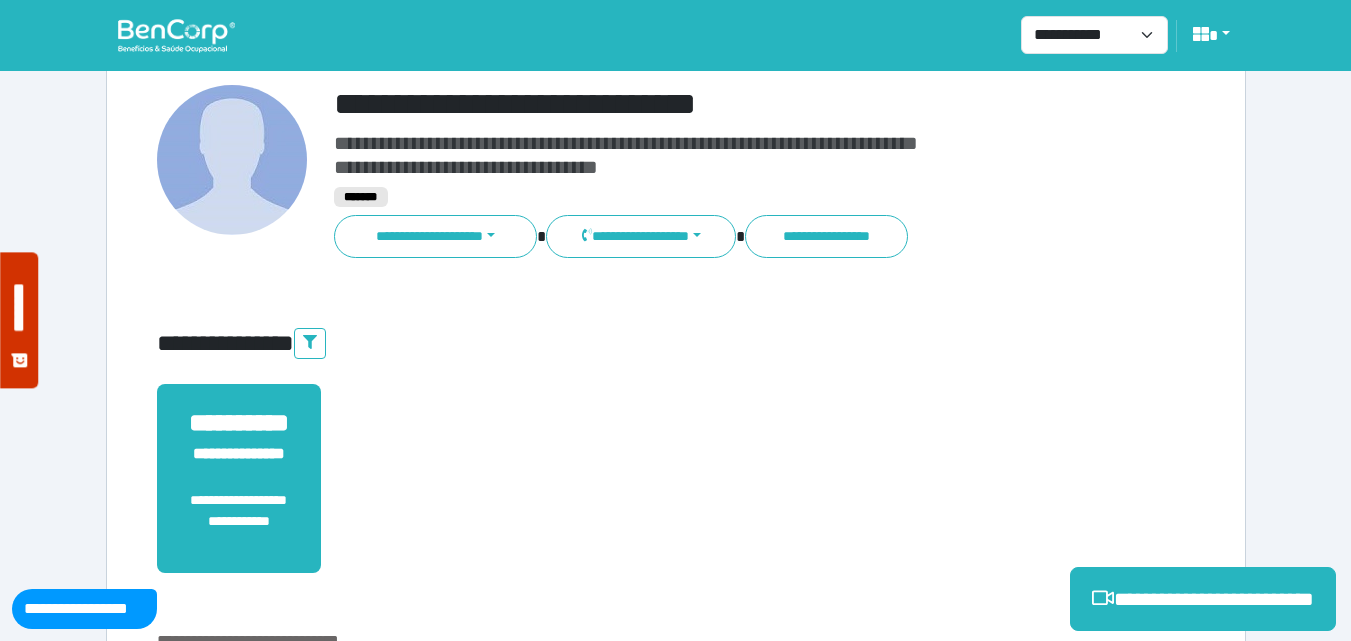 scroll, scrollTop: 495, scrollLeft: 0, axis: vertical 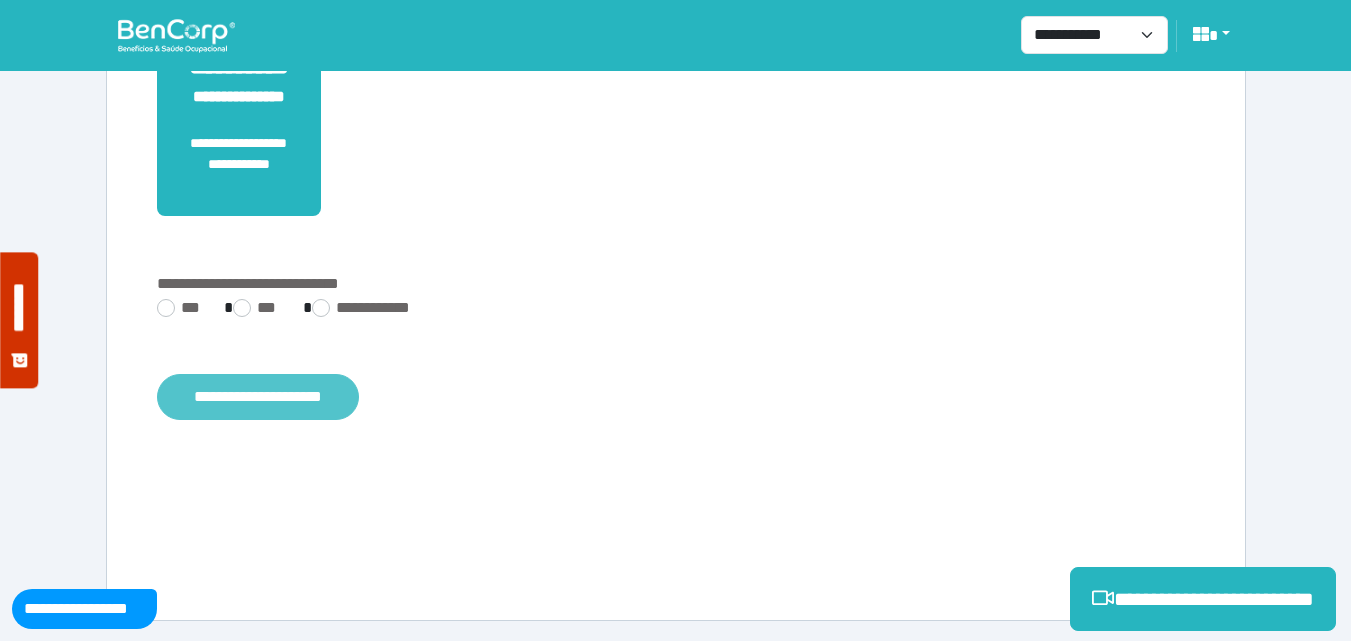 click on "**********" at bounding box center (258, 397) 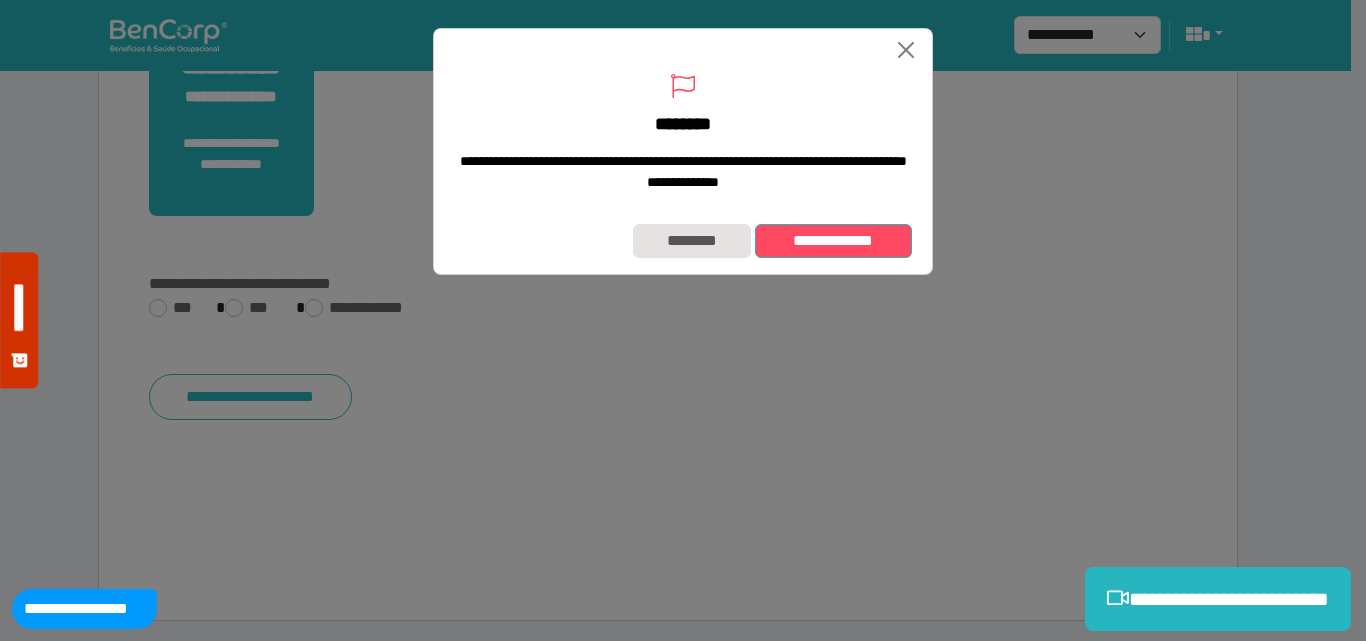 click on "**********" at bounding box center [833, 241] 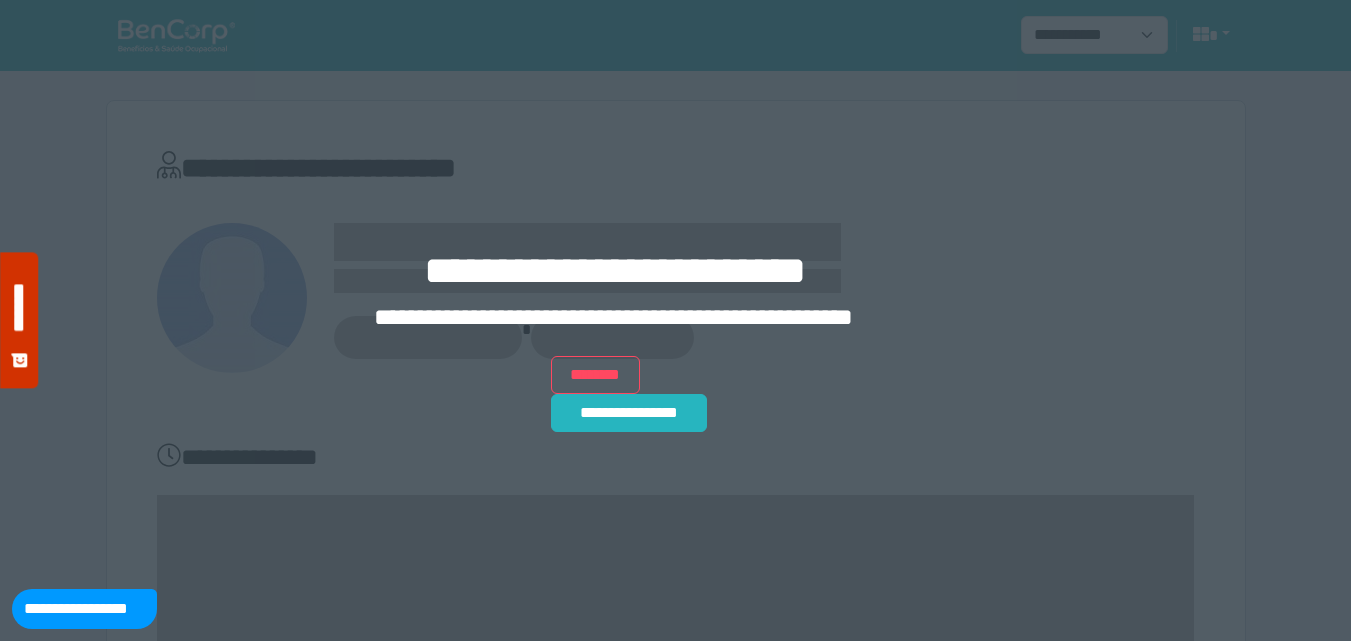 scroll, scrollTop: 0, scrollLeft: 0, axis: both 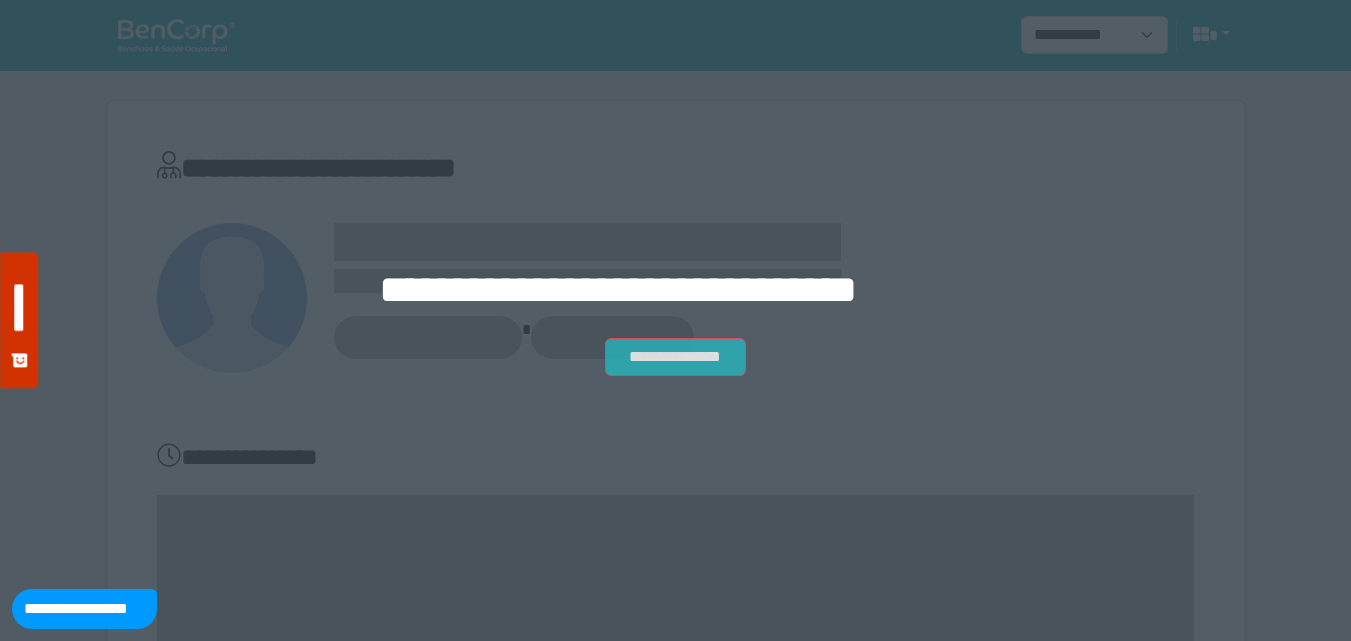 click on "**********" at bounding box center (675, 357) 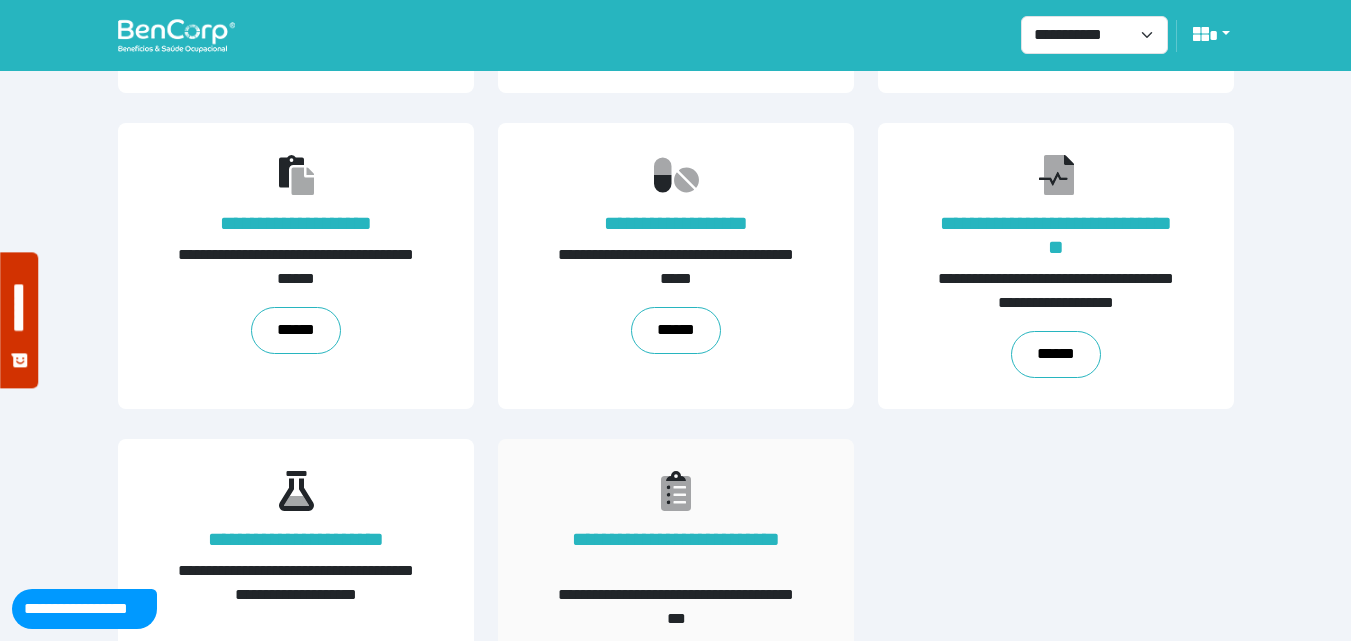 scroll, scrollTop: 455, scrollLeft: 0, axis: vertical 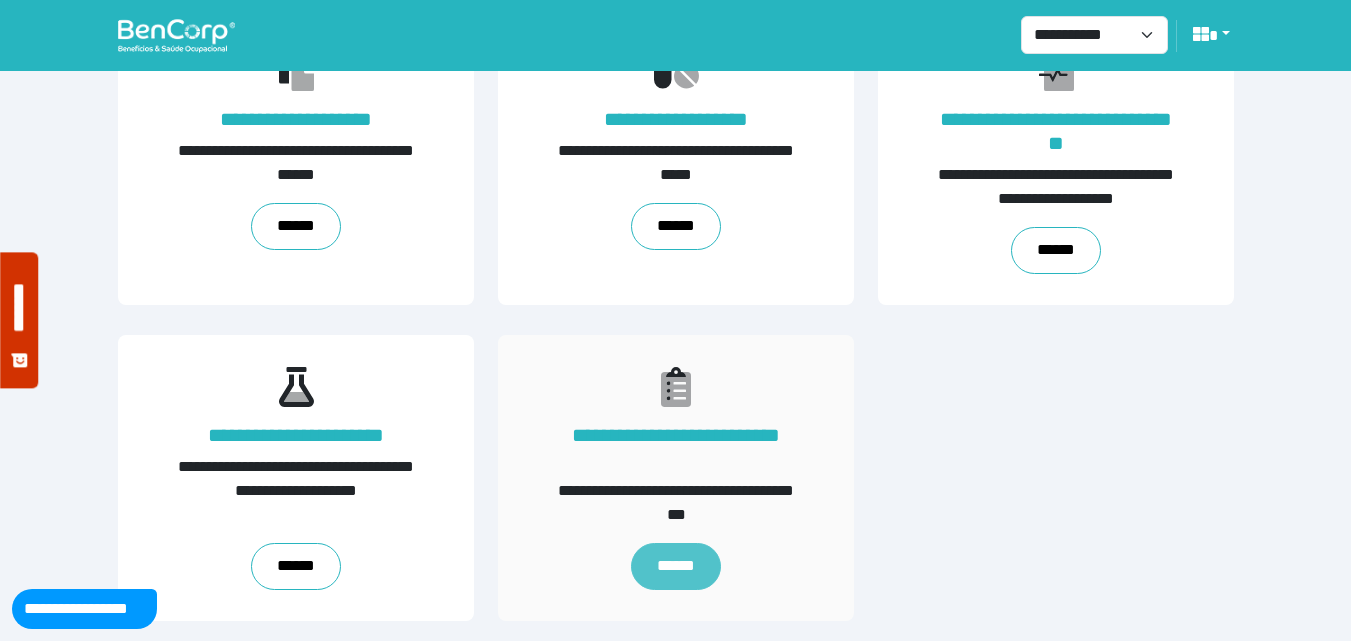 click on "******" at bounding box center (675, 566) 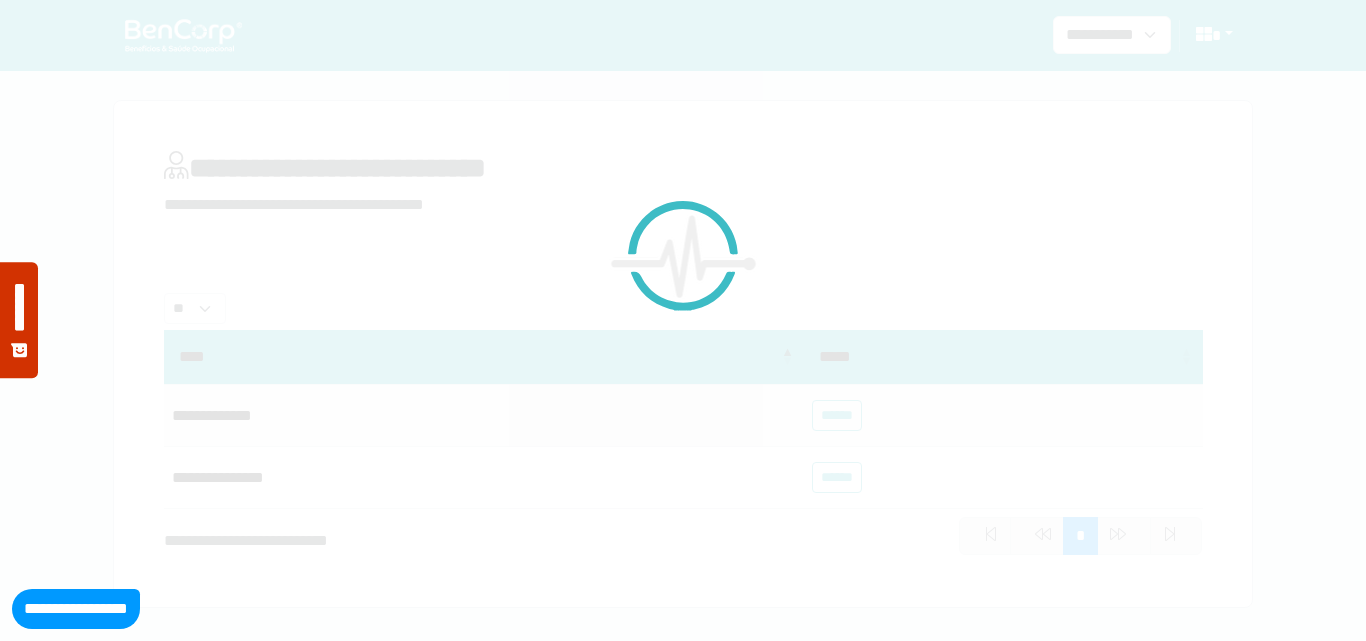 scroll, scrollTop: 0, scrollLeft: 0, axis: both 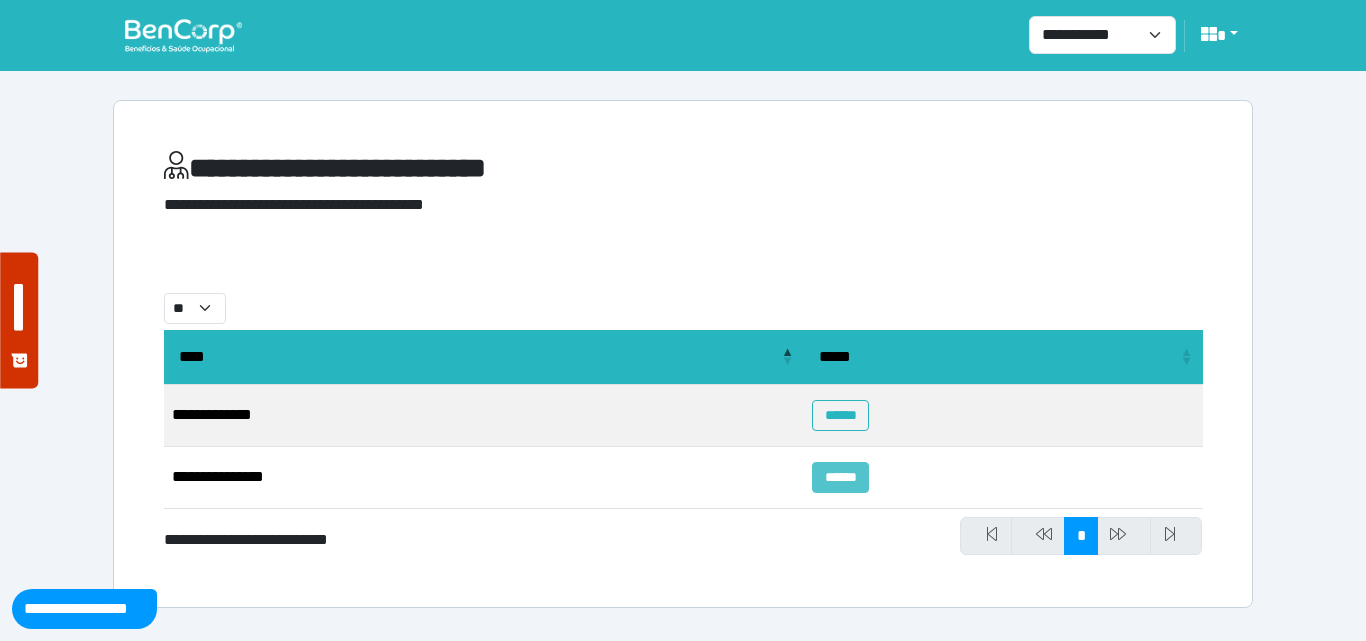 click on "******" at bounding box center (840, 477) 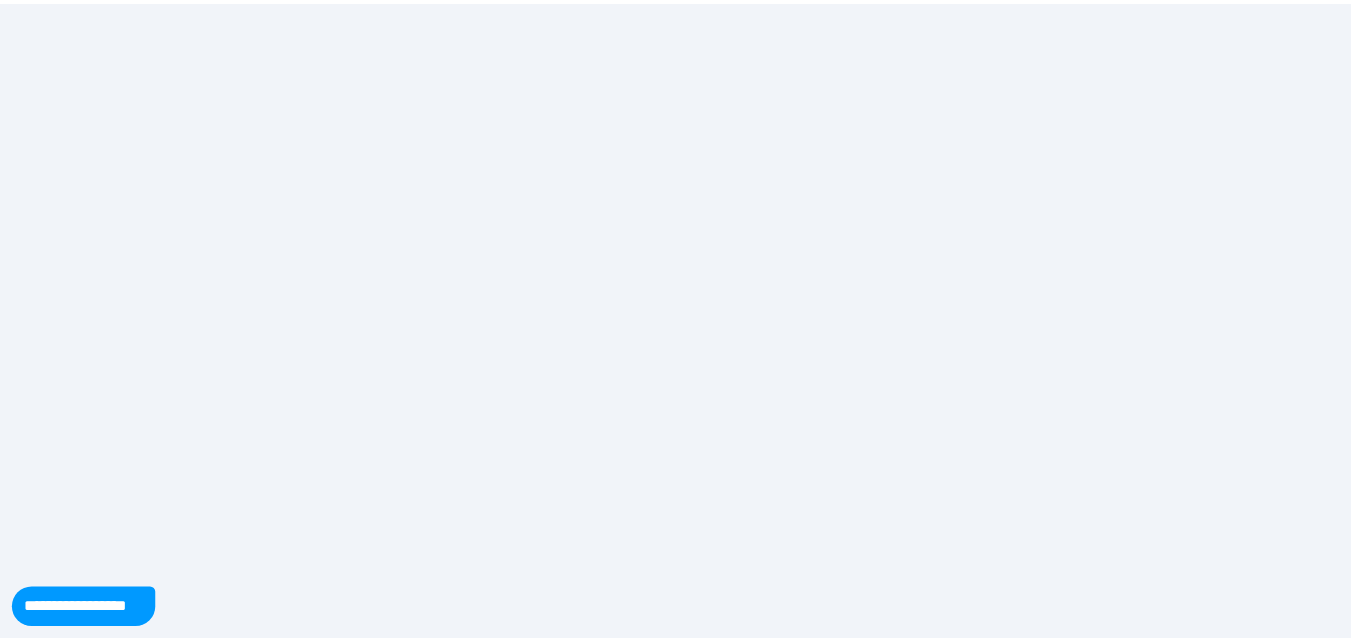 scroll, scrollTop: 0, scrollLeft: 0, axis: both 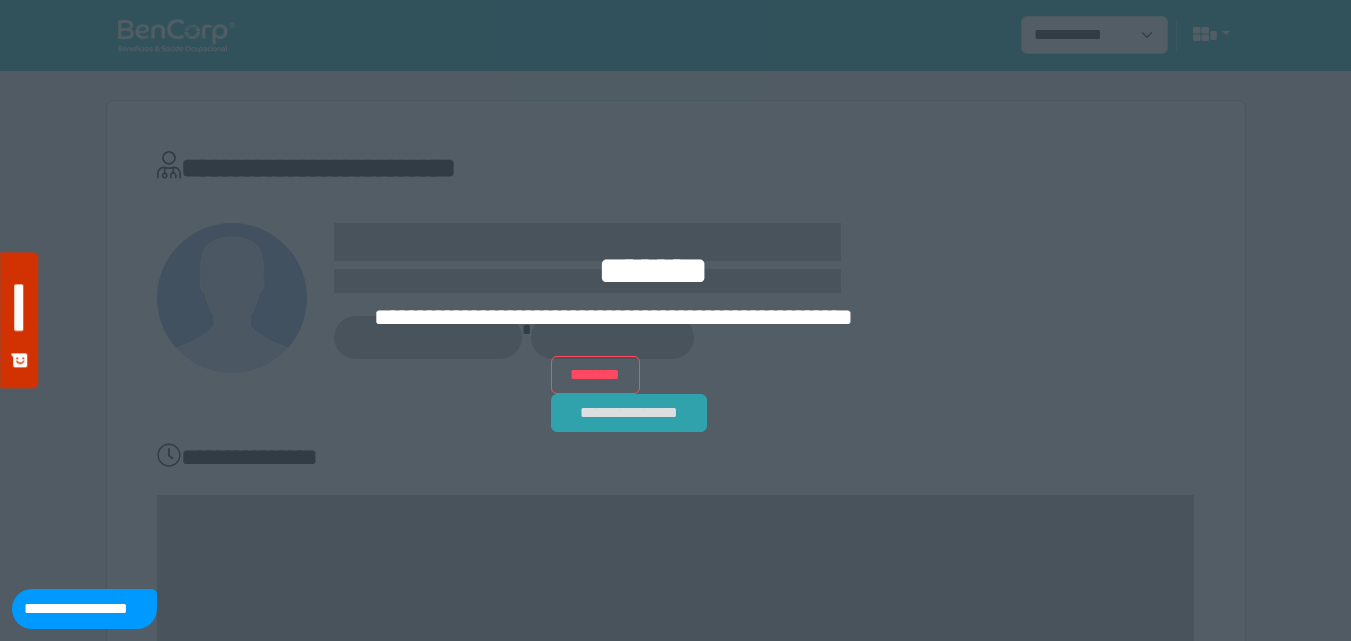 click on "**********" at bounding box center [629, 413] 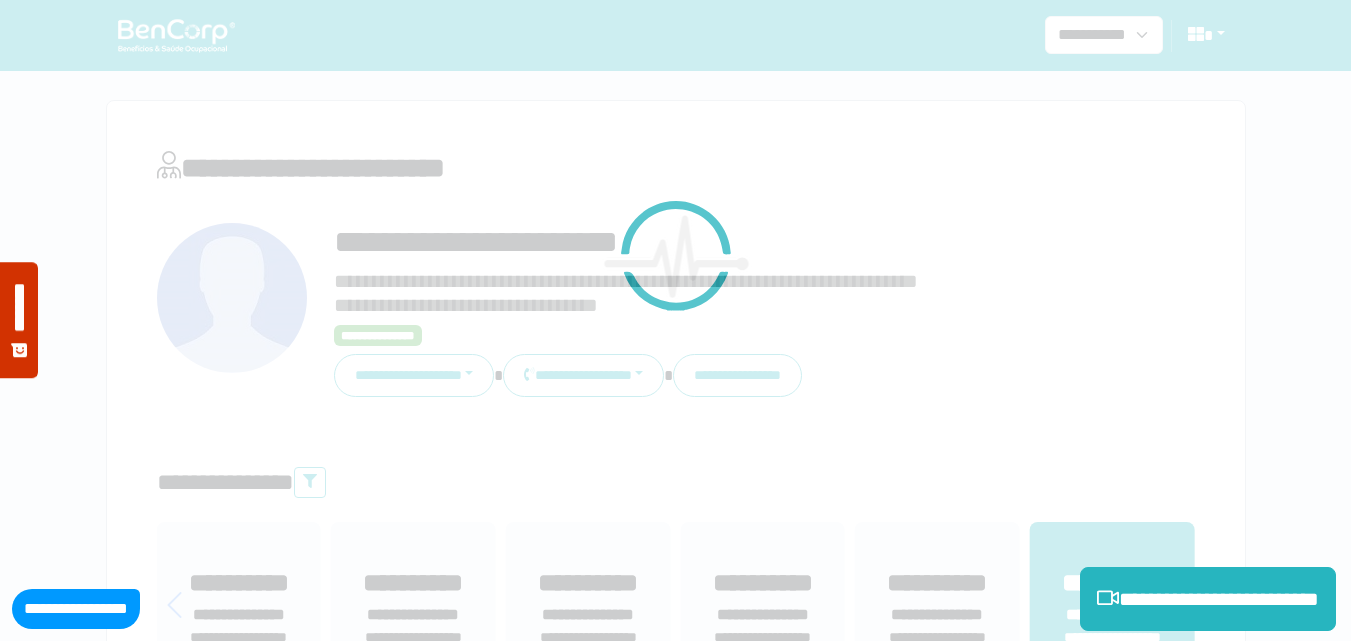 scroll, scrollTop: 0, scrollLeft: 0, axis: both 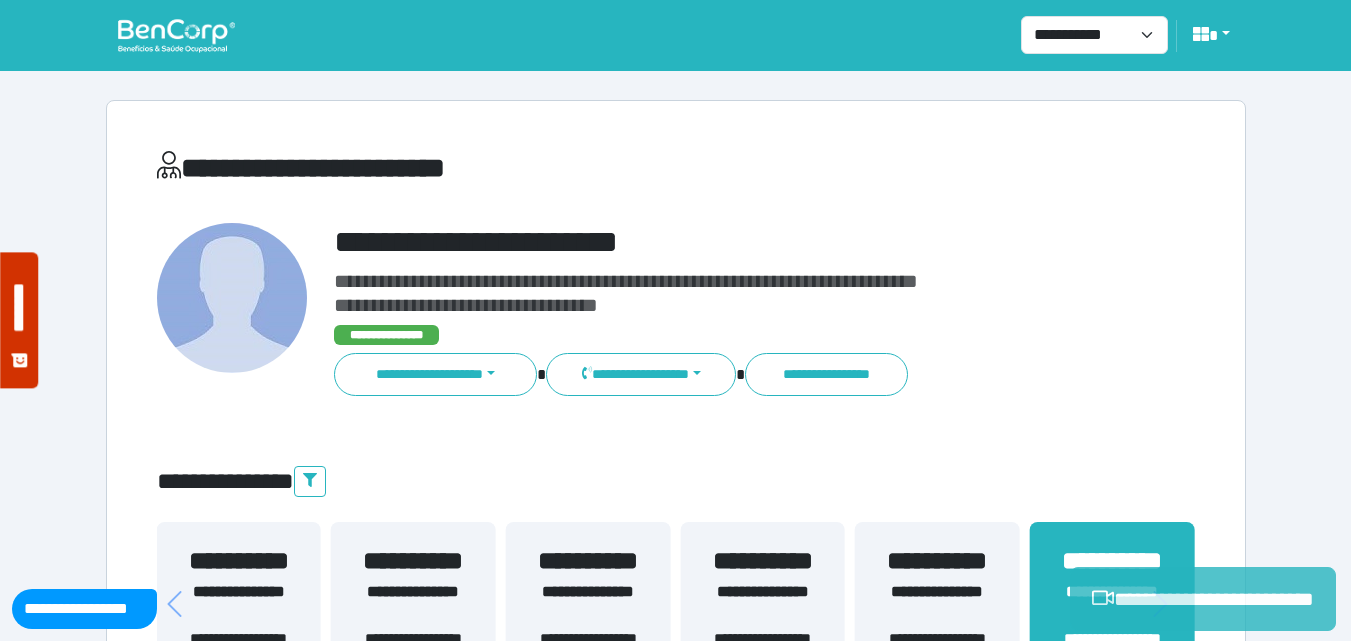 click on "**********" at bounding box center [1203, 599] 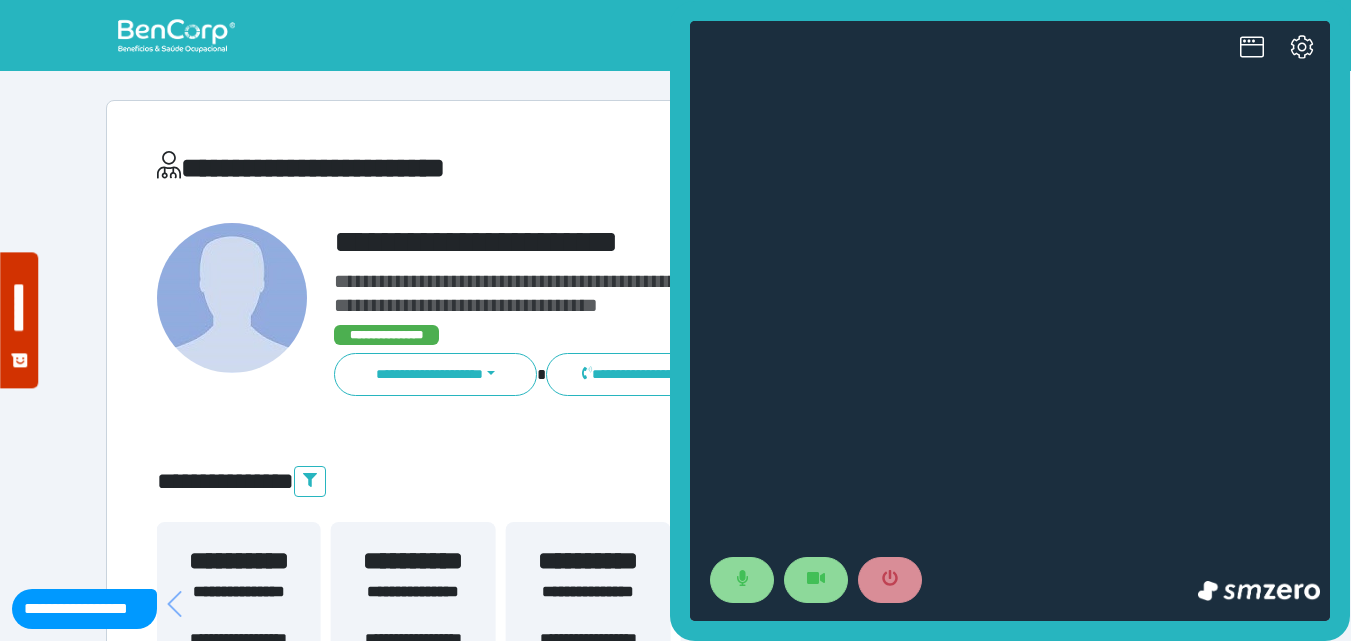 scroll, scrollTop: 0, scrollLeft: 0, axis: both 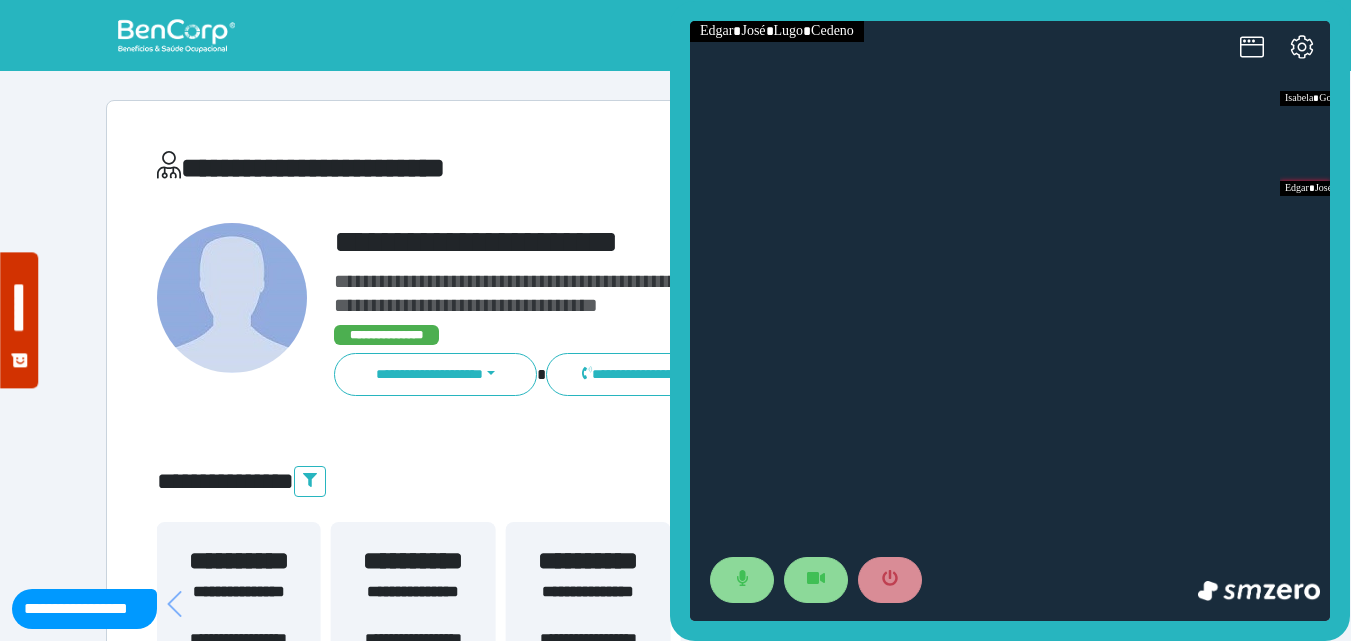 click on "**********" at bounding box center (676, 608) 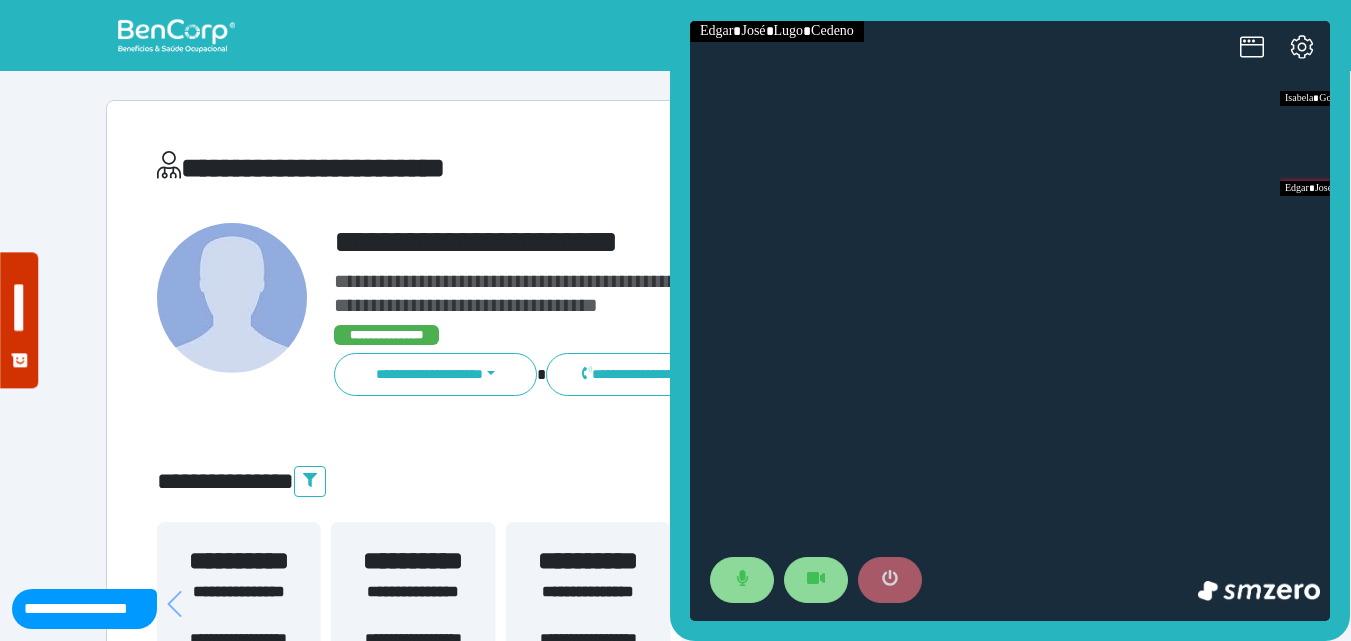 drag, startPoint x: 903, startPoint y: 589, endPoint x: 873, endPoint y: 564, distance: 39.051247 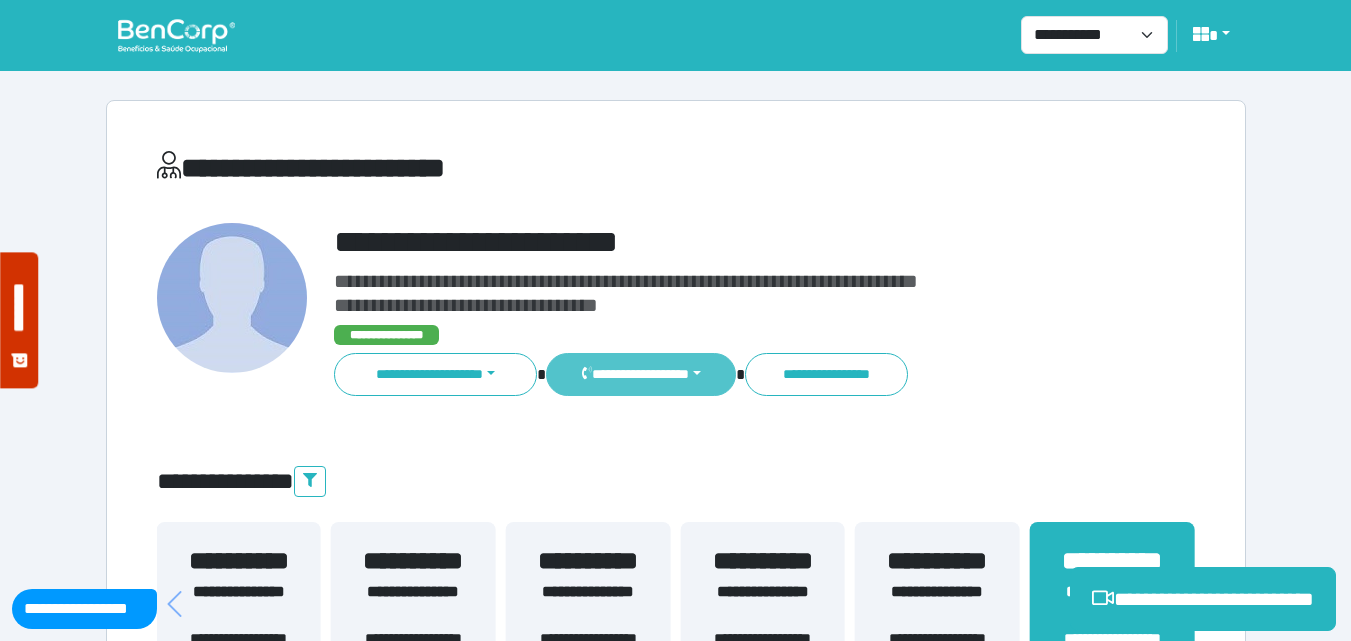 click on "**********" at bounding box center (640, 374) 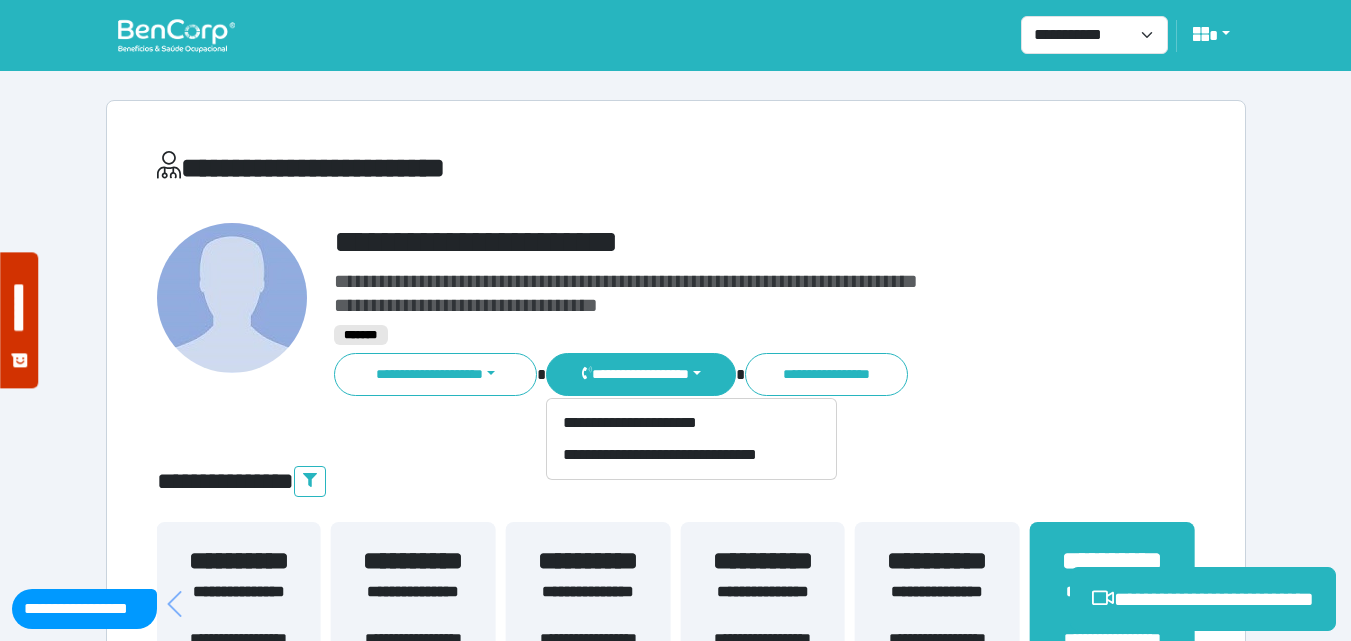 scroll, scrollTop: 495, scrollLeft: 0, axis: vertical 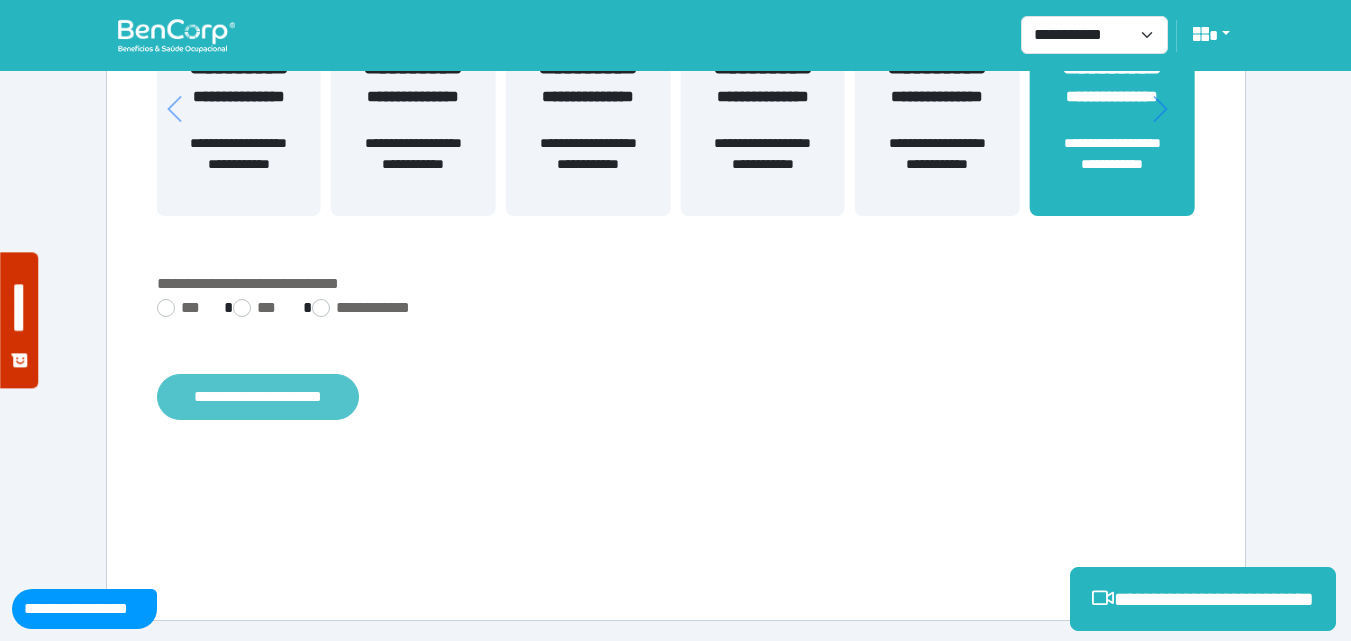 click on "**********" at bounding box center [258, 397] 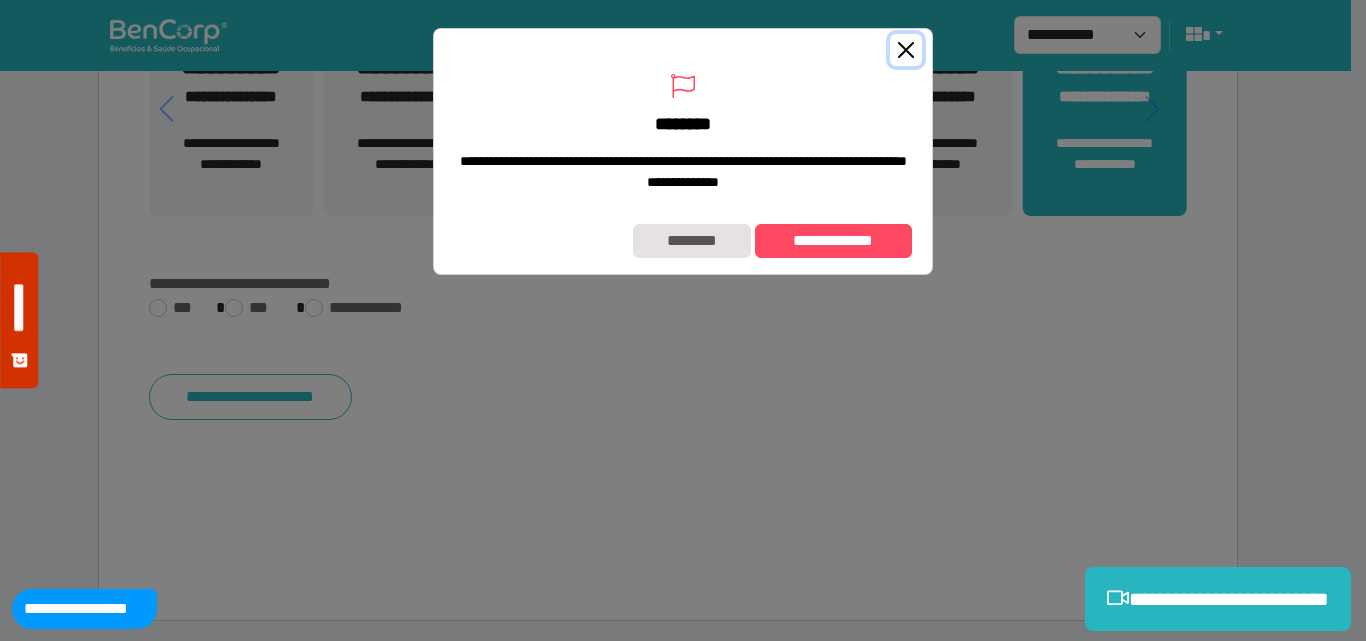 click at bounding box center (906, 50) 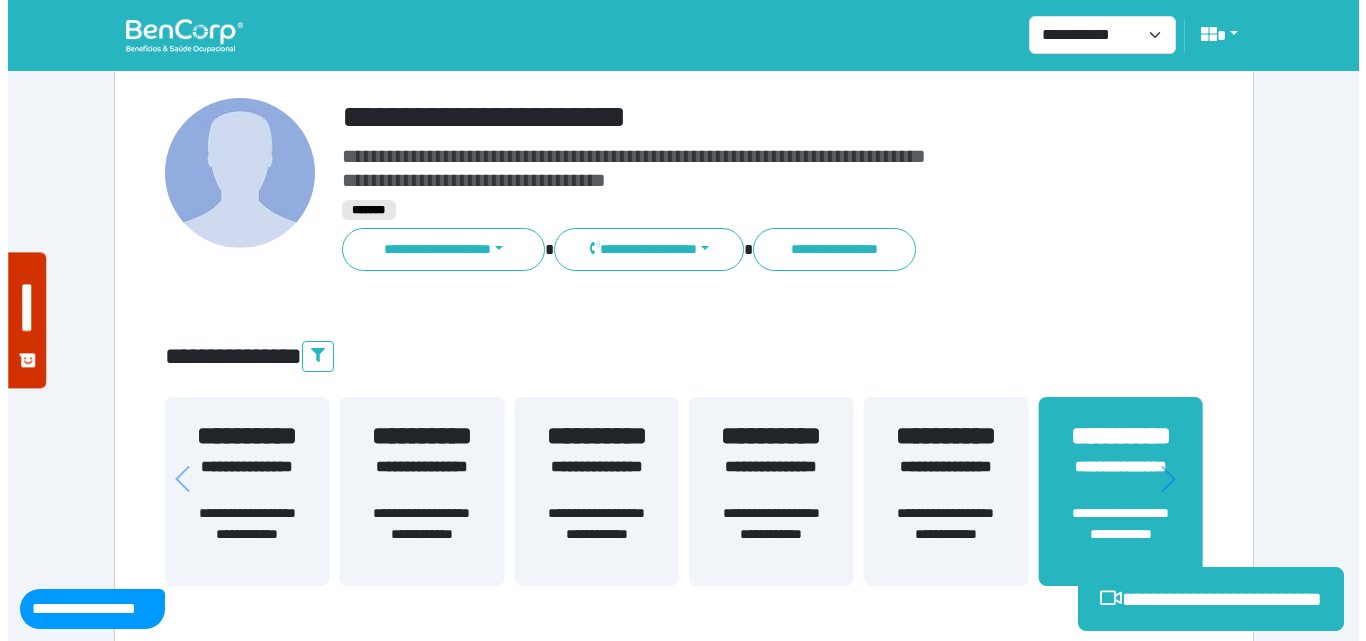 scroll, scrollTop: 0, scrollLeft: 0, axis: both 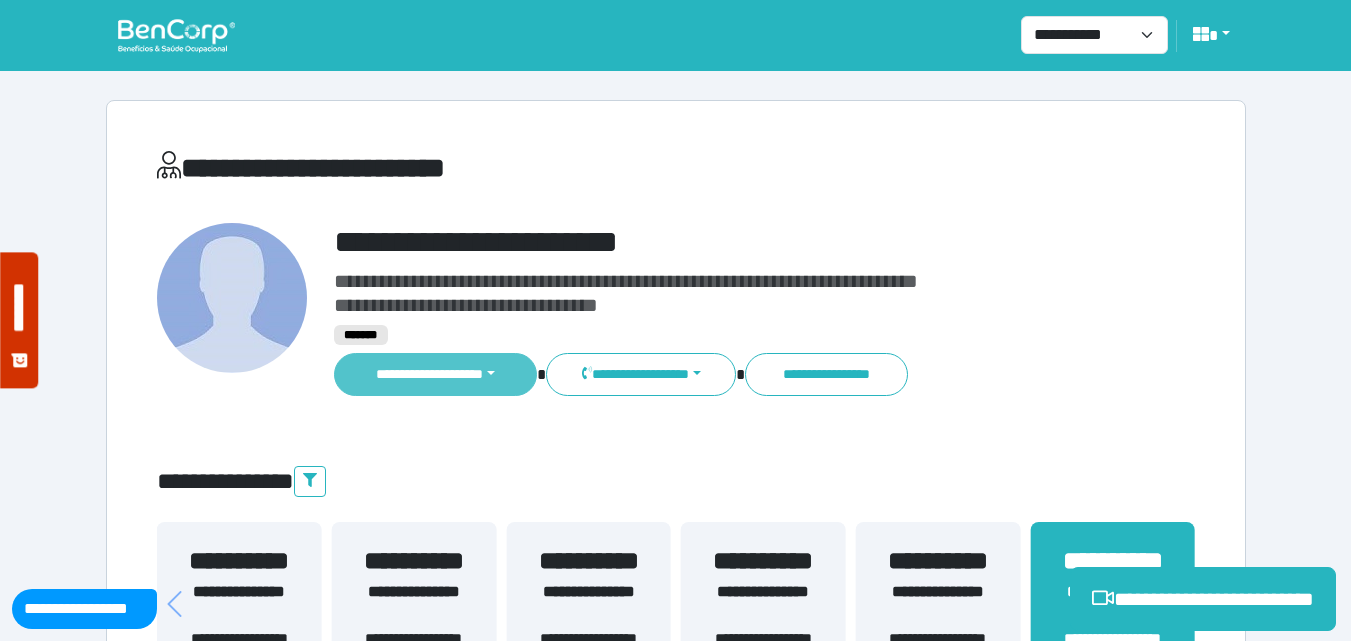 click on "**********" at bounding box center (436, 374) 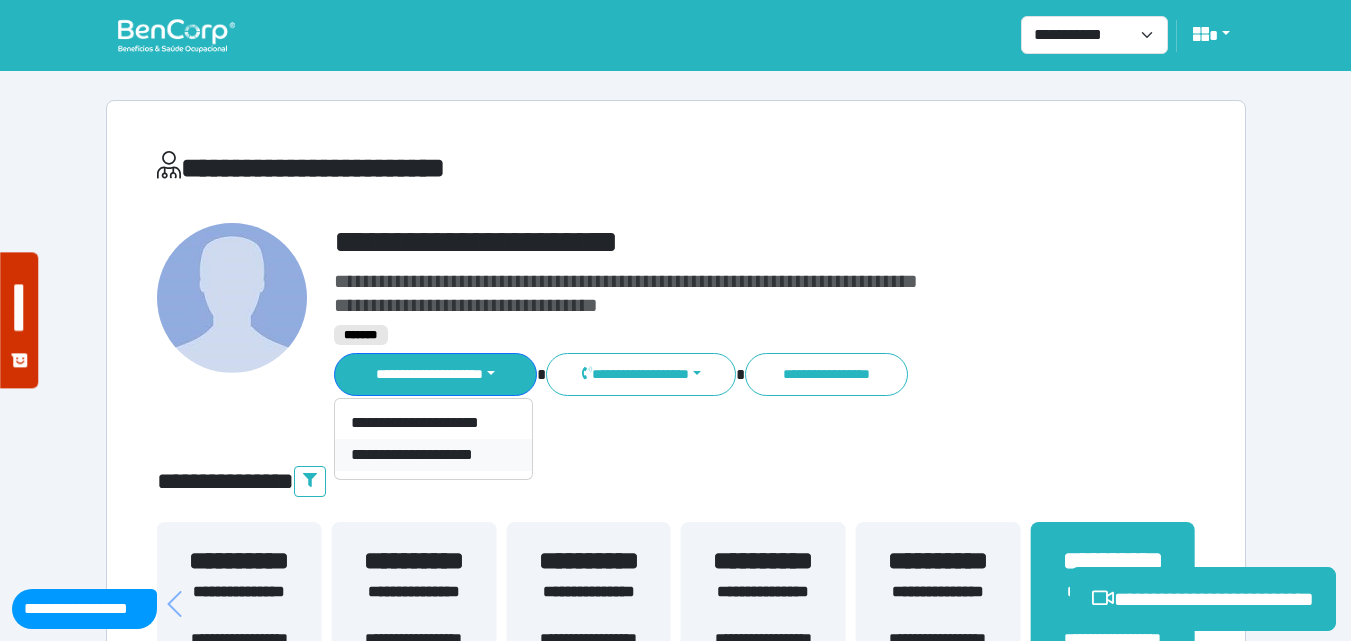 click on "**********" at bounding box center [433, 455] 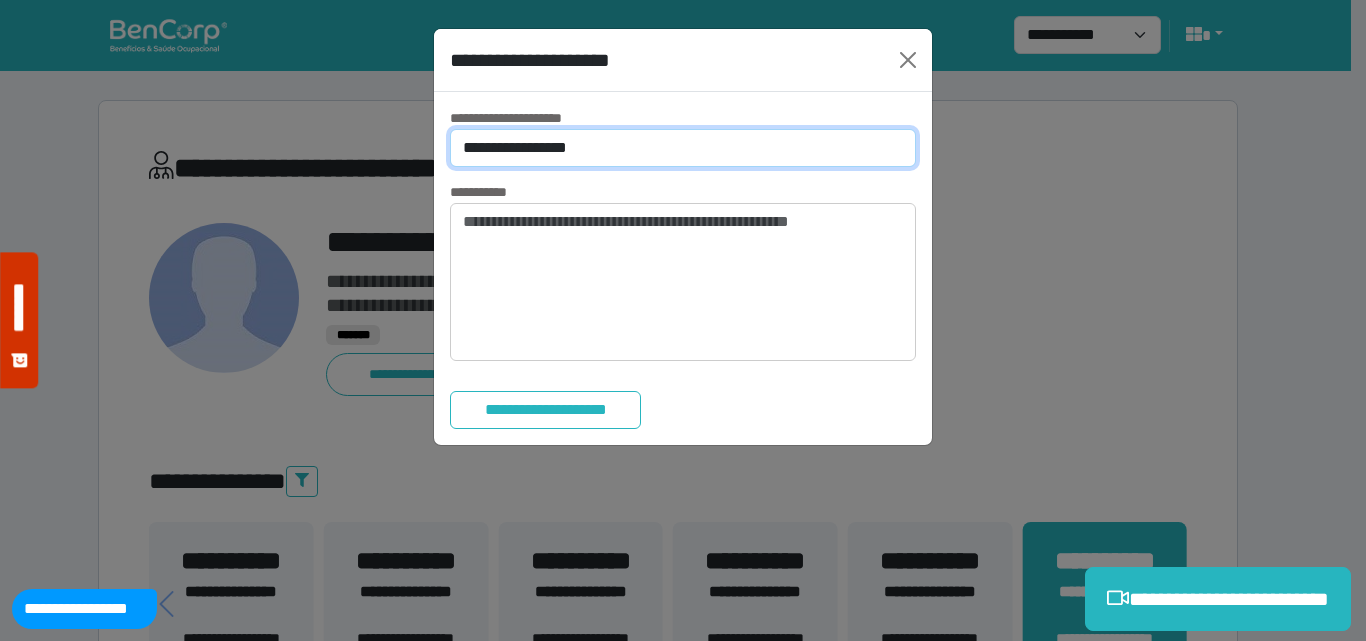 click on "**********" at bounding box center [683, 148] 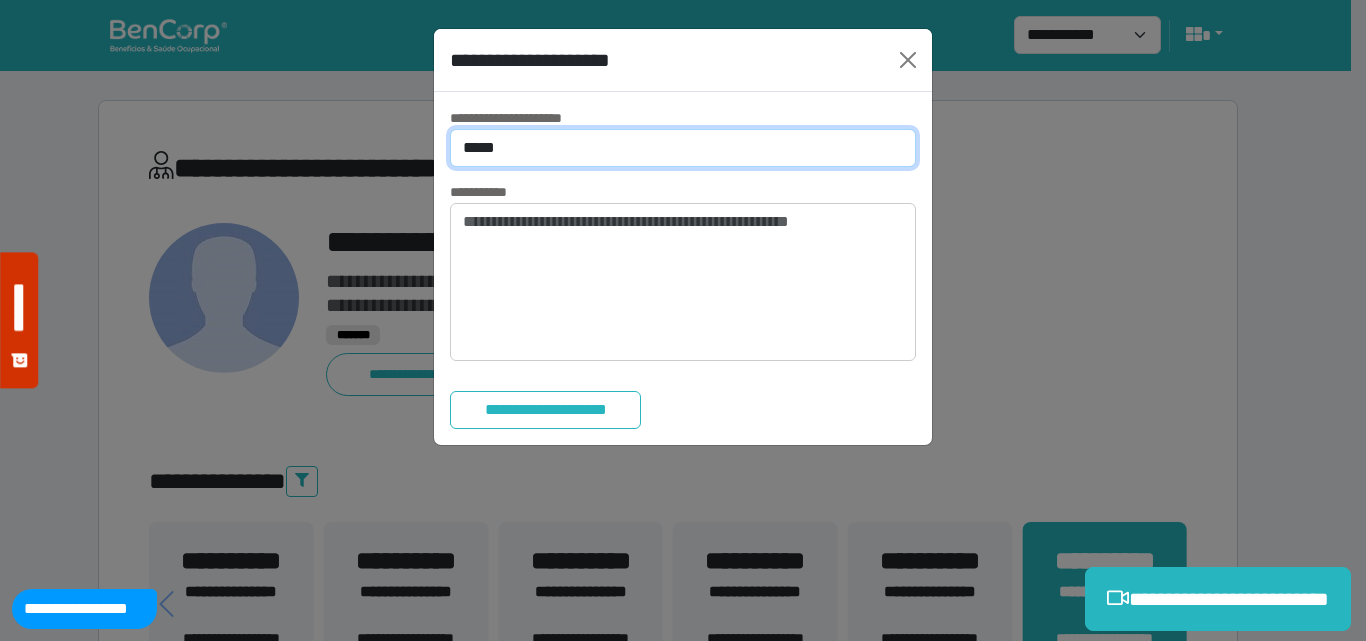 click on "**********" at bounding box center [683, 148] 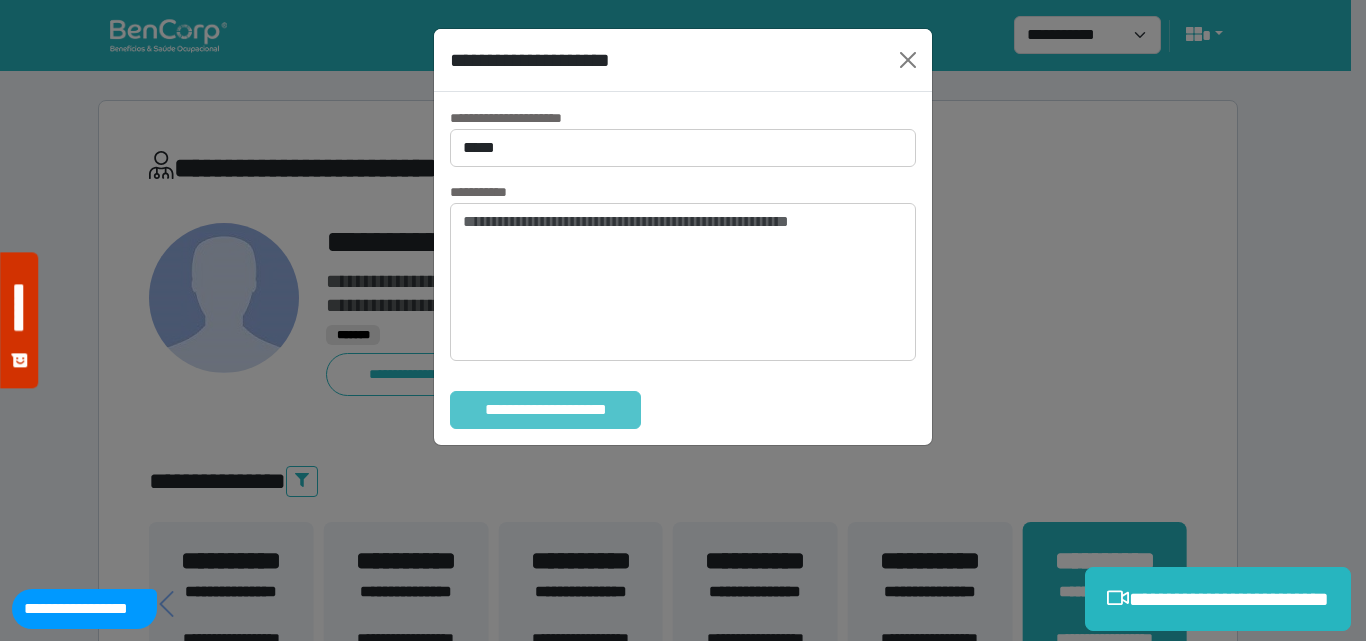 click on "**********" at bounding box center (545, 410) 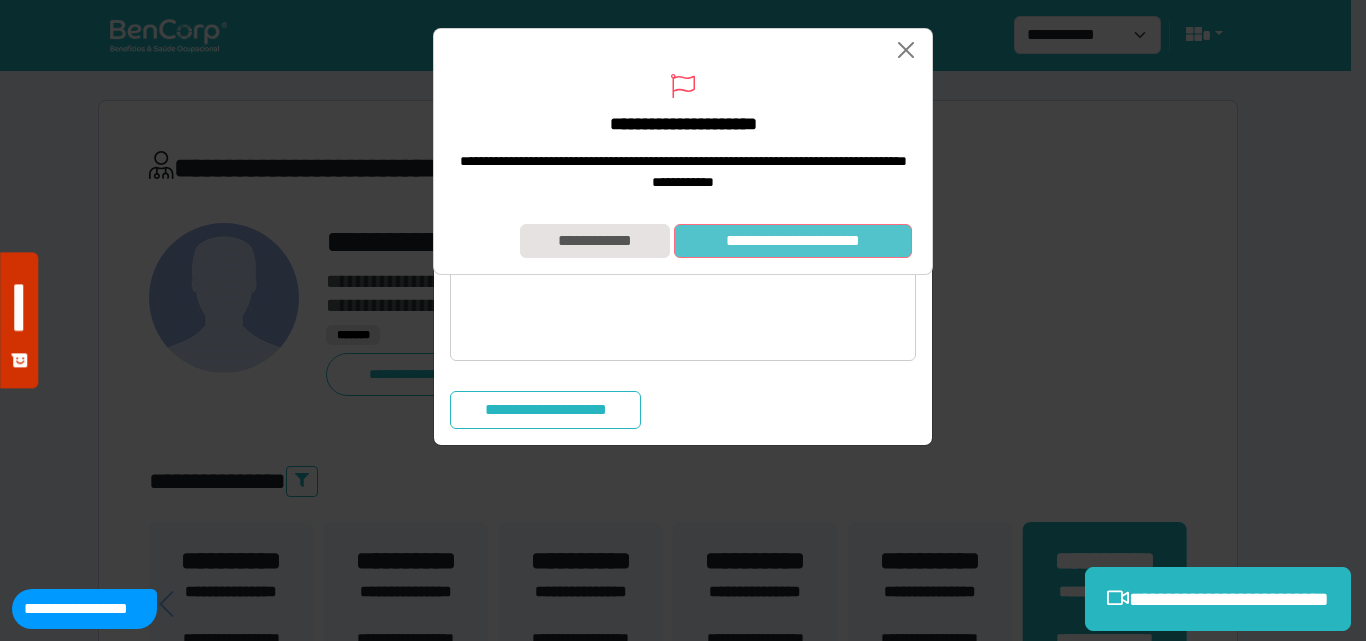 click on "**********" at bounding box center (793, 241) 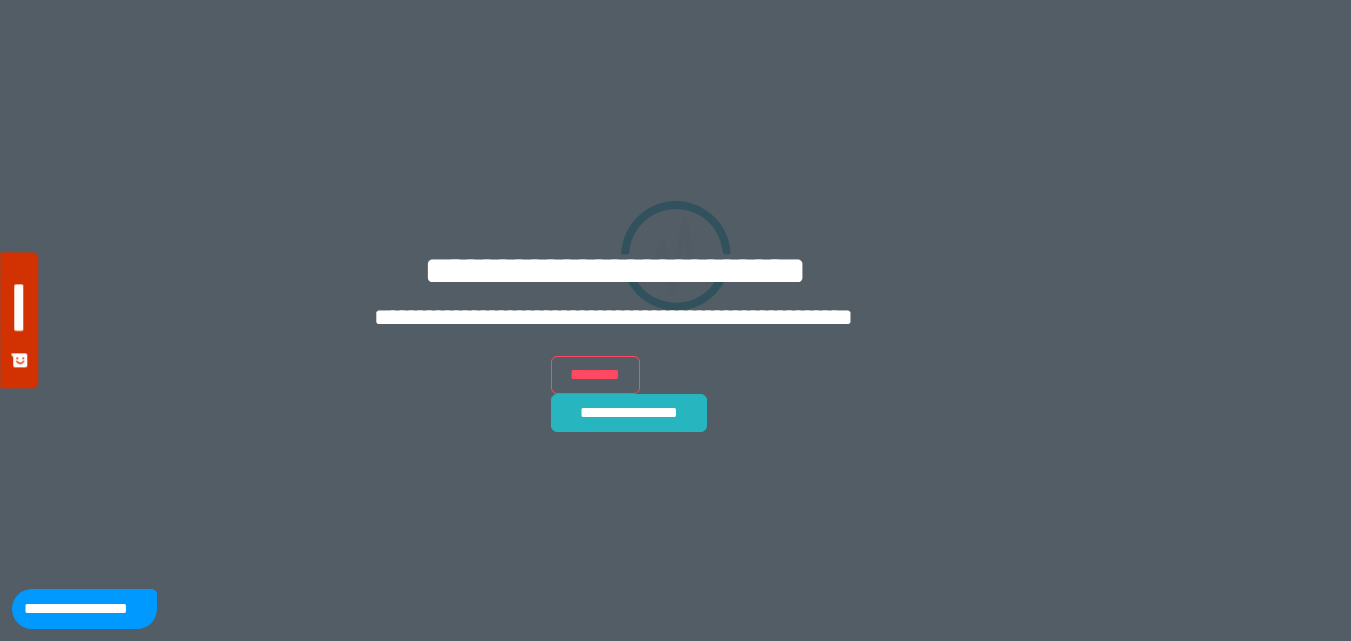 scroll, scrollTop: 0, scrollLeft: 0, axis: both 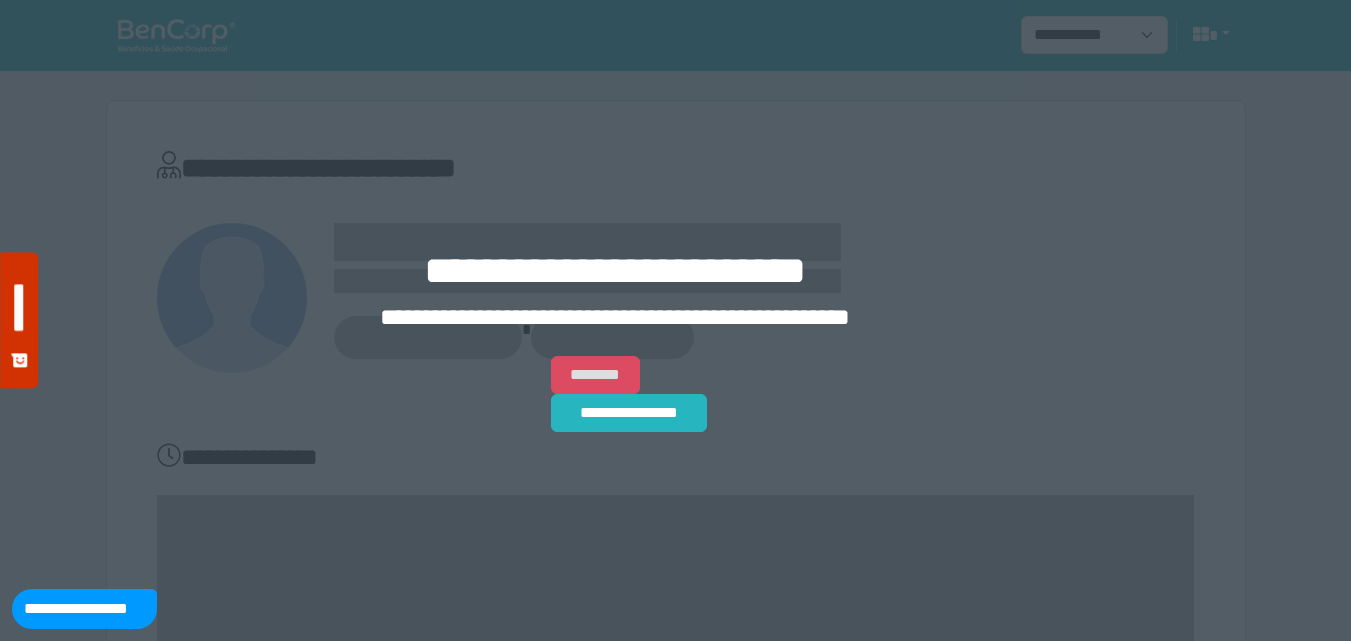 click on "********" at bounding box center [595, 375] 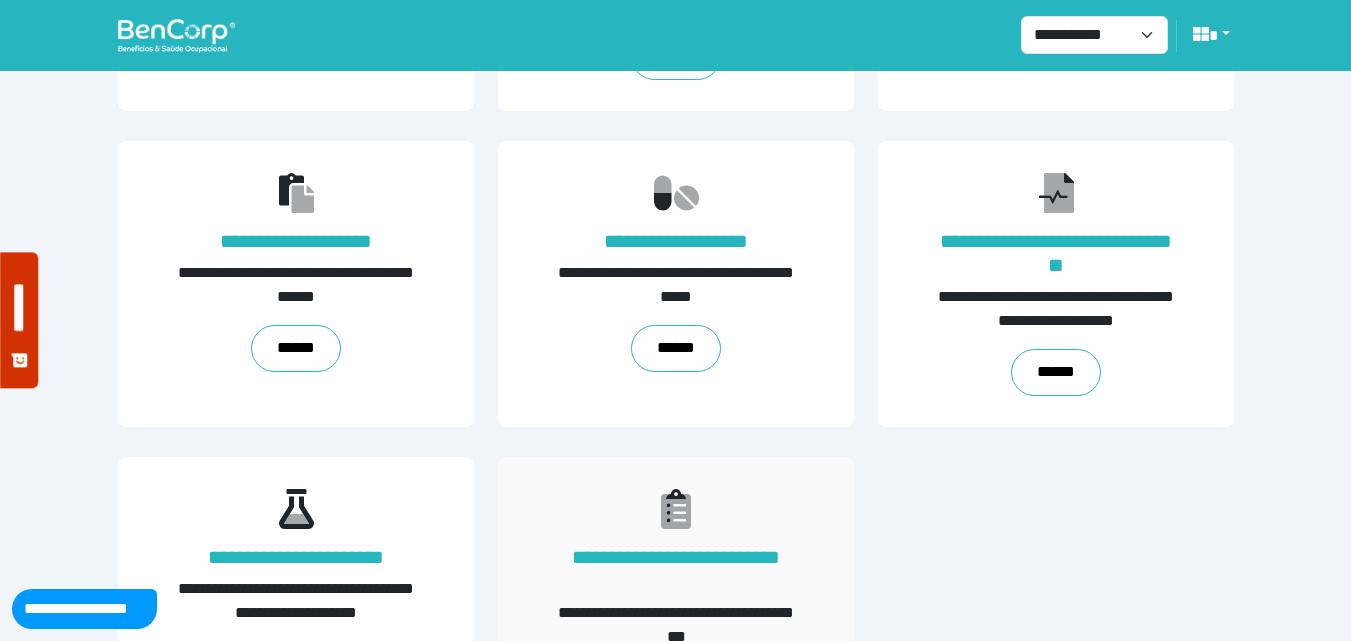 scroll, scrollTop: 455, scrollLeft: 0, axis: vertical 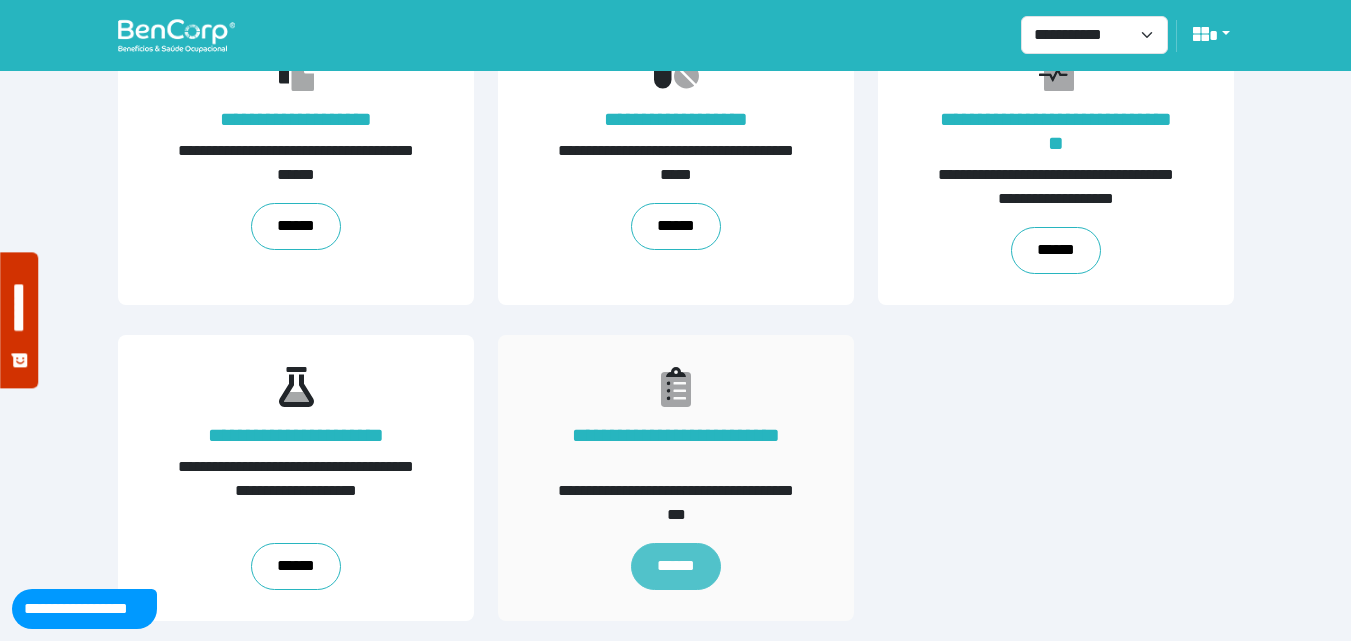 click on "******" at bounding box center (675, 566) 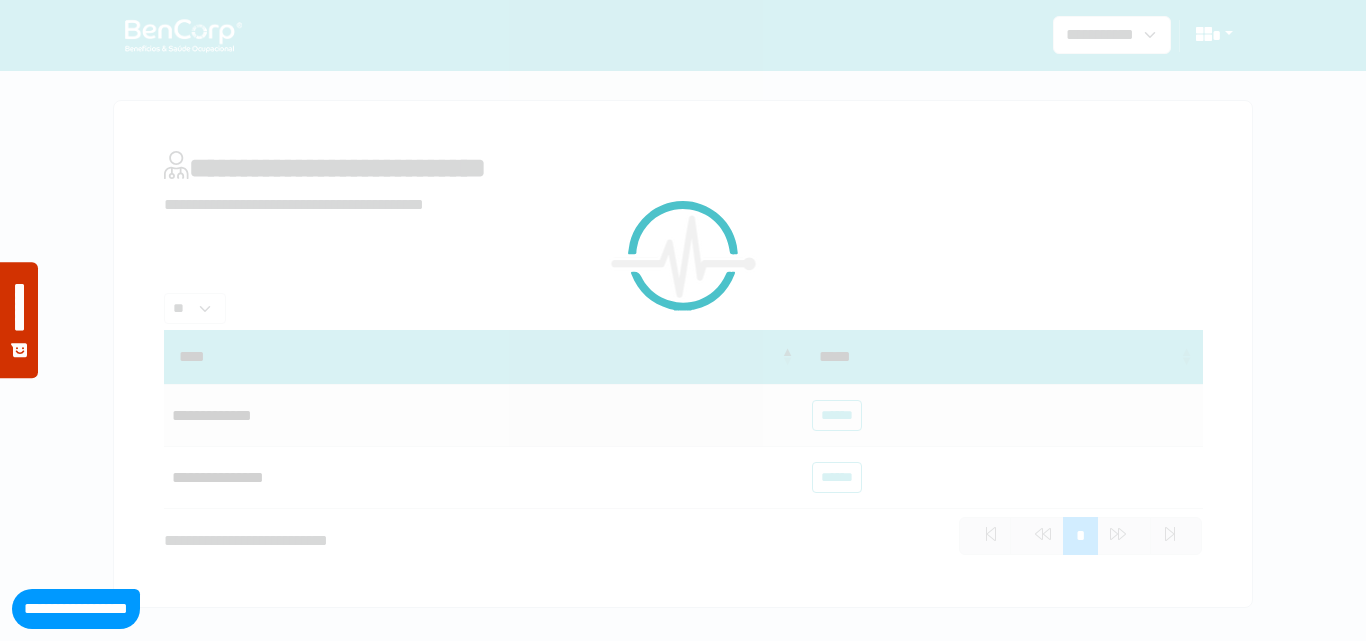 scroll, scrollTop: 0, scrollLeft: 0, axis: both 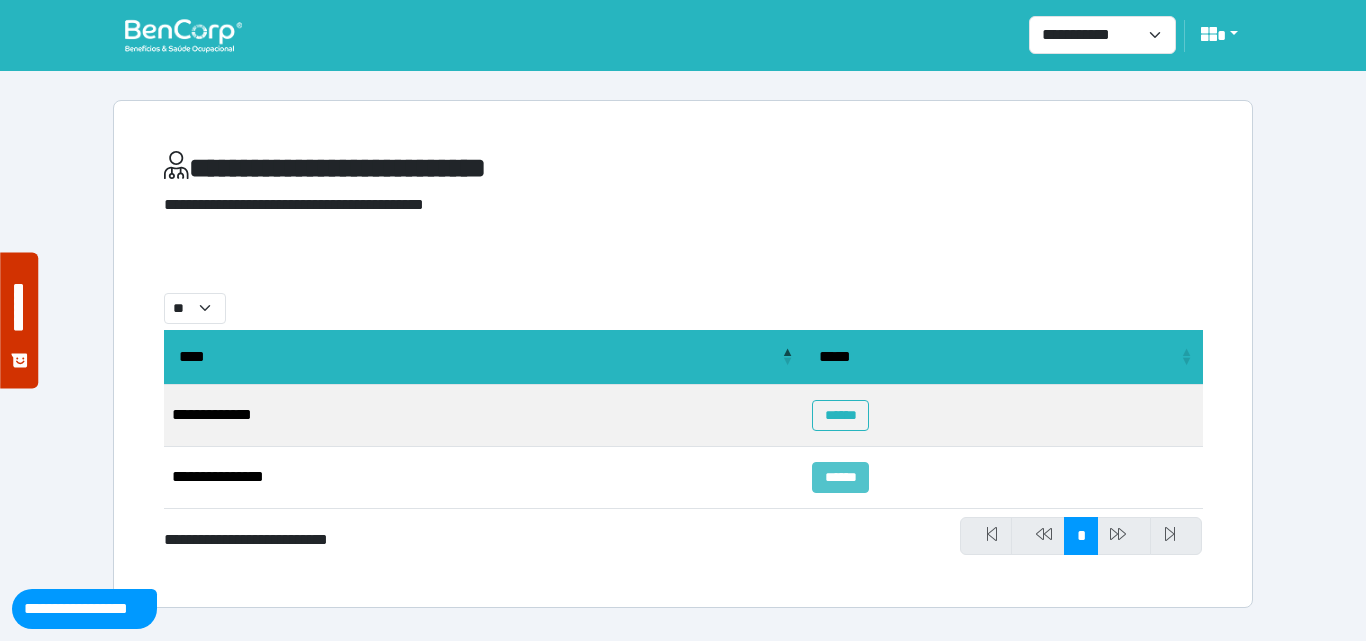 click on "******" at bounding box center [840, 477] 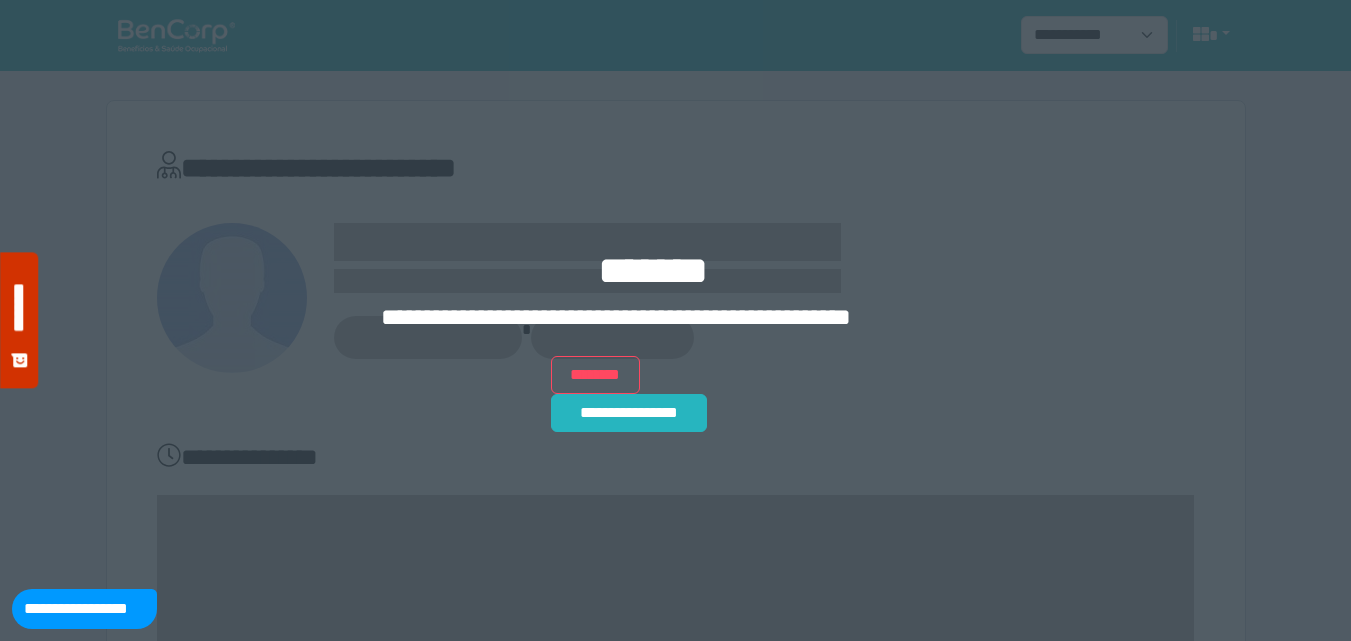 scroll, scrollTop: 0, scrollLeft: 0, axis: both 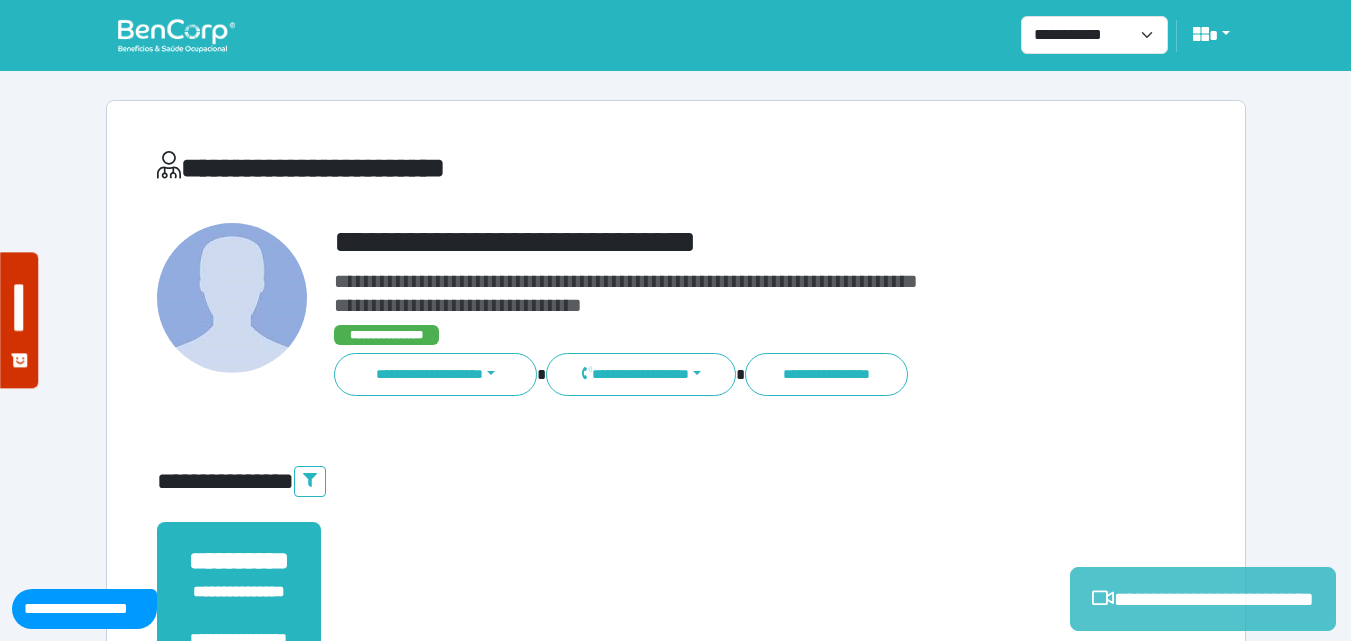 click on "**********" at bounding box center [1203, 599] 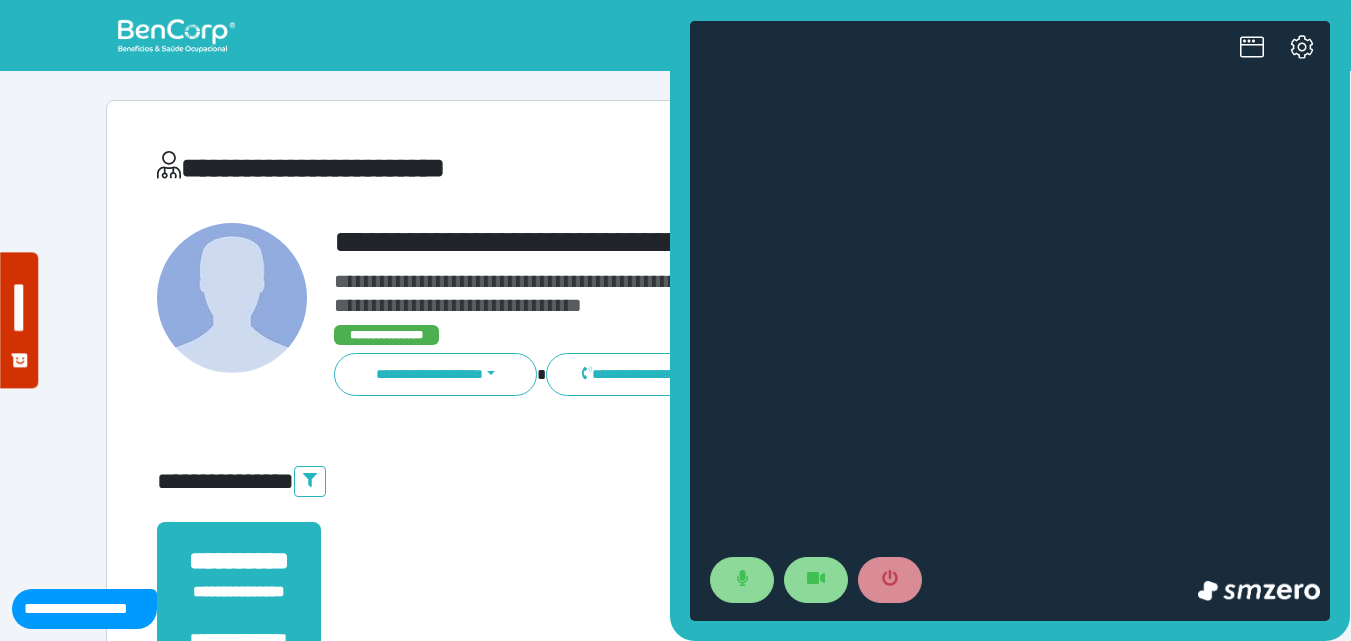 scroll, scrollTop: 0, scrollLeft: 0, axis: both 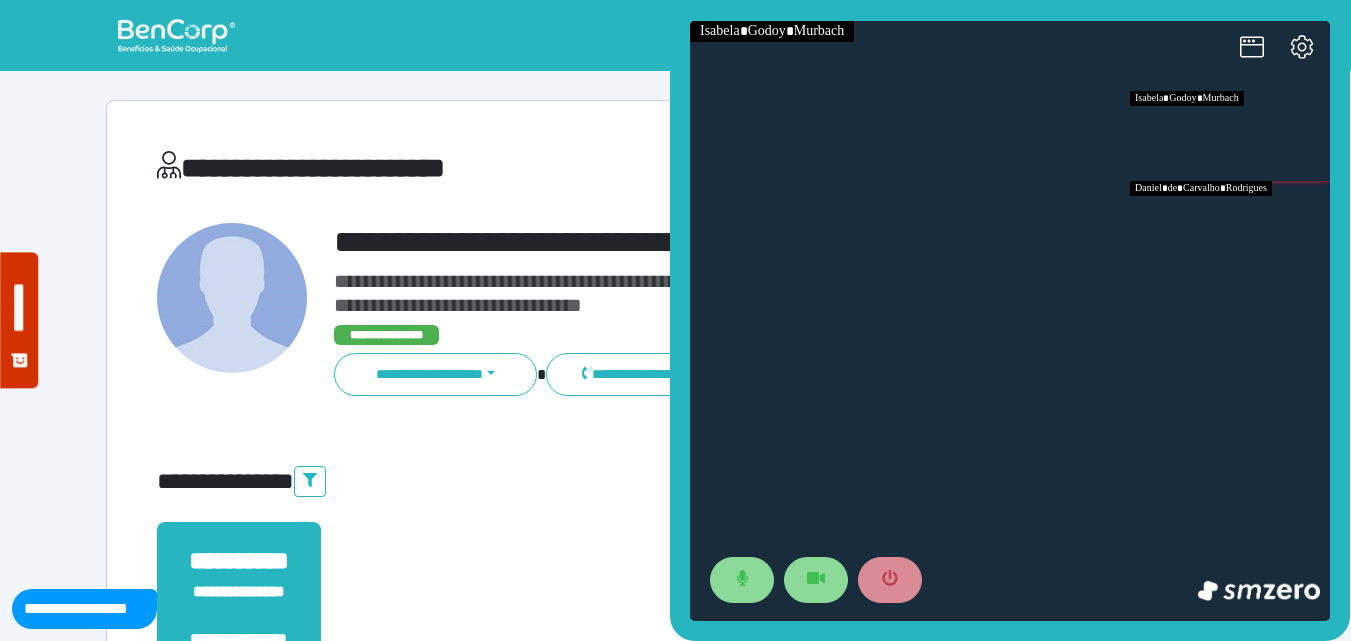 click at bounding box center [1230, 226] 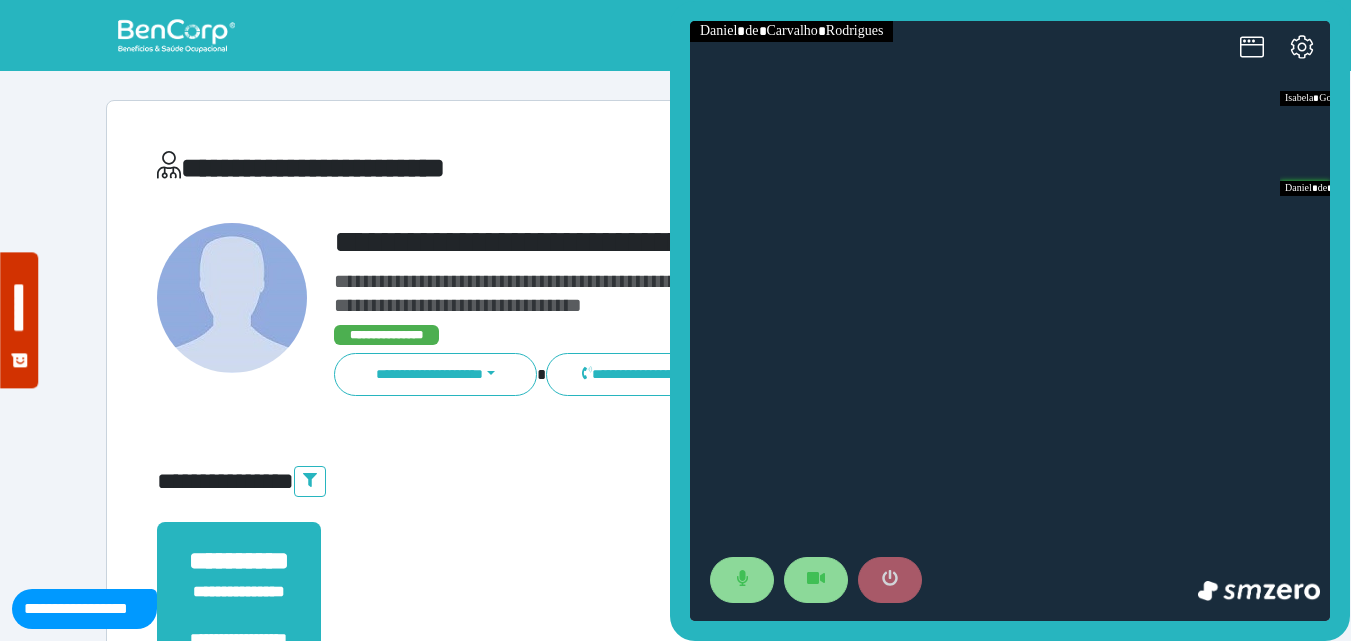 click 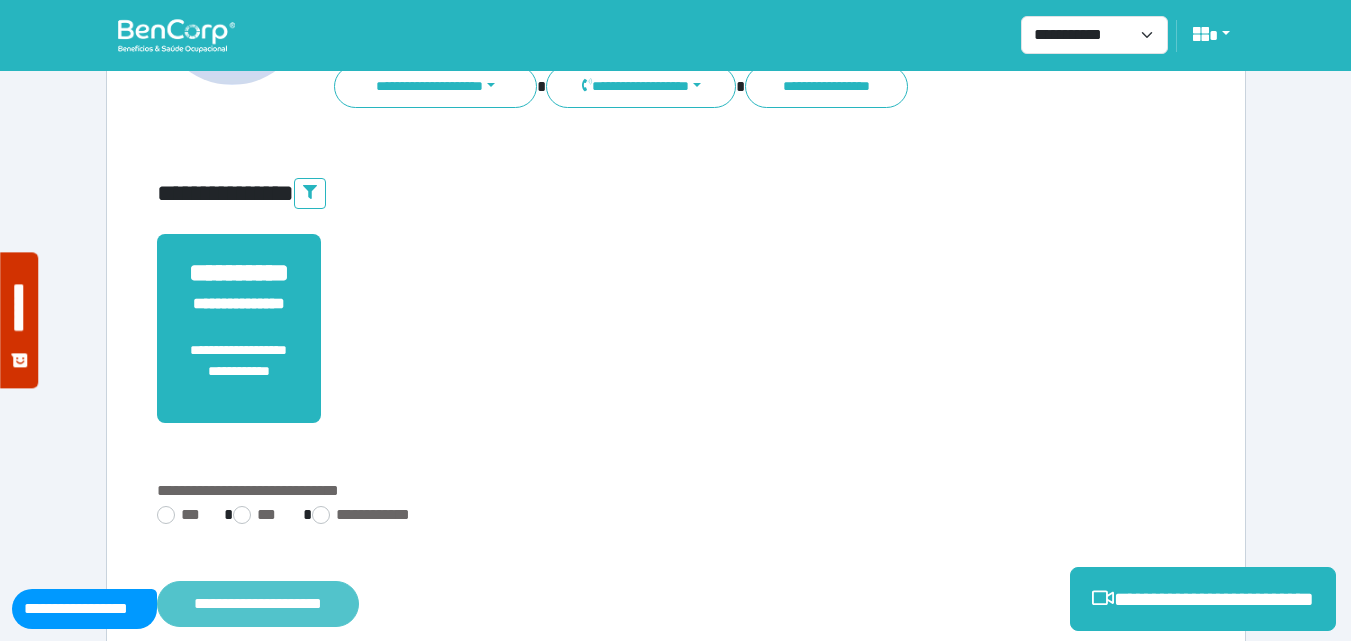 scroll, scrollTop: 495, scrollLeft: 0, axis: vertical 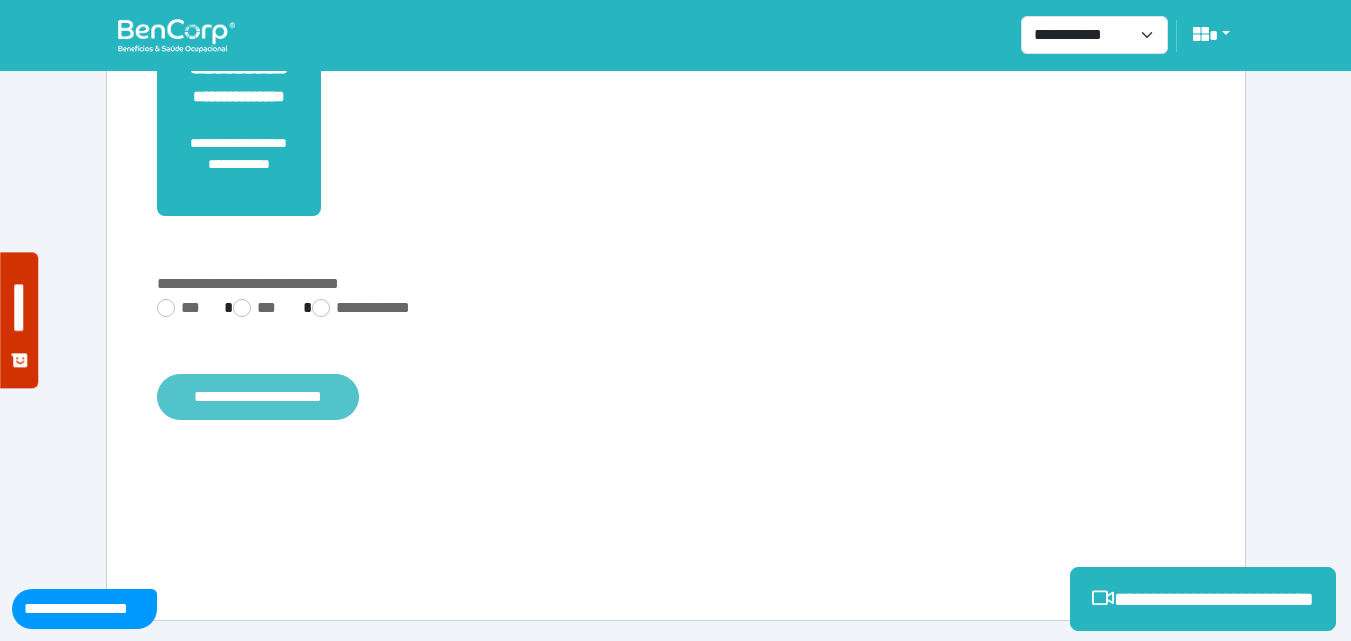 click on "**********" at bounding box center (258, 397) 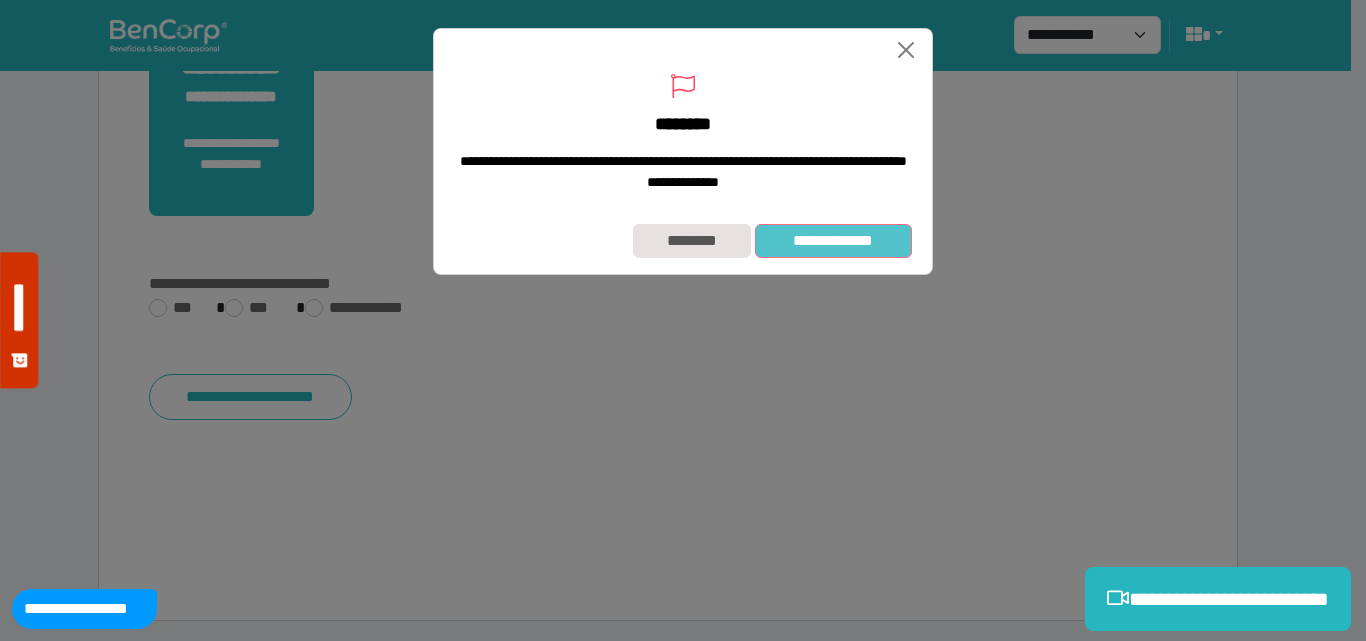 click on "**********" at bounding box center [833, 241] 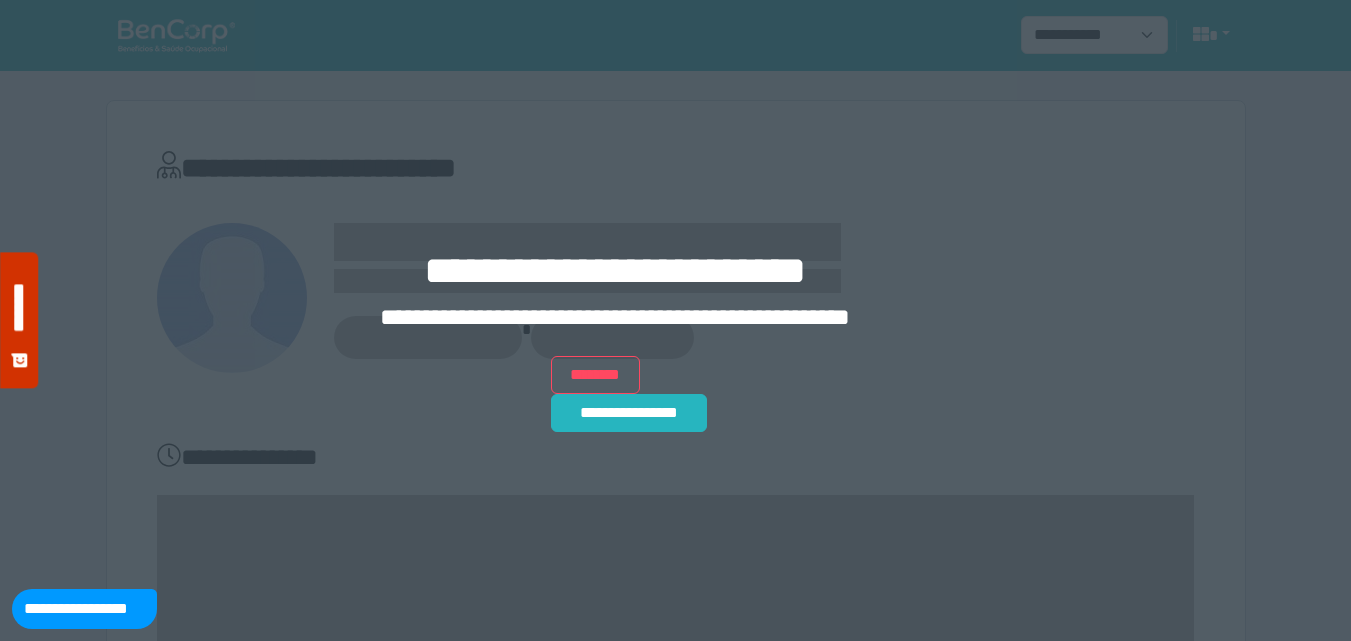 scroll, scrollTop: 0, scrollLeft: 0, axis: both 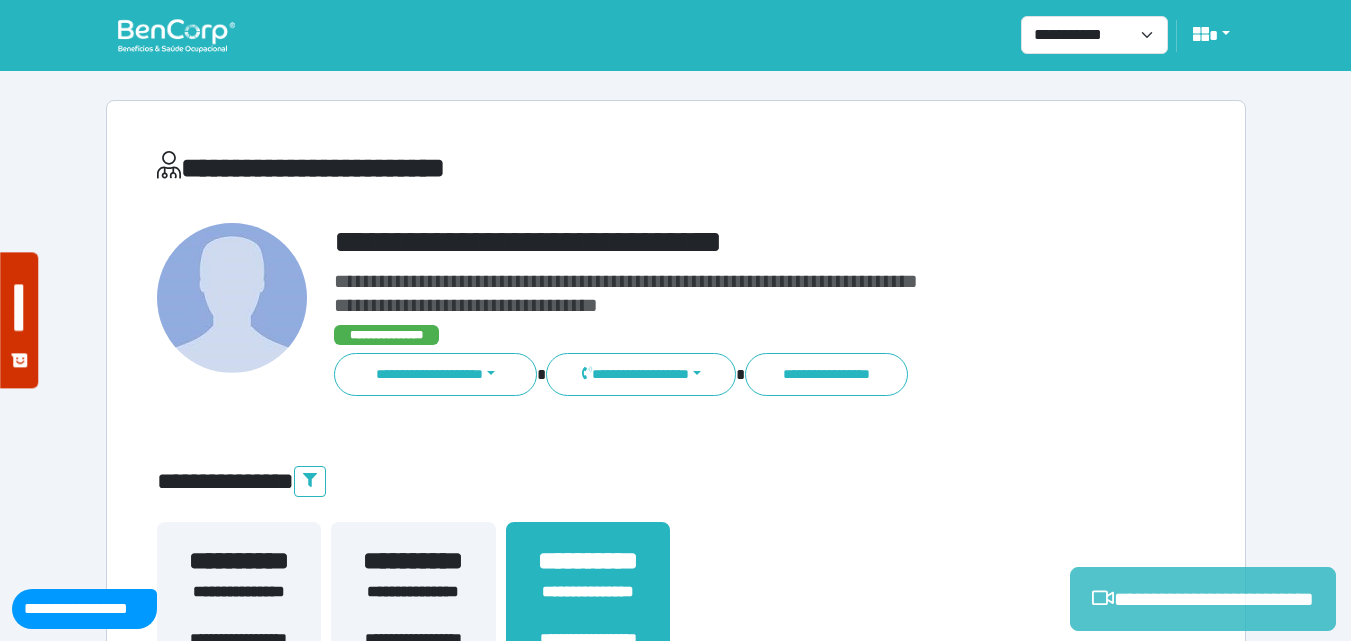 click on "**********" at bounding box center (1203, 599) 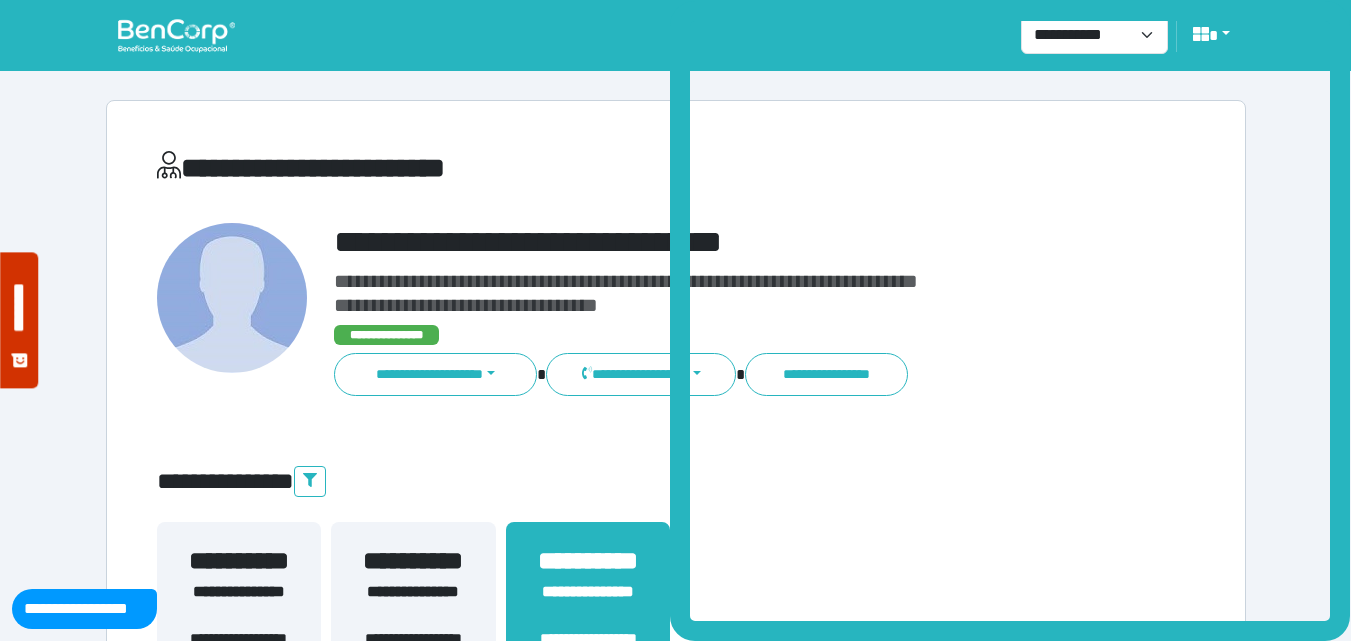 click on "**********" at bounding box center [676, 608] 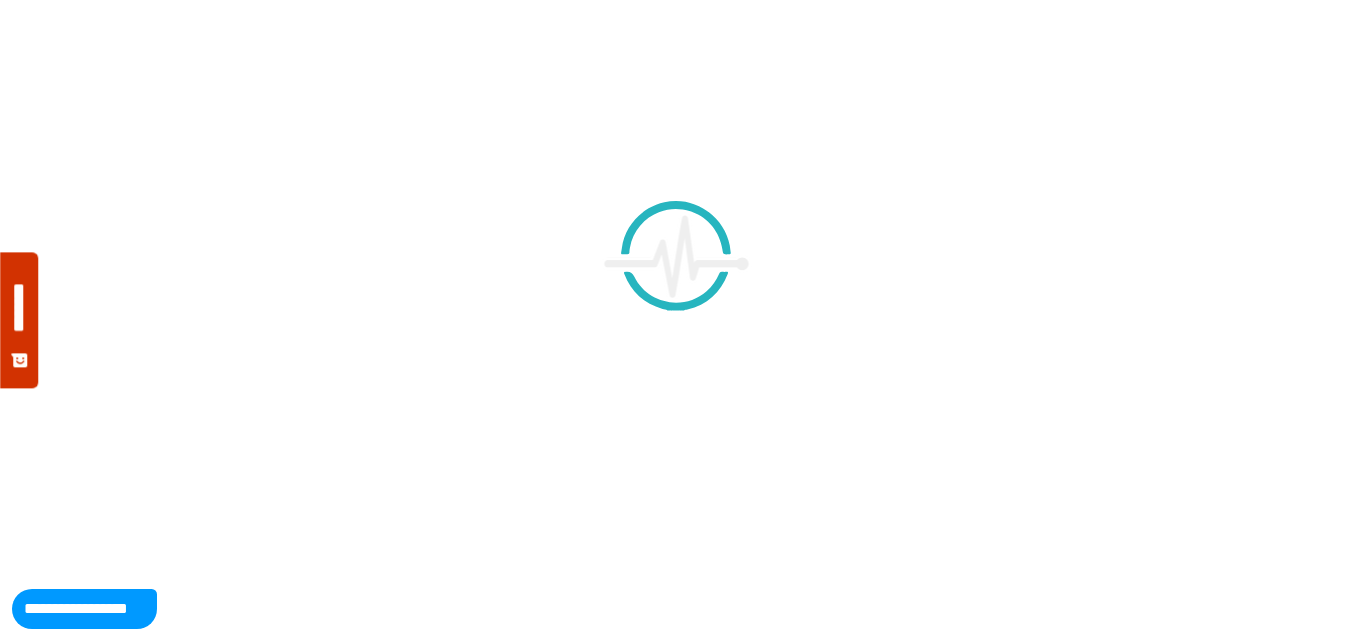 scroll, scrollTop: 0, scrollLeft: 0, axis: both 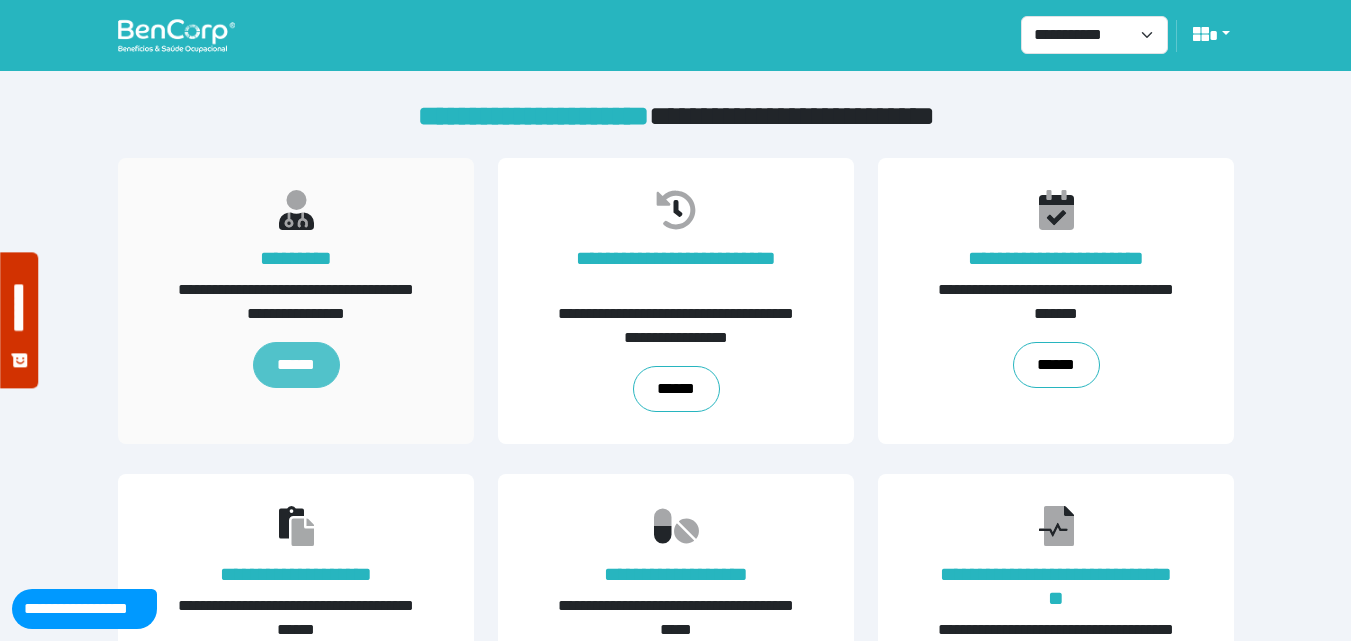 click on "******" at bounding box center (295, 365) 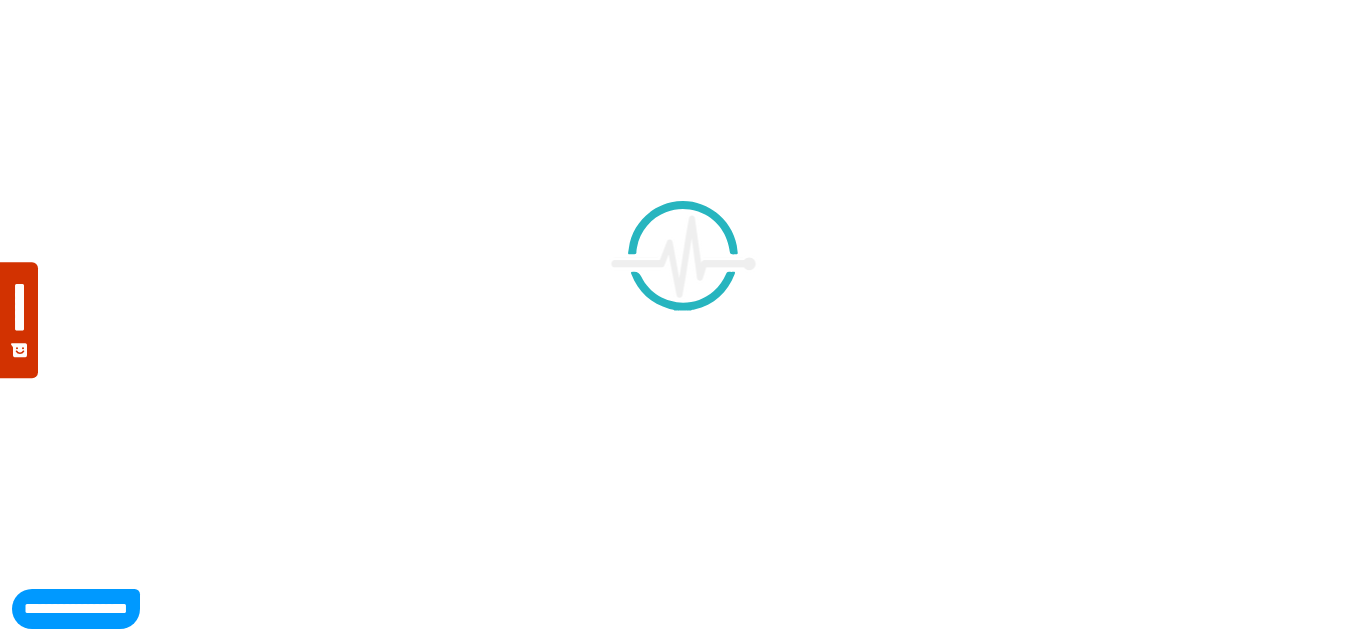 scroll, scrollTop: 0, scrollLeft: 0, axis: both 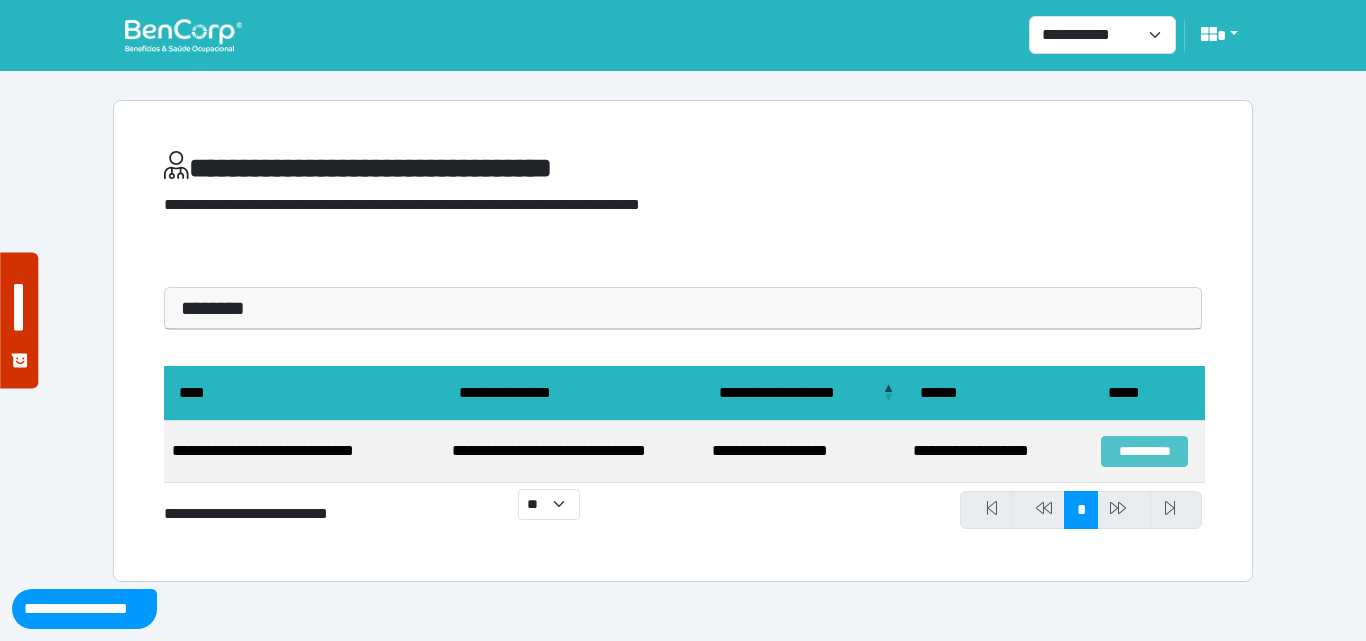 click on "**********" at bounding box center [1144, 451] 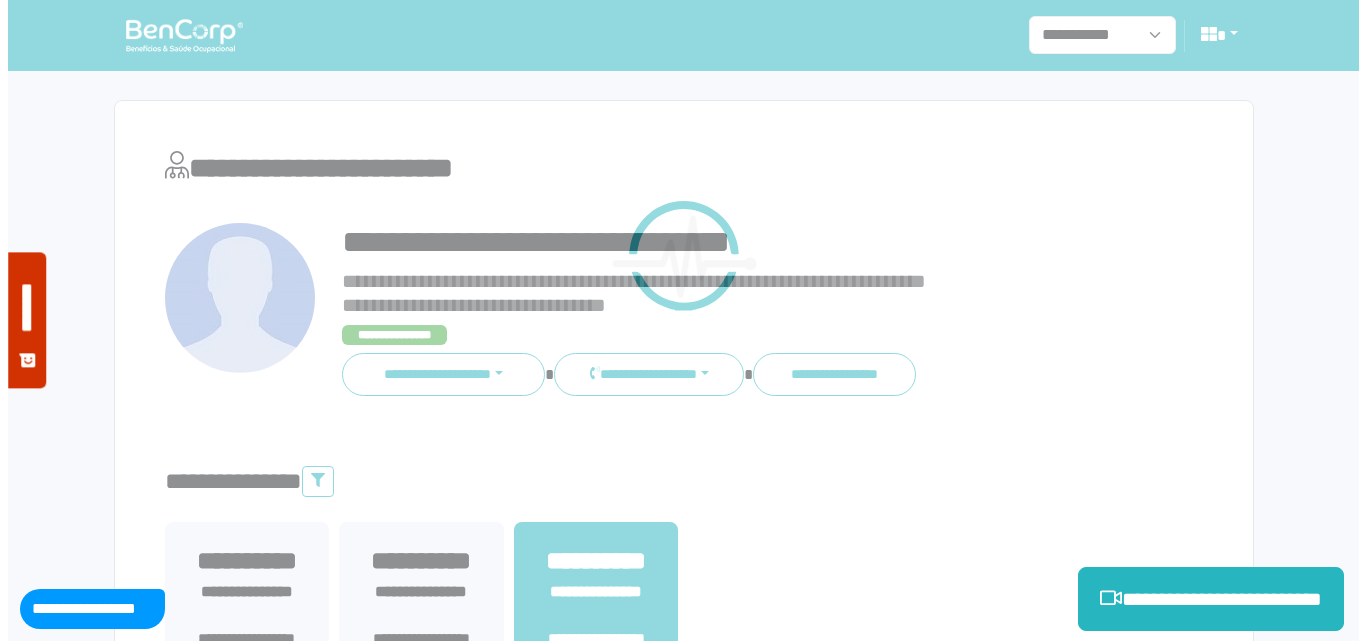 scroll, scrollTop: 0, scrollLeft: 0, axis: both 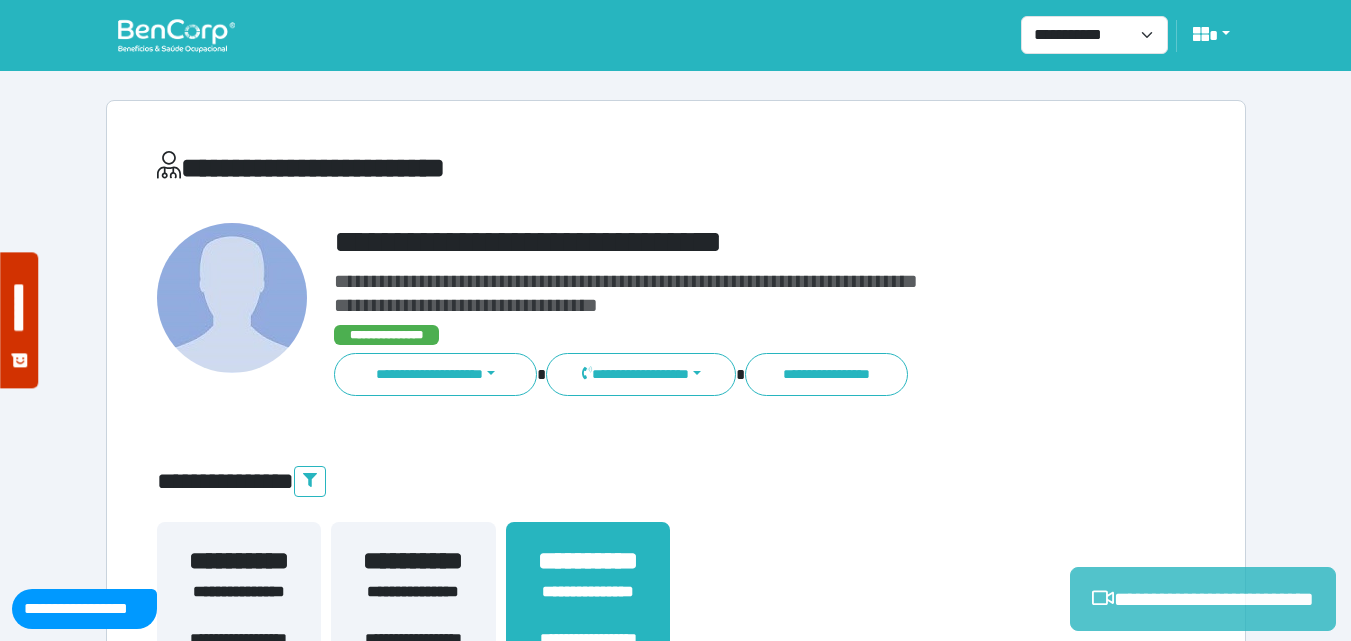 click on "**********" at bounding box center [1203, 599] 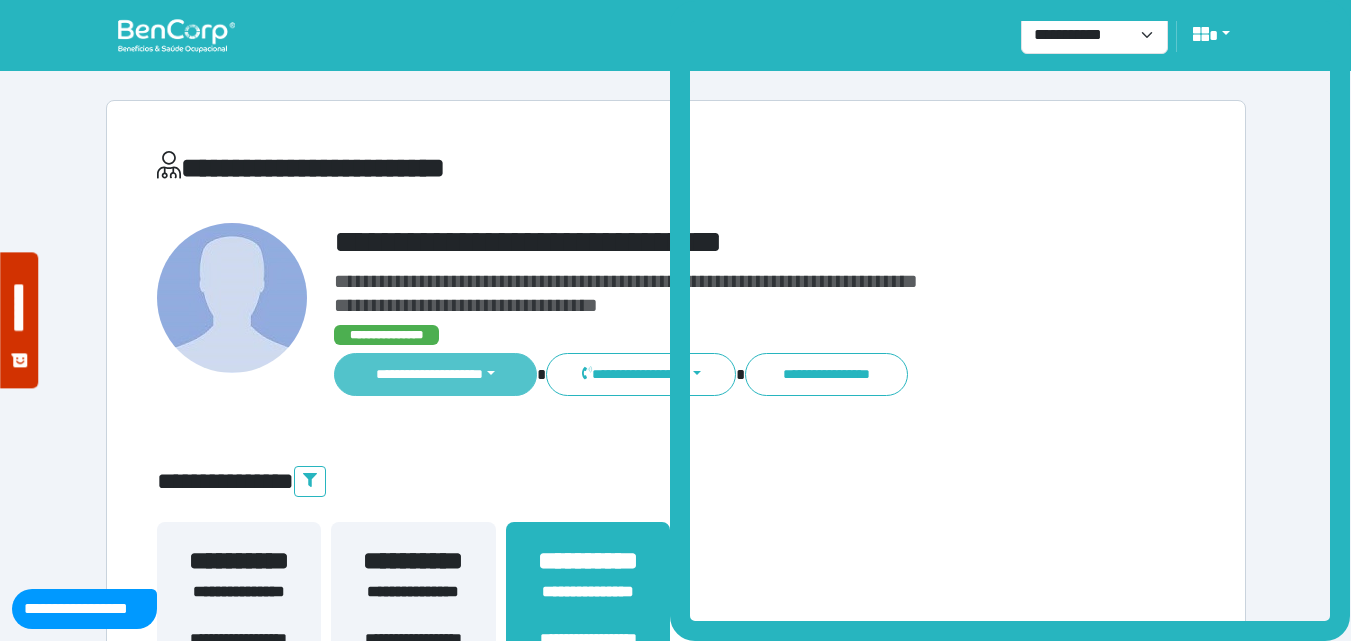 click on "**********" at bounding box center (436, 374) 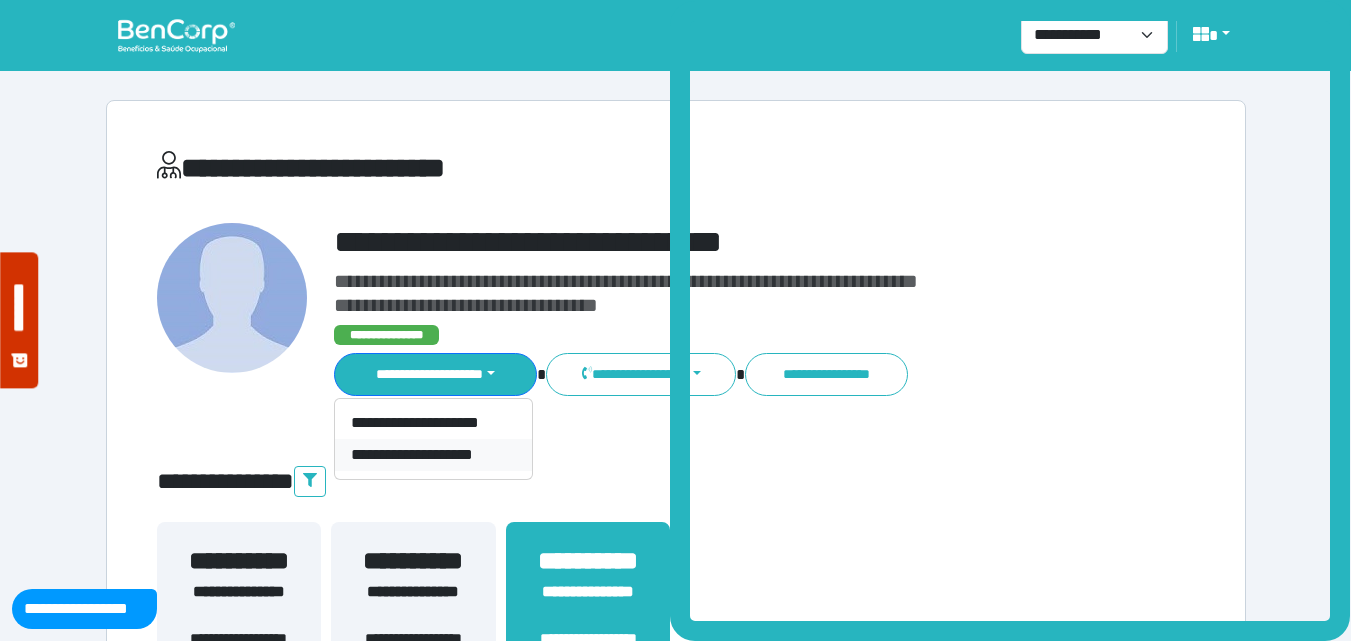 click on "**********" at bounding box center [433, 455] 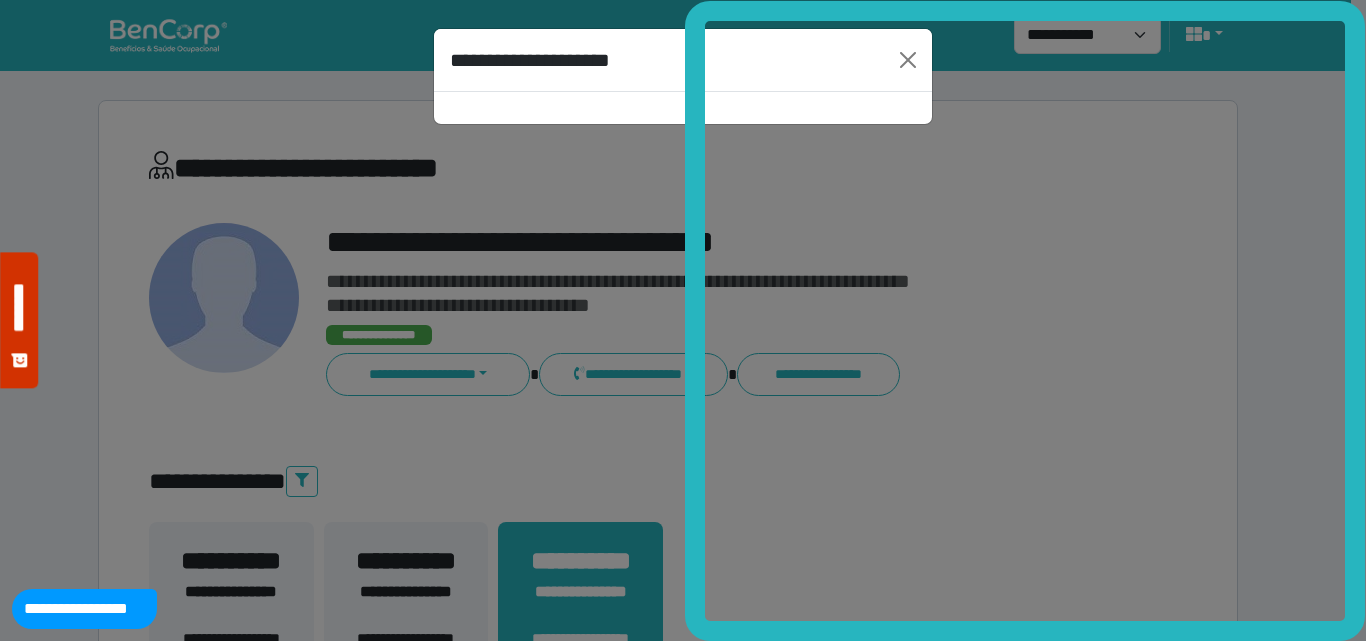 click at bounding box center (683, 108) 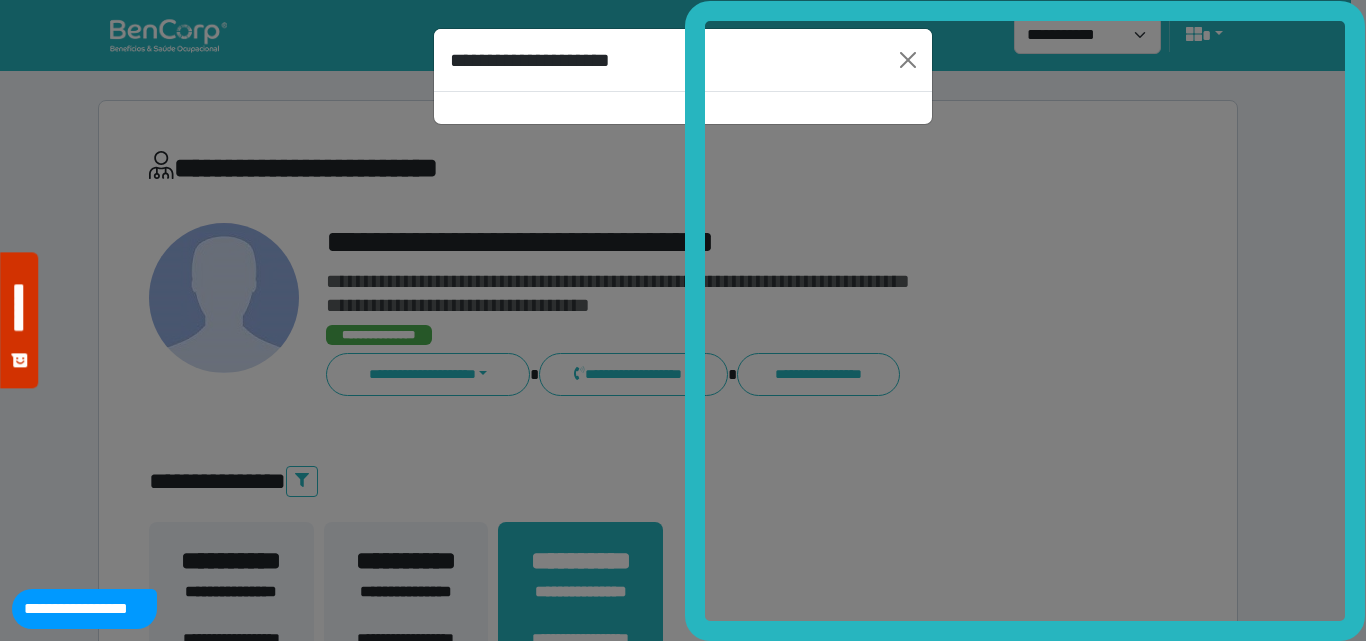 click at bounding box center (683, 108) 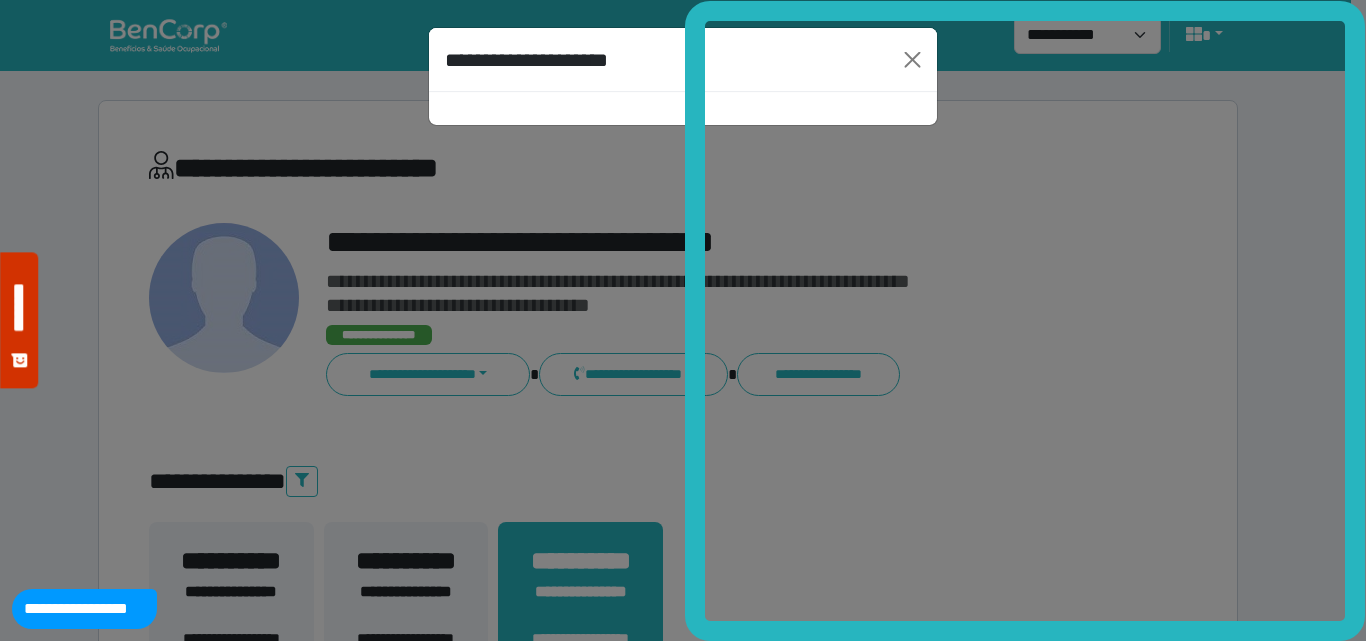 drag, startPoint x: 555, startPoint y: 230, endPoint x: 120, endPoint y: 70, distance: 463.4922 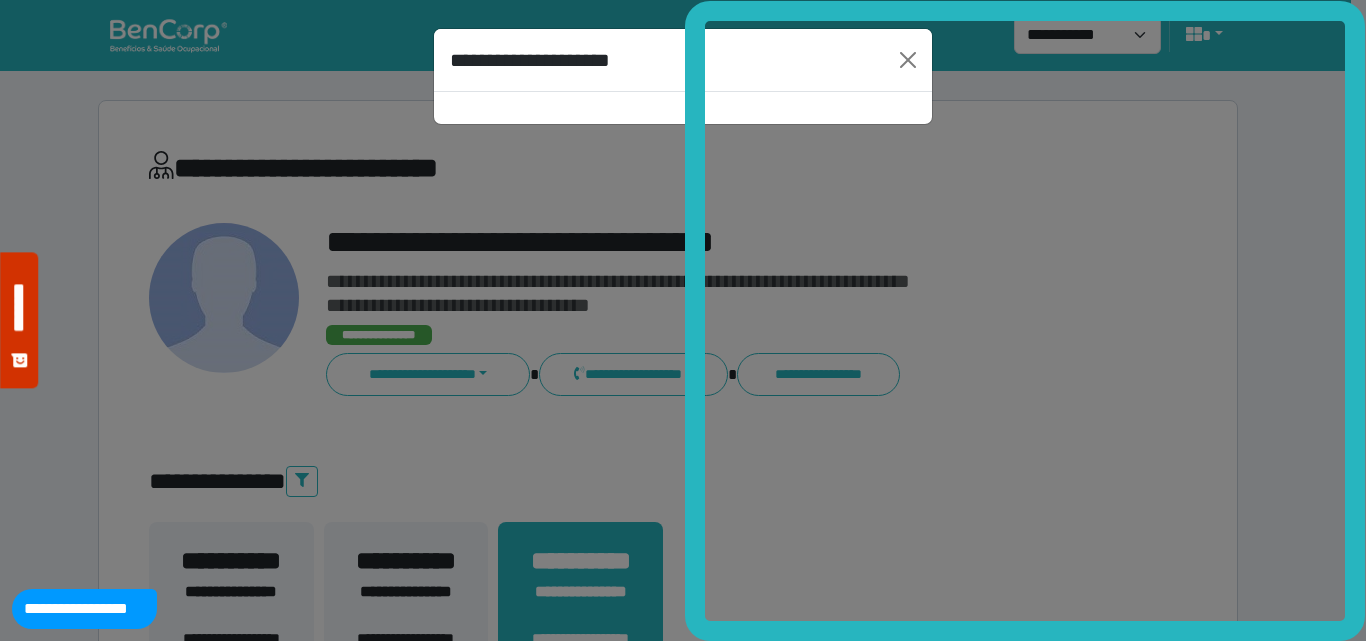 click on "**********" at bounding box center [683, 320] 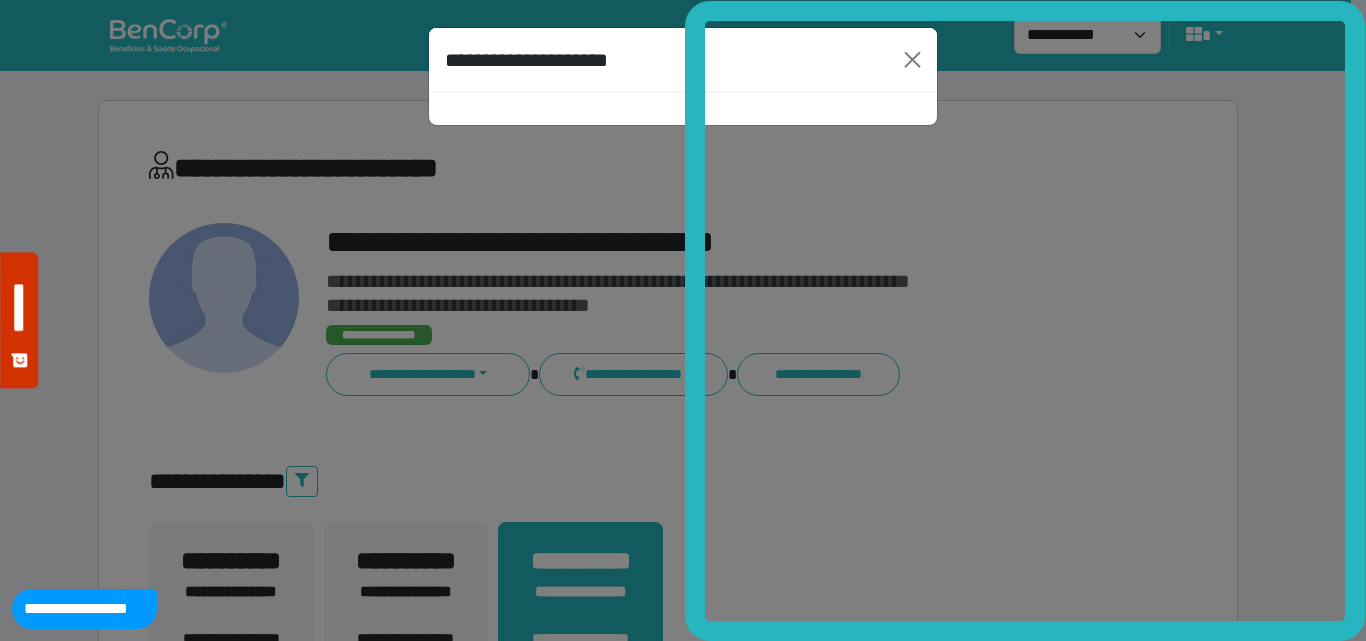 click on "**********" at bounding box center [683, 320] 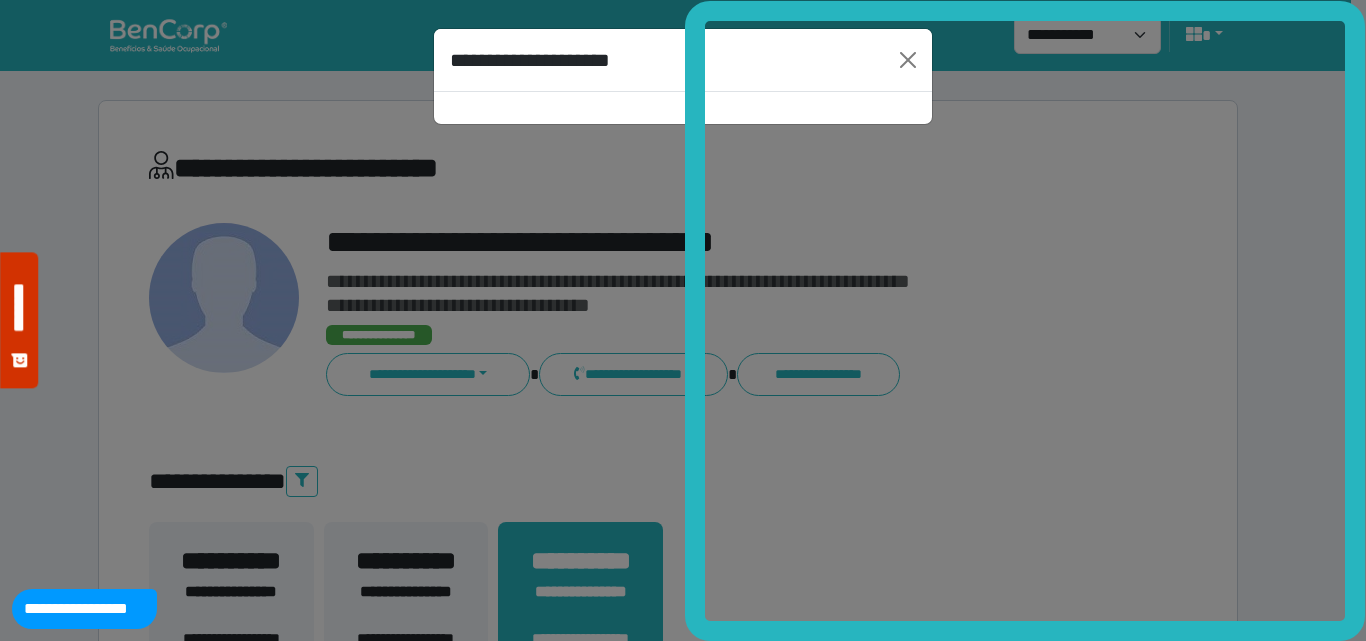click on "**********" at bounding box center [683, 320] 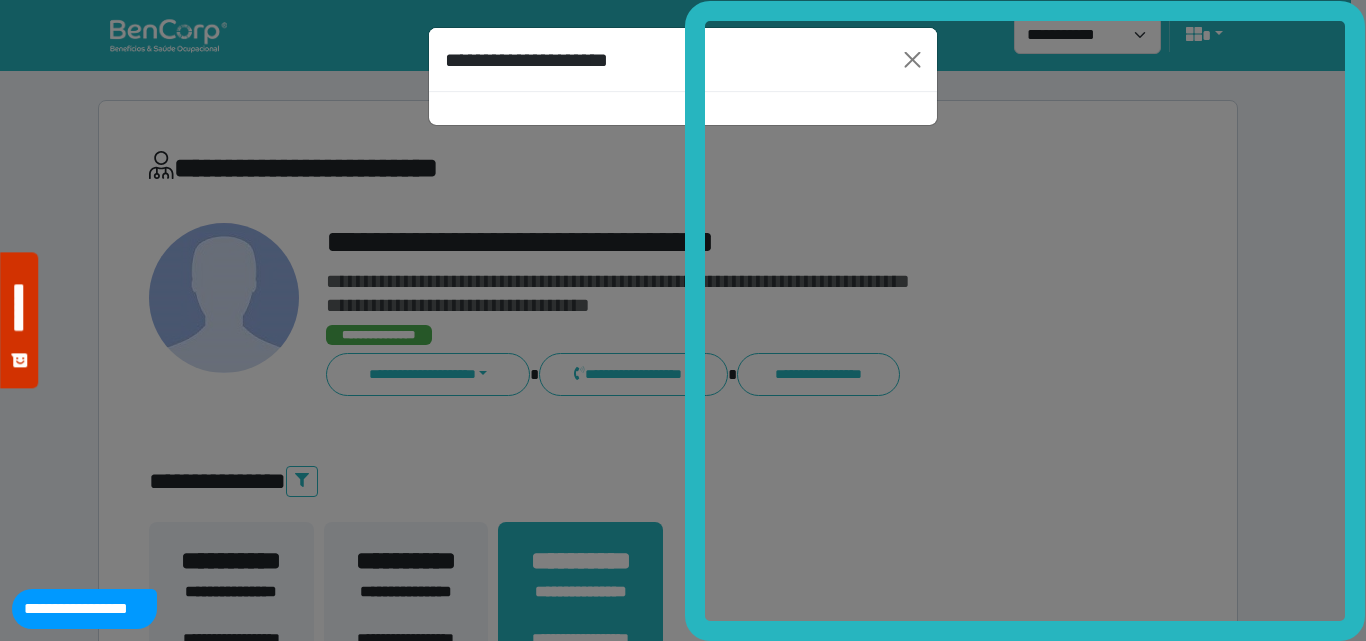 click on "**********" at bounding box center (683, 320) 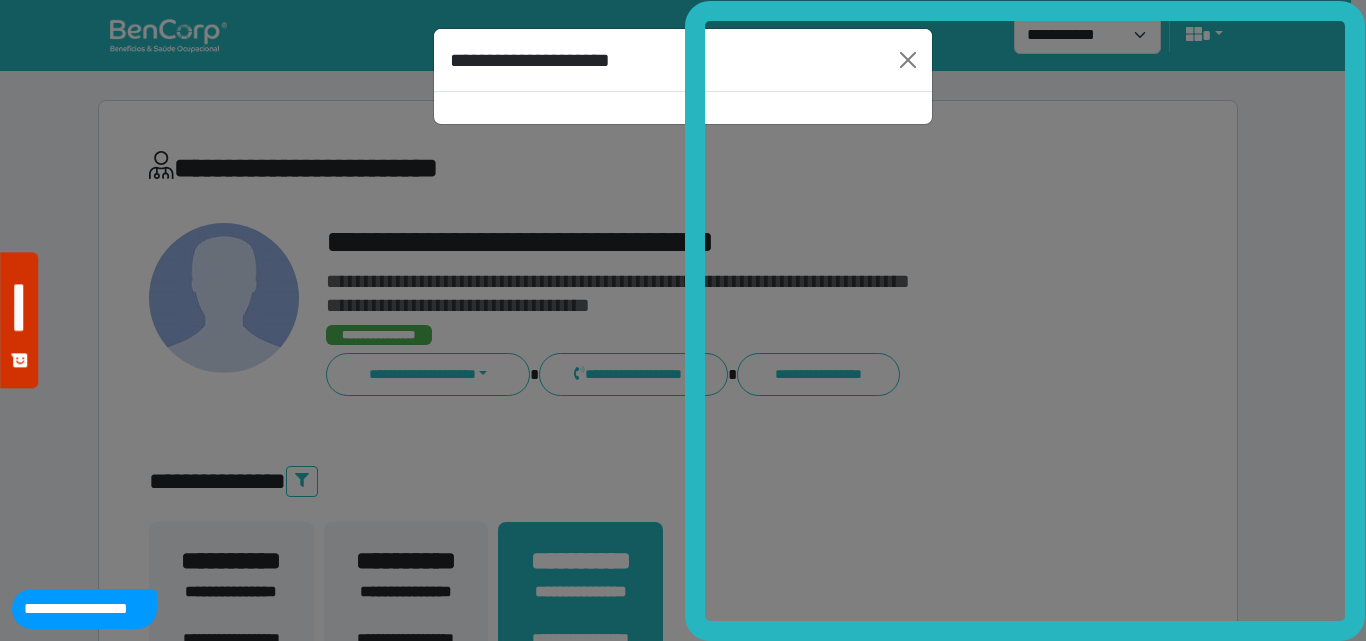 click on "**********" at bounding box center (683, 320) 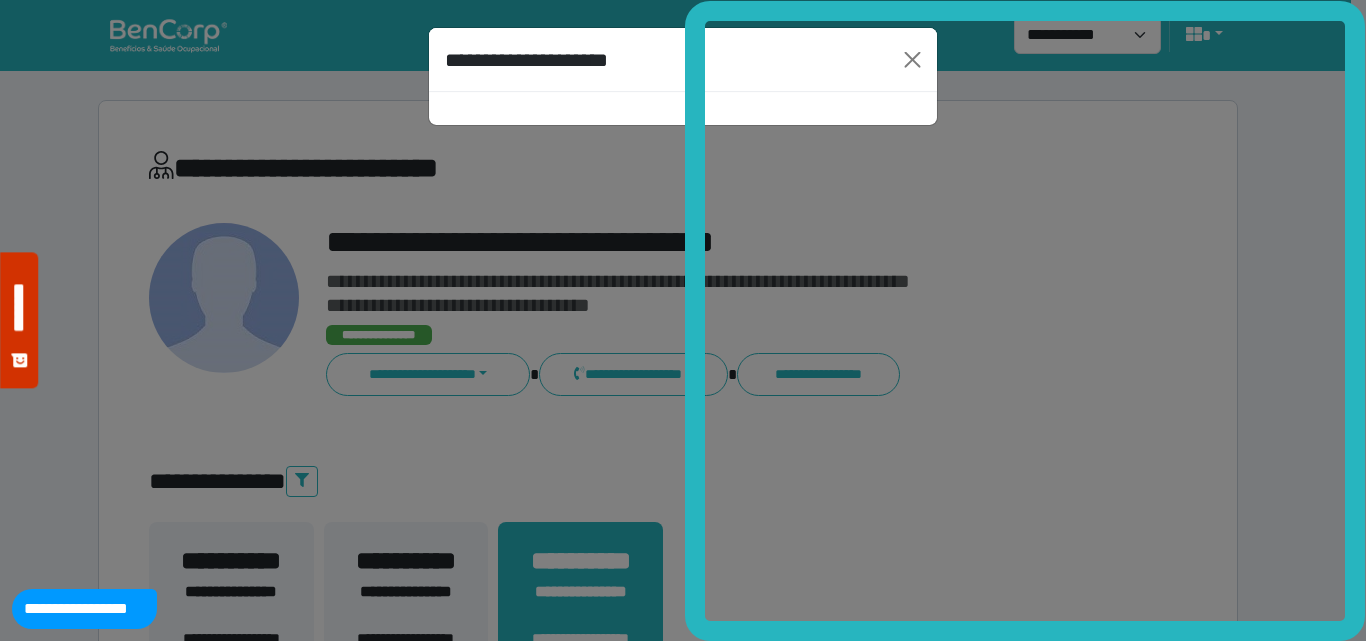 drag, startPoint x: 14, startPoint y: 31, endPoint x: 31, endPoint y: 31, distance: 17 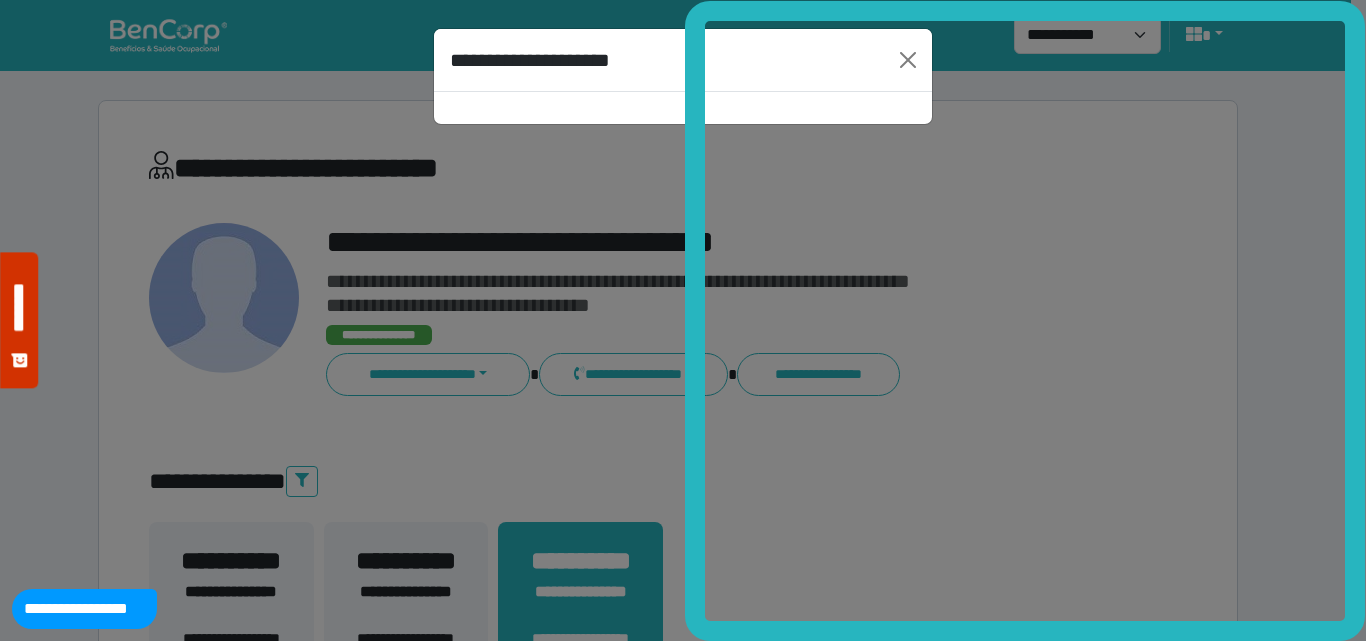 click on "**********" at bounding box center (683, 320) 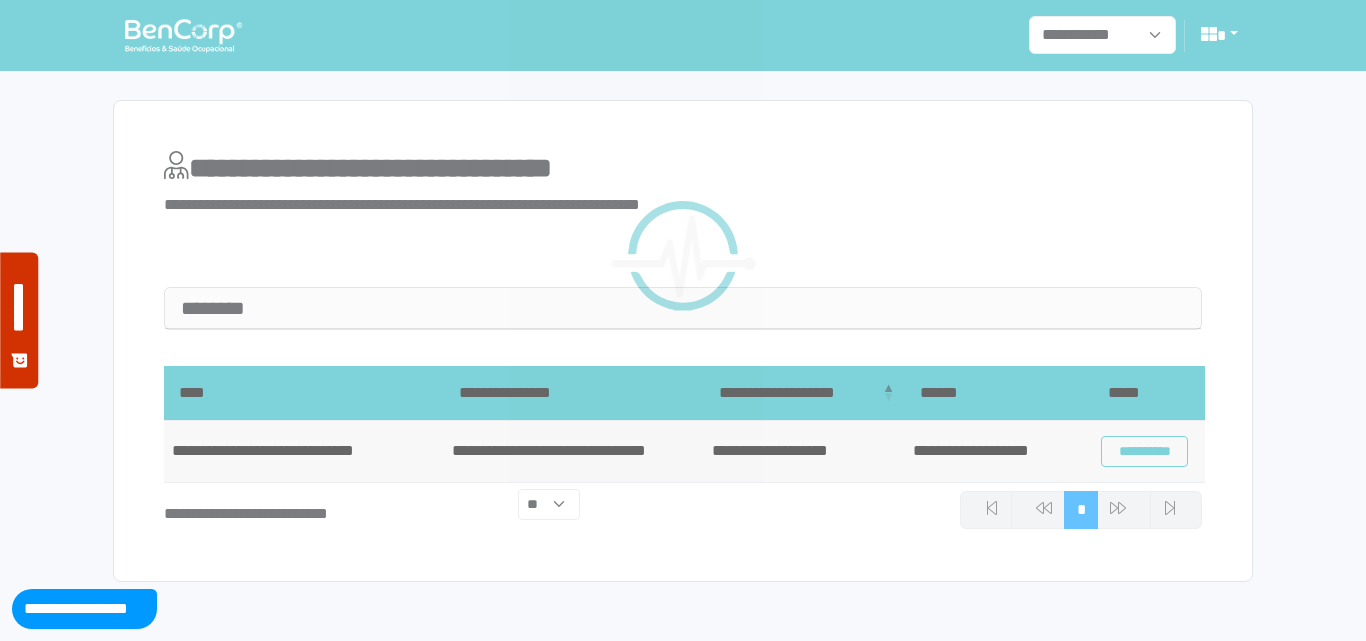 scroll, scrollTop: 0, scrollLeft: 0, axis: both 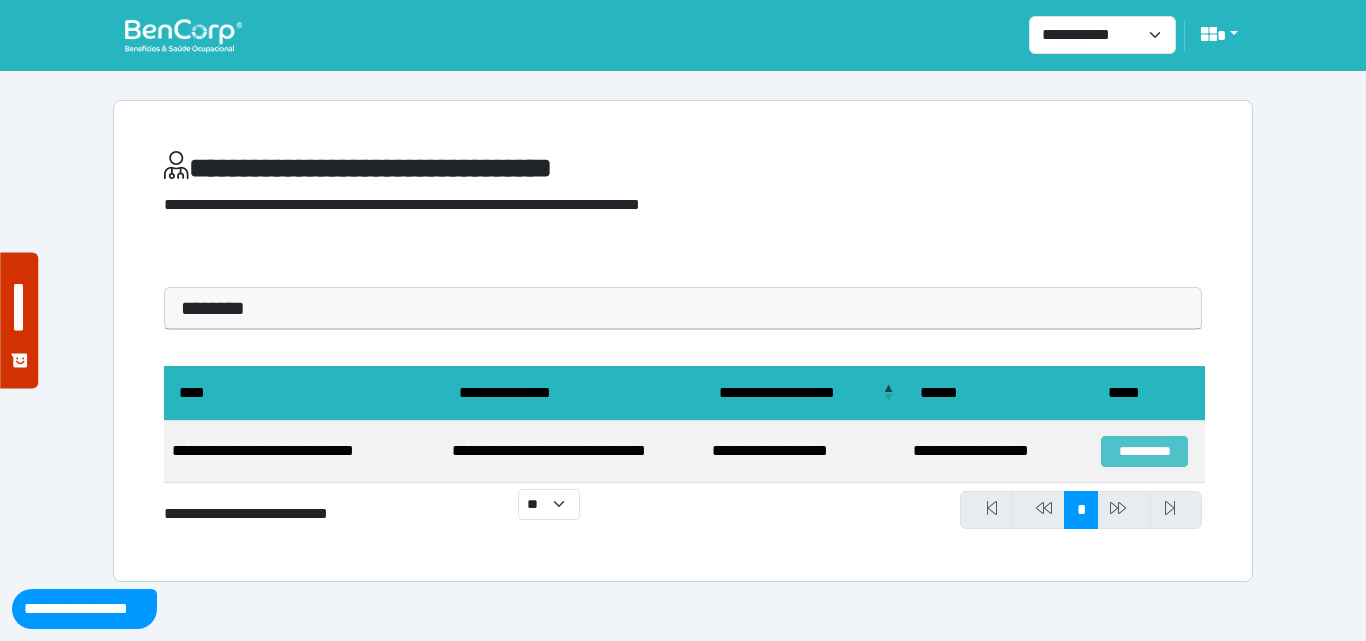 click on "**********" at bounding box center [1144, 451] 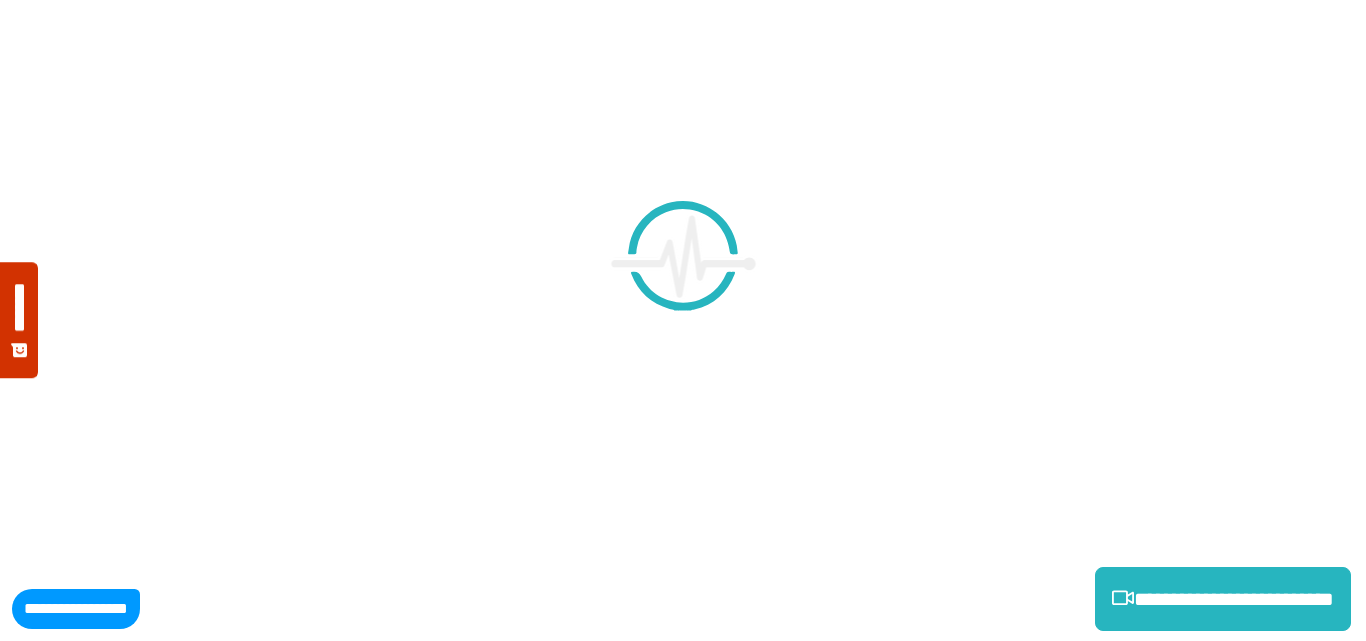 scroll, scrollTop: 0, scrollLeft: 0, axis: both 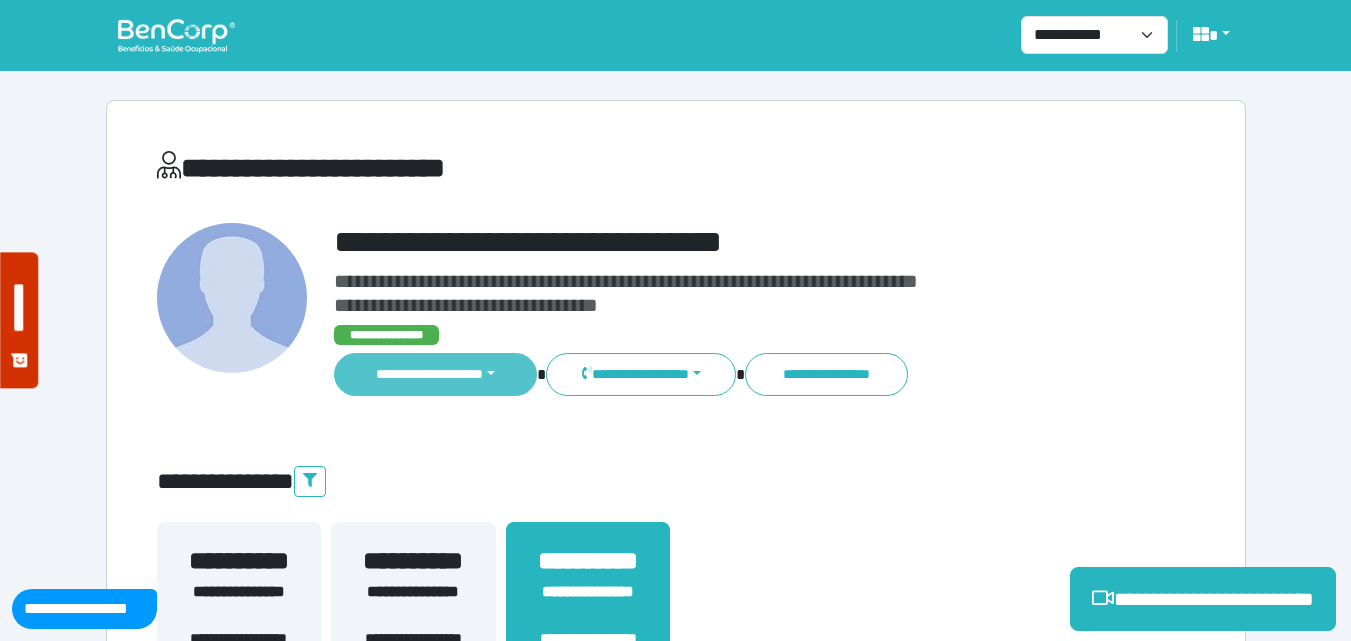 click on "**********" at bounding box center [436, 374] 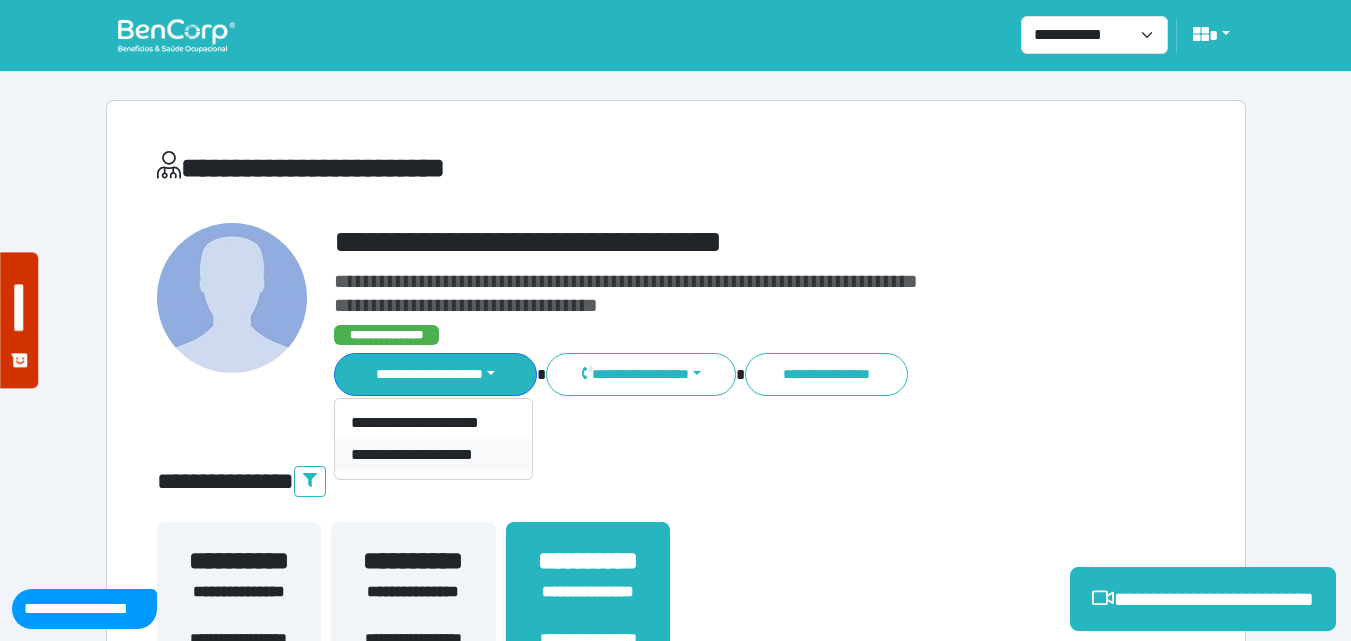 click on "**********" at bounding box center [433, 455] 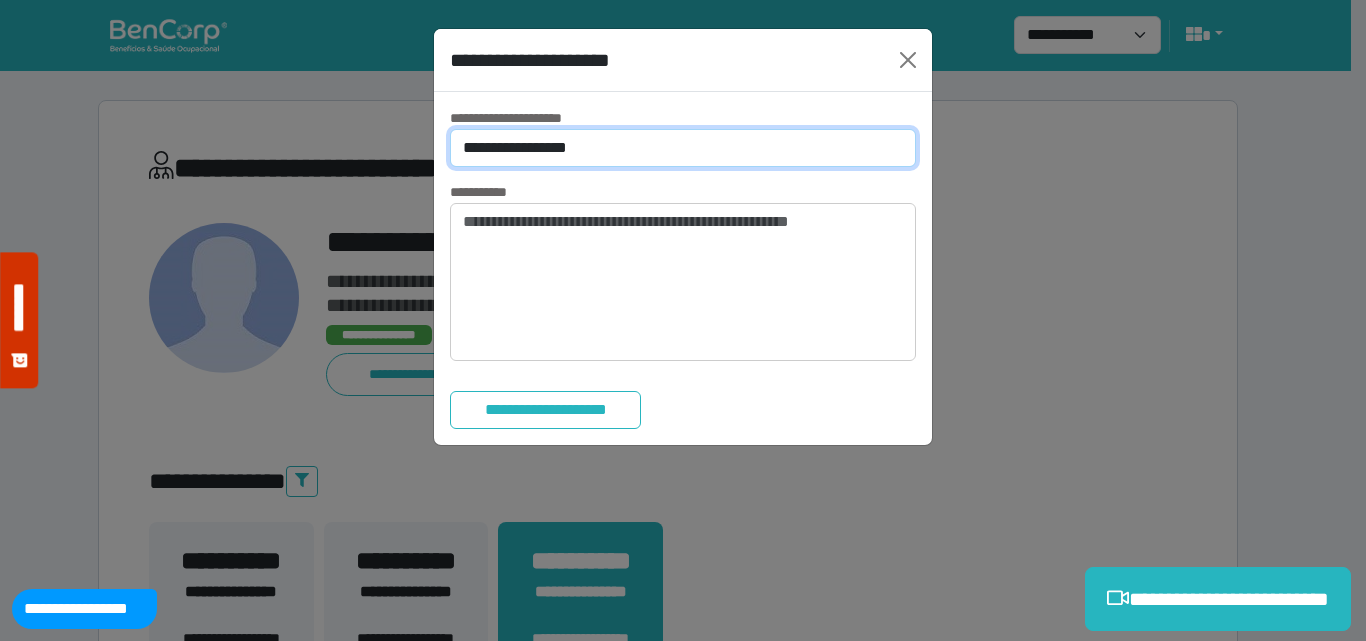 click on "**********" at bounding box center [683, 148] 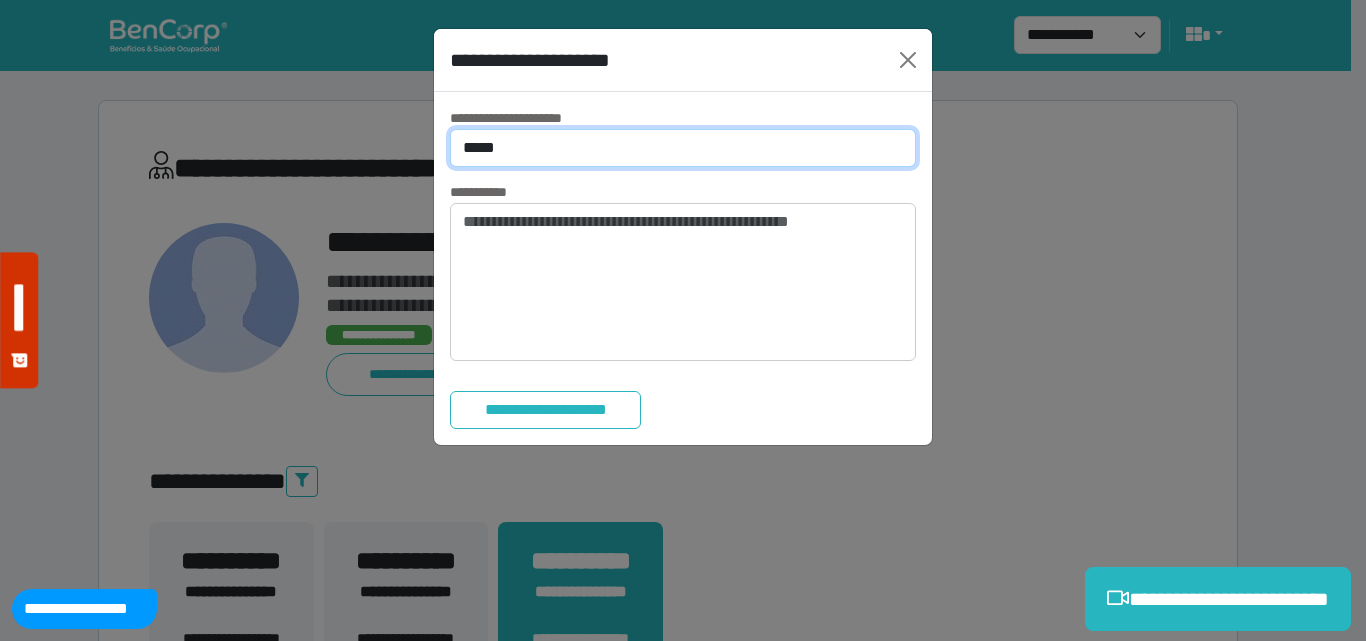 click on "**********" at bounding box center [683, 148] 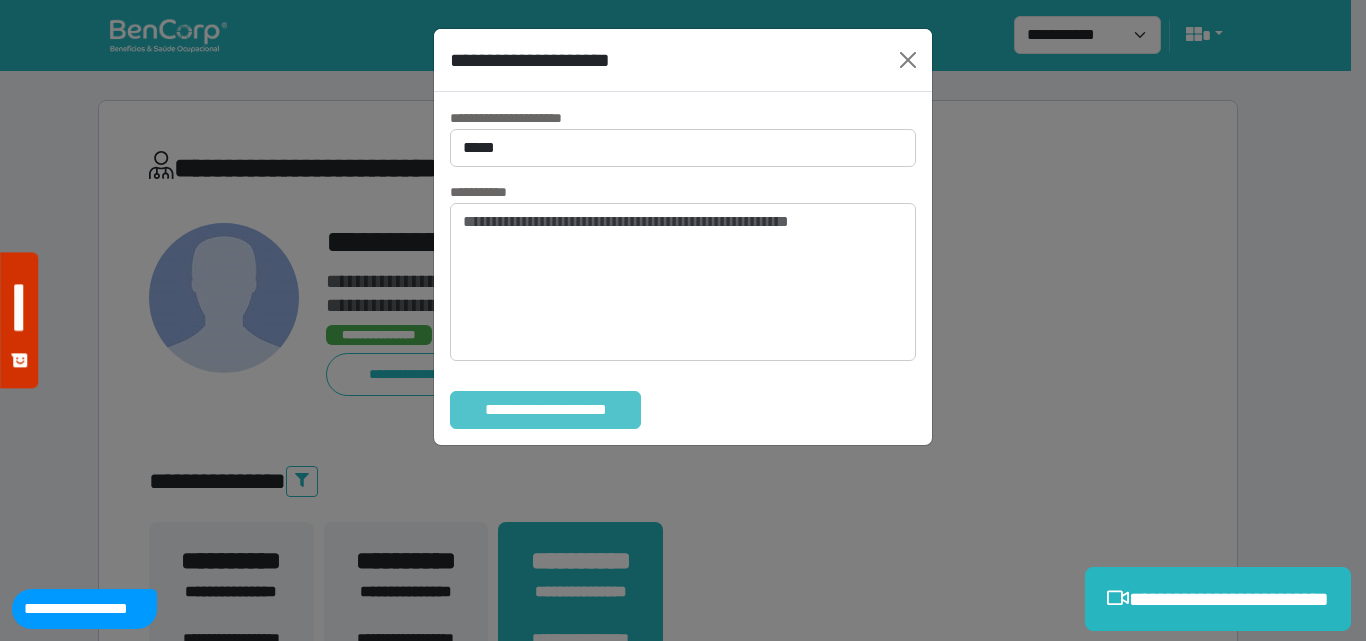 click on "**********" at bounding box center [545, 410] 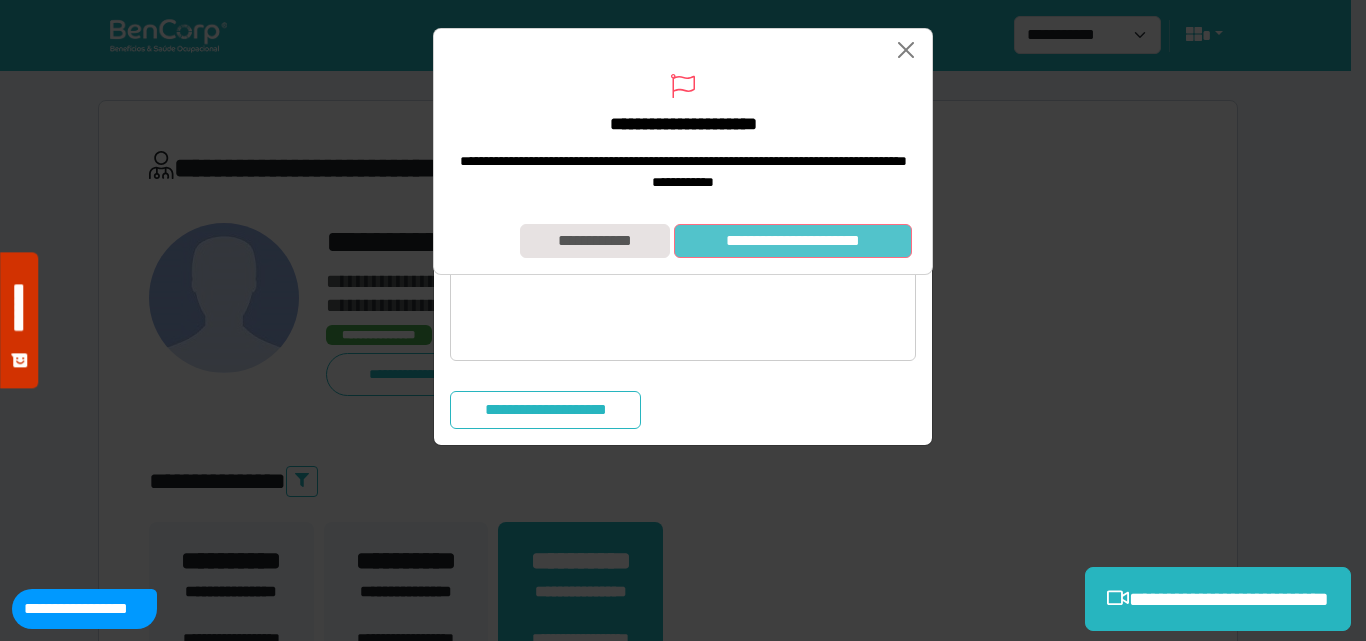 click on "**********" at bounding box center (793, 241) 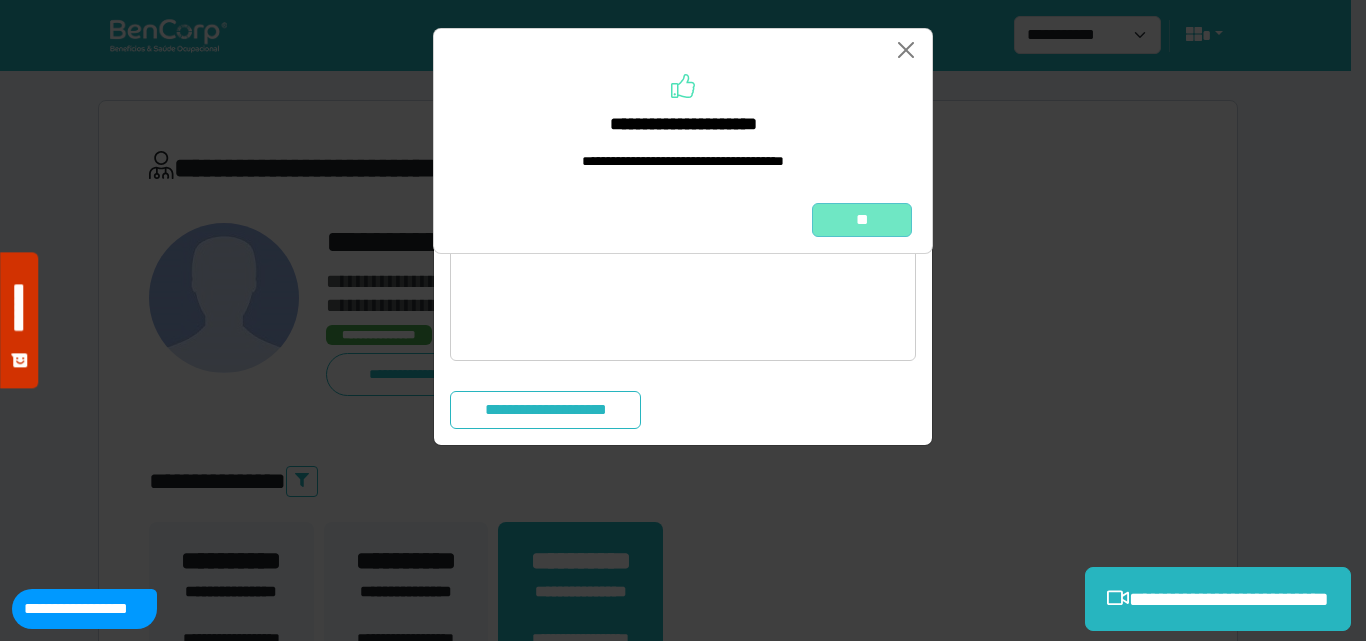 click on "**" at bounding box center [862, 220] 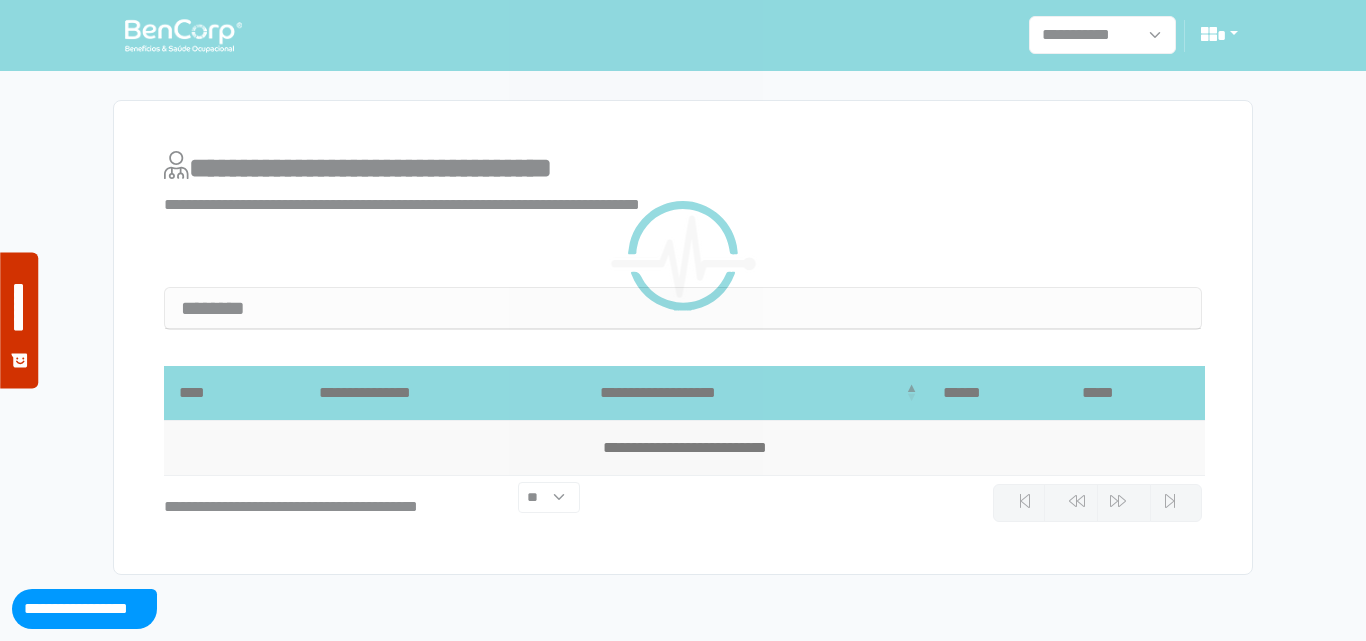 scroll, scrollTop: 0, scrollLeft: 0, axis: both 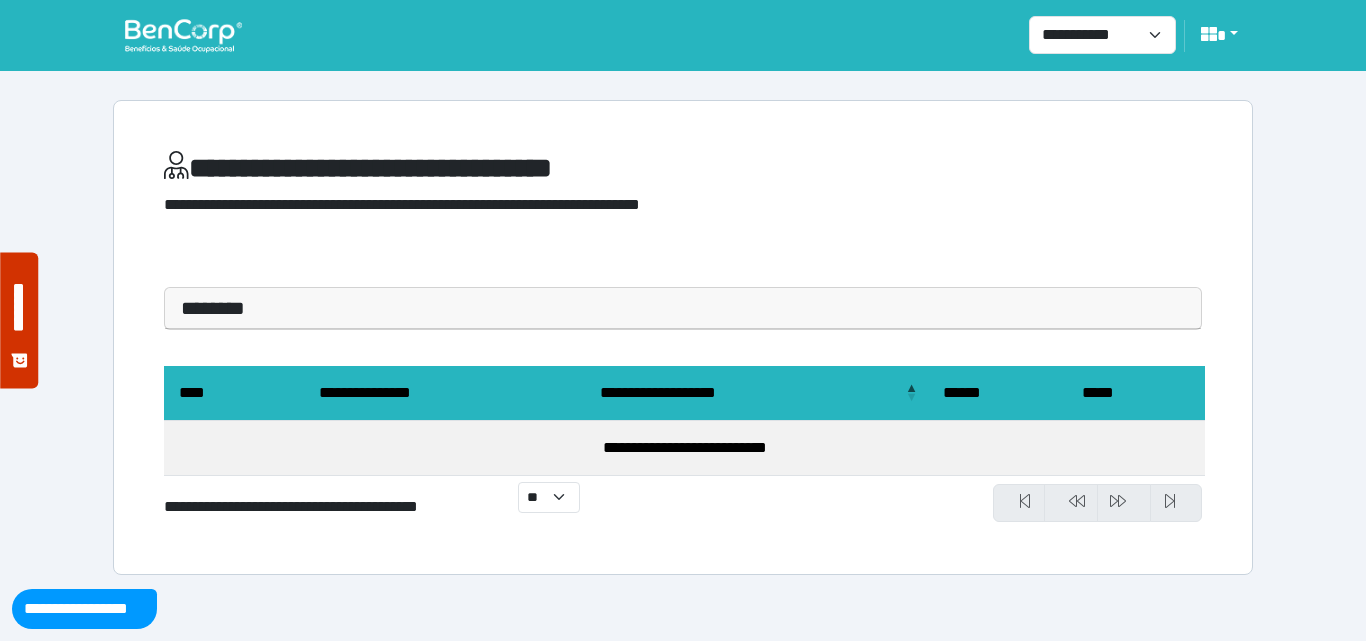 click at bounding box center (183, 35) 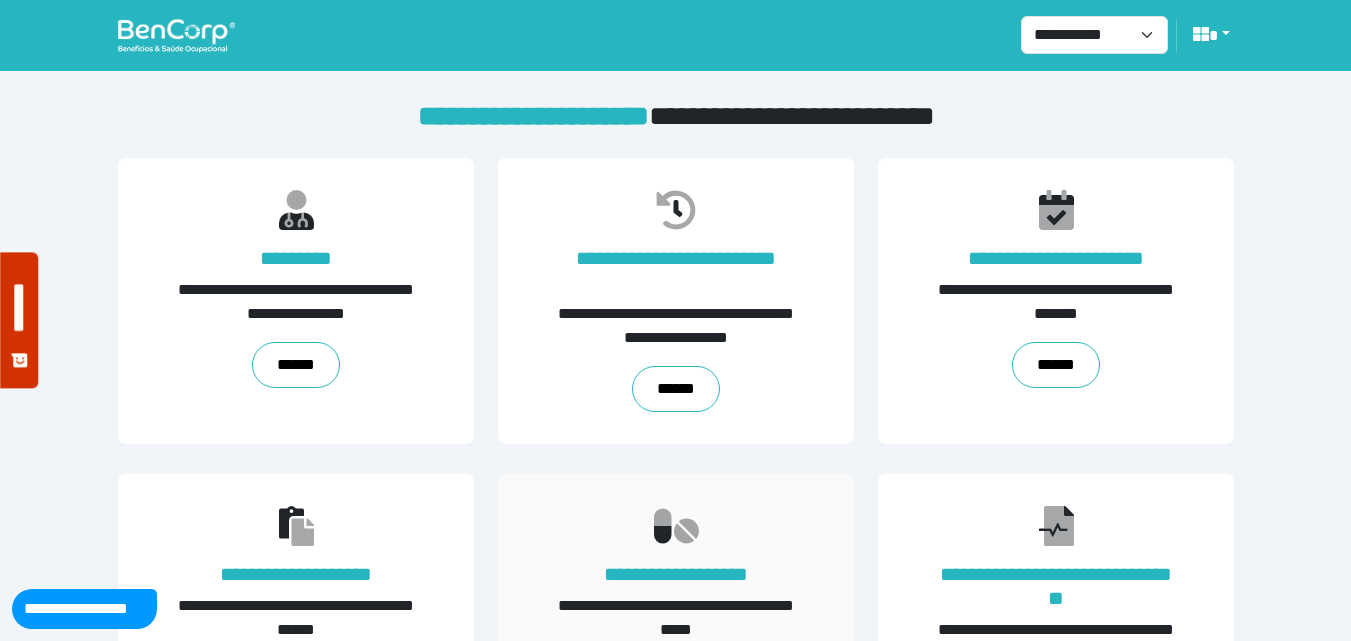 scroll, scrollTop: 455, scrollLeft: 0, axis: vertical 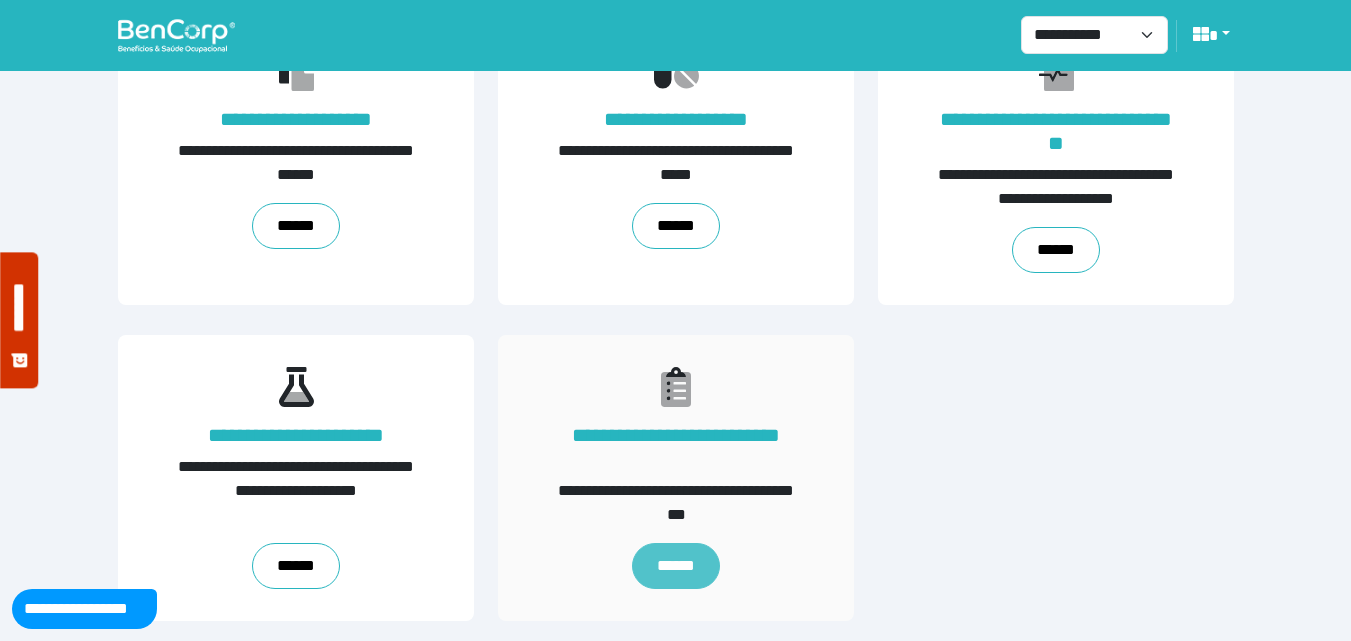 click on "******" at bounding box center (676, 566) 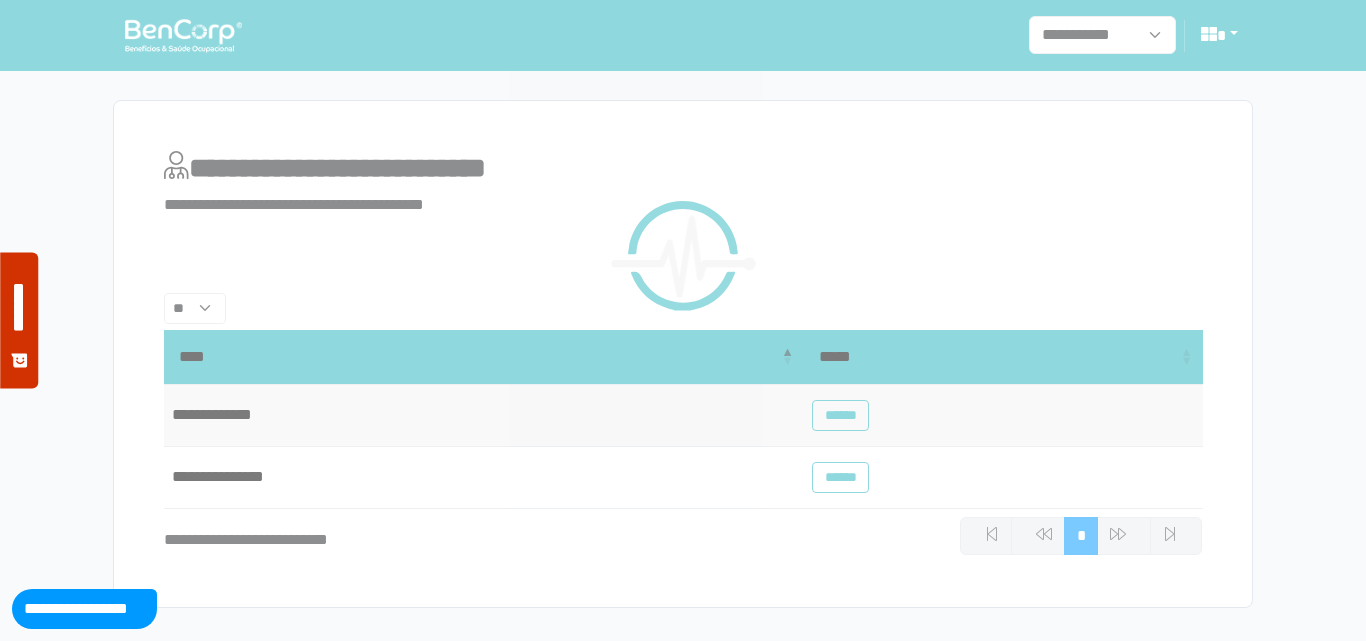 scroll, scrollTop: 0, scrollLeft: 0, axis: both 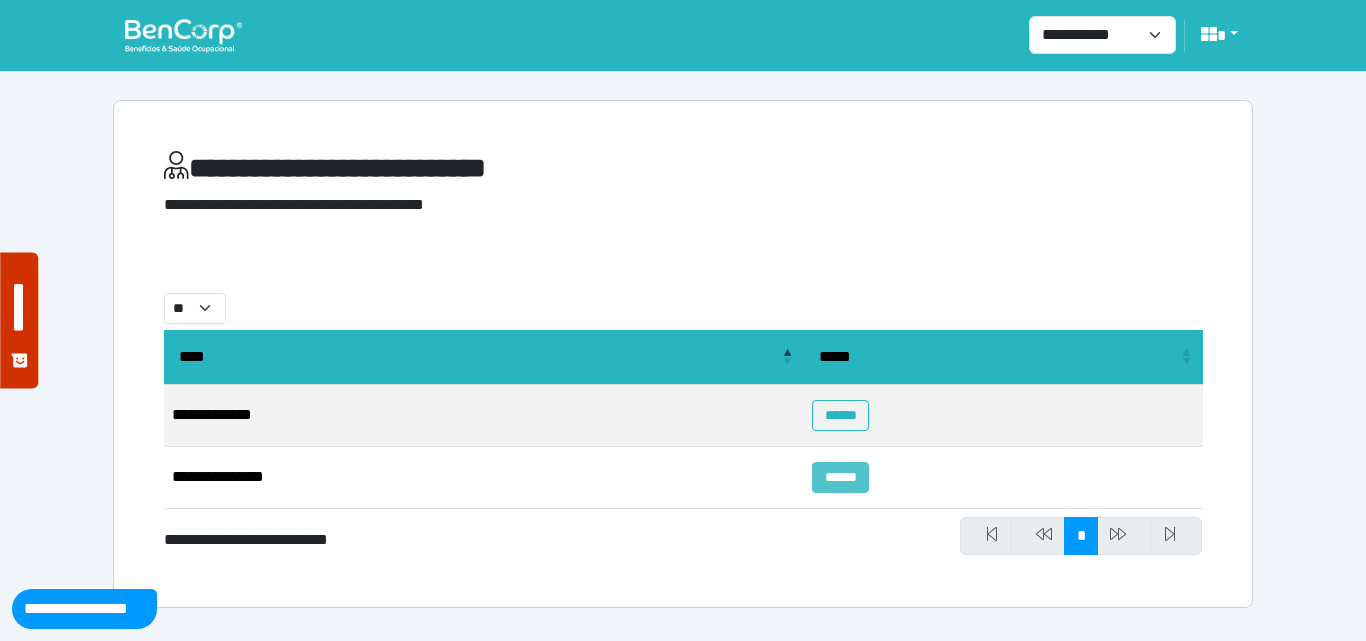 click on "******" at bounding box center (840, 477) 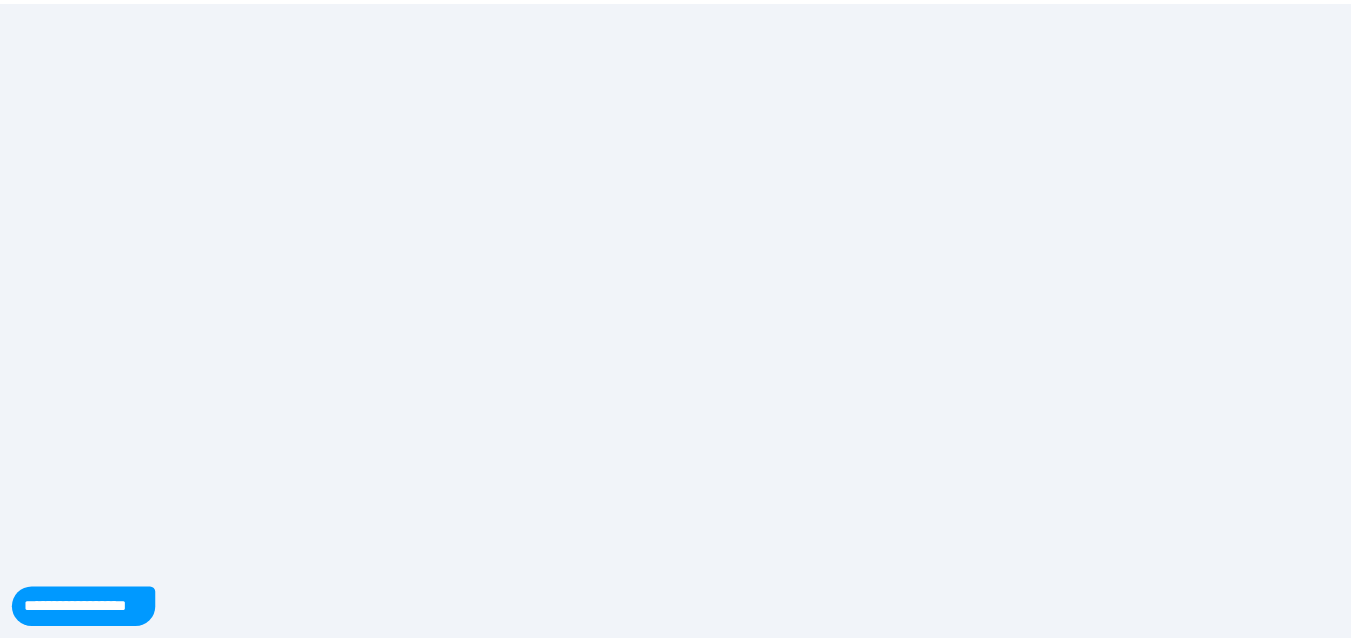 scroll, scrollTop: 0, scrollLeft: 0, axis: both 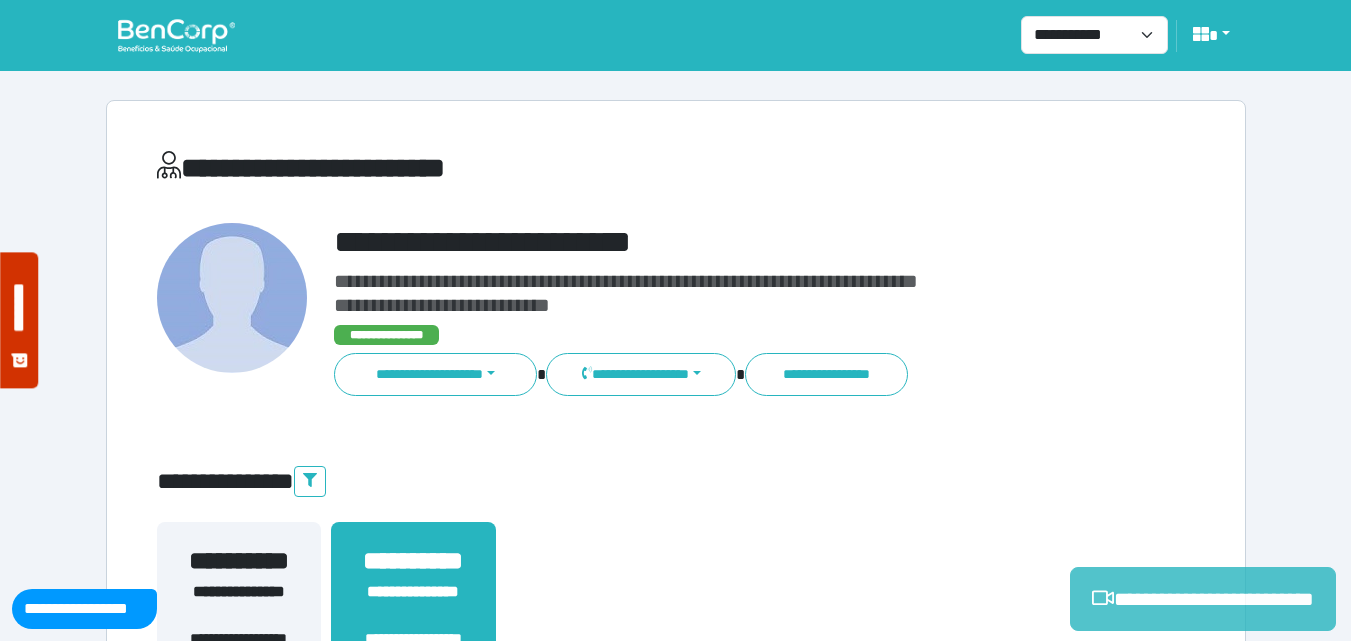 click on "**********" at bounding box center [1203, 599] 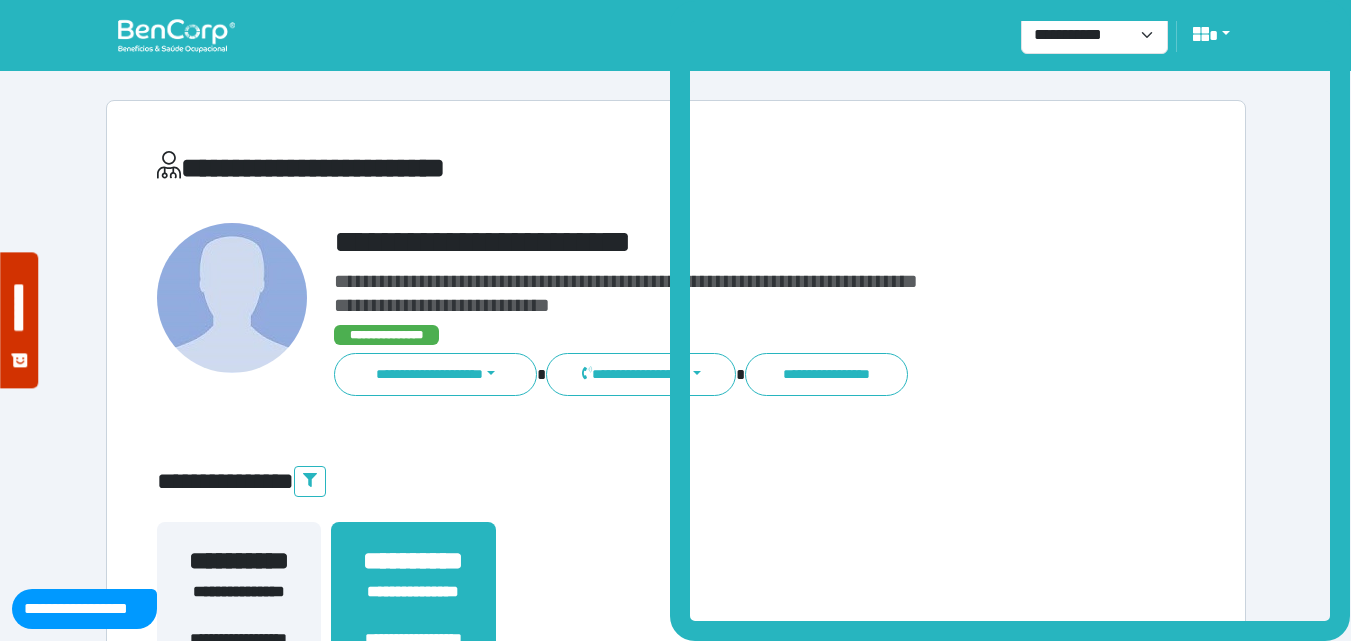 click on "**********" at bounding box center [742, 36] 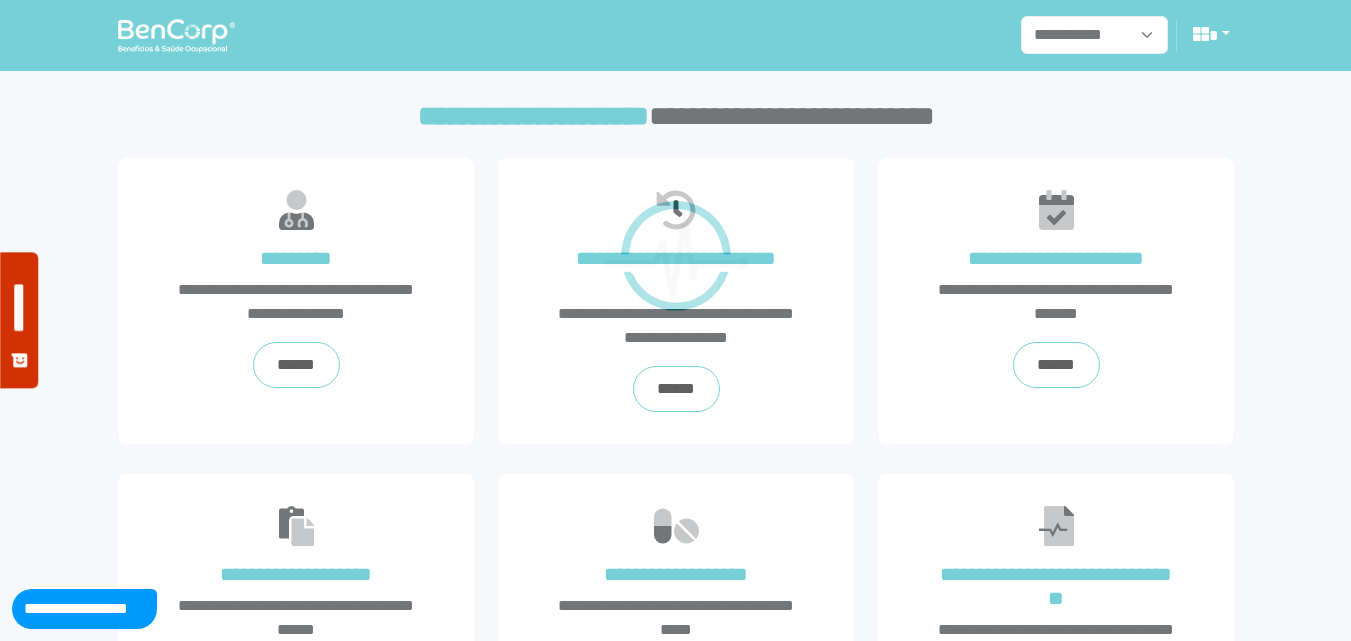 scroll, scrollTop: 0, scrollLeft: 0, axis: both 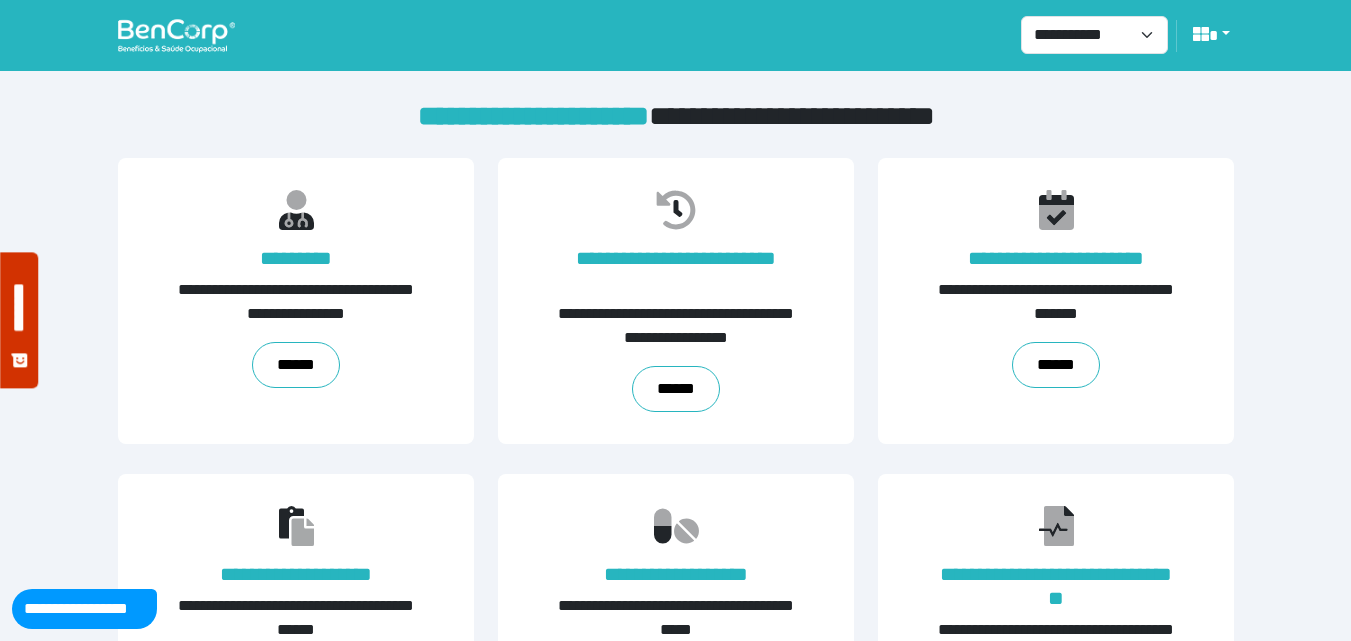 click on "**********" at bounding box center (676, 117) 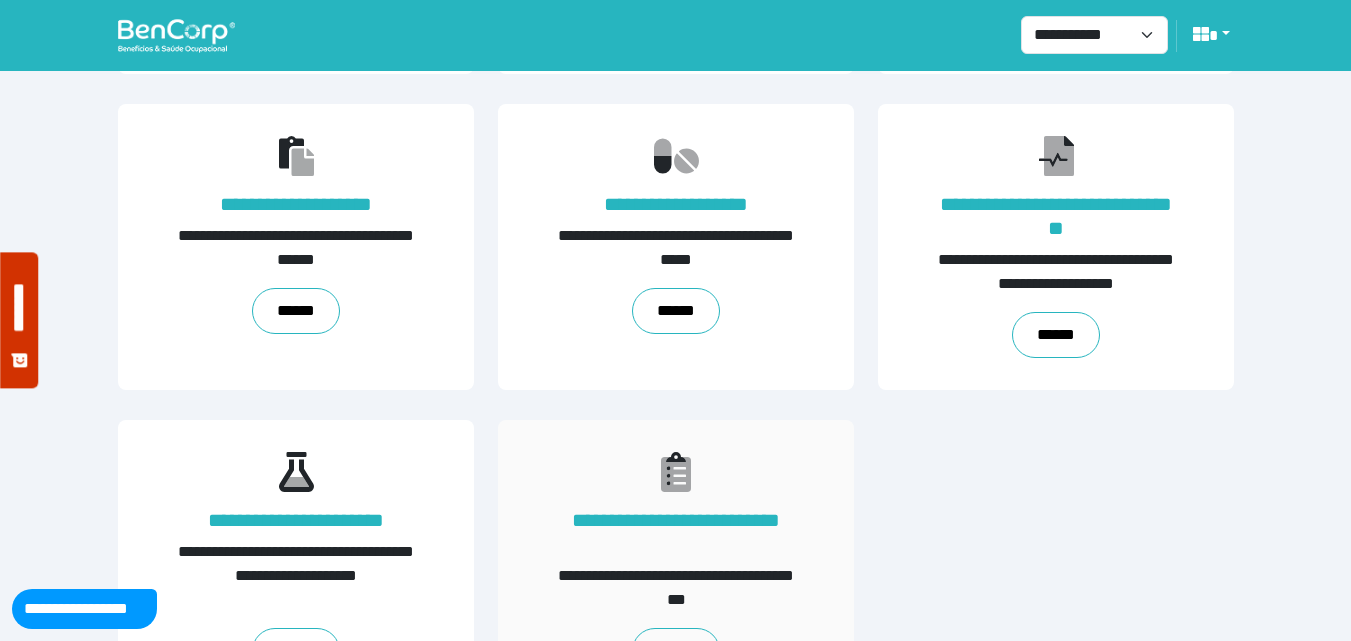 scroll, scrollTop: 455, scrollLeft: 0, axis: vertical 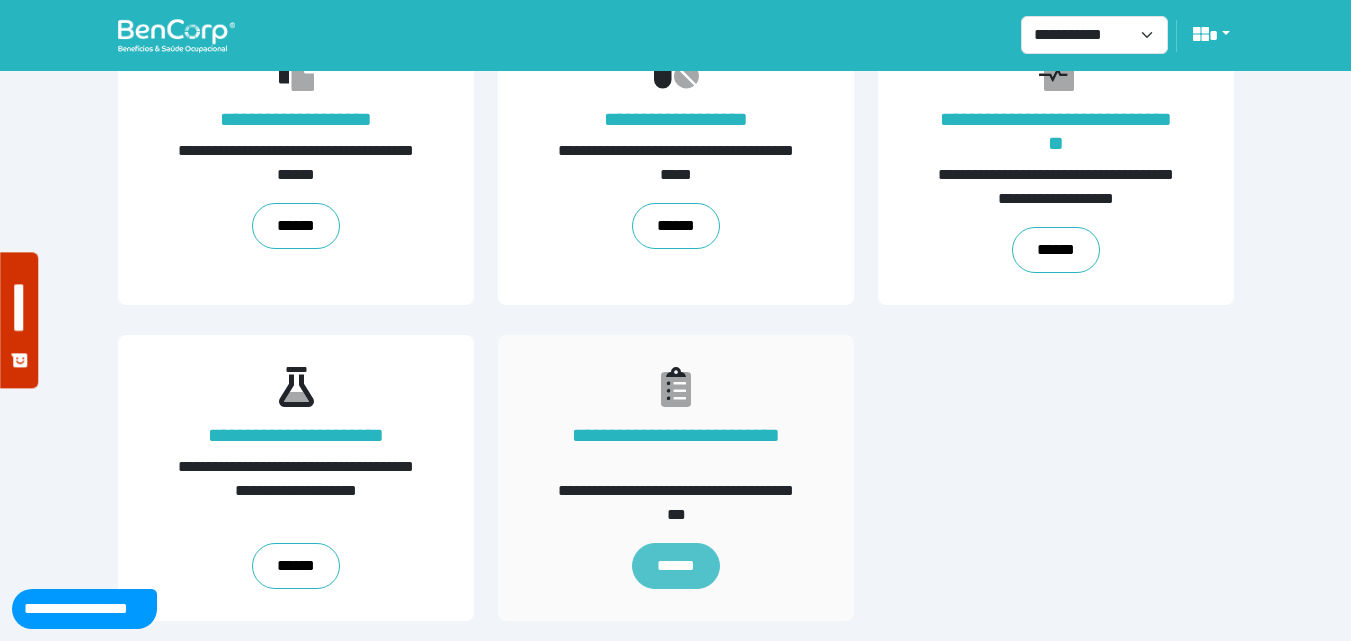 click on "******" at bounding box center [675, 566] 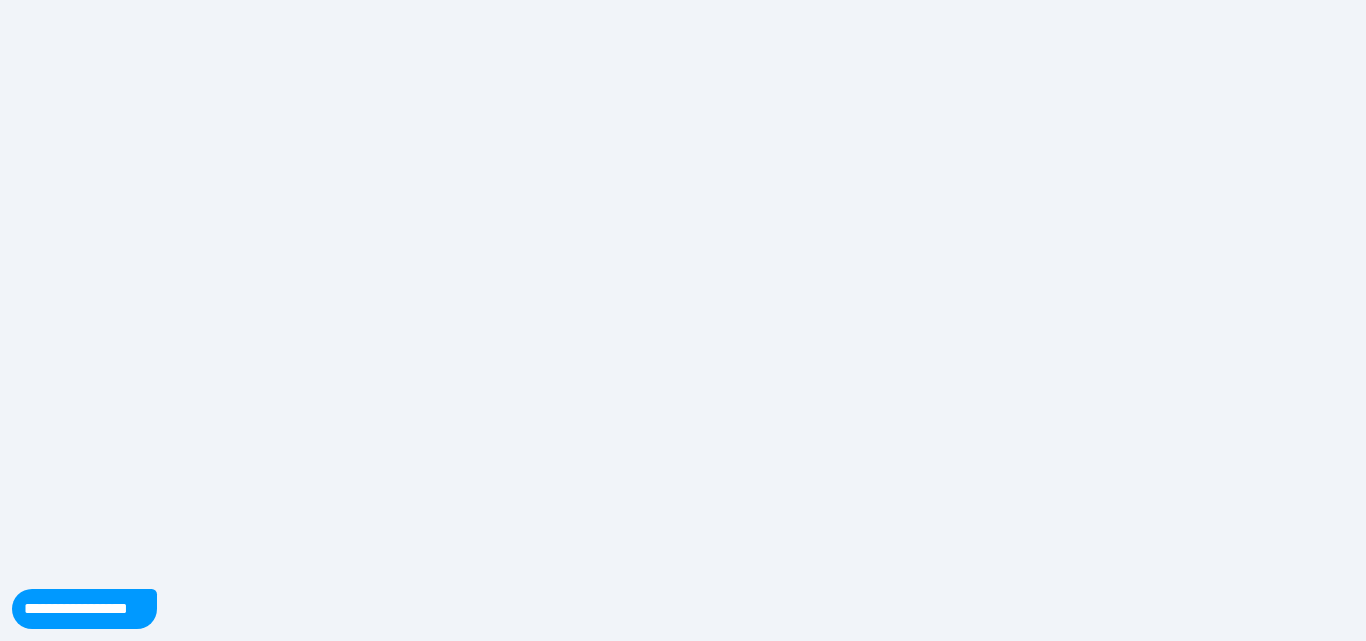 scroll, scrollTop: 0, scrollLeft: 0, axis: both 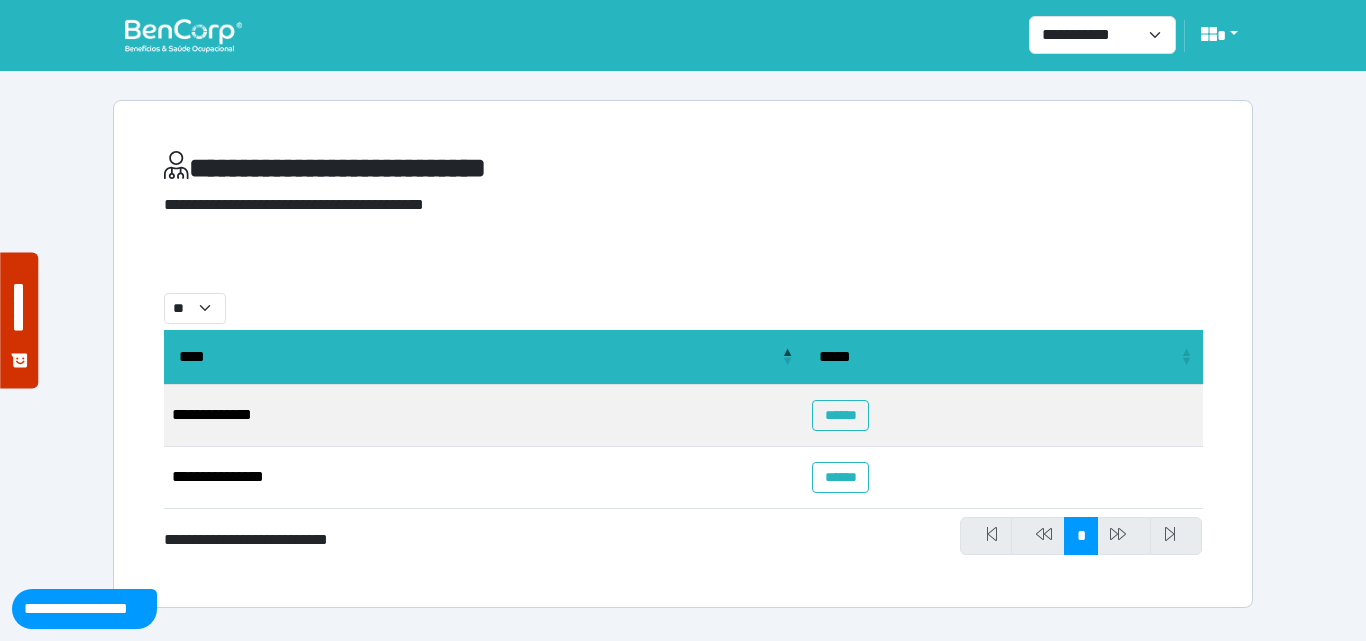 click at bounding box center (183, 35) 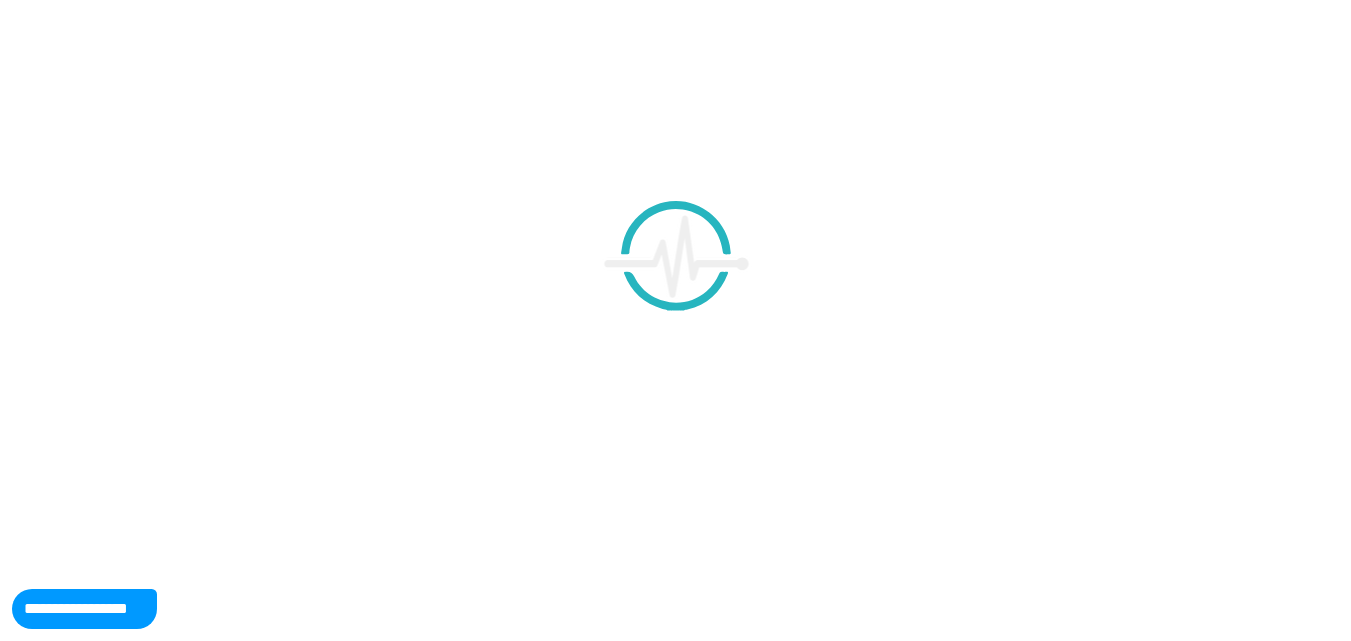 scroll, scrollTop: 0, scrollLeft: 0, axis: both 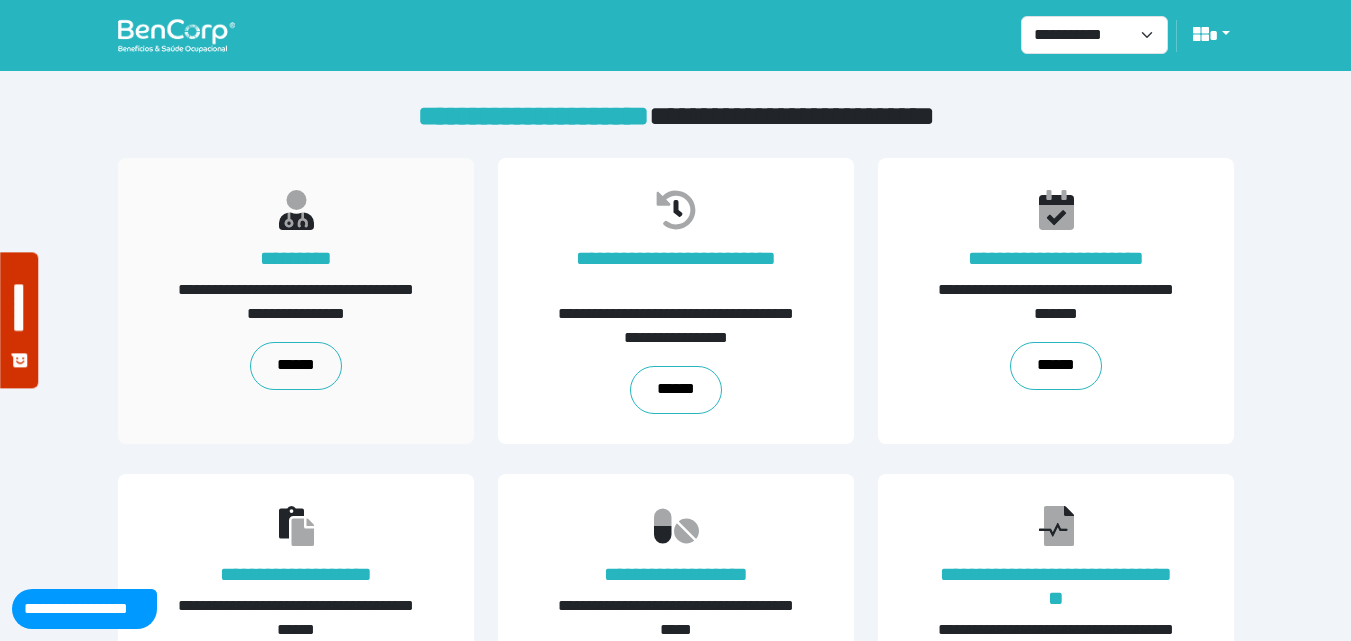 click on "**********" at bounding box center (296, 301) 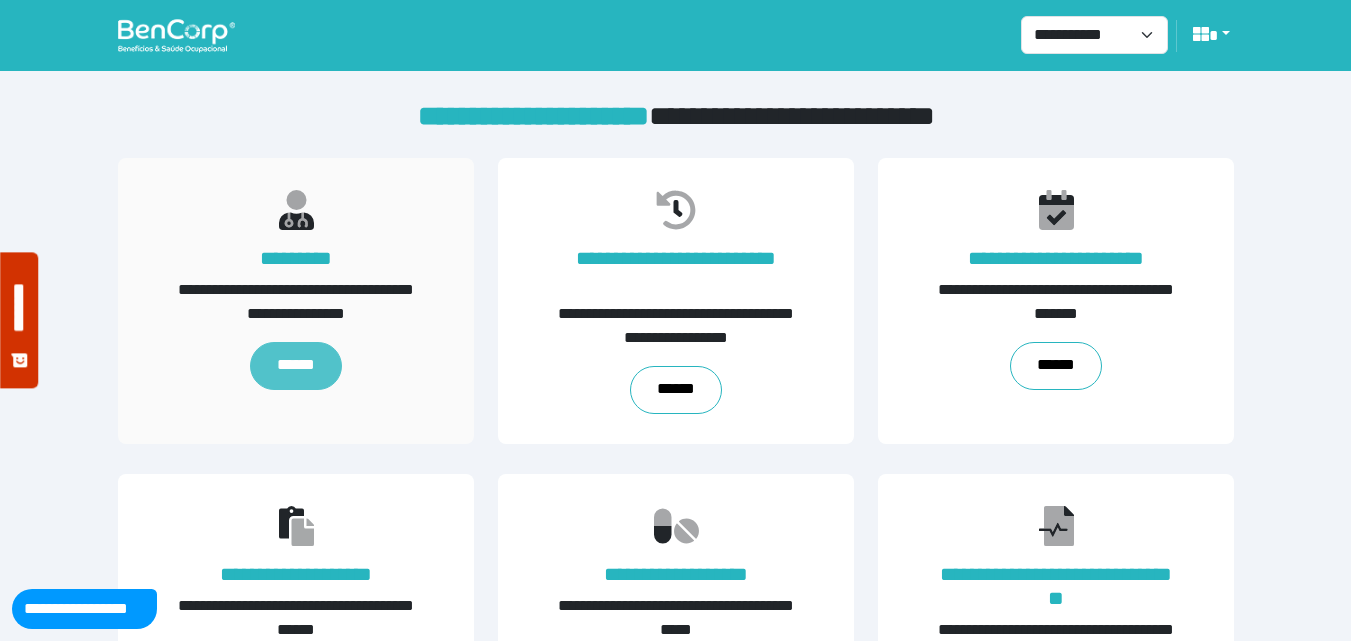 click on "******" at bounding box center (295, 366) 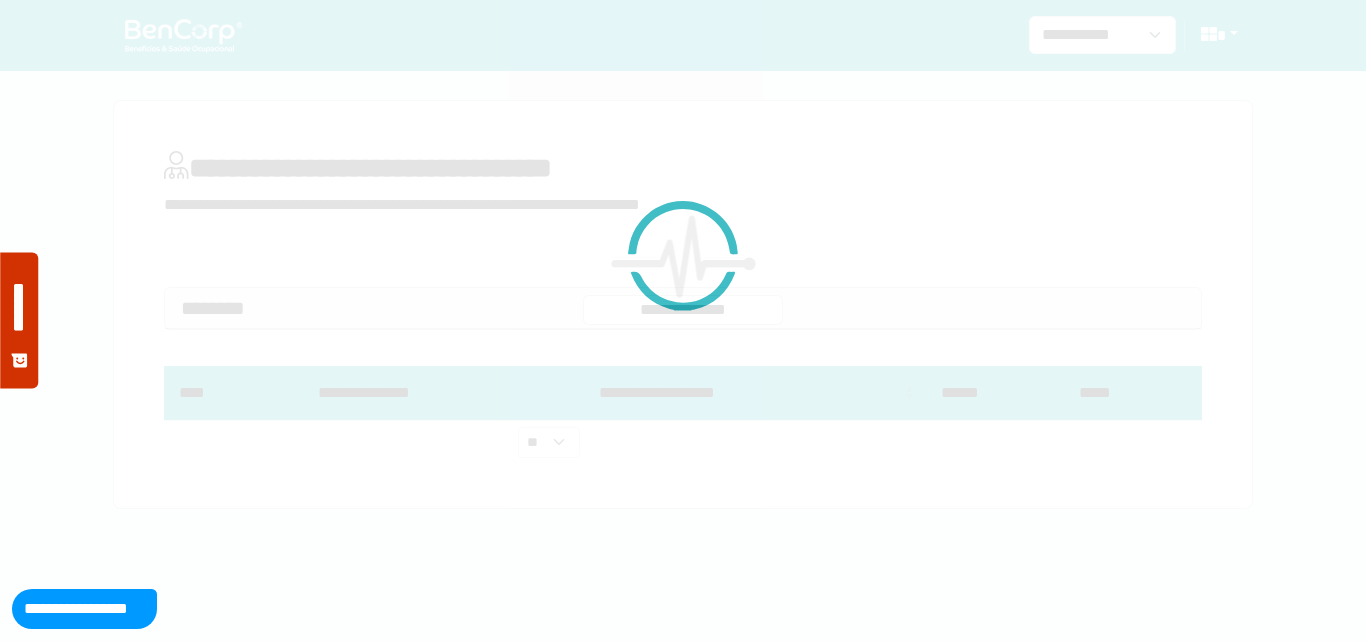 scroll, scrollTop: 0, scrollLeft: 0, axis: both 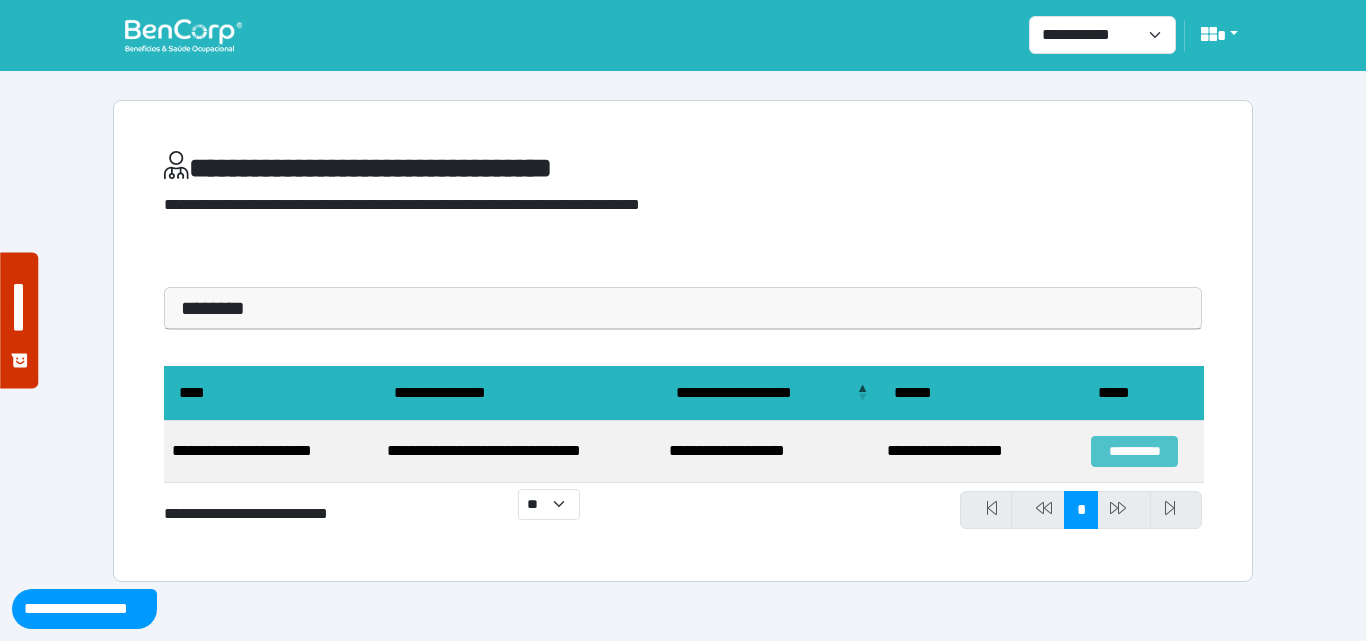 click on "**********" at bounding box center (1134, 451) 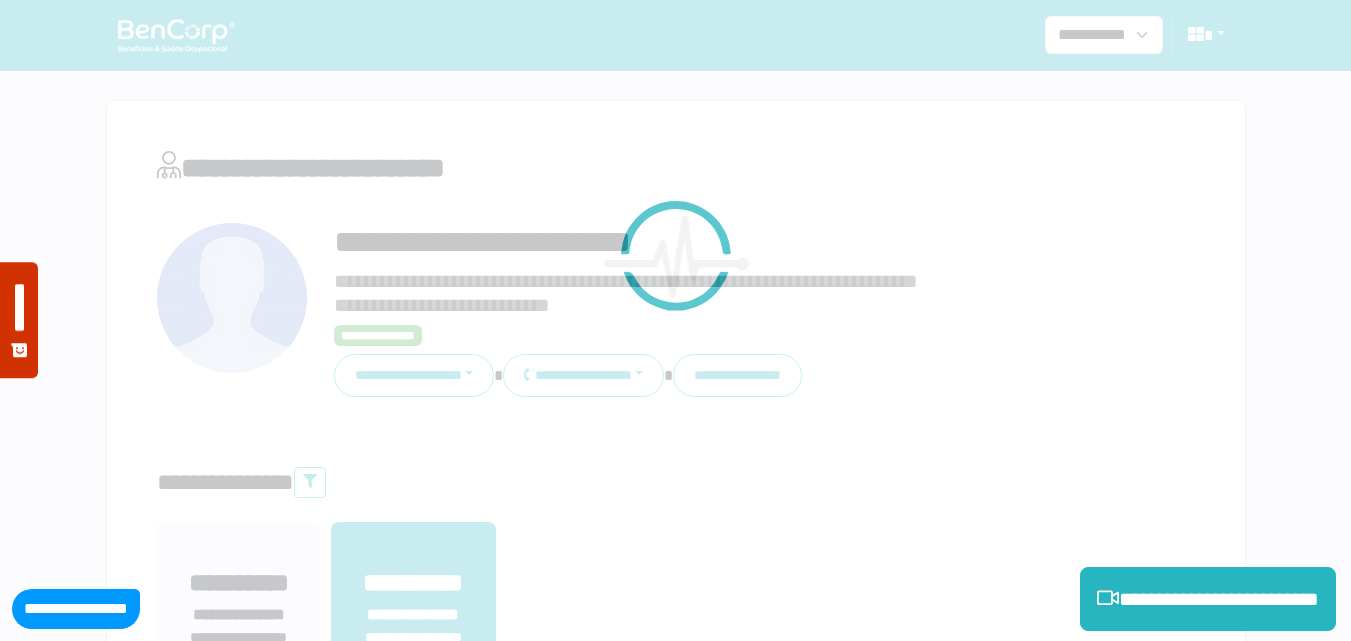 scroll, scrollTop: 0, scrollLeft: 0, axis: both 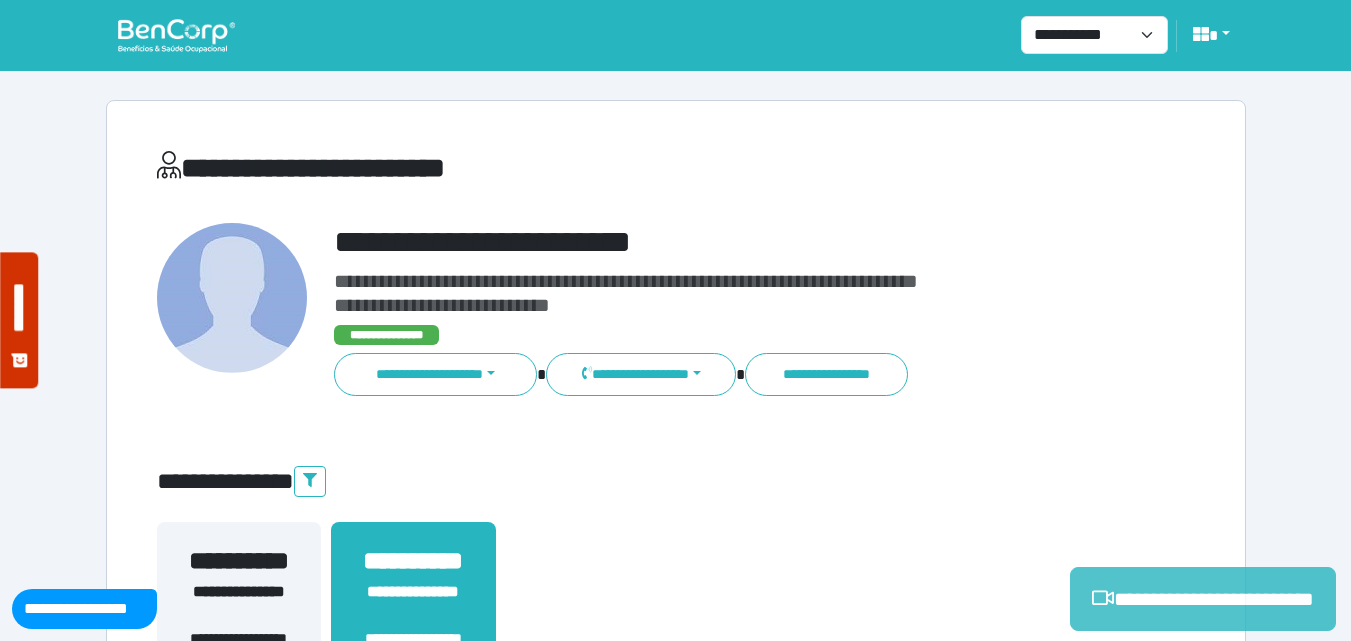 click on "**********" at bounding box center (1203, 599) 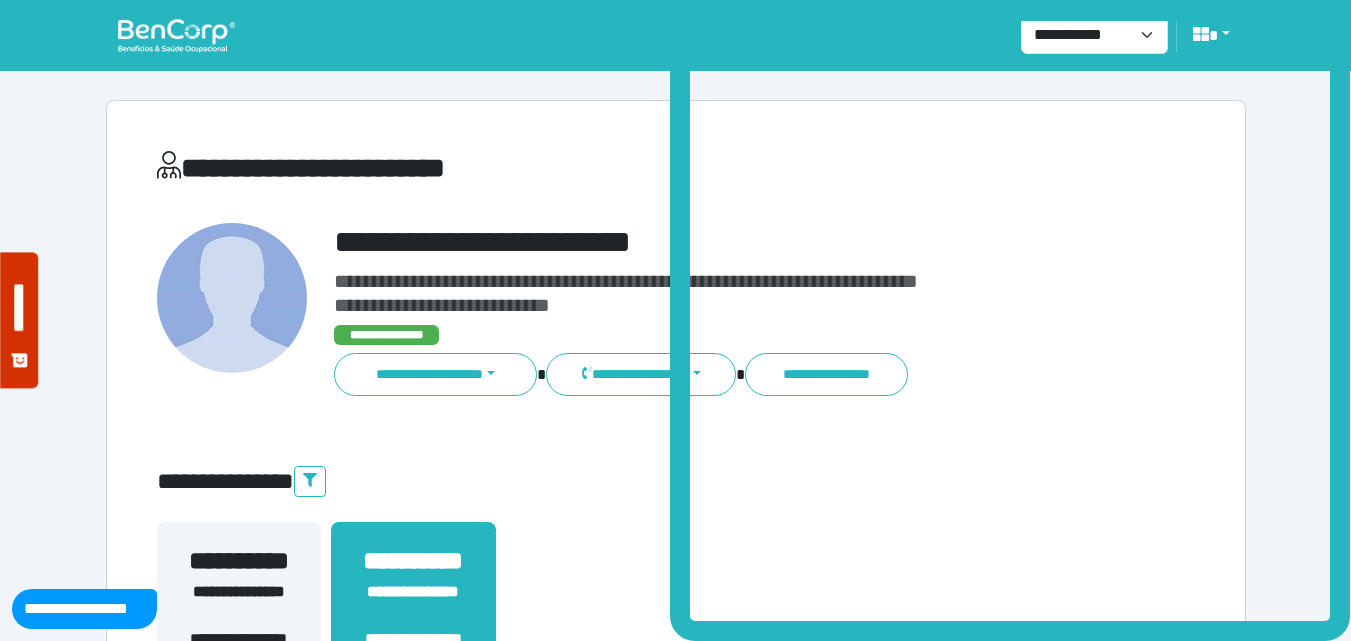 drag, startPoint x: 468, startPoint y: 173, endPoint x: 417, endPoint y: 106, distance: 84.20214 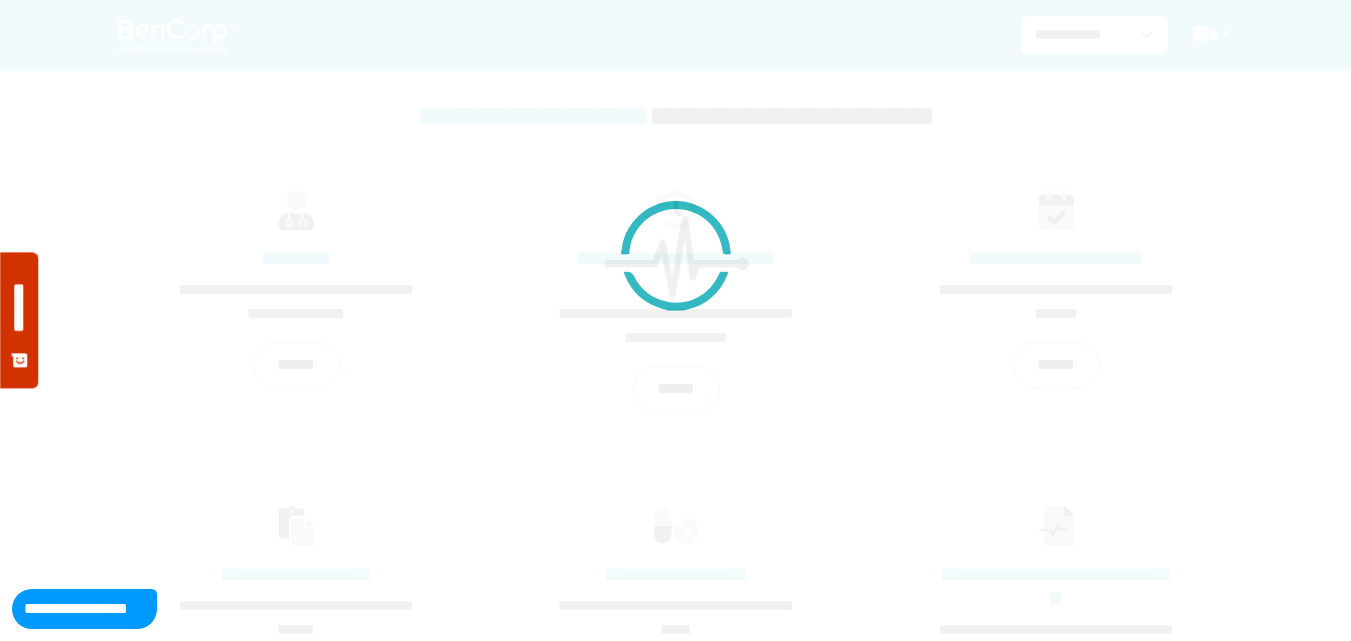 scroll, scrollTop: 0, scrollLeft: 0, axis: both 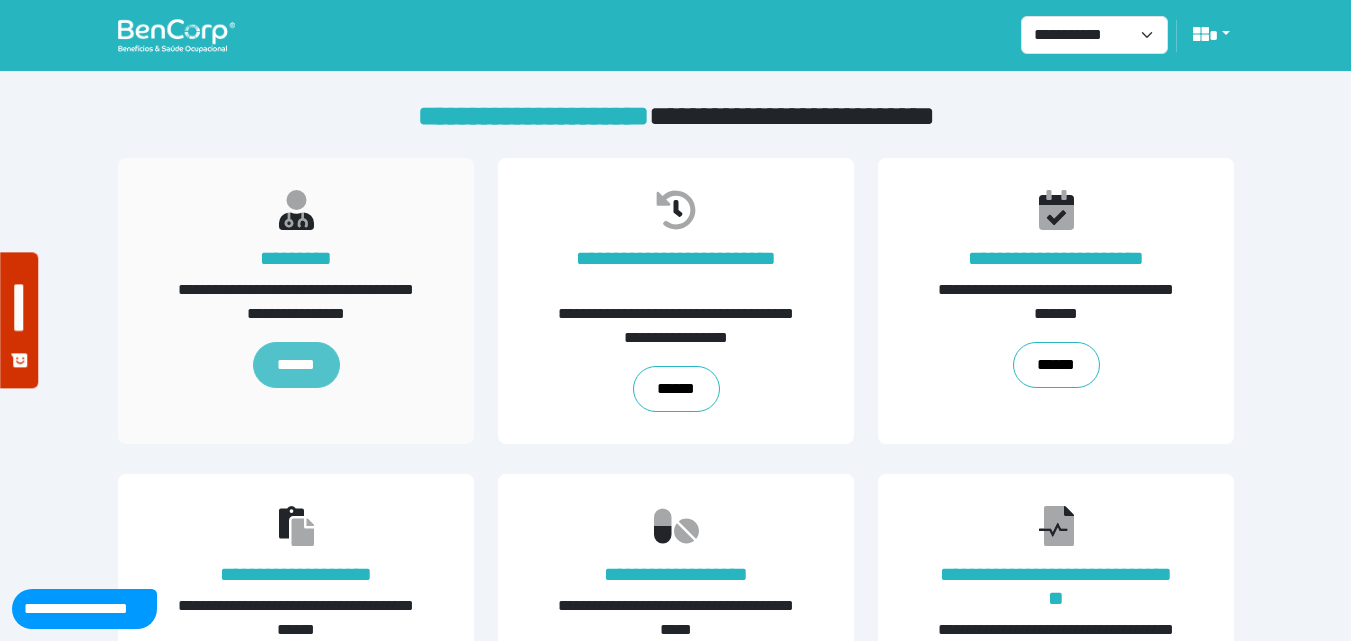 click on "******" at bounding box center (295, 365) 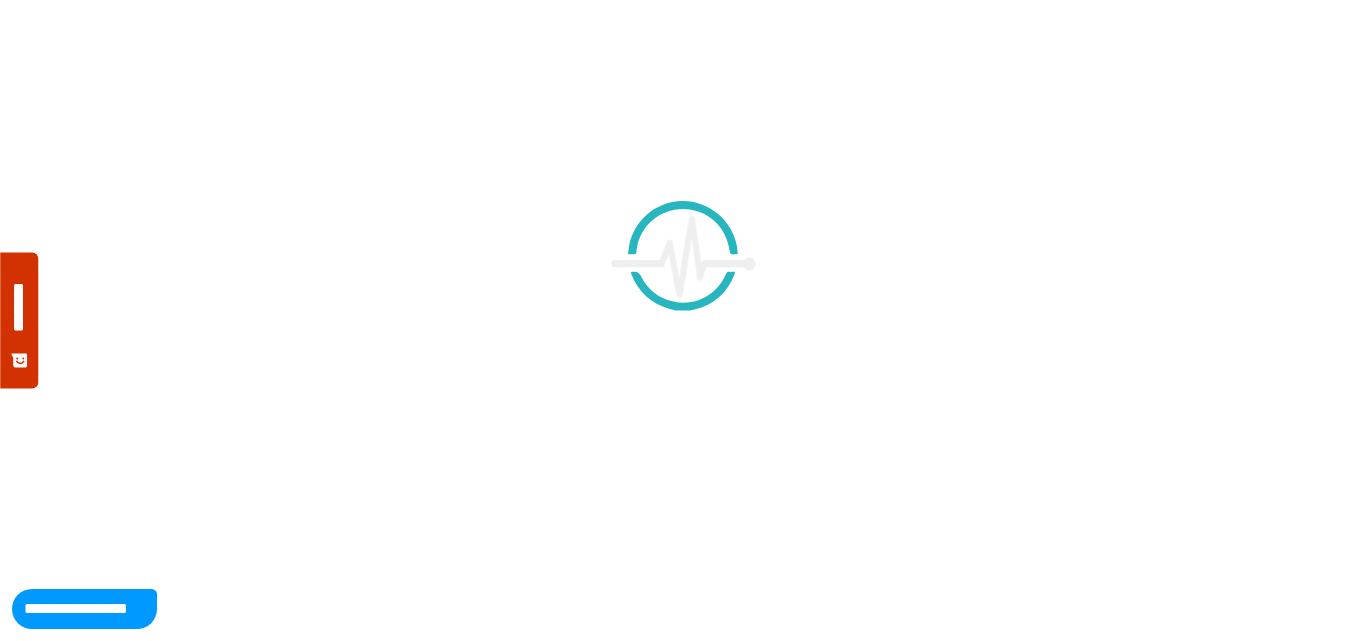 scroll, scrollTop: 0, scrollLeft: 0, axis: both 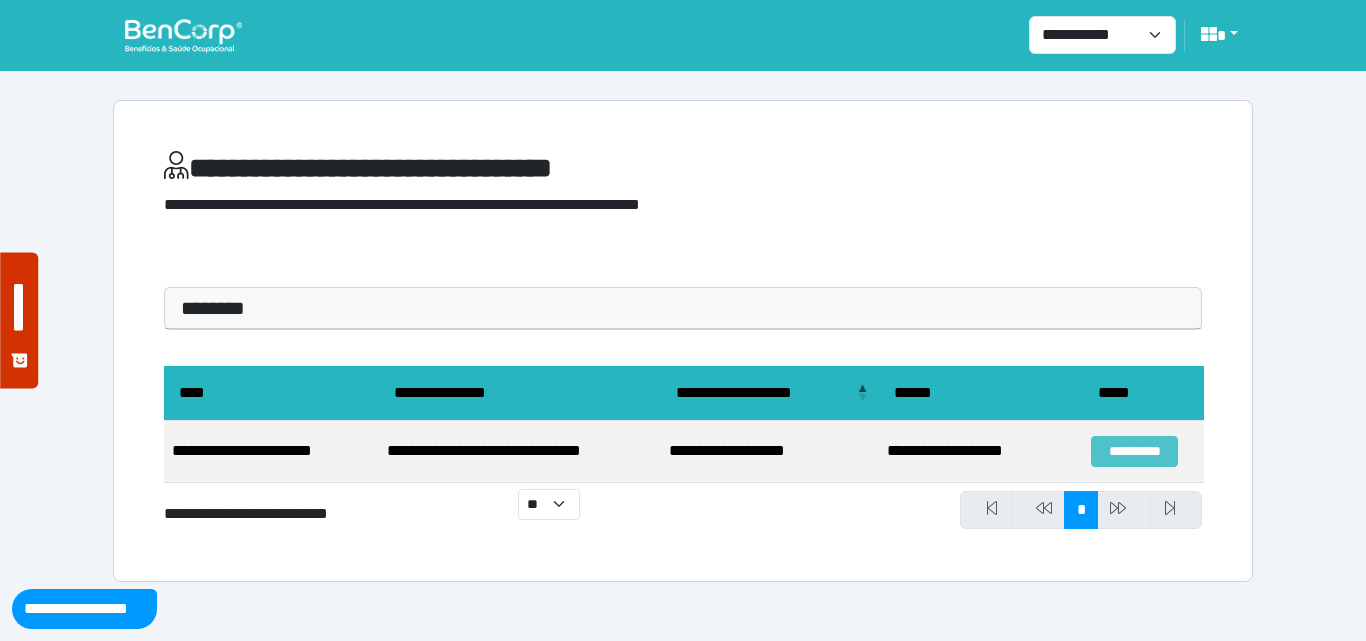 click on "**********" at bounding box center [1134, 451] 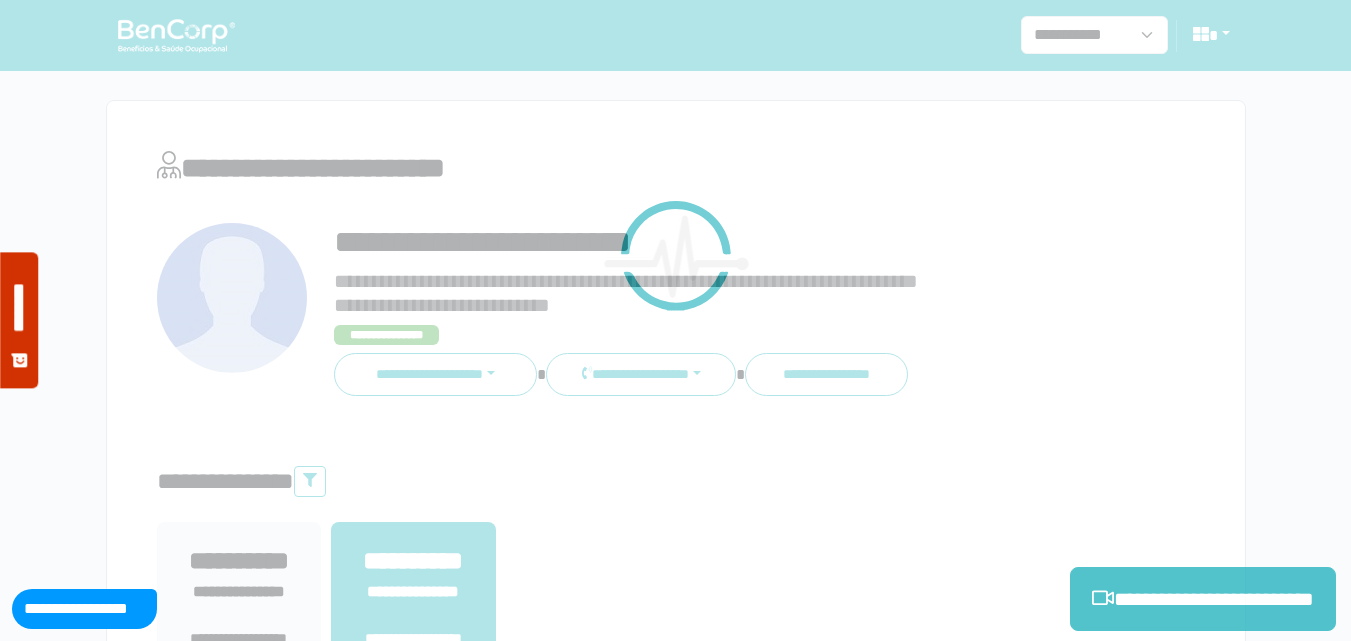 scroll, scrollTop: 0, scrollLeft: 0, axis: both 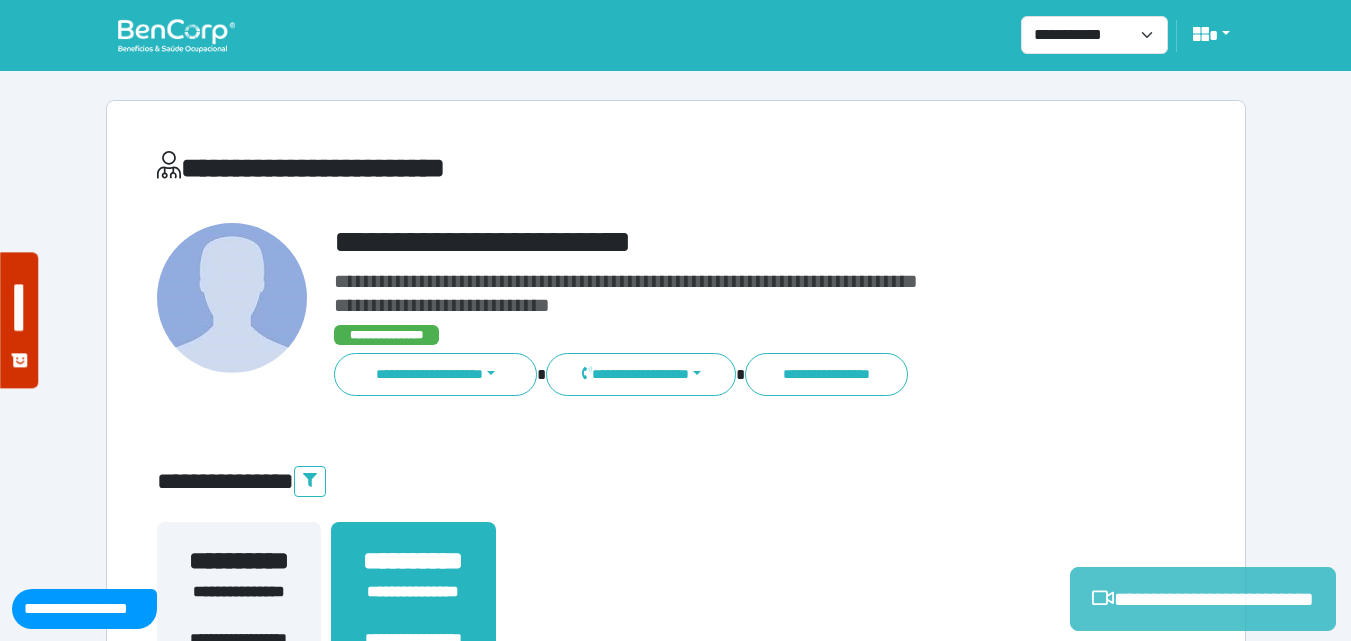 click on "**********" at bounding box center (1203, 599) 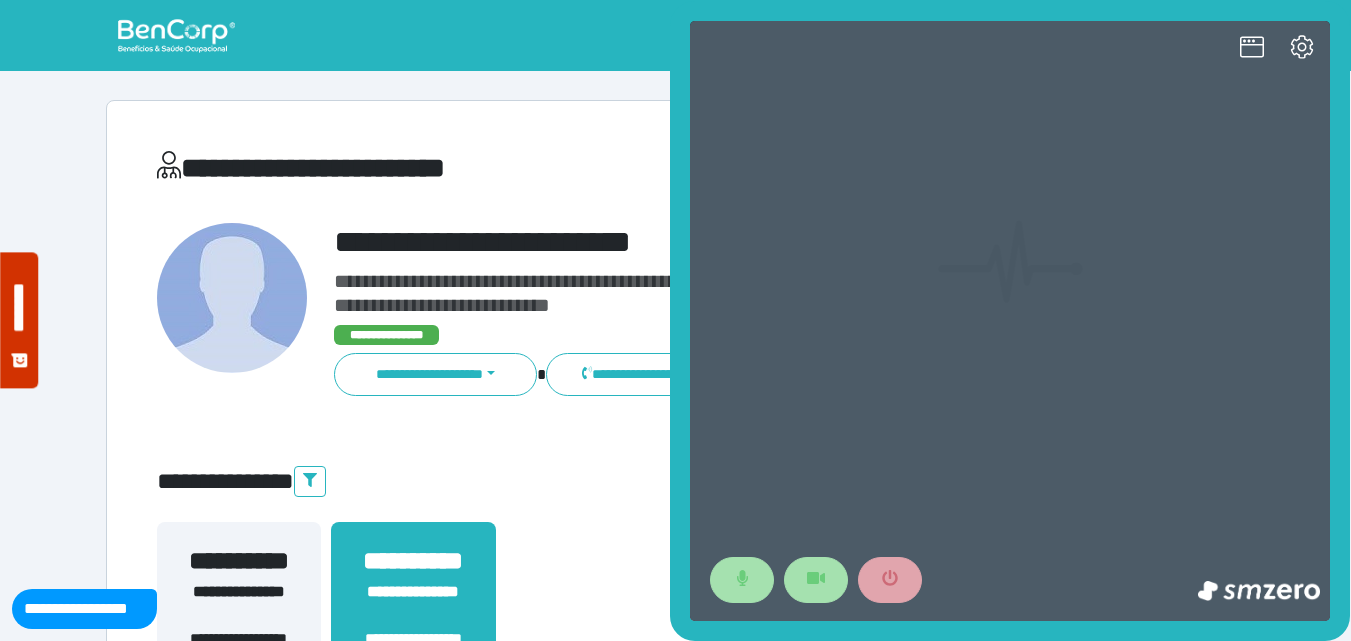 scroll, scrollTop: 0, scrollLeft: 0, axis: both 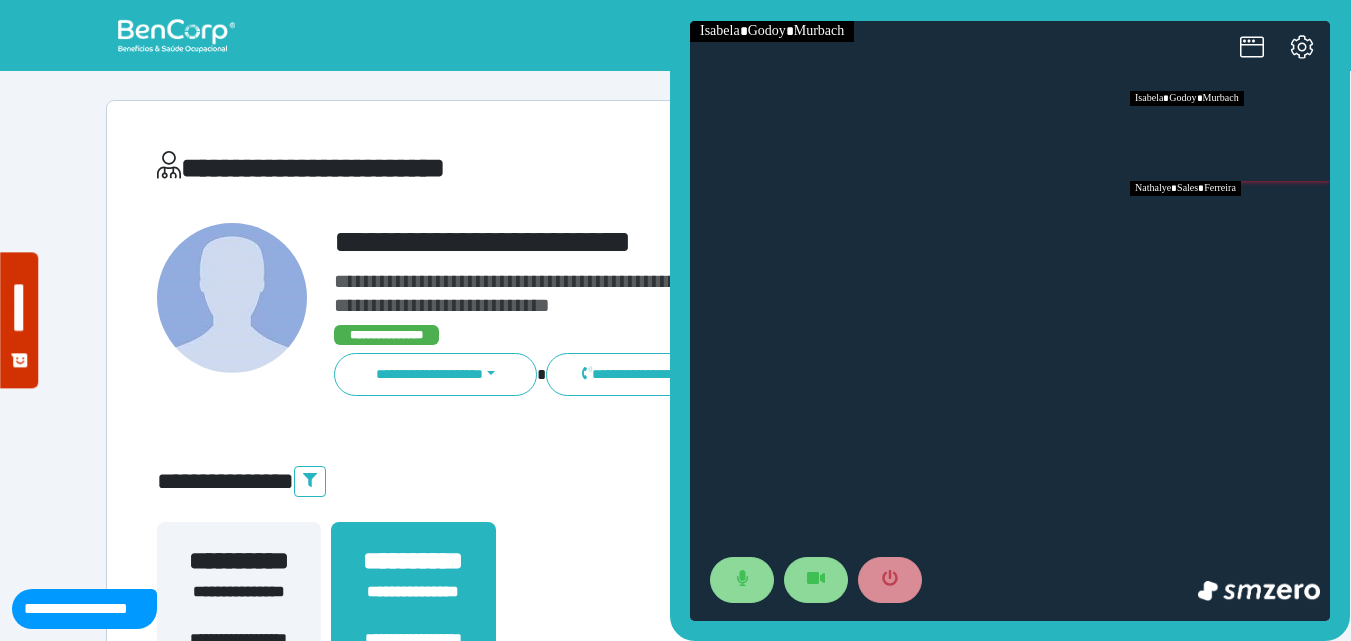 click at bounding box center [1230, 226] 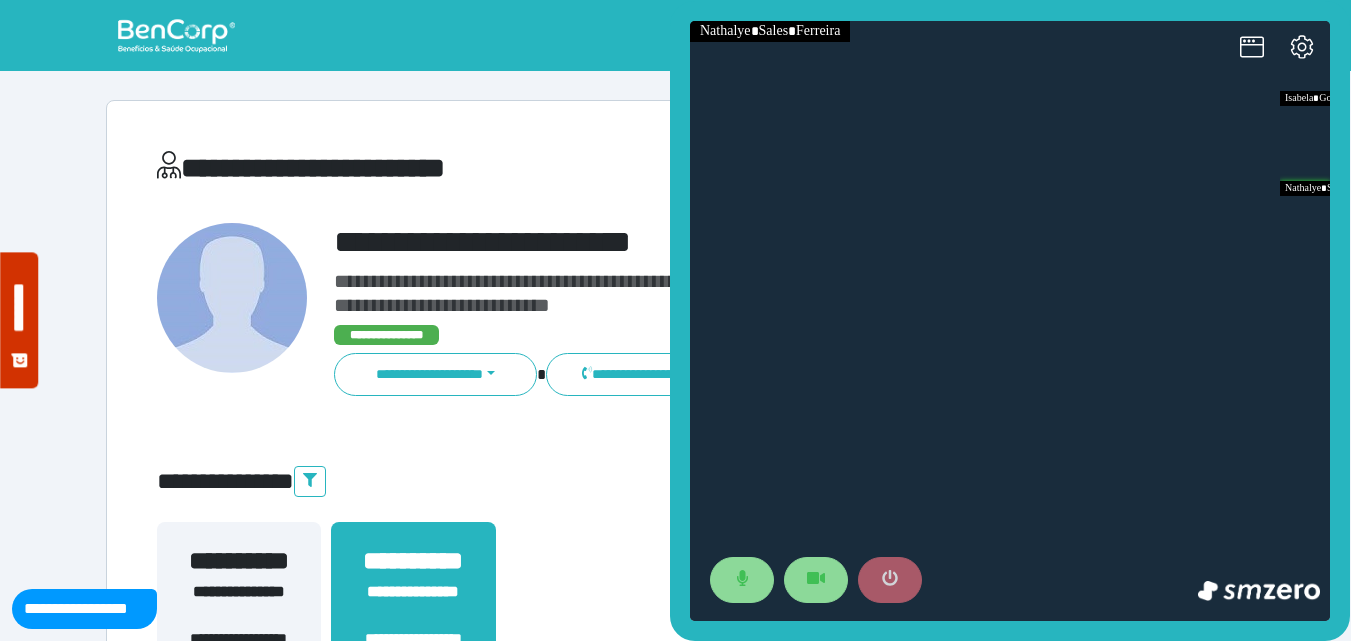 click at bounding box center (890, 580) 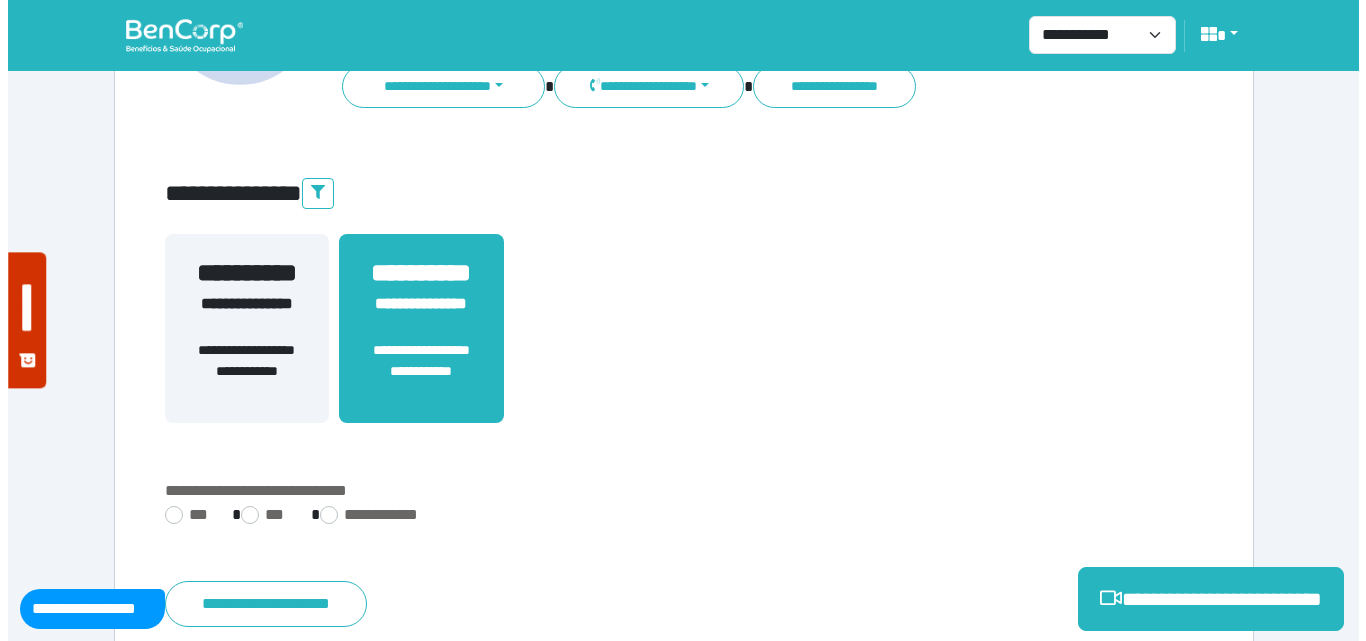 scroll, scrollTop: 495, scrollLeft: 0, axis: vertical 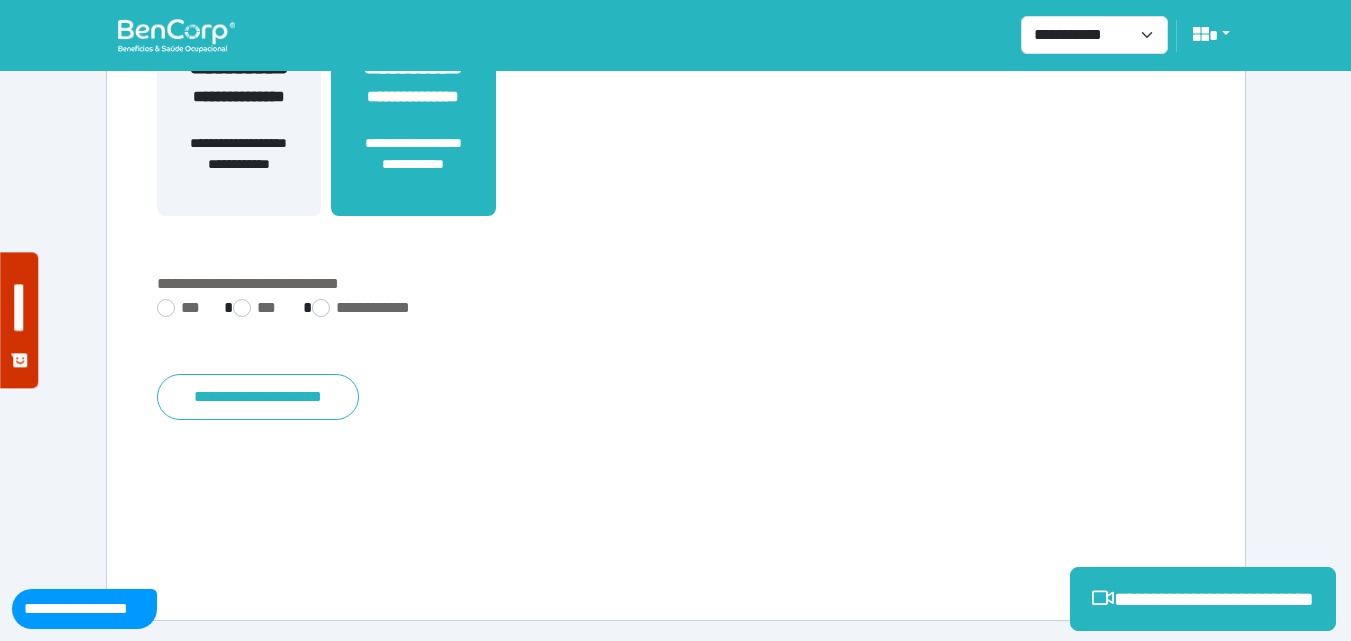 click on "**********" at bounding box center [676, 298] 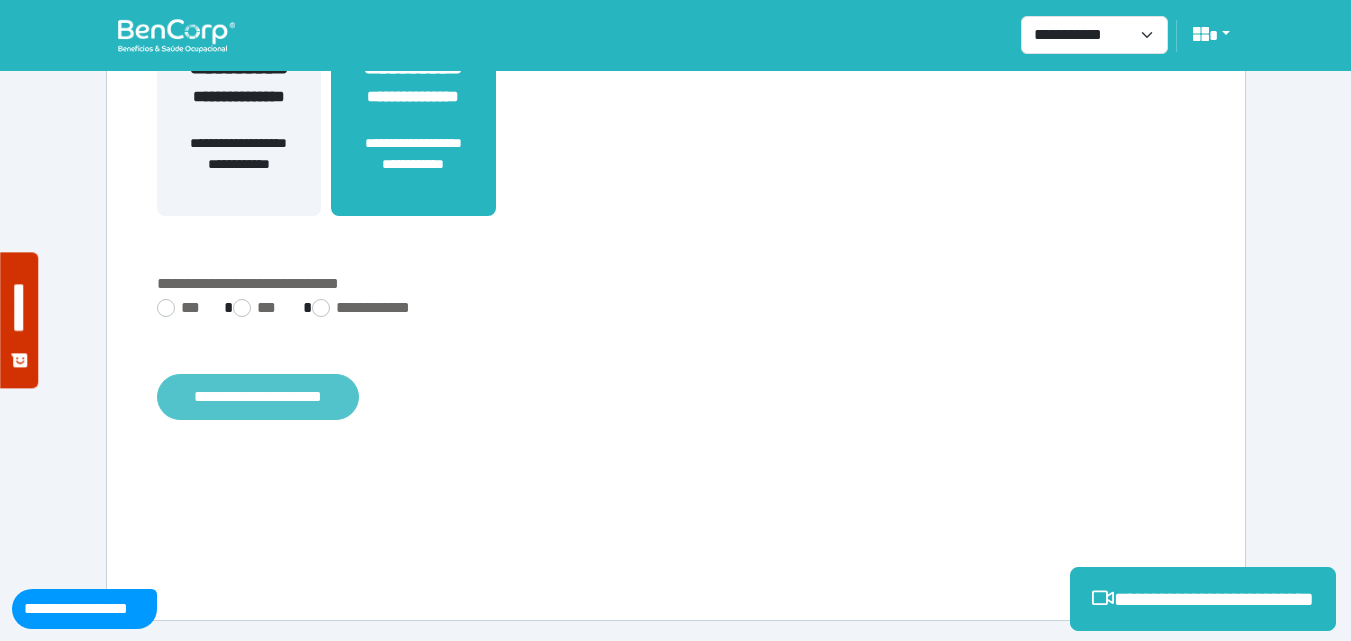 click on "**********" at bounding box center [258, 397] 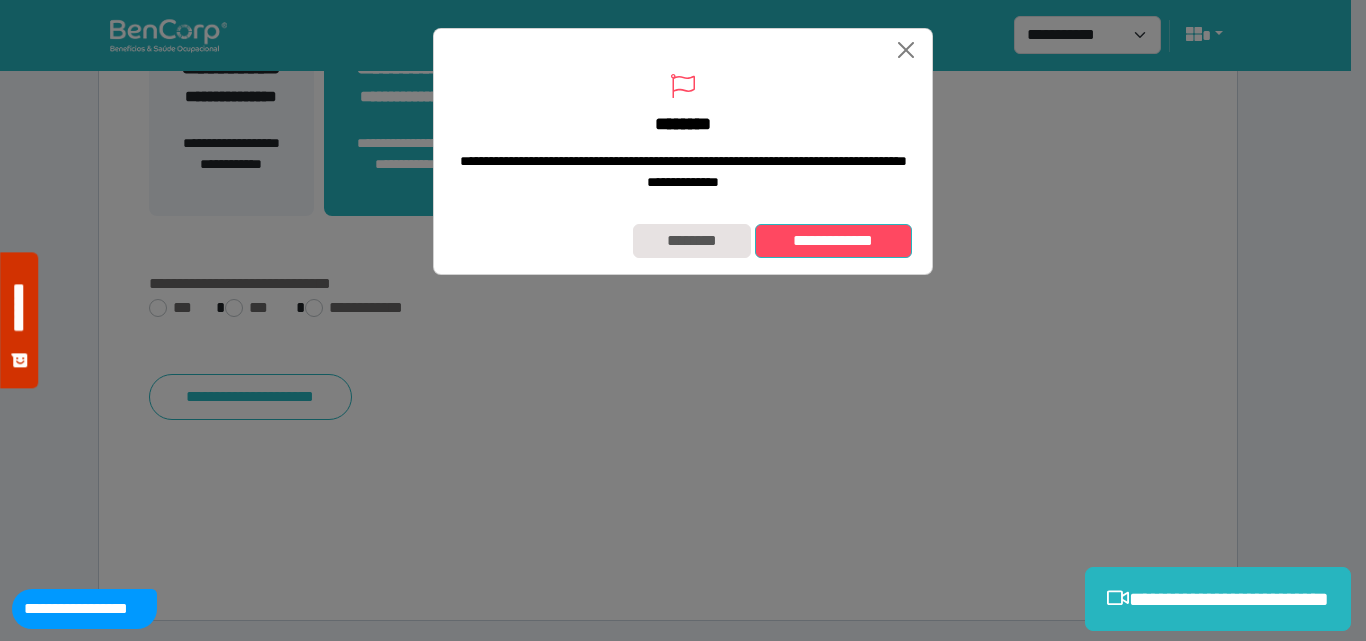 click on "**********" at bounding box center [833, 241] 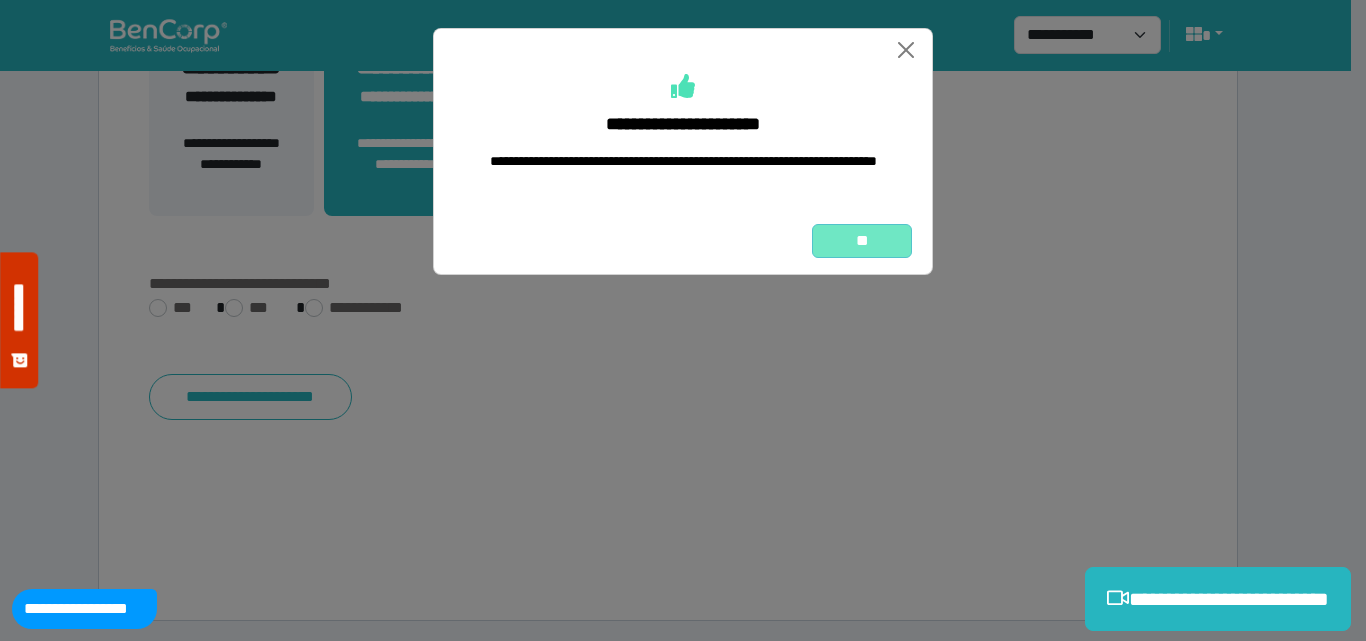 click on "**" at bounding box center (862, 241) 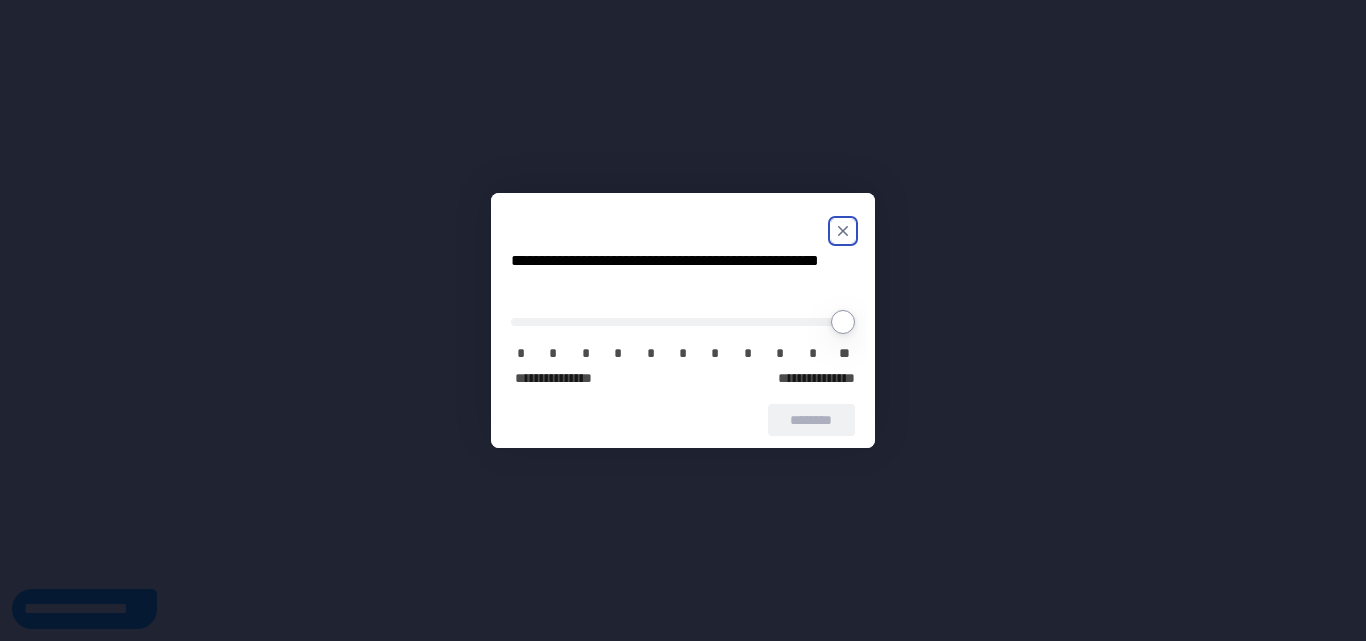 scroll, scrollTop: 0, scrollLeft: 0, axis: both 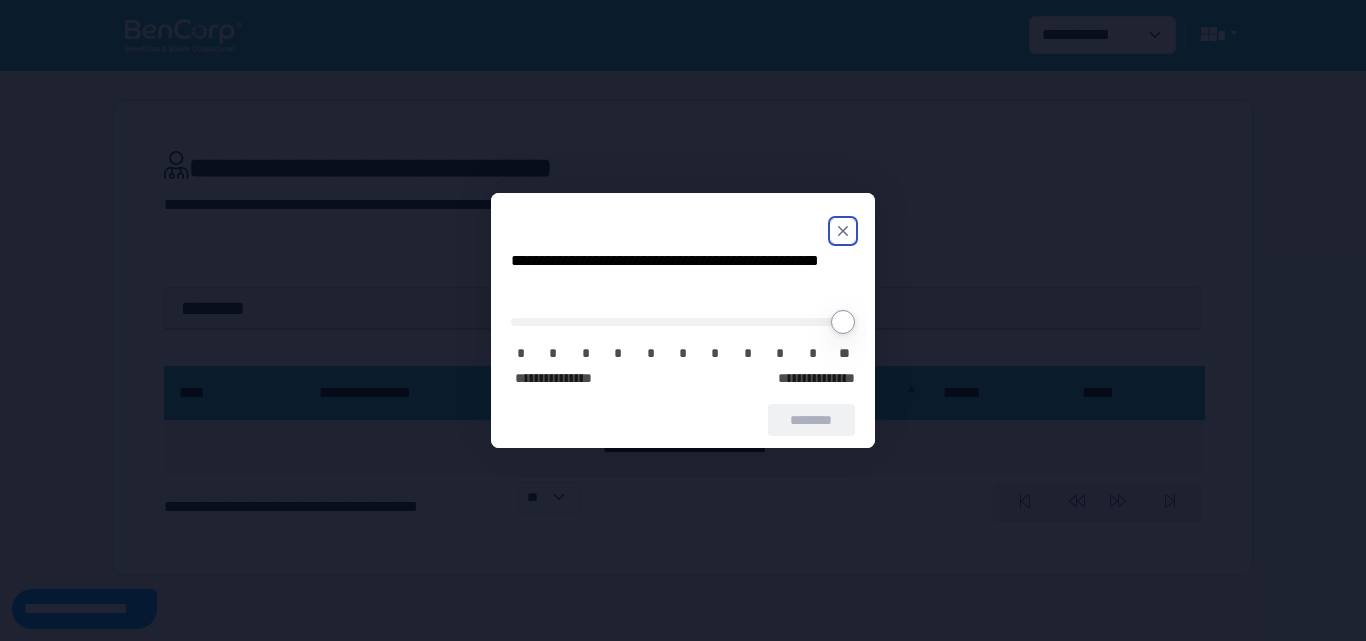 click 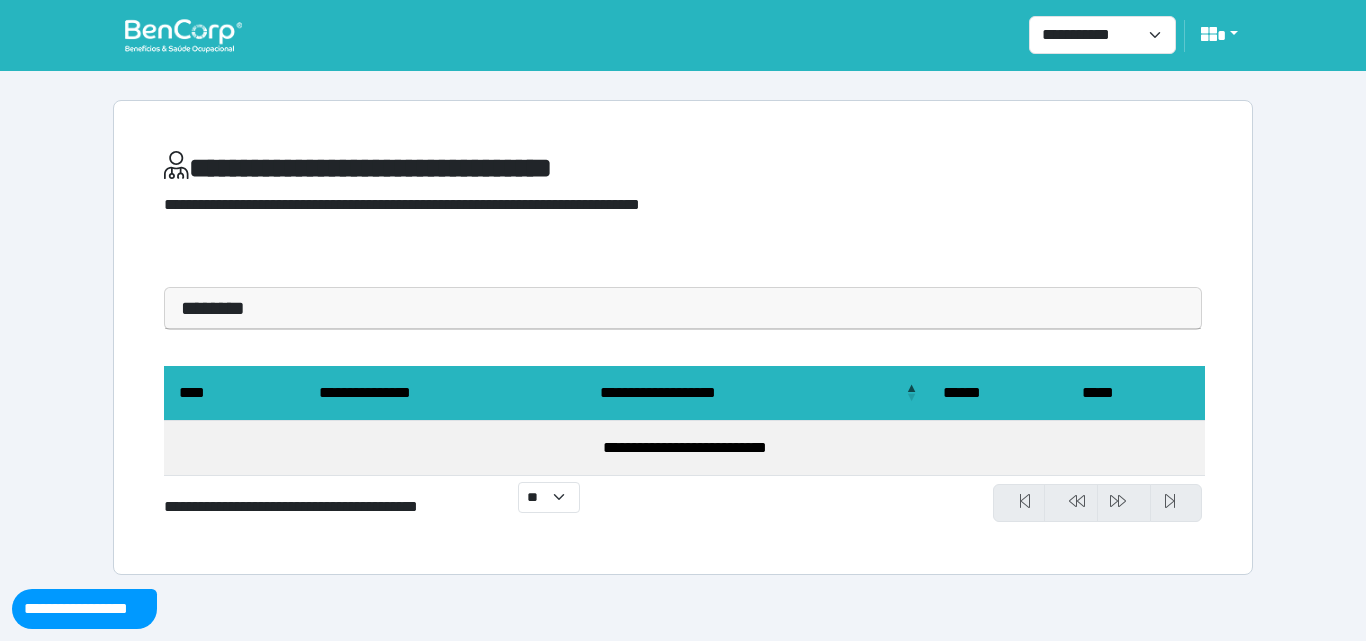 click at bounding box center (183, 35) 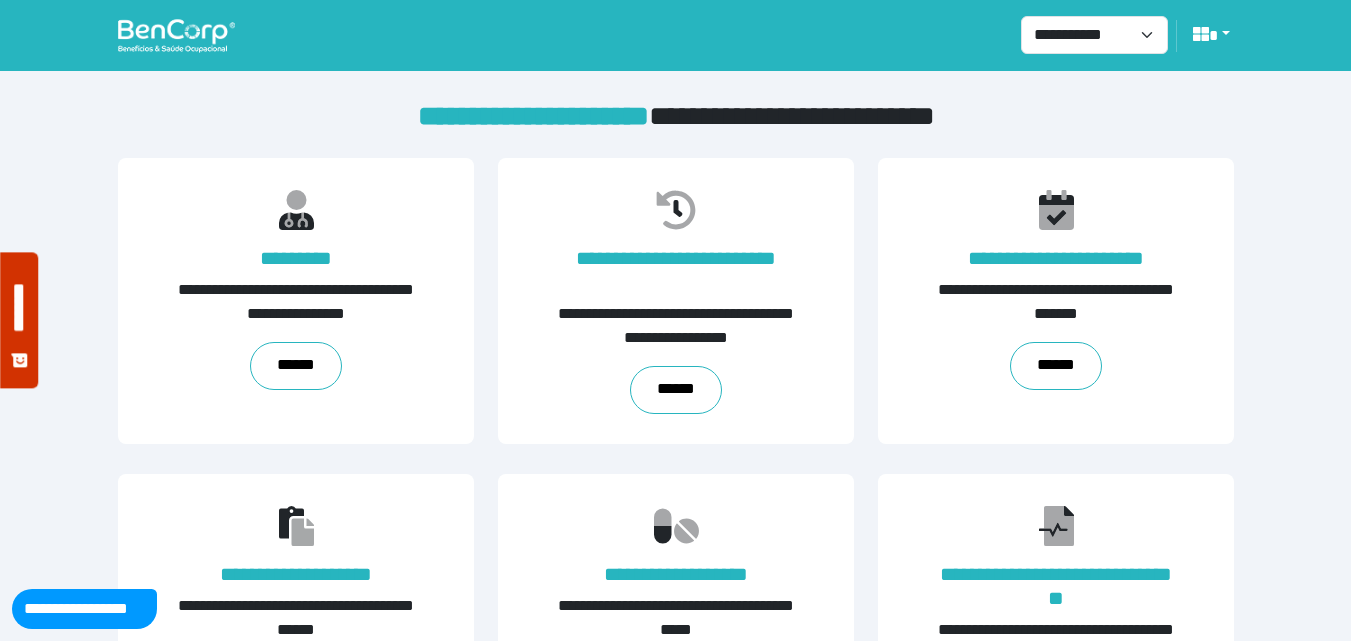 scroll, scrollTop: 455, scrollLeft: 0, axis: vertical 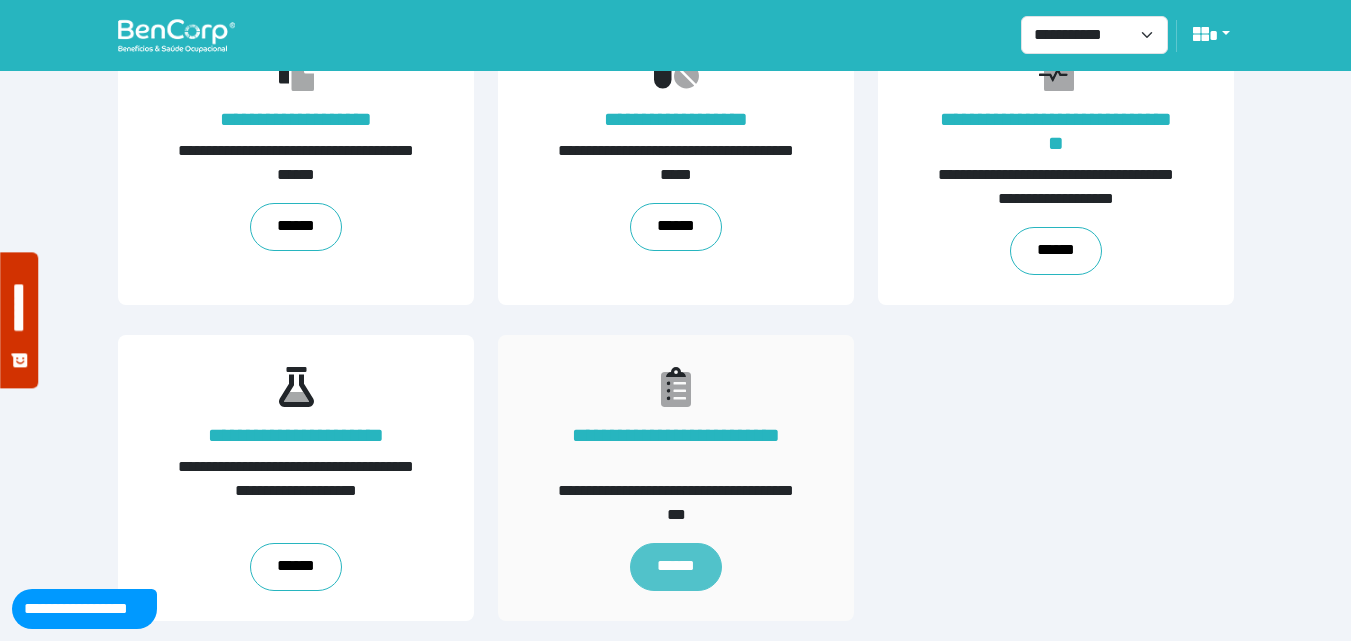 click on "******" at bounding box center [675, 567] 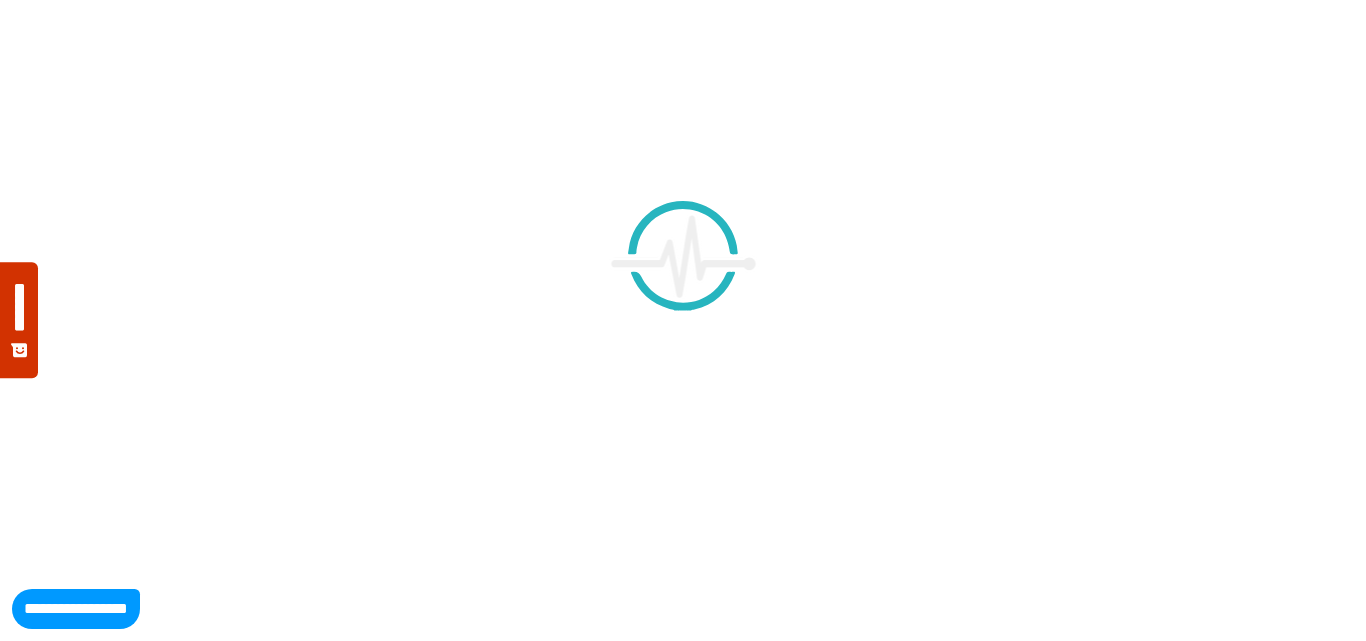 scroll, scrollTop: 0, scrollLeft: 0, axis: both 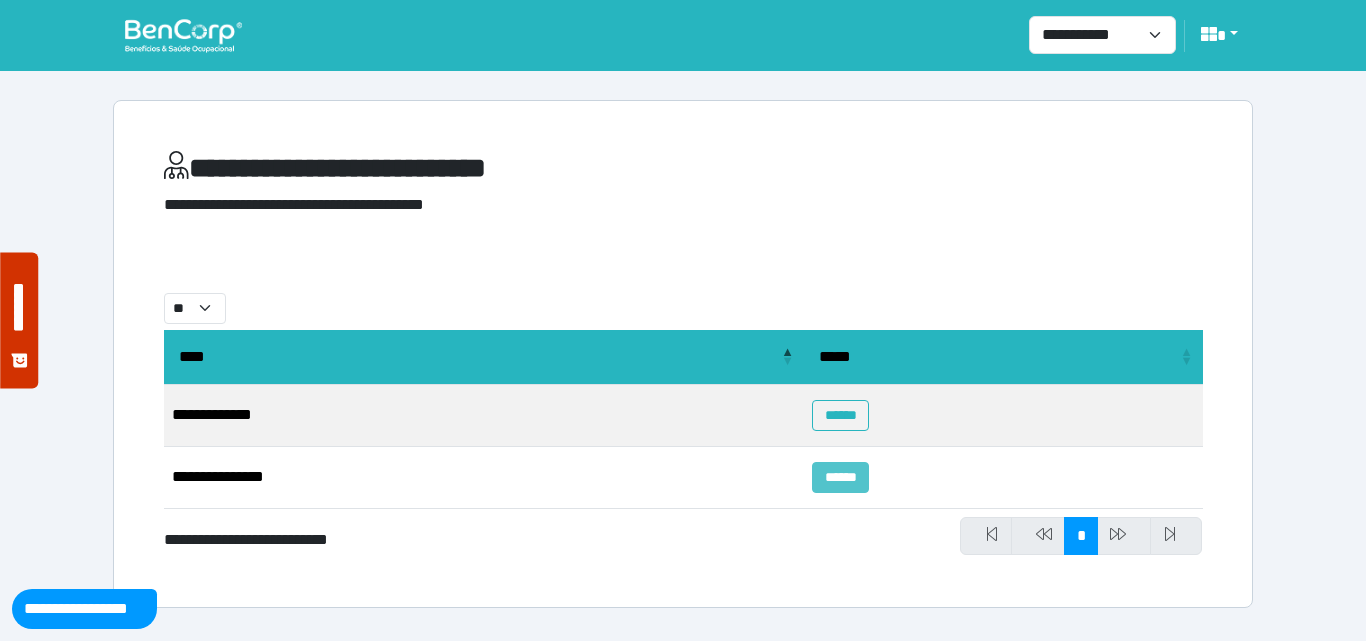 click on "******" at bounding box center (840, 477) 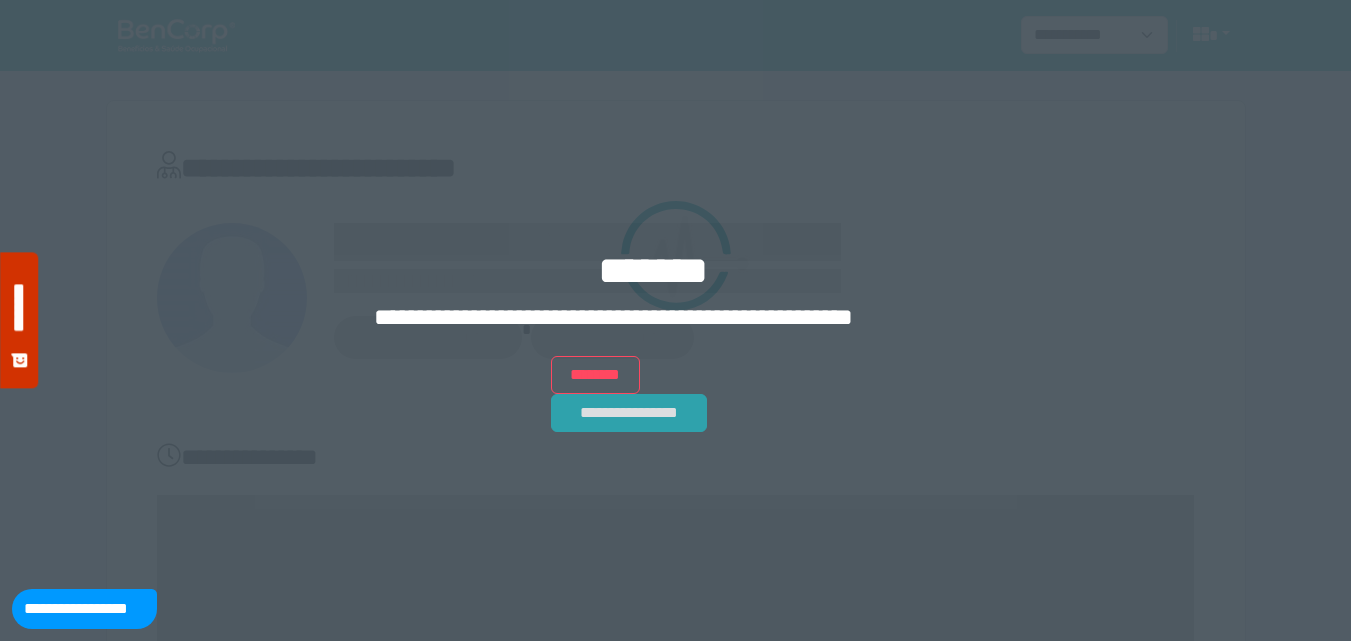 scroll, scrollTop: 0, scrollLeft: 0, axis: both 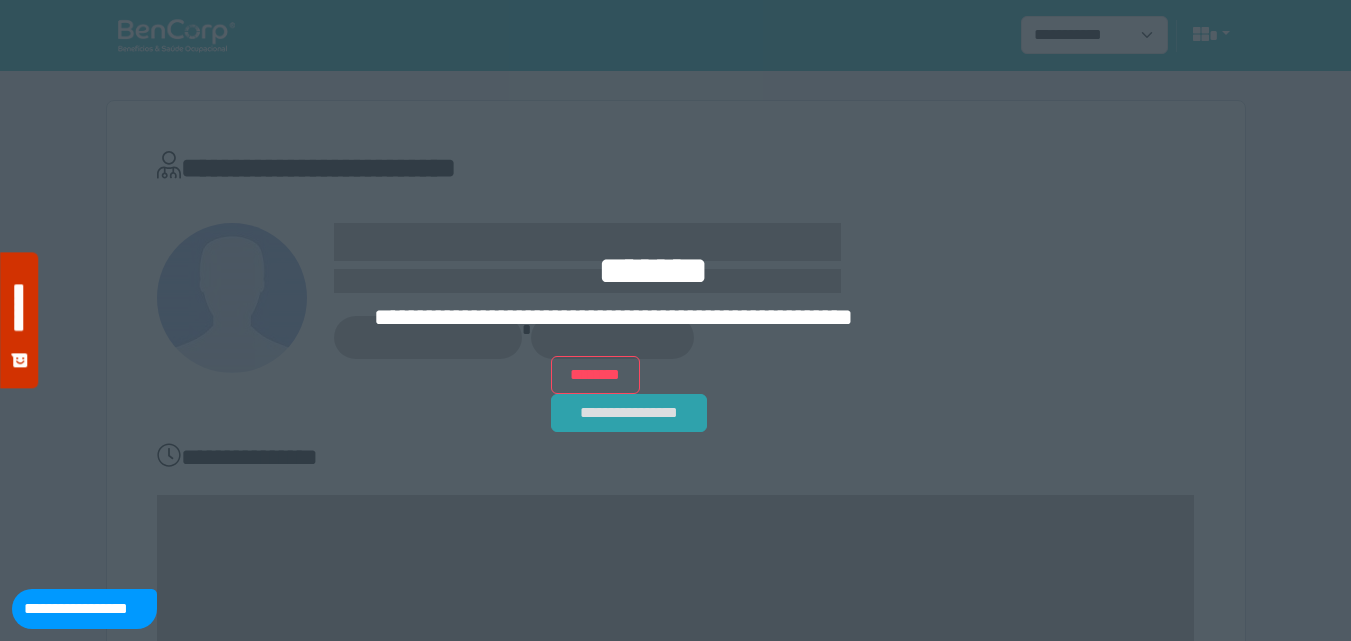 click on "**********" at bounding box center (629, 413) 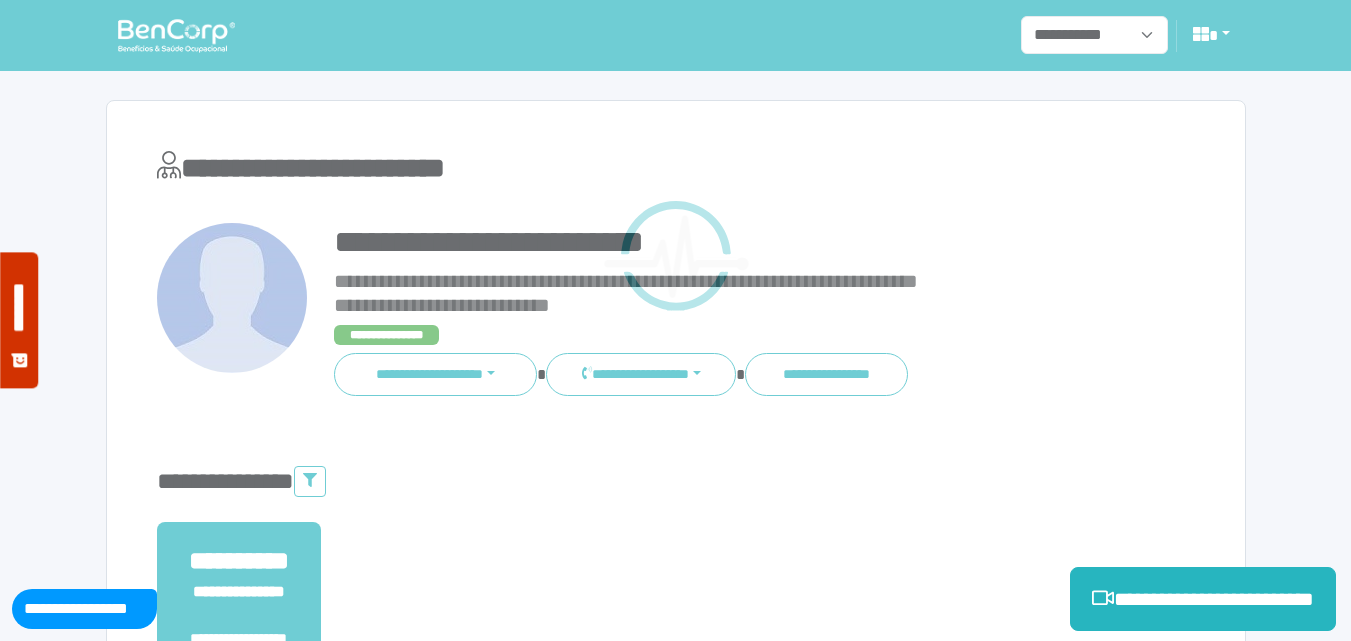 scroll, scrollTop: 0, scrollLeft: 0, axis: both 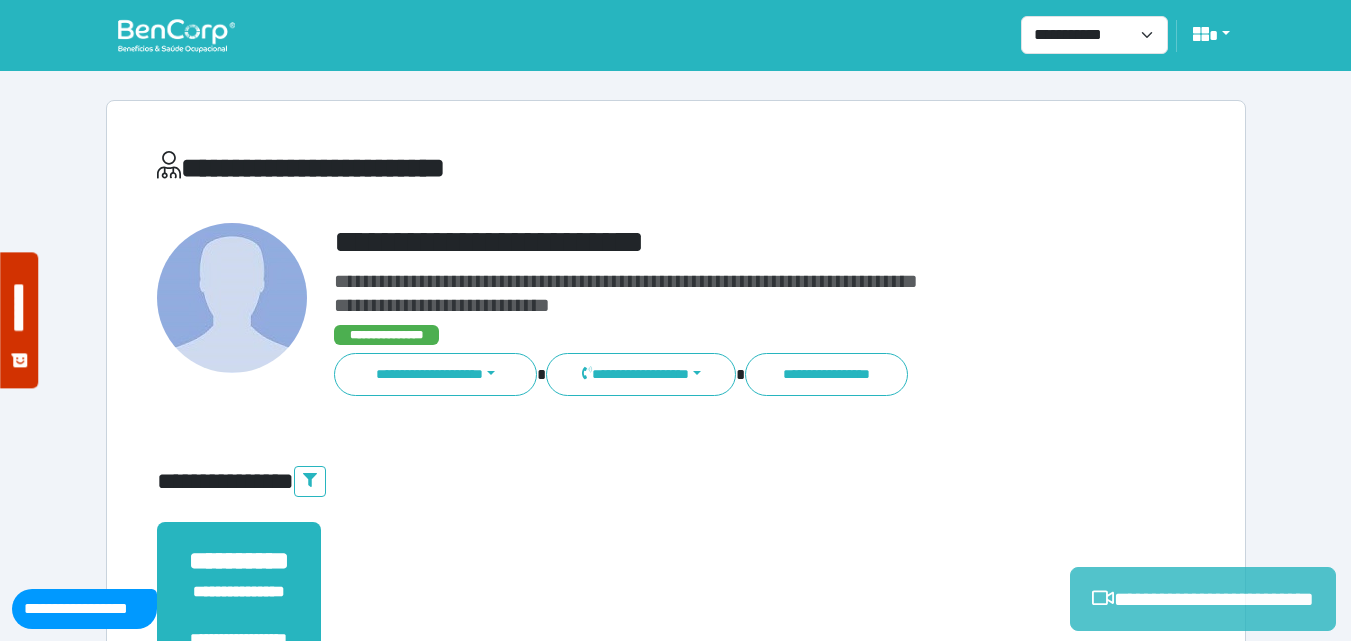 click on "**********" at bounding box center (1203, 599) 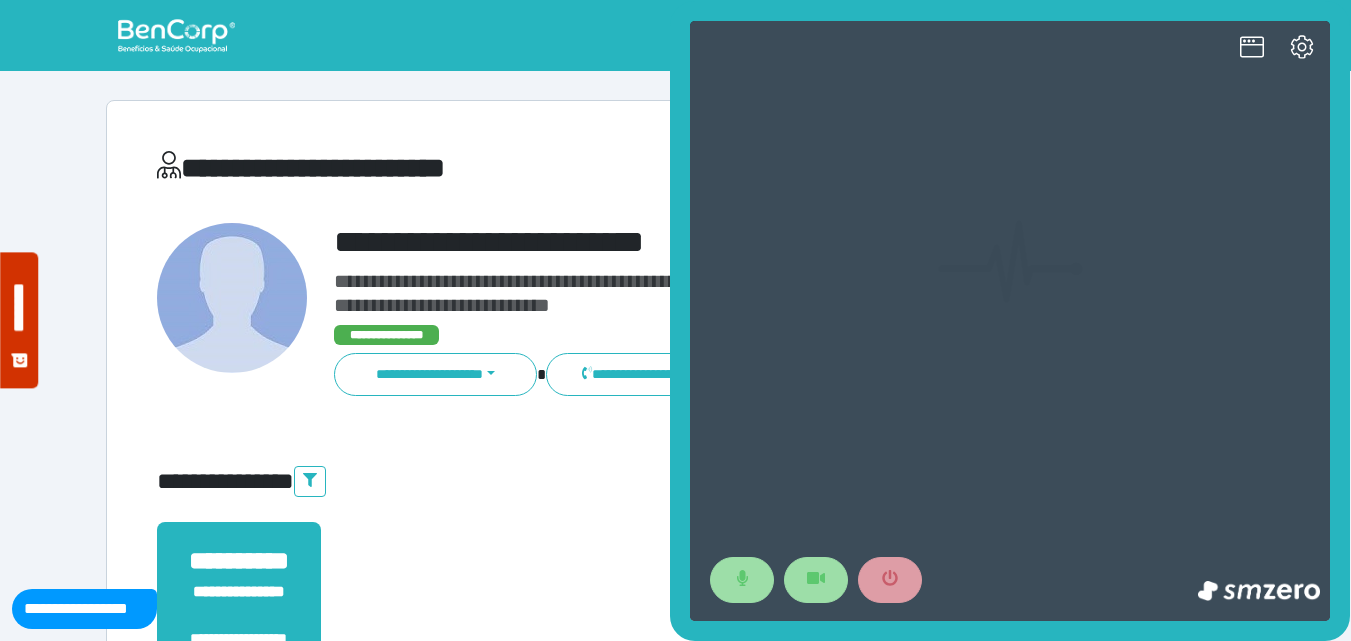 scroll, scrollTop: 0, scrollLeft: 0, axis: both 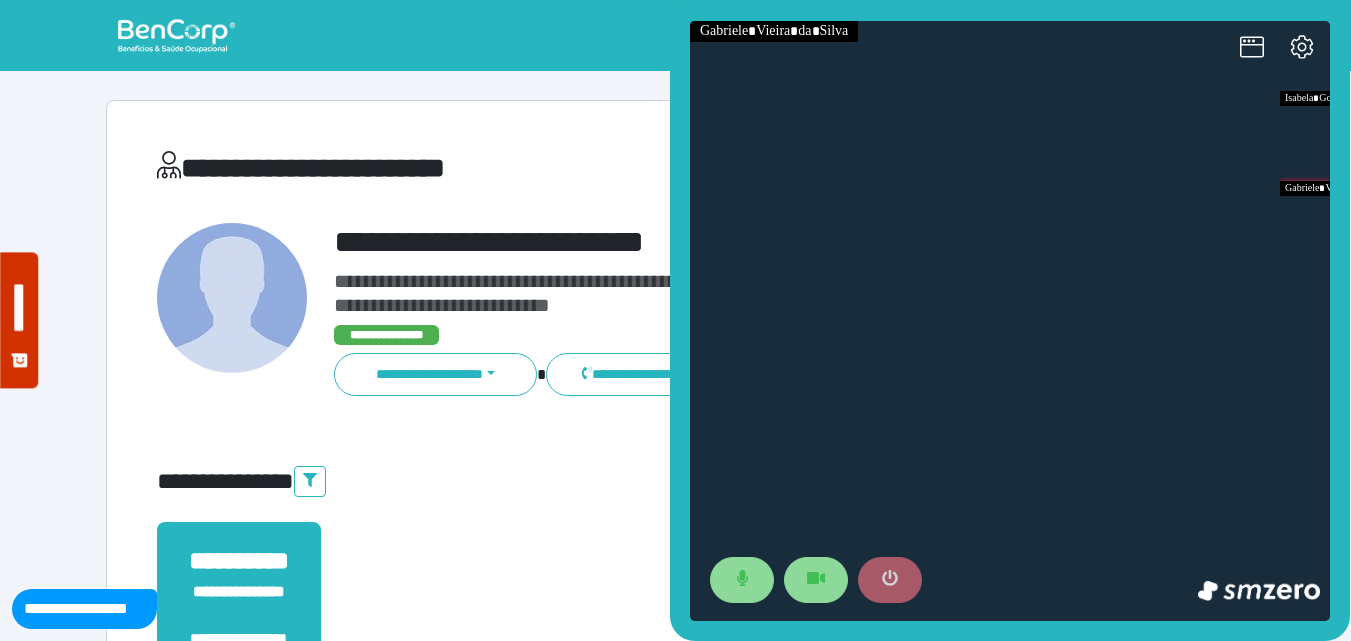 click at bounding box center (890, 580) 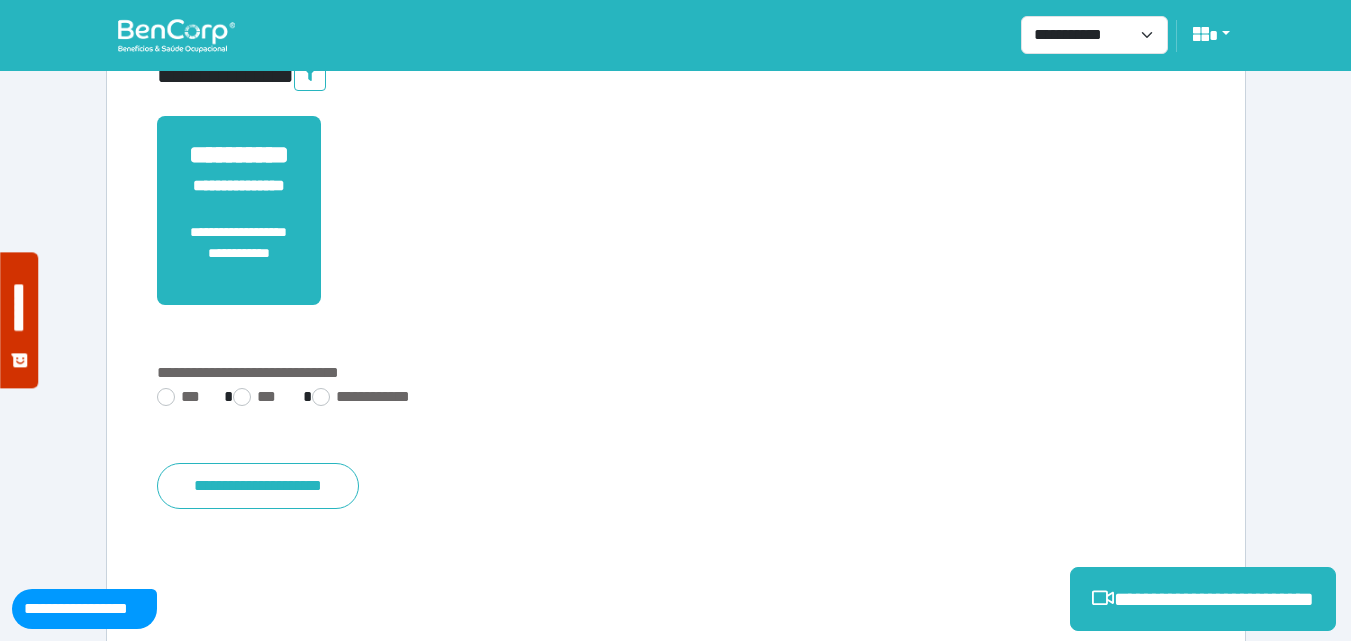 scroll, scrollTop: 495, scrollLeft: 0, axis: vertical 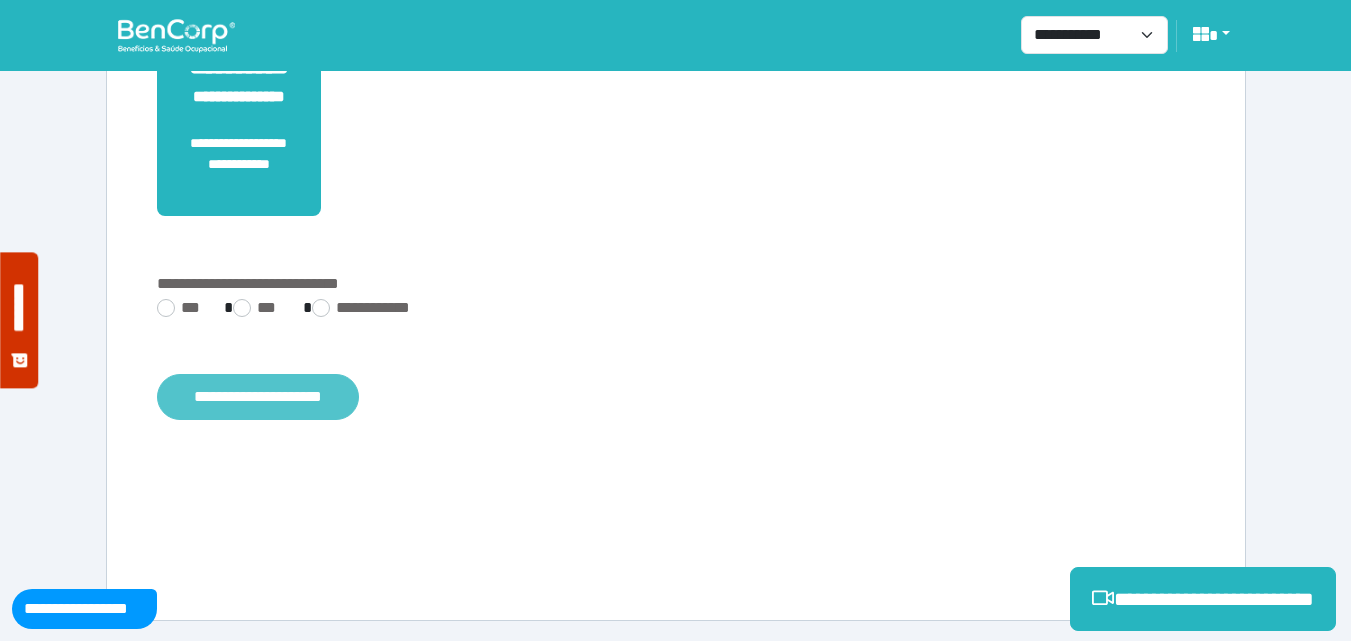 click on "**********" at bounding box center (258, 397) 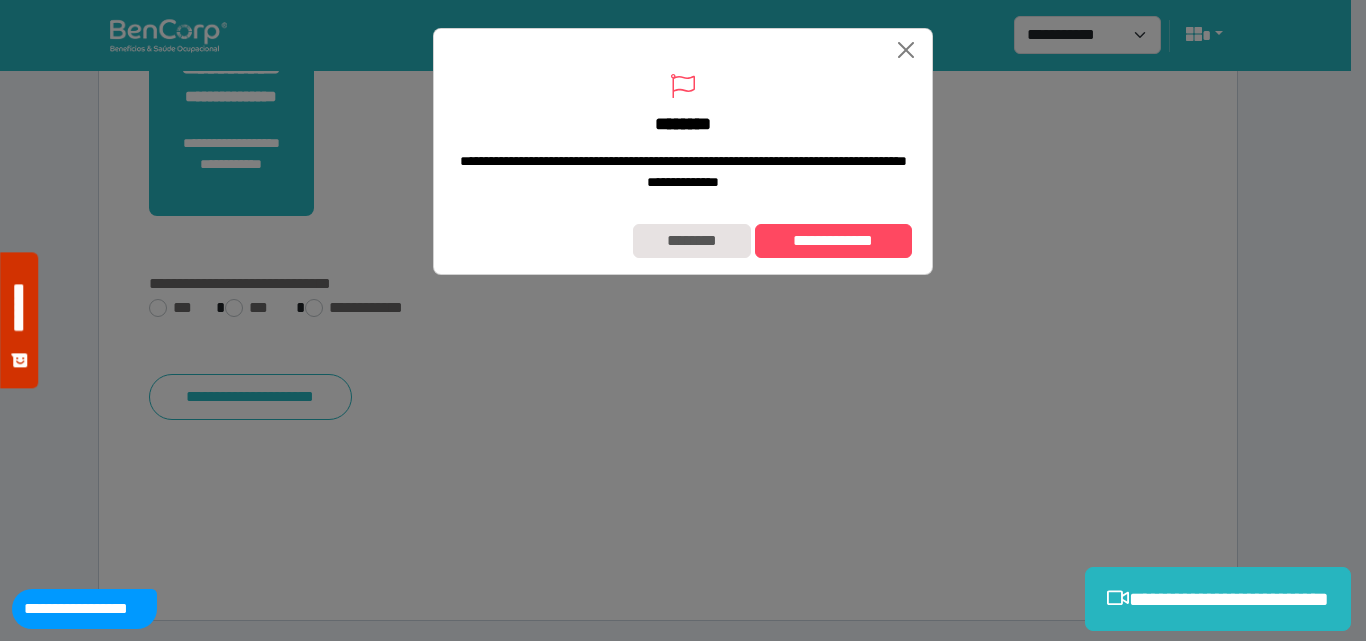 click on "**********" at bounding box center (683, 241) 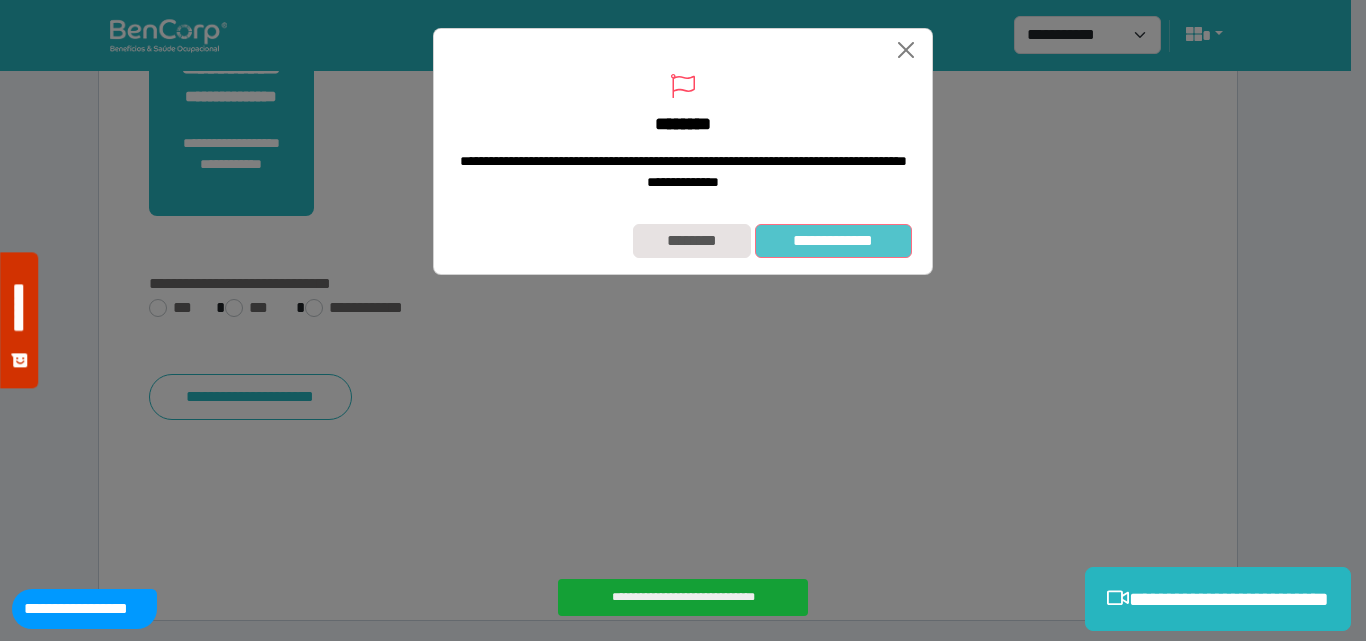 click on "**********" at bounding box center [833, 241] 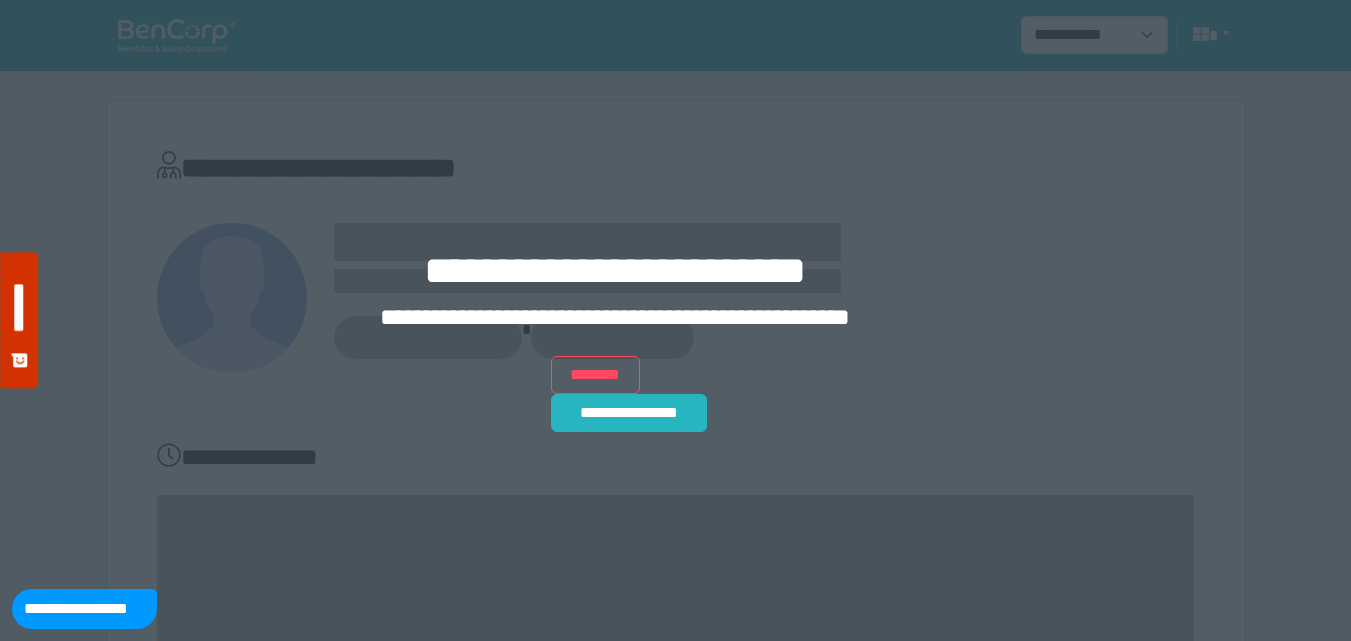 scroll, scrollTop: 0, scrollLeft: 0, axis: both 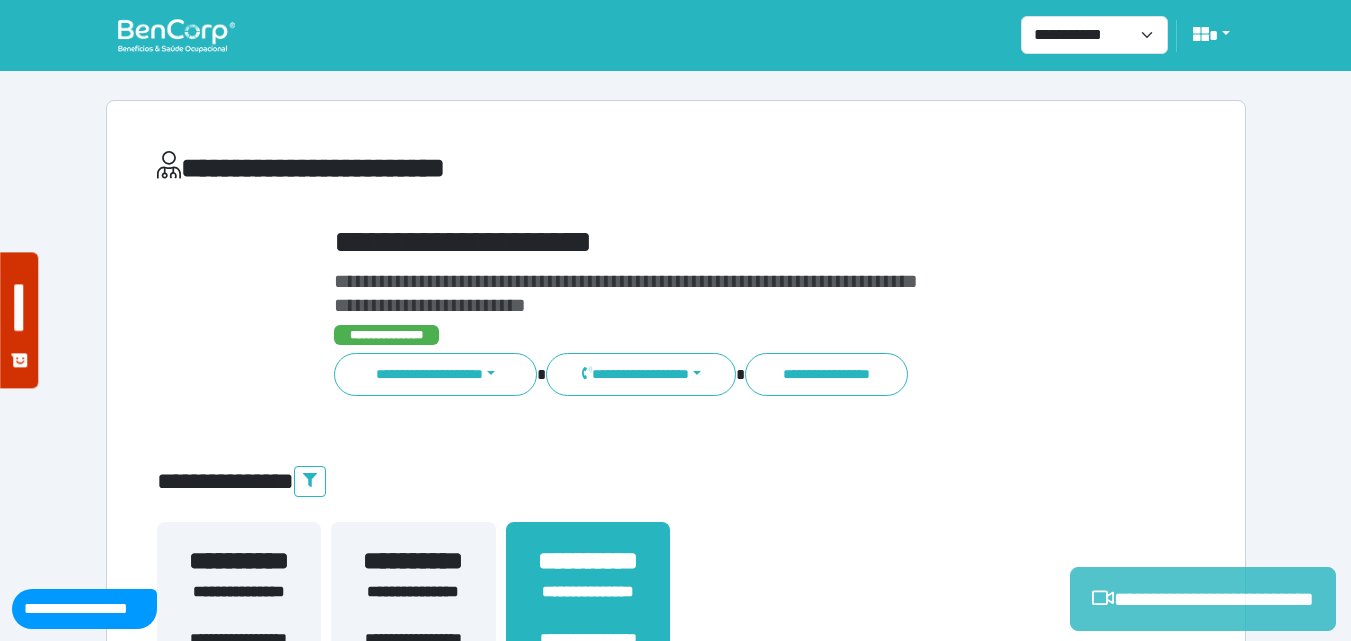 click on "**********" at bounding box center [1203, 599] 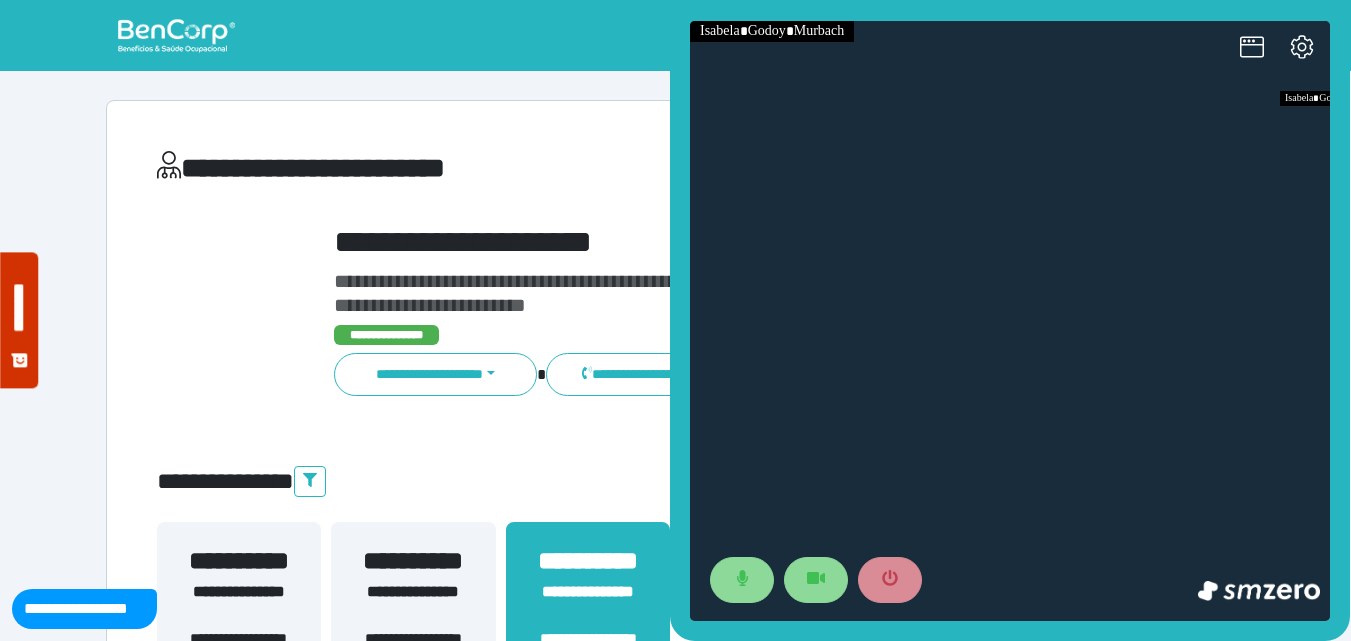 scroll, scrollTop: 0, scrollLeft: 0, axis: both 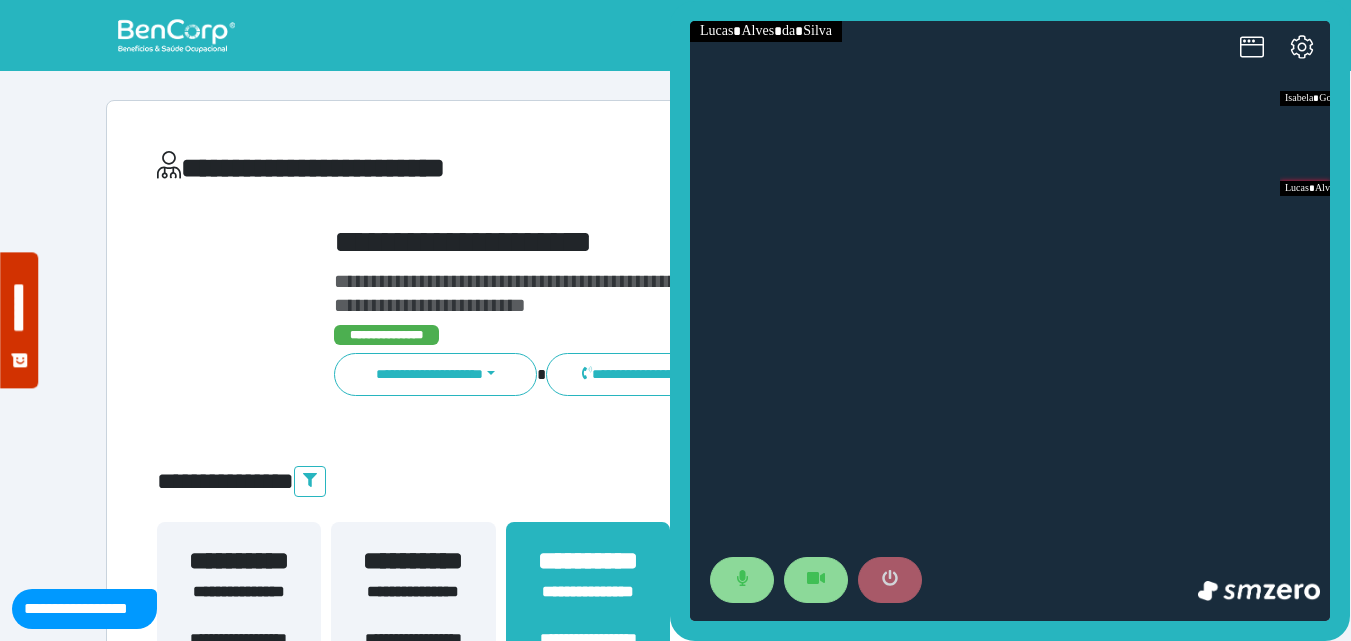 click 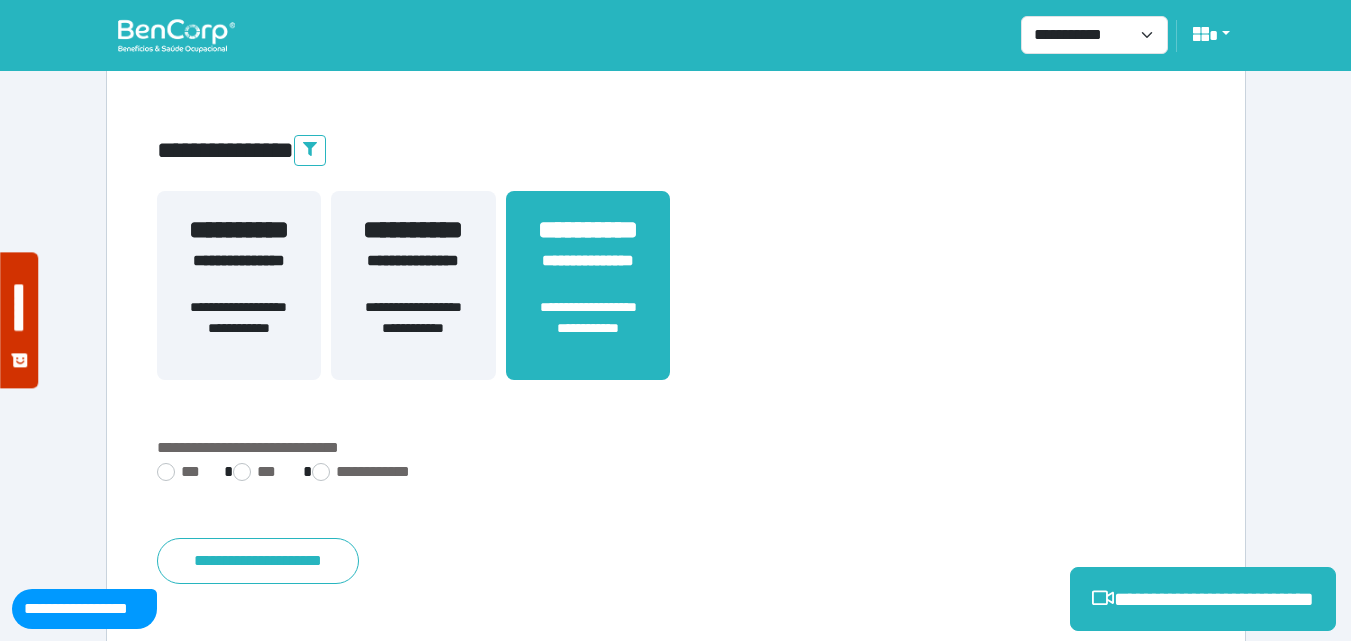 scroll, scrollTop: 495, scrollLeft: 0, axis: vertical 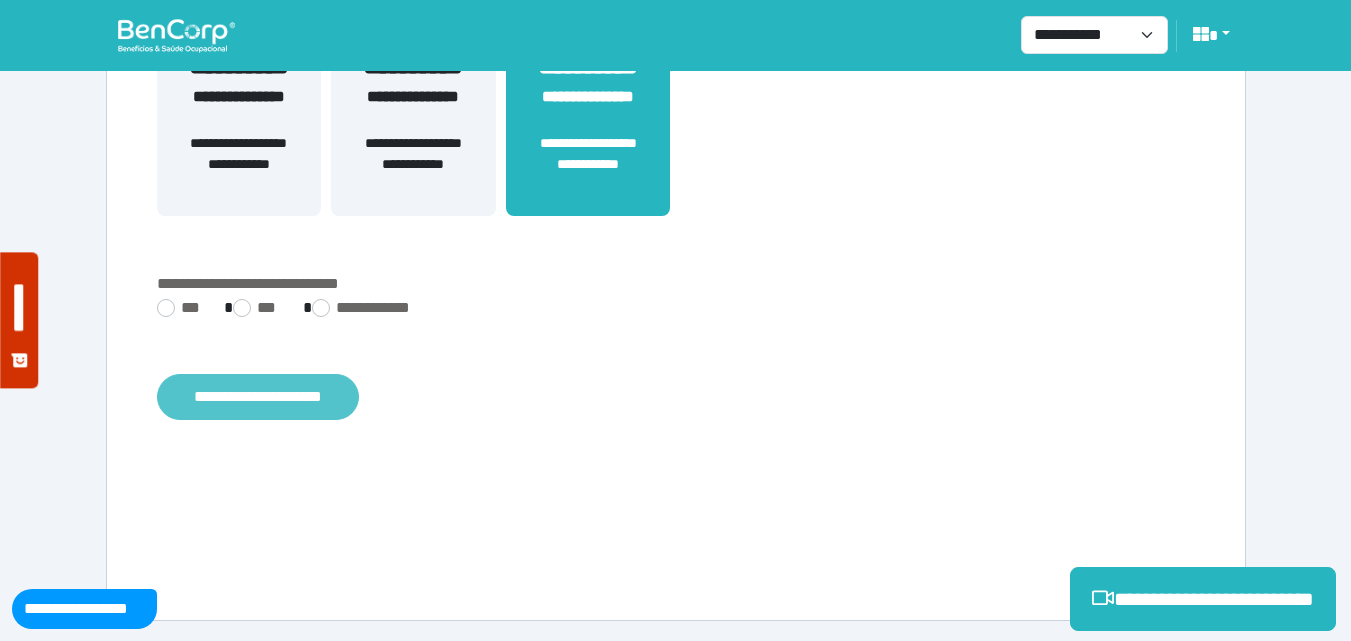 click on "**********" at bounding box center (258, 397) 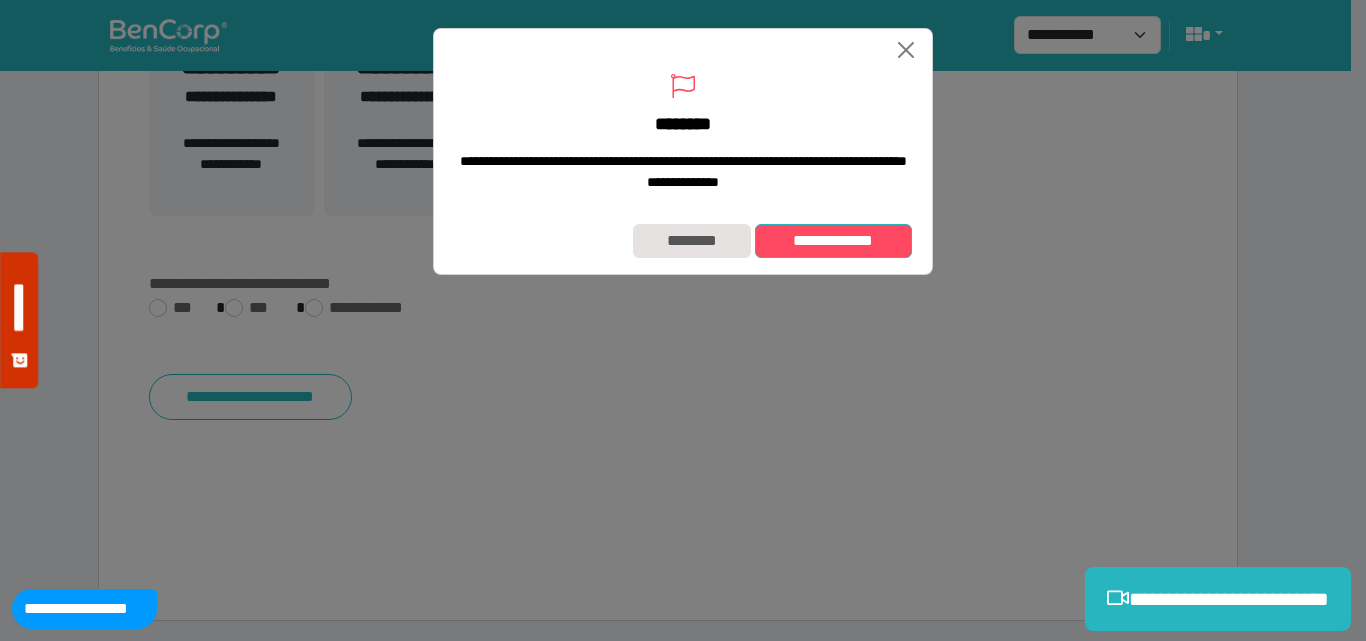 drag, startPoint x: 837, startPoint y: 269, endPoint x: 830, endPoint y: 246, distance: 24.04163 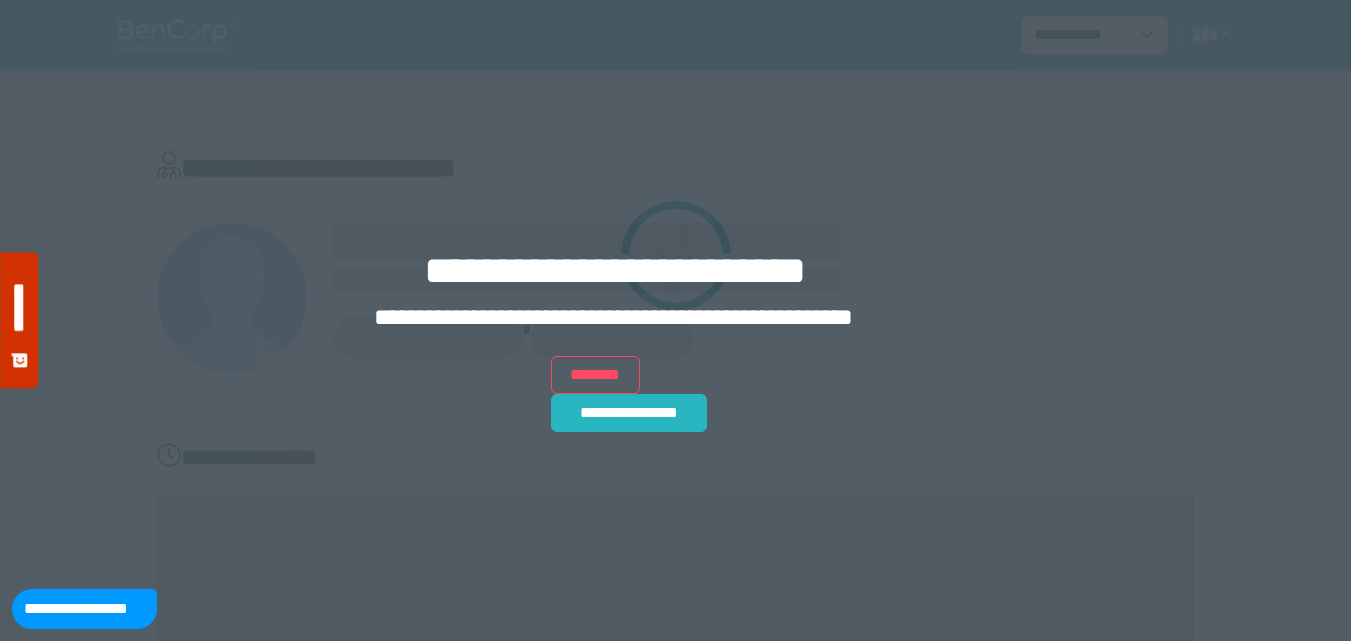 scroll, scrollTop: 0, scrollLeft: 0, axis: both 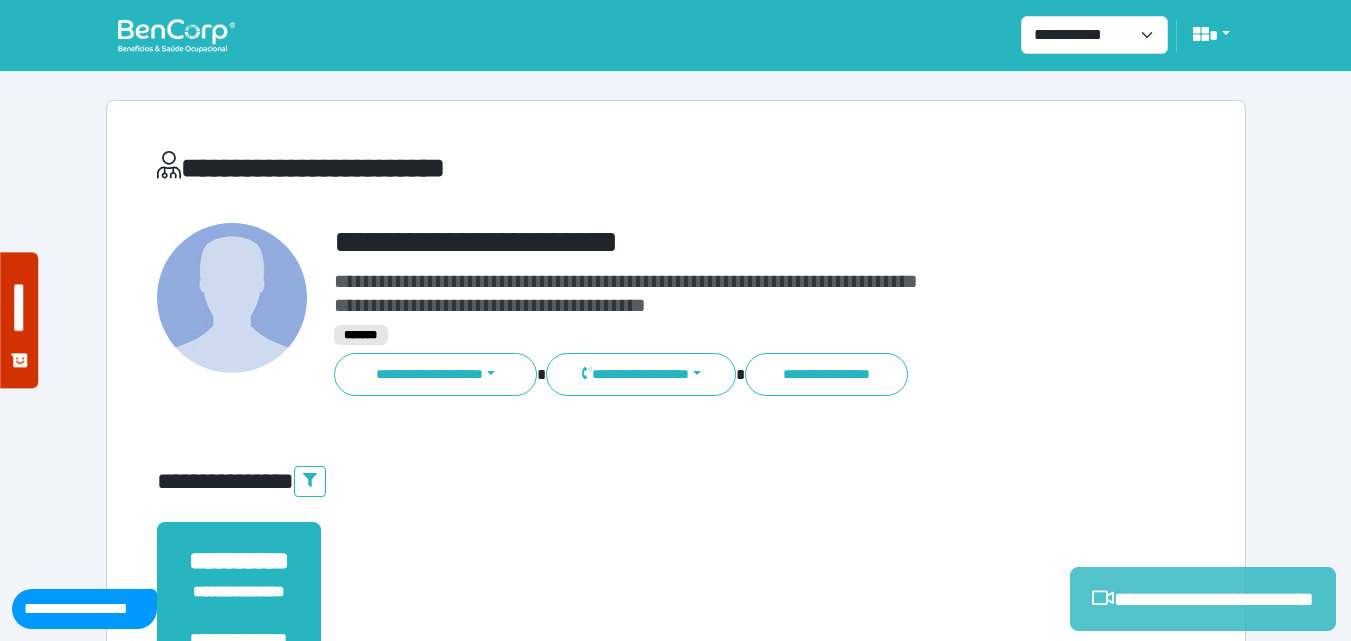 click on "**********" at bounding box center [1203, 599] 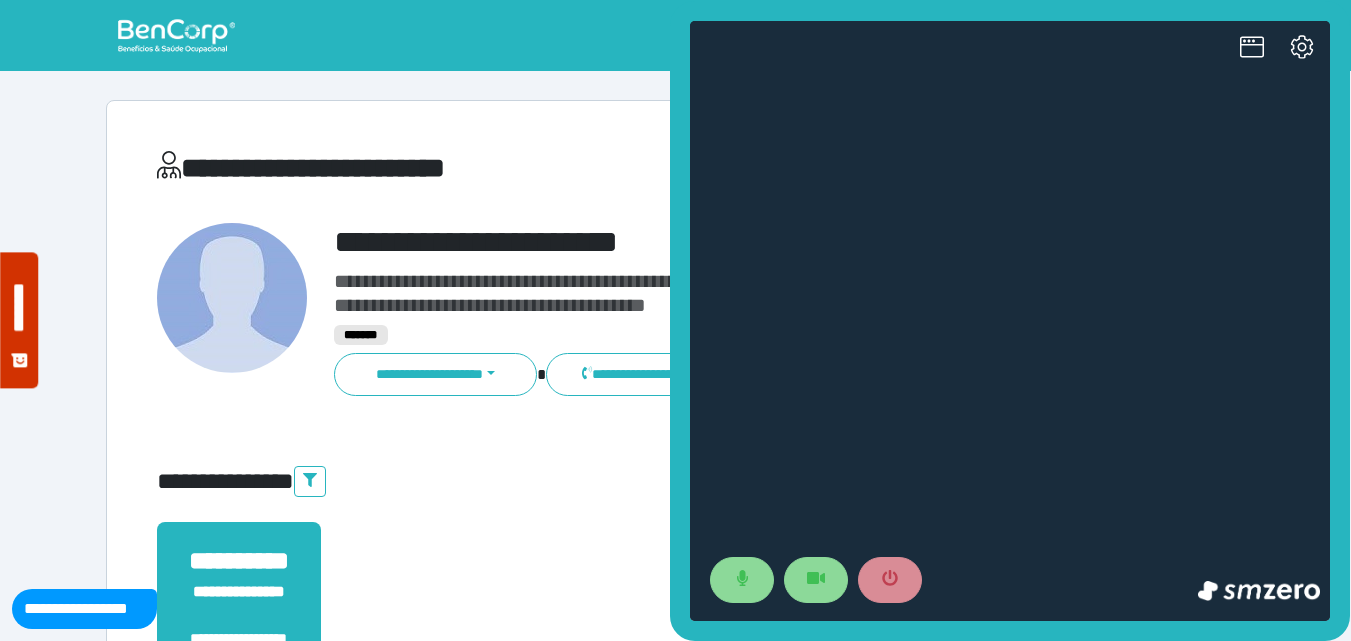 scroll, scrollTop: 0, scrollLeft: 0, axis: both 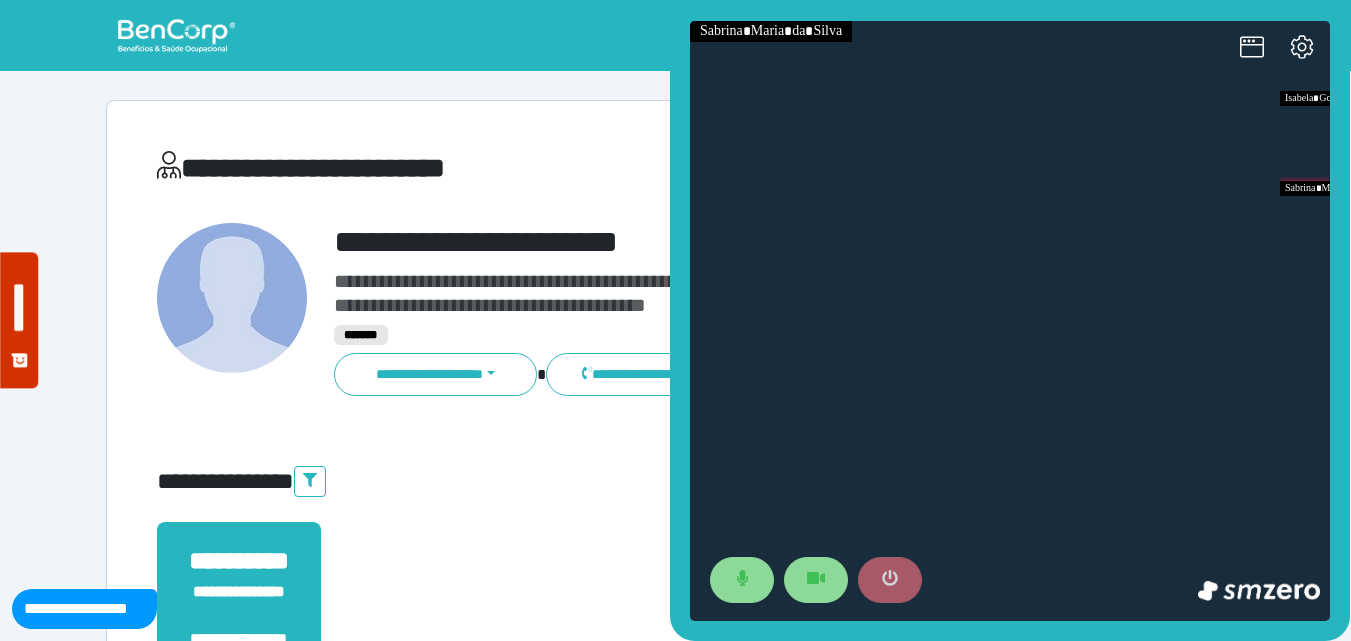 click 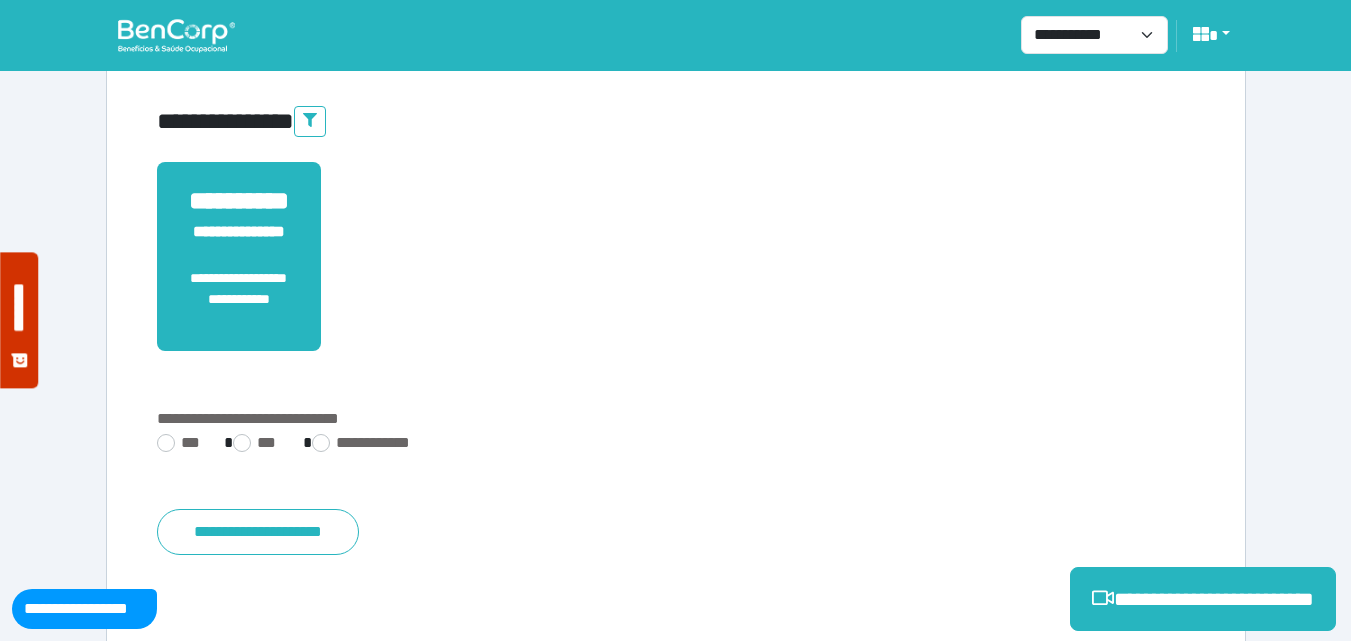 scroll, scrollTop: 495, scrollLeft: 0, axis: vertical 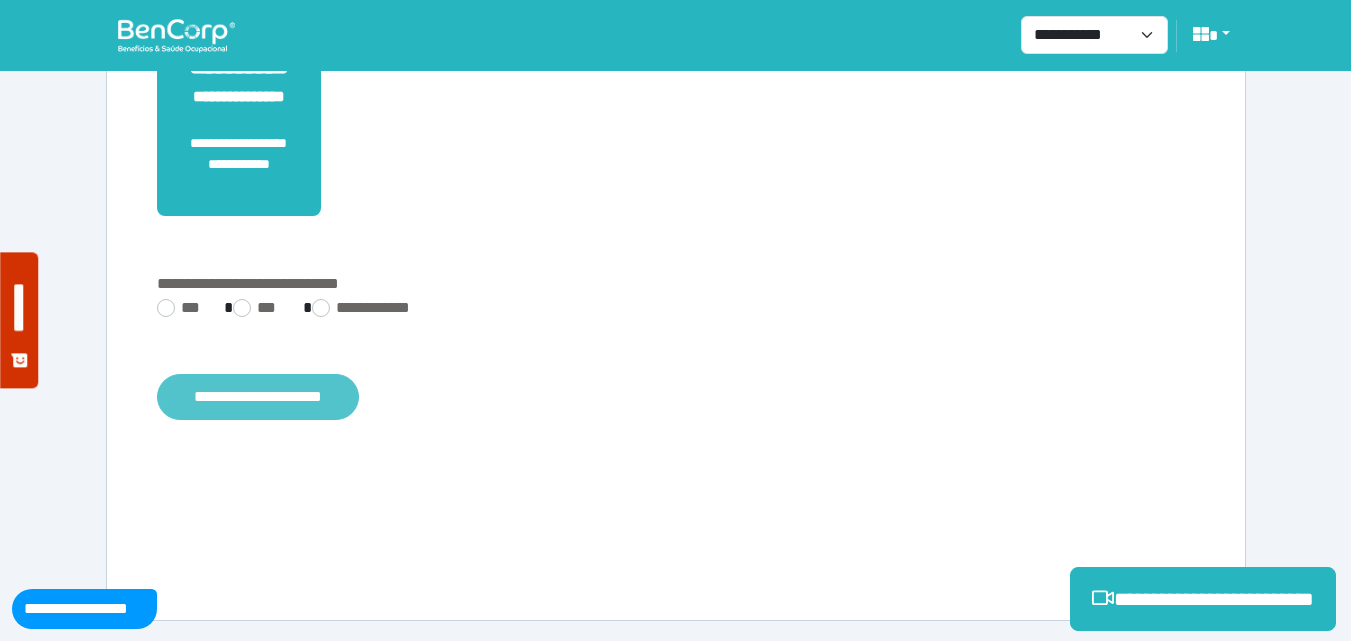 click on "**********" at bounding box center [258, 397] 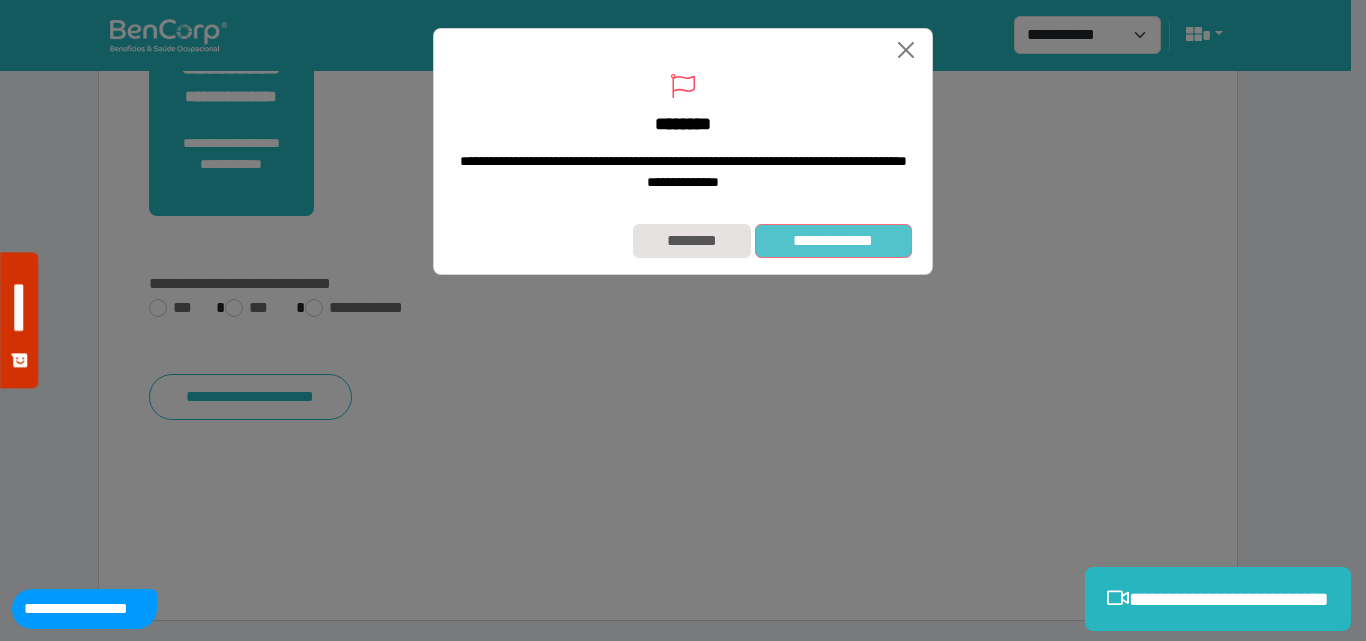 click on "**********" at bounding box center [833, 241] 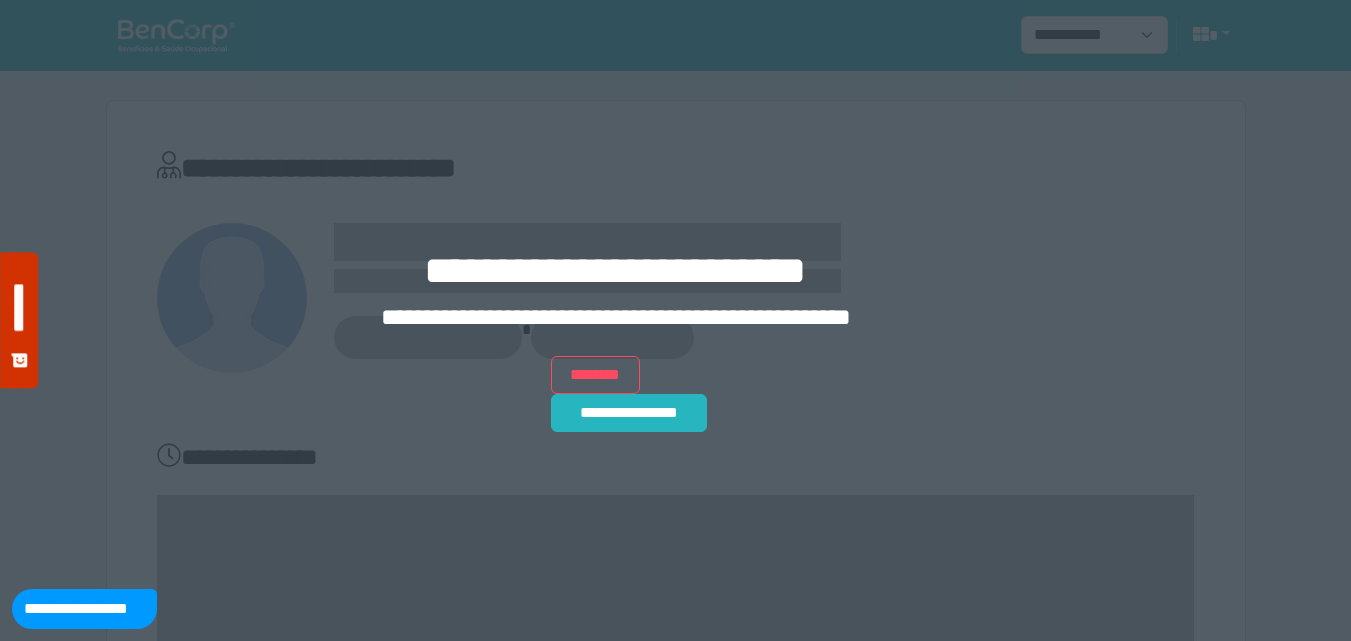 scroll, scrollTop: 0, scrollLeft: 0, axis: both 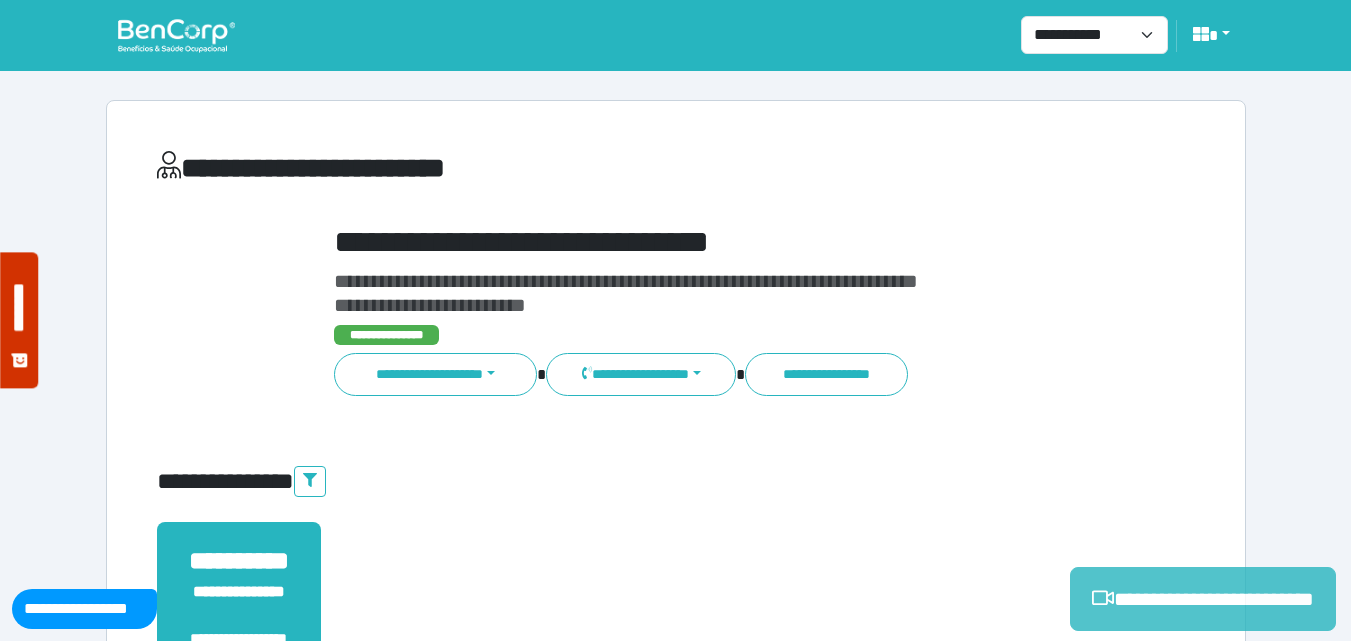 click on "**********" at bounding box center [1203, 599] 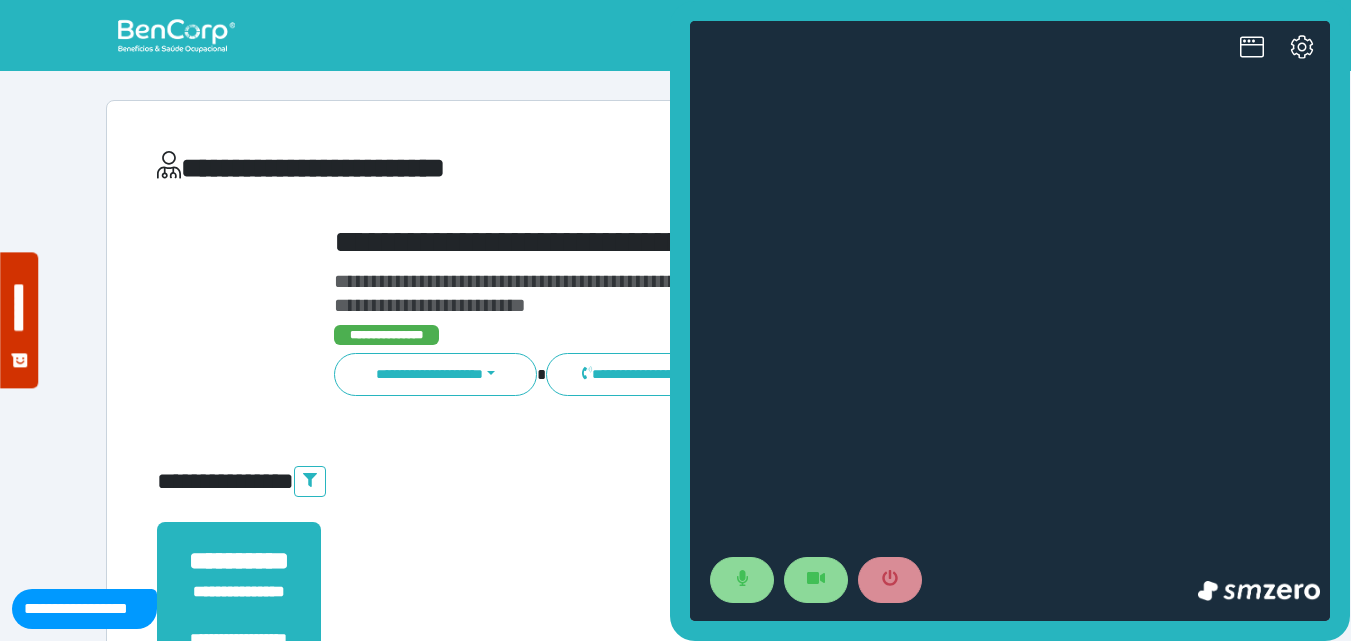 scroll, scrollTop: 0, scrollLeft: 0, axis: both 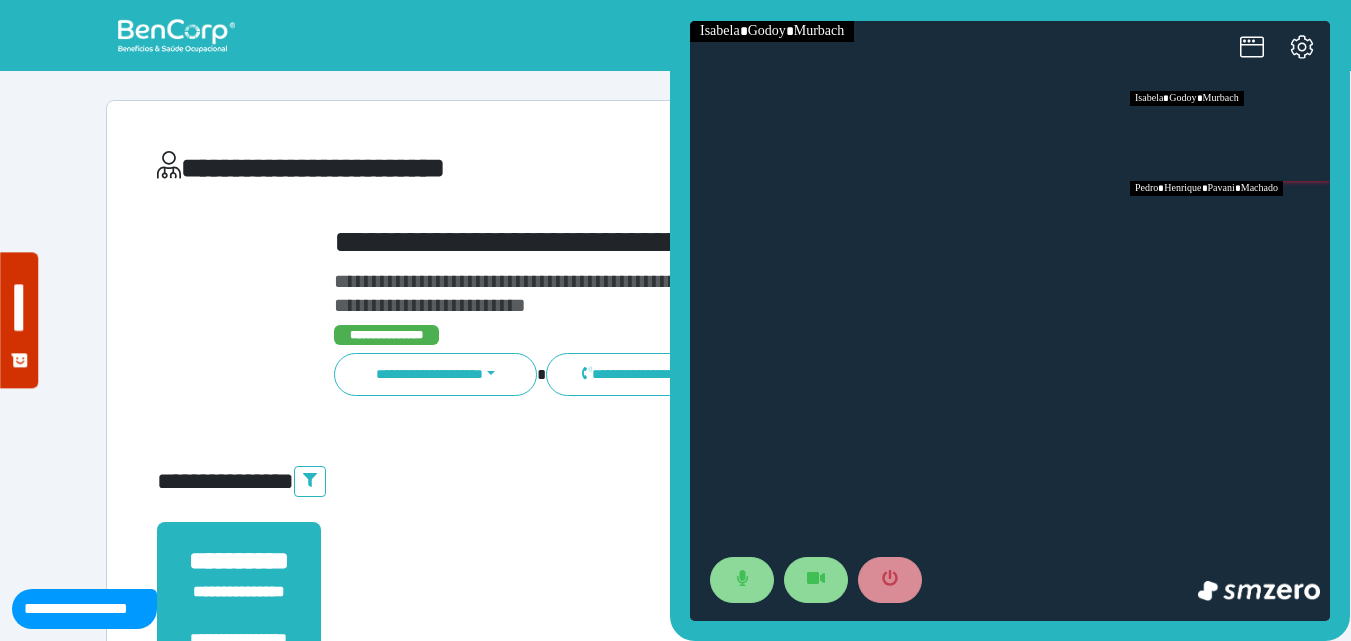 click at bounding box center (1230, 226) 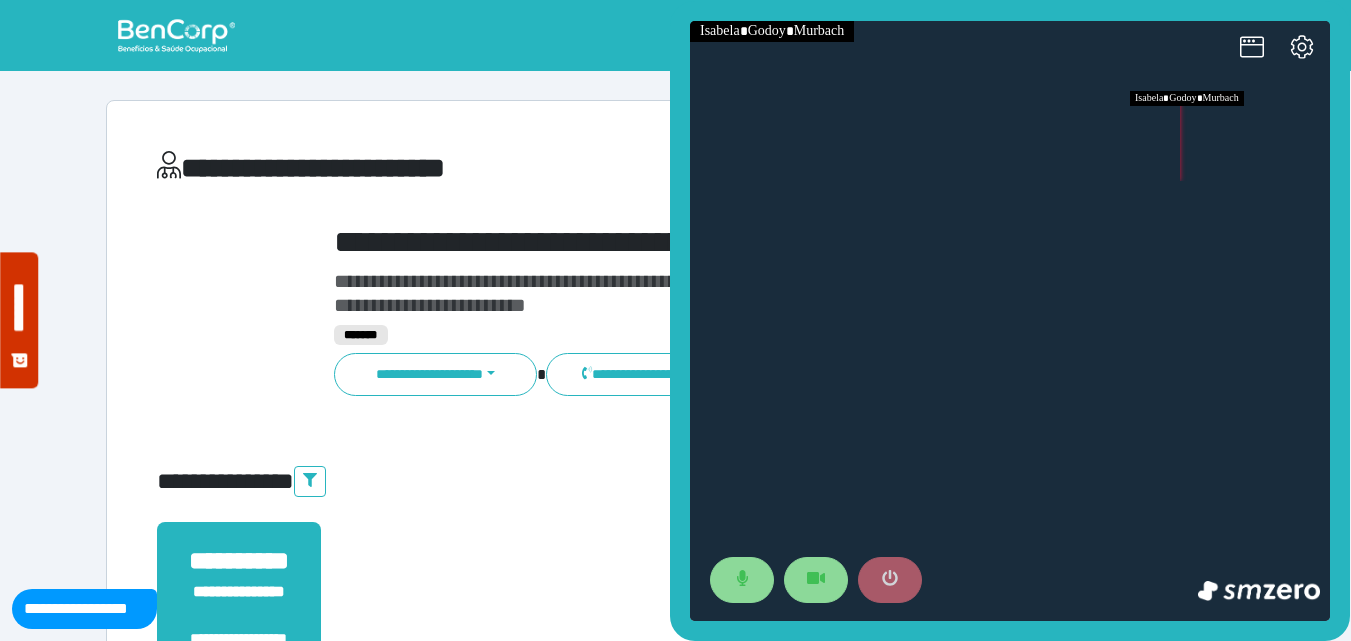 click 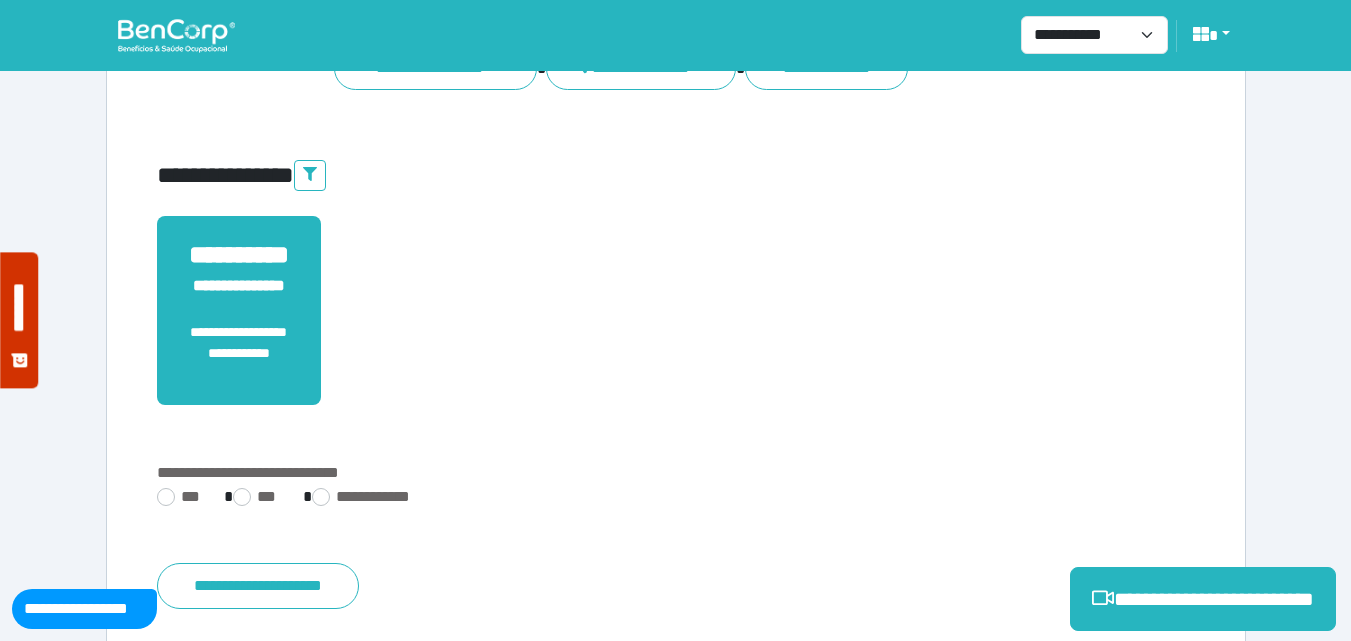 scroll, scrollTop: 495, scrollLeft: 0, axis: vertical 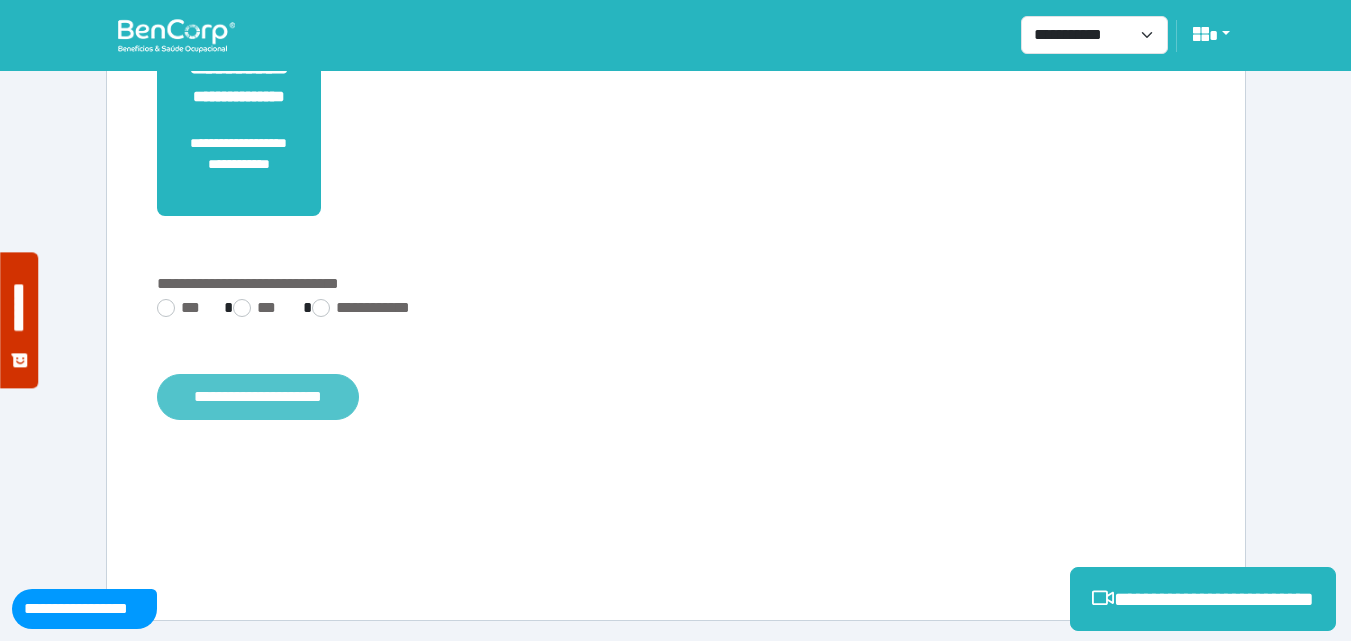 click on "**********" at bounding box center (258, 397) 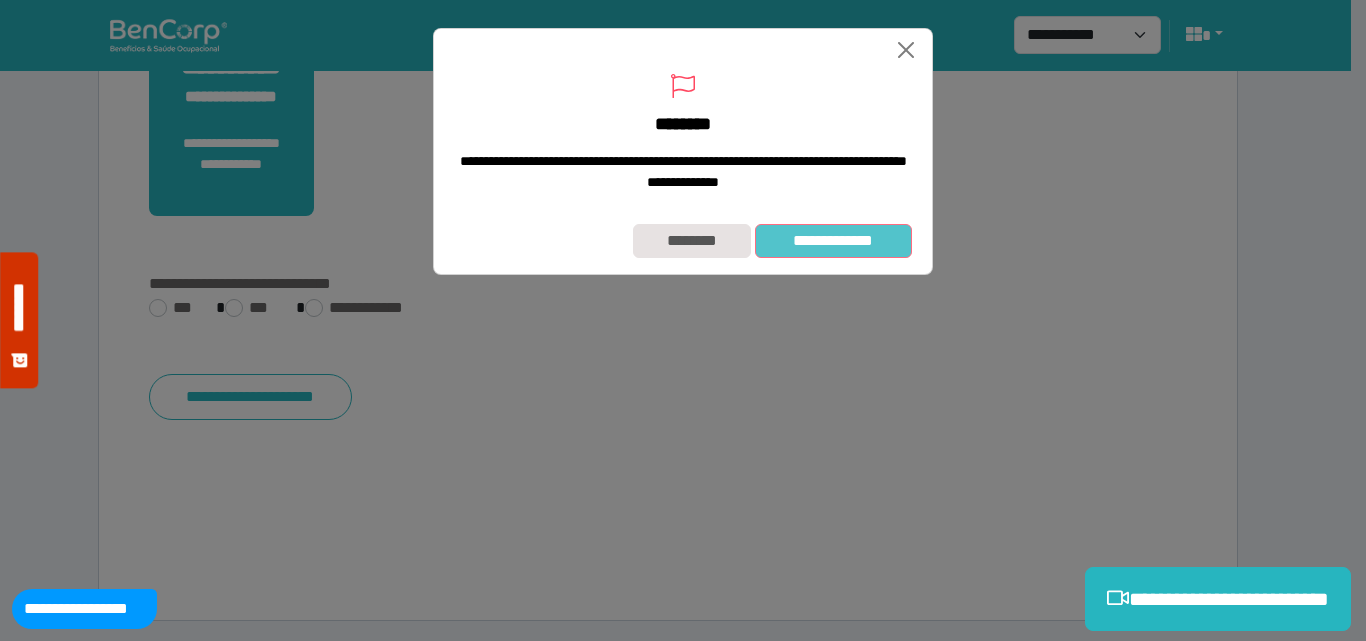 click on "**********" at bounding box center (833, 241) 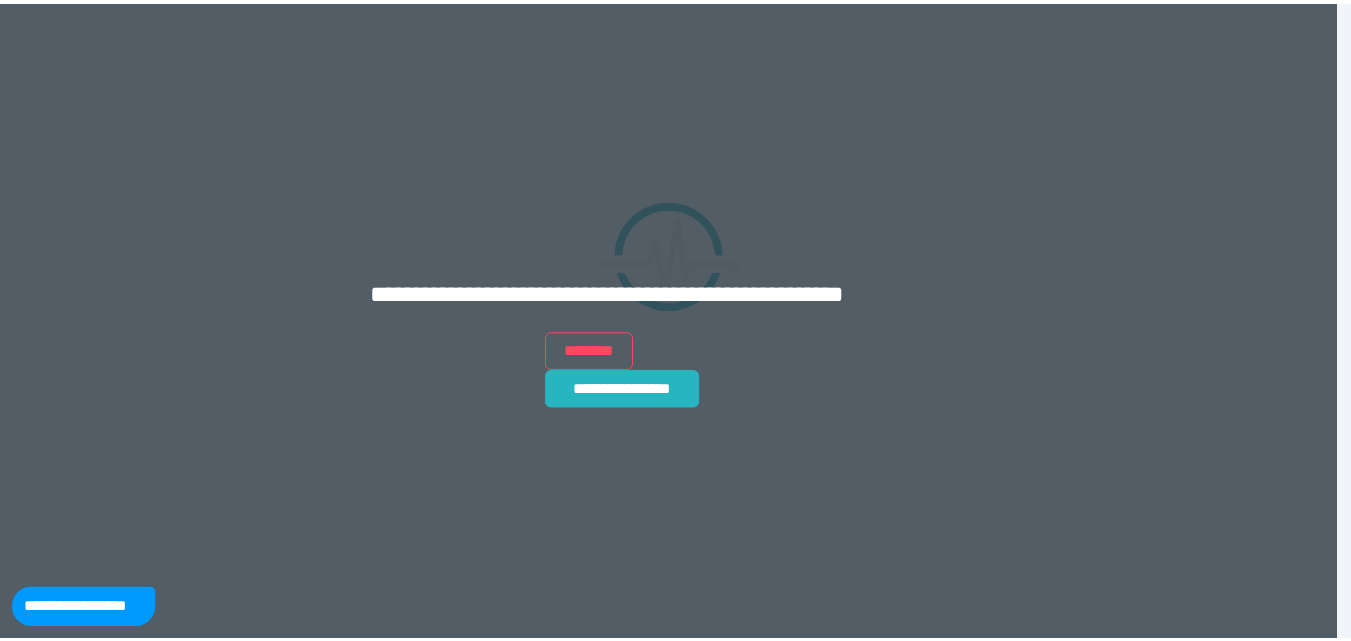 scroll, scrollTop: 0, scrollLeft: 0, axis: both 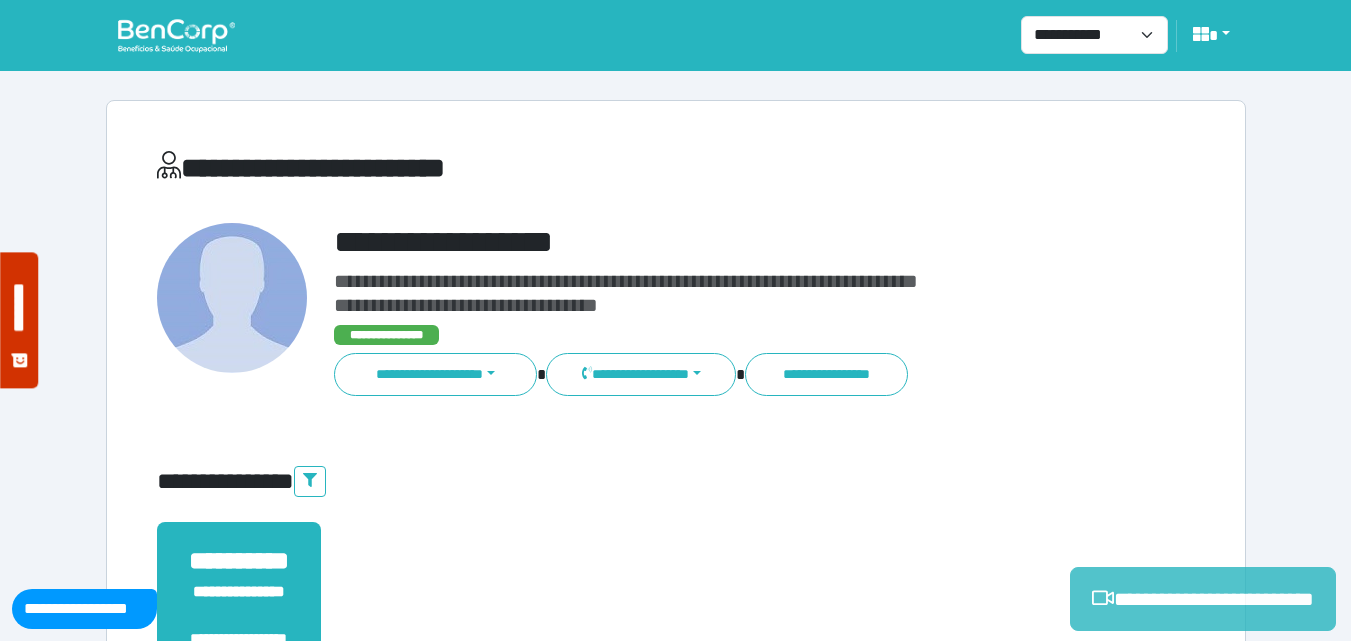 click on "**********" at bounding box center (1203, 599) 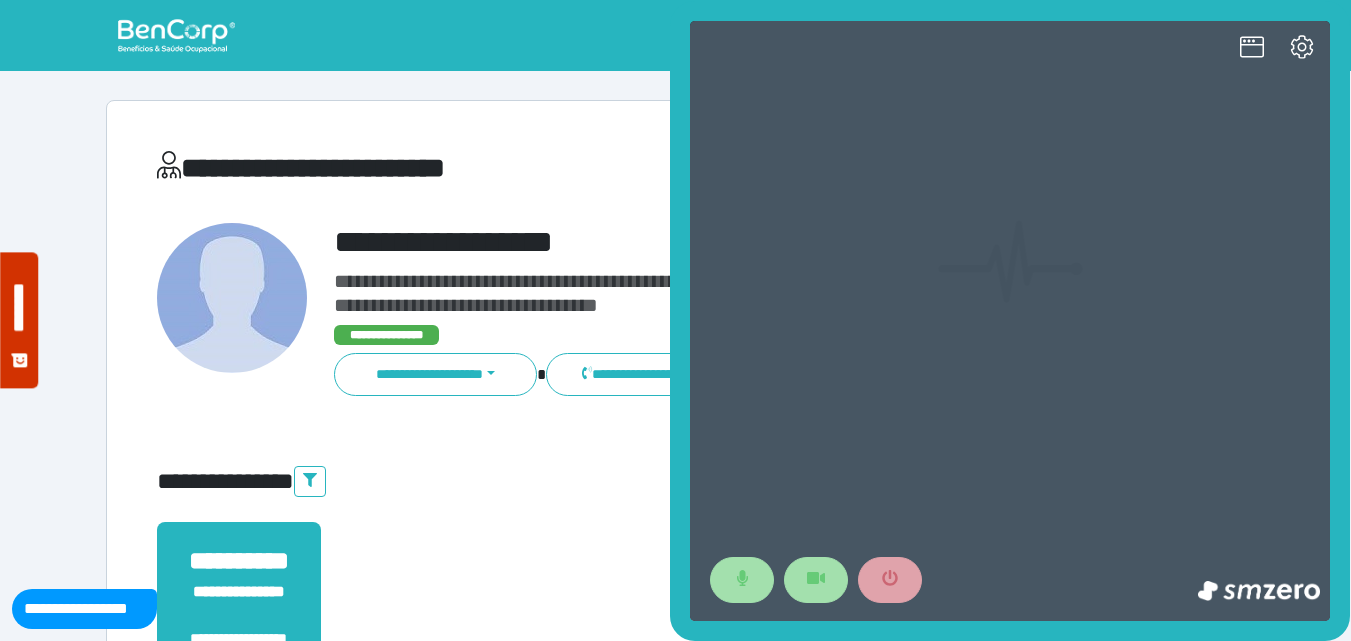 scroll, scrollTop: 0, scrollLeft: 0, axis: both 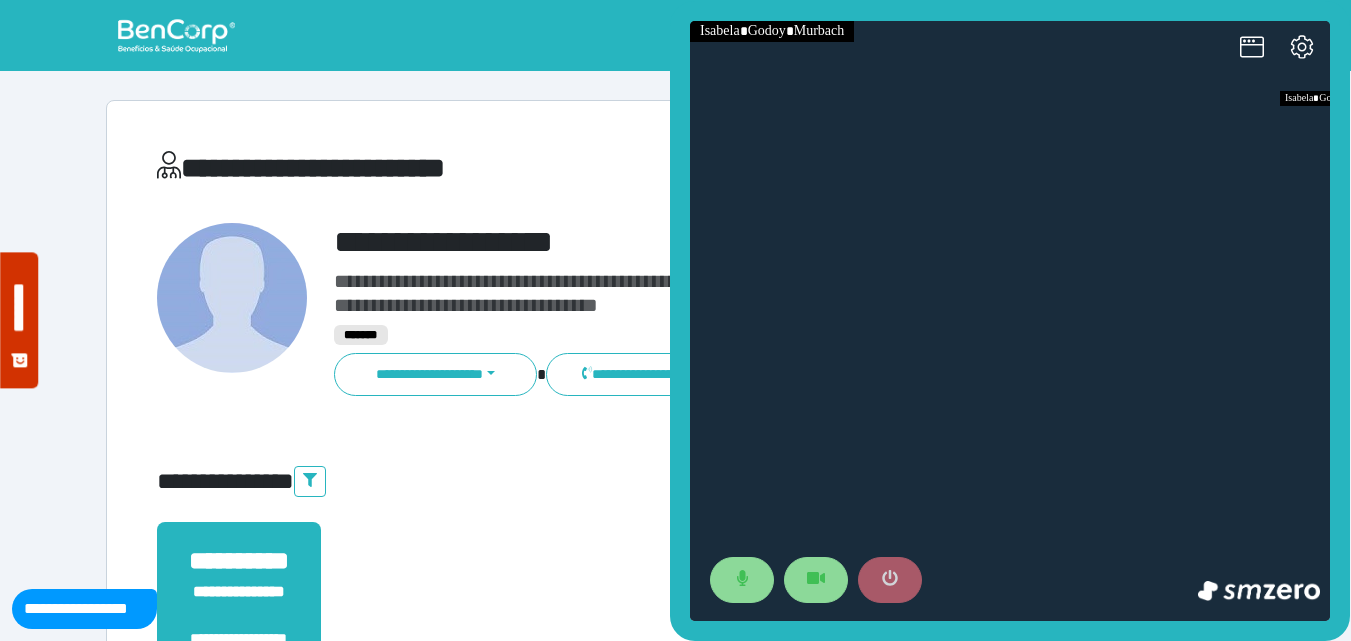 click 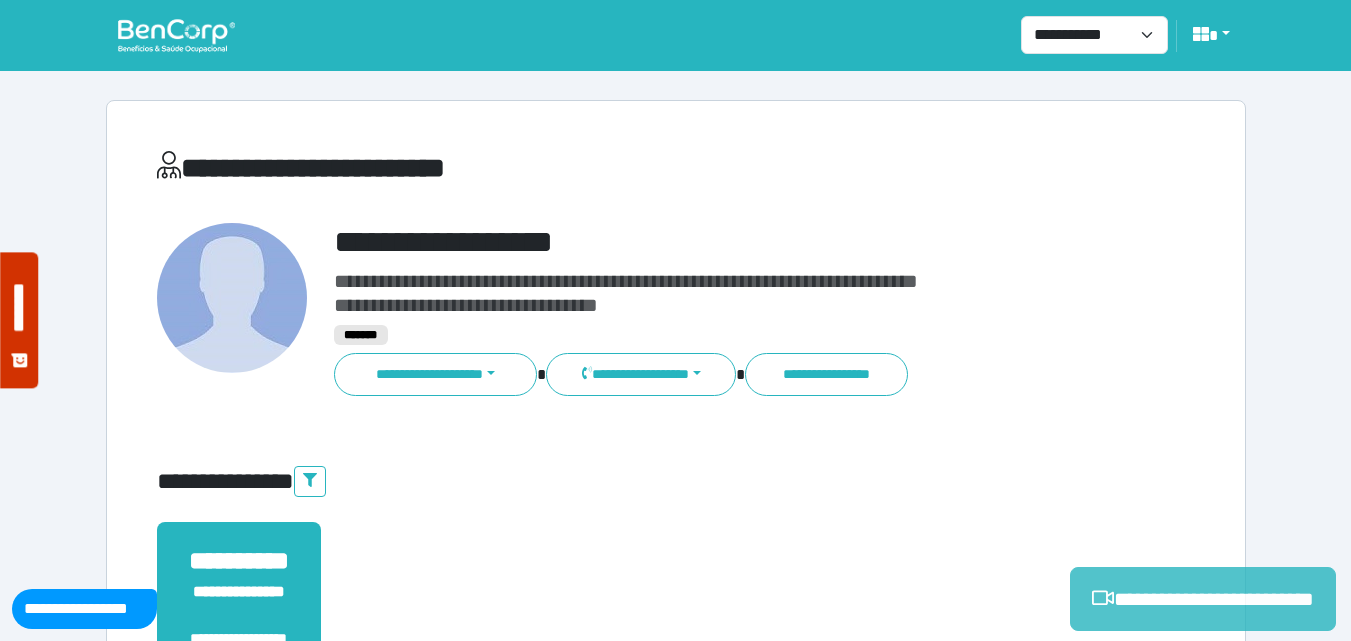 click on "**********" at bounding box center [1203, 599] 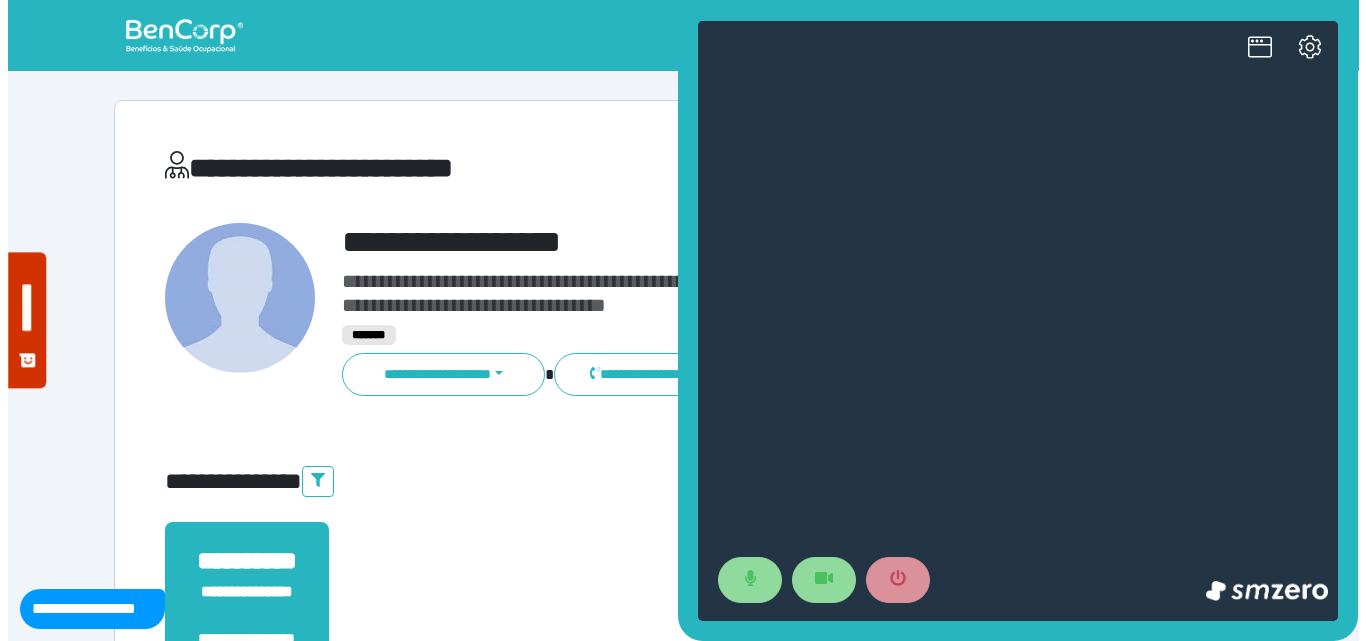 scroll, scrollTop: 0, scrollLeft: 0, axis: both 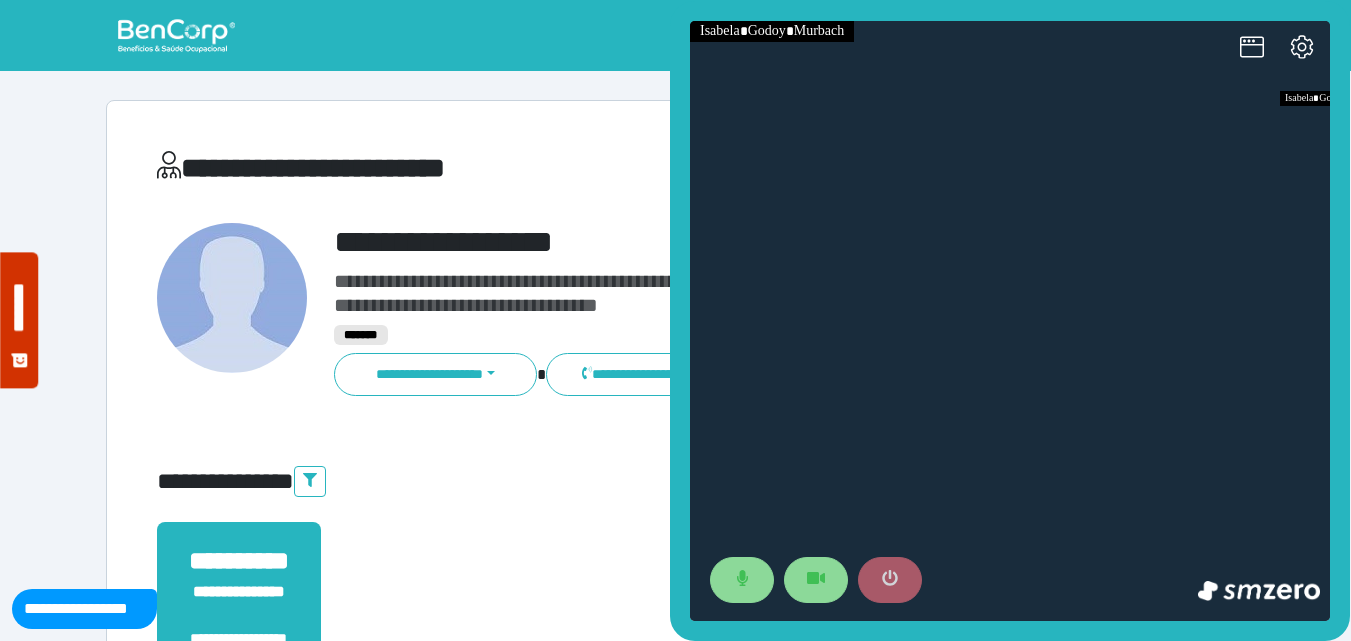 click at bounding box center [890, 580] 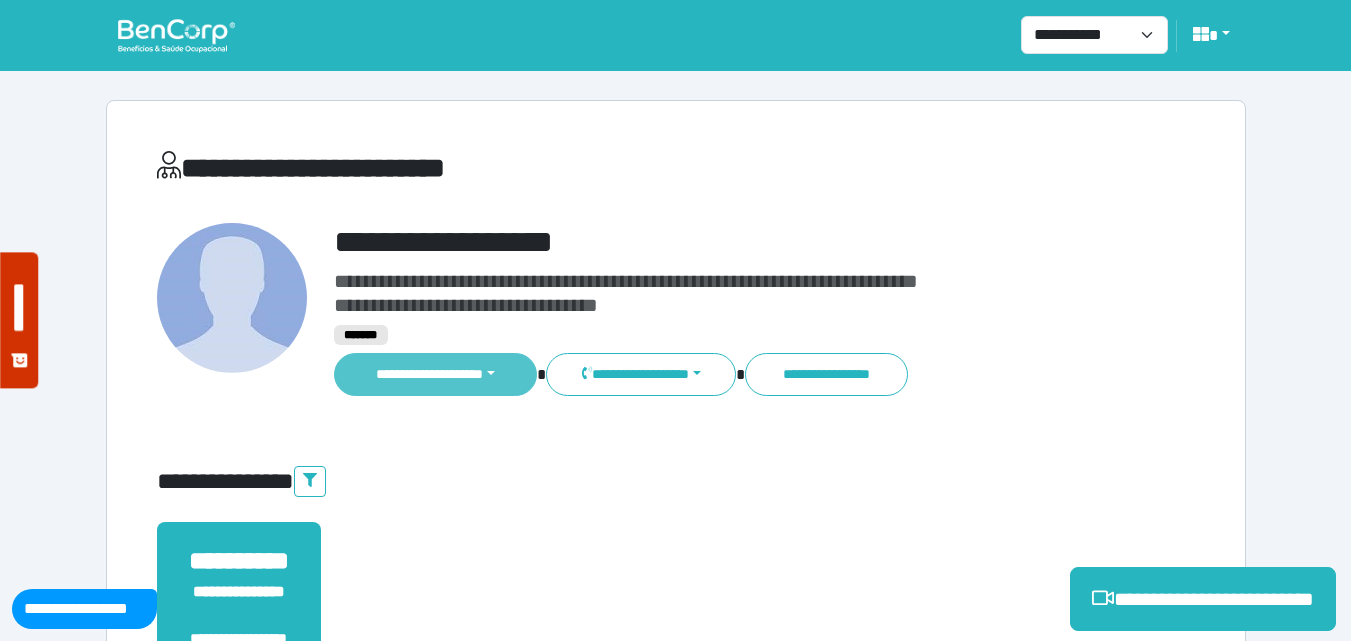 click on "**********" at bounding box center [436, 374] 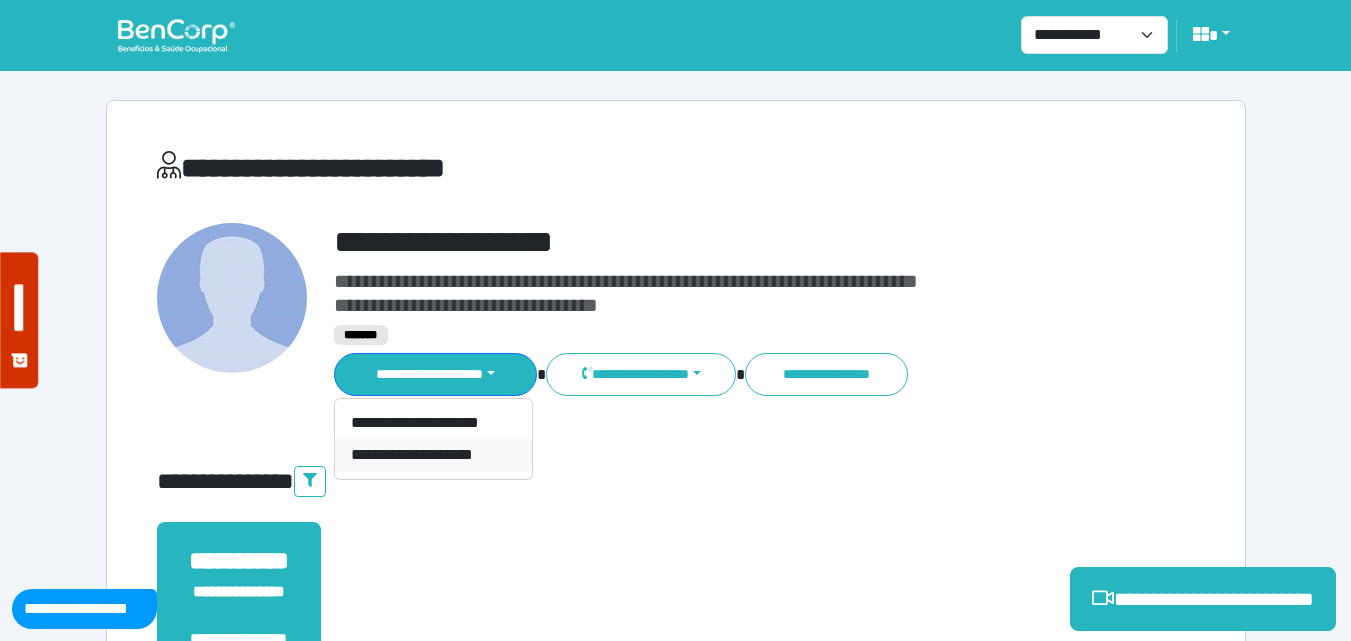 click on "**********" at bounding box center [433, 455] 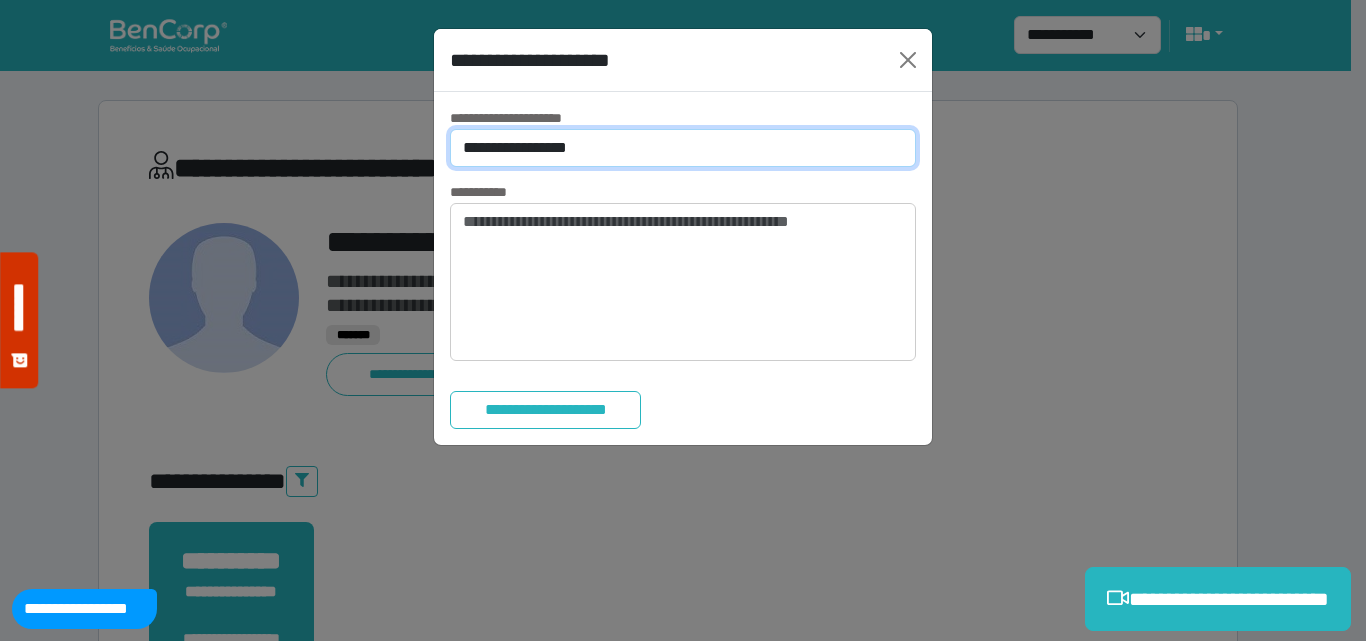 click on "**********" at bounding box center (683, 148) 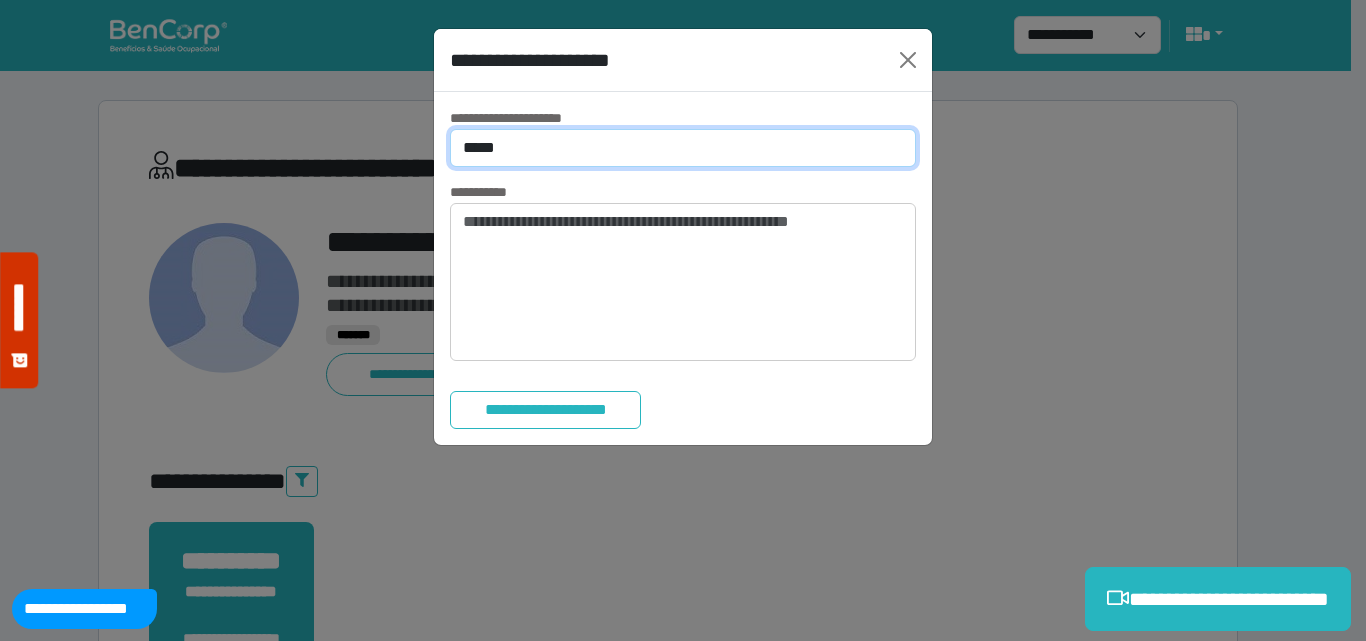 click on "**********" at bounding box center (683, 148) 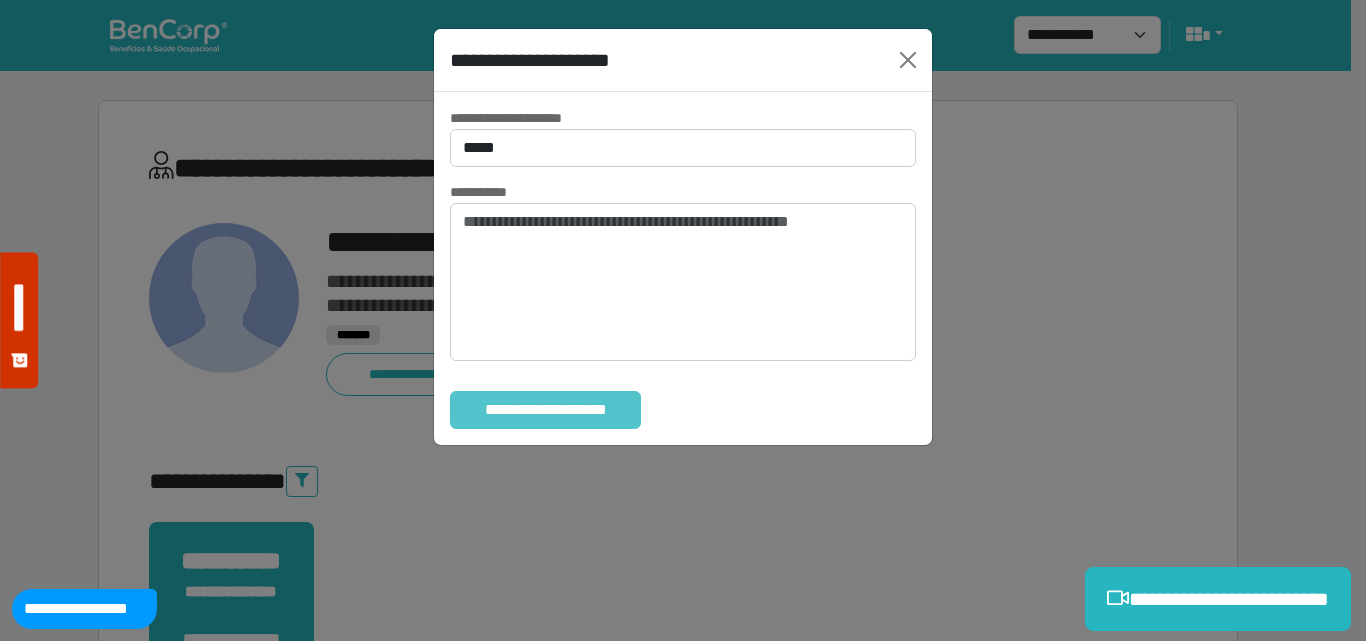 click on "**********" at bounding box center (545, 410) 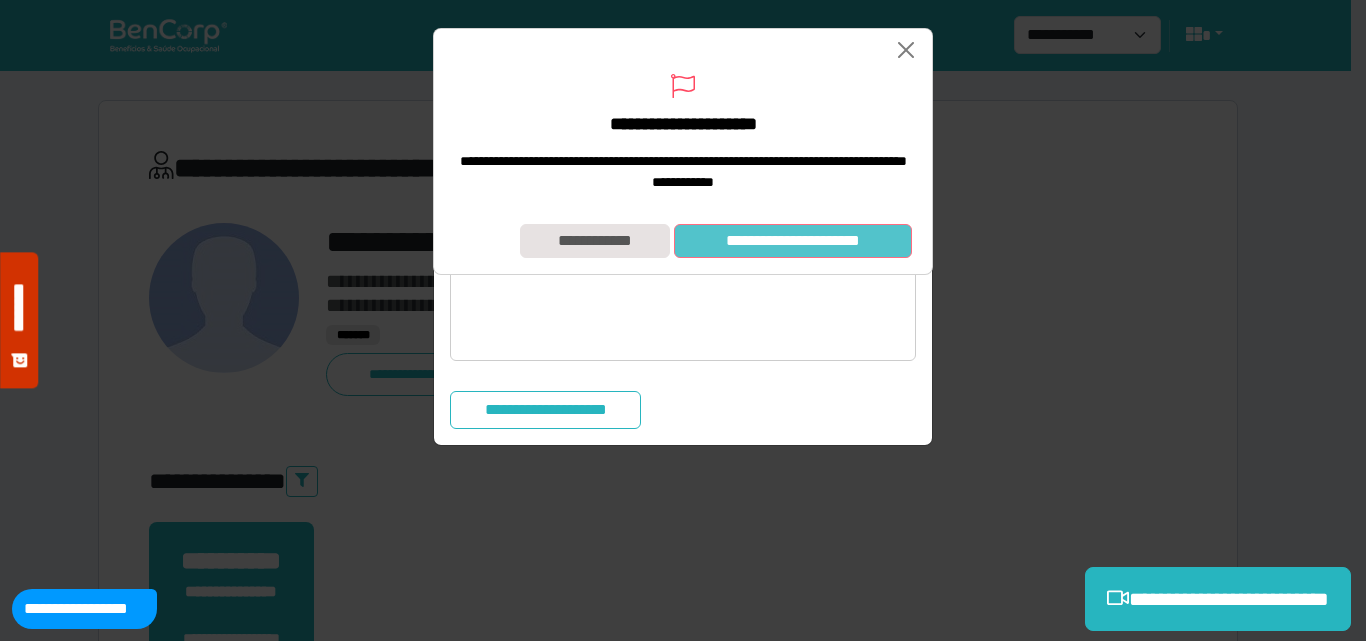 click on "**********" at bounding box center [793, 241] 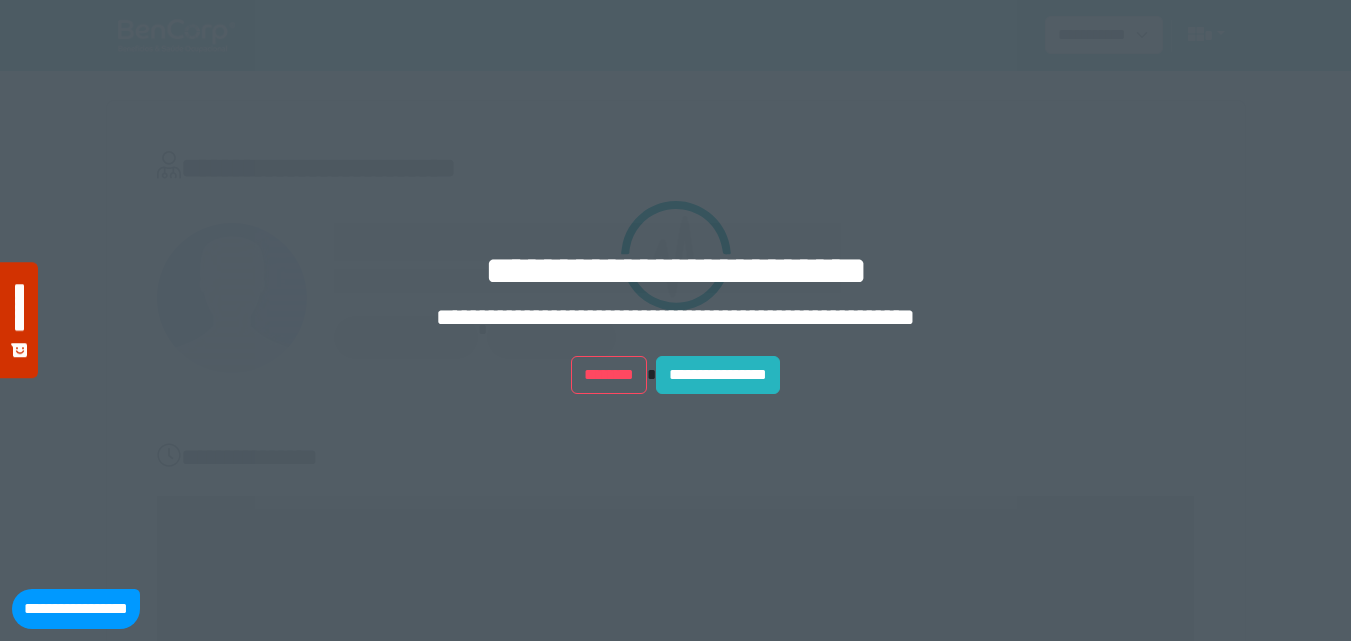 scroll, scrollTop: 0, scrollLeft: 0, axis: both 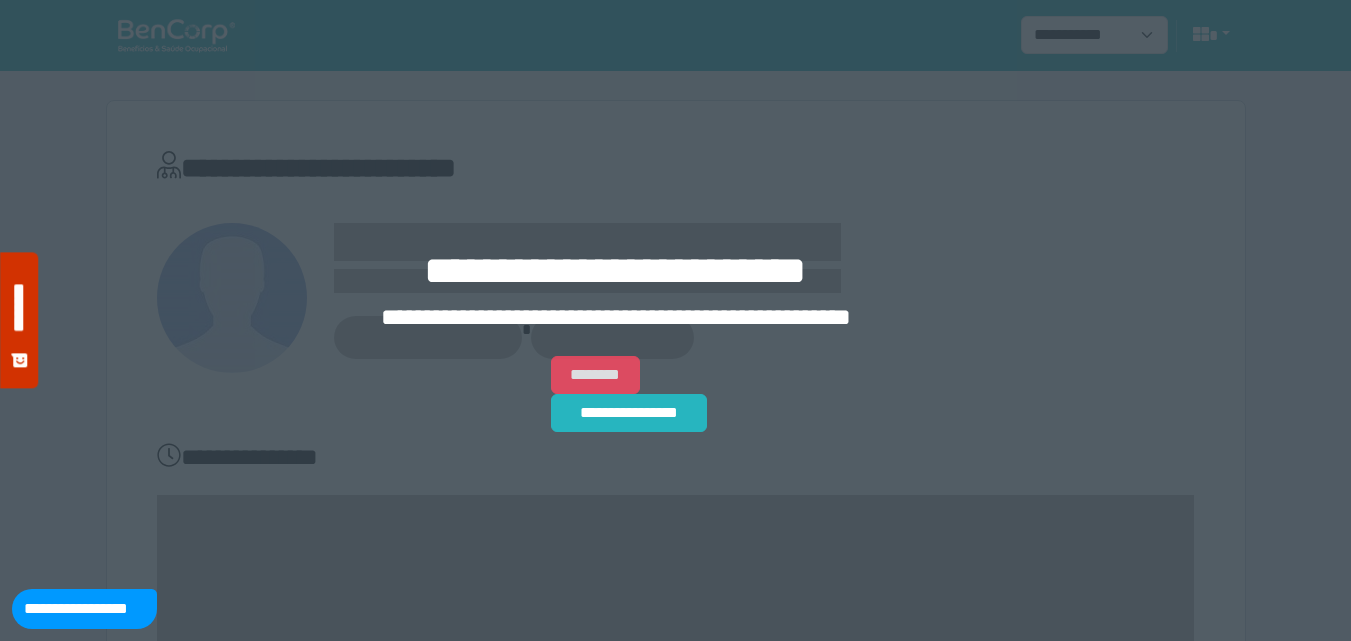 click on "********" at bounding box center (595, 375) 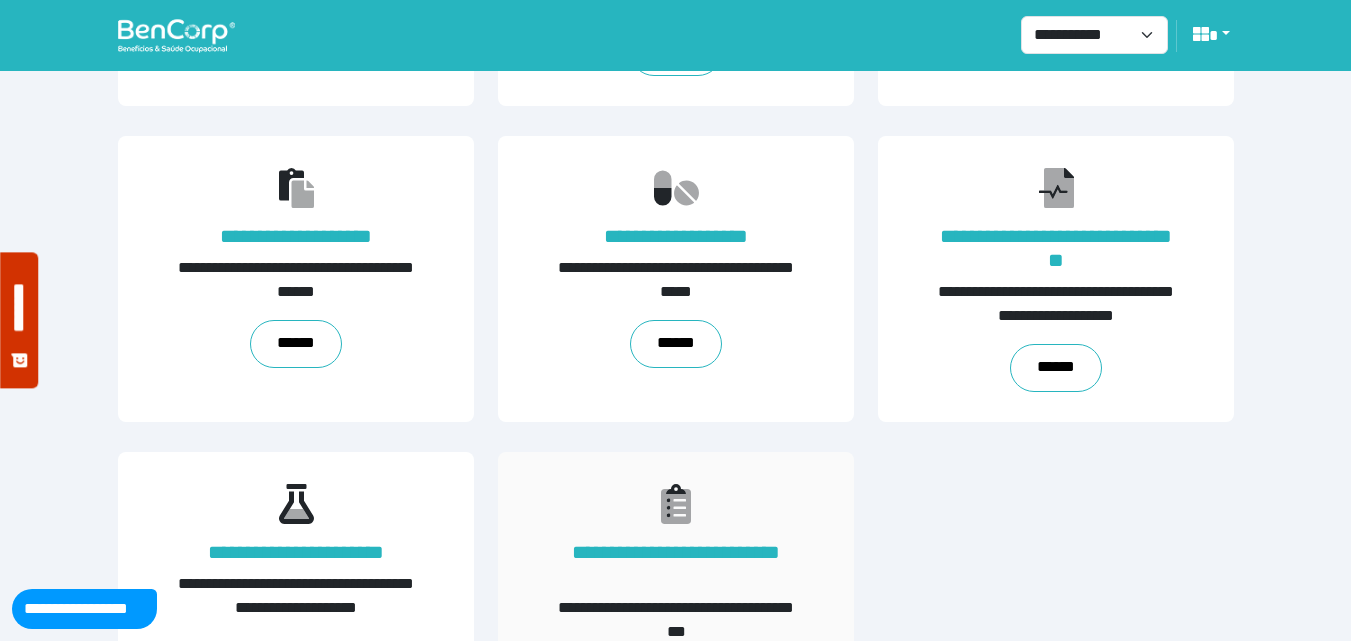 scroll, scrollTop: 455, scrollLeft: 0, axis: vertical 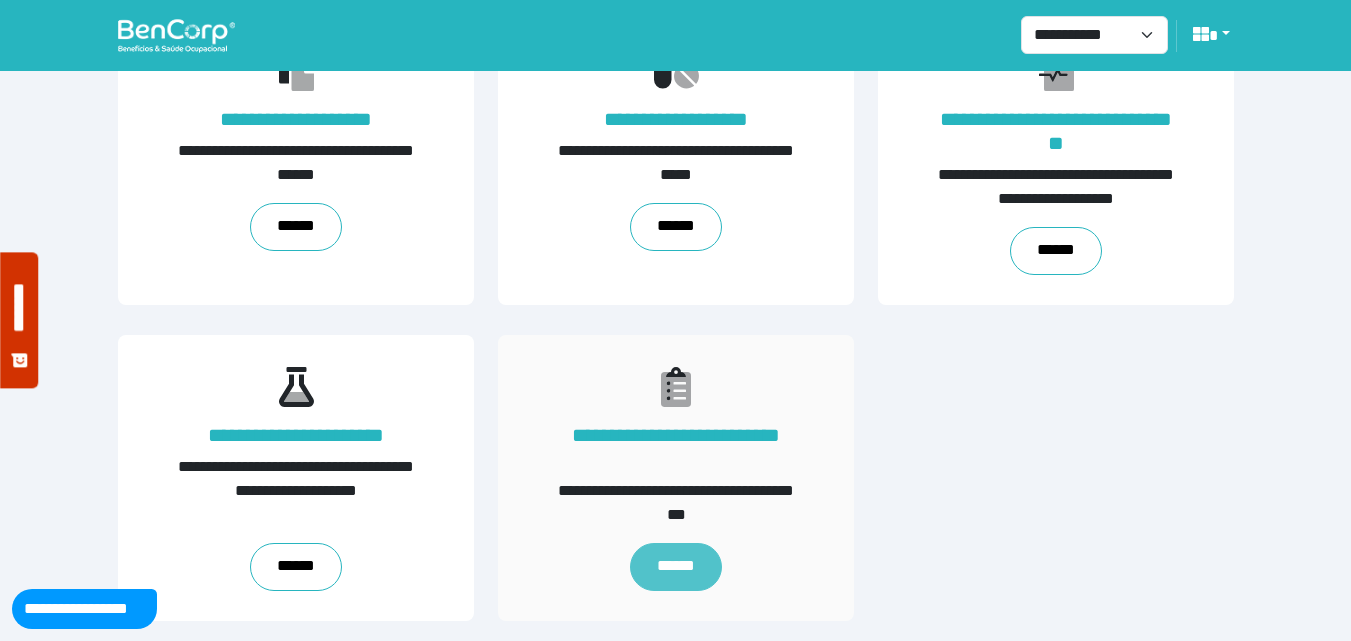 click on "******" at bounding box center (675, 567) 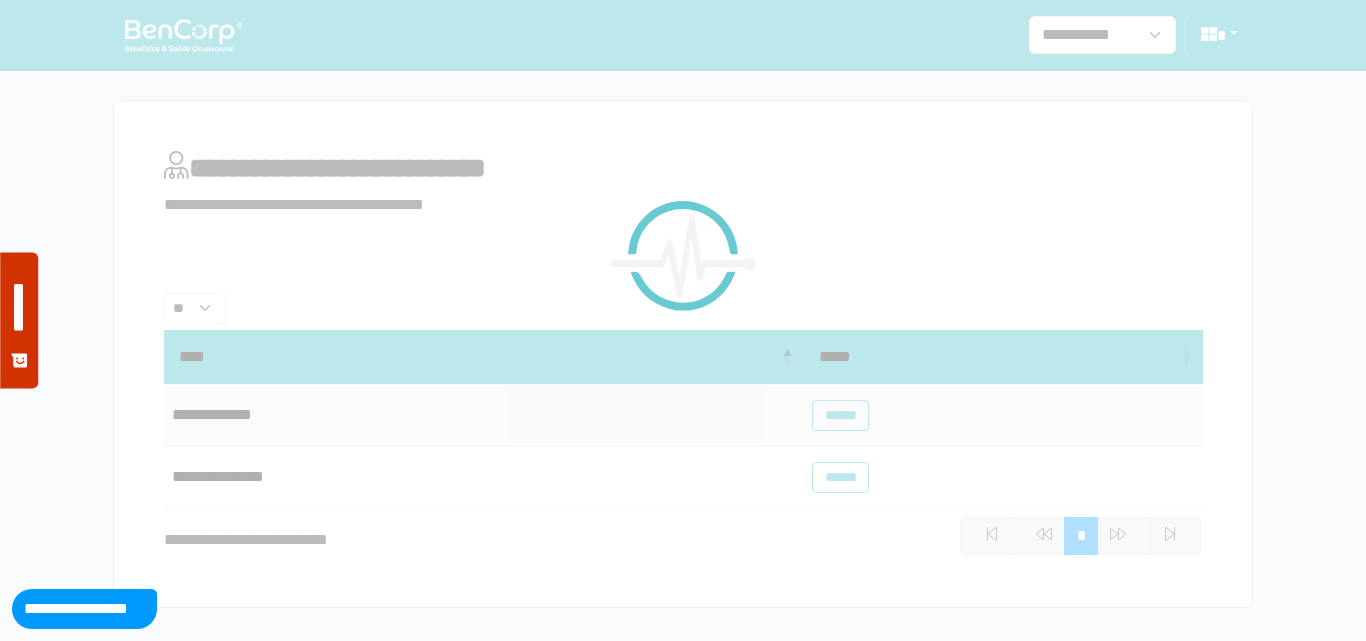 scroll, scrollTop: 0, scrollLeft: 0, axis: both 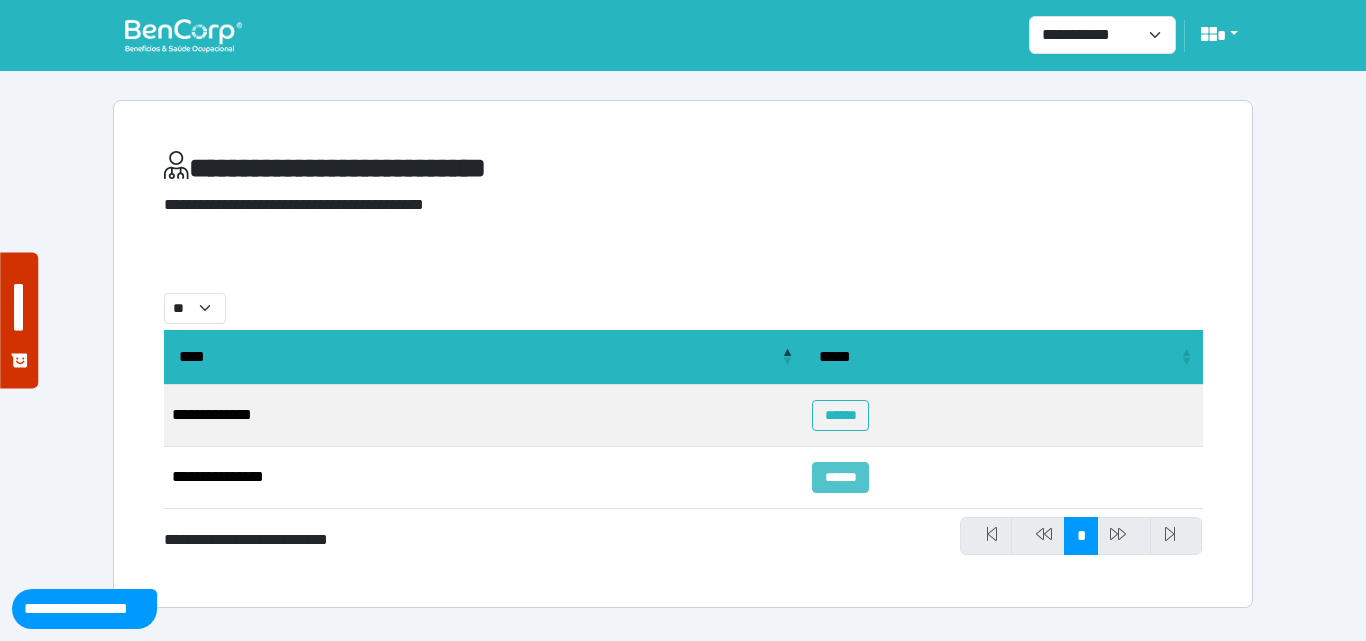 click on "******" at bounding box center (840, 477) 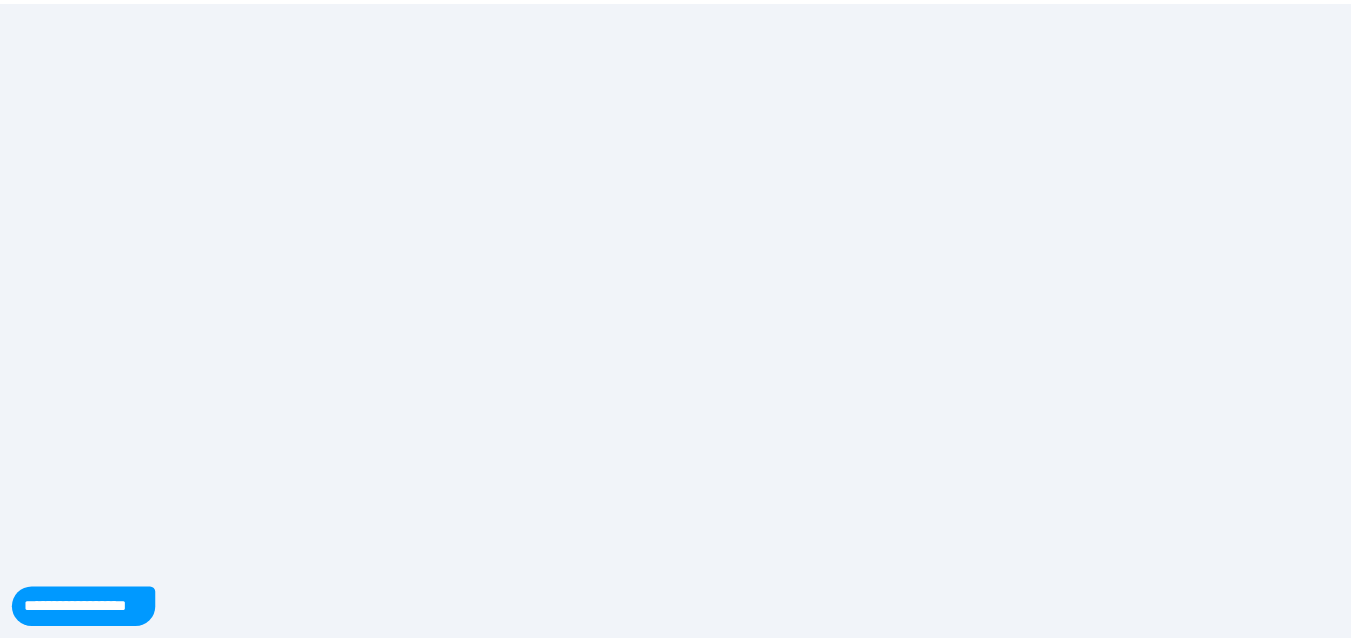 scroll, scrollTop: 0, scrollLeft: 0, axis: both 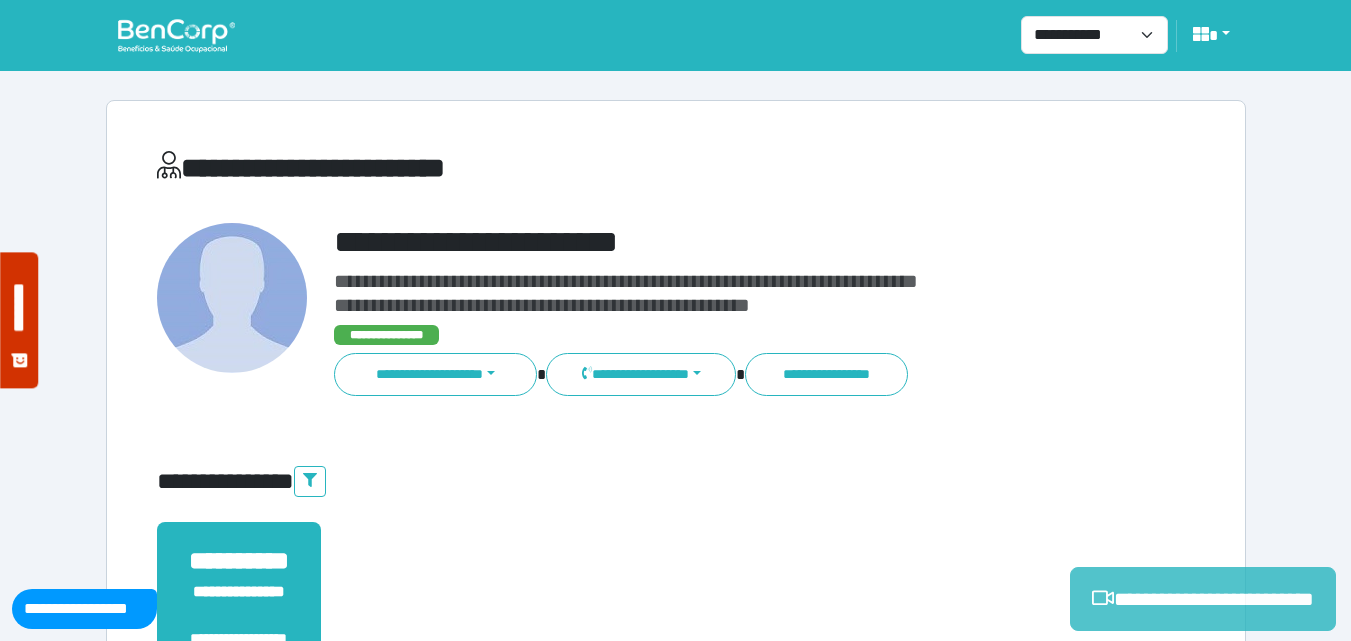 click on "**********" at bounding box center [1203, 599] 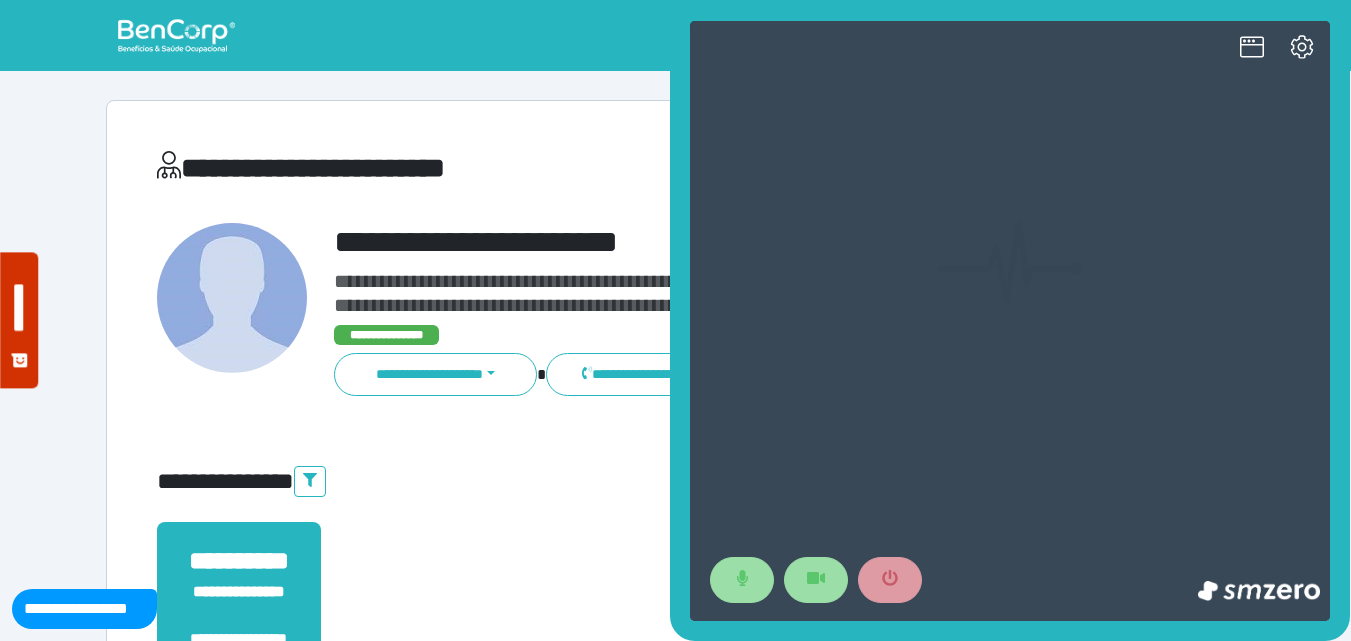 scroll, scrollTop: 0, scrollLeft: 0, axis: both 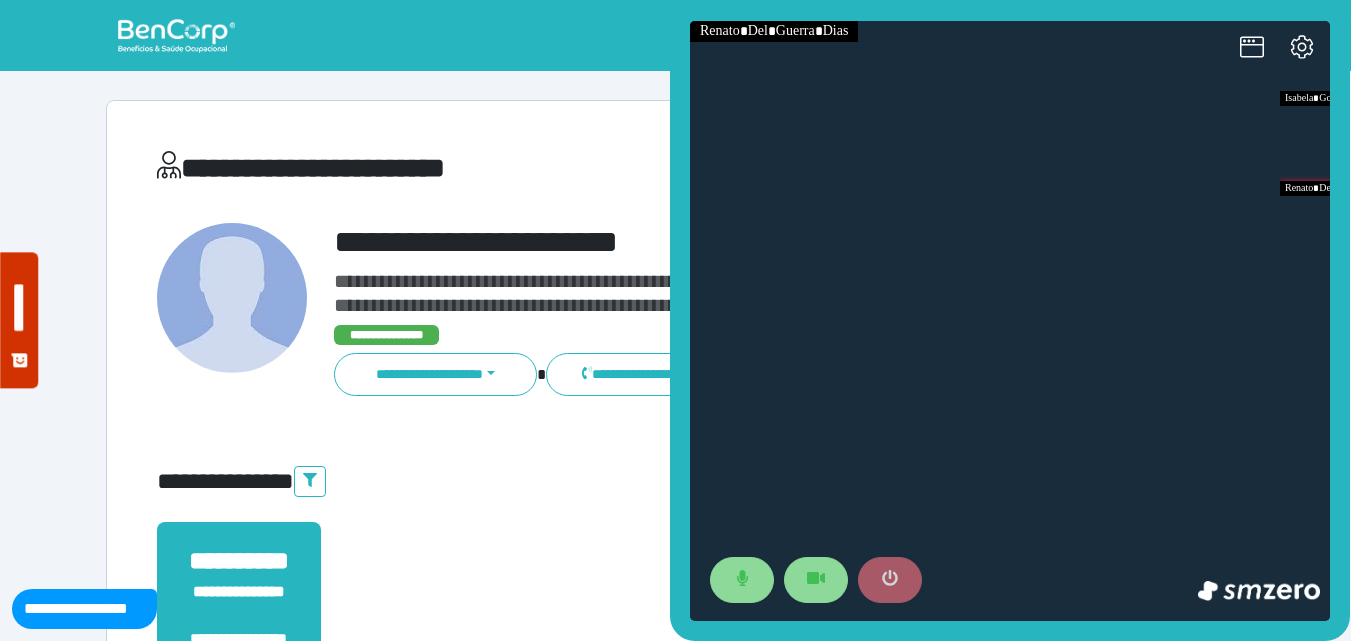 click 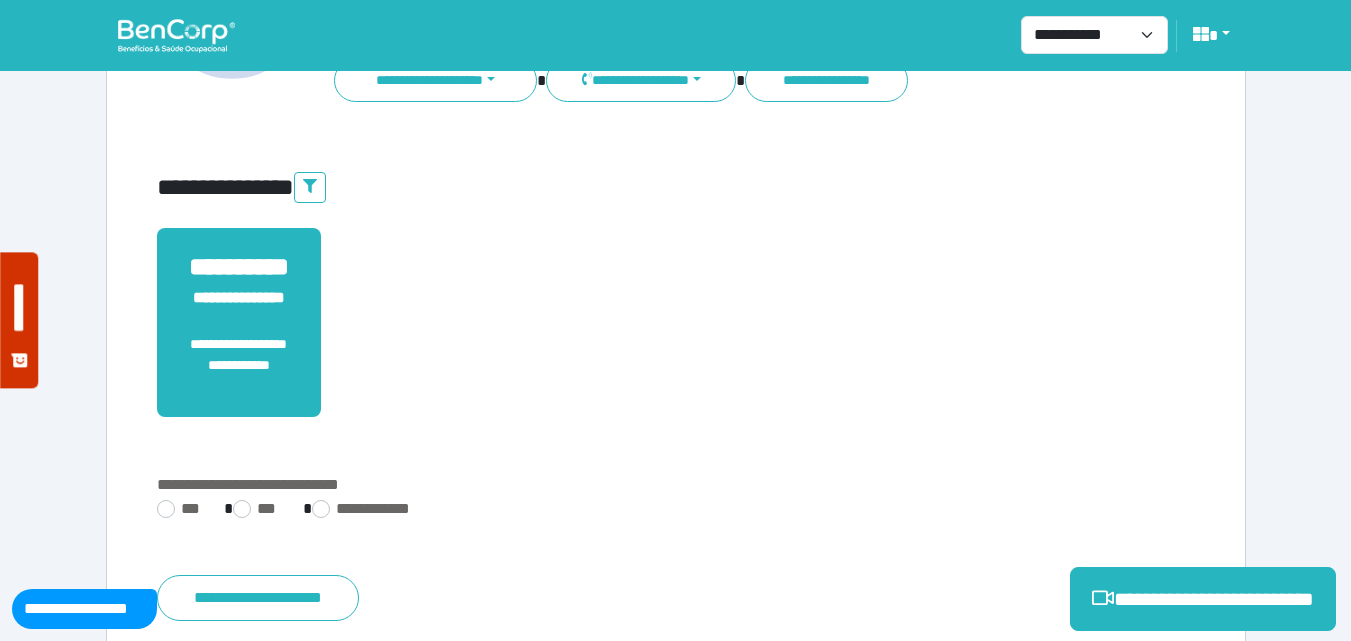 scroll, scrollTop: 495, scrollLeft: 0, axis: vertical 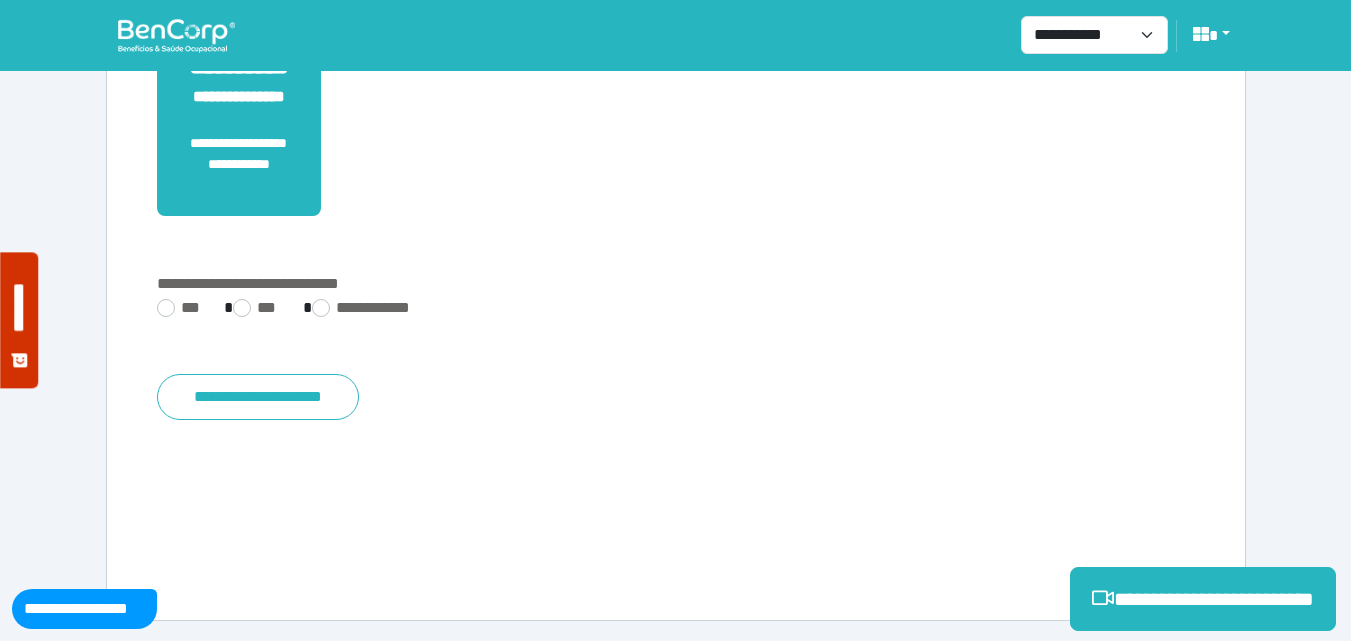 click on "**********" at bounding box center [676, 310] 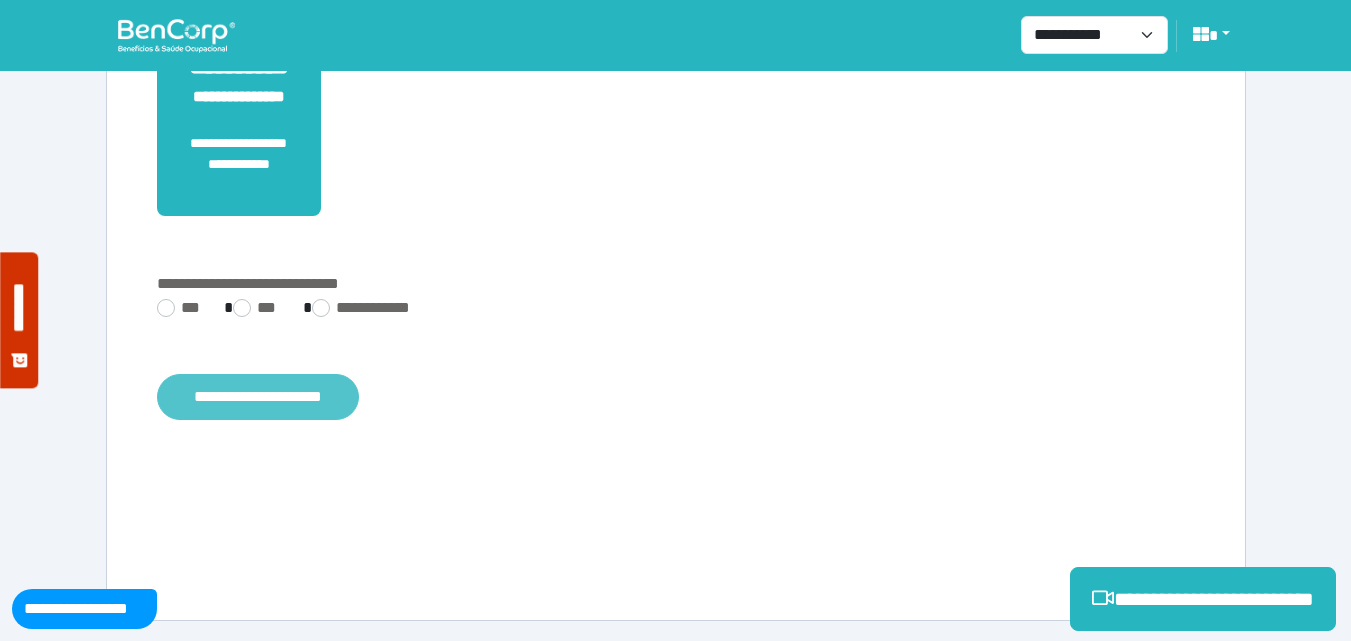 click on "**********" at bounding box center (258, 397) 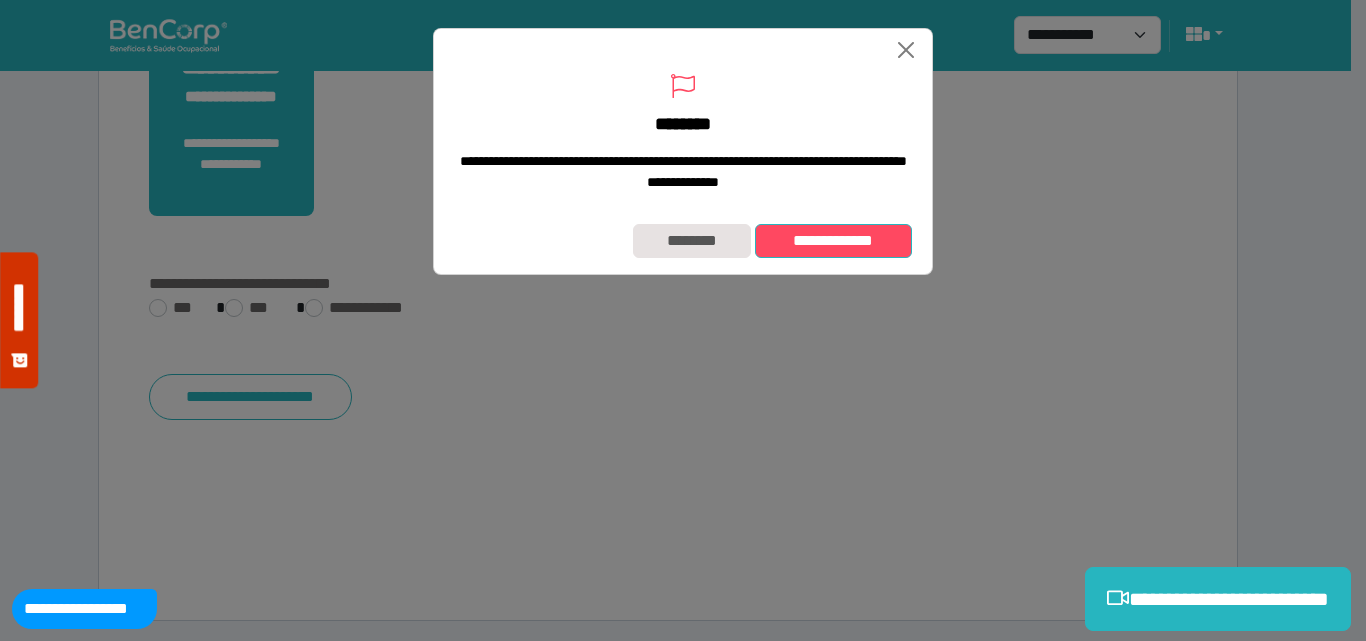 drag, startPoint x: 817, startPoint y: 268, endPoint x: 481, endPoint y: 17, distance: 419.40076 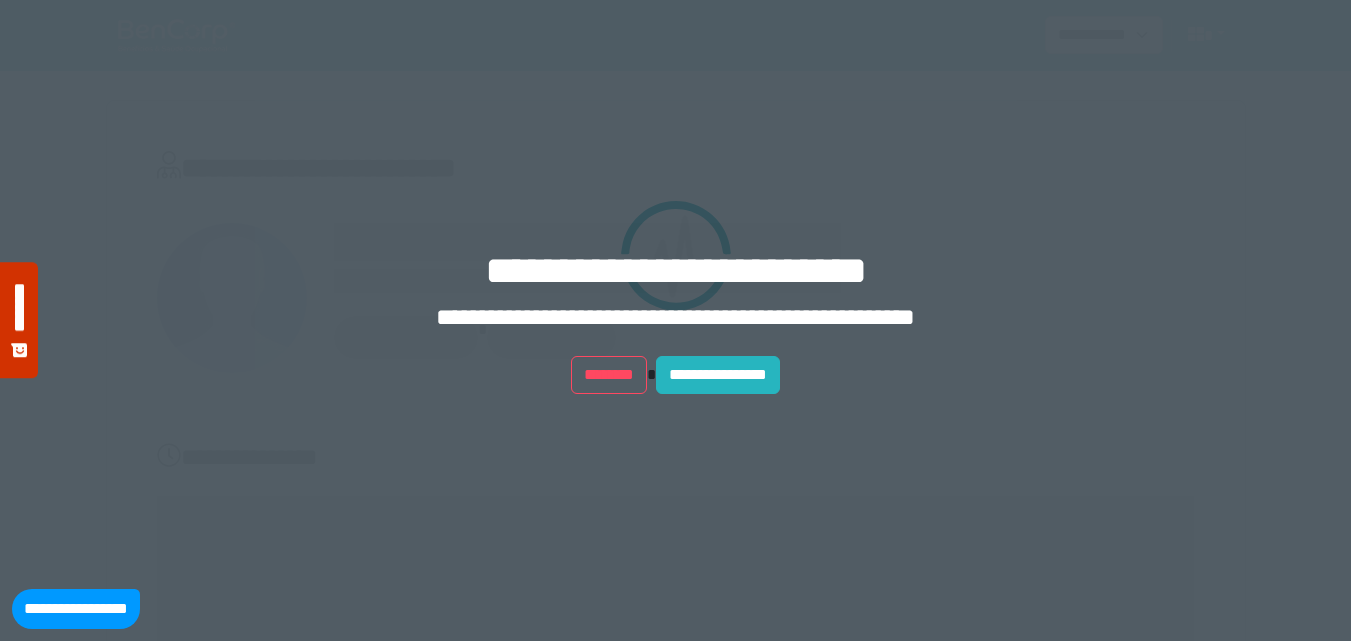 scroll, scrollTop: 0, scrollLeft: 0, axis: both 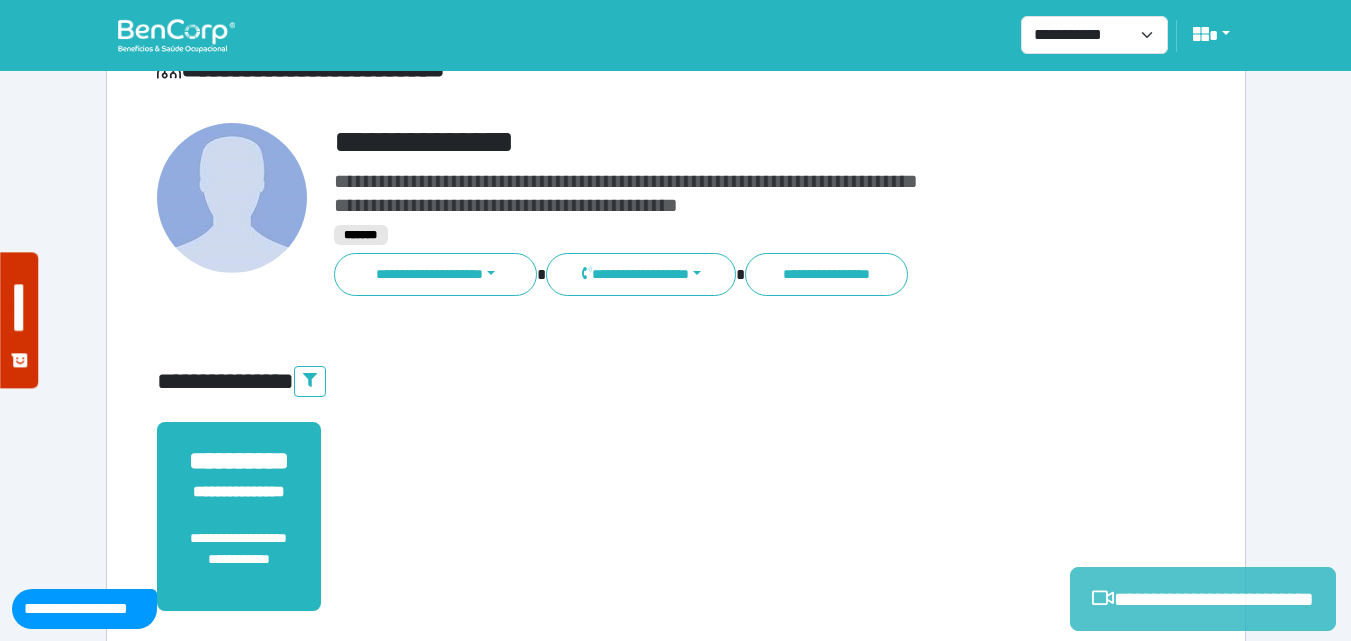 click on "**********" at bounding box center (1203, 599) 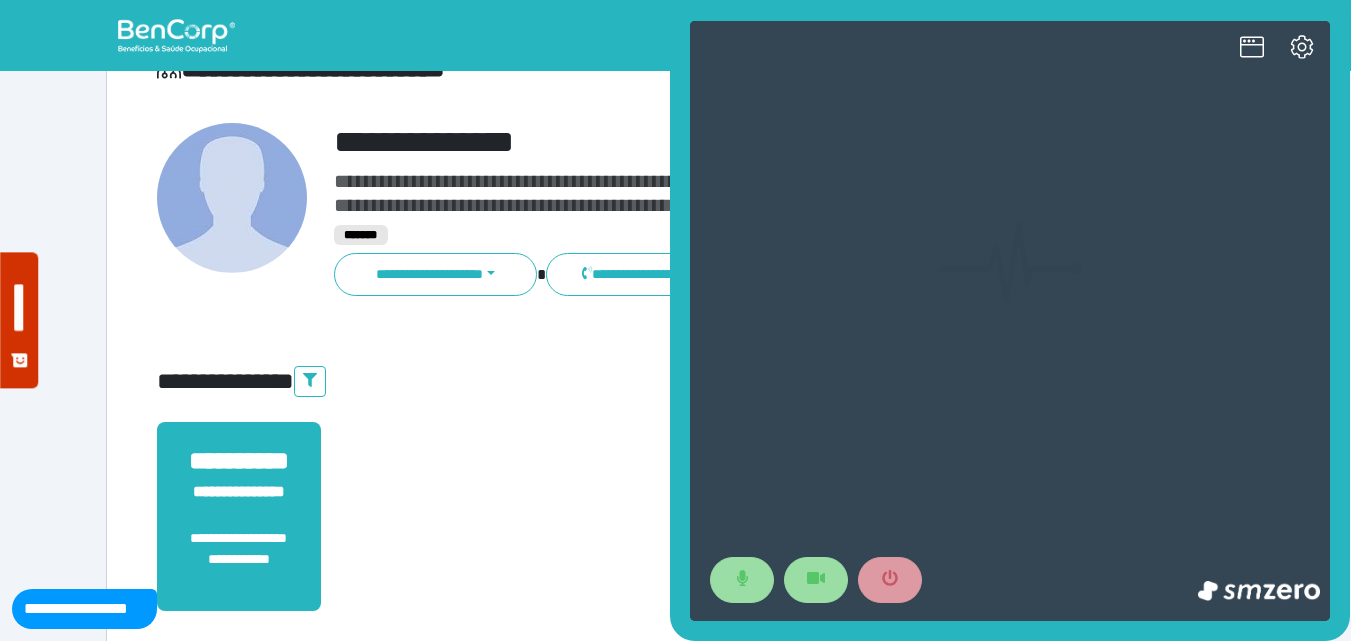 scroll, scrollTop: 0, scrollLeft: 0, axis: both 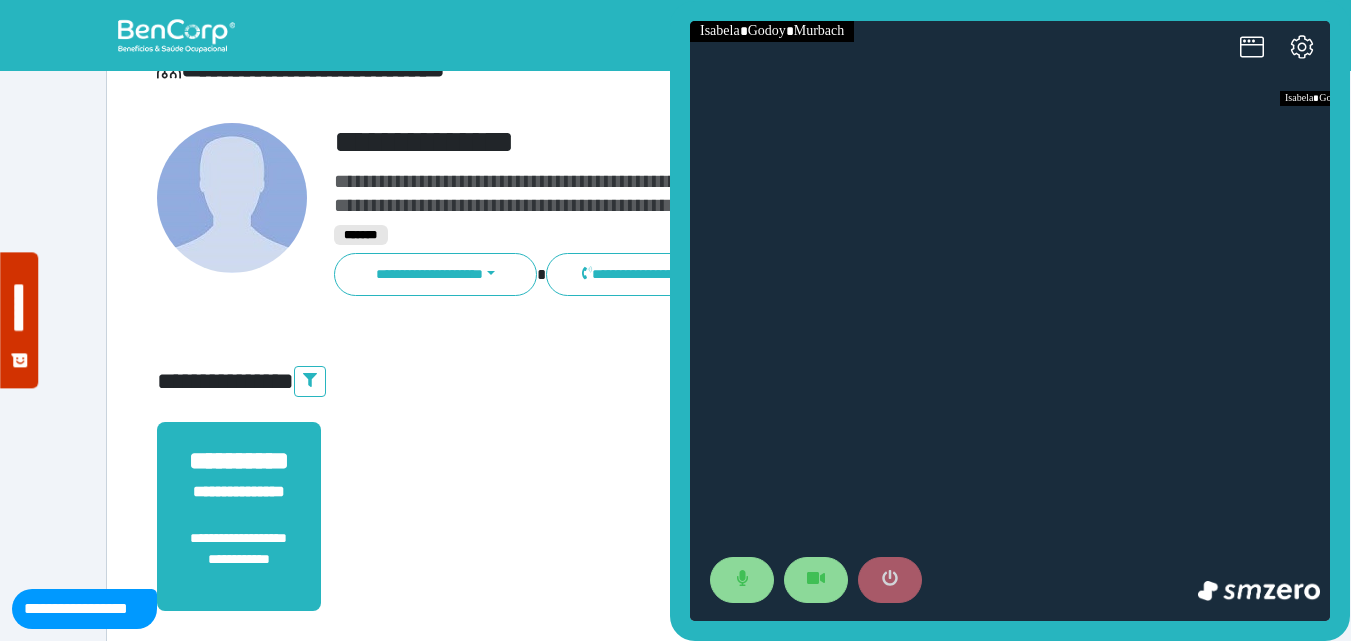 click at bounding box center [890, 580] 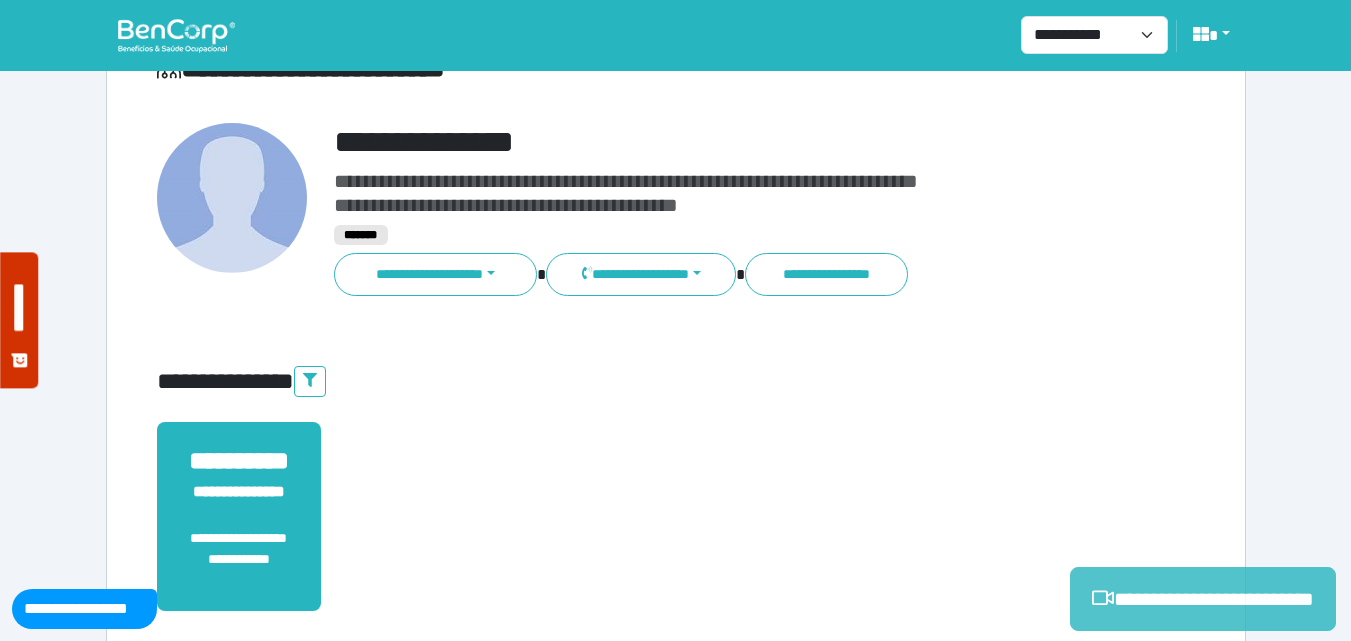 click on "**********" at bounding box center [1203, 599] 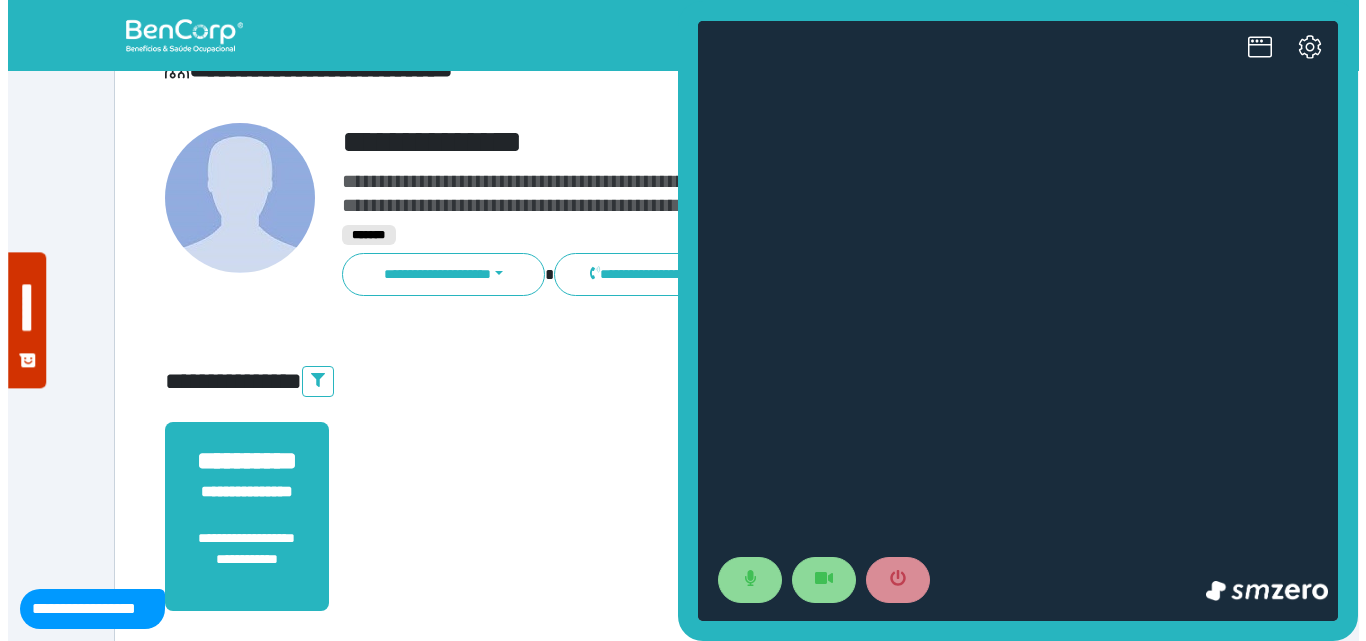 scroll, scrollTop: 0, scrollLeft: 0, axis: both 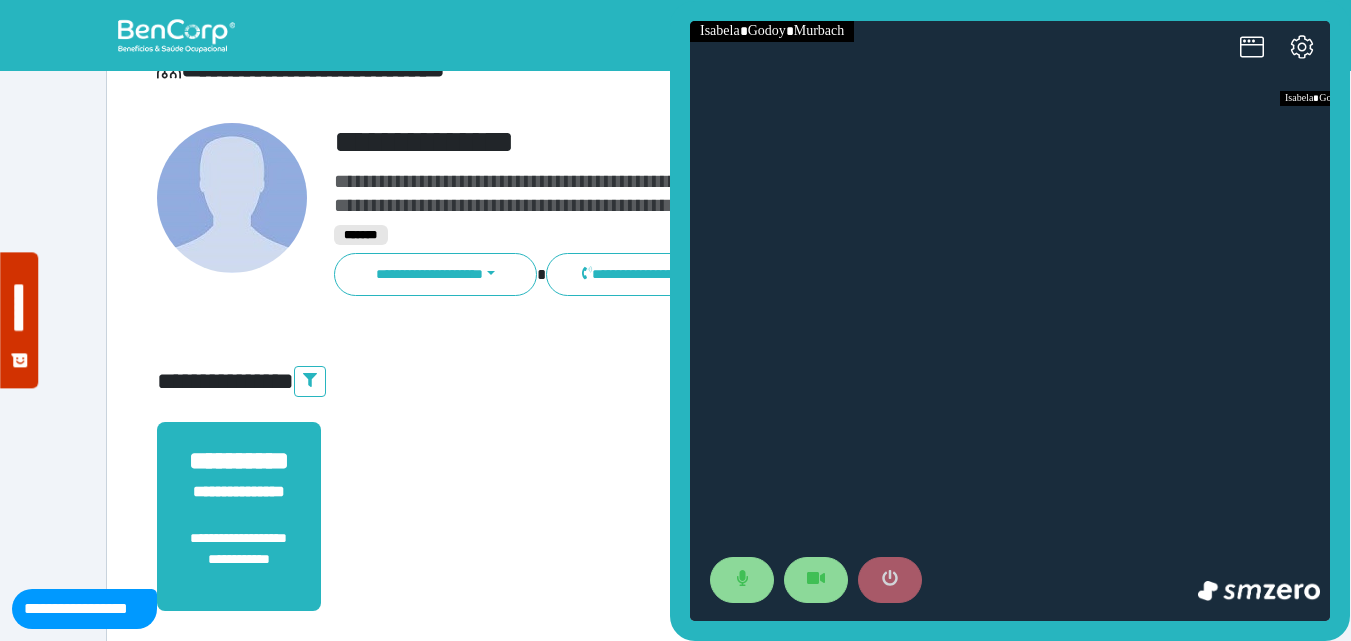 click at bounding box center (890, 580) 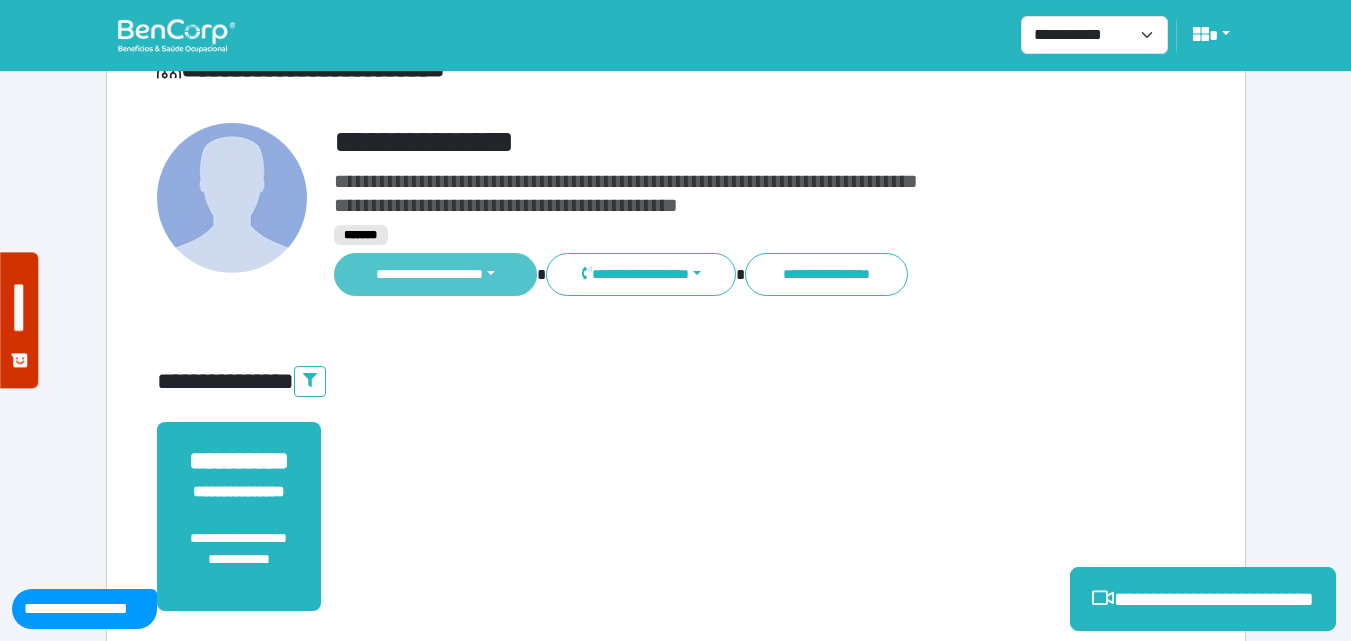 click on "**********" at bounding box center [436, 274] 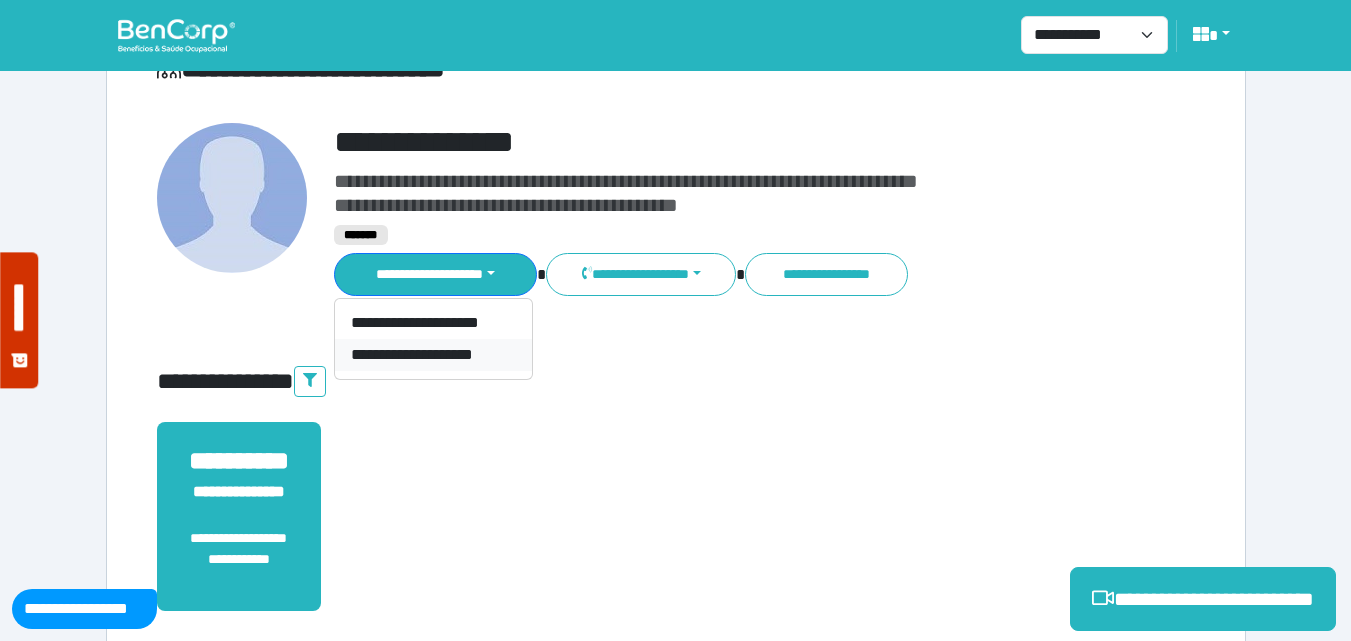 click on "**********" at bounding box center (433, 355) 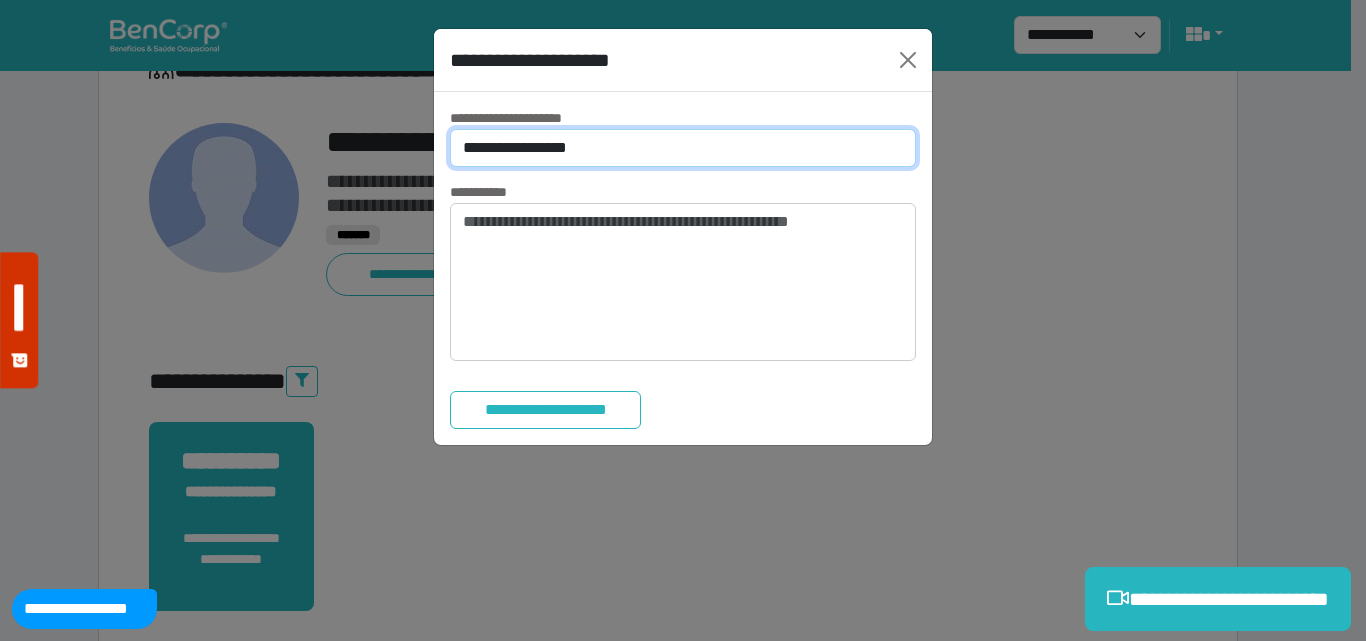 click on "**********" at bounding box center (683, 148) 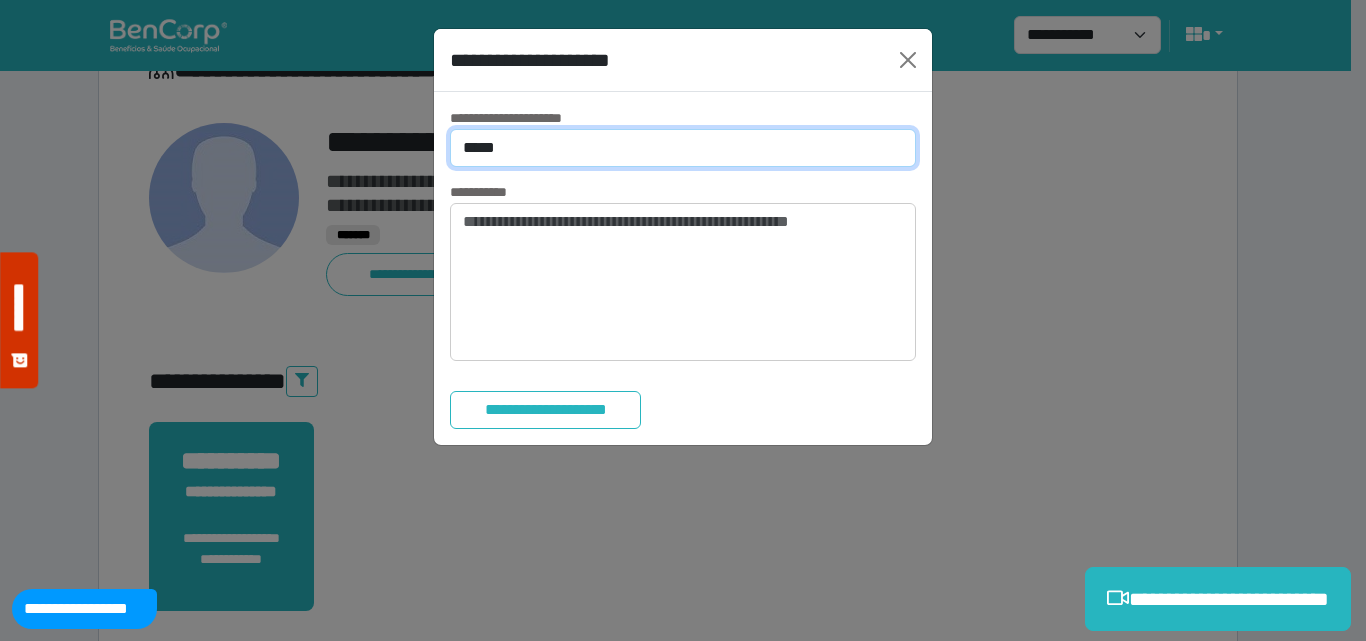 click on "**********" at bounding box center (683, 148) 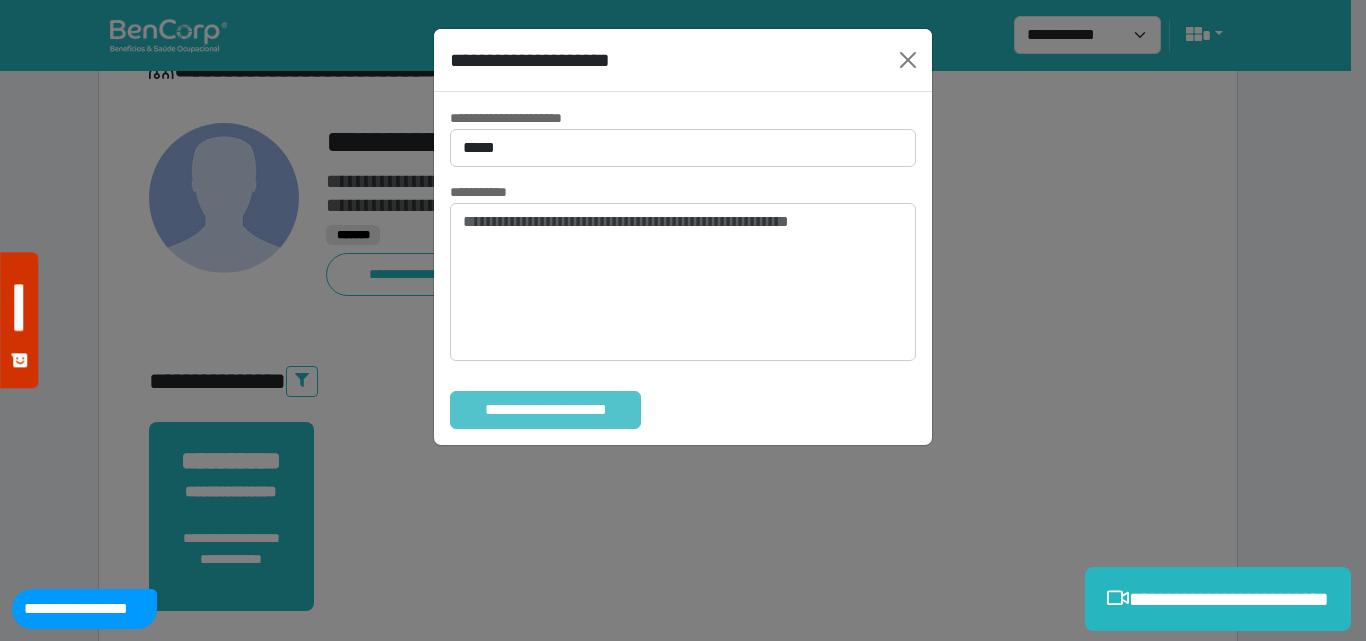 click on "**********" at bounding box center (545, 410) 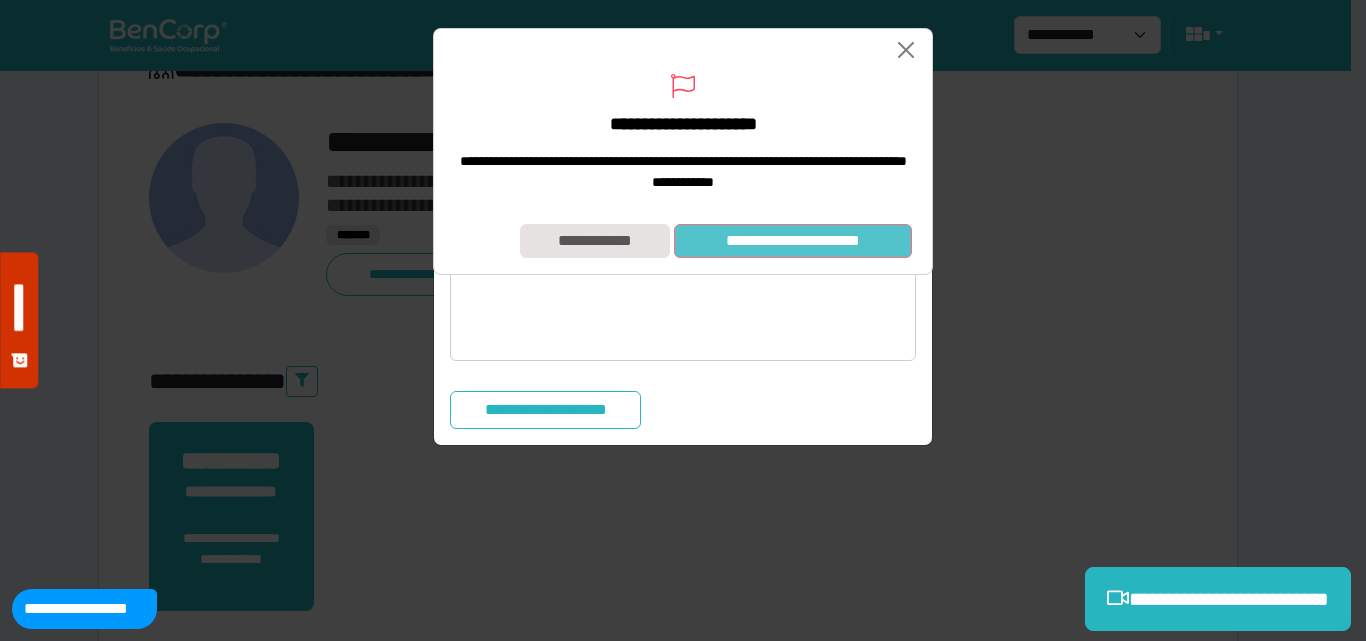click on "**********" at bounding box center (793, 241) 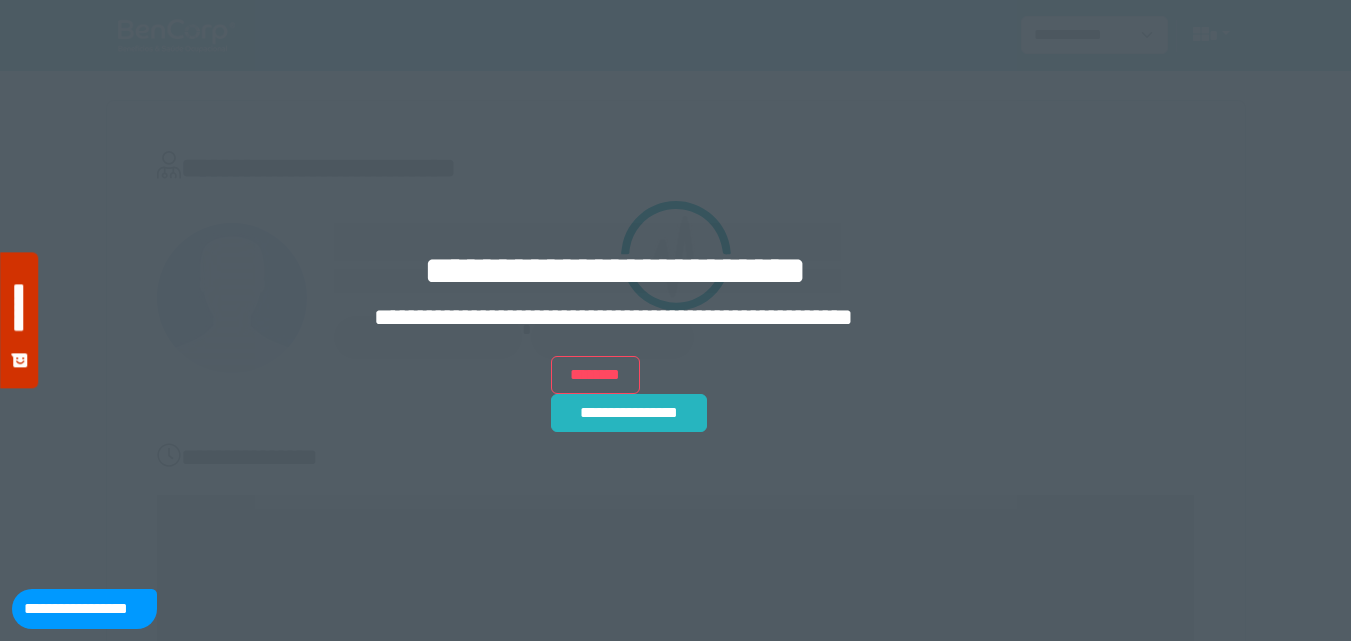 scroll, scrollTop: 0, scrollLeft: 0, axis: both 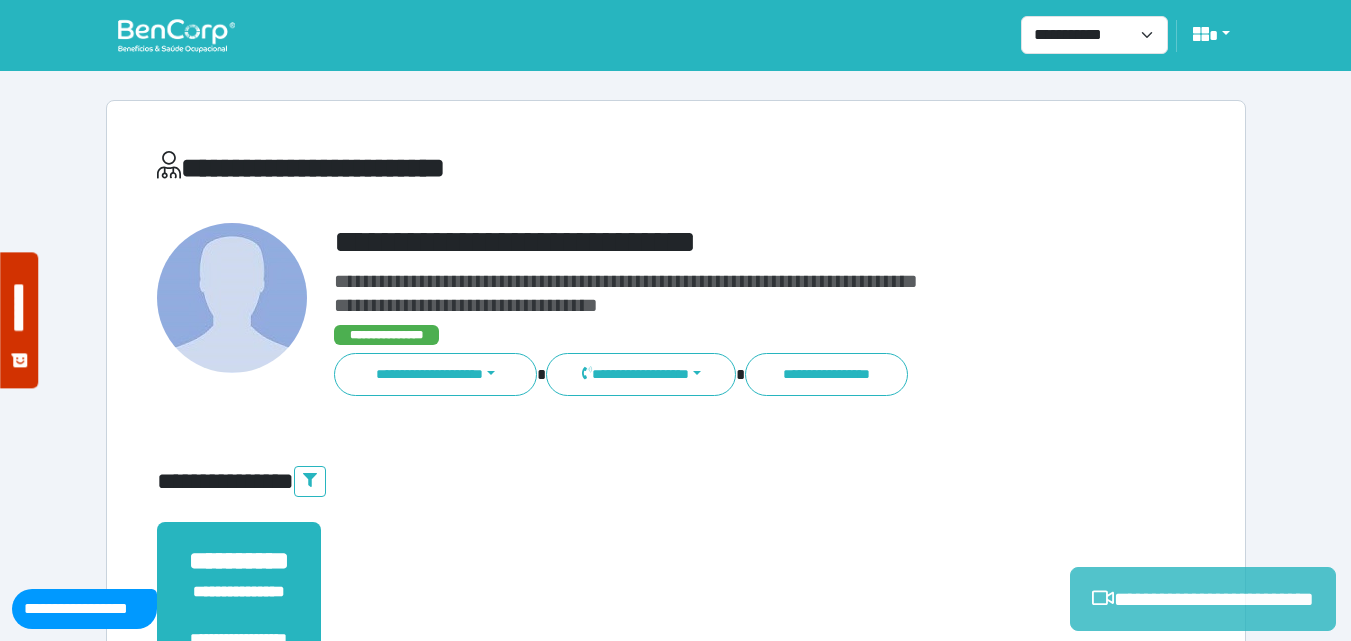 click on "**********" at bounding box center [1203, 599] 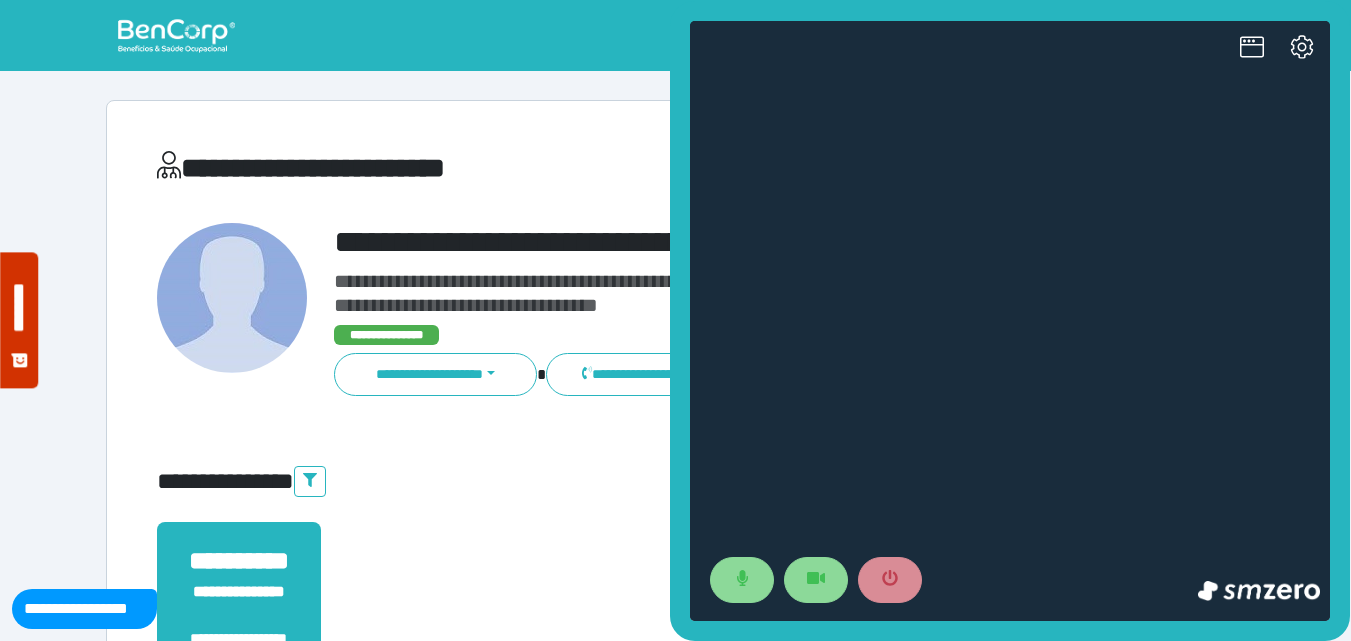 scroll, scrollTop: 0, scrollLeft: 0, axis: both 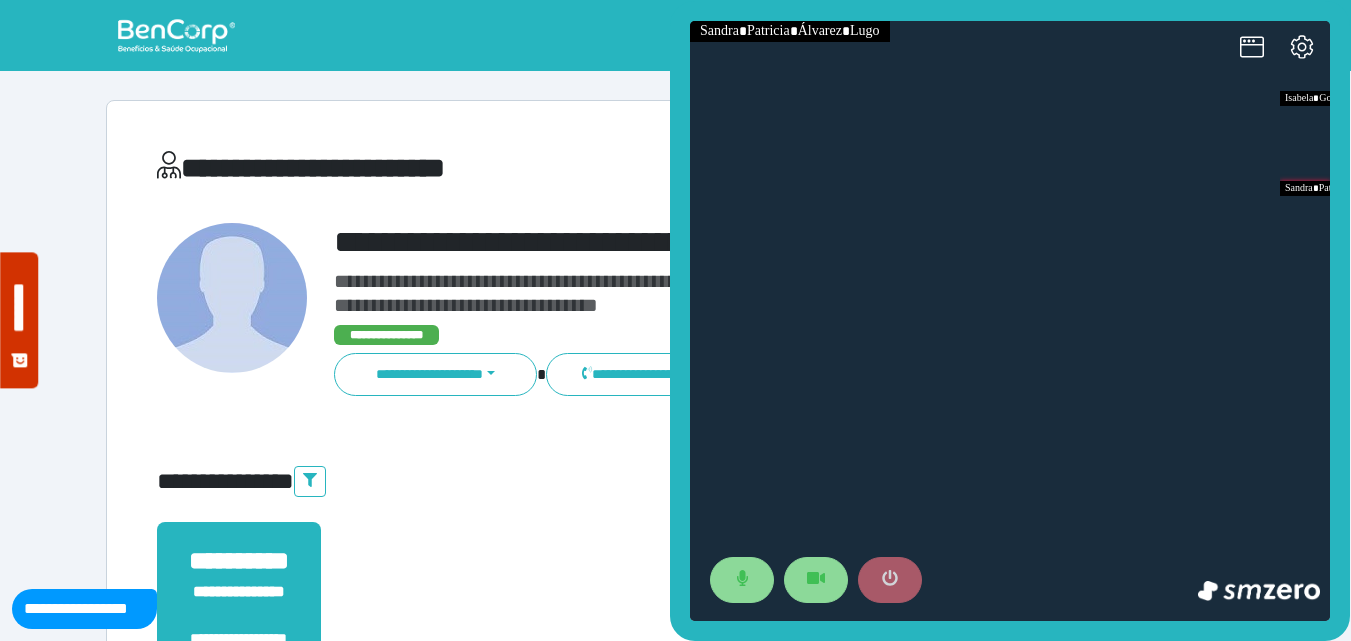 drag, startPoint x: 872, startPoint y: 585, endPoint x: 868, endPoint y: 564, distance: 21.377558 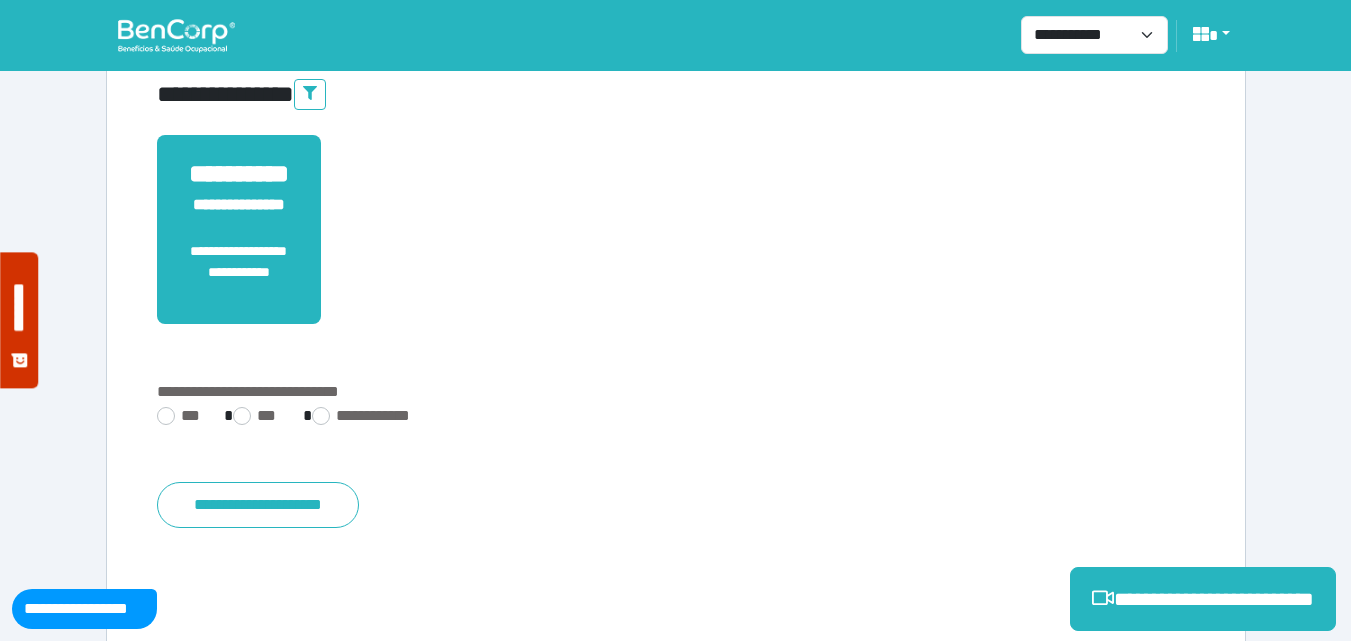 scroll, scrollTop: 495, scrollLeft: 0, axis: vertical 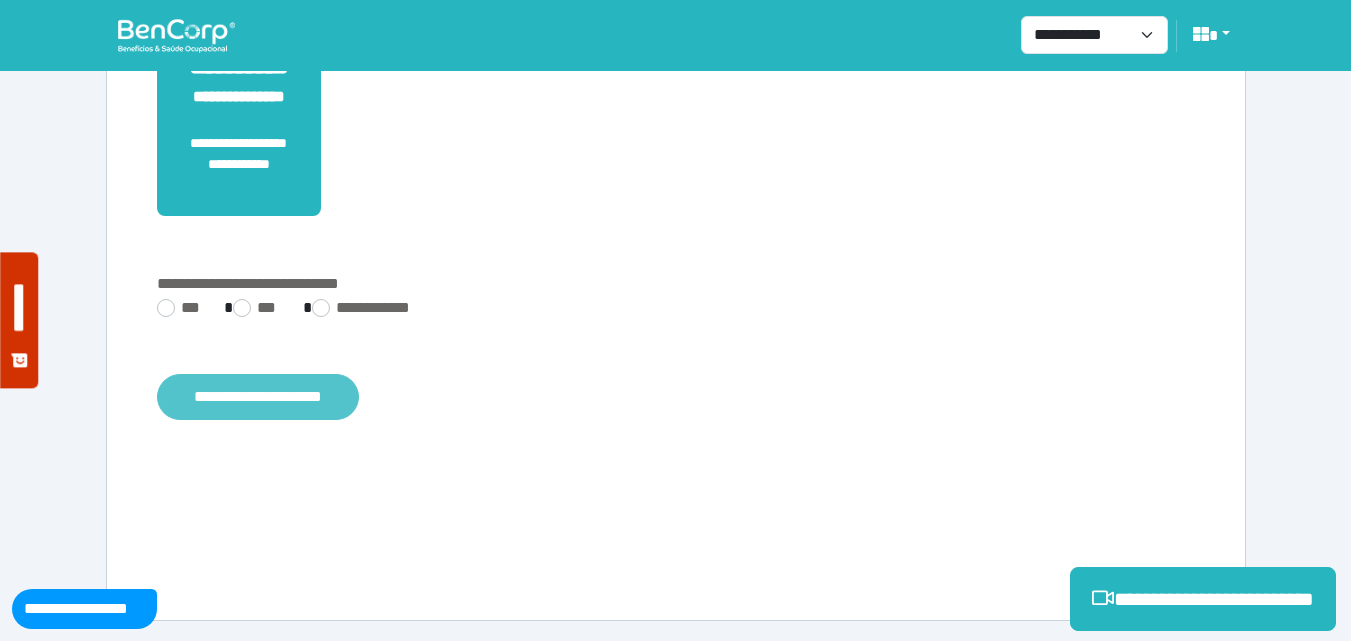 click on "**********" at bounding box center [258, 397] 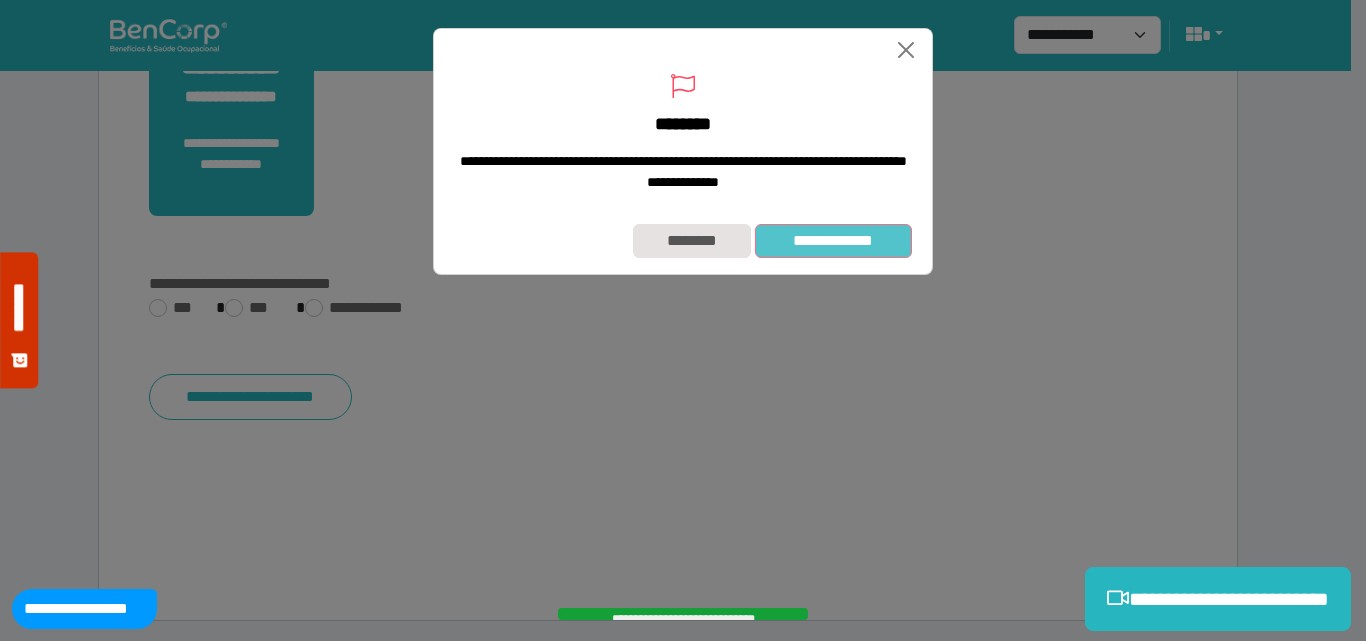 click on "**********" at bounding box center [833, 241] 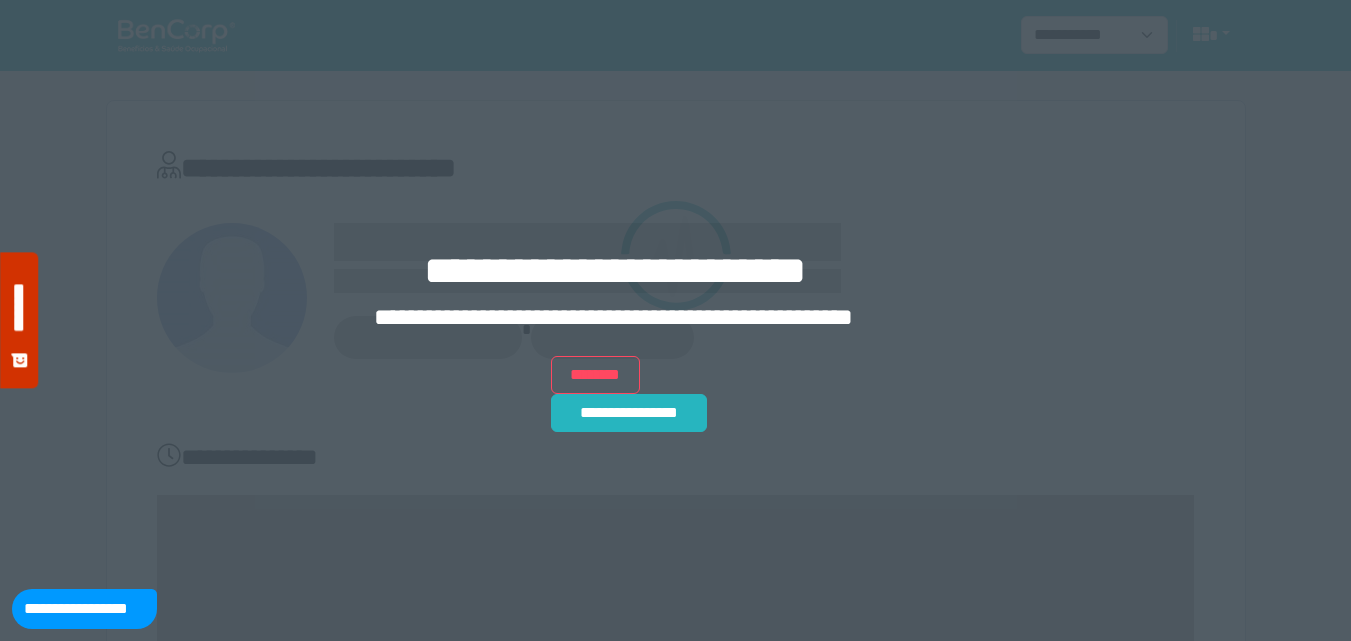 scroll, scrollTop: 0, scrollLeft: 0, axis: both 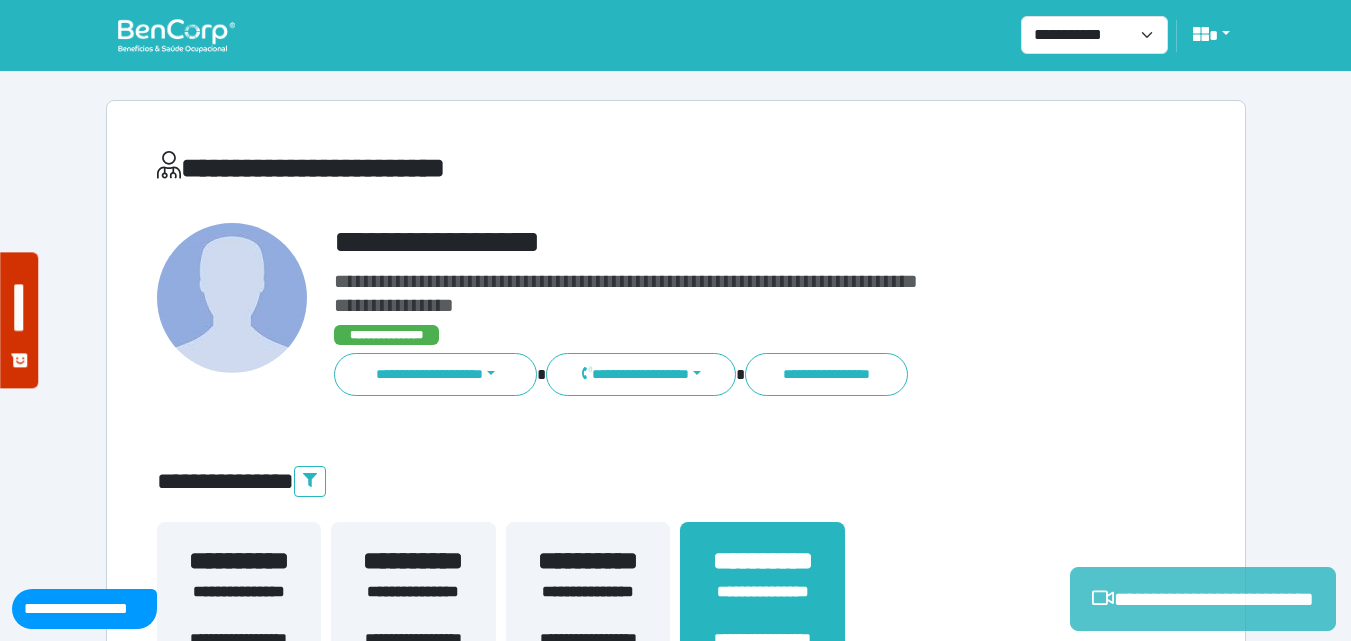 click on "**********" at bounding box center [1203, 599] 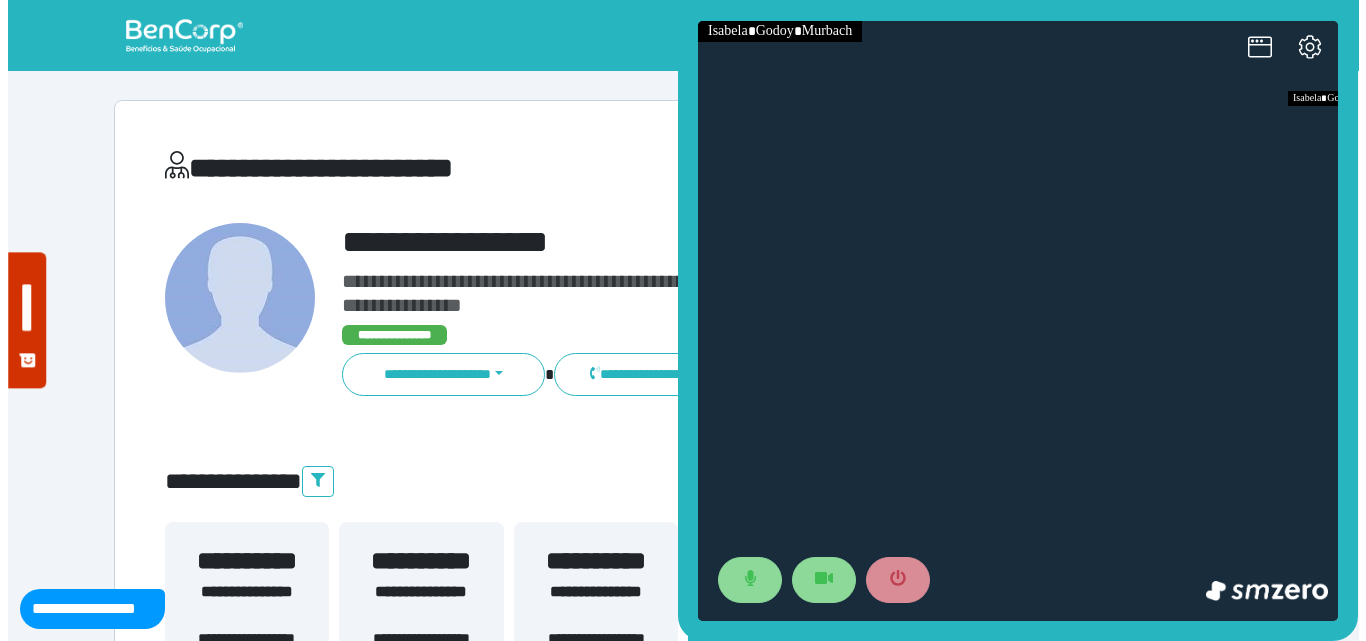 scroll, scrollTop: 0, scrollLeft: 0, axis: both 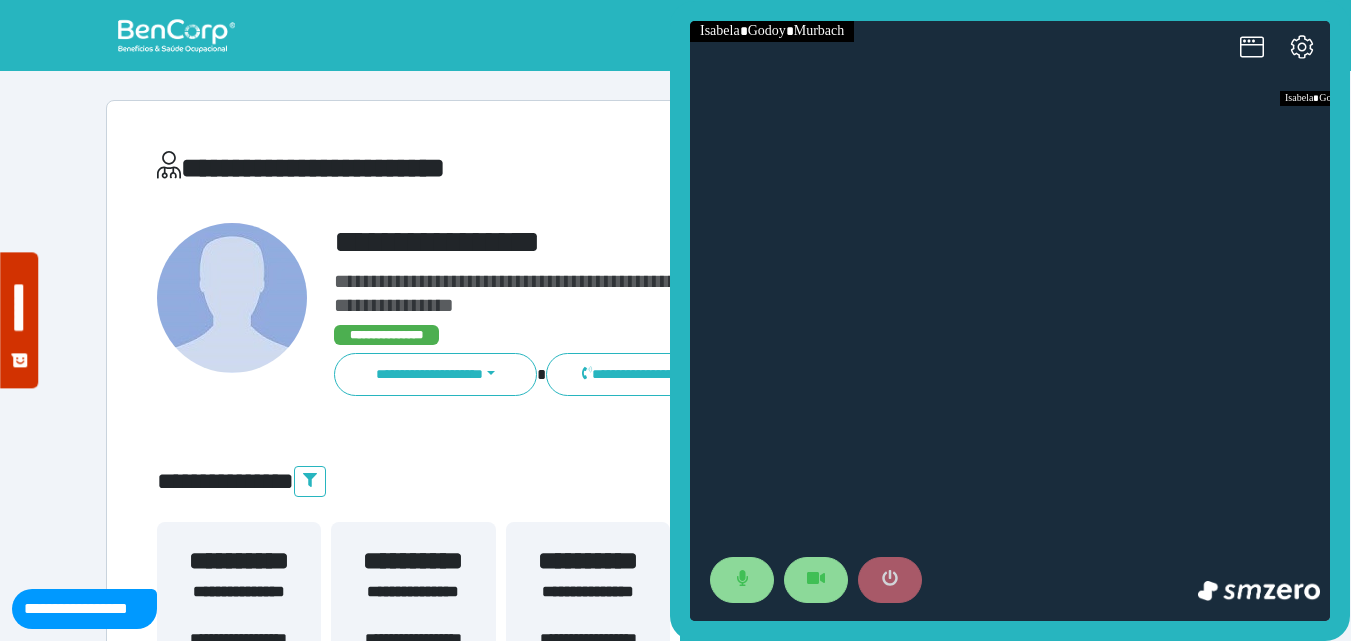 click at bounding box center (890, 580) 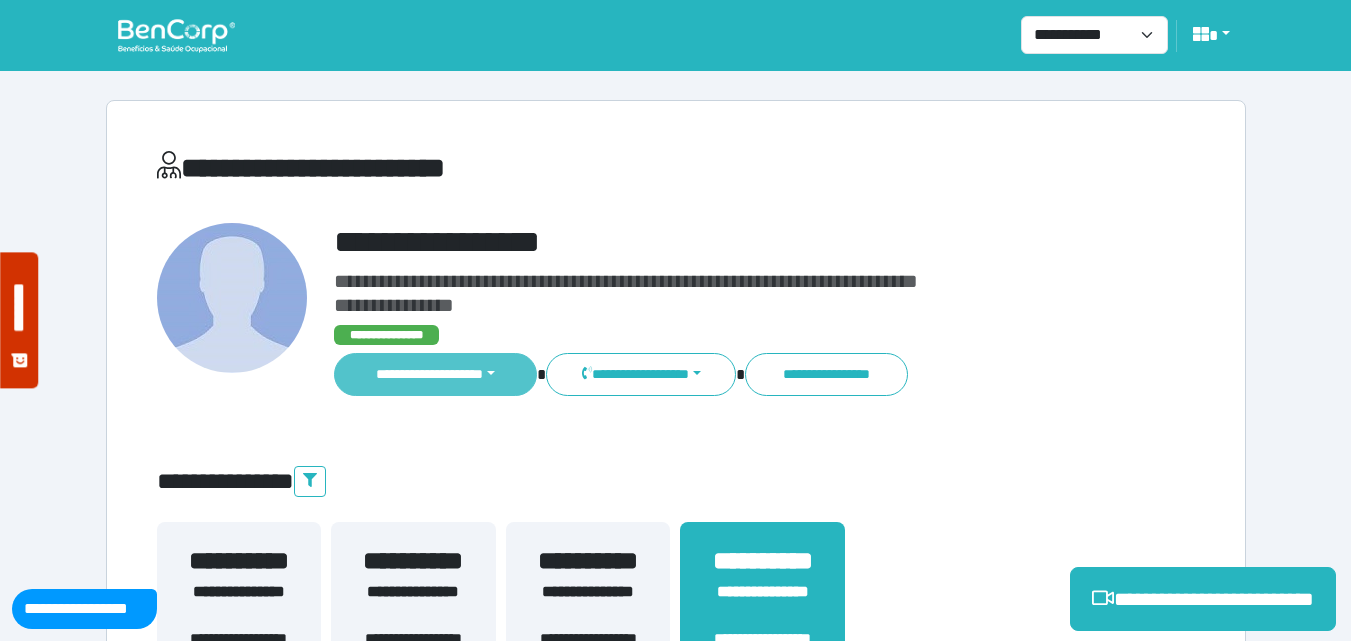 click on "**********" at bounding box center [436, 374] 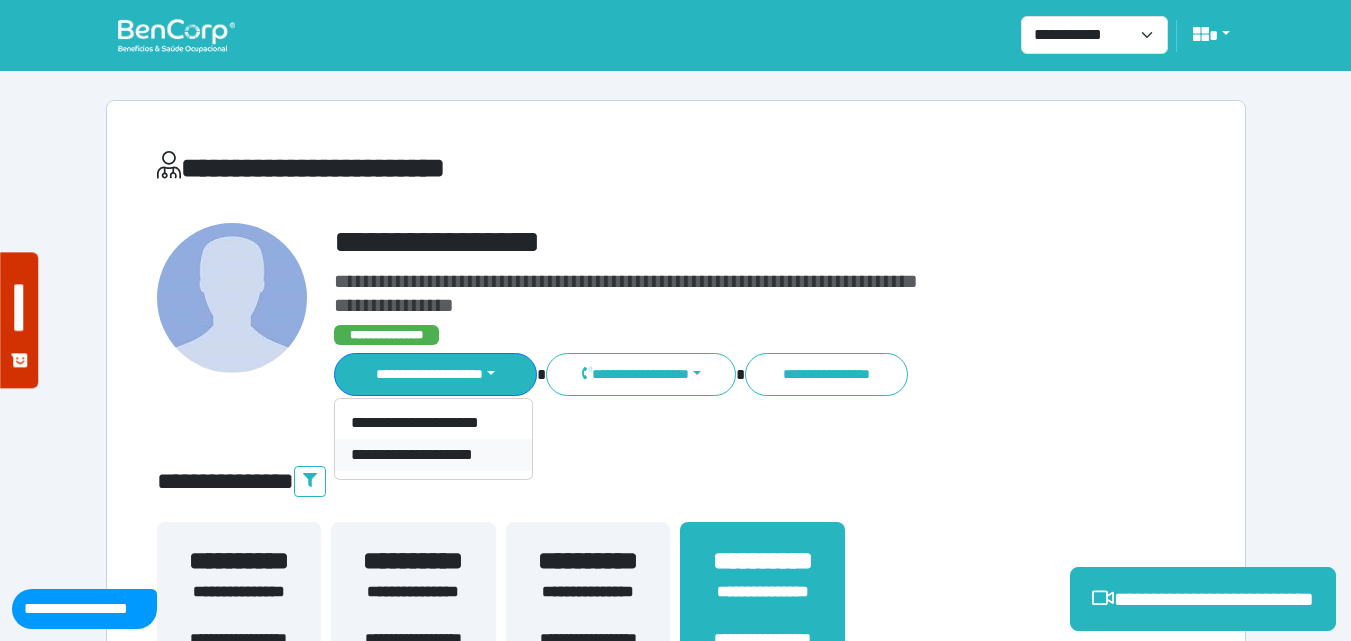 click on "**********" at bounding box center (433, 455) 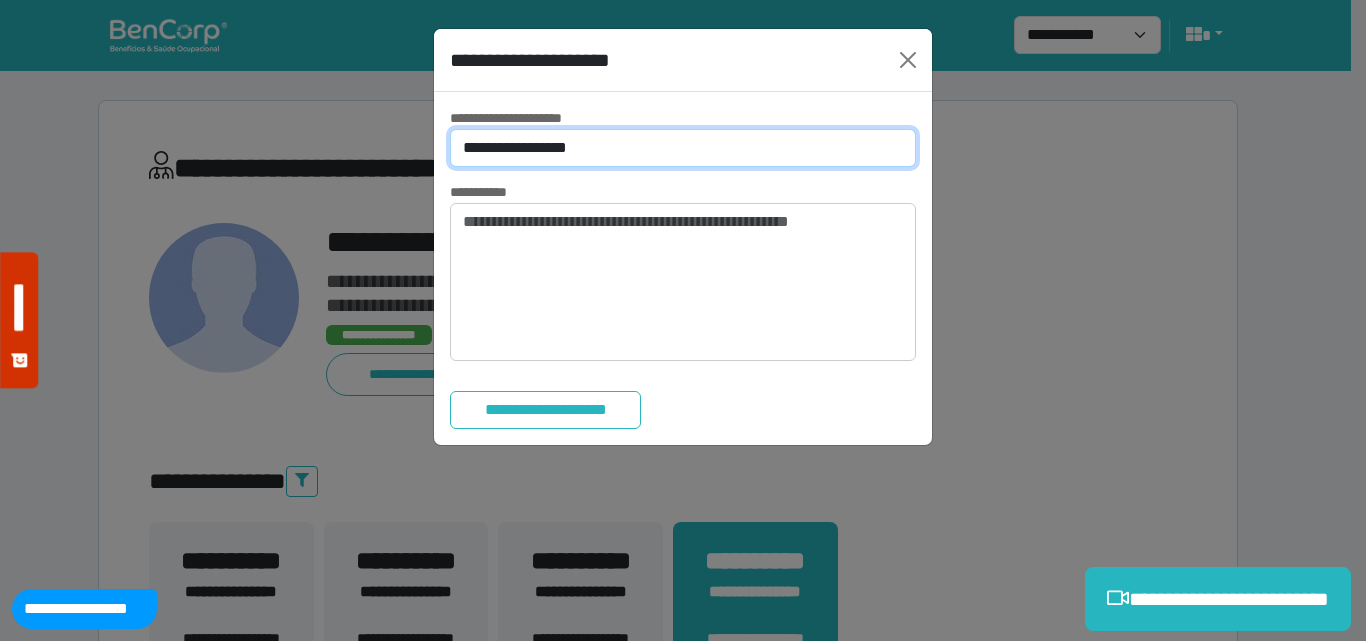 click on "**********" at bounding box center [683, 148] 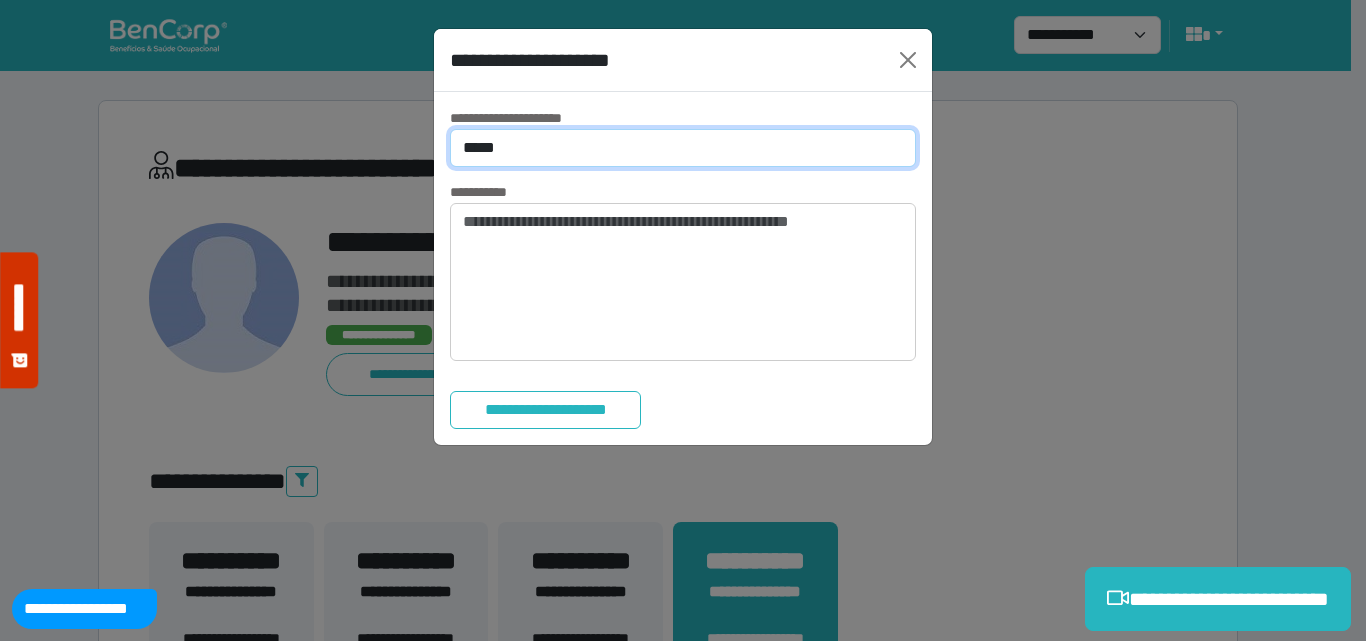 click on "**********" at bounding box center [683, 148] 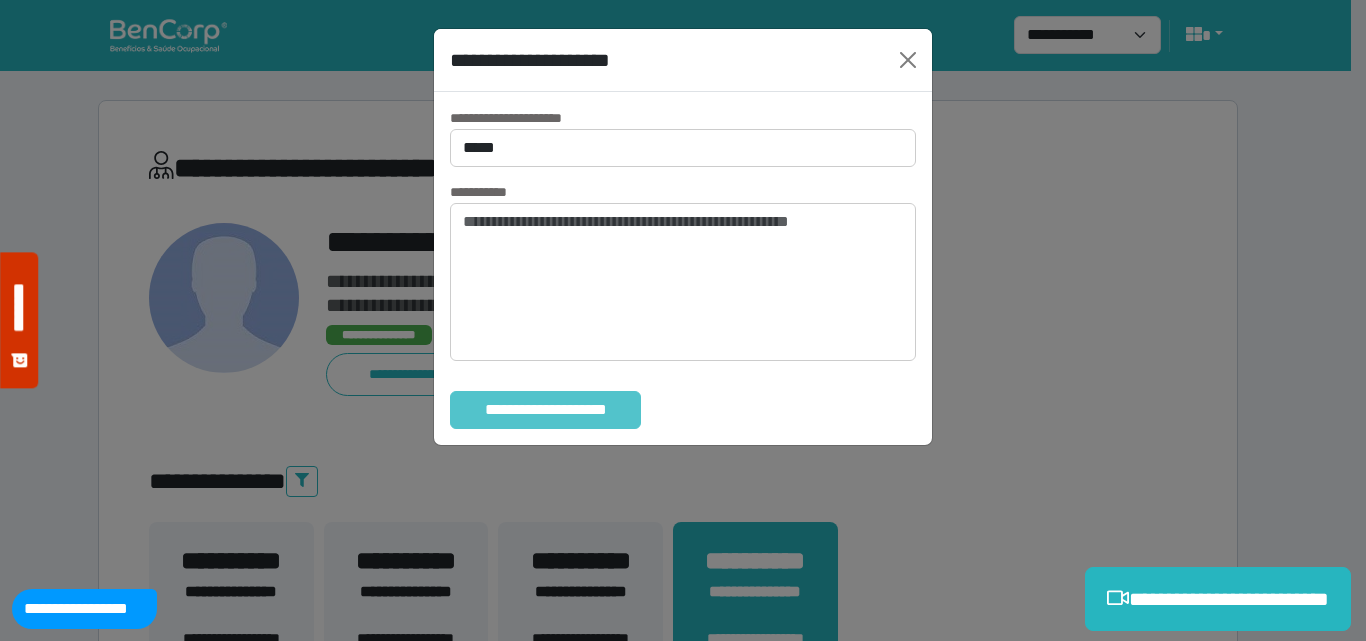 click on "**********" at bounding box center (545, 410) 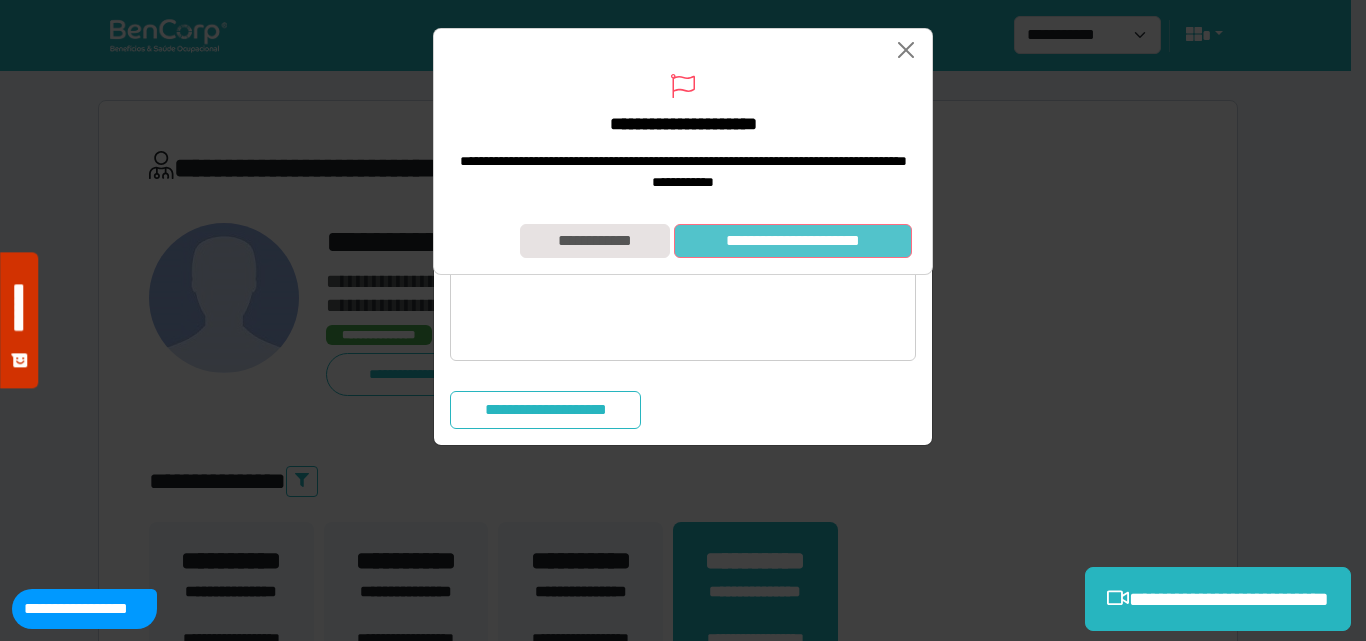 click on "**********" at bounding box center [793, 241] 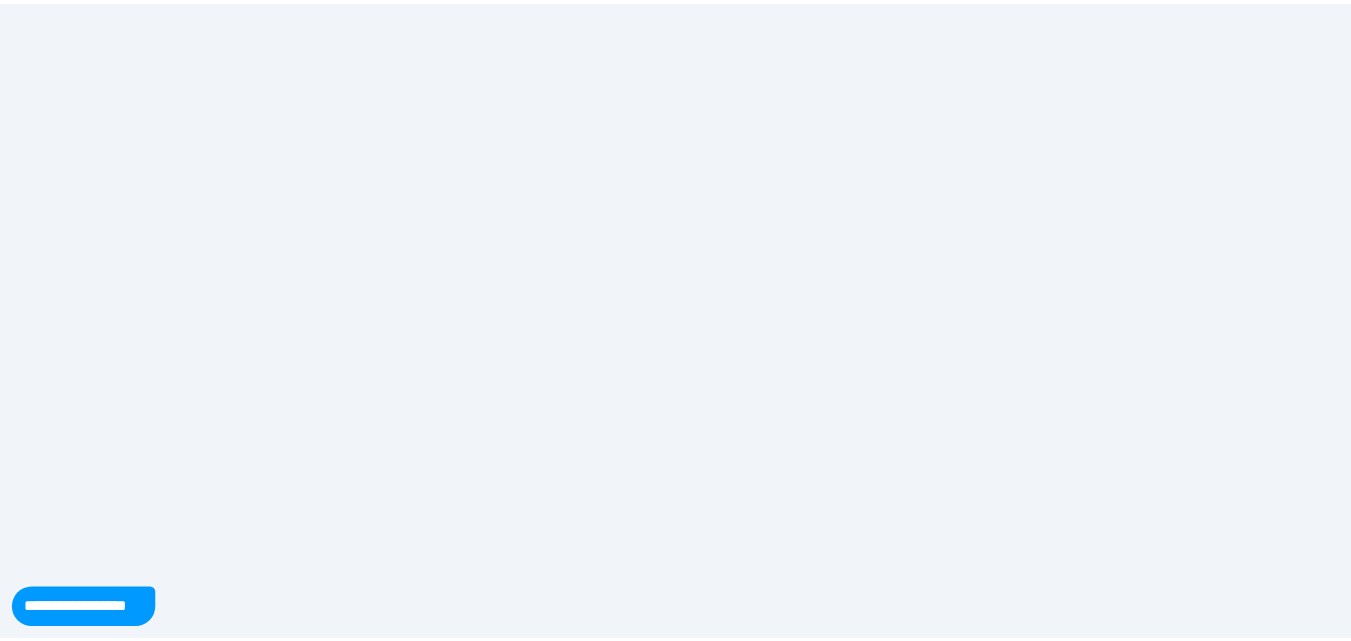 scroll, scrollTop: 0, scrollLeft: 0, axis: both 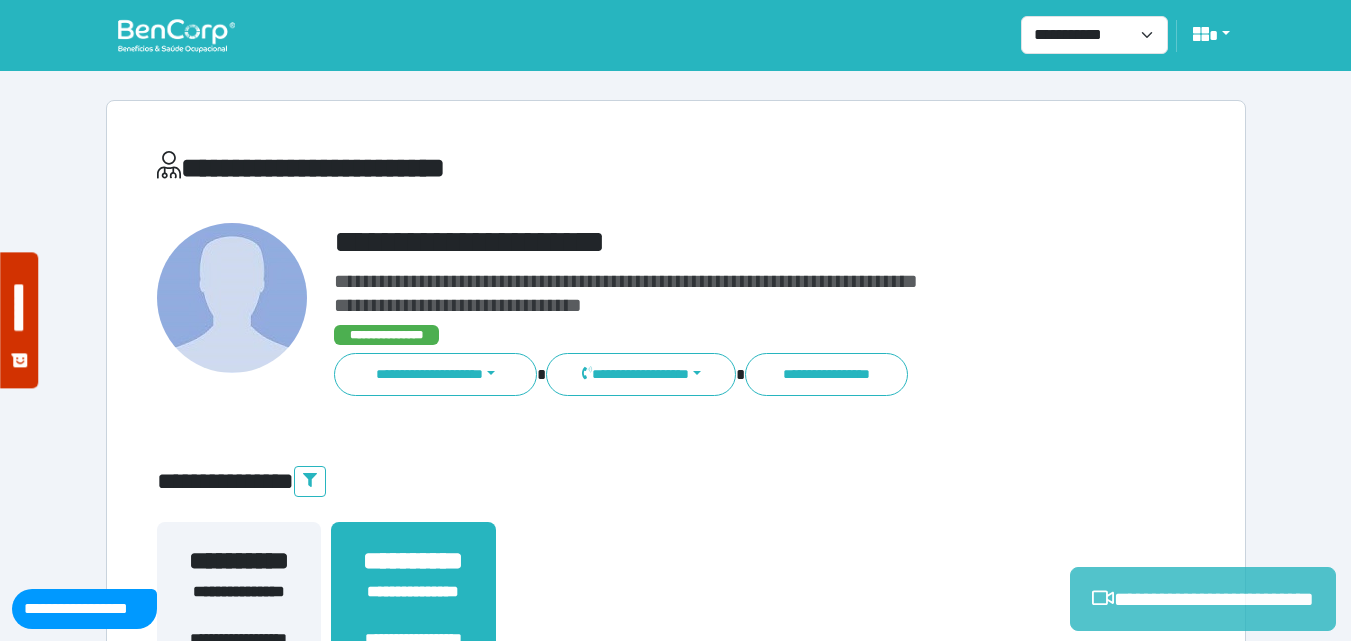 click on "**********" at bounding box center (1203, 599) 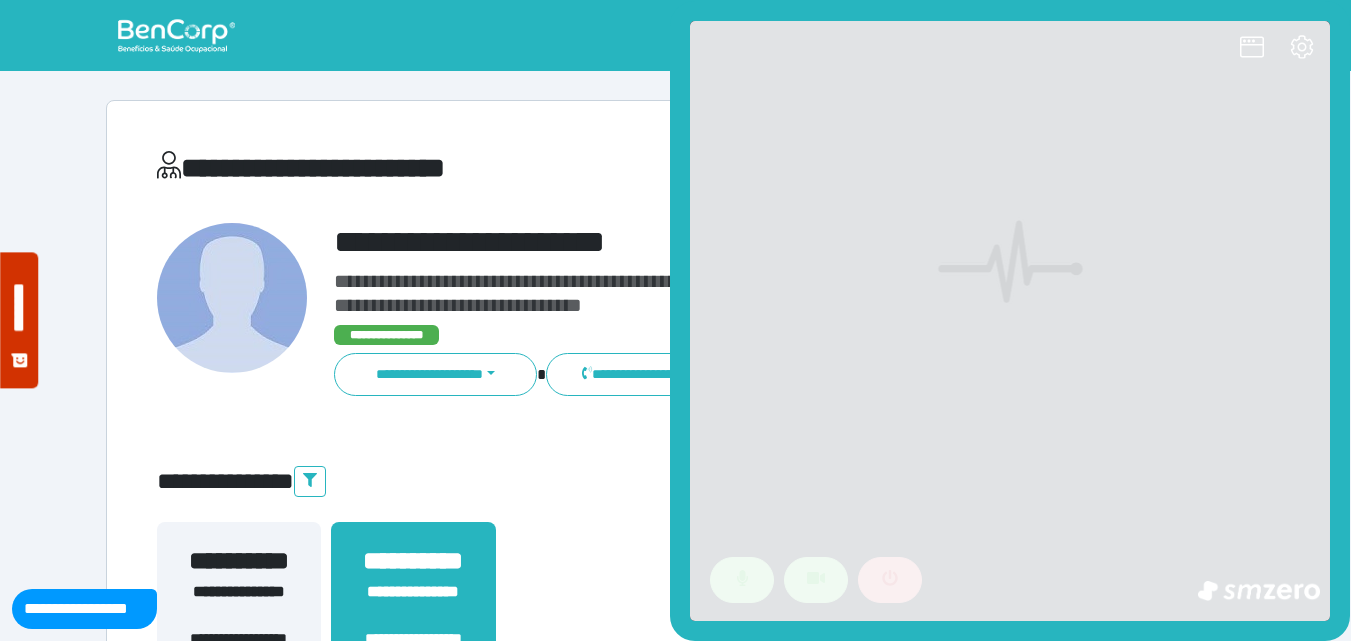 scroll, scrollTop: 0, scrollLeft: 0, axis: both 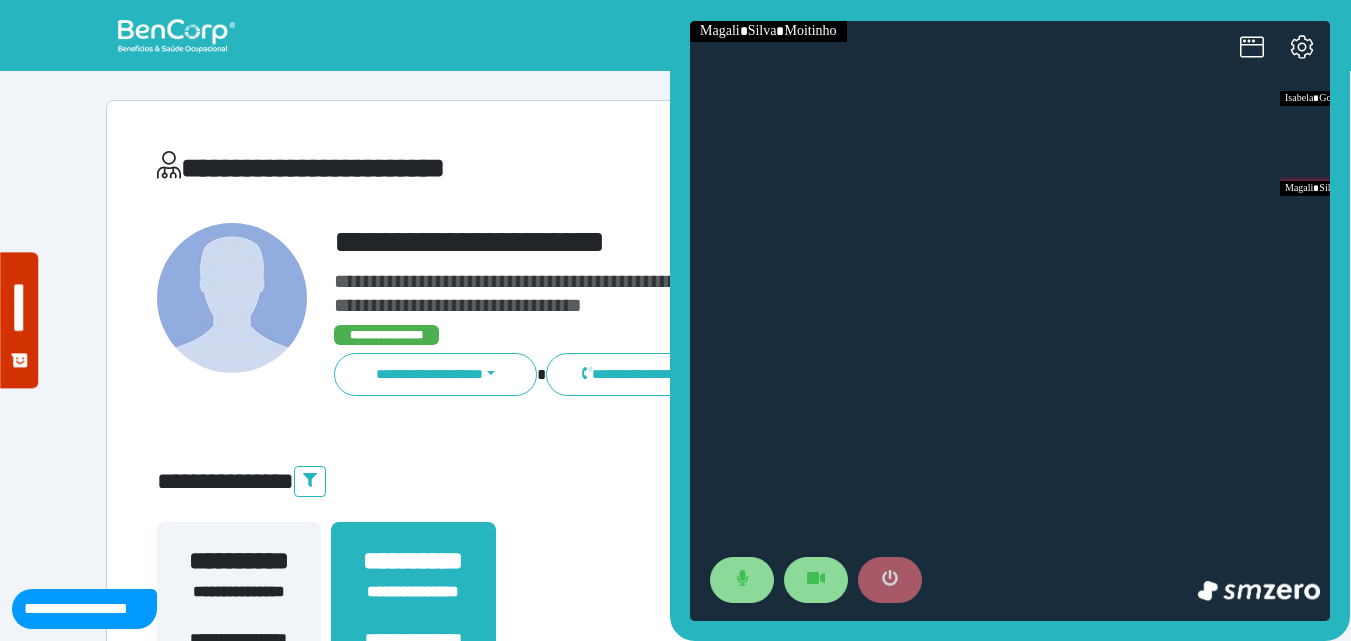 click at bounding box center [890, 580] 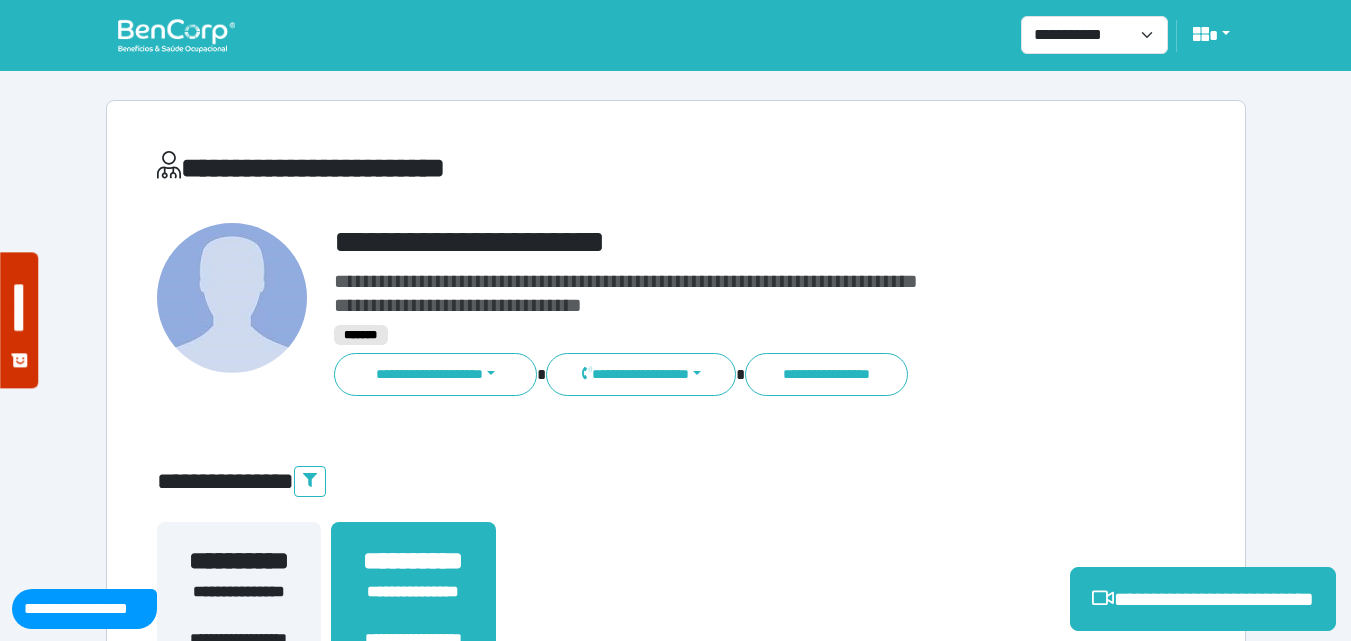 scroll, scrollTop: 495, scrollLeft: 0, axis: vertical 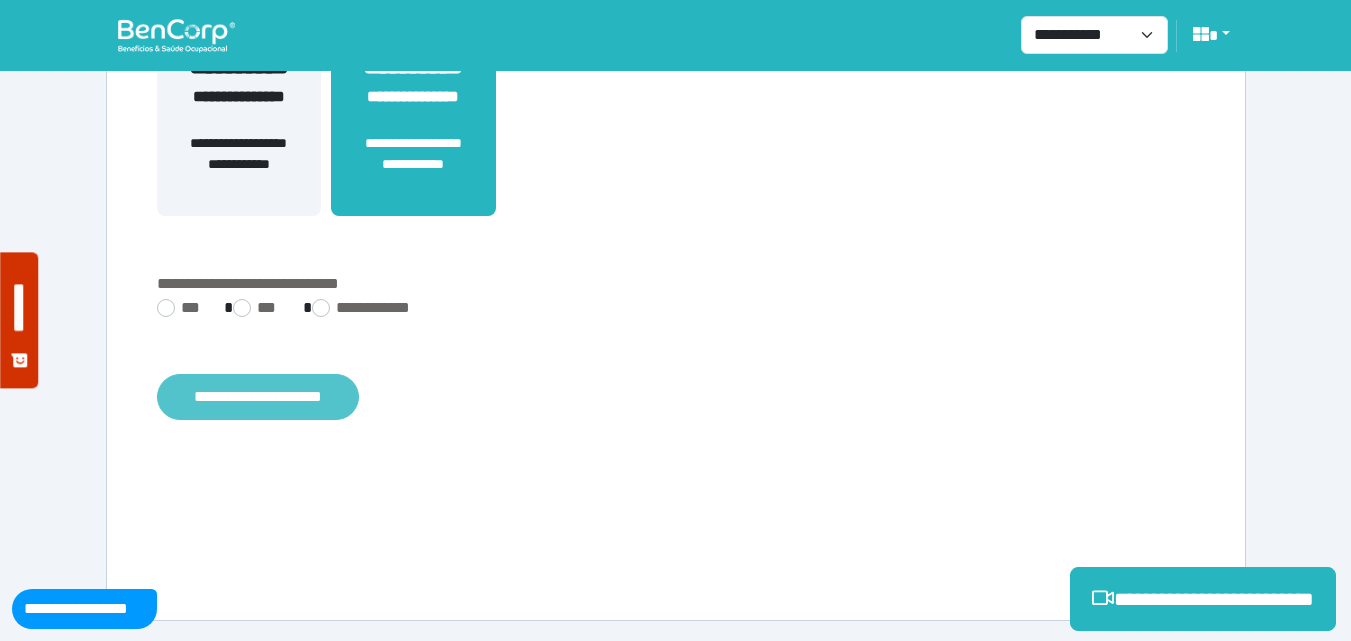 click on "**********" at bounding box center (258, 397) 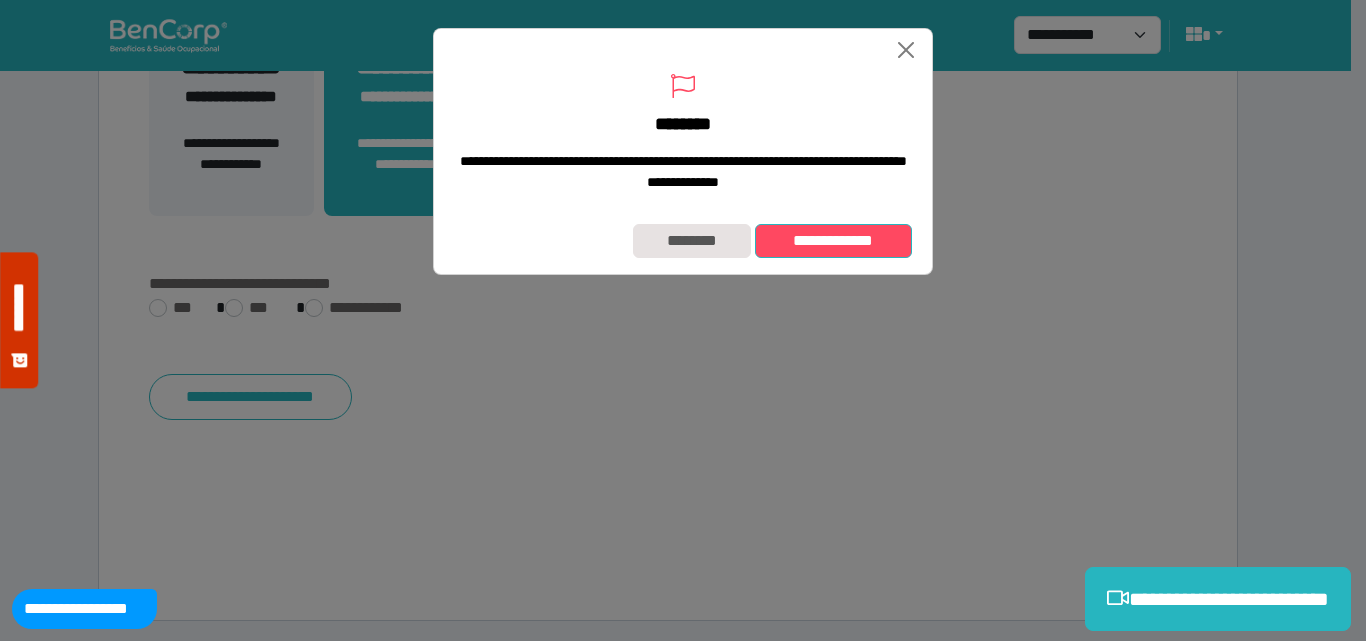 click on "**********" at bounding box center (833, 241) 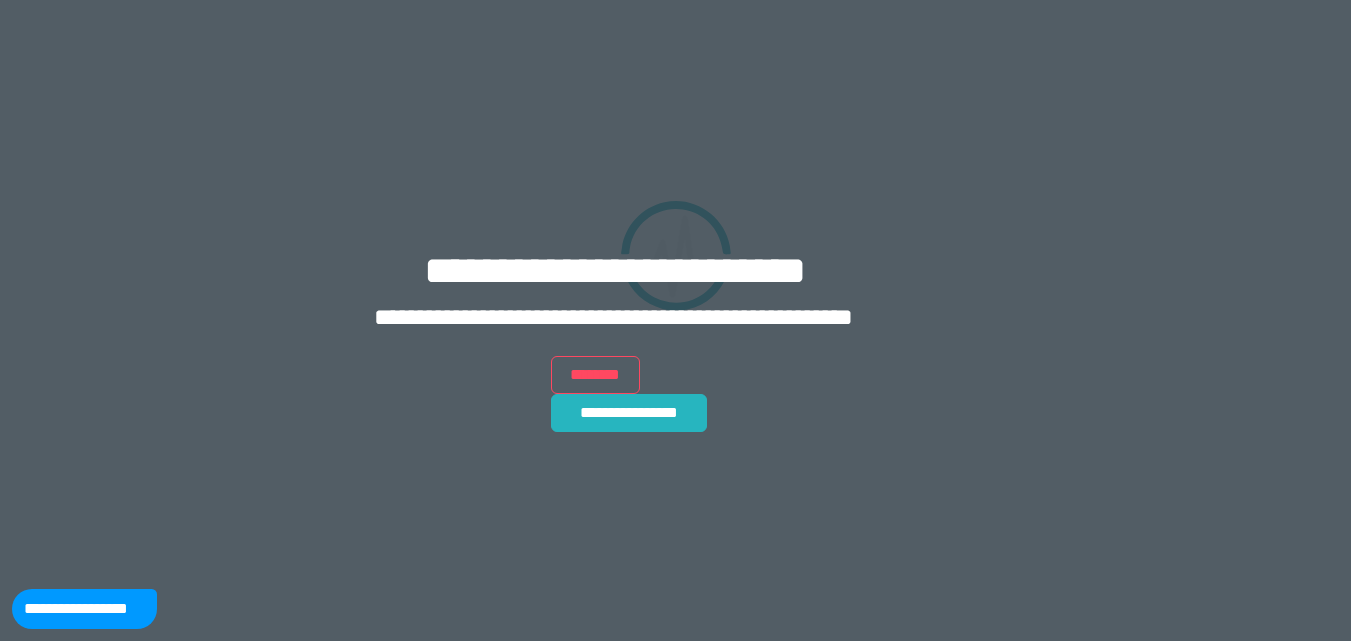 scroll, scrollTop: 0, scrollLeft: 0, axis: both 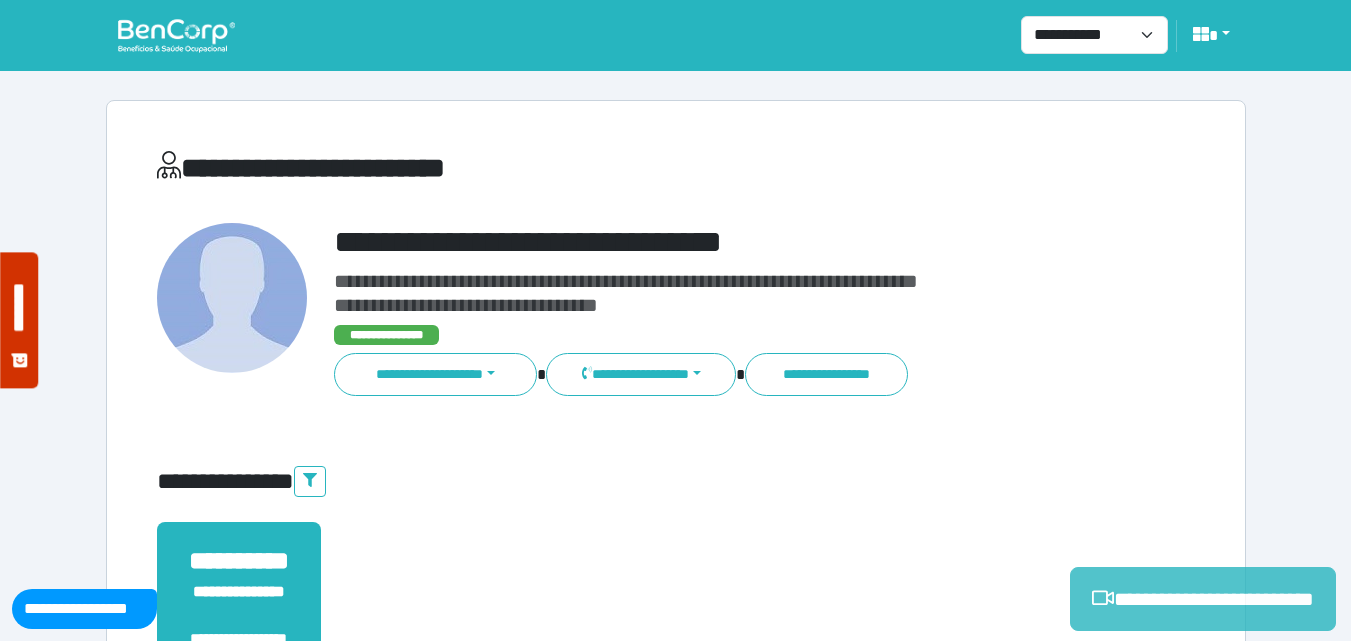 click on "**********" at bounding box center [1203, 599] 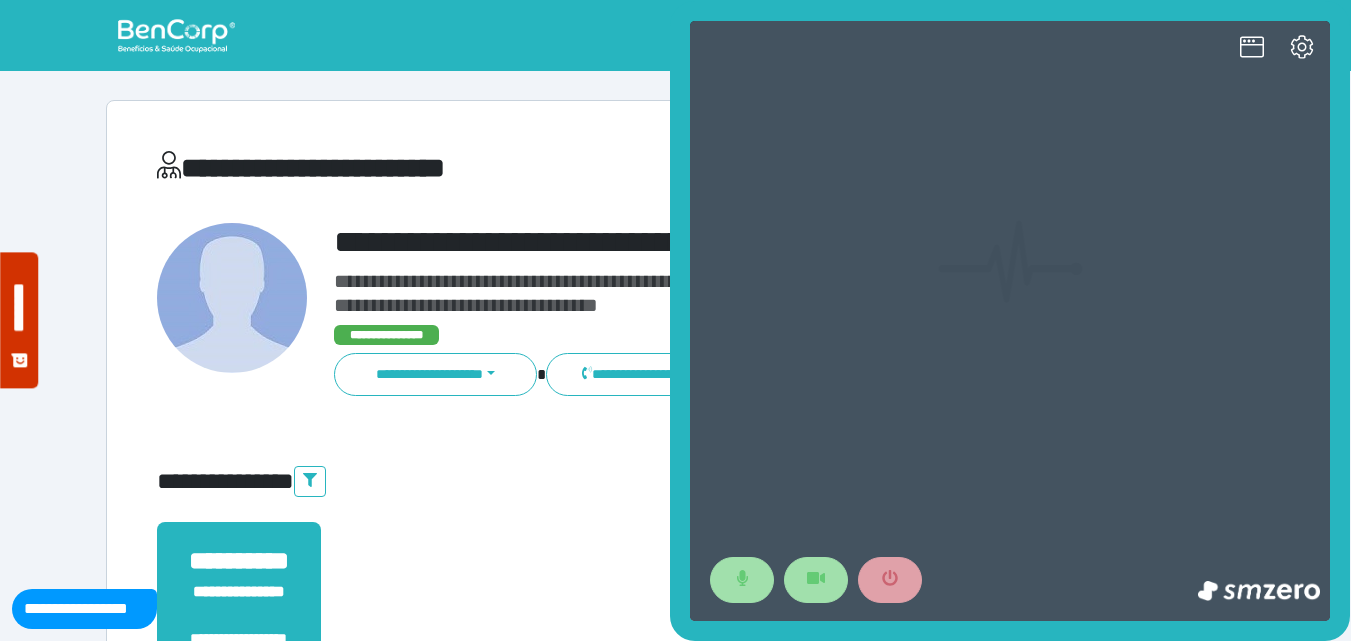 scroll, scrollTop: 0, scrollLeft: 0, axis: both 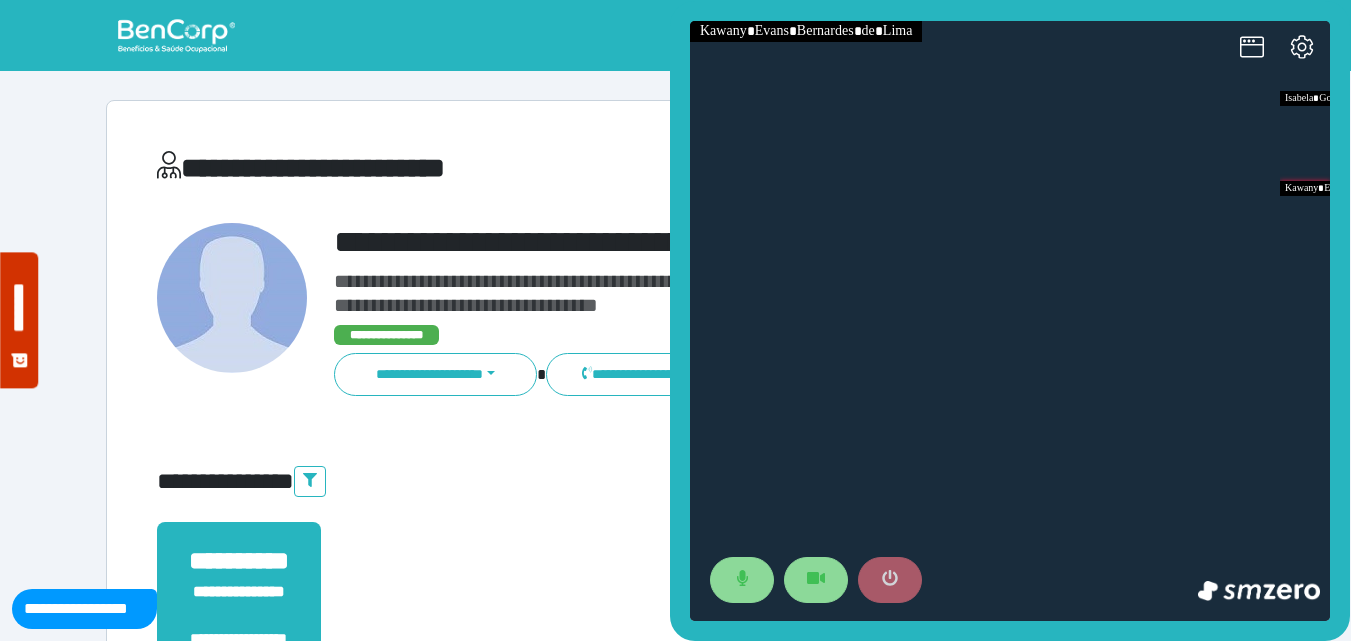 click at bounding box center [890, 580] 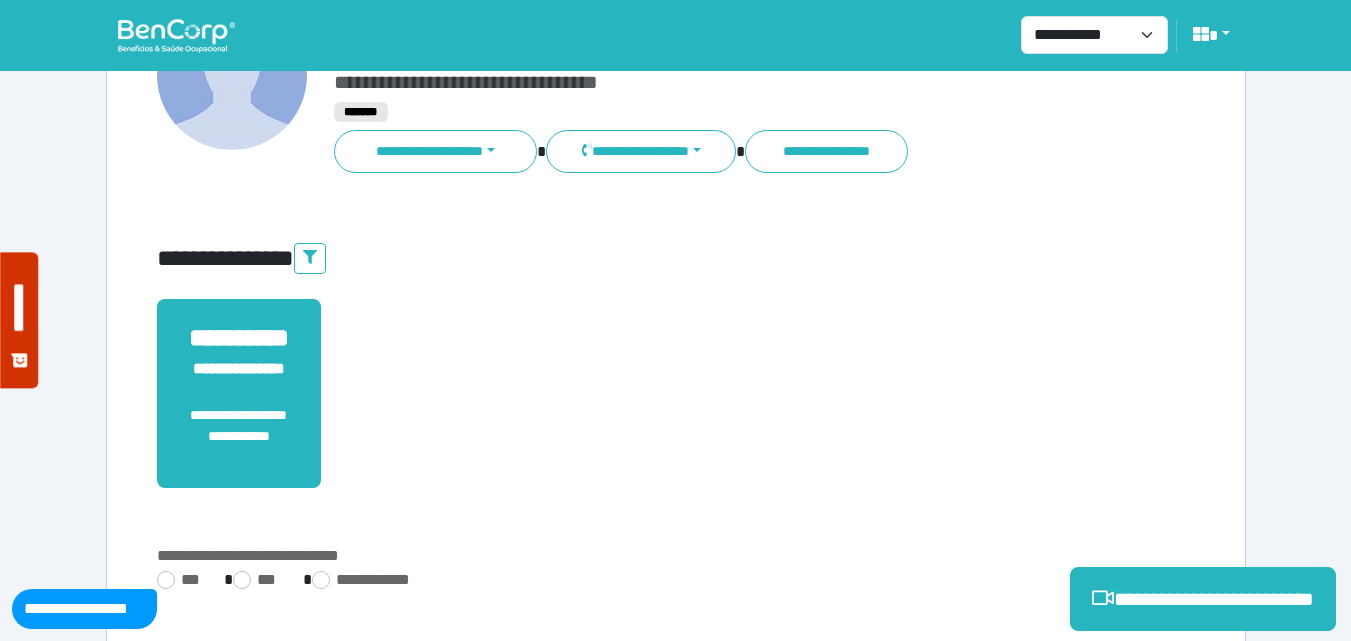 scroll, scrollTop: 495, scrollLeft: 0, axis: vertical 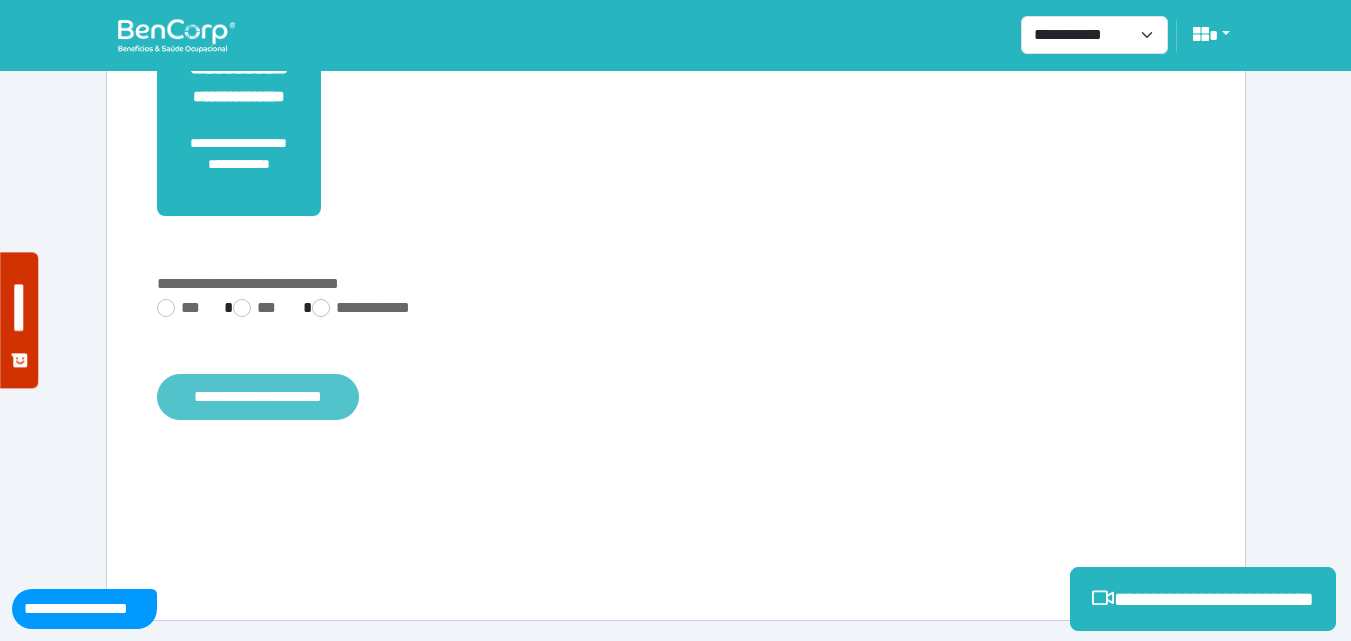 click on "**********" at bounding box center (258, 397) 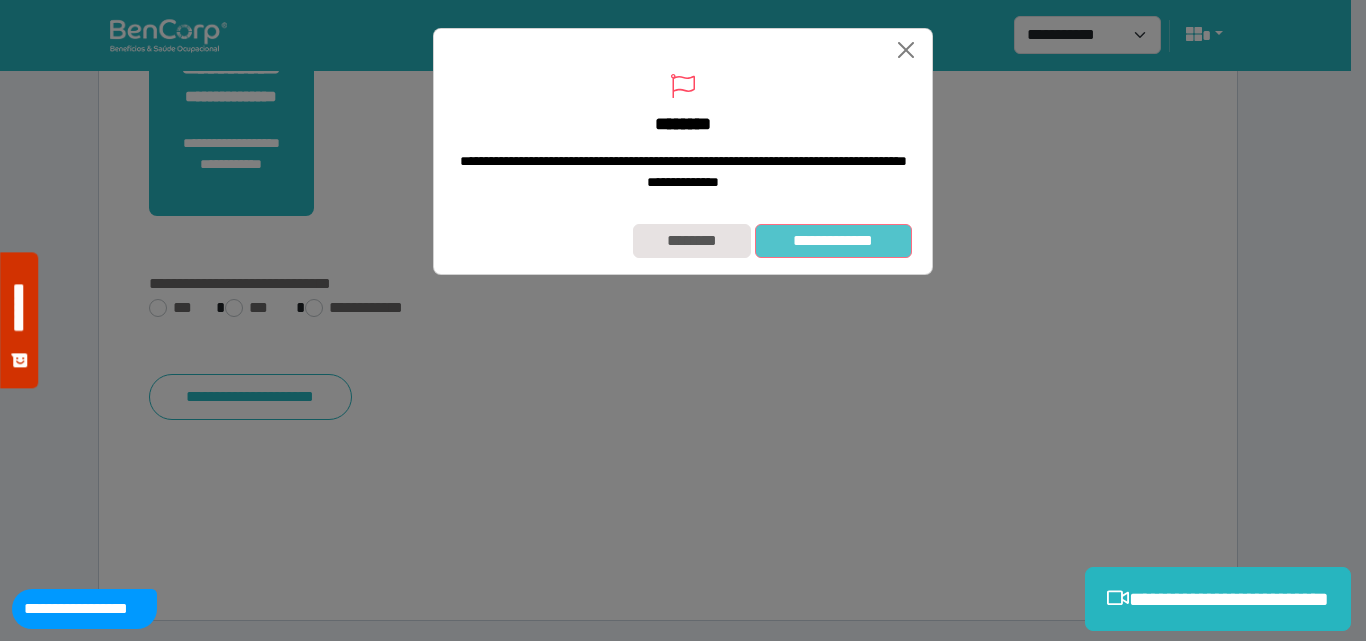 click on "**********" at bounding box center (833, 241) 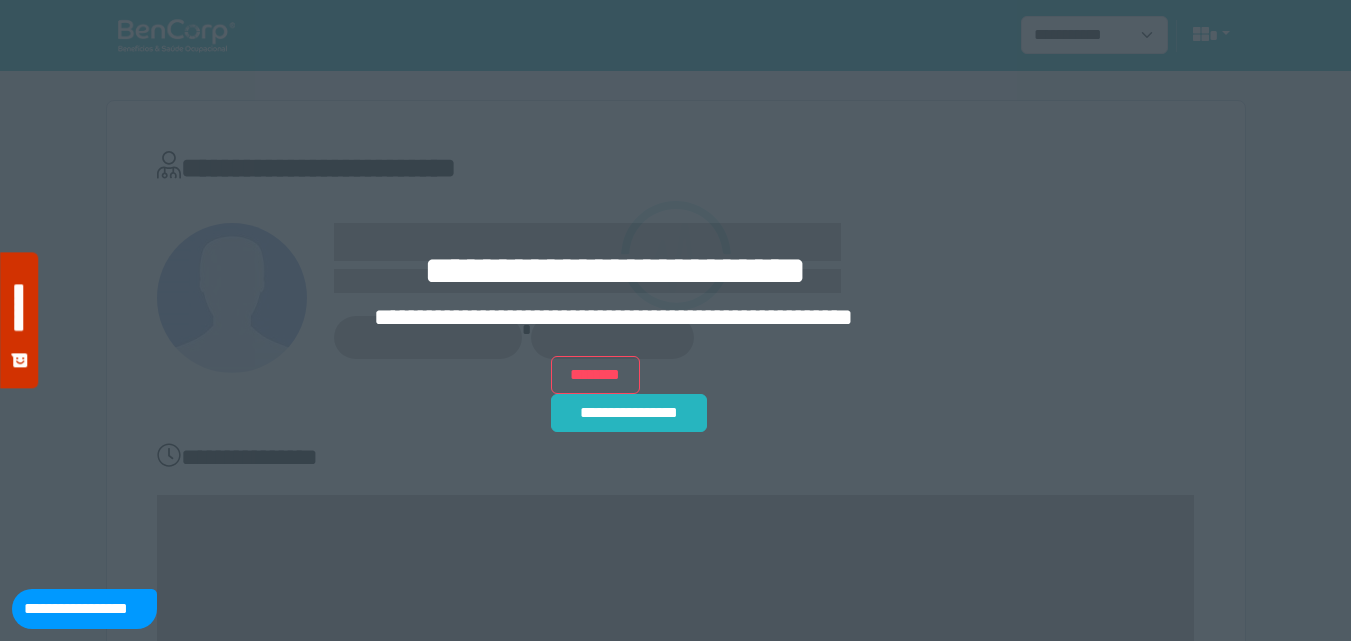 scroll, scrollTop: 0, scrollLeft: 0, axis: both 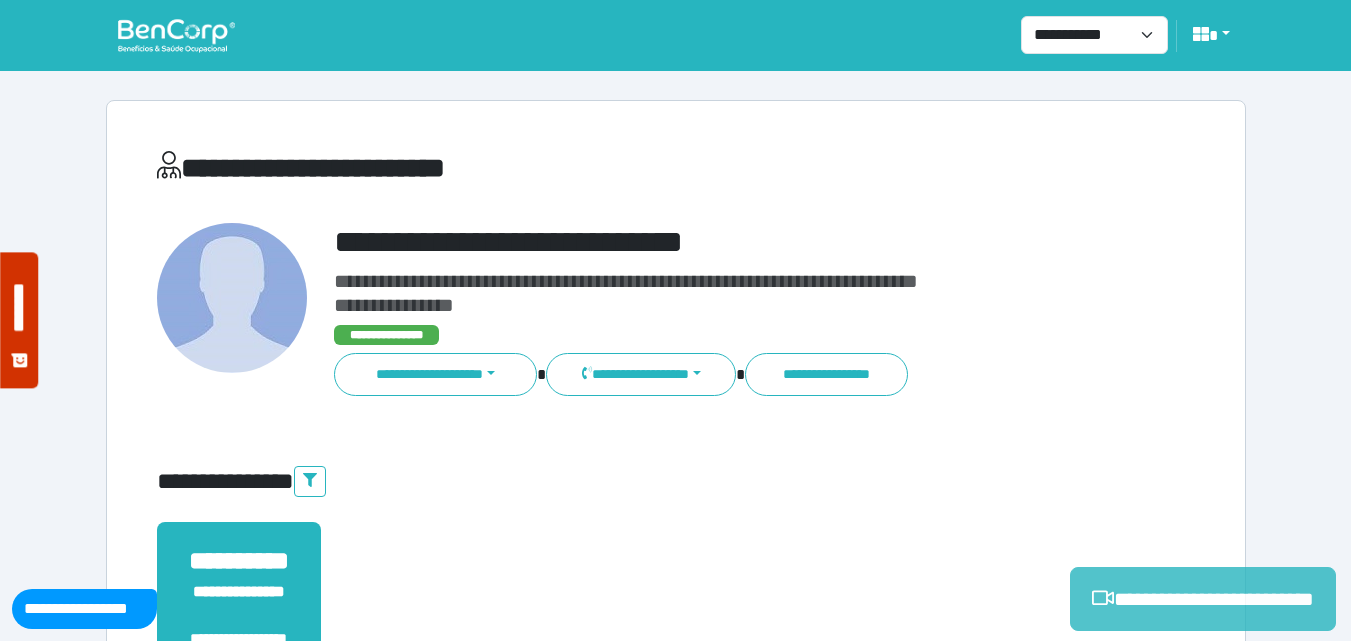 click on "**********" at bounding box center [1203, 599] 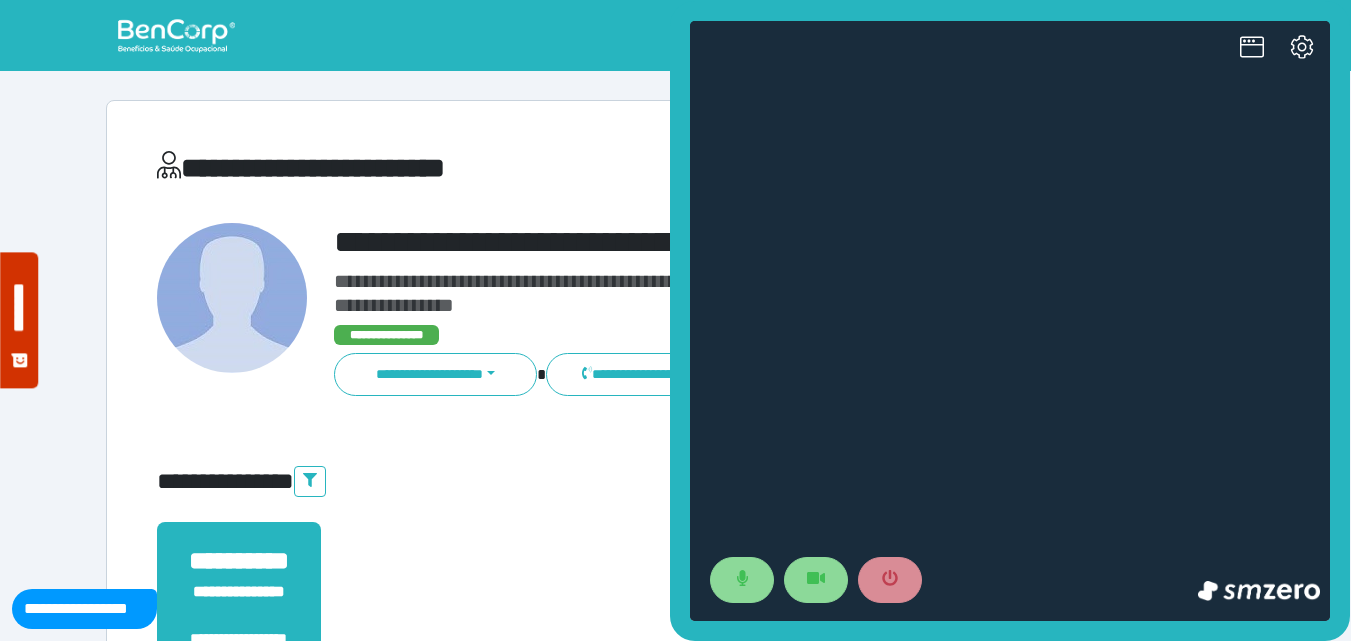 scroll, scrollTop: 0, scrollLeft: 0, axis: both 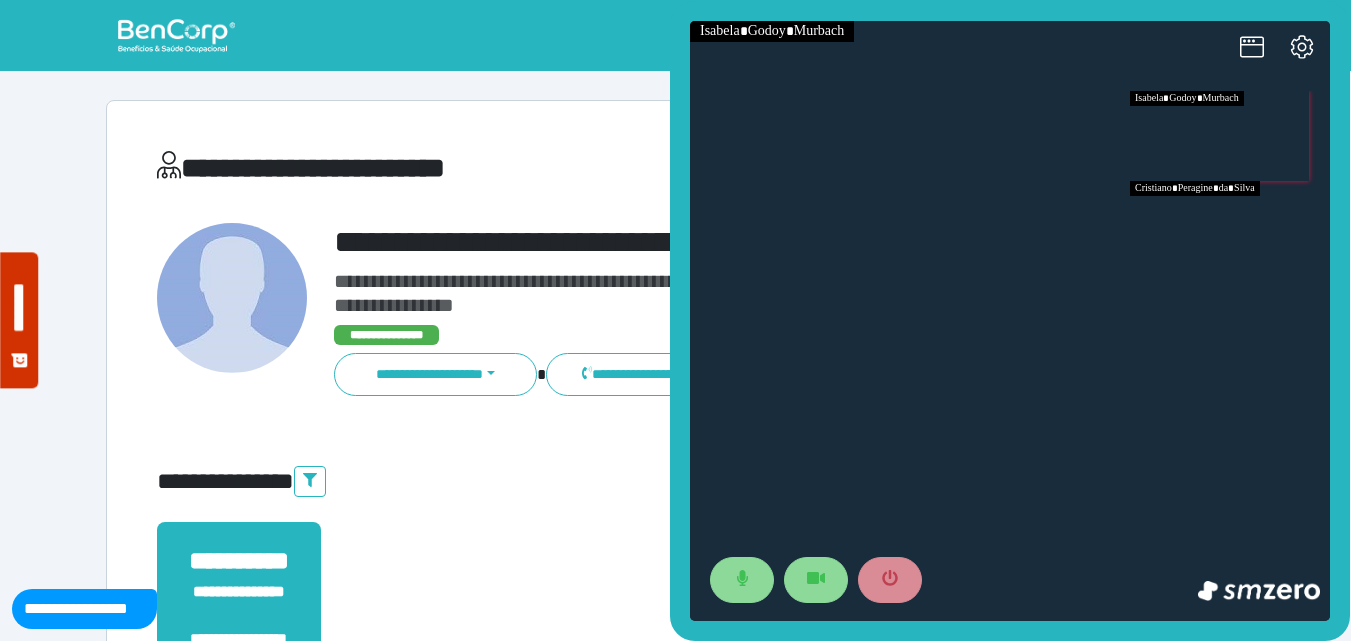 click at bounding box center [1230, 226] 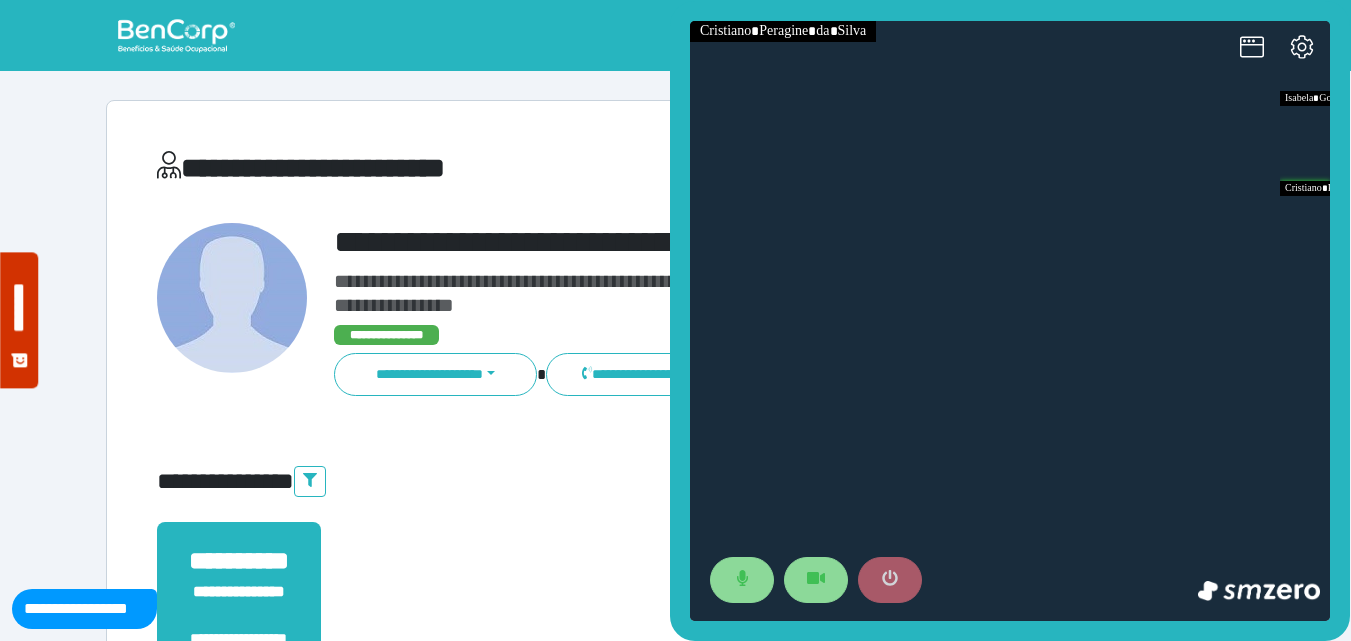 click 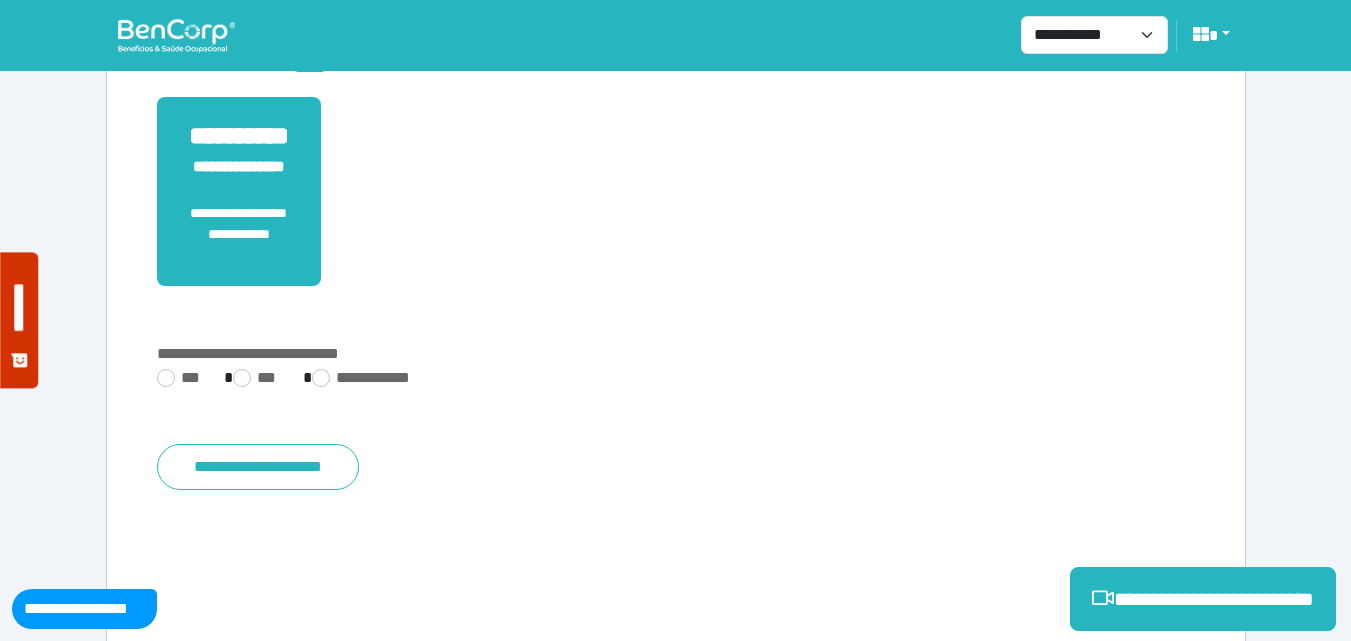 scroll, scrollTop: 495, scrollLeft: 0, axis: vertical 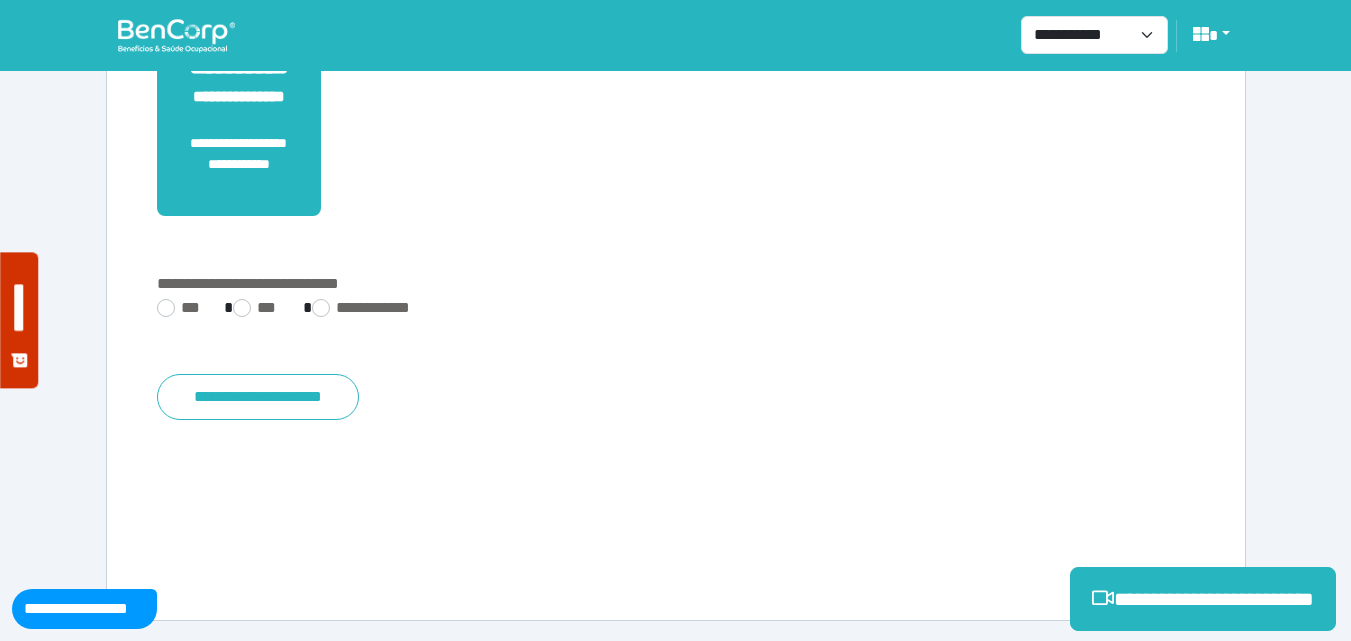 click on "**********" at bounding box center [676, 340] 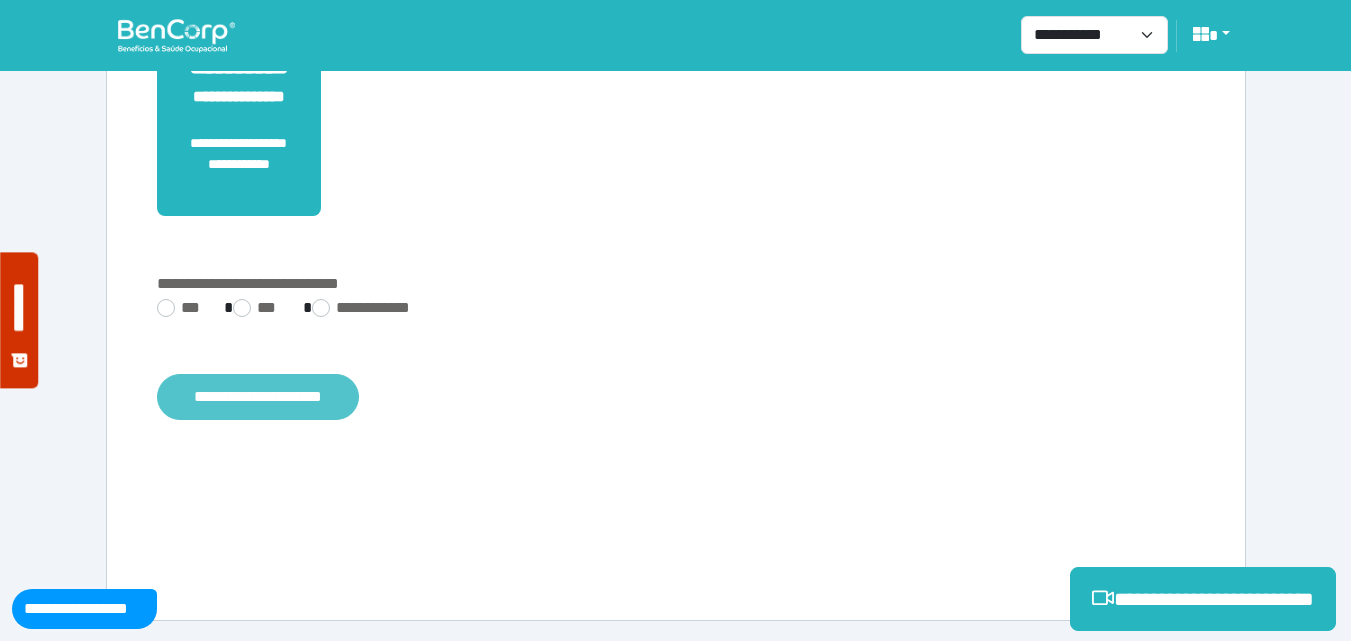 click on "**********" at bounding box center [258, 397] 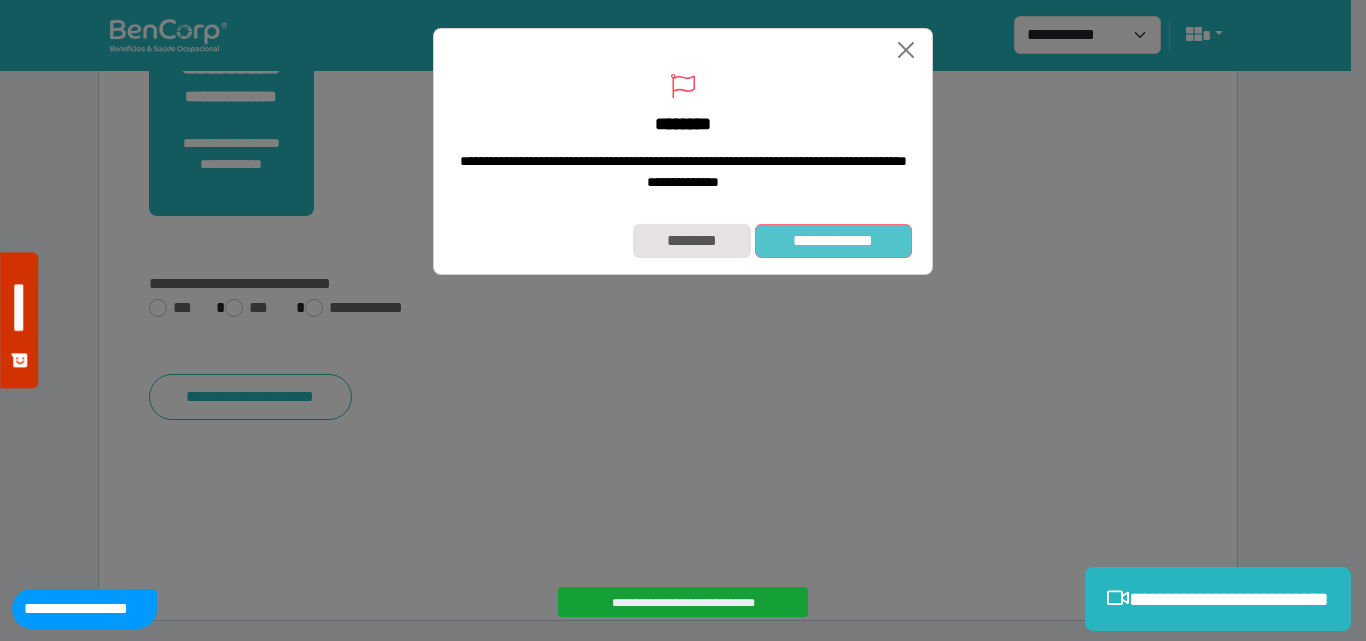 click on "**********" at bounding box center (833, 241) 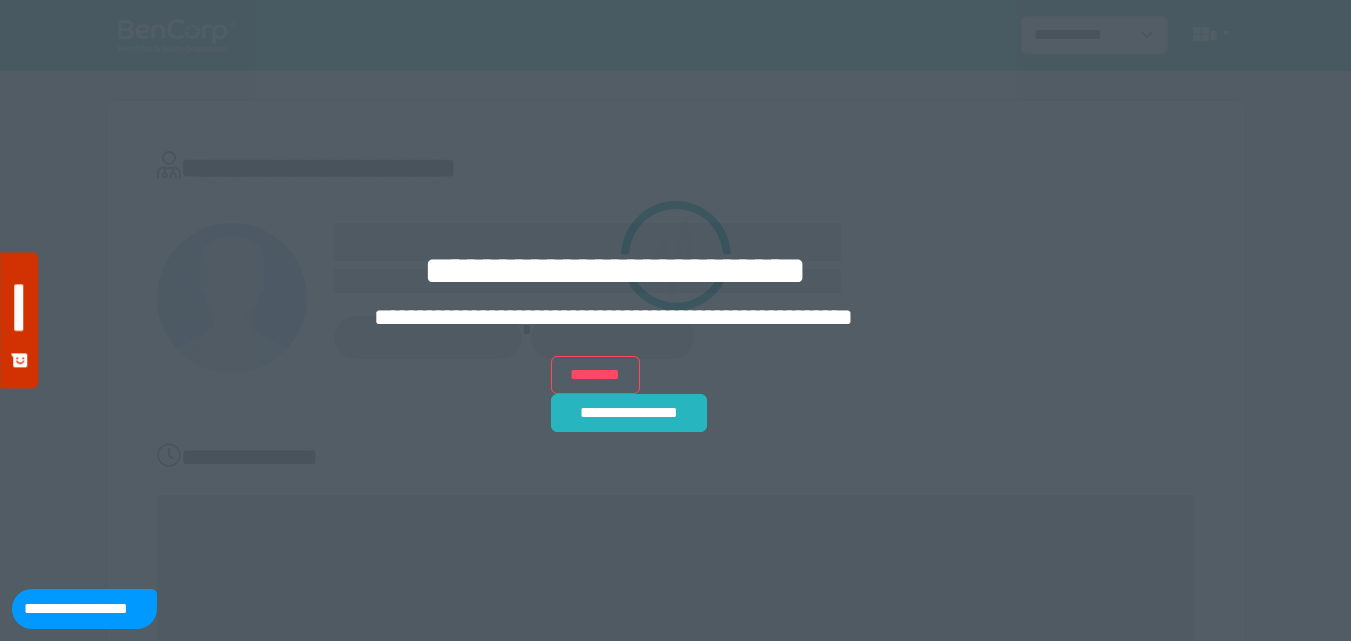 scroll, scrollTop: 0, scrollLeft: 0, axis: both 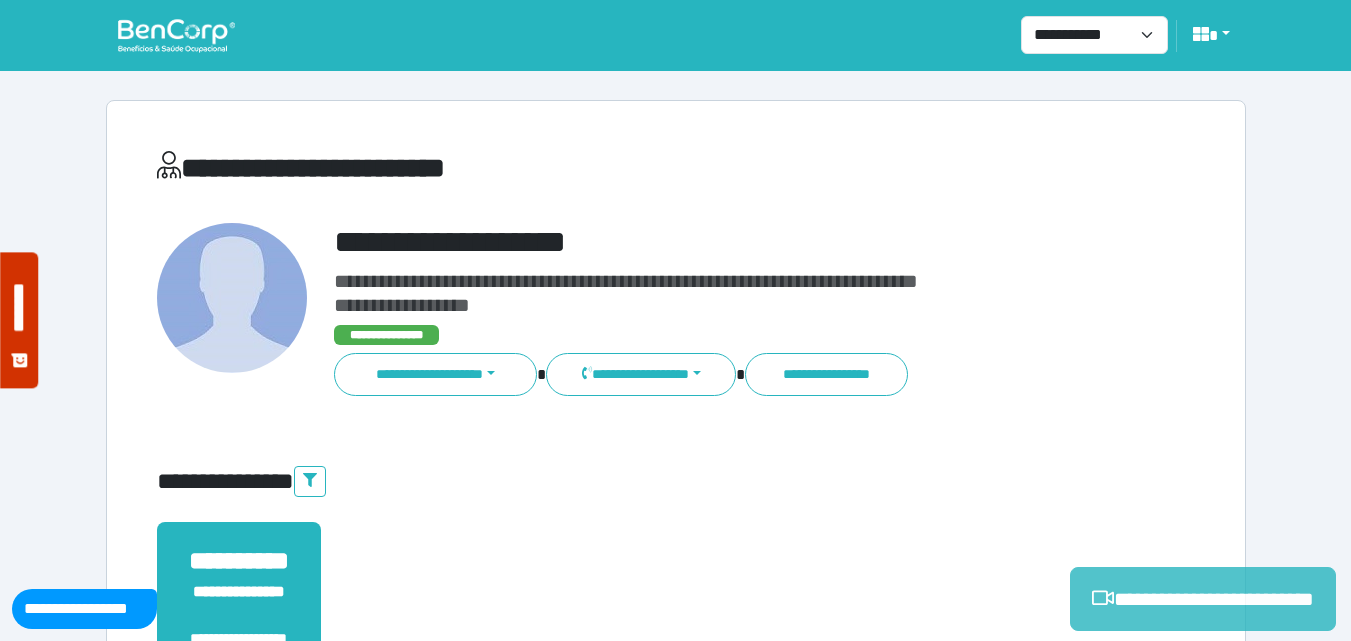 drag, startPoint x: 1211, startPoint y: 579, endPoint x: 1196, endPoint y: 580, distance: 15.033297 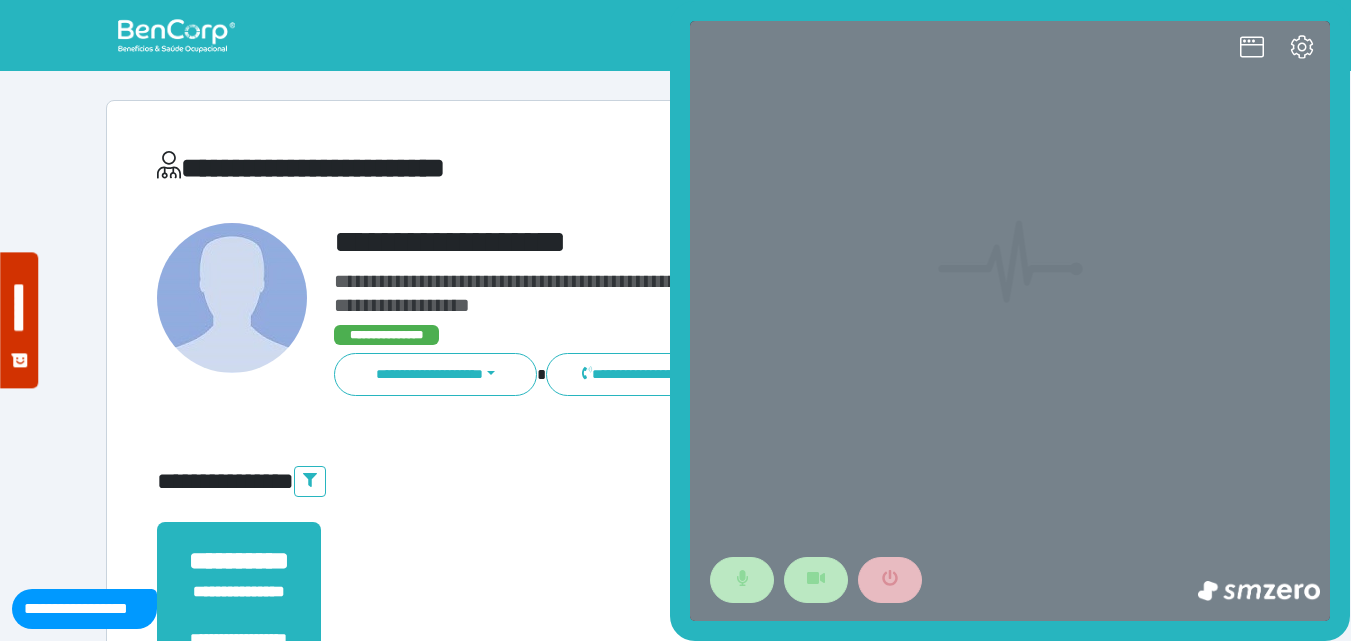 scroll, scrollTop: 0, scrollLeft: 0, axis: both 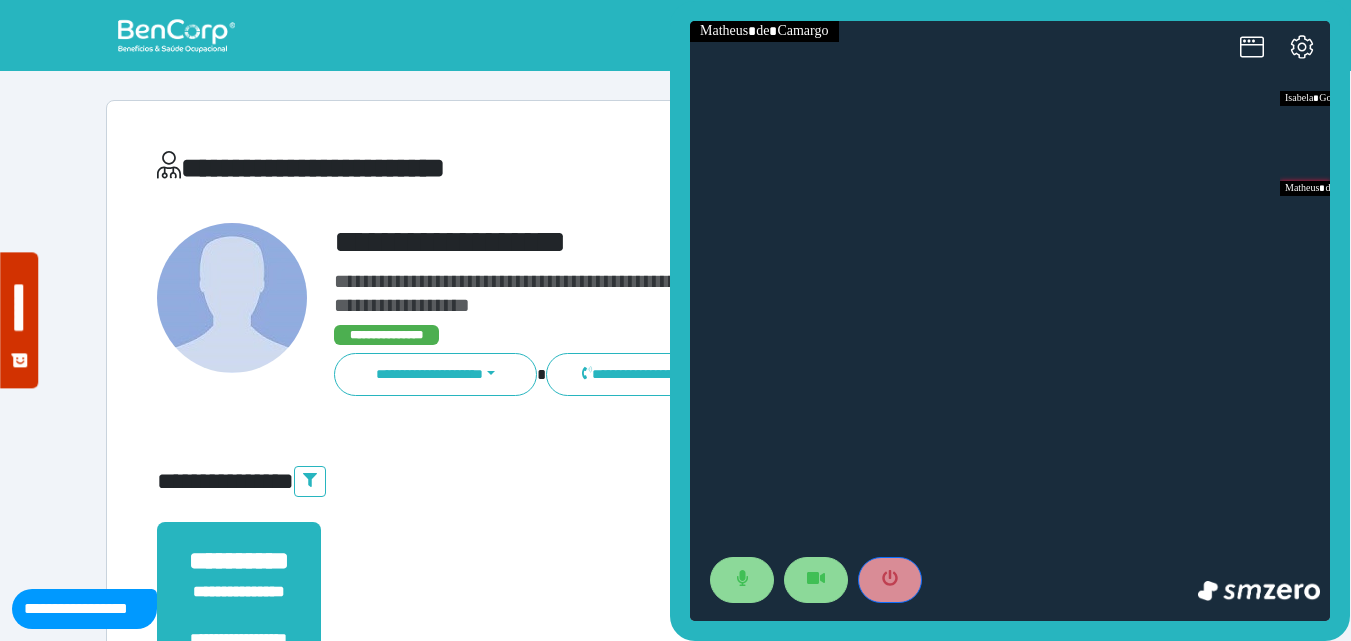 drag, startPoint x: 883, startPoint y: 576, endPoint x: 798, endPoint y: 426, distance: 172.4094 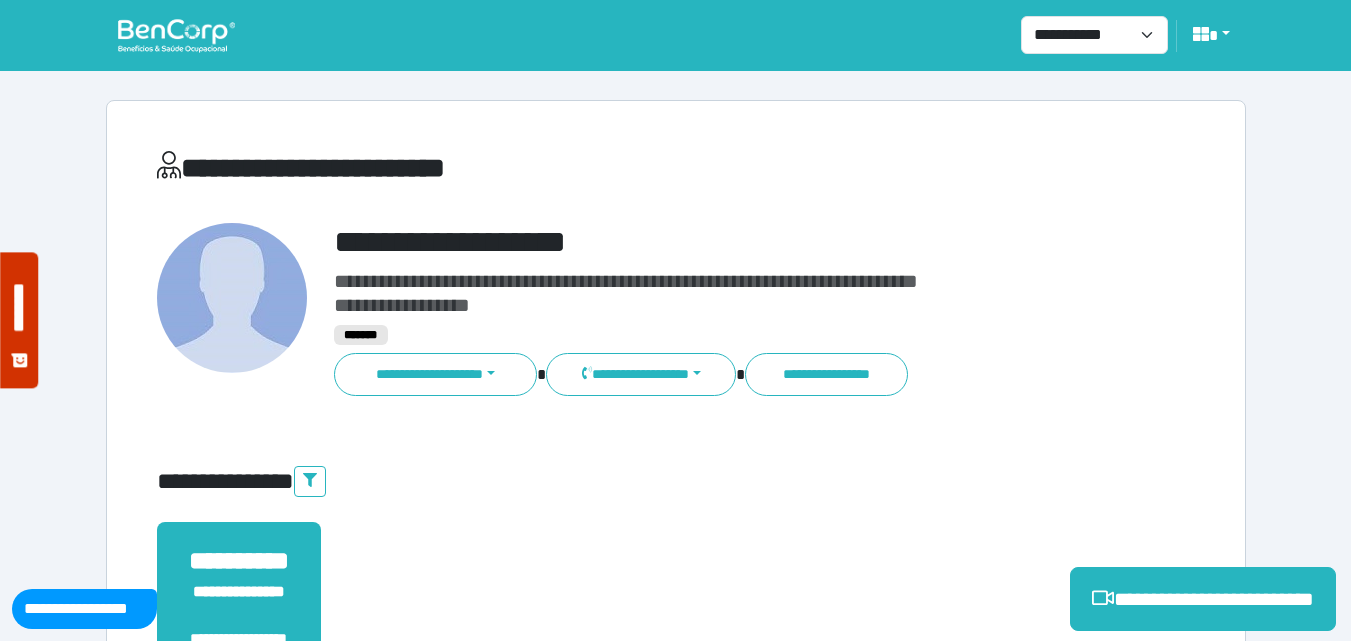 scroll, scrollTop: 495, scrollLeft: 0, axis: vertical 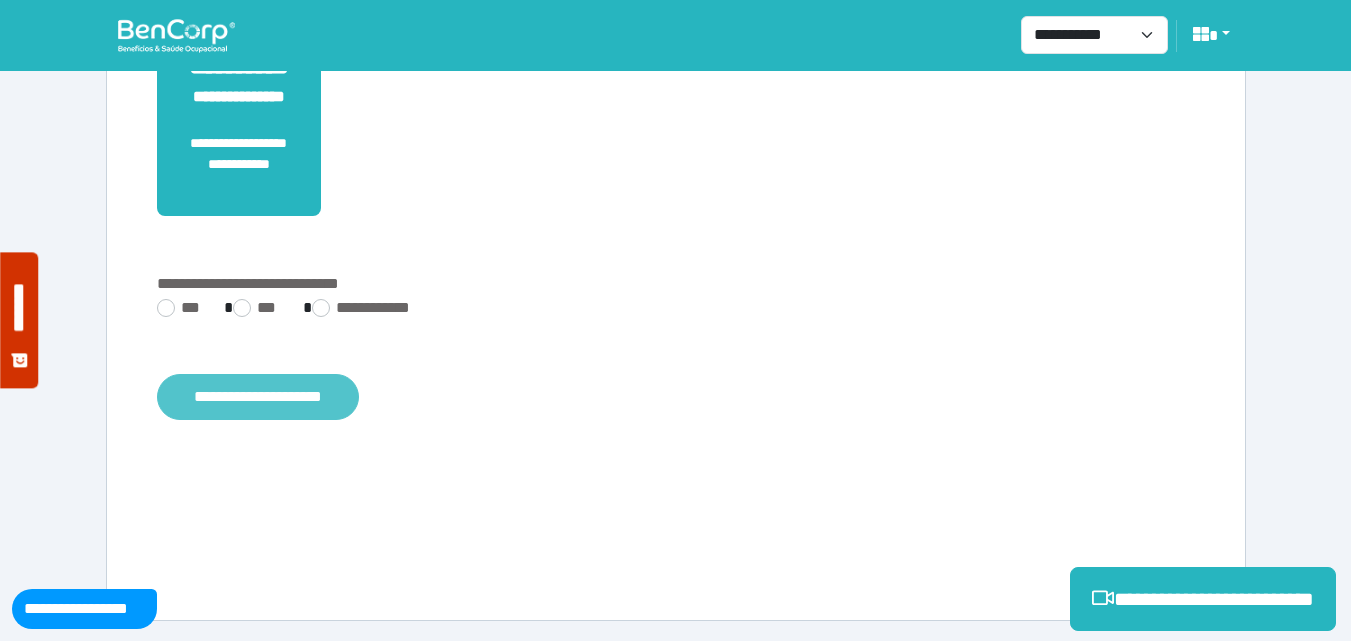 click on "**********" at bounding box center [258, 397] 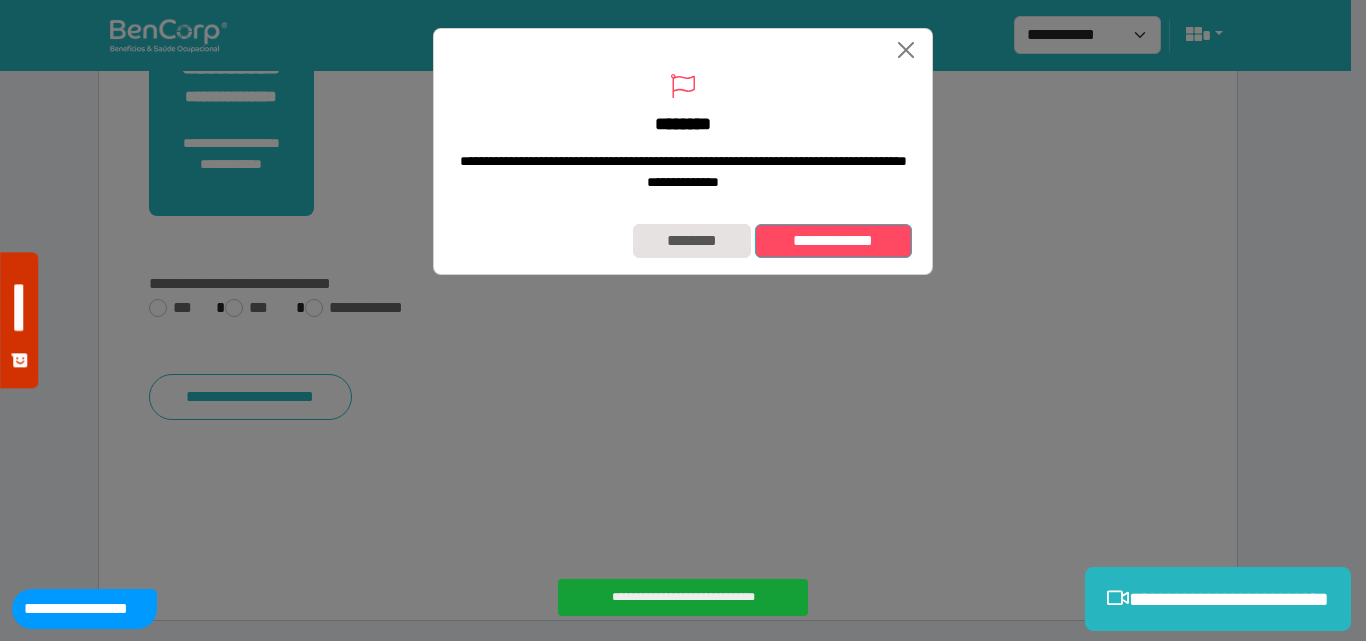 click on "**********" at bounding box center (833, 241) 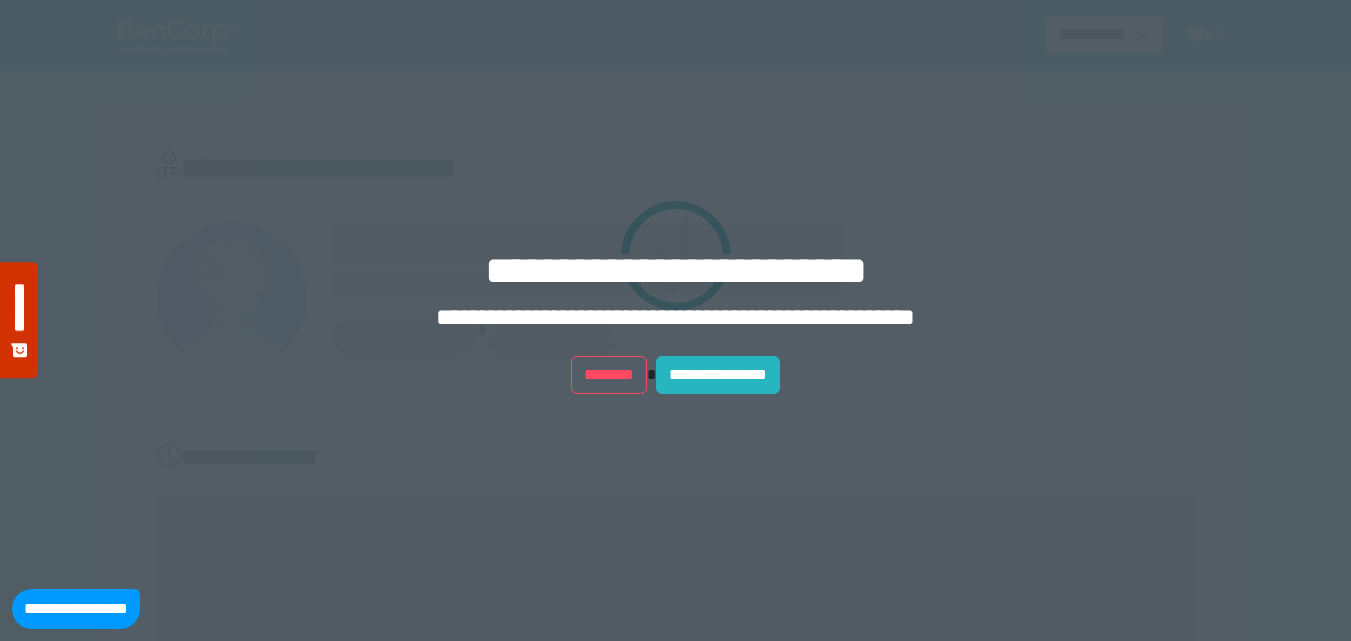 scroll, scrollTop: 0, scrollLeft: 0, axis: both 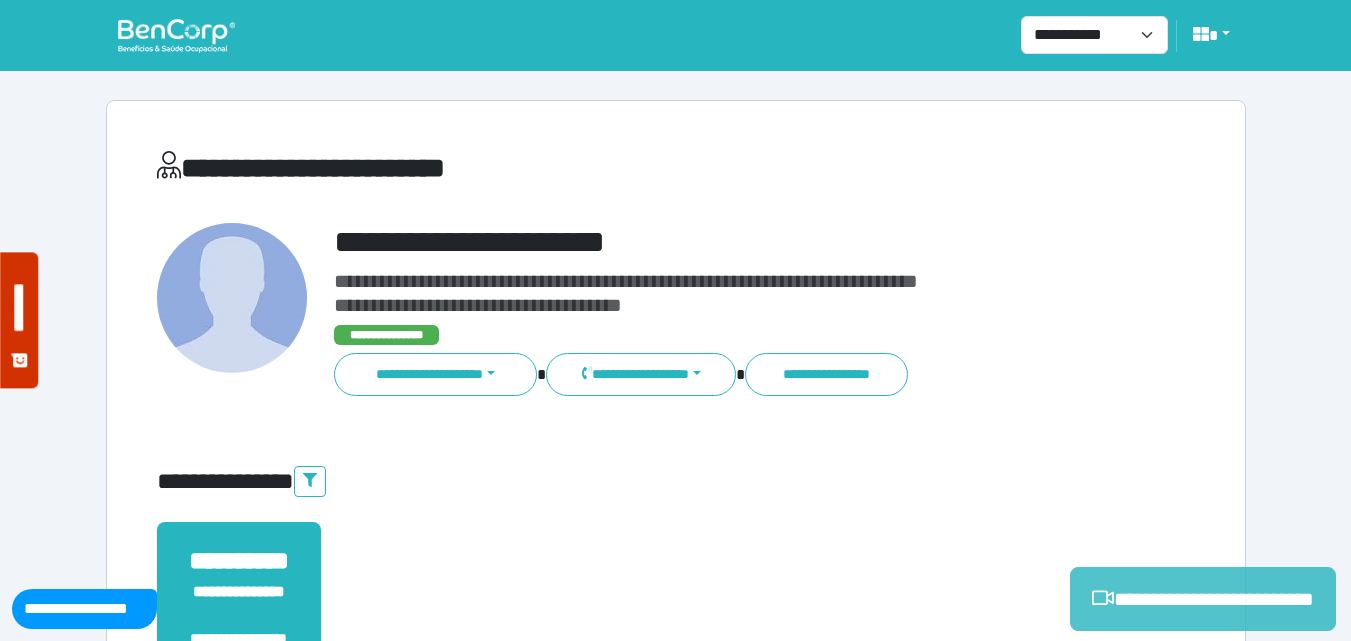click on "**********" at bounding box center [1203, 599] 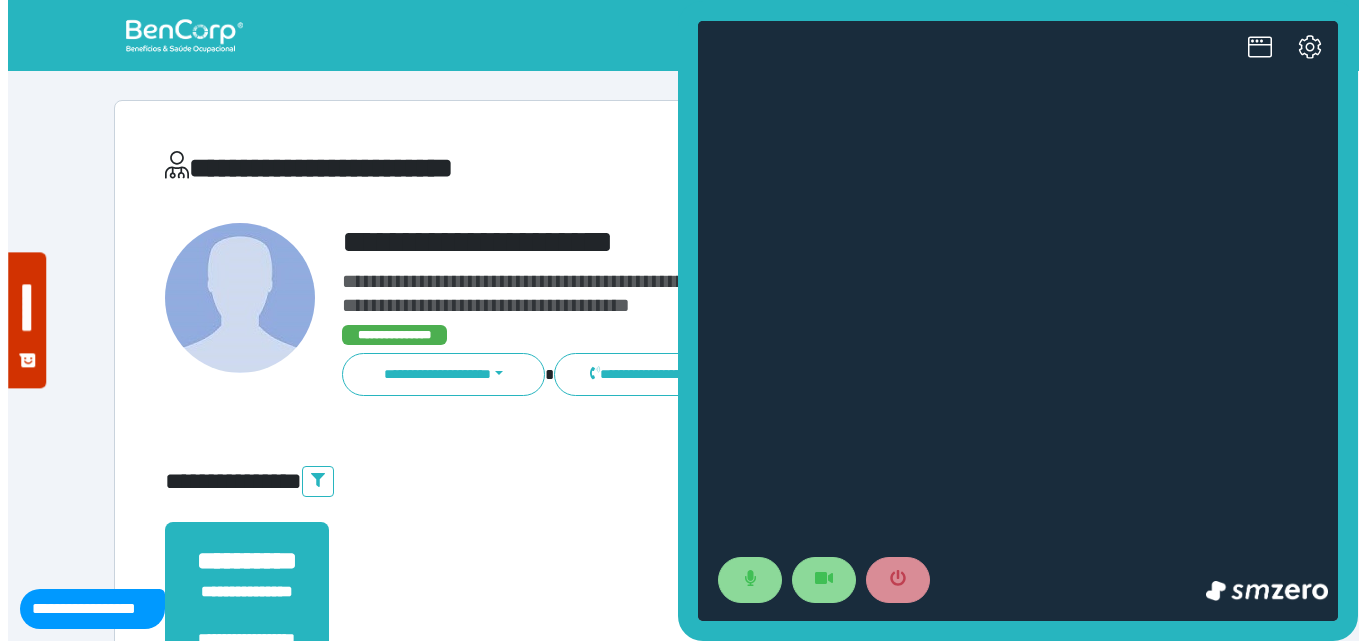 scroll, scrollTop: 0, scrollLeft: 0, axis: both 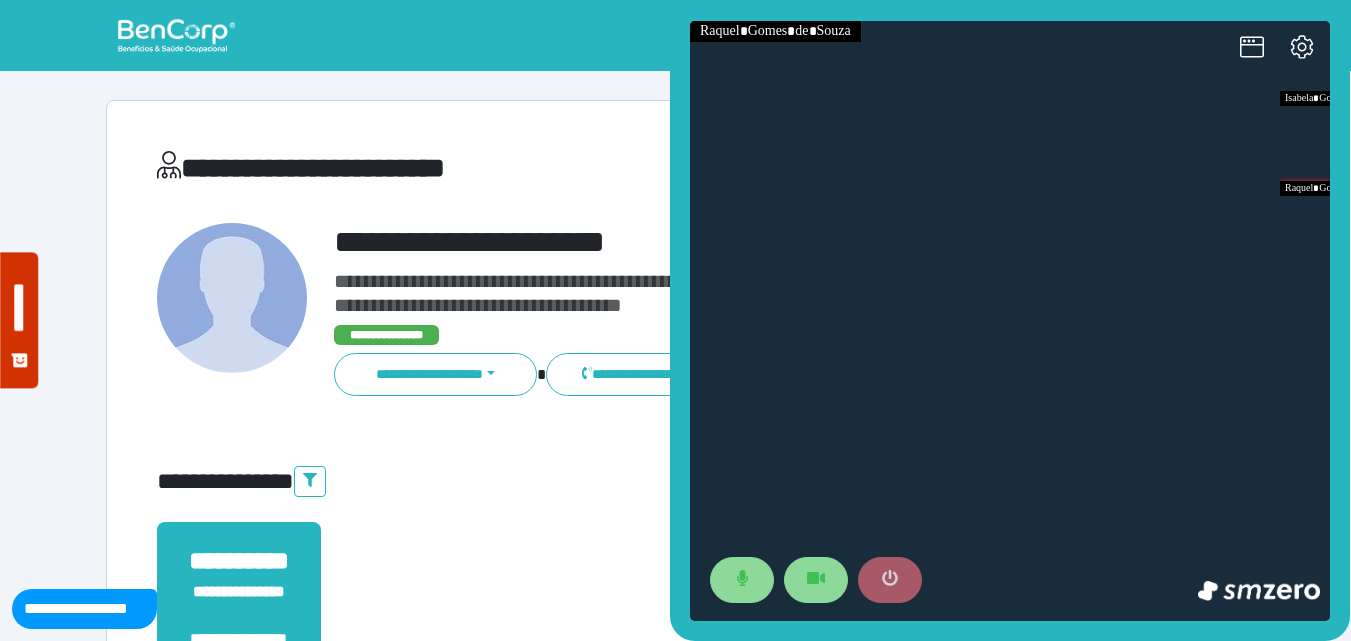 click 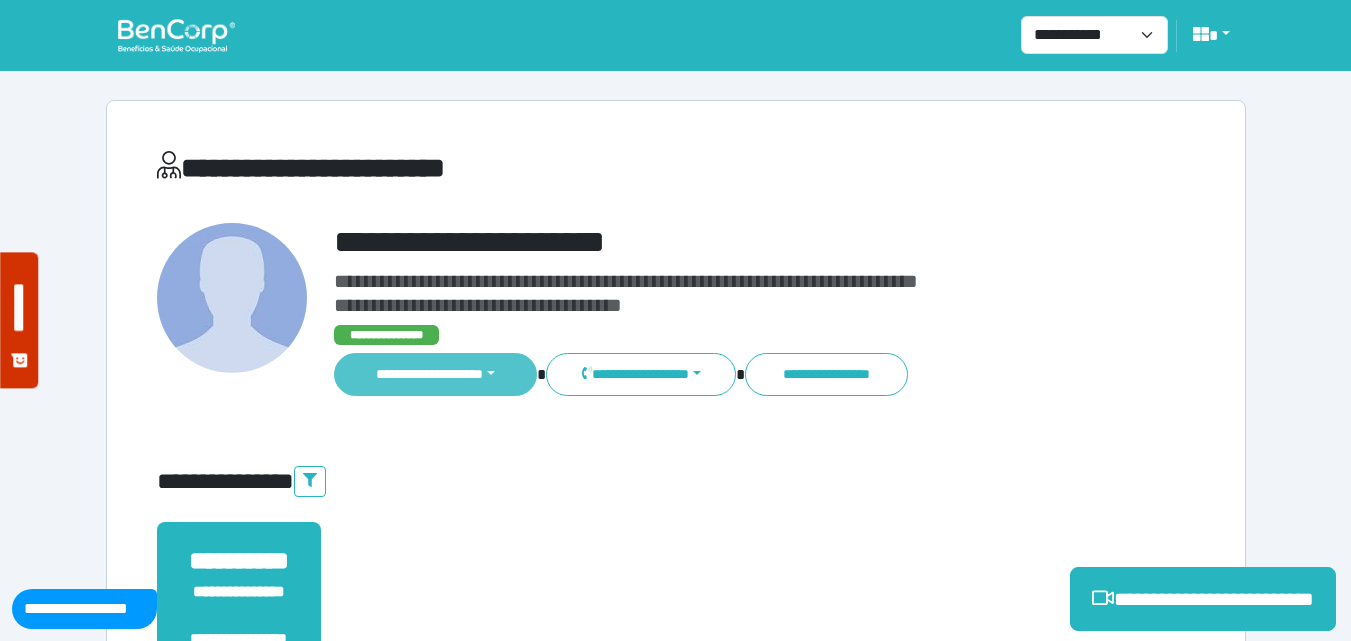 click on "**********" at bounding box center (436, 374) 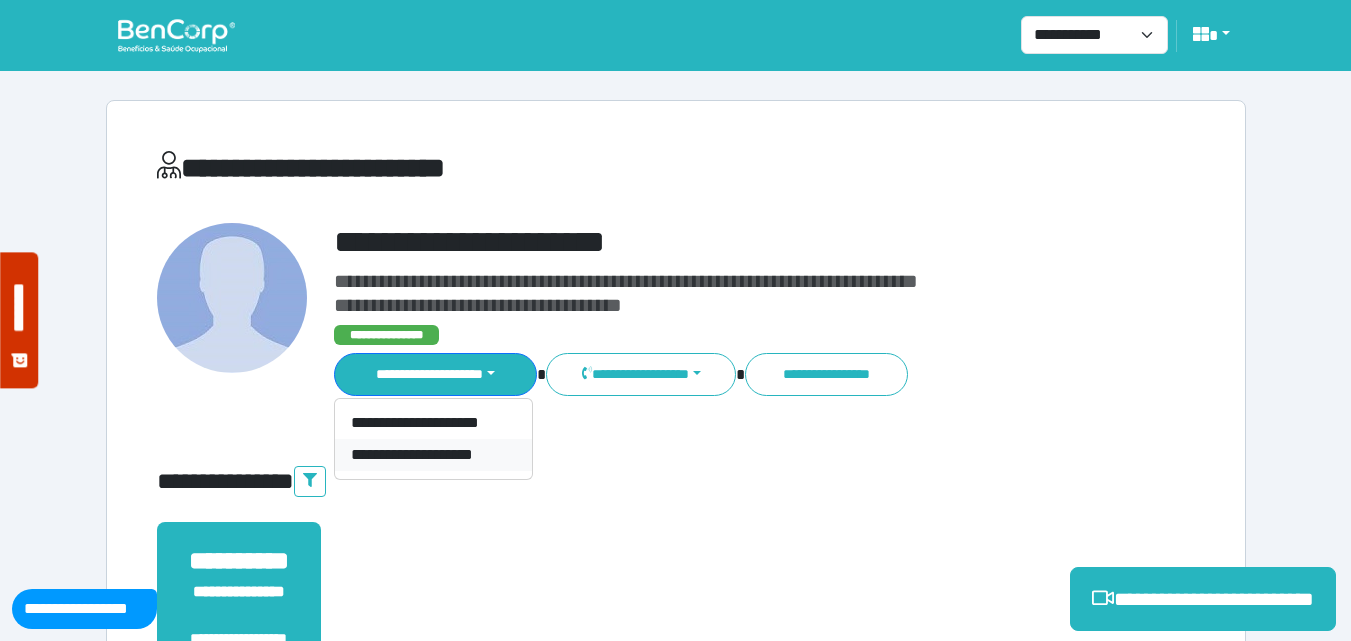 click on "**********" at bounding box center (433, 455) 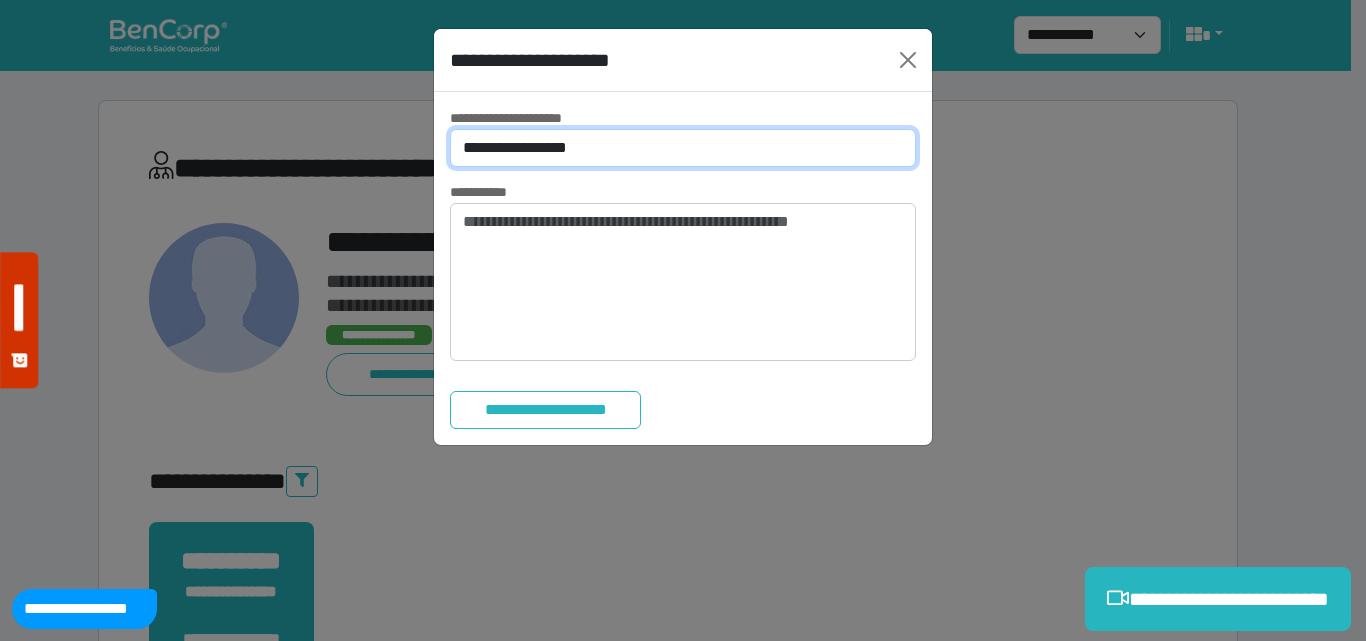 click on "**********" at bounding box center [683, 148] 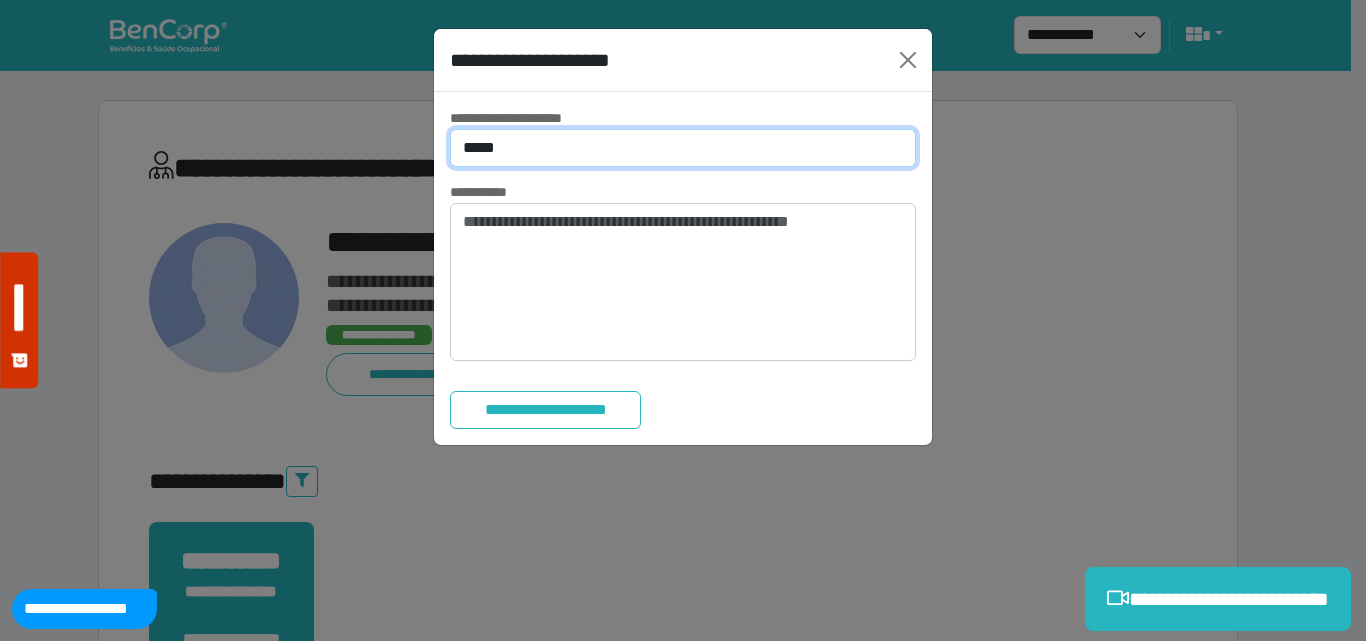click on "**********" at bounding box center (683, 148) 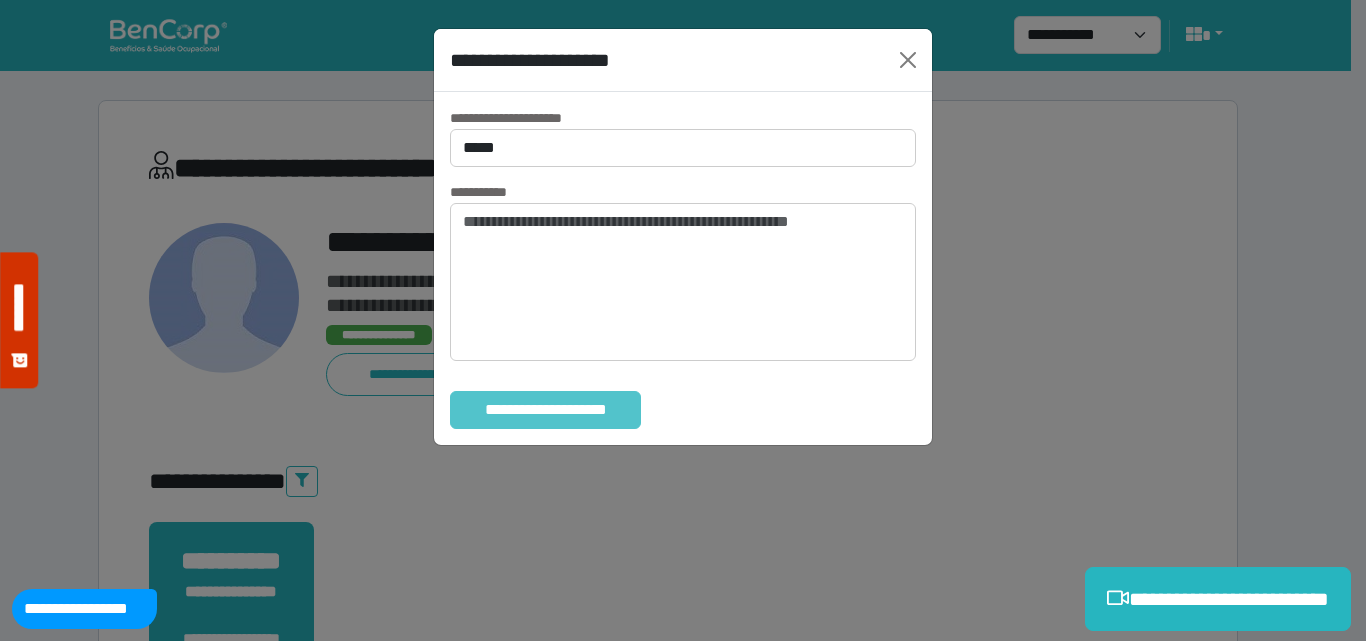 click on "**********" at bounding box center [545, 410] 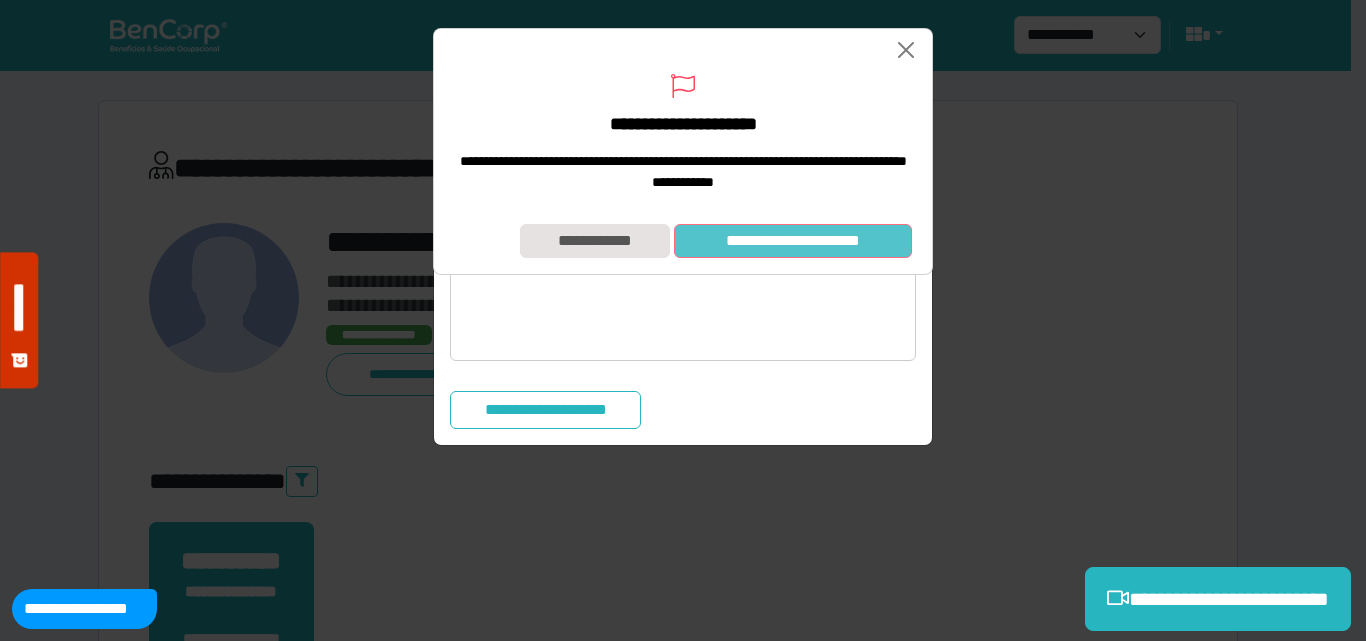 click on "**********" at bounding box center (793, 241) 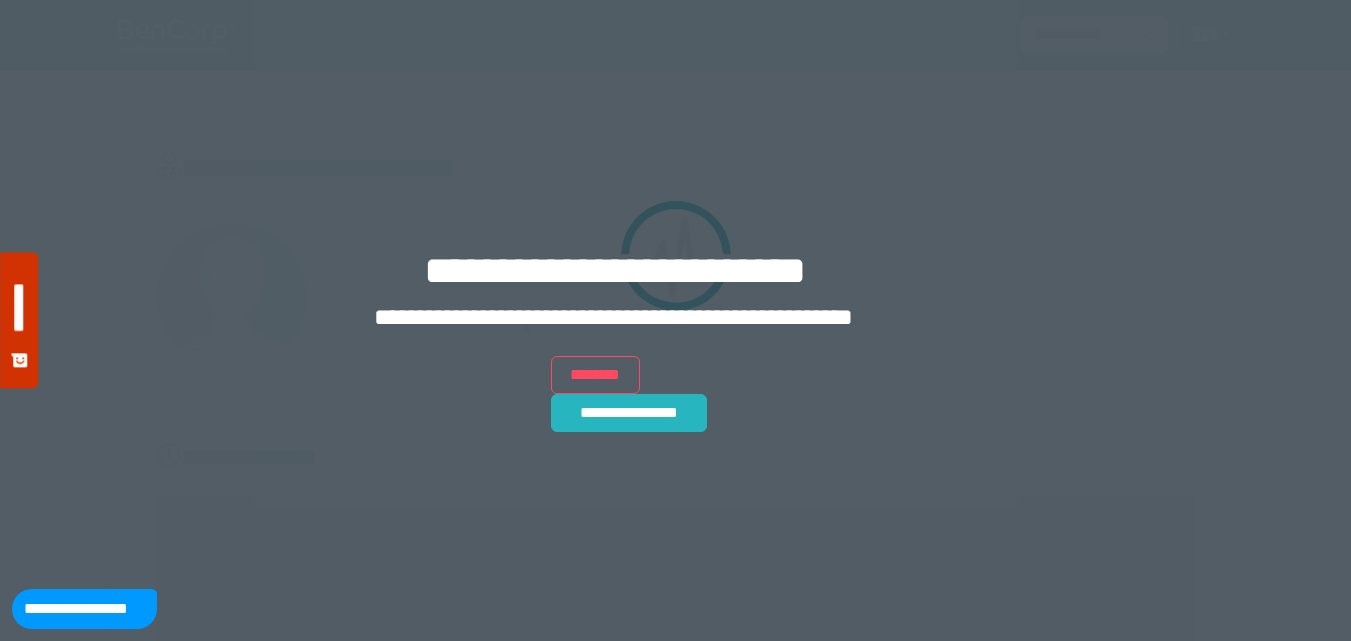scroll, scrollTop: 0, scrollLeft: 0, axis: both 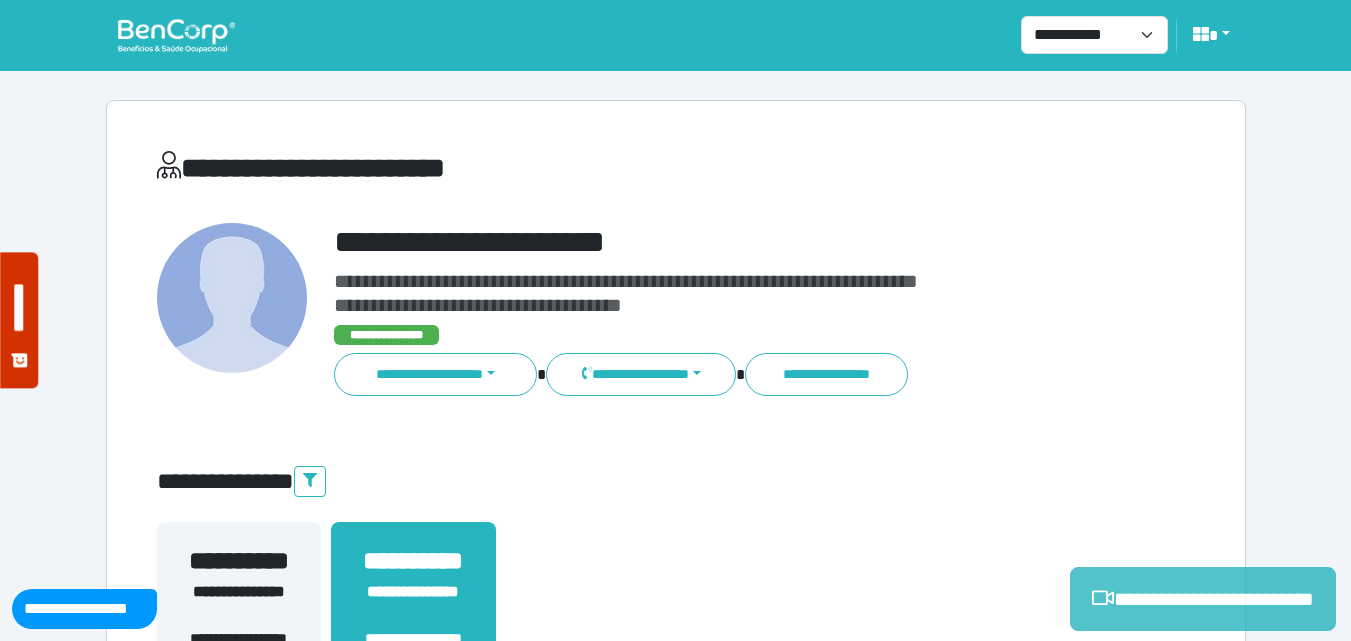 click on "**********" at bounding box center [1203, 599] 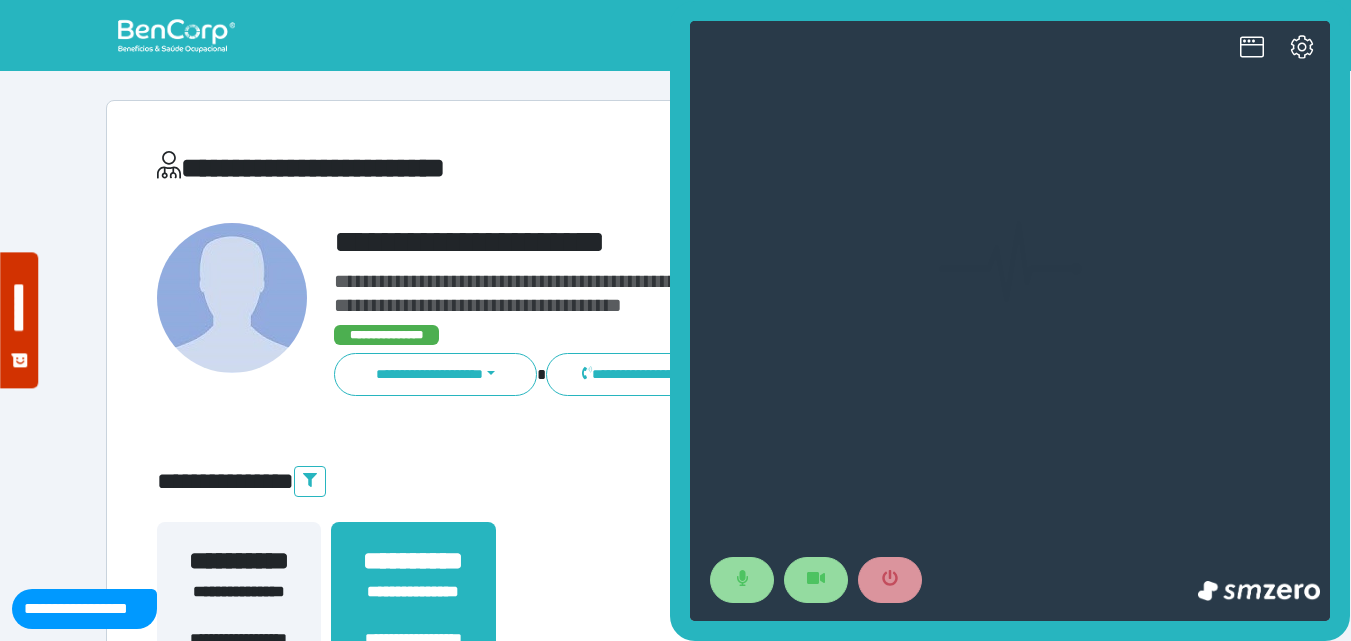 scroll, scrollTop: 0, scrollLeft: 0, axis: both 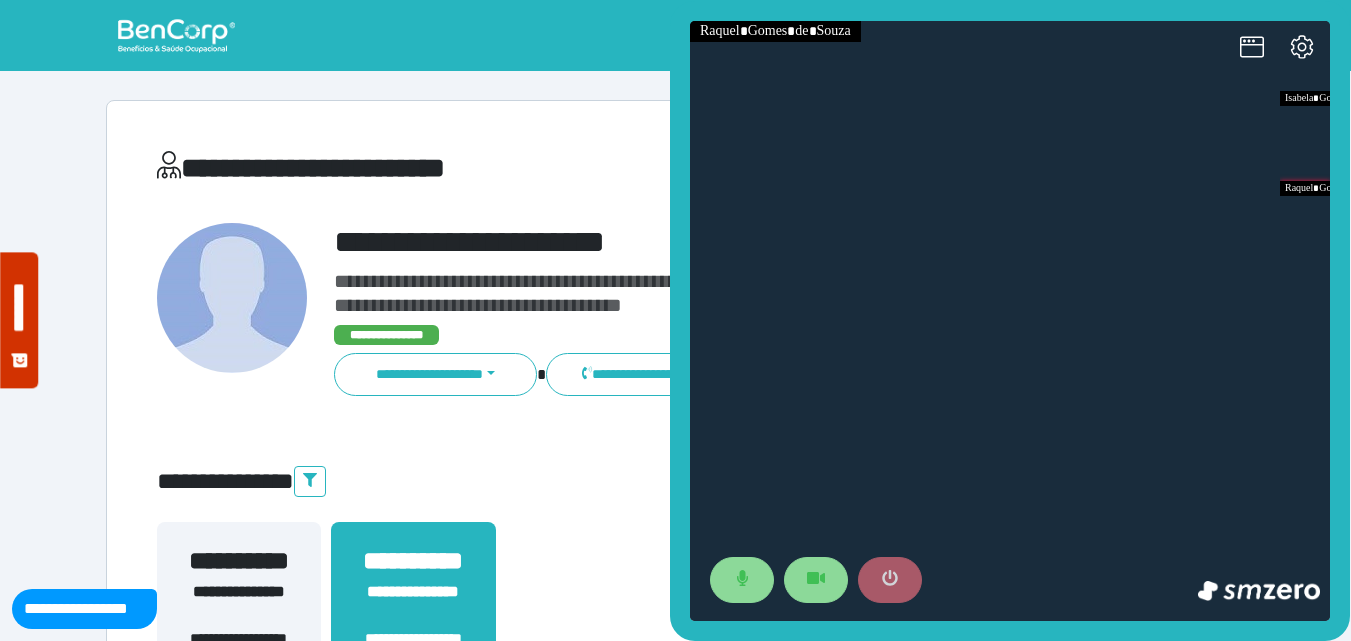click at bounding box center (890, 580) 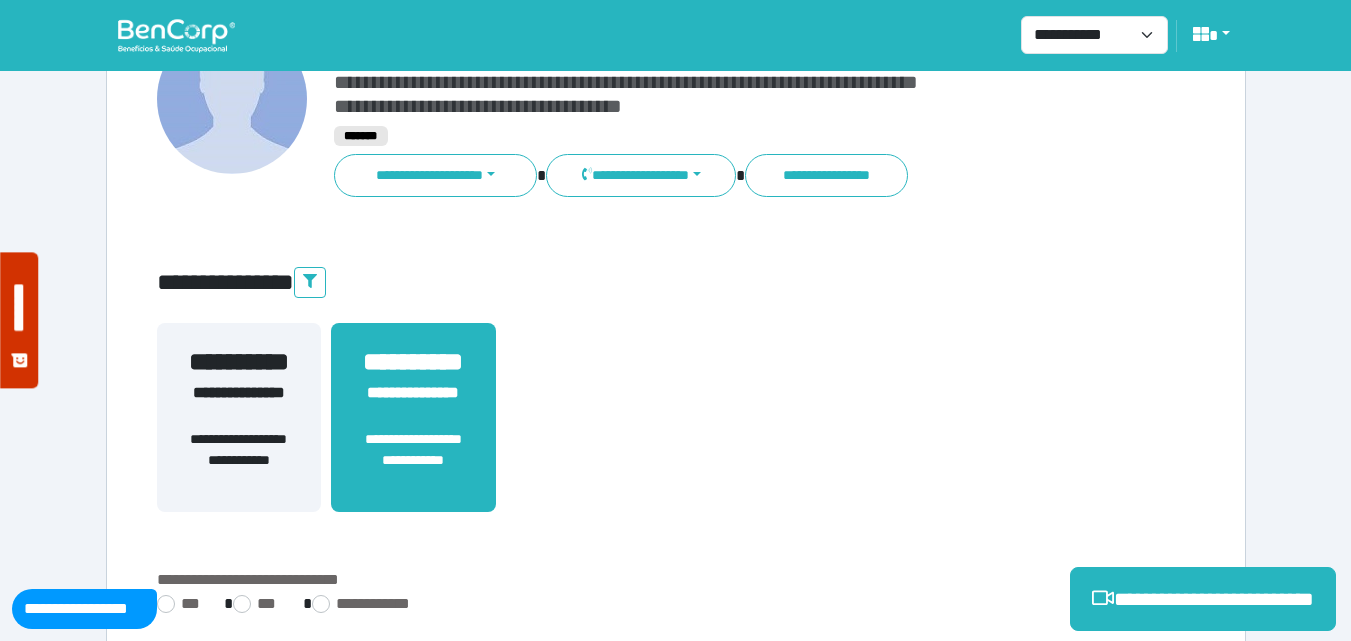 scroll, scrollTop: 495, scrollLeft: 0, axis: vertical 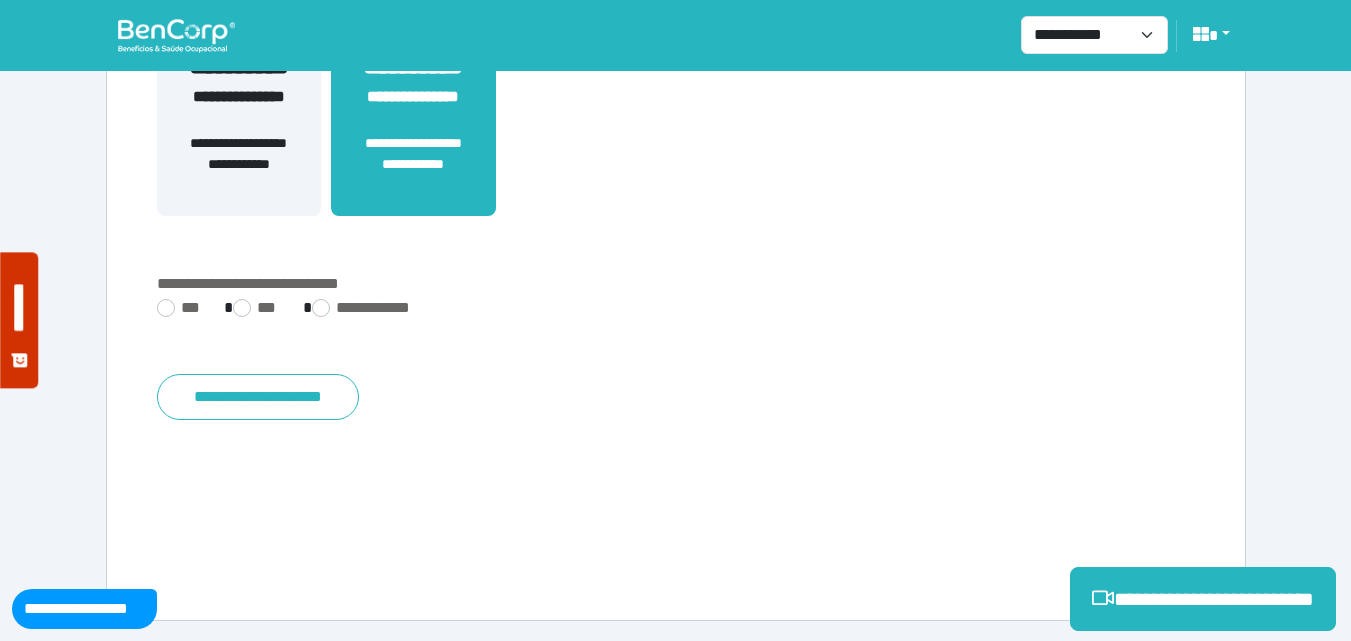 click on "**********" at bounding box center (676, 113) 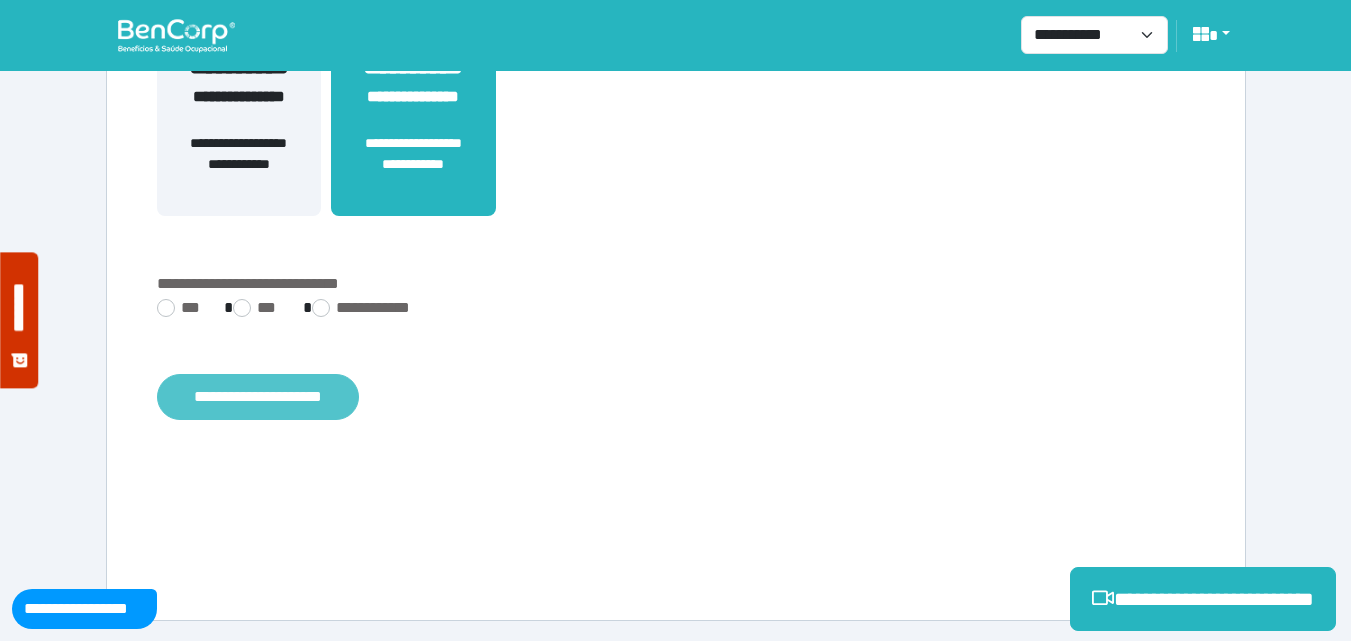 click on "**********" at bounding box center [258, 397] 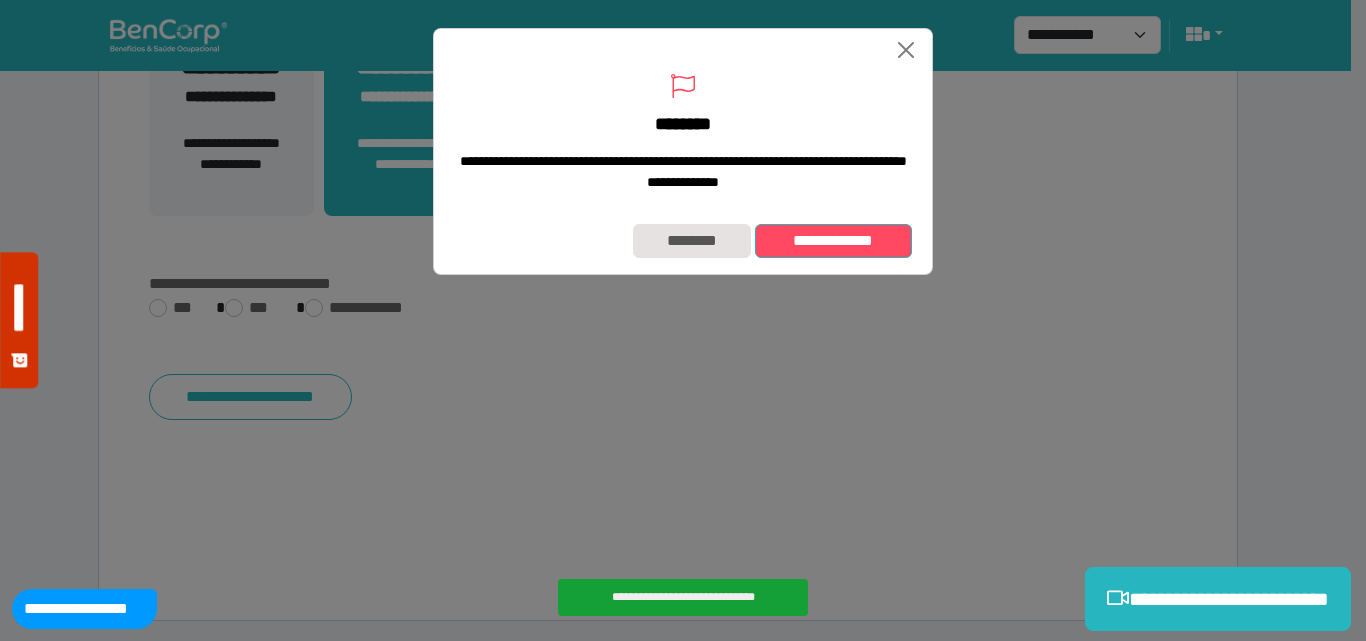 drag, startPoint x: 831, startPoint y: 268, endPoint x: 799, endPoint y: 190, distance: 84.30895 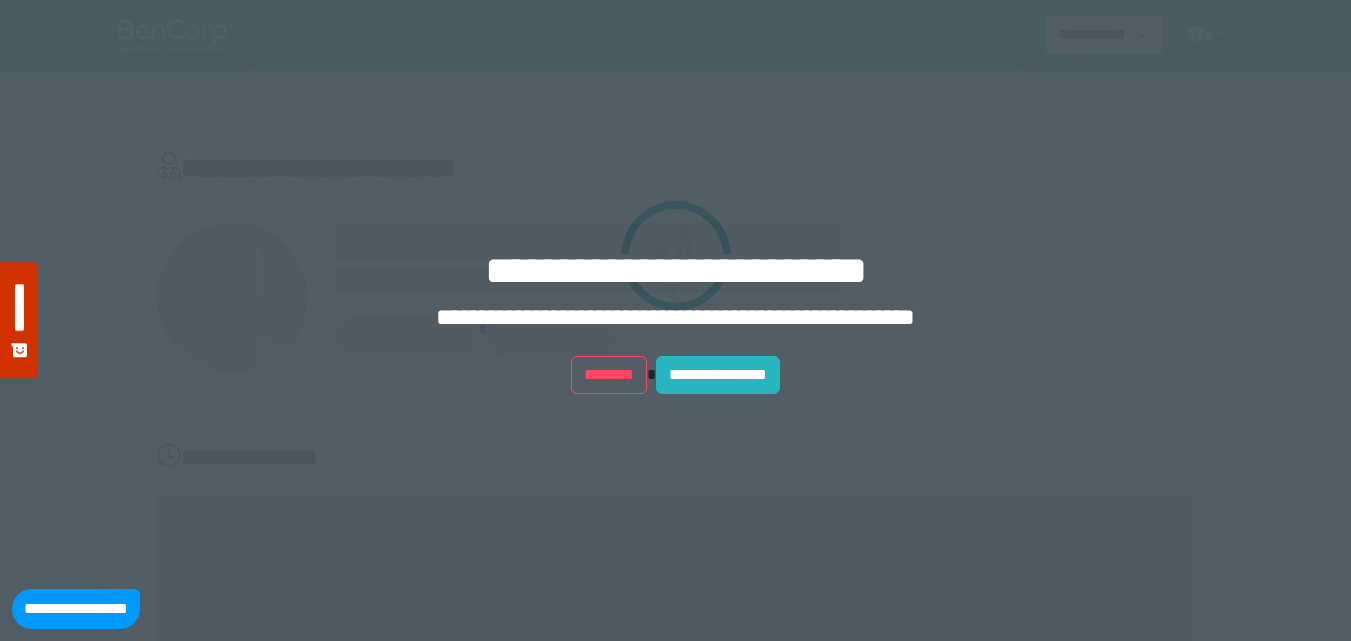 scroll, scrollTop: 0, scrollLeft: 0, axis: both 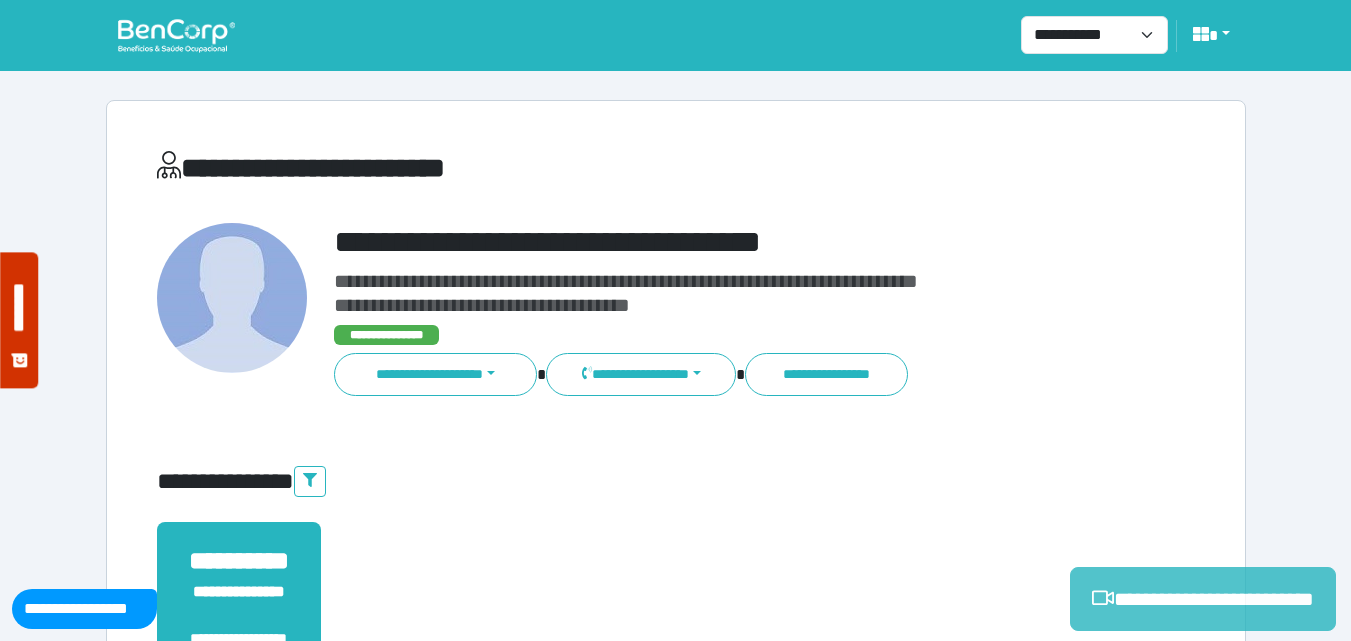 click on "**********" at bounding box center [1203, 599] 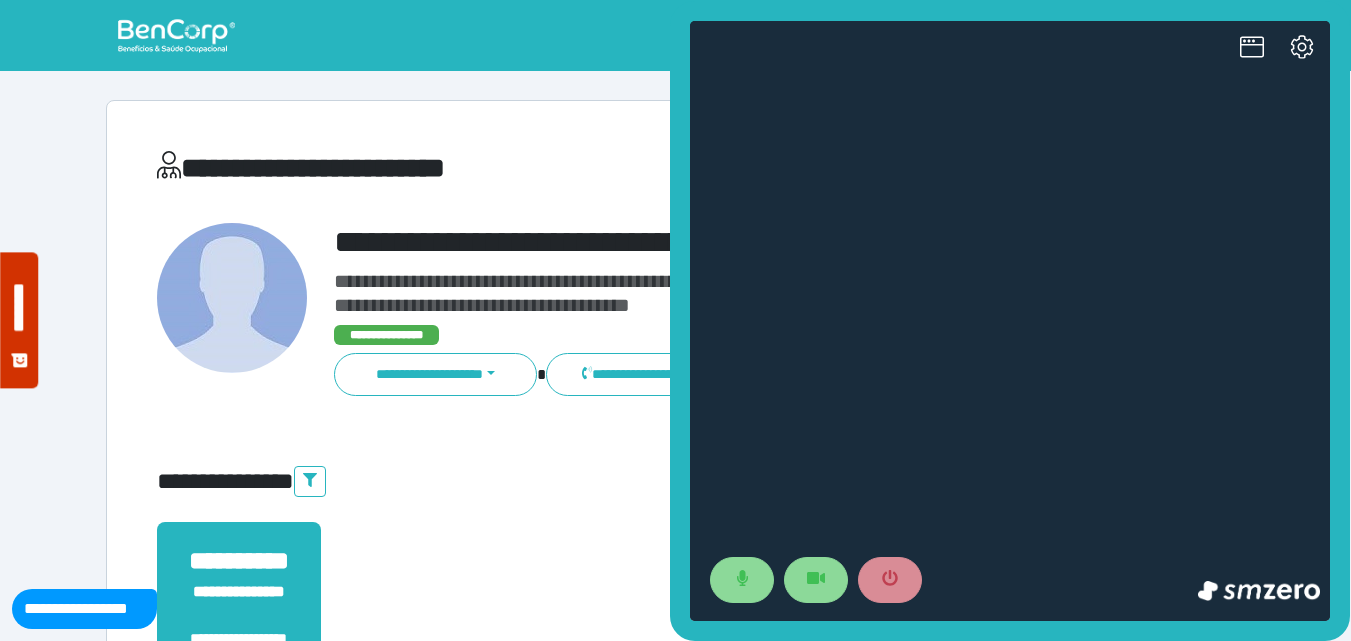 scroll, scrollTop: 0, scrollLeft: 0, axis: both 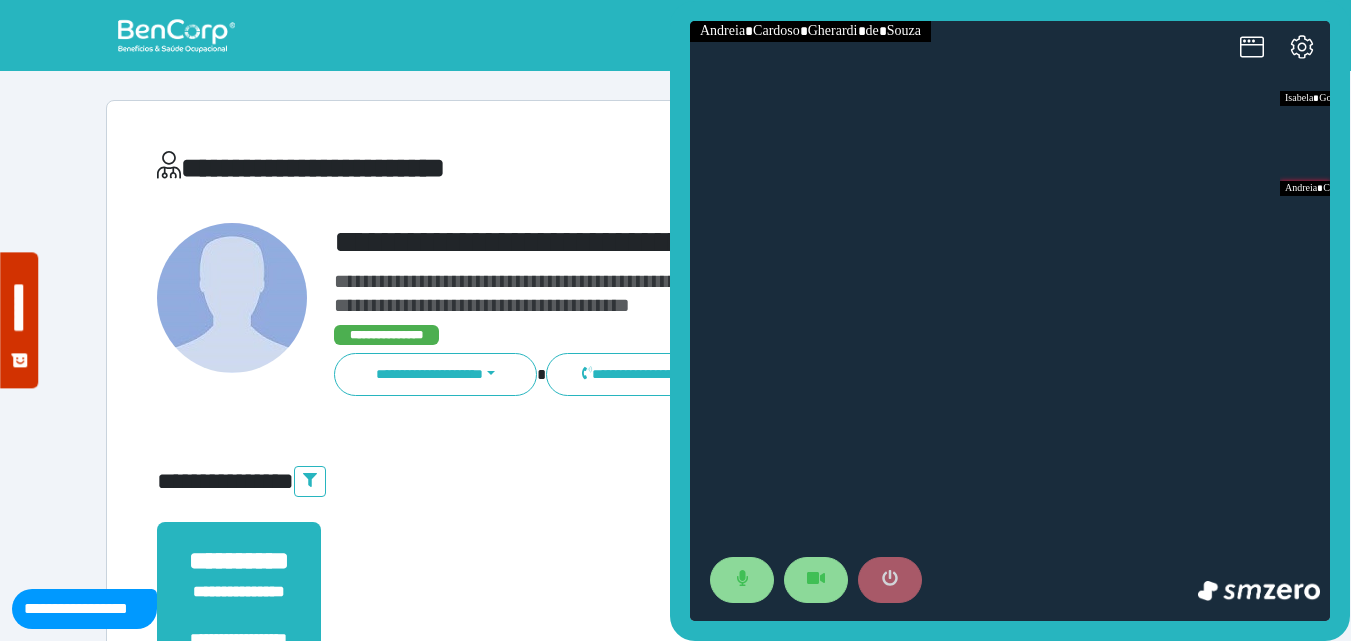 click at bounding box center (890, 580) 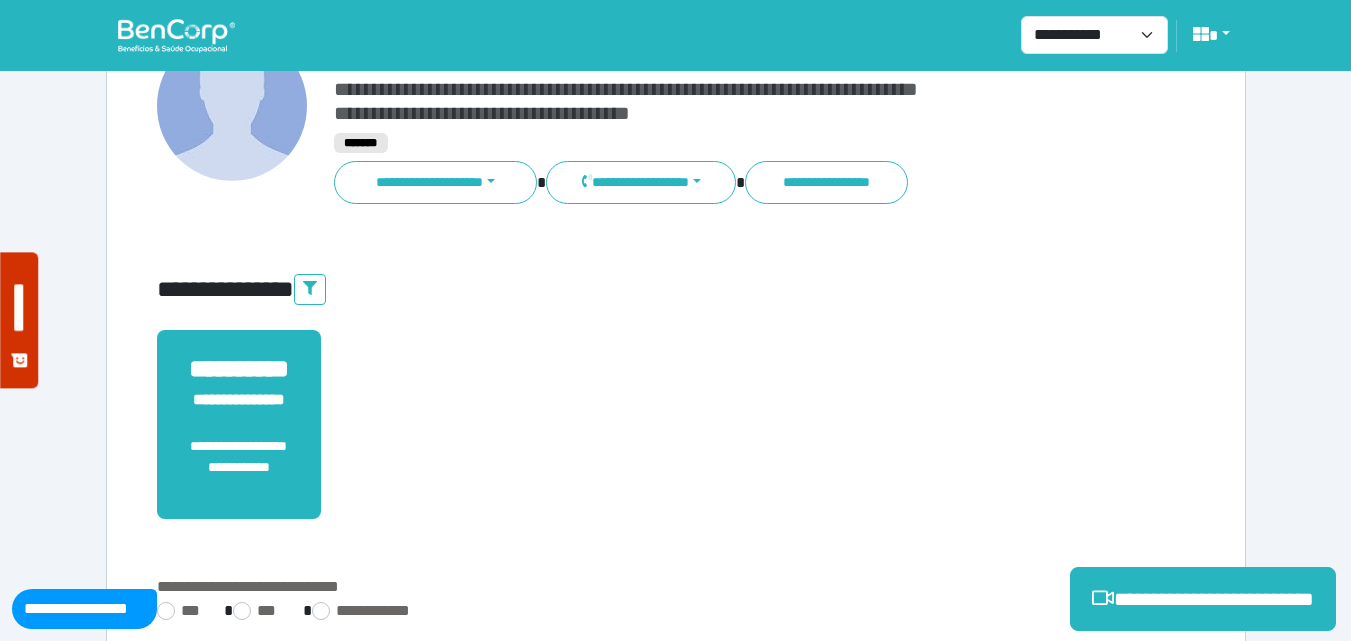 scroll, scrollTop: 495, scrollLeft: 0, axis: vertical 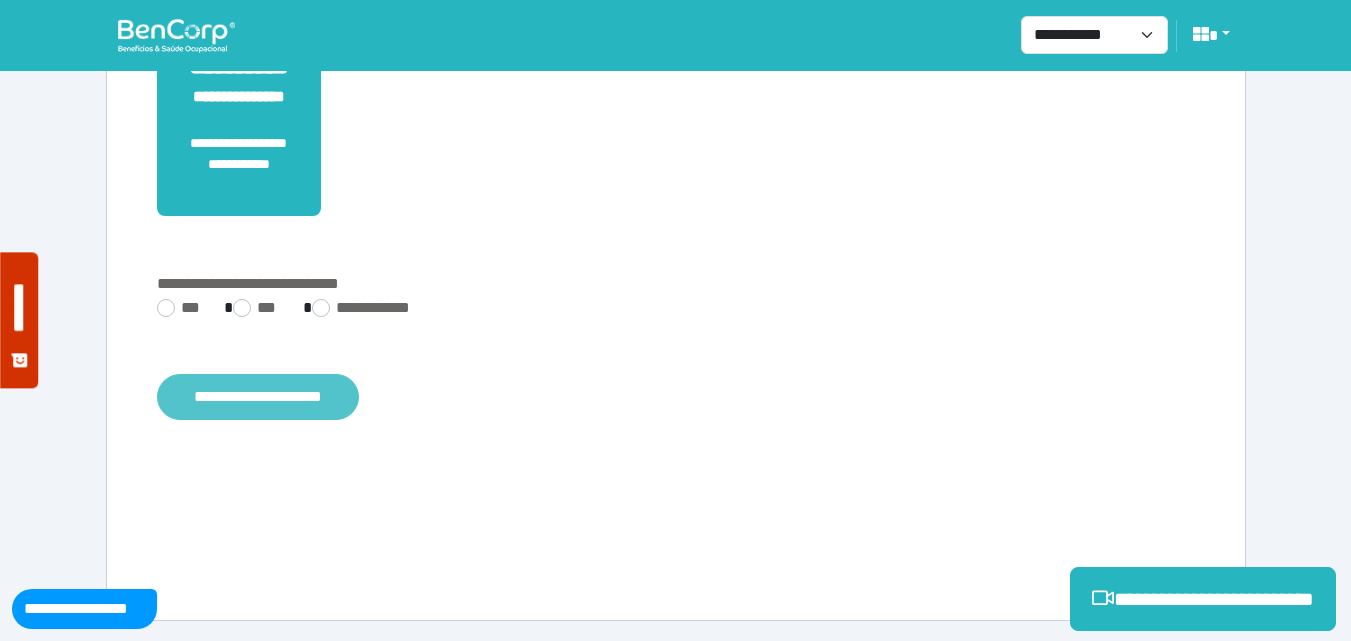 click on "**********" at bounding box center [258, 397] 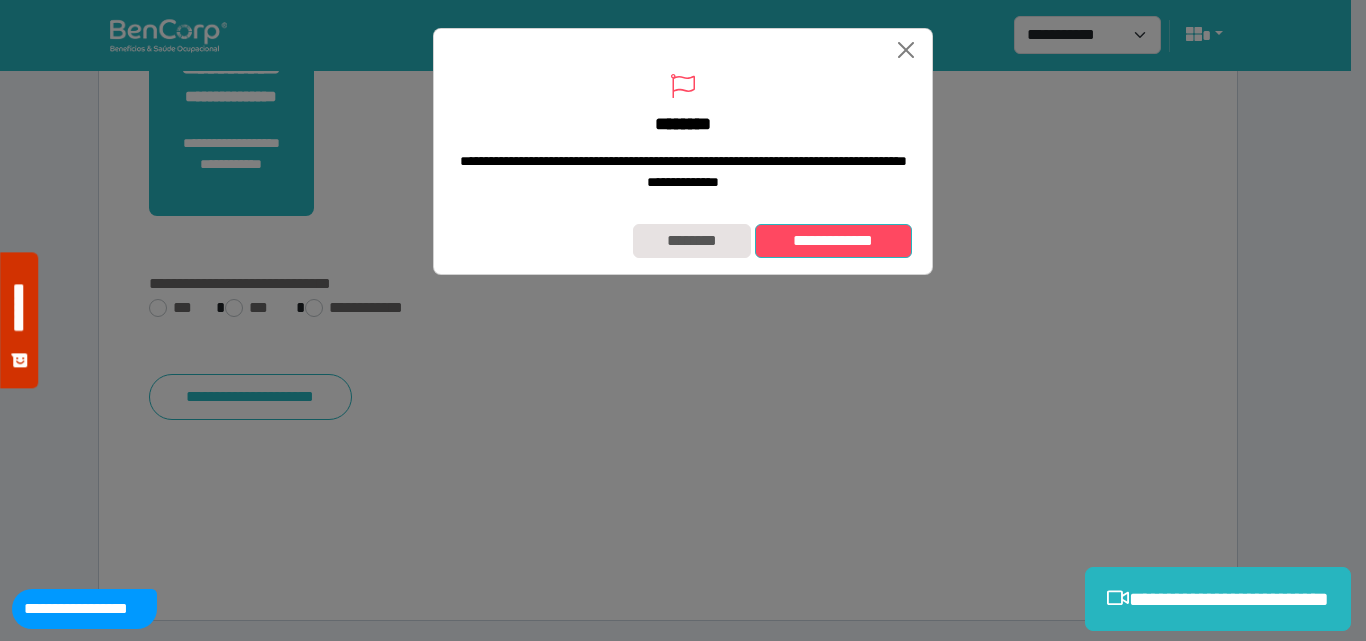 click on "**********" at bounding box center (833, 241) 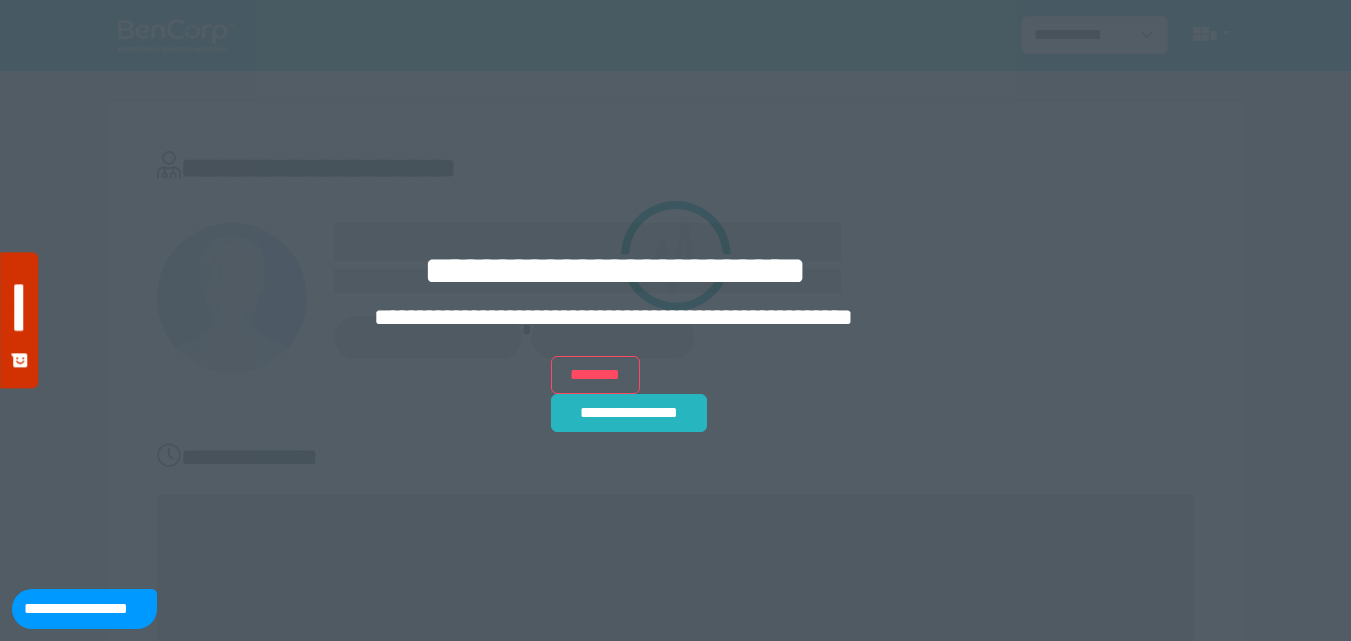 scroll, scrollTop: 0, scrollLeft: 0, axis: both 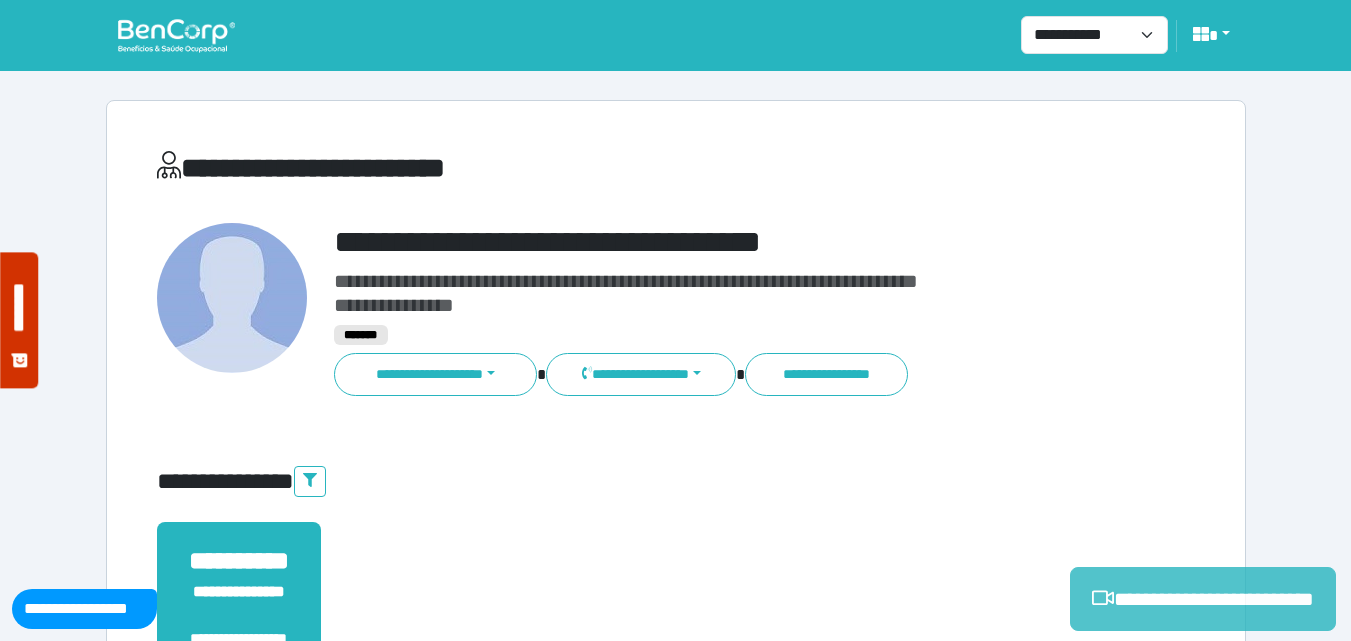 click on "**********" at bounding box center (1203, 599) 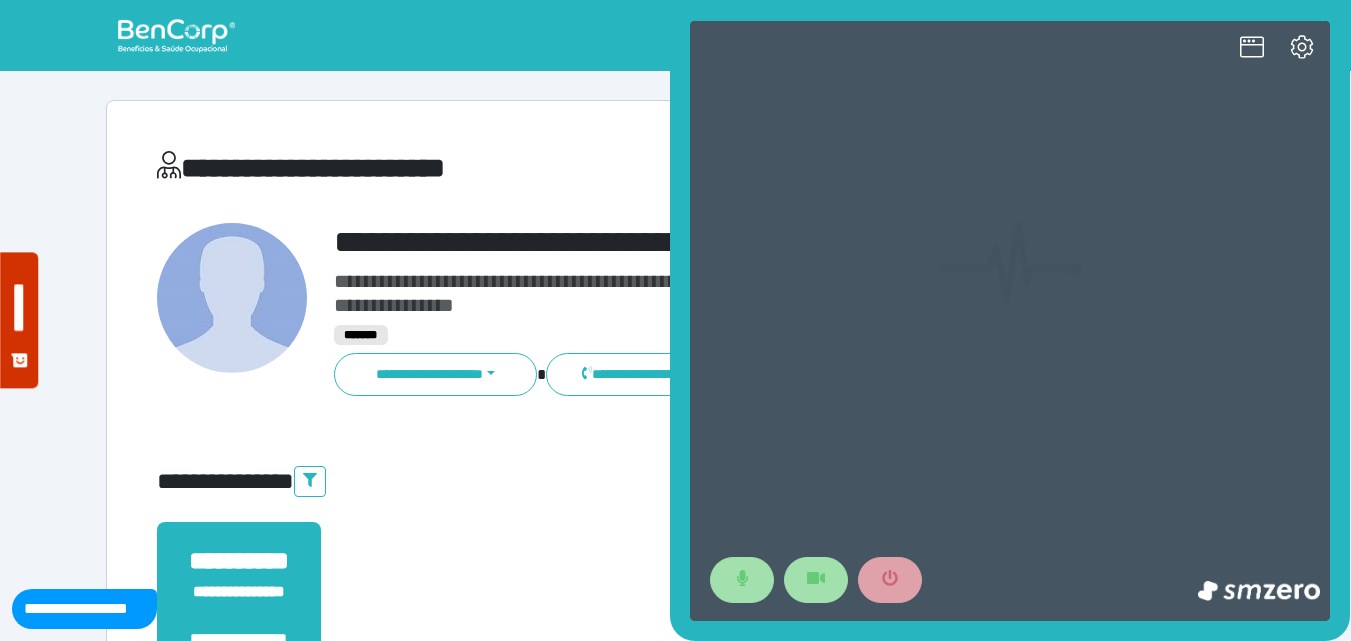 scroll, scrollTop: 0, scrollLeft: 0, axis: both 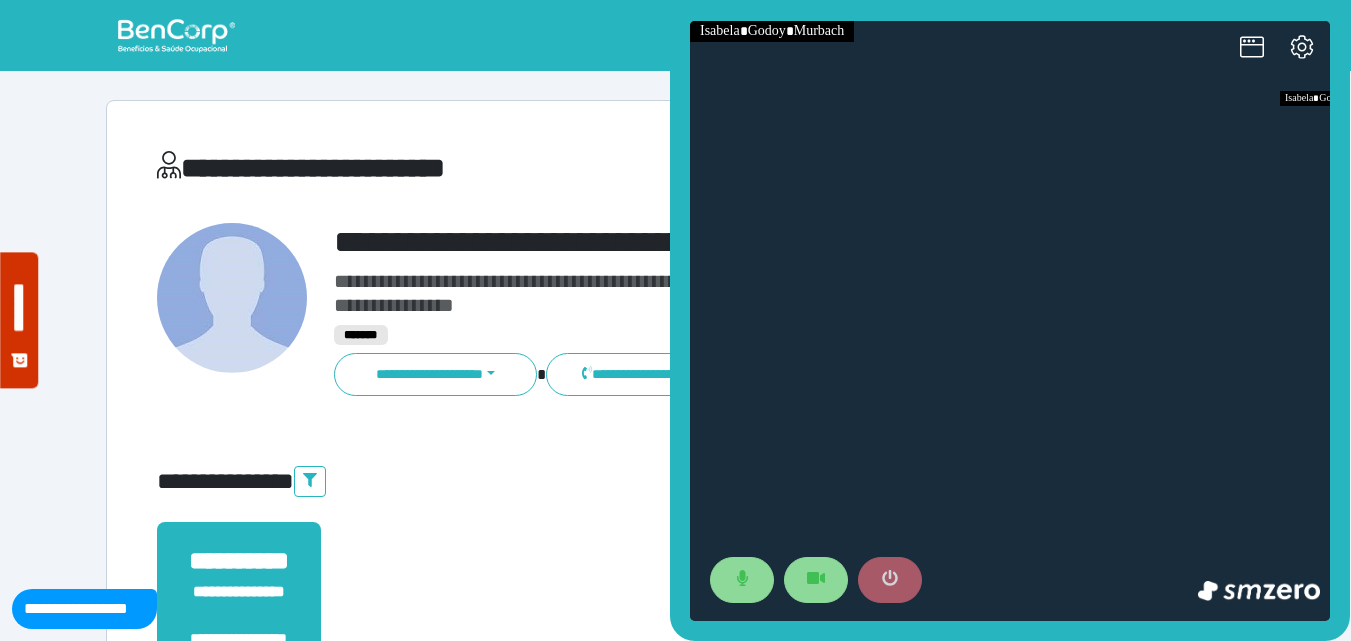 click at bounding box center [890, 580] 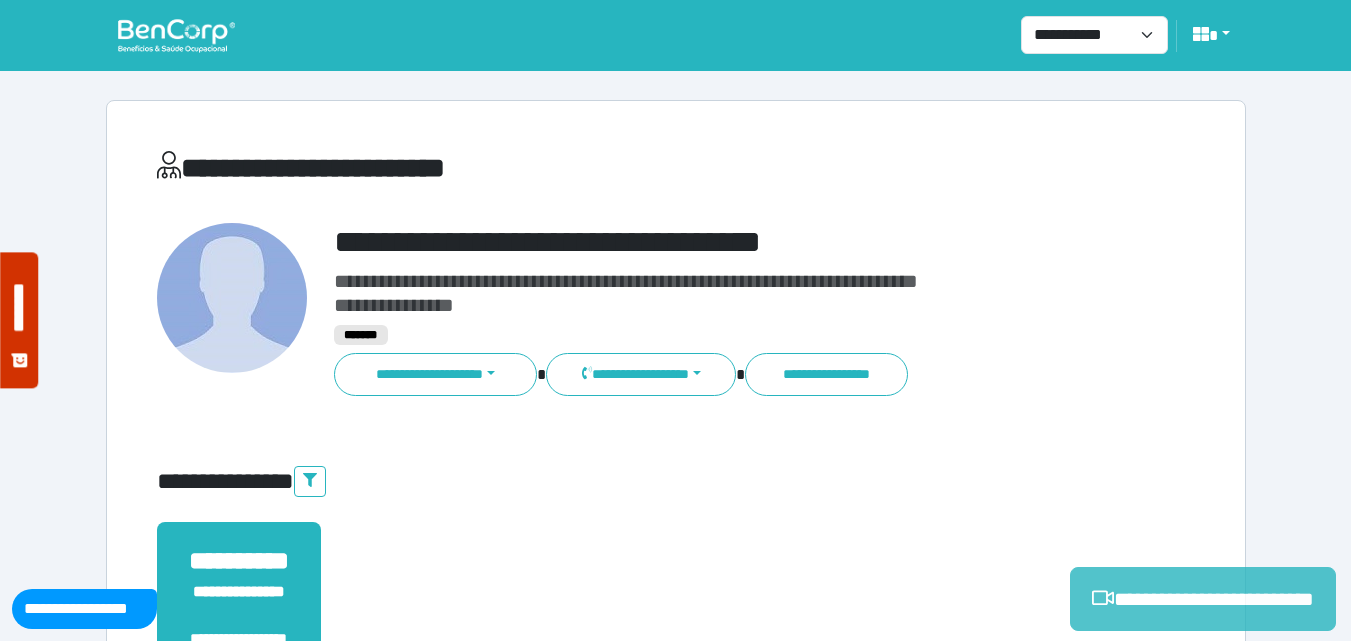 drag, startPoint x: 1232, startPoint y: 604, endPoint x: 1084, endPoint y: 572, distance: 151.41995 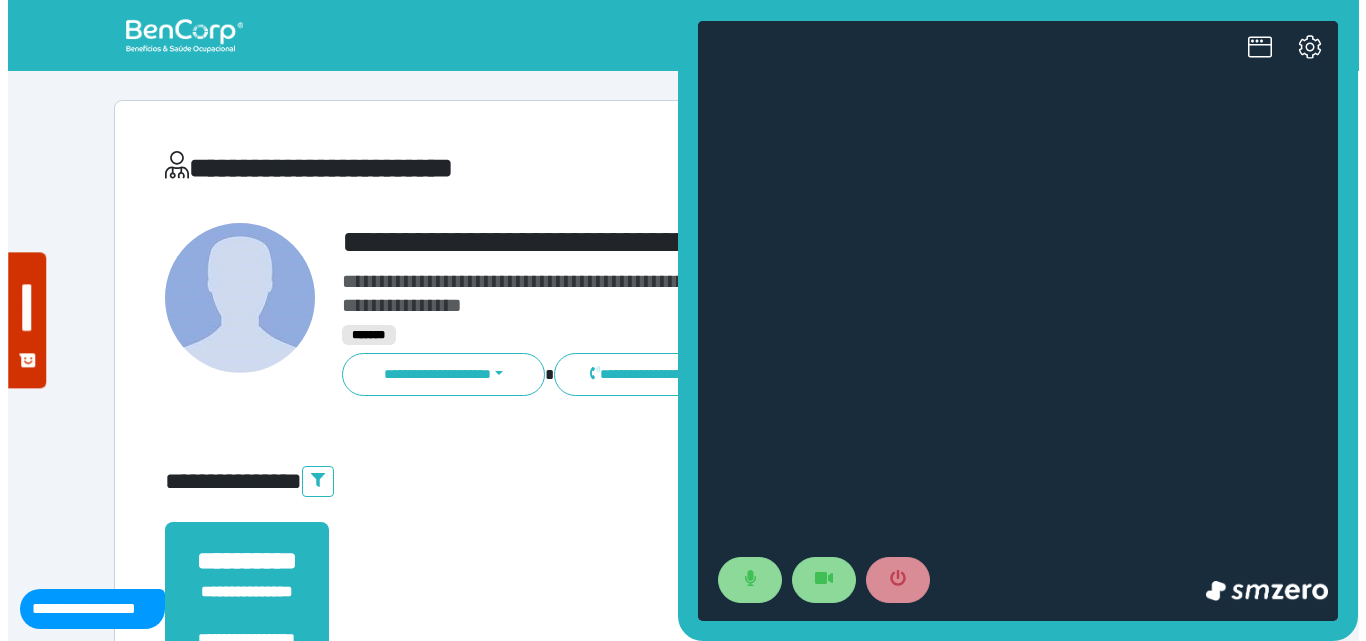 scroll, scrollTop: 0, scrollLeft: 0, axis: both 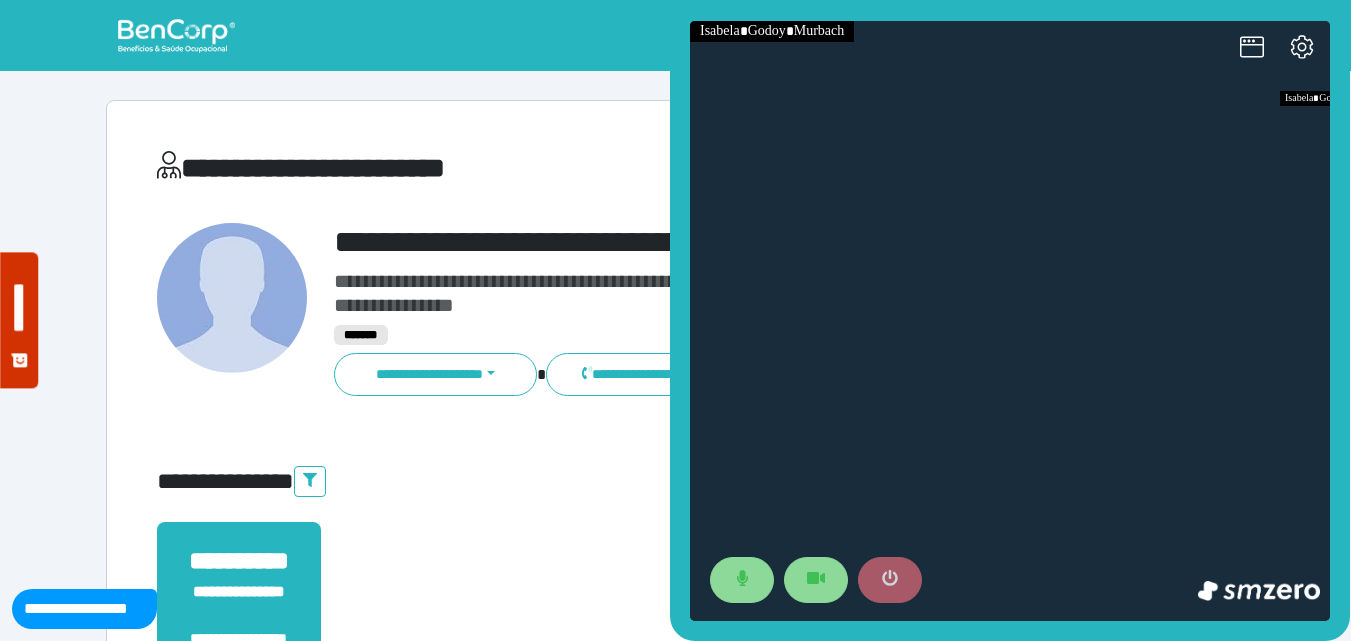 click 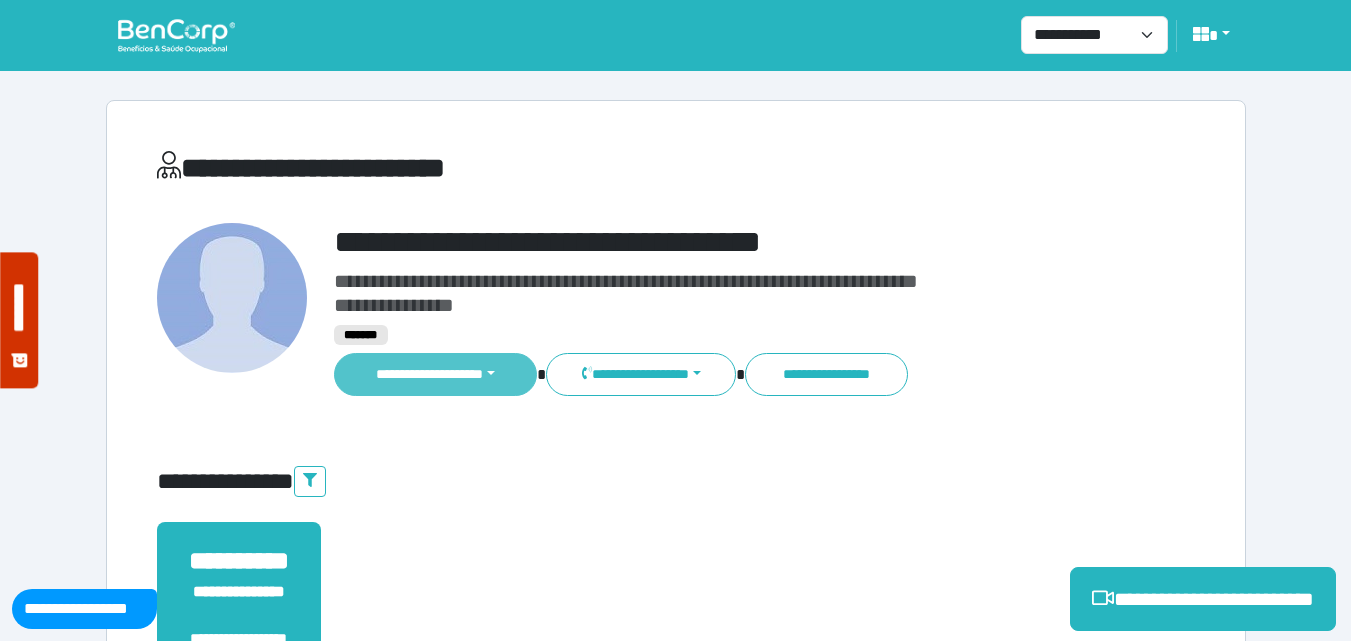 click on "**********" at bounding box center (436, 374) 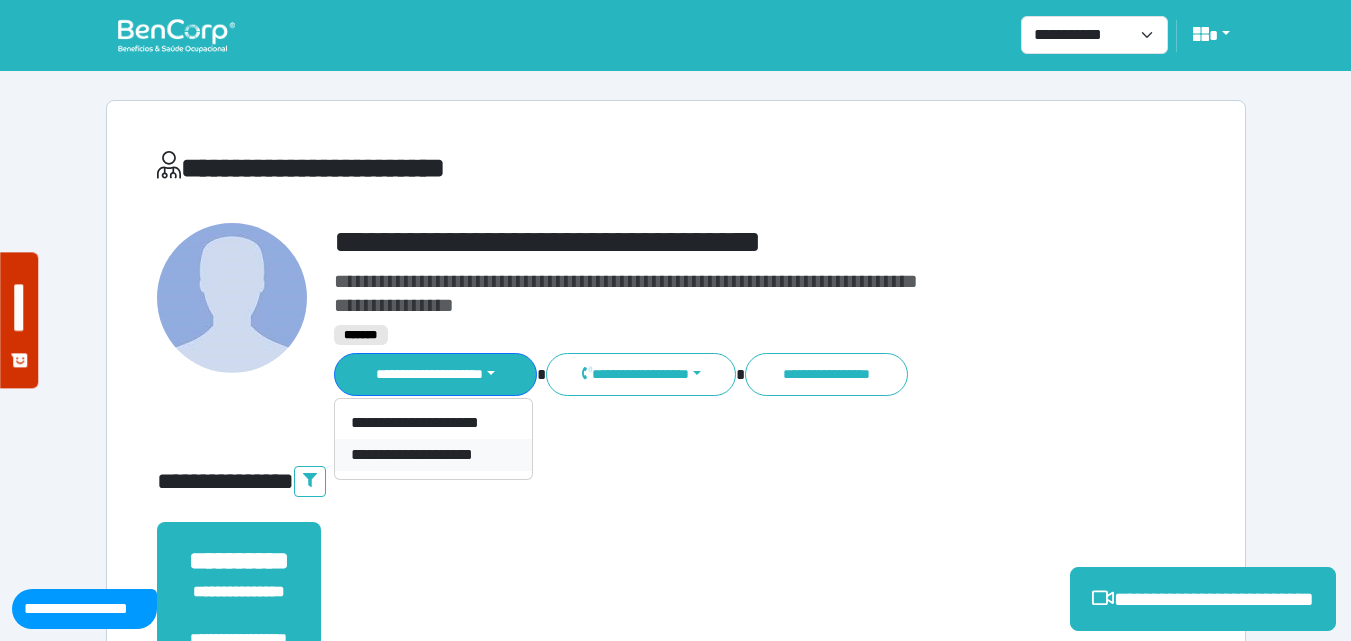click on "**********" at bounding box center (433, 455) 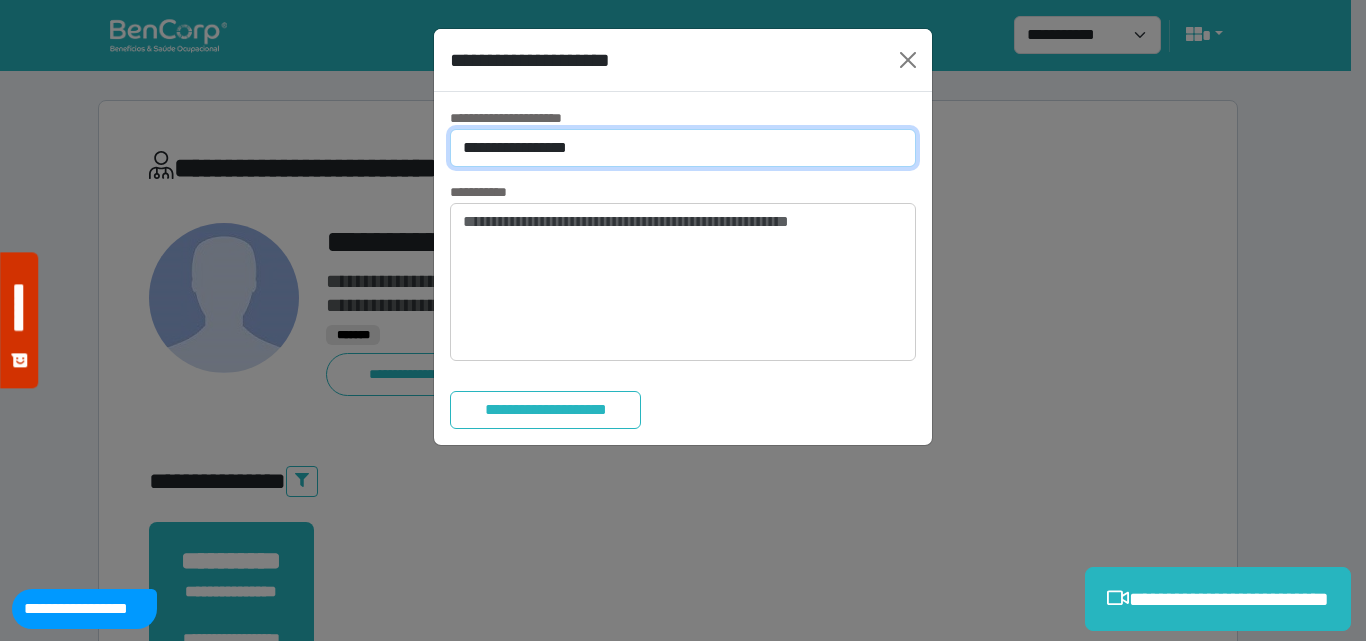 drag, startPoint x: 598, startPoint y: 147, endPoint x: 581, endPoint y: 161, distance: 22.022715 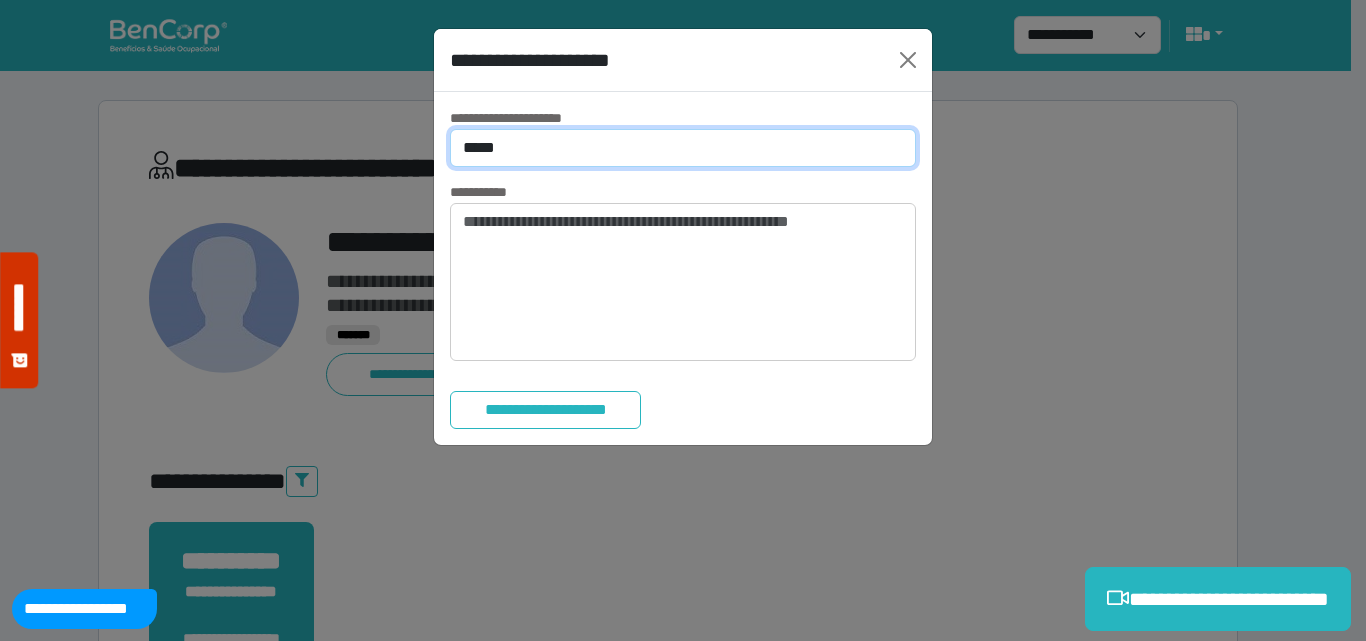 click on "**********" at bounding box center (683, 148) 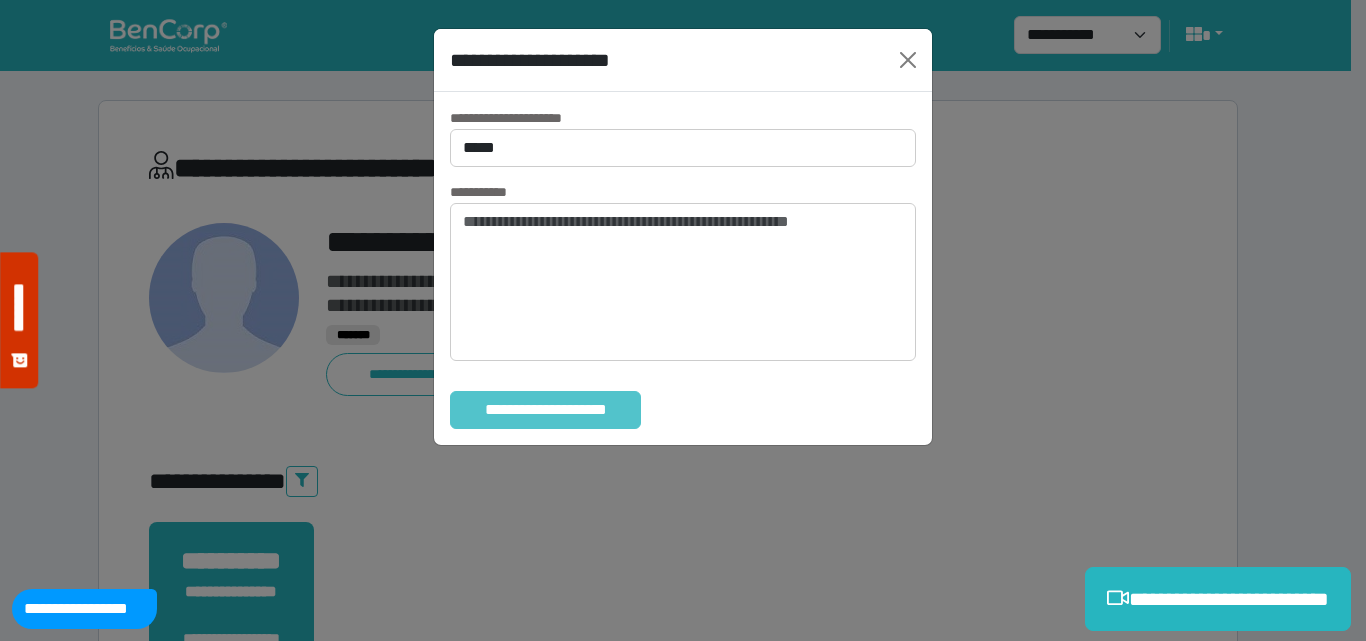 click on "**********" at bounding box center (545, 410) 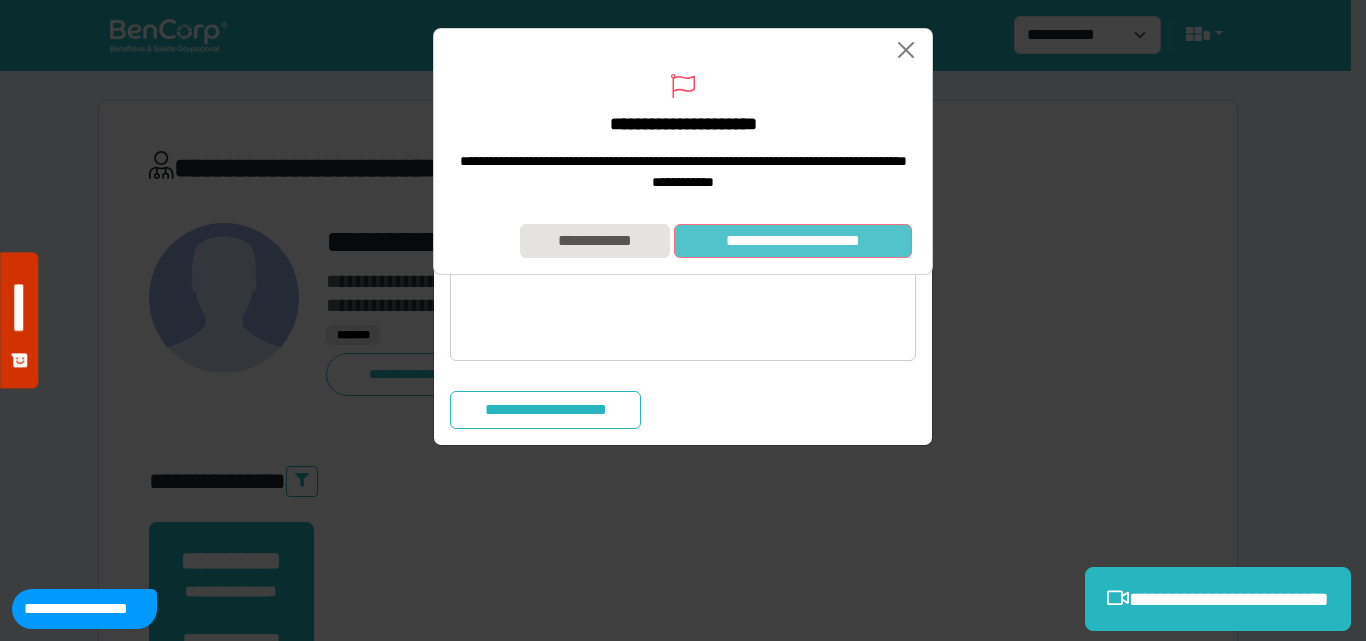 click on "**********" at bounding box center (793, 241) 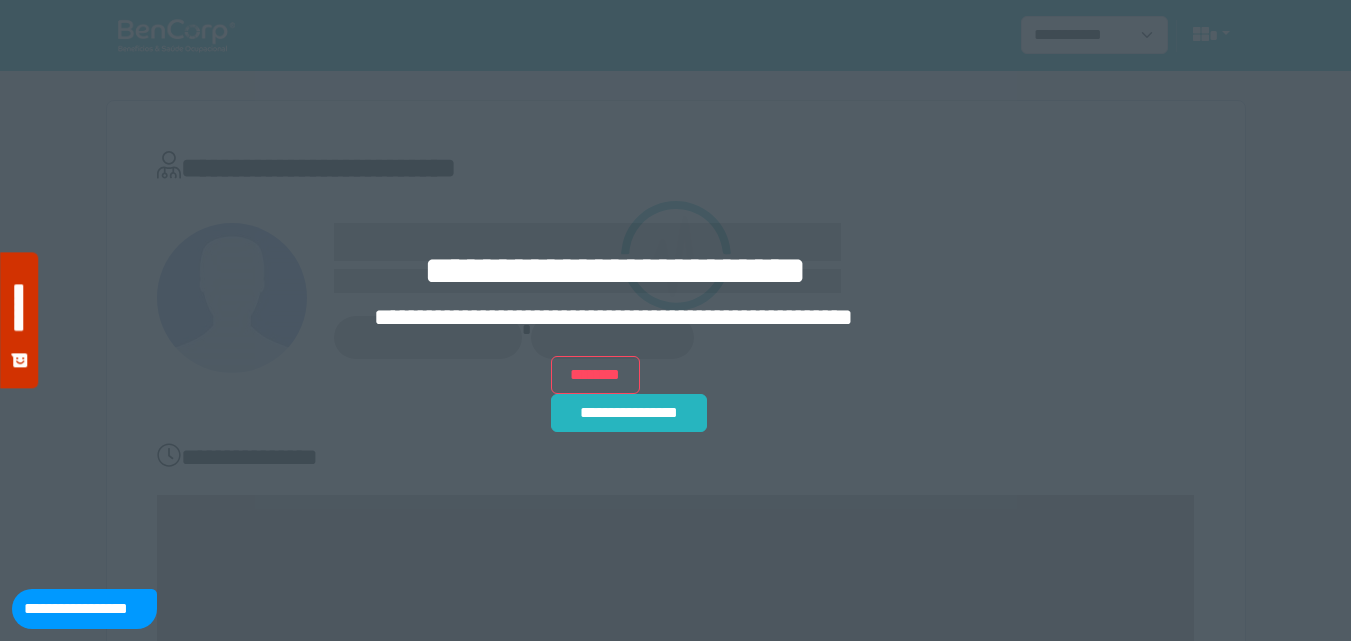 scroll, scrollTop: 0, scrollLeft: 0, axis: both 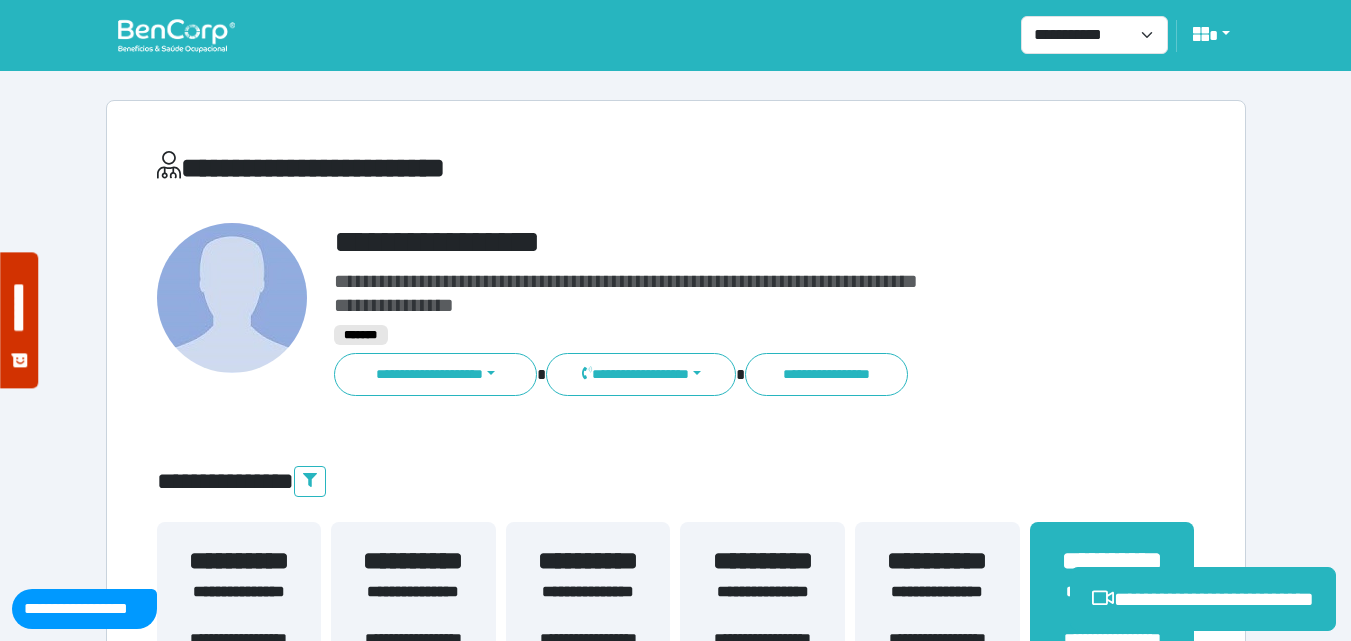 click on "**********" at bounding box center (720, 310) 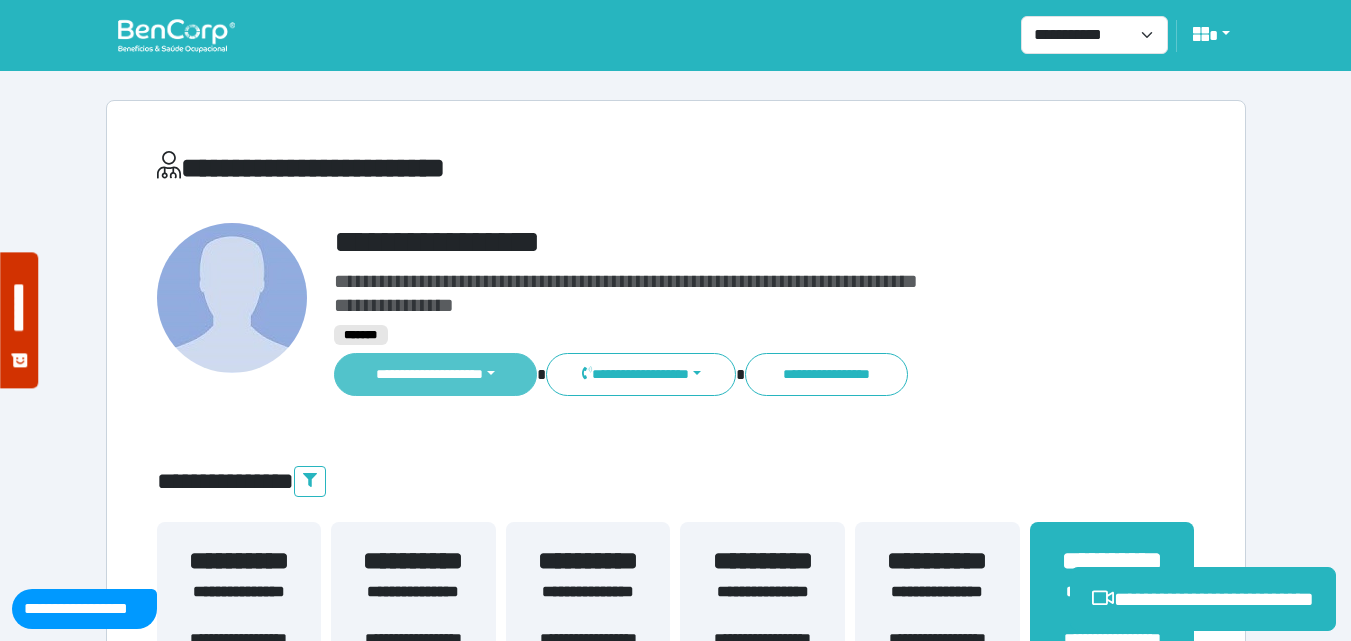 click on "**********" at bounding box center (436, 374) 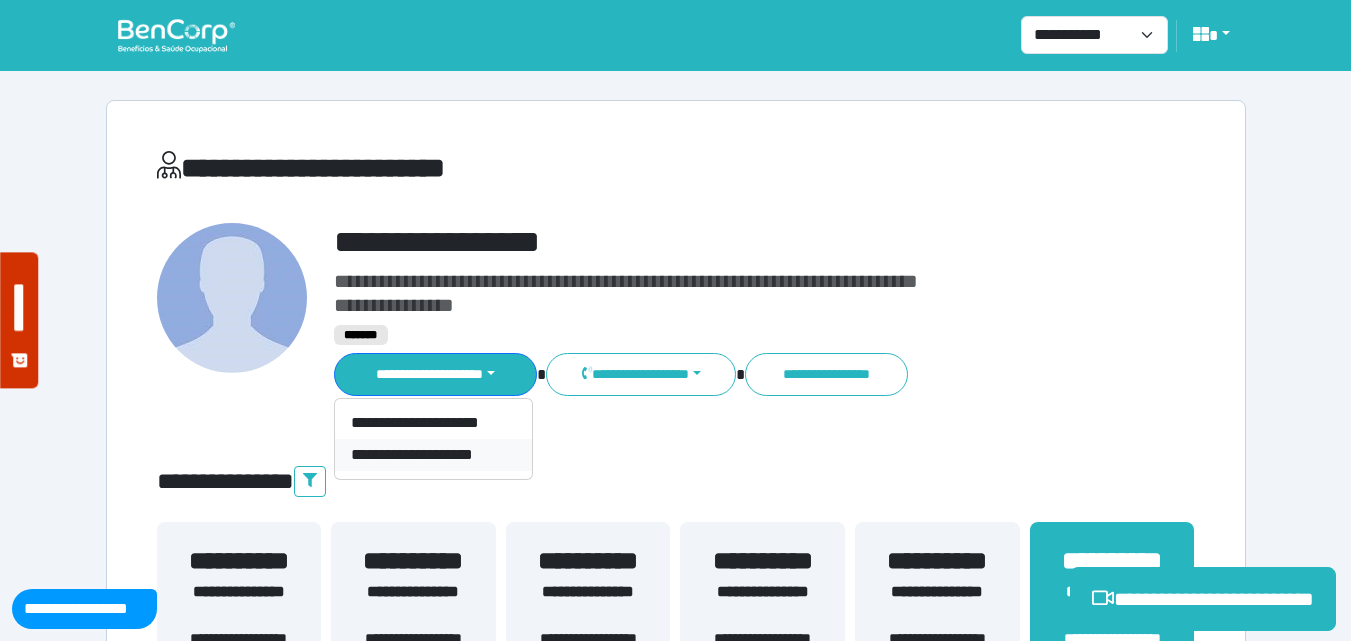 click on "**********" at bounding box center (433, 455) 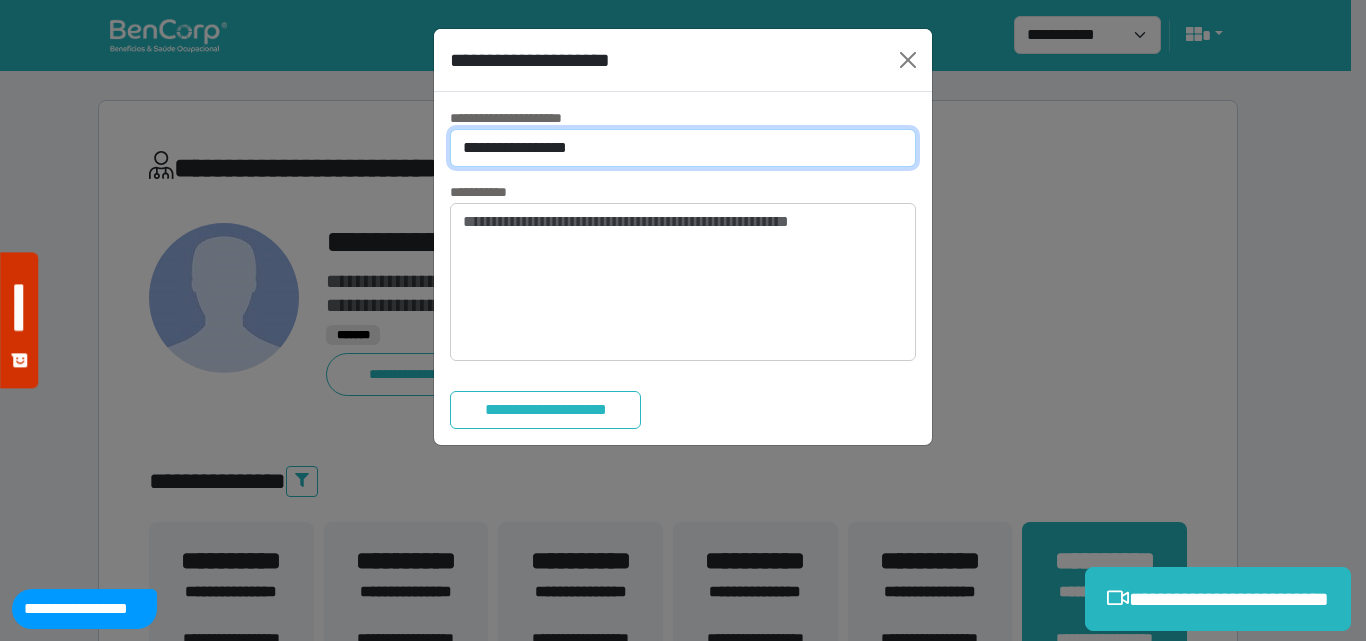 drag, startPoint x: 530, startPoint y: 148, endPoint x: 519, endPoint y: 161, distance: 17.029387 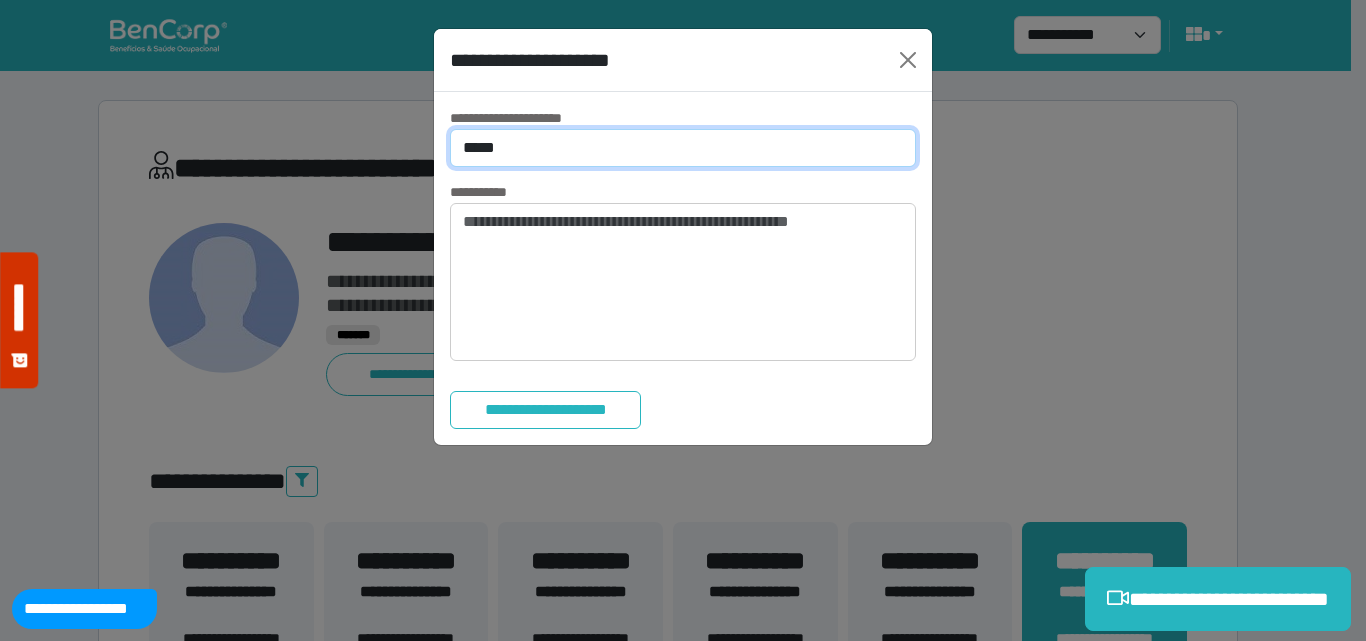 click on "**********" at bounding box center (683, 148) 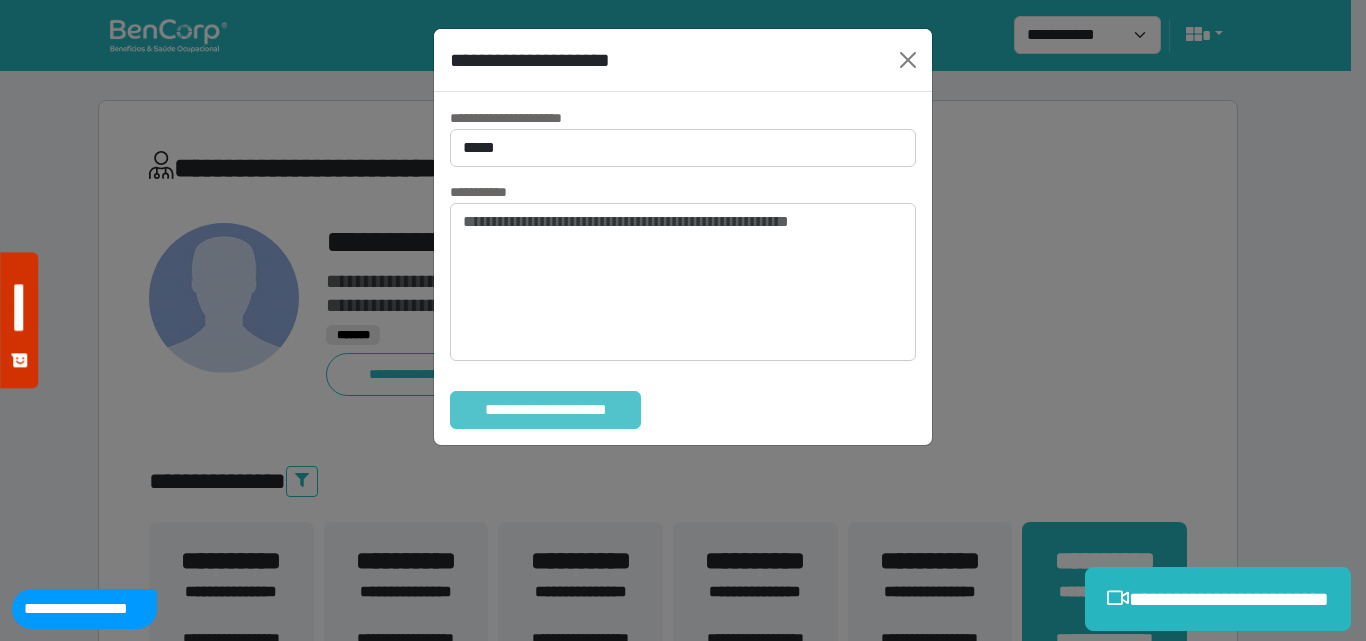 click on "**********" at bounding box center (545, 410) 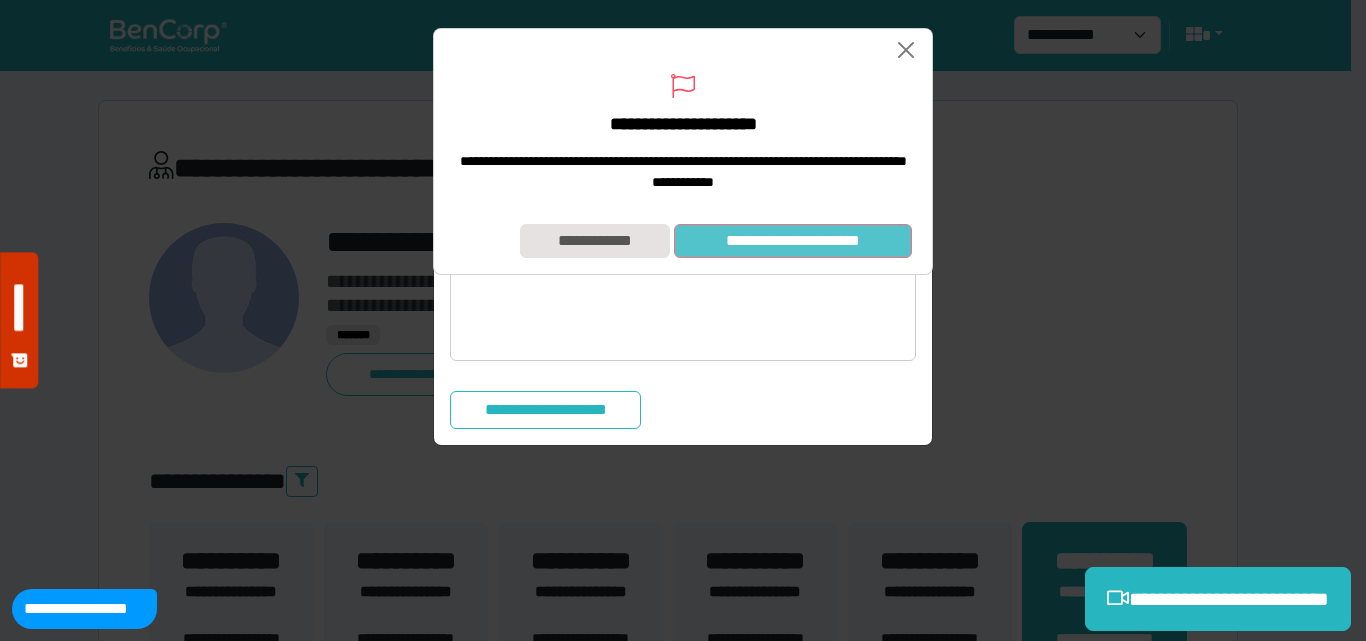 click on "**********" at bounding box center [793, 241] 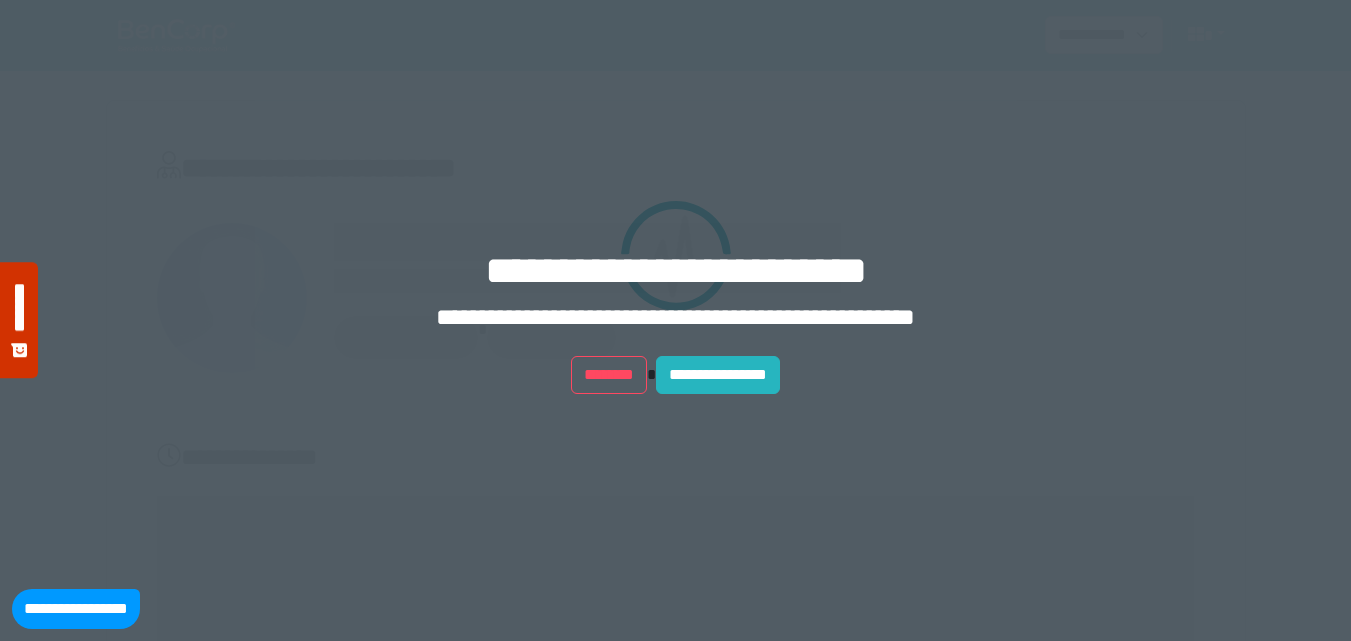 scroll, scrollTop: 0, scrollLeft: 0, axis: both 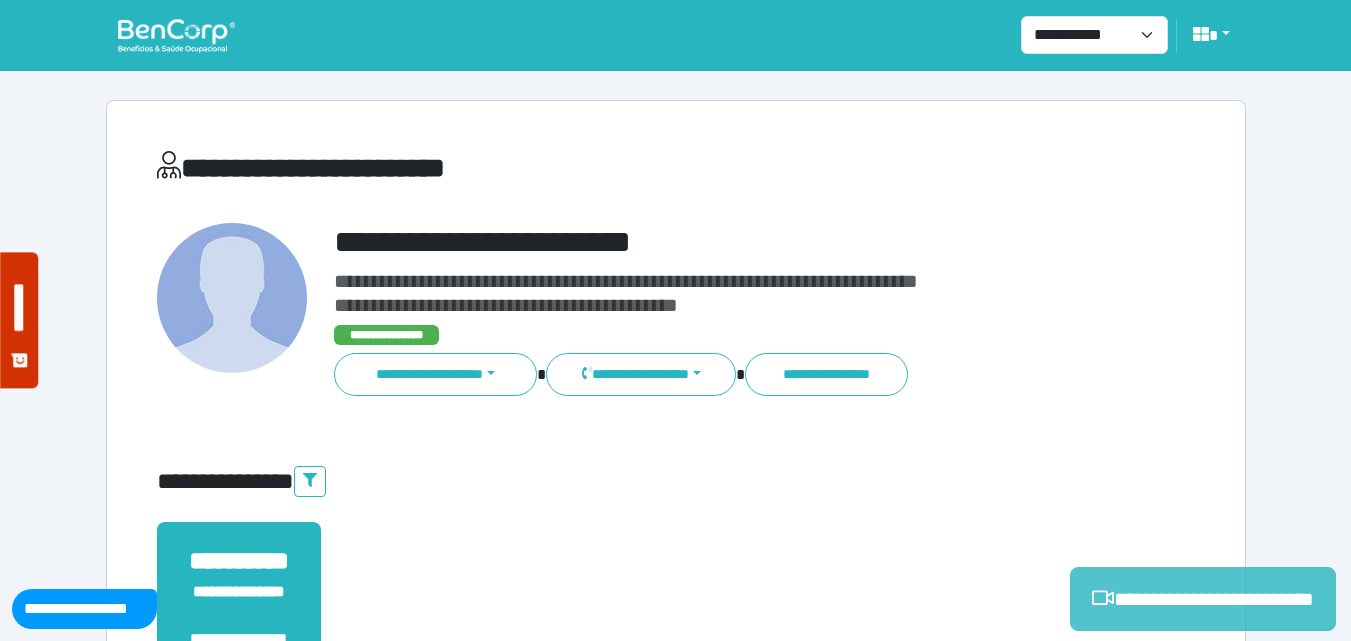 click on "**********" at bounding box center (1203, 599) 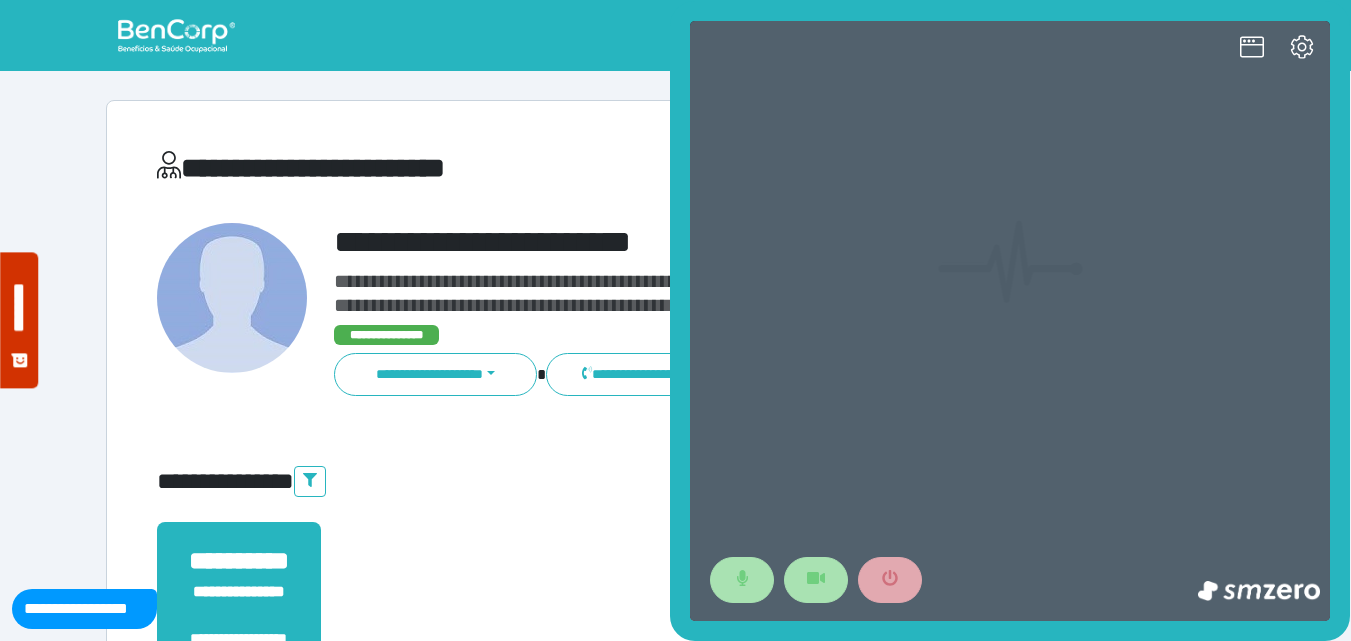 scroll, scrollTop: 0, scrollLeft: 0, axis: both 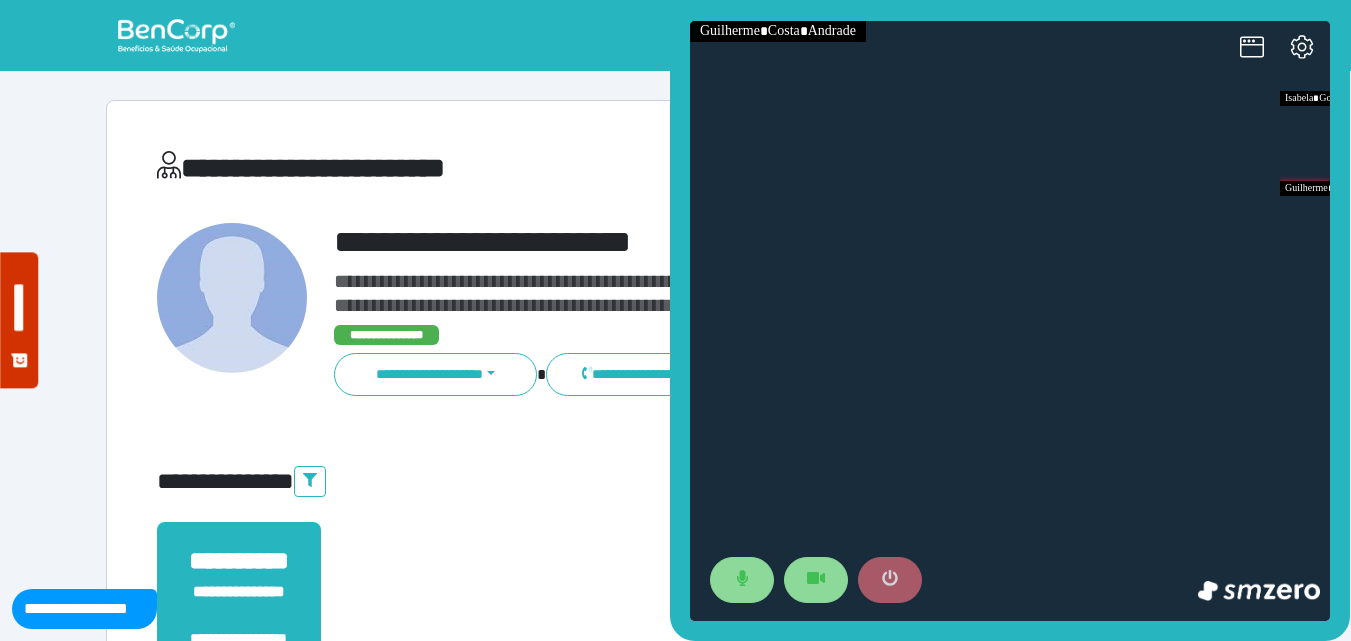 click at bounding box center [890, 580] 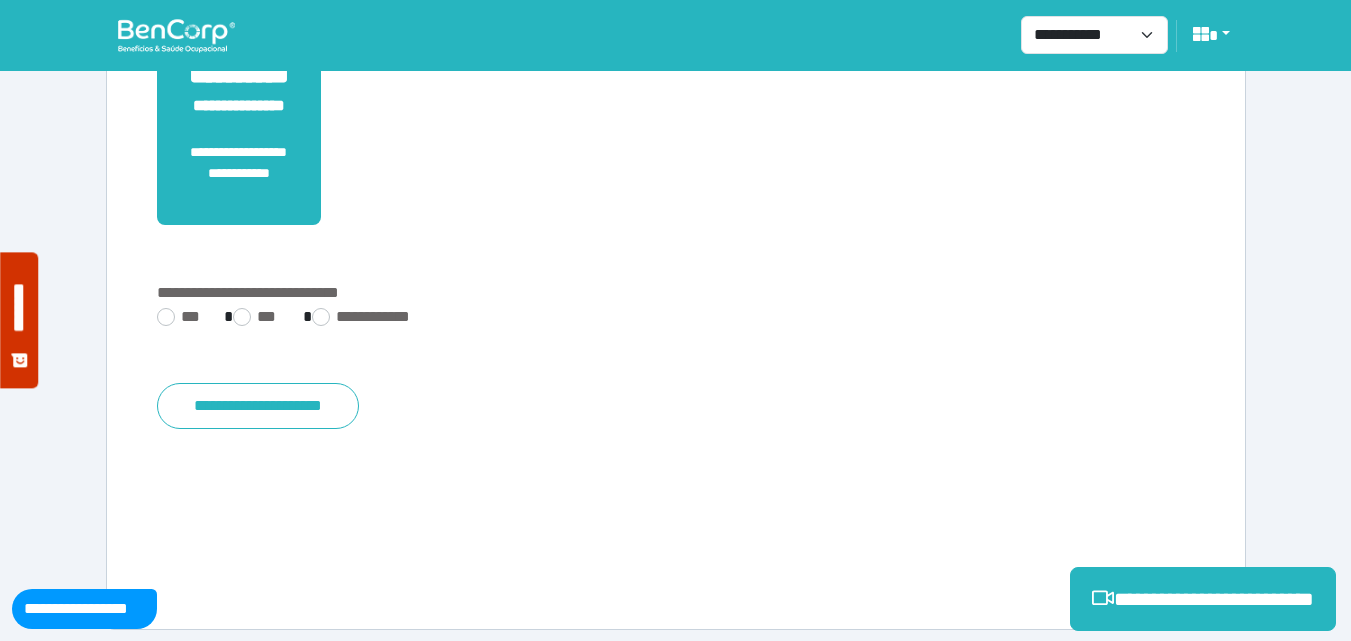 scroll, scrollTop: 495, scrollLeft: 0, axis: vertical 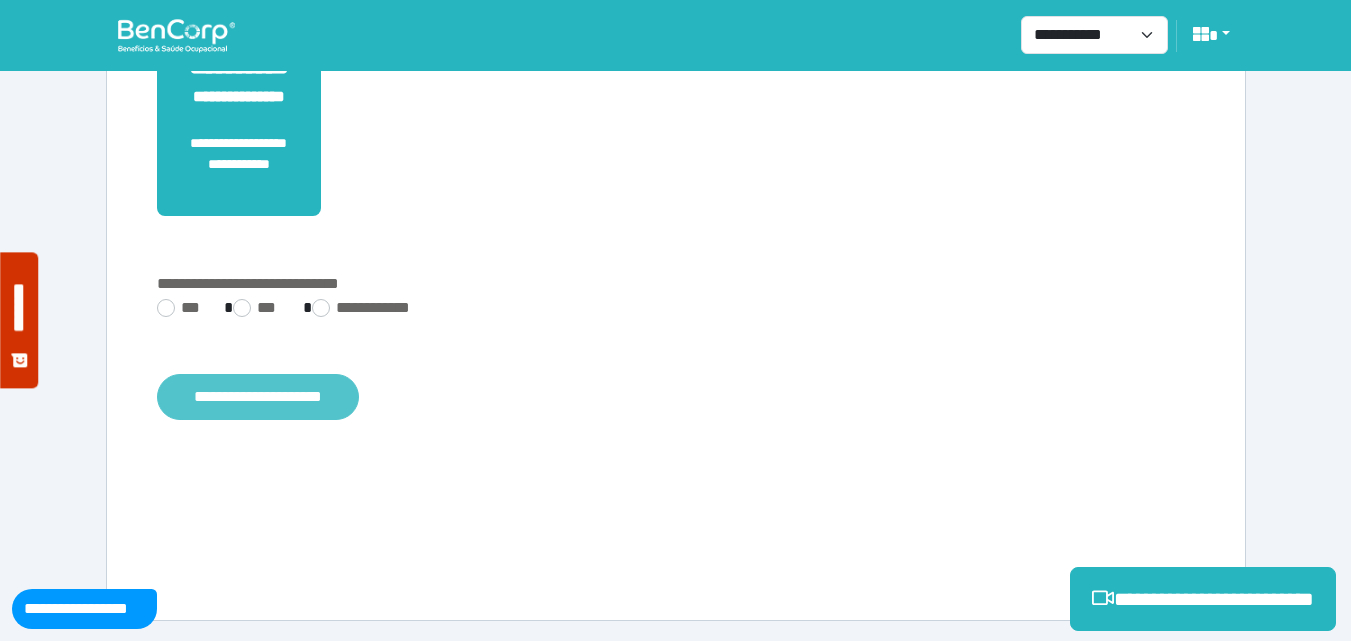 click on "**********" at bounding box center [258, 397] 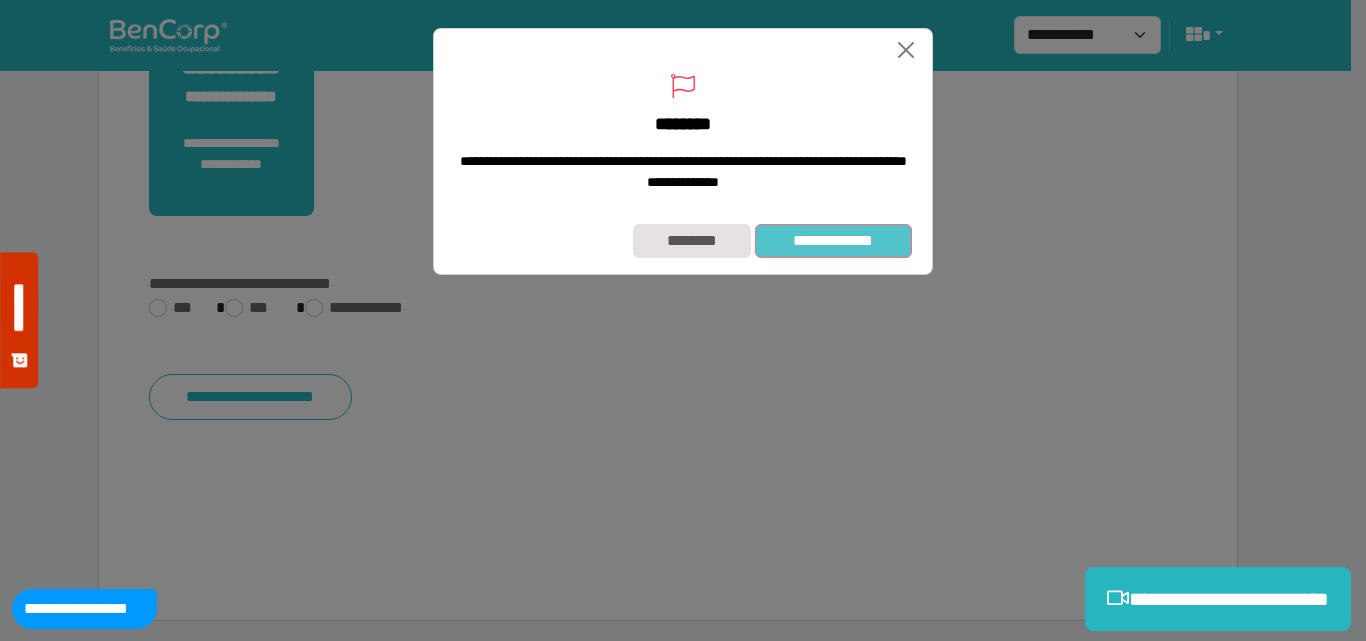 click on "**********" at bounding box center [833, 241] 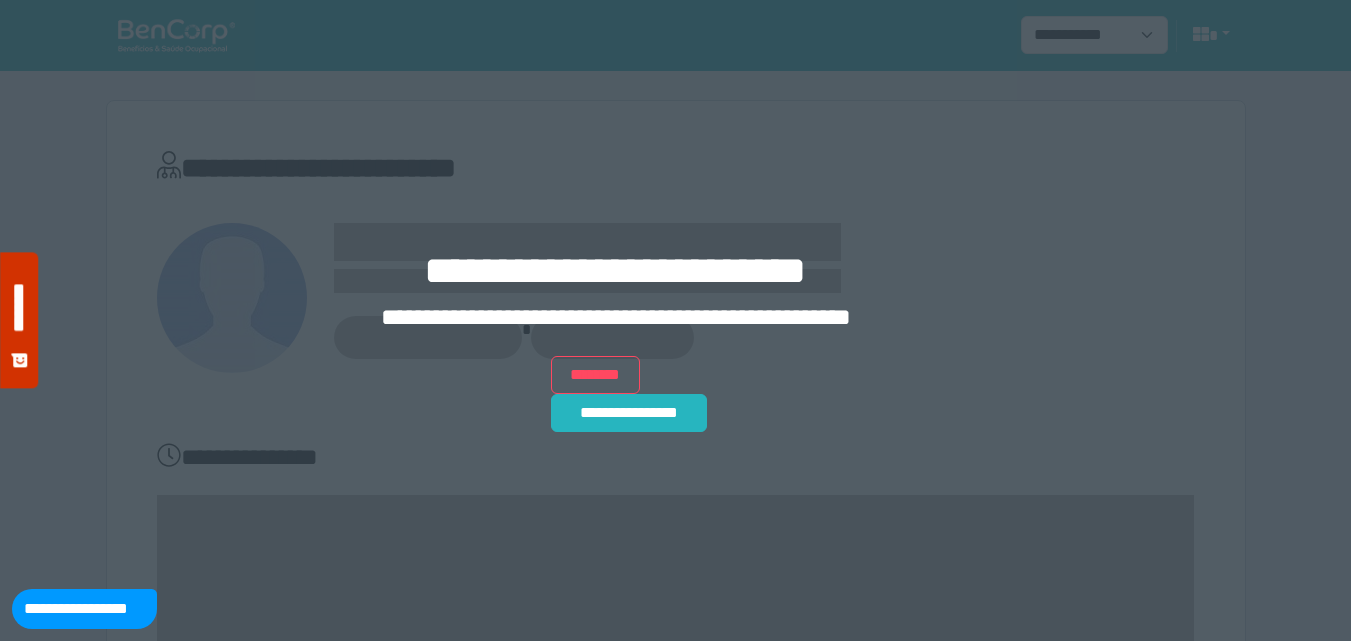 scroll, scrollTop: 0, scrollLeft: 0, axis: both 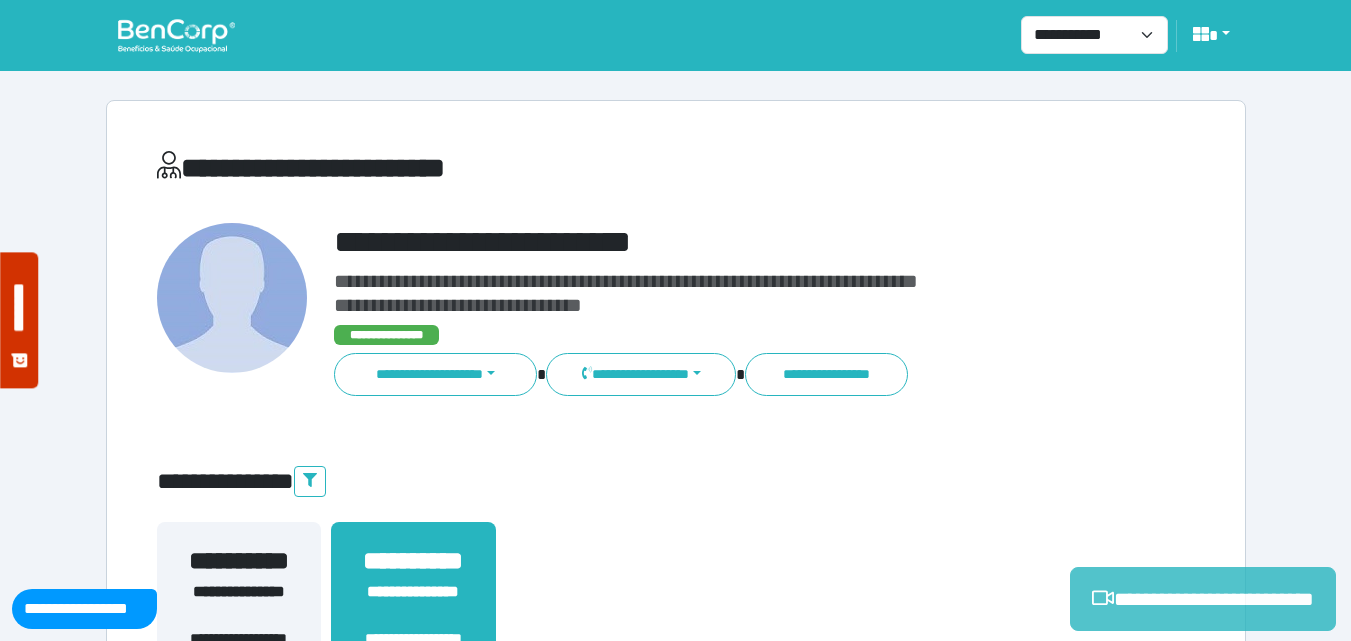 click on "**********" at bounding box center [1203, 599] 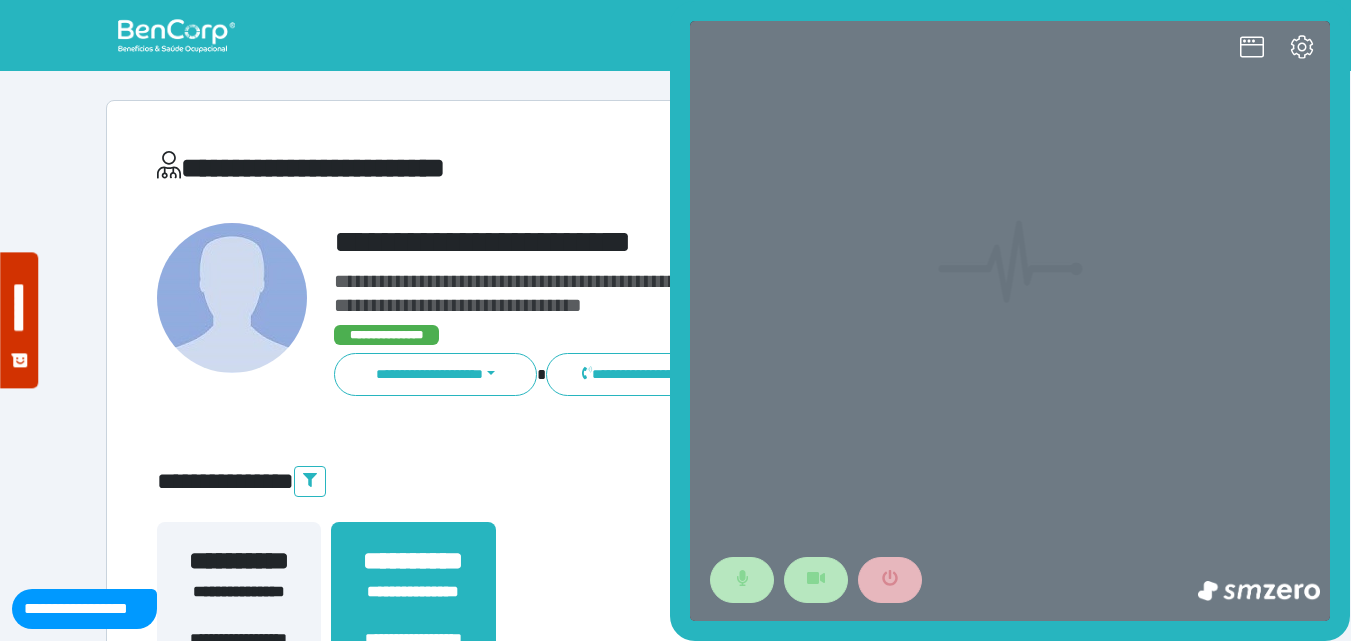 scroll, scrollTop: 0, scrollLeft: 0, axis: both 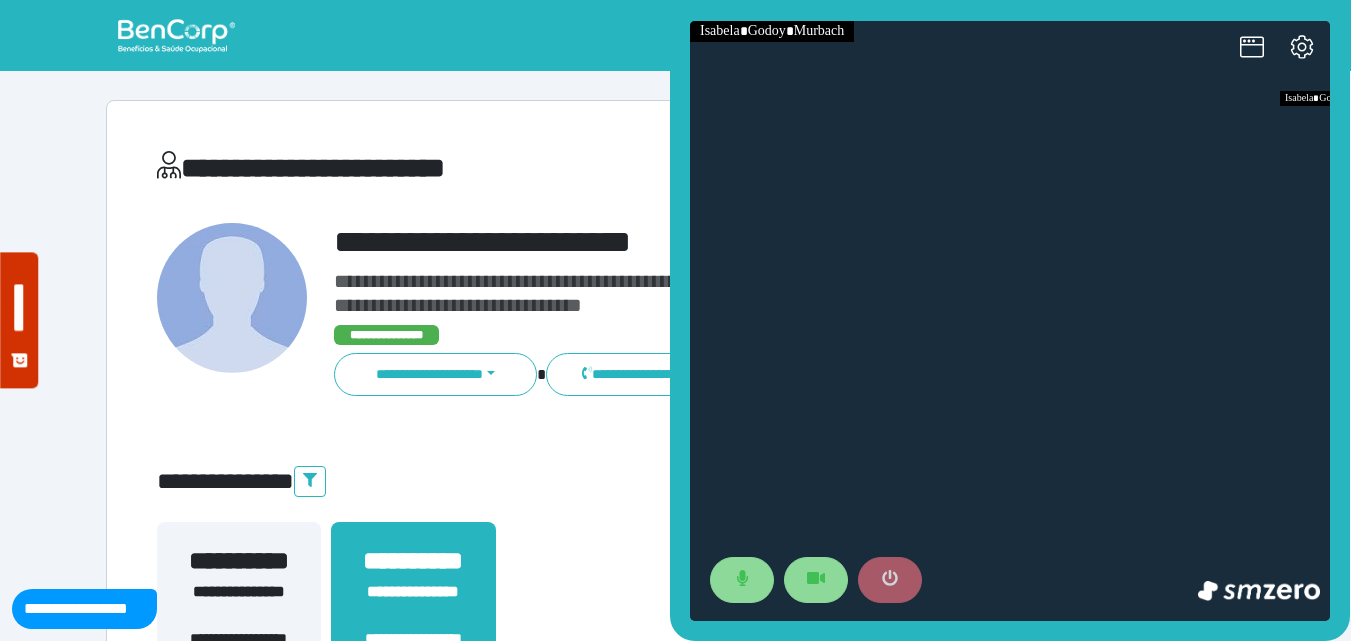 click at bounding box center (890, 580) 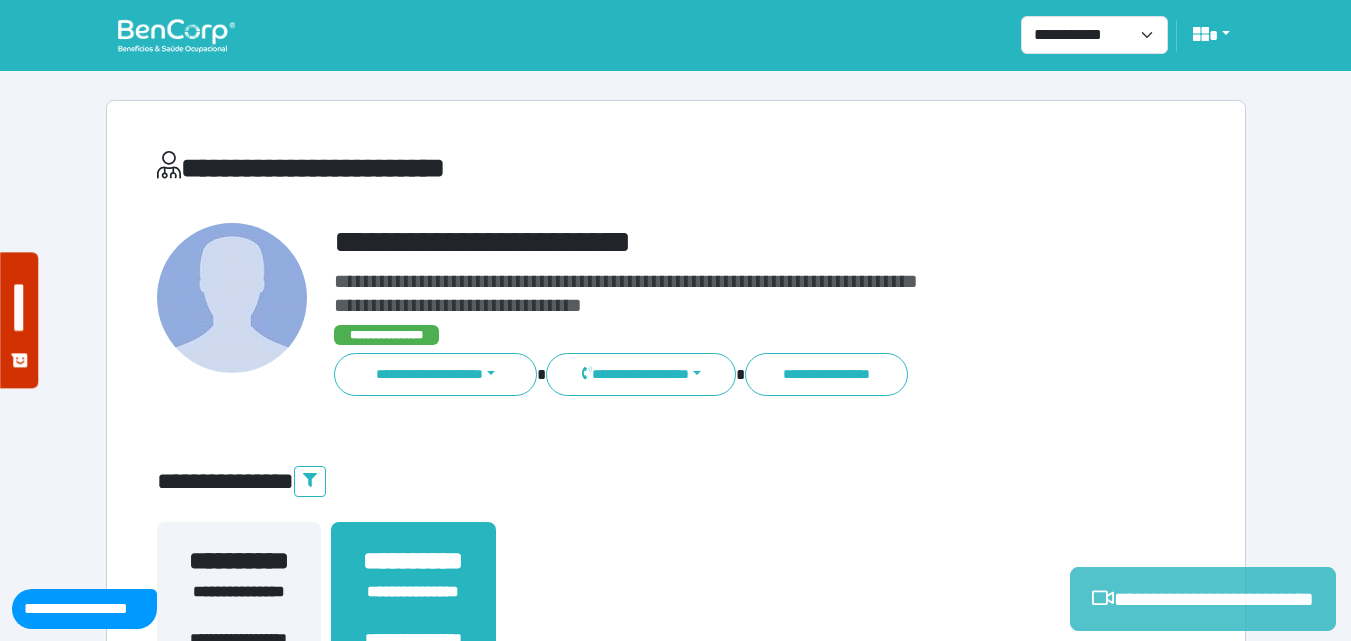 click on "**********" at bounding box center [1203, 599] 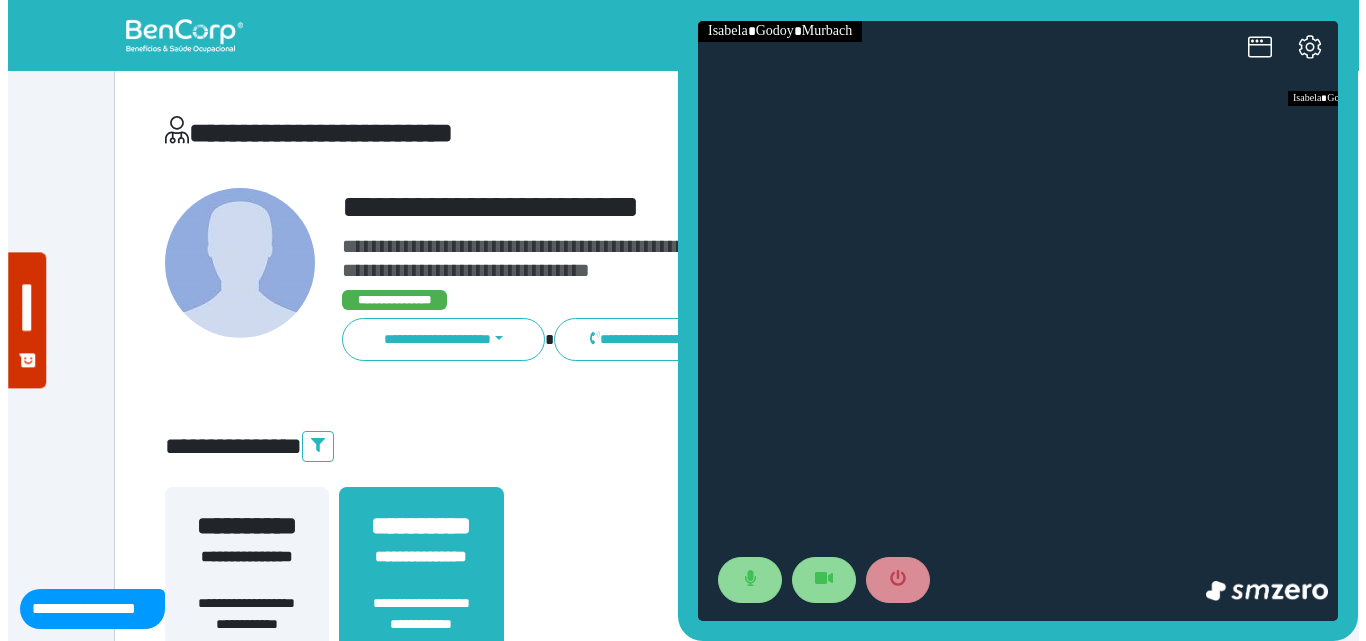scroll, scrollTop: 0, scrollLeft: 0, axis: both 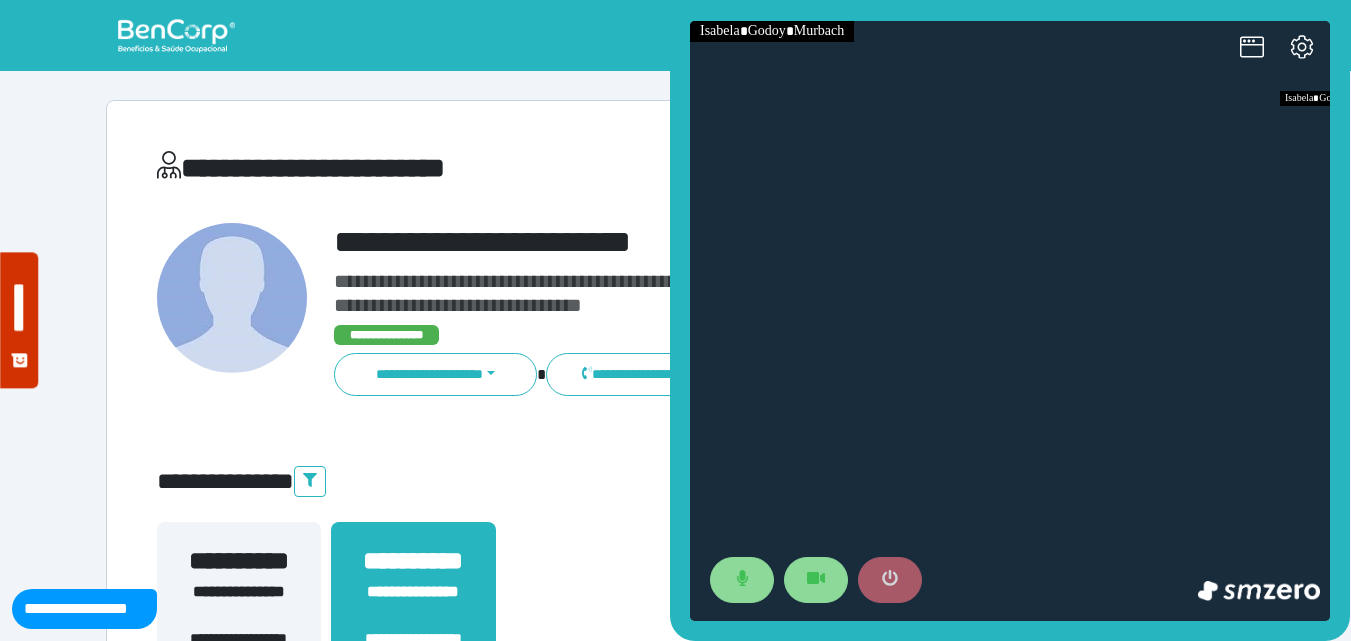 click 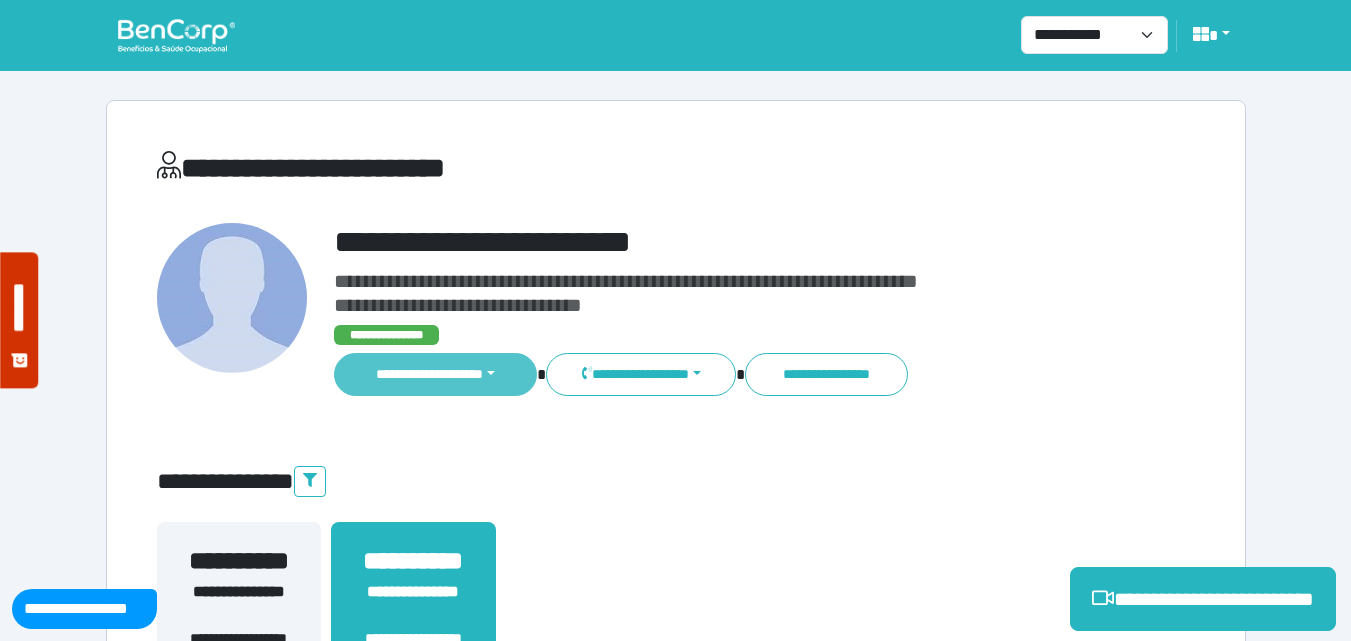 click on "**********" at bounding box center (436, 374) 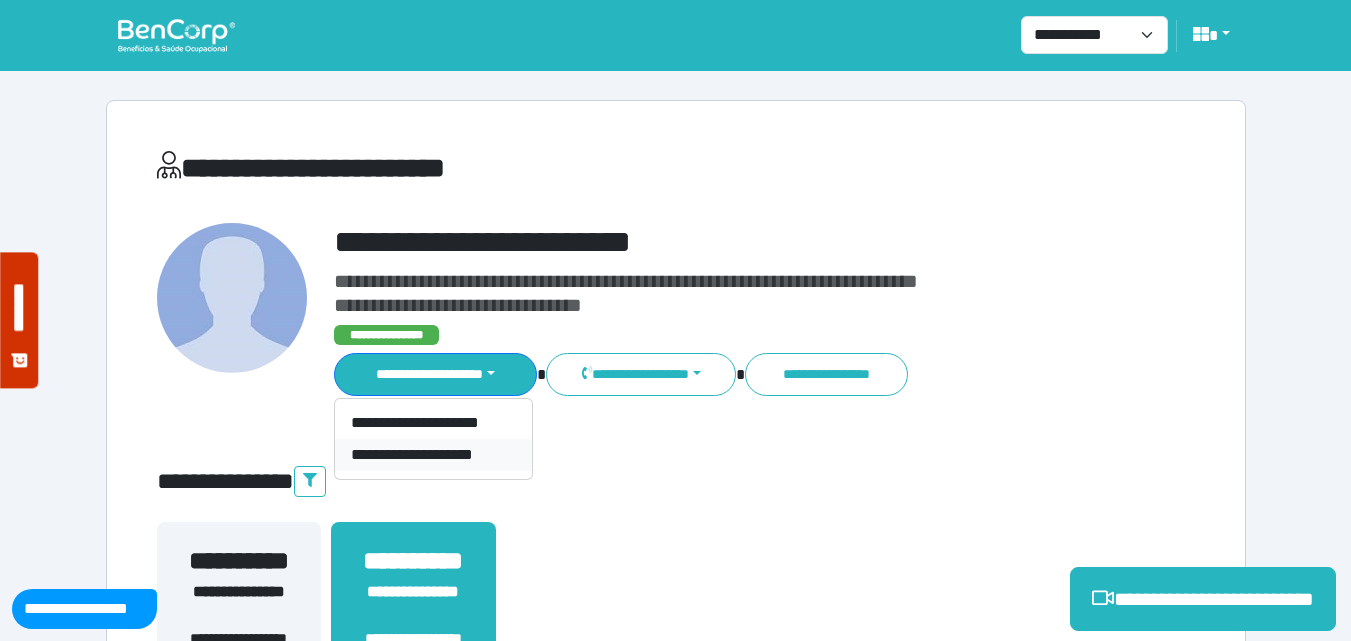 click on "**********" at bounding box center (433, 455) 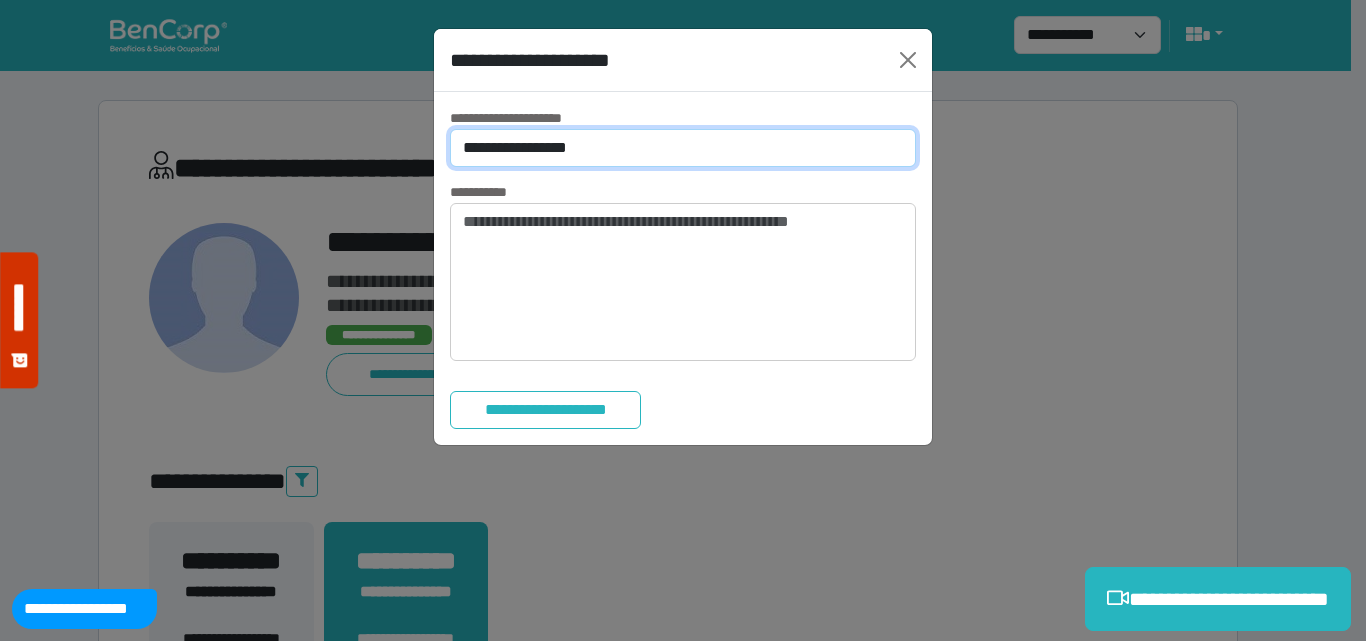 click on "**********" at bounding box center (683, 148) 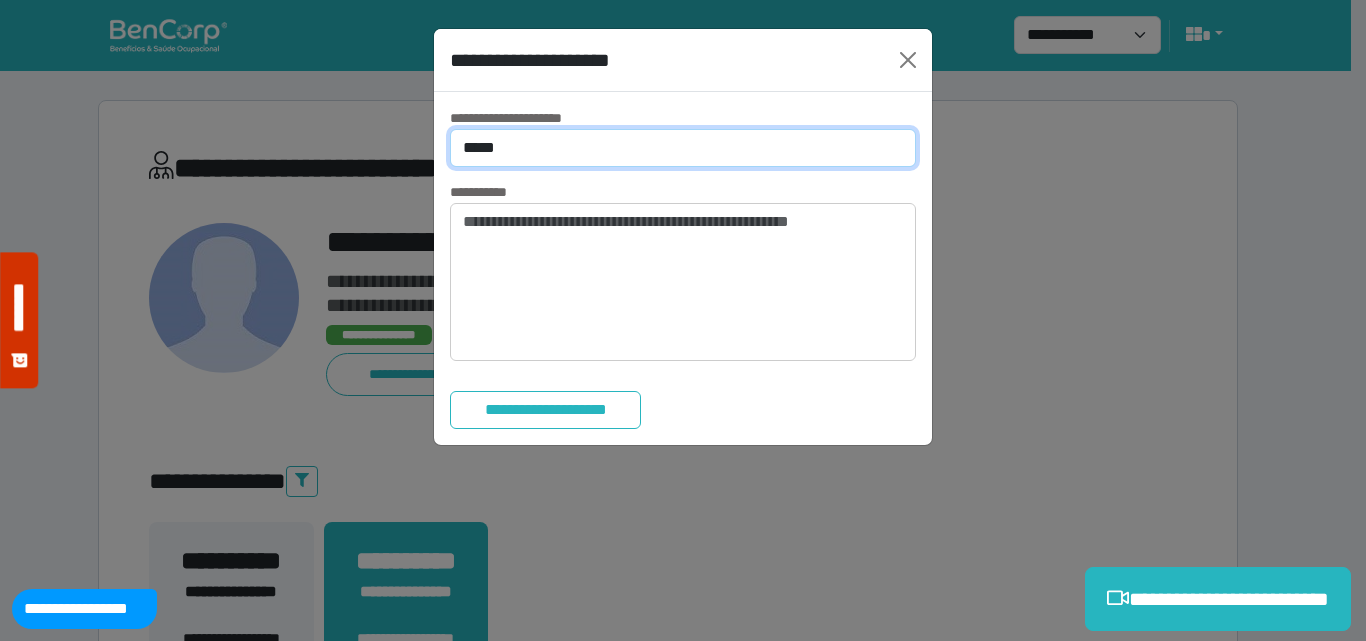 click on "**********" at bounding box center [683, 148] 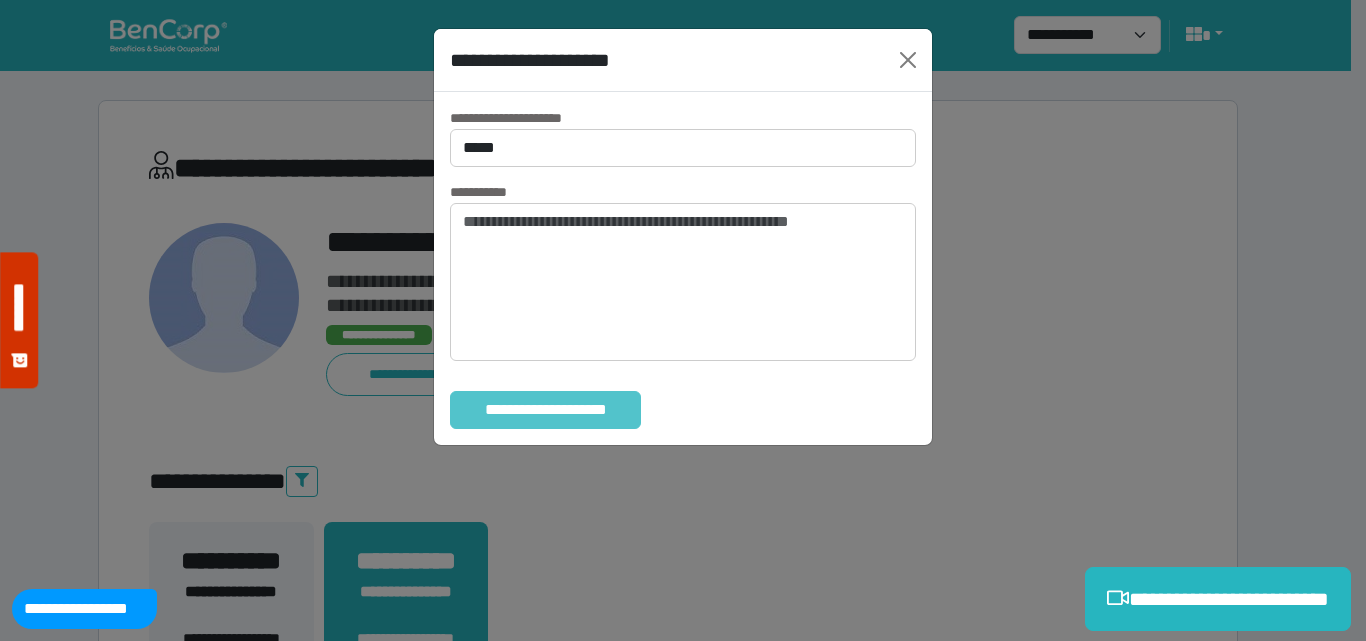 click on "**********" at bounding box center (545, 410) 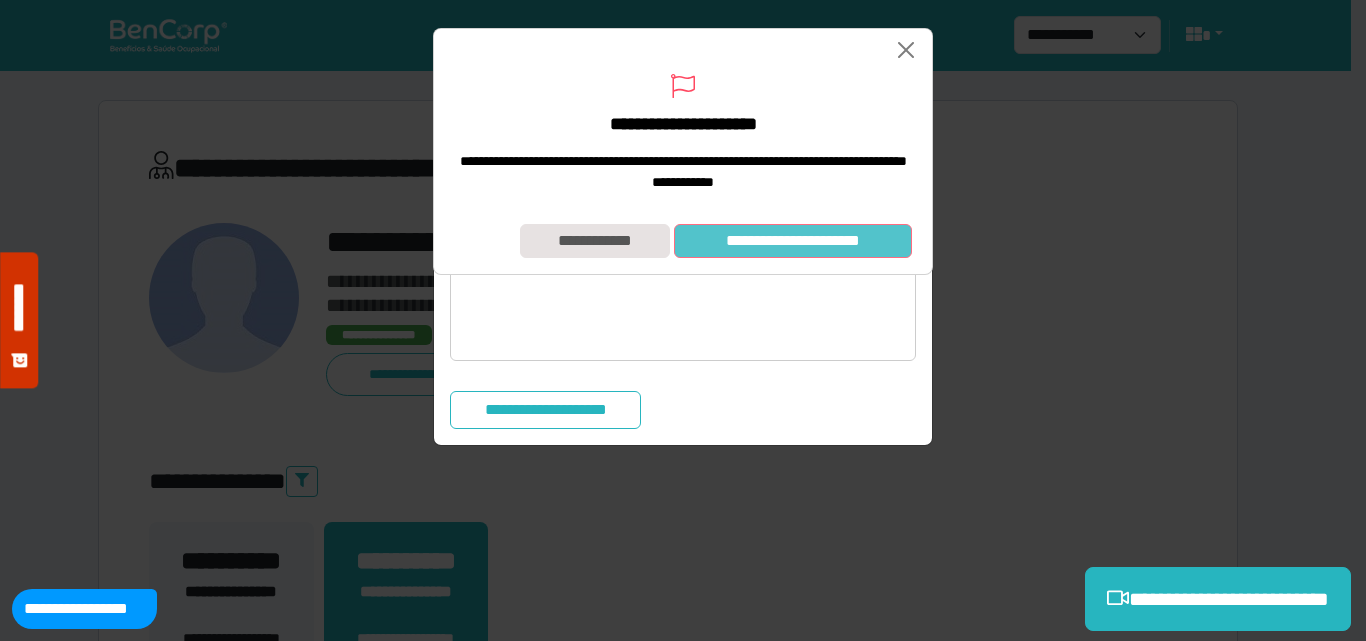 click on "**********" at bounding box center [793, 241] 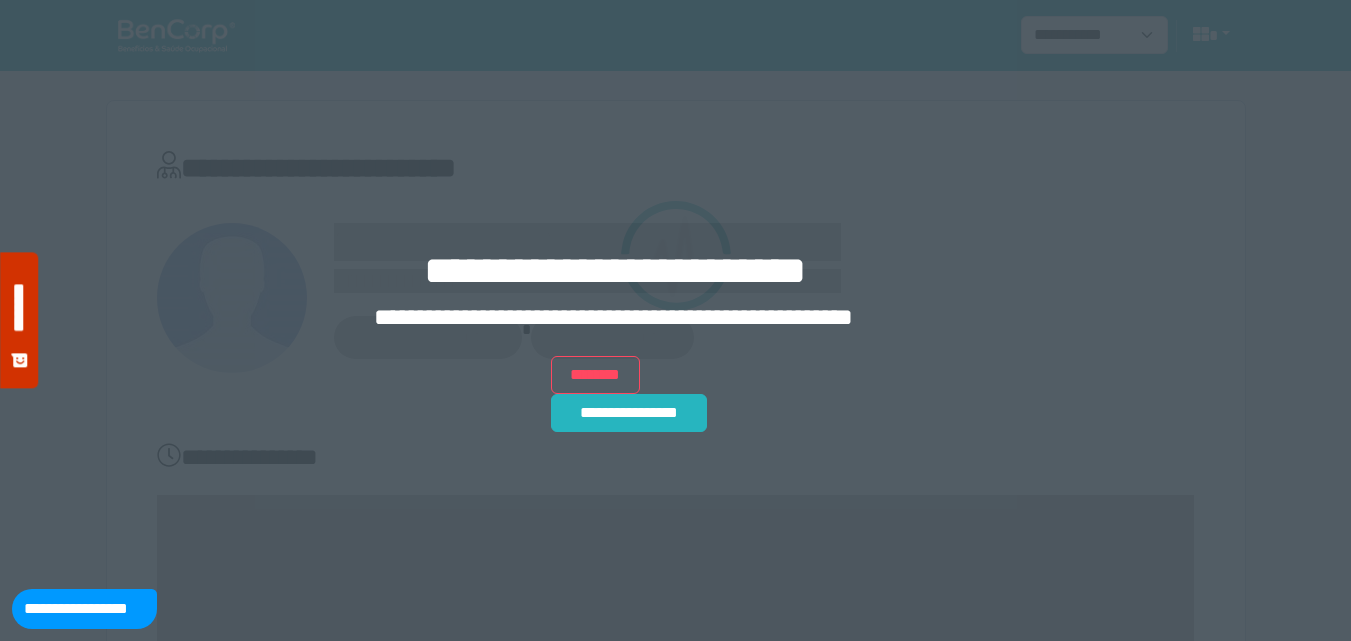 scroll, scrollTop: 0, scrollLeft: 0, axis: both 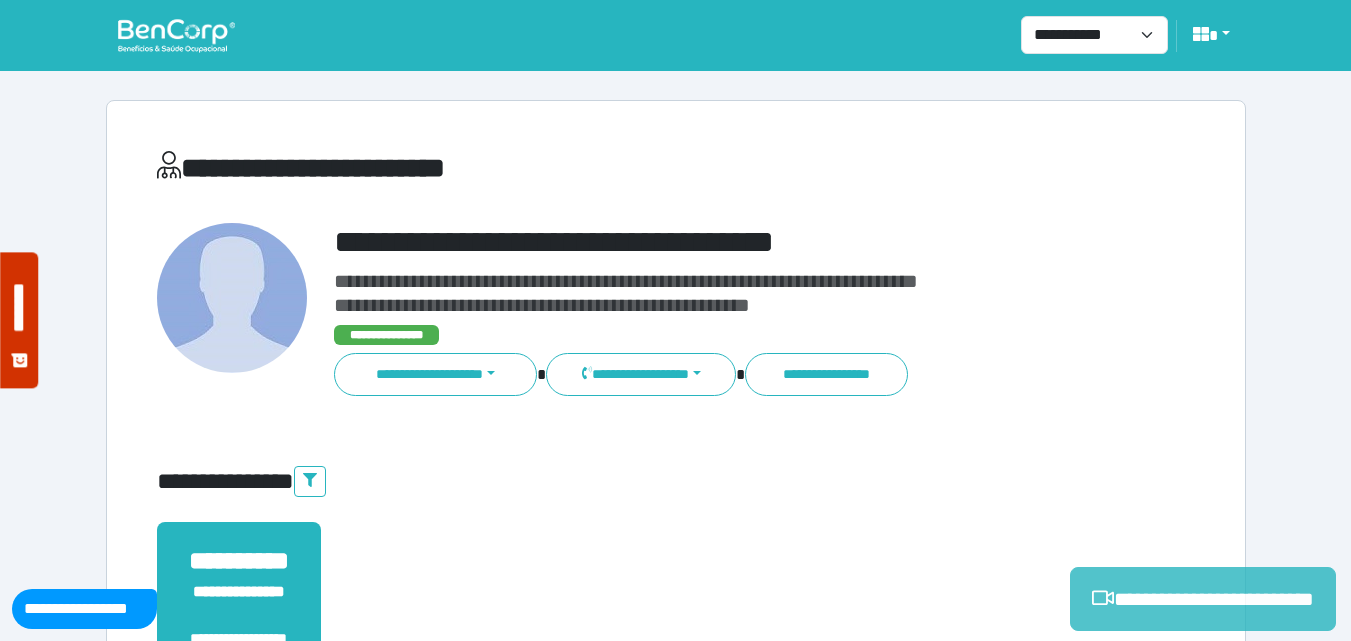 click on "**********" at bounding box center [1203, 599] 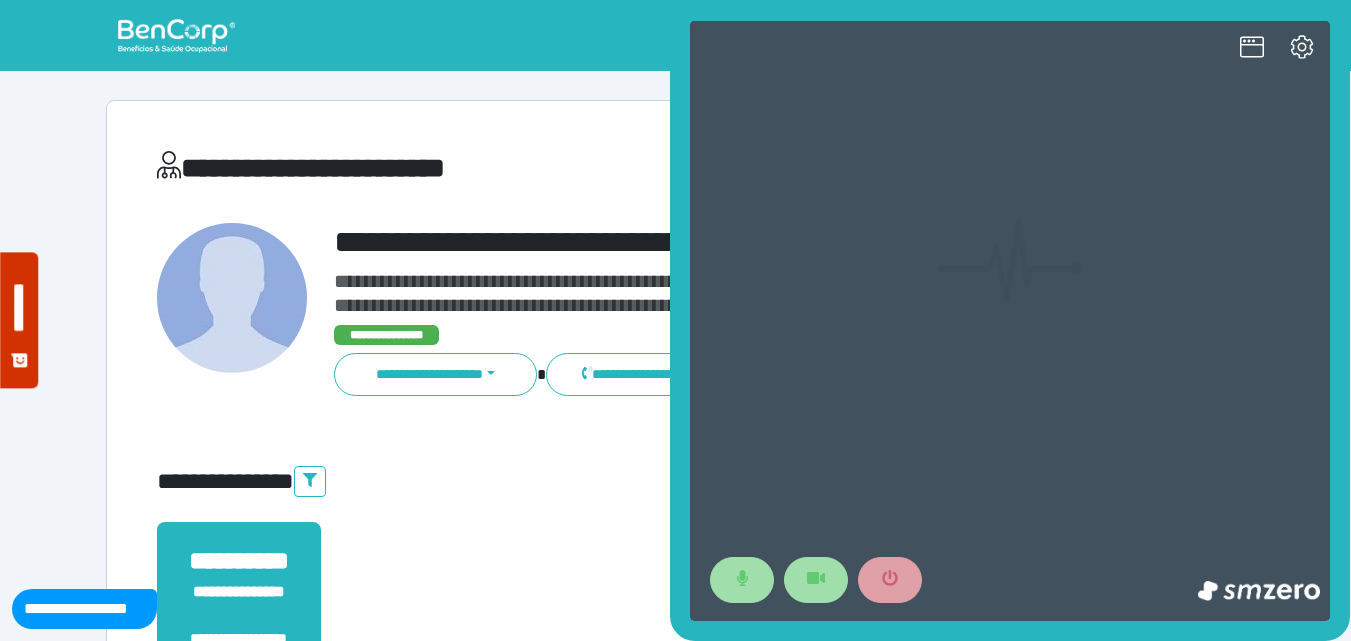 scroll, scrollTop: 0, scrollLeft: 0, axis: both 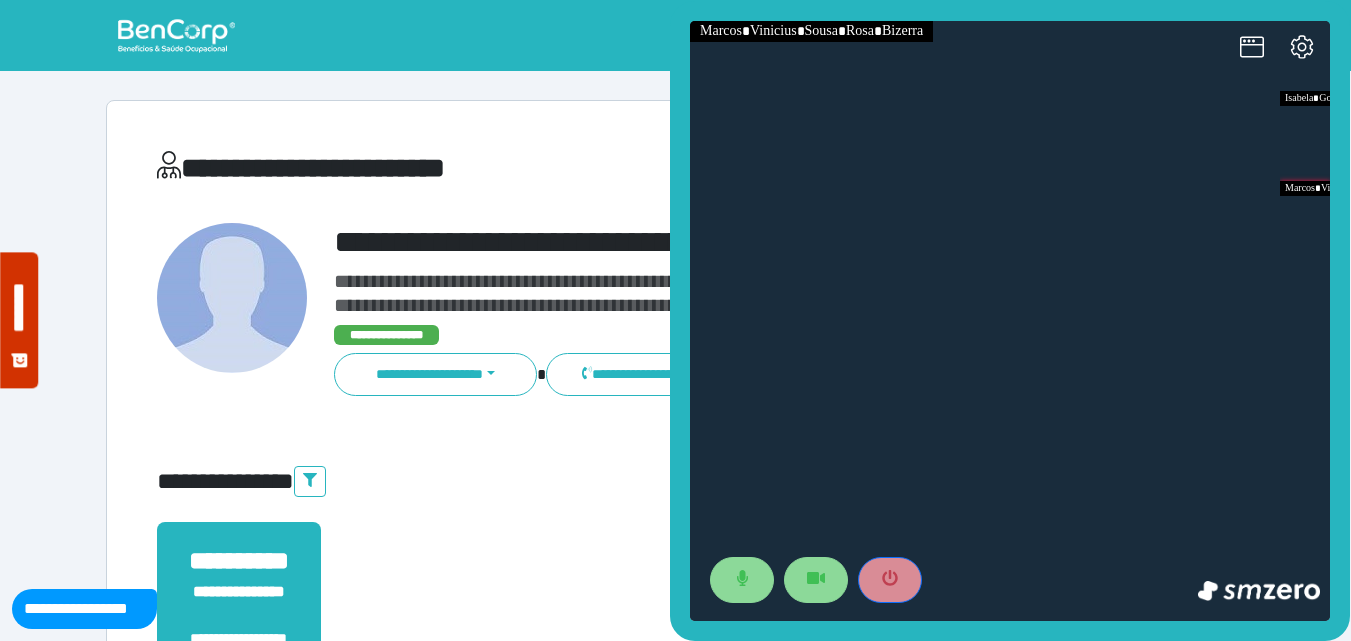 drag, startPoint x: 877, startPoint y: 574, endPoint x: 865, endPoint y: 491, distance: 83.86298 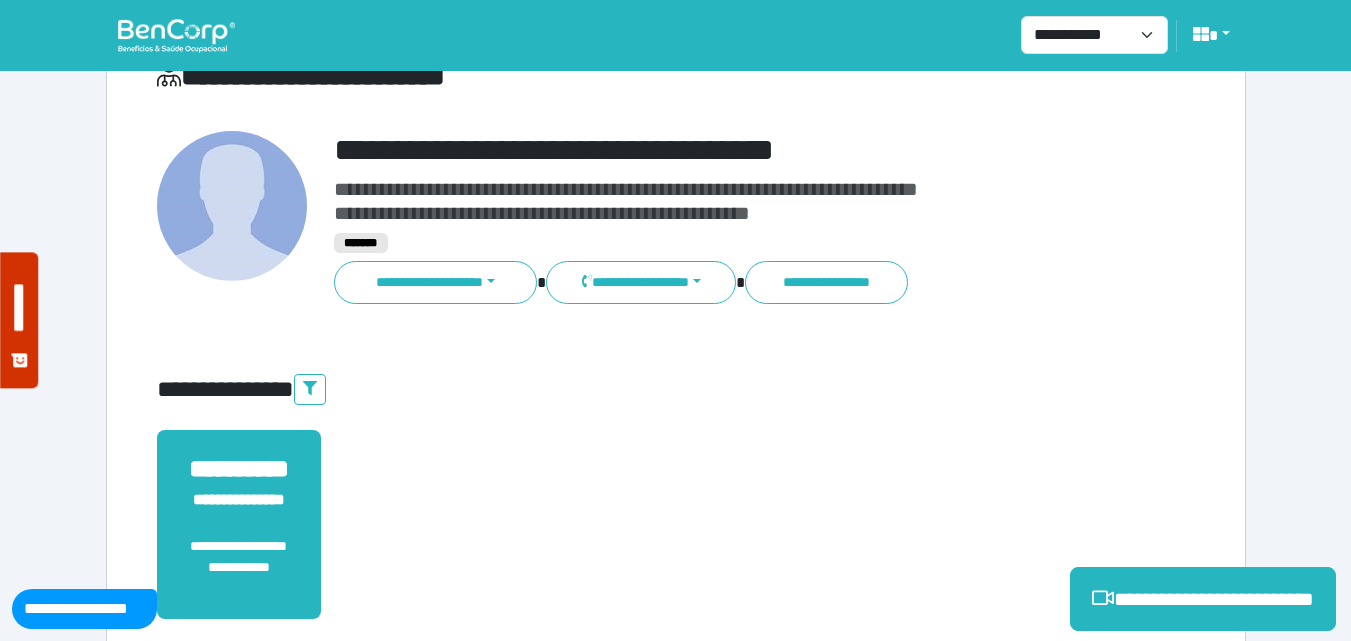 scroll, scrollTop: 495, scrollLeft: 0, axis: vertical 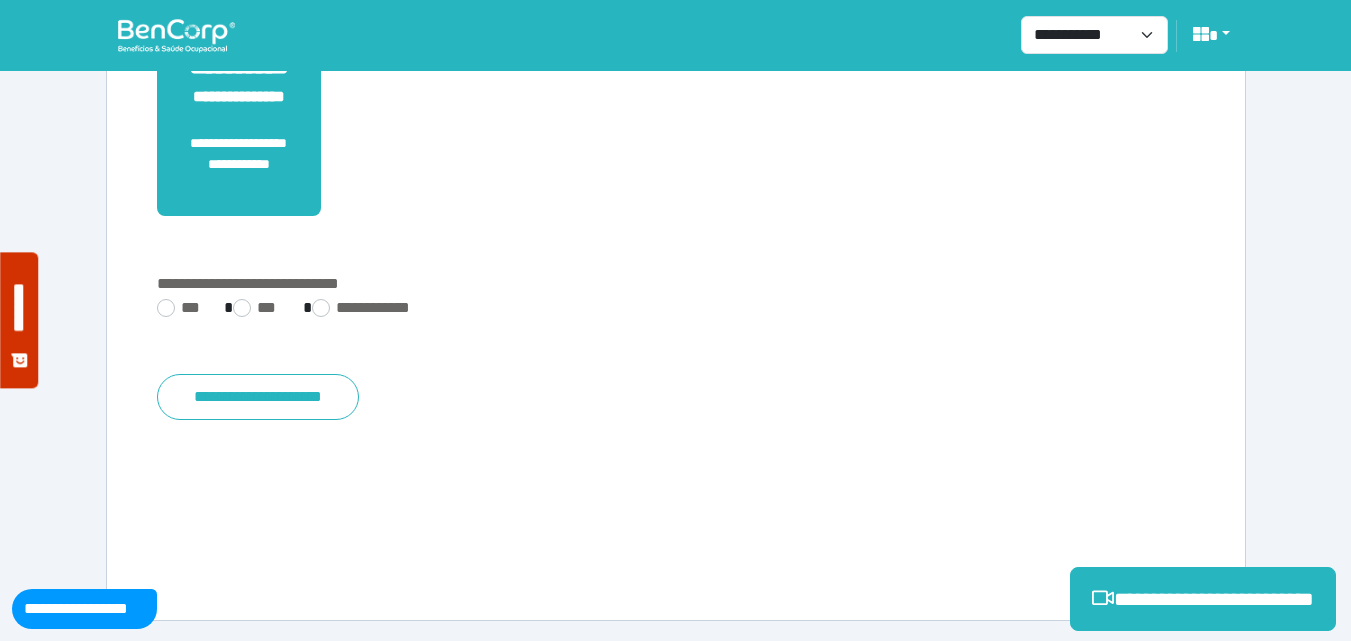 click on "***" at bounding box center [182, 308] 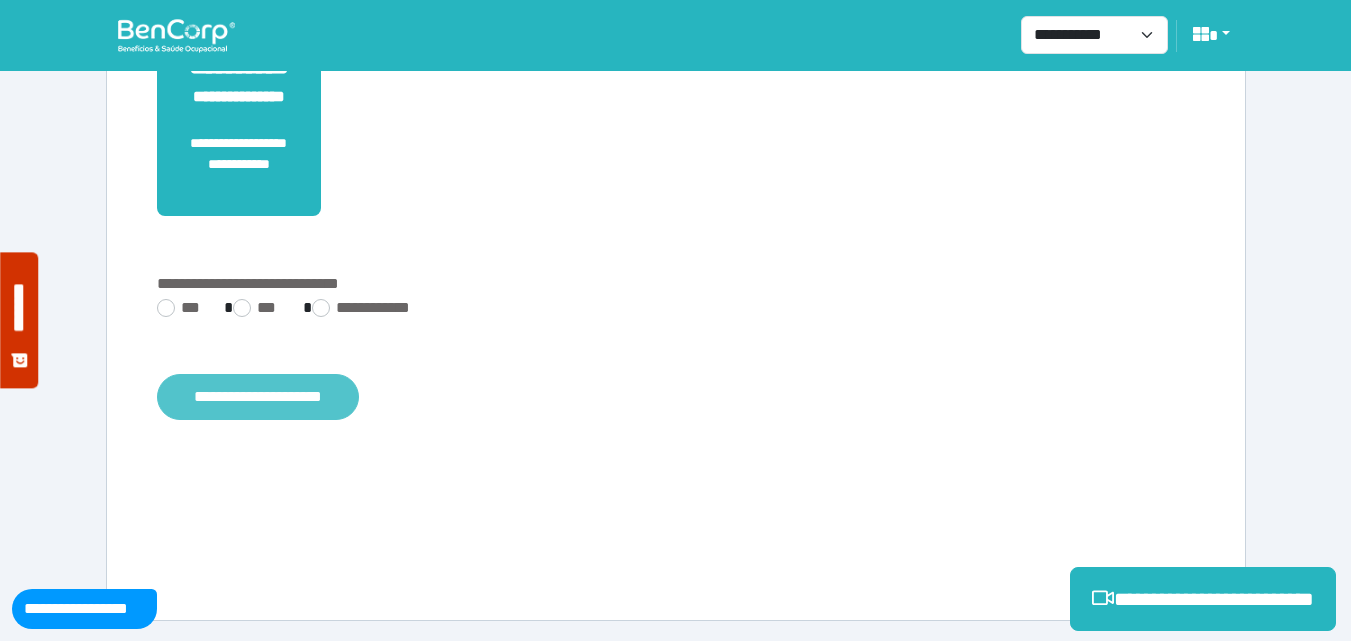click on "**********" at bounding box center (258, 397) 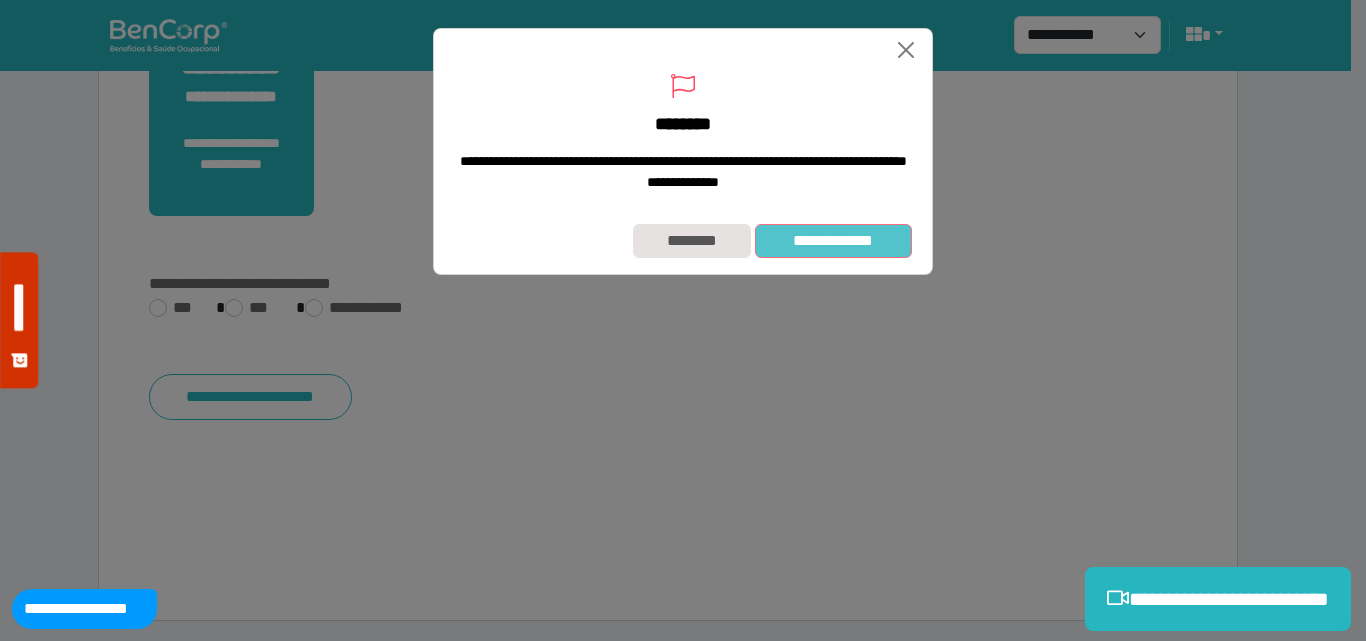 click on "**********" at bounding box center (833, 241) 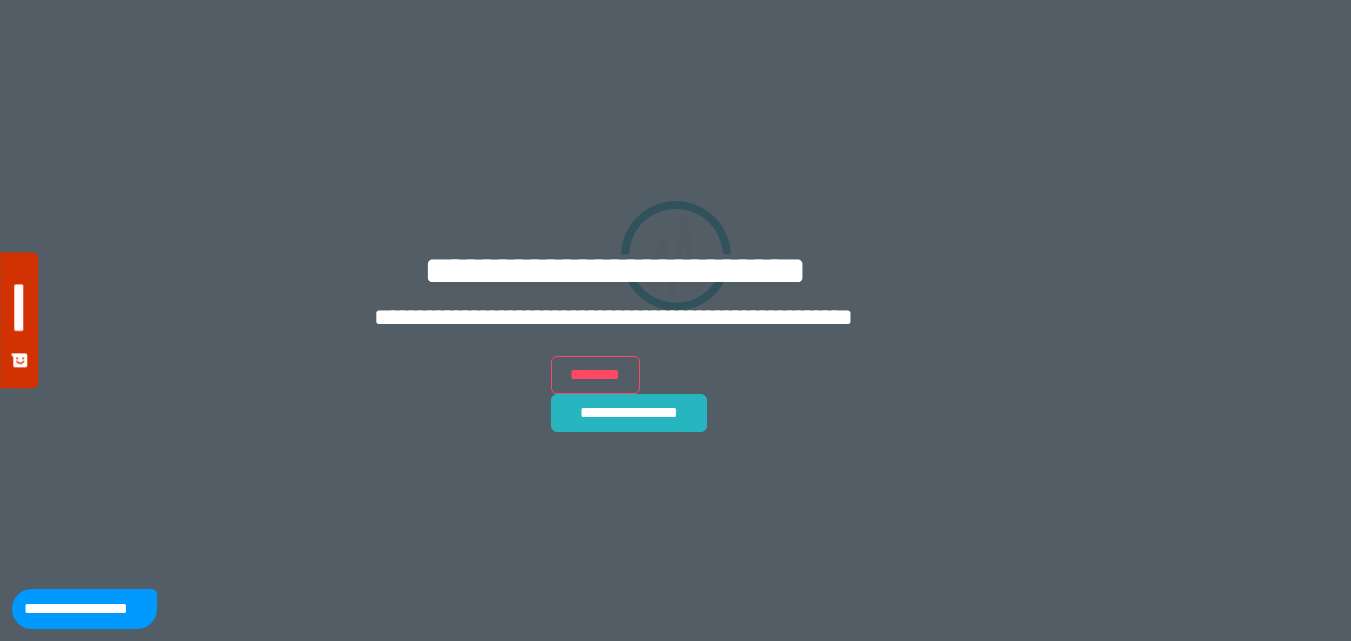 scroll, scrollTop: 0, scrollLeft: 0, axis: both 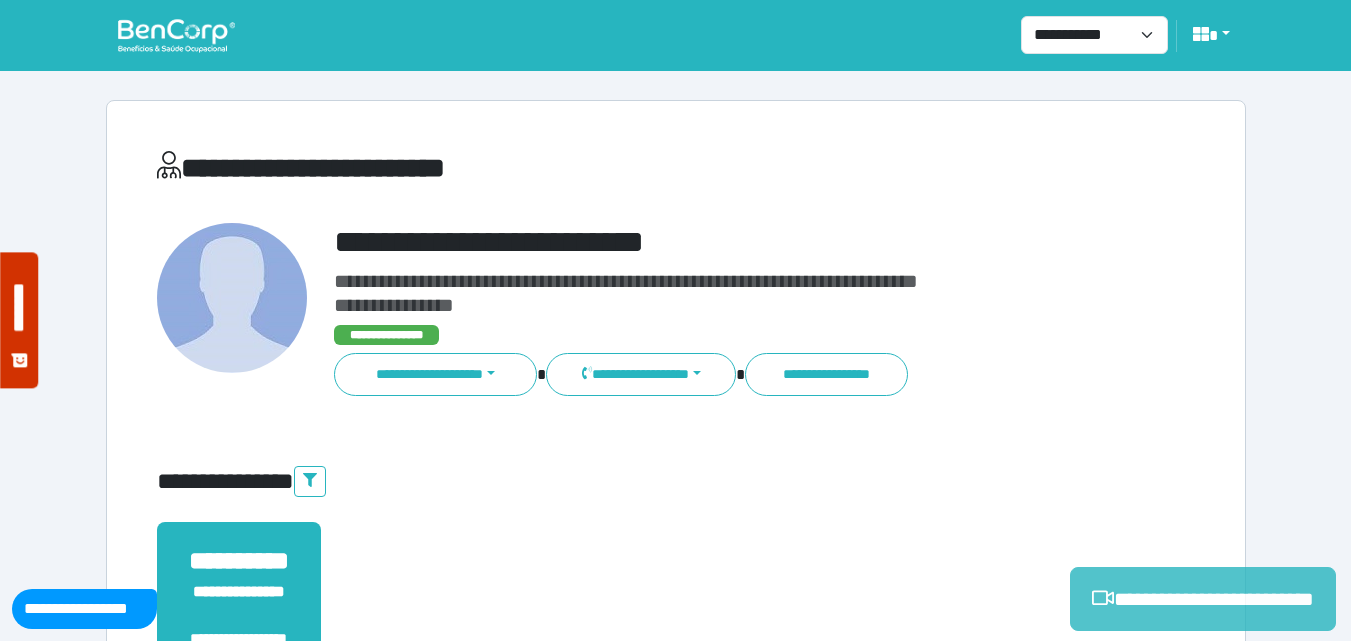 click on "**********" at bounding box center [1203, 599] 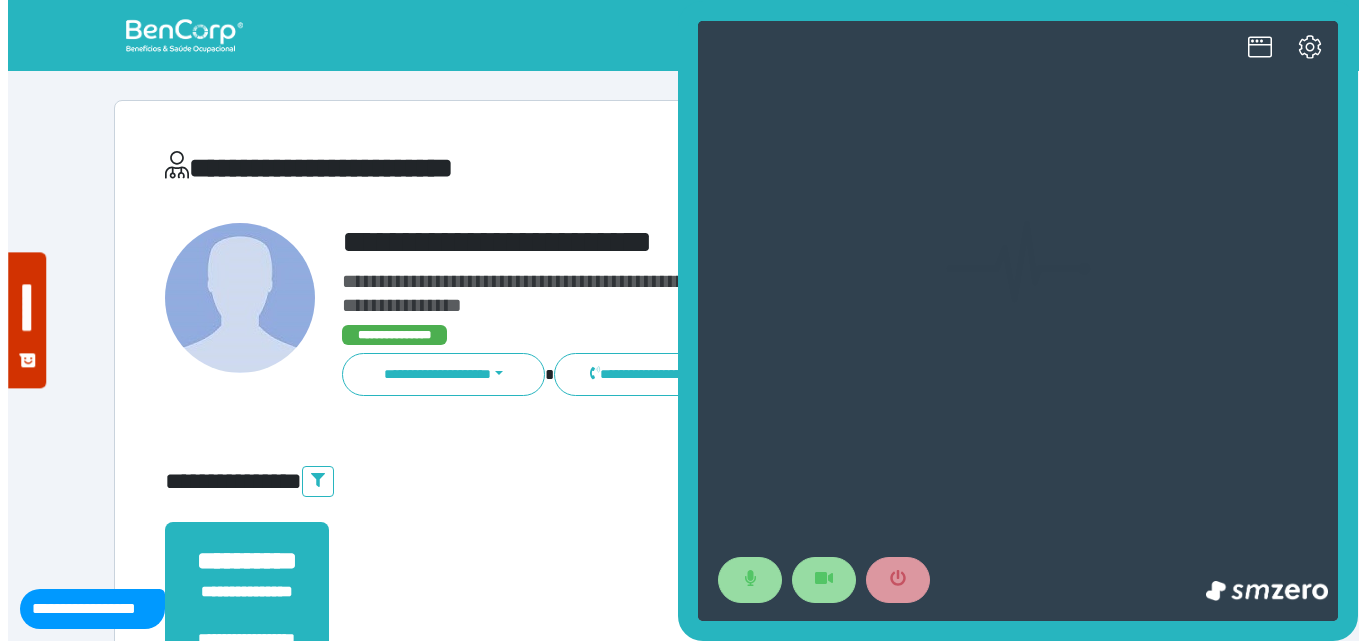 scroll, scrollTop: 0, scrollLeft: 0, axis: both 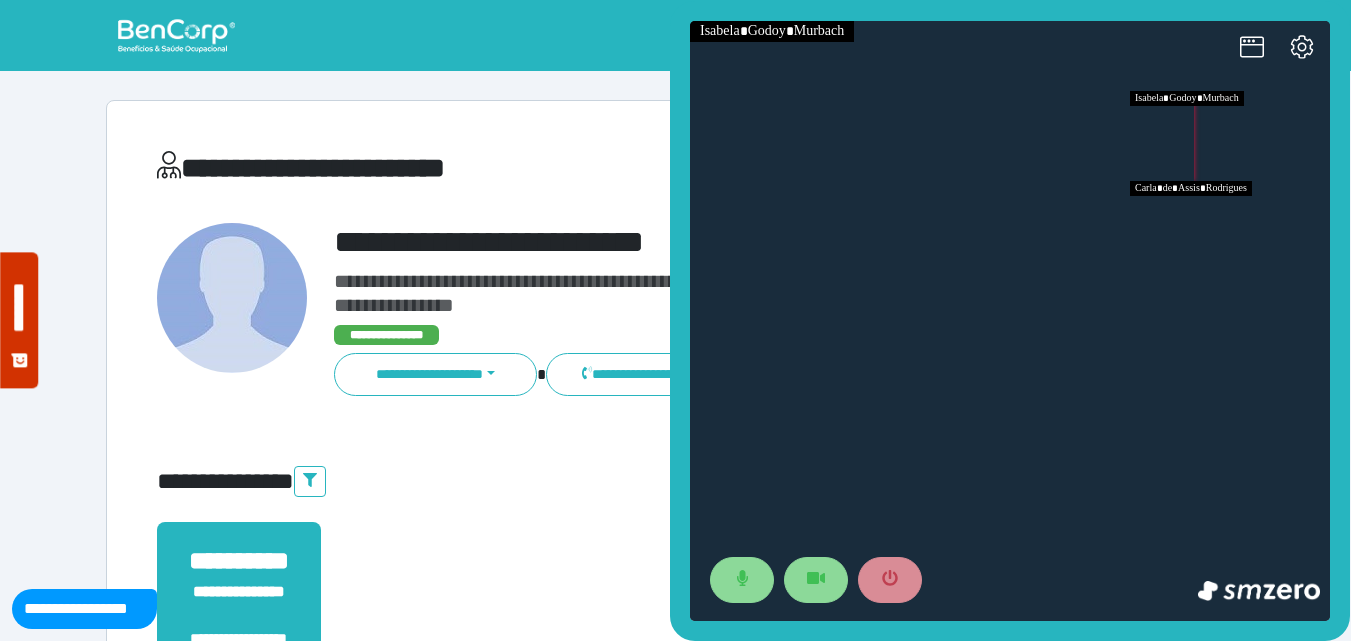 click at bounding box center [1230, 226] 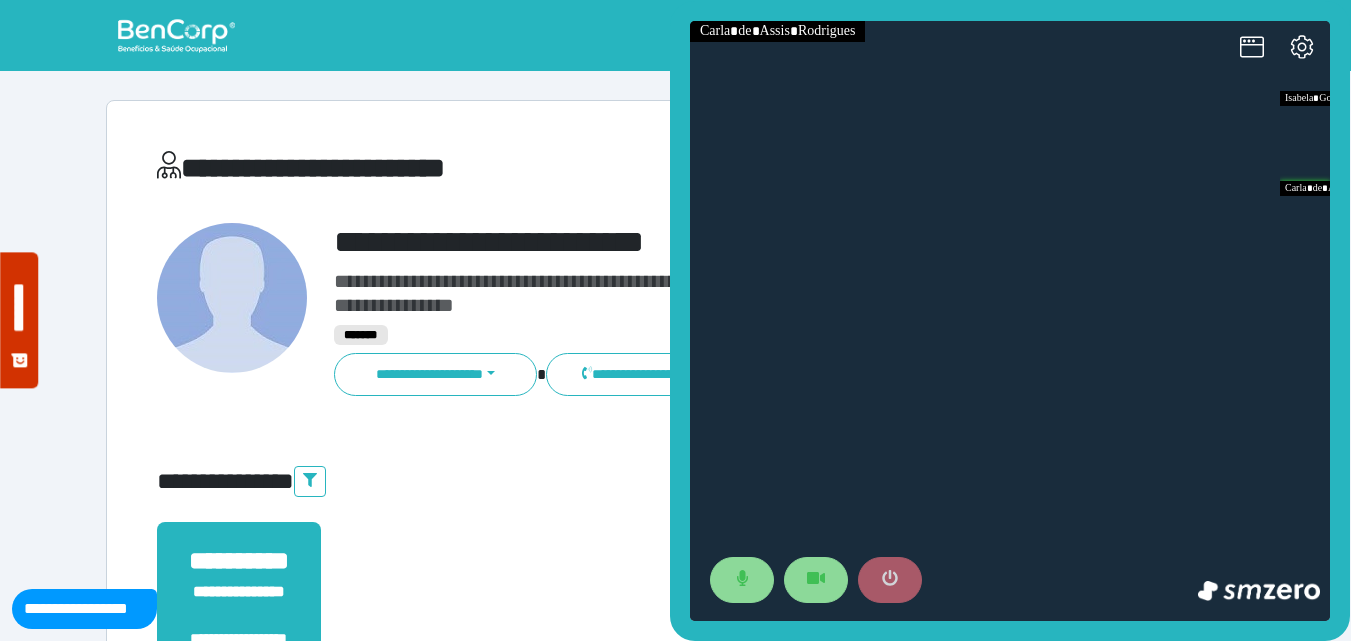 click 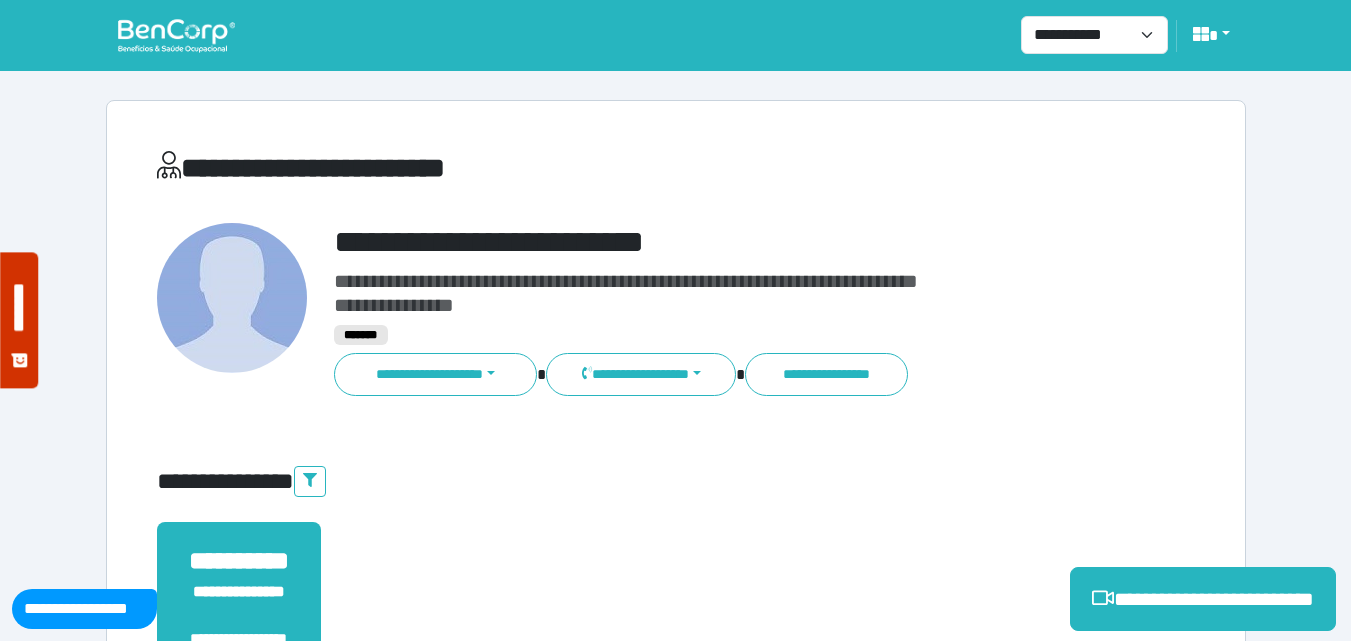 drag, startPoint x: 415, startPoint y: 360, endPoint x: 452, endPoint y: 350, distance: 38.327538 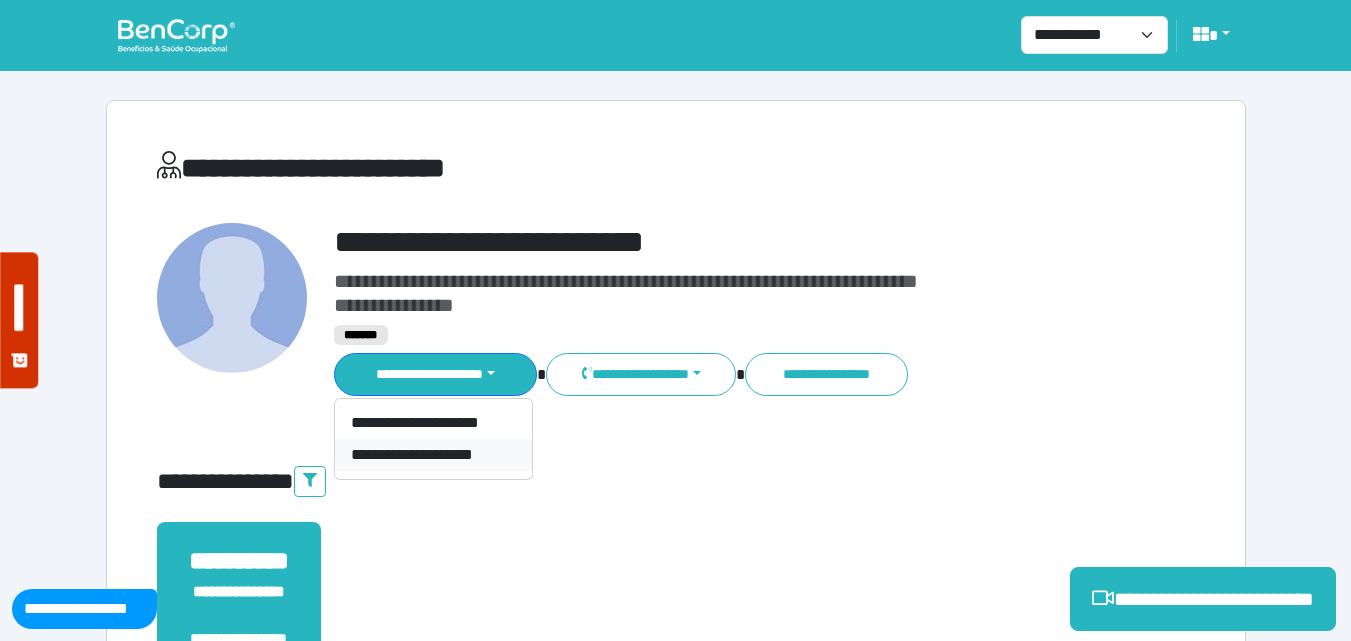 click on "**********" at bounding box center [433, 455] 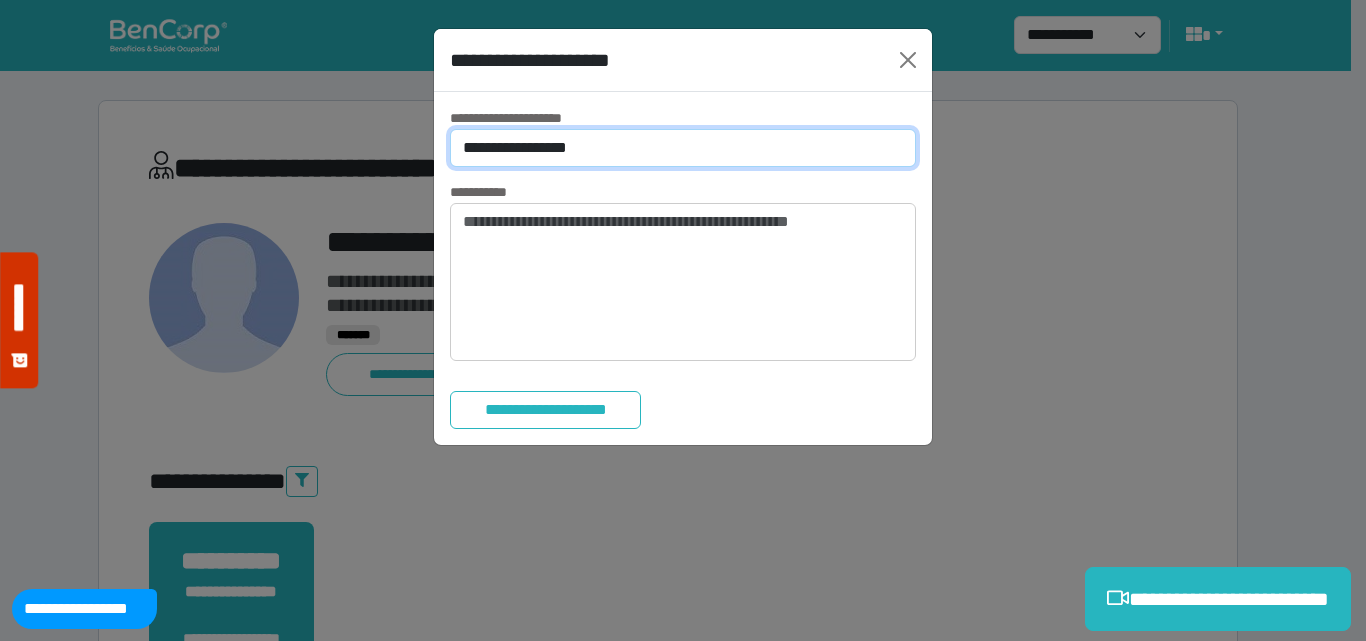 click on "**********" at bounding box center (683, 148) 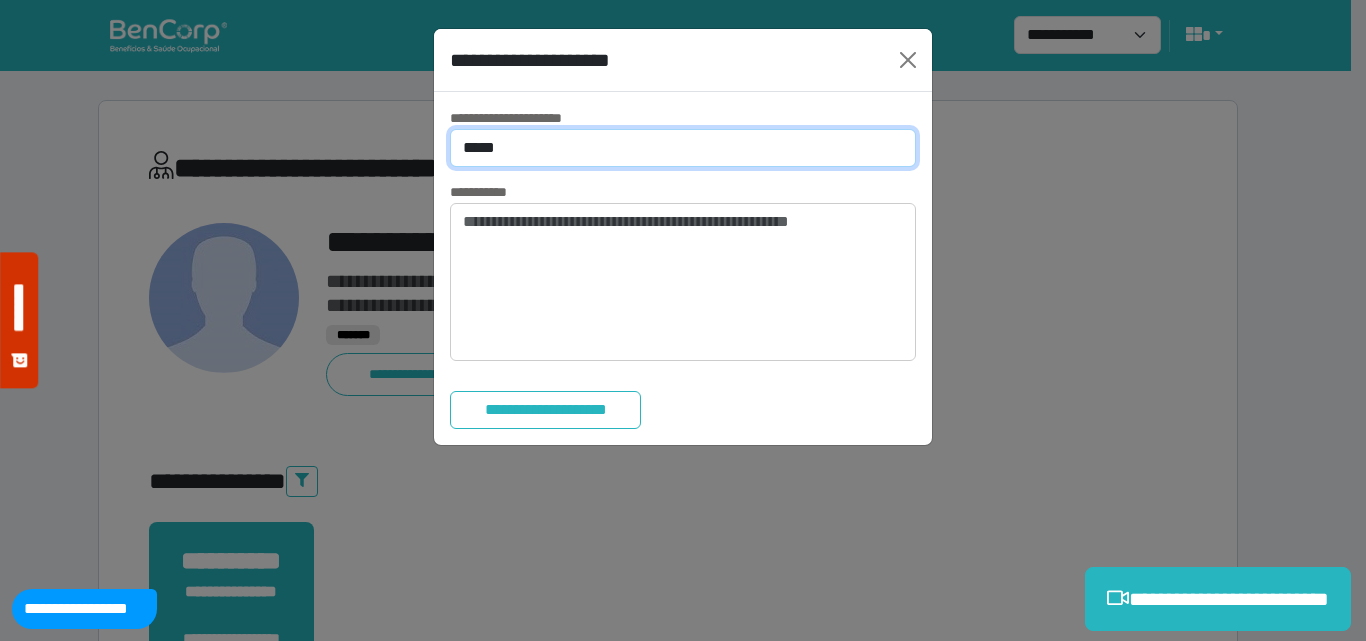 click on "**********" at bounding box center (683, 148) 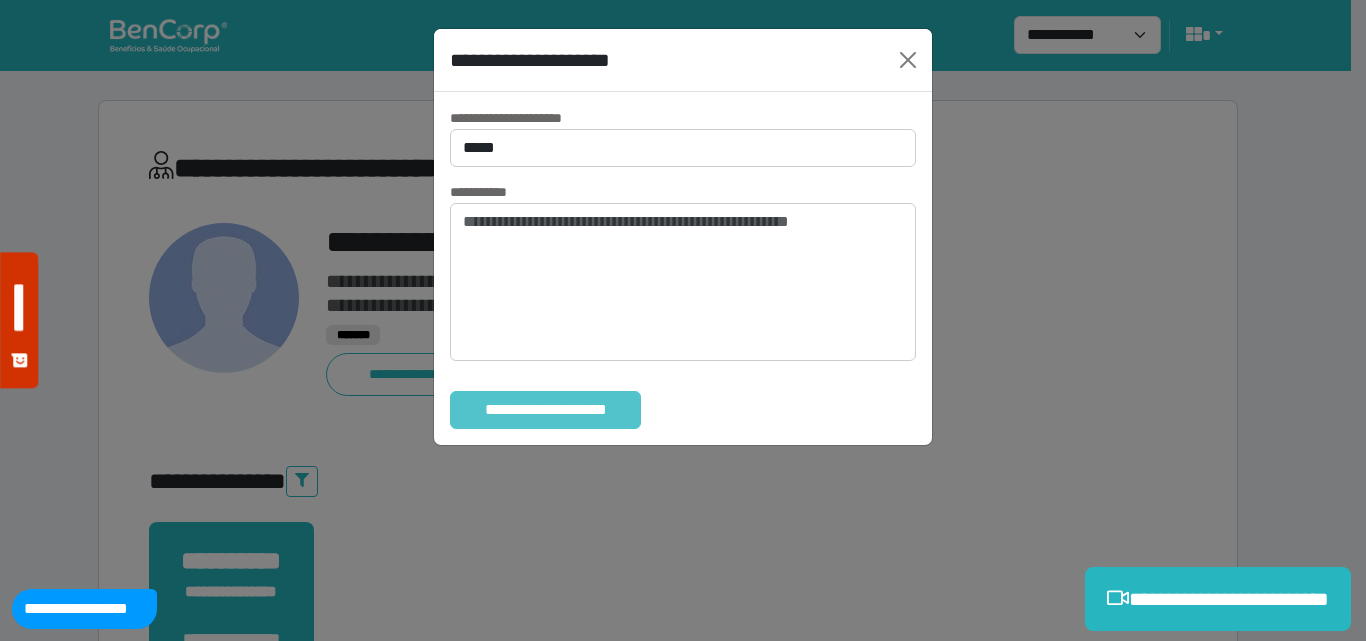click on "**********" at bounding box center [545, 410] 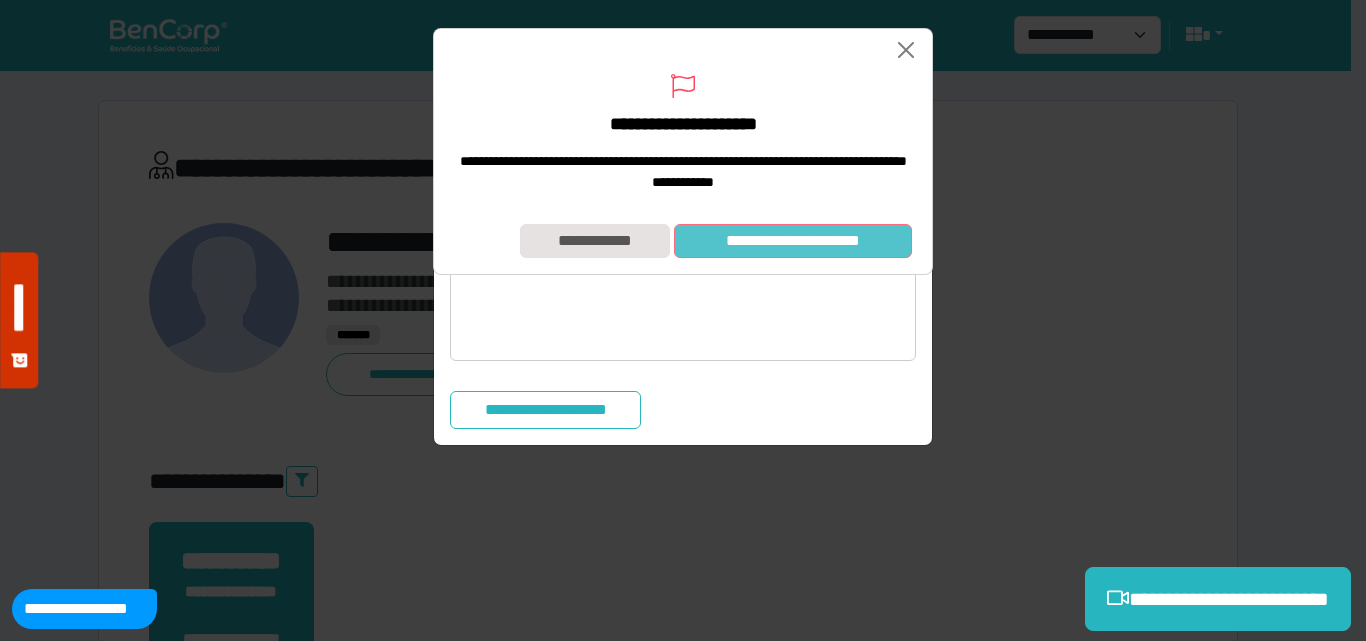 click on "**********" at bounding box center [793, 241] 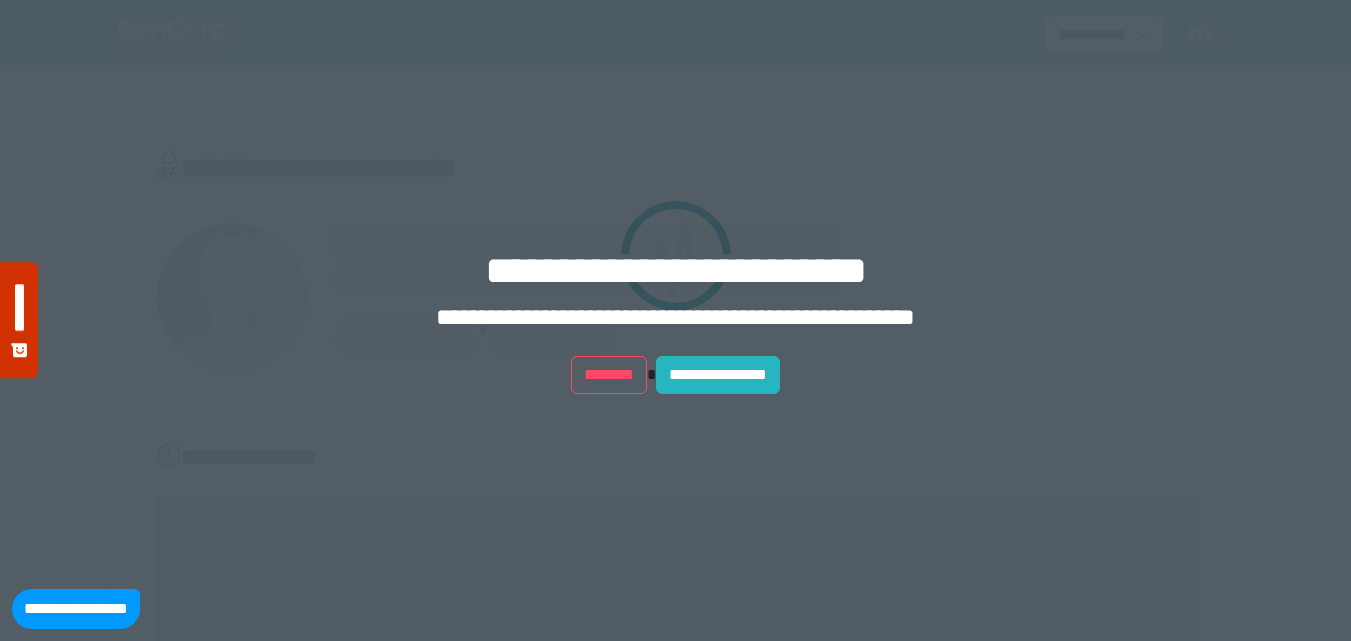 scroll, scrollTop: 0, scrollLeft: 0, axis: both 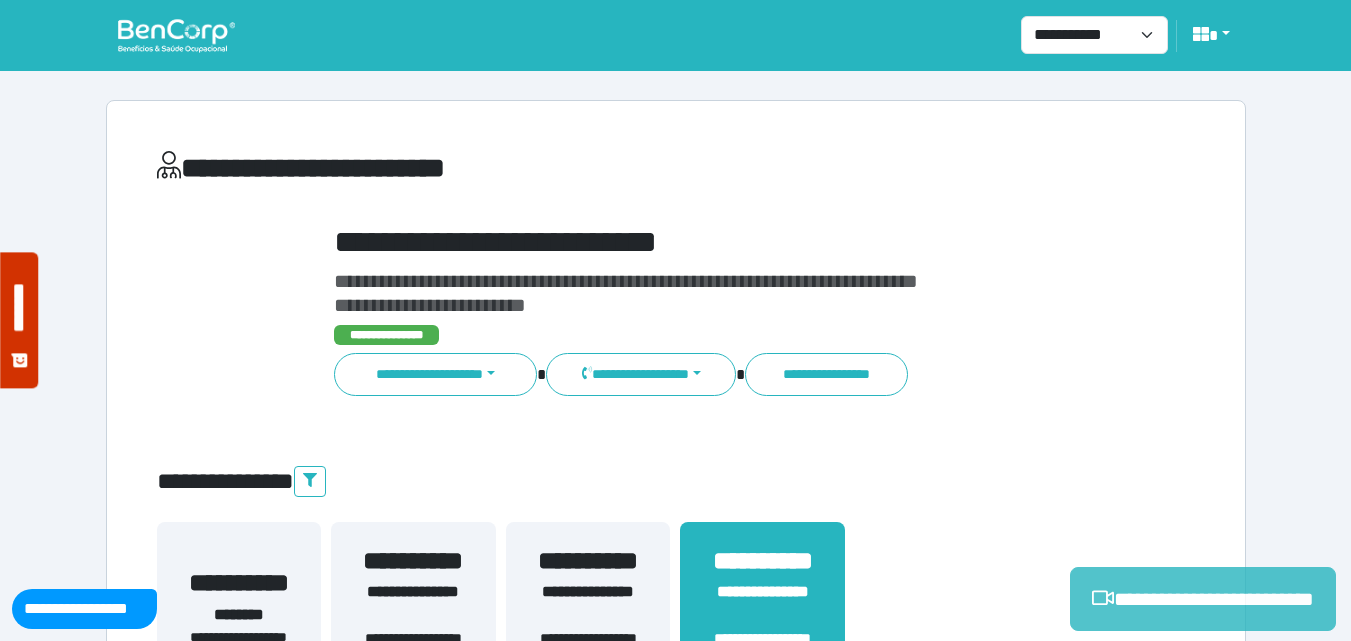click on "**********" at bounding box center [1203, 599] 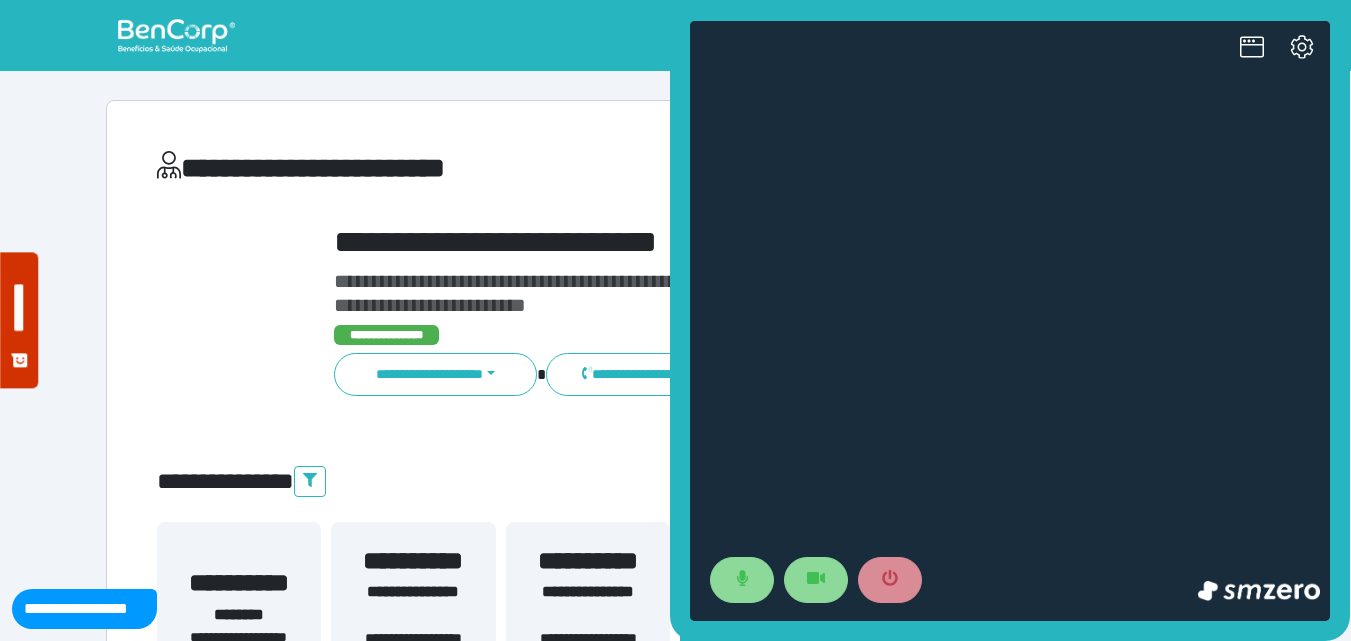 scroll, scrollTop: 0, scrollLeft: 0, axis: both 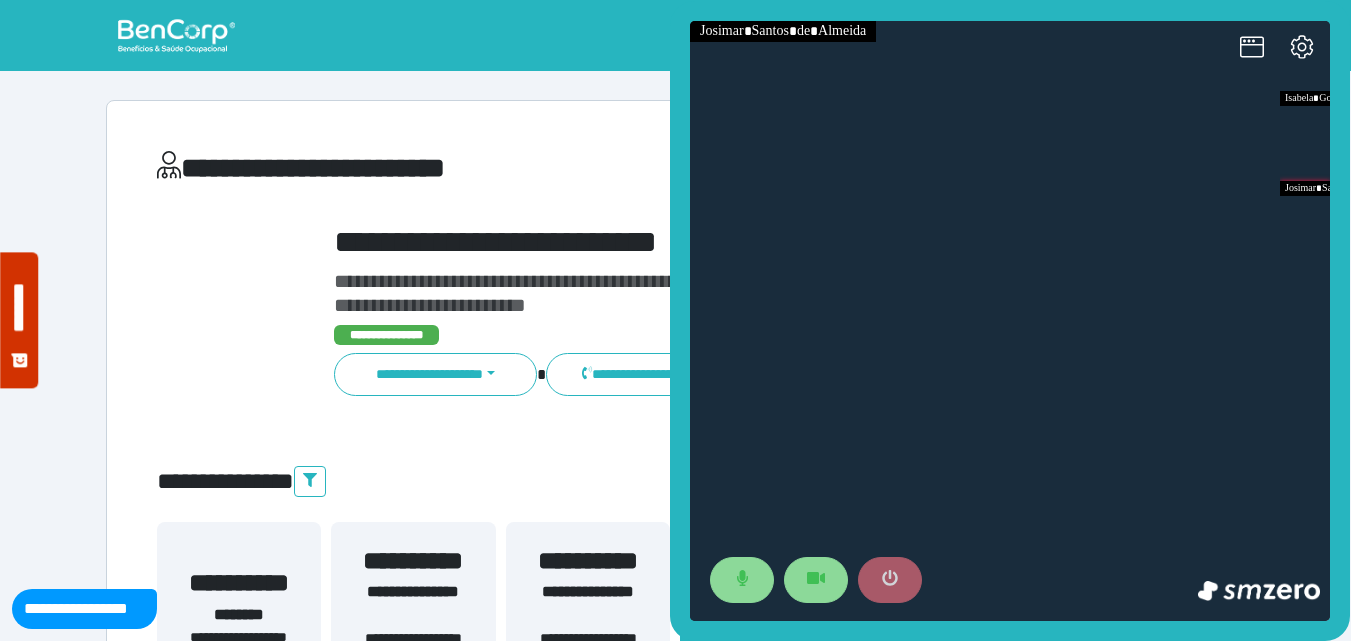 drag, startPoint x: 904, startPoint y: 580, endPoint x: 896, endPoint y: 555, distance: 26.24881 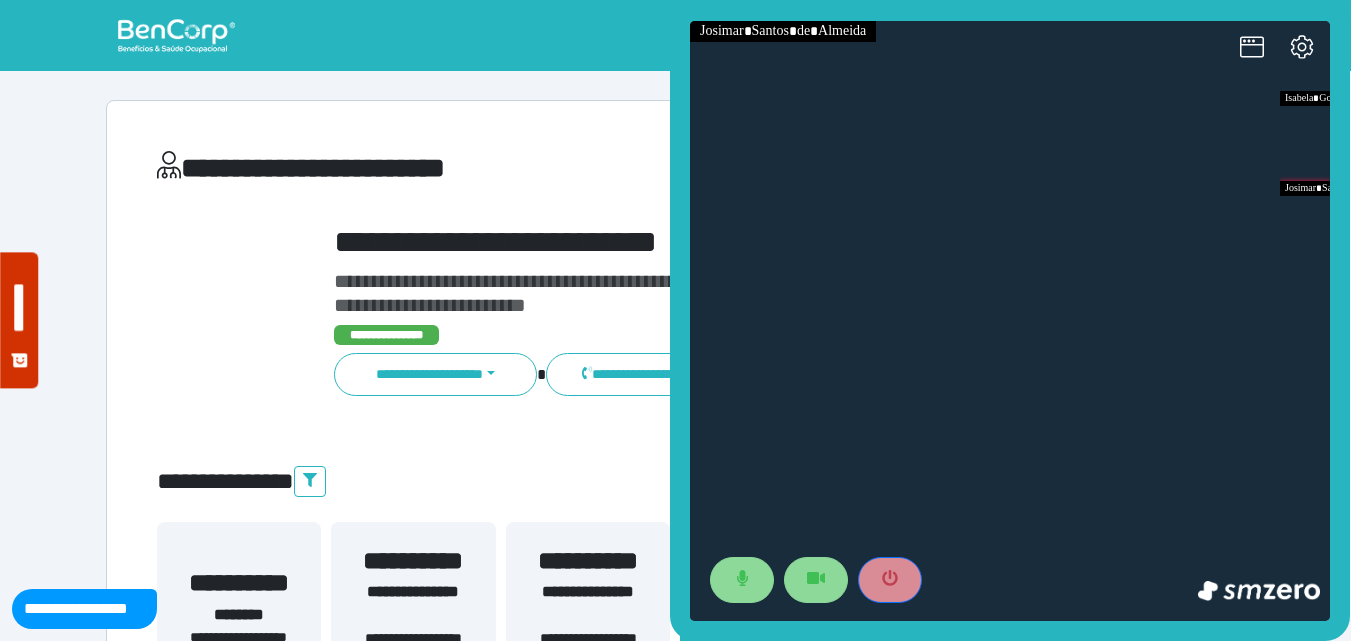 click at bounding box center [890, 580] 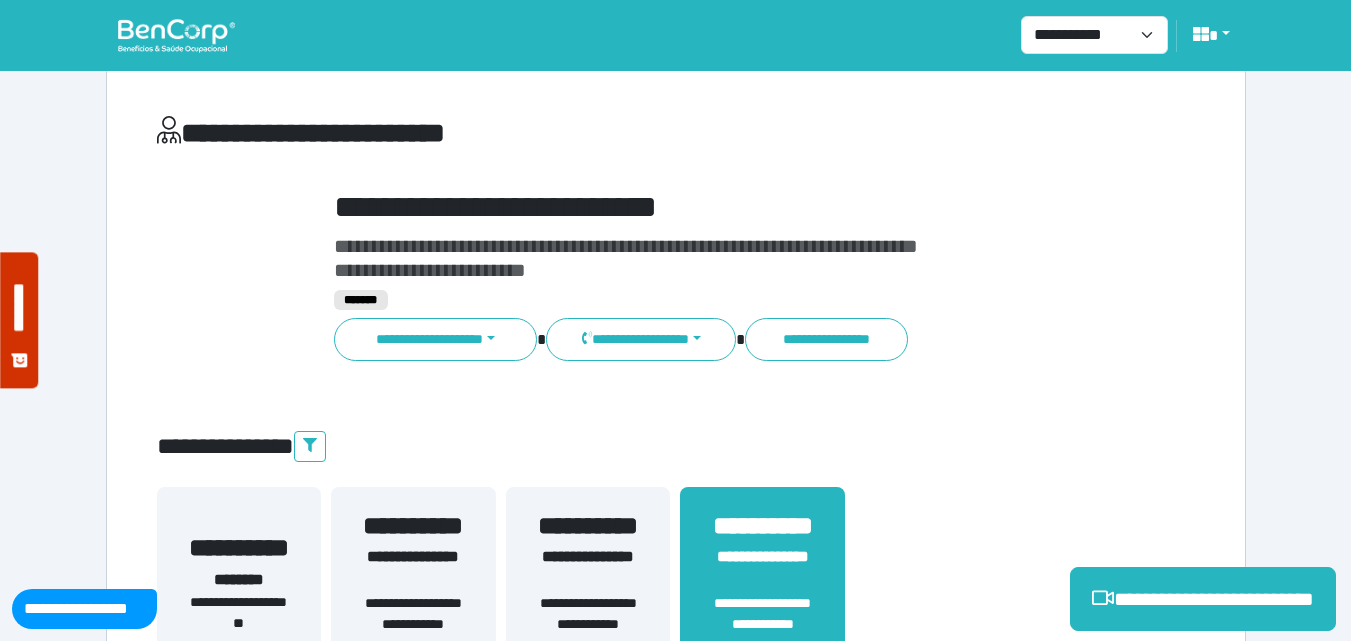 scroll, scrollTop: 495, scrollLeft: 0, axis: vertical 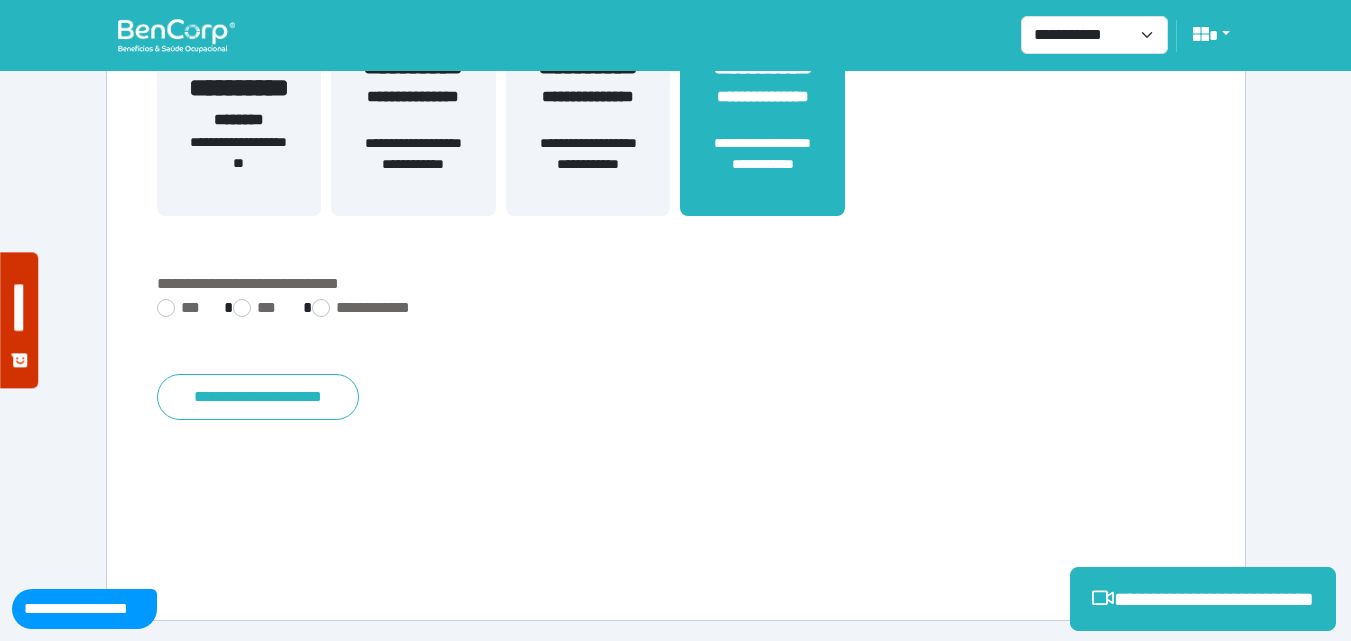 click on "**********" at bounding box center (676, 113) 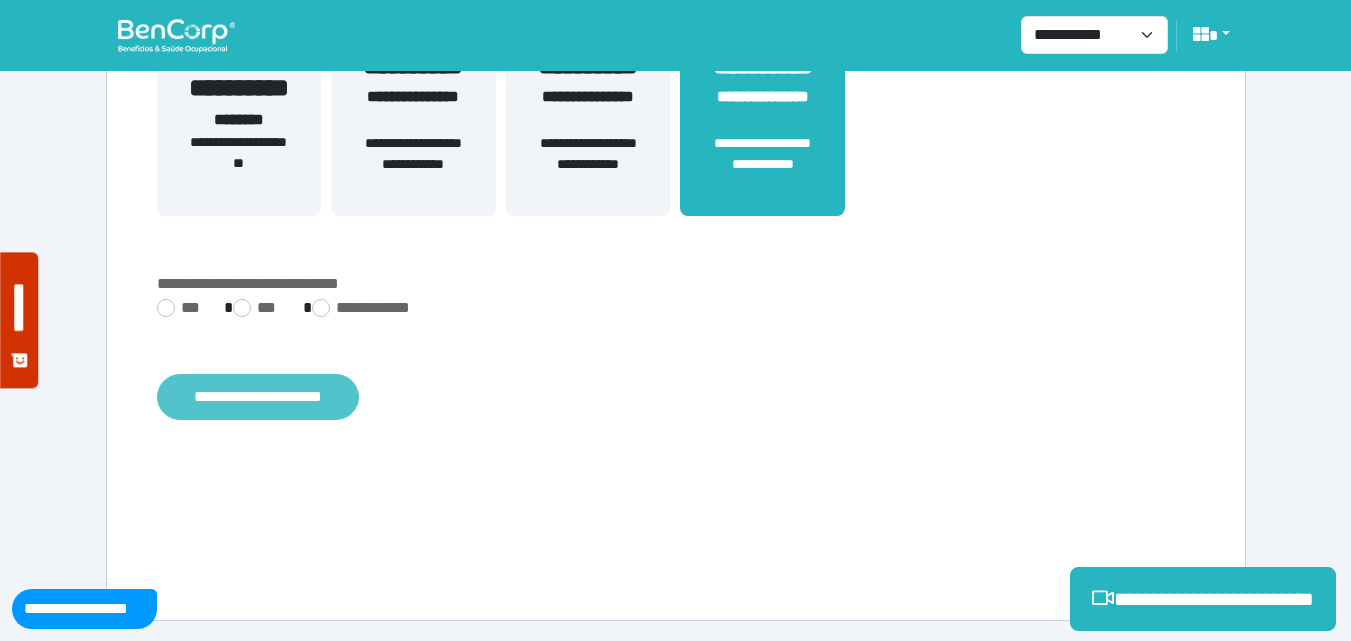 click on "**********" at bounding box center (258, 397) 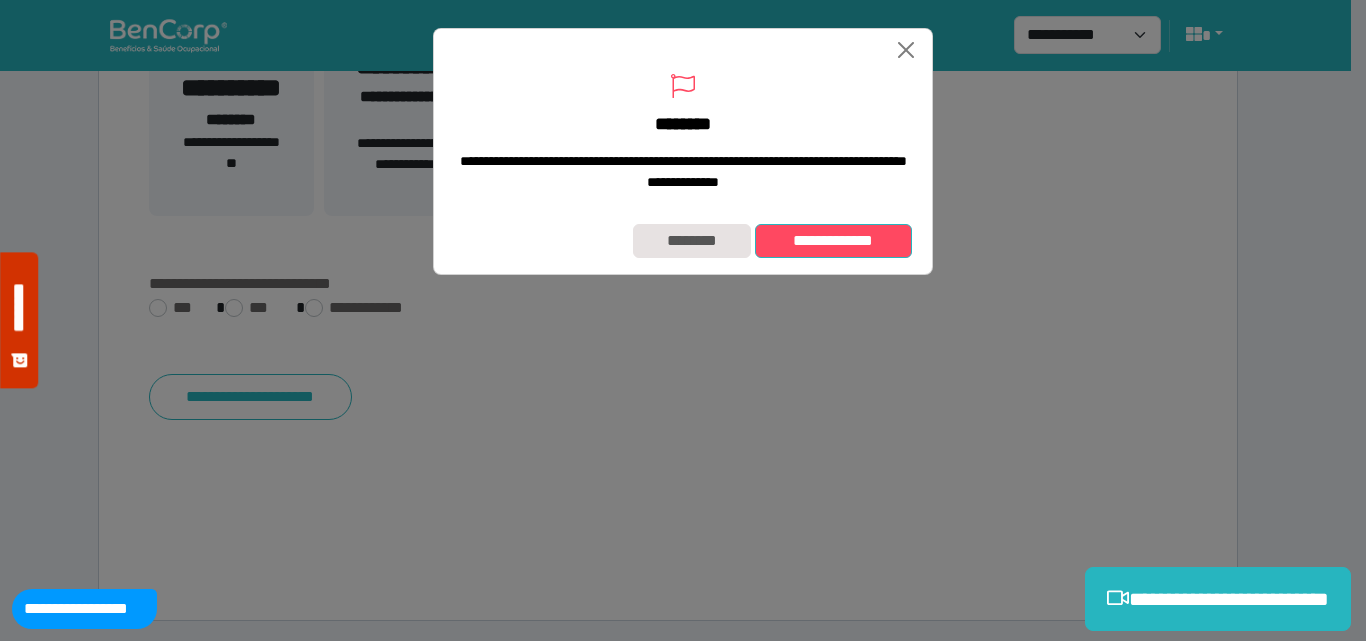 drag, startPoint x: 805, startPoint y: 261, endPoint x: 544, endPoint y: 10, distance: 362.10773 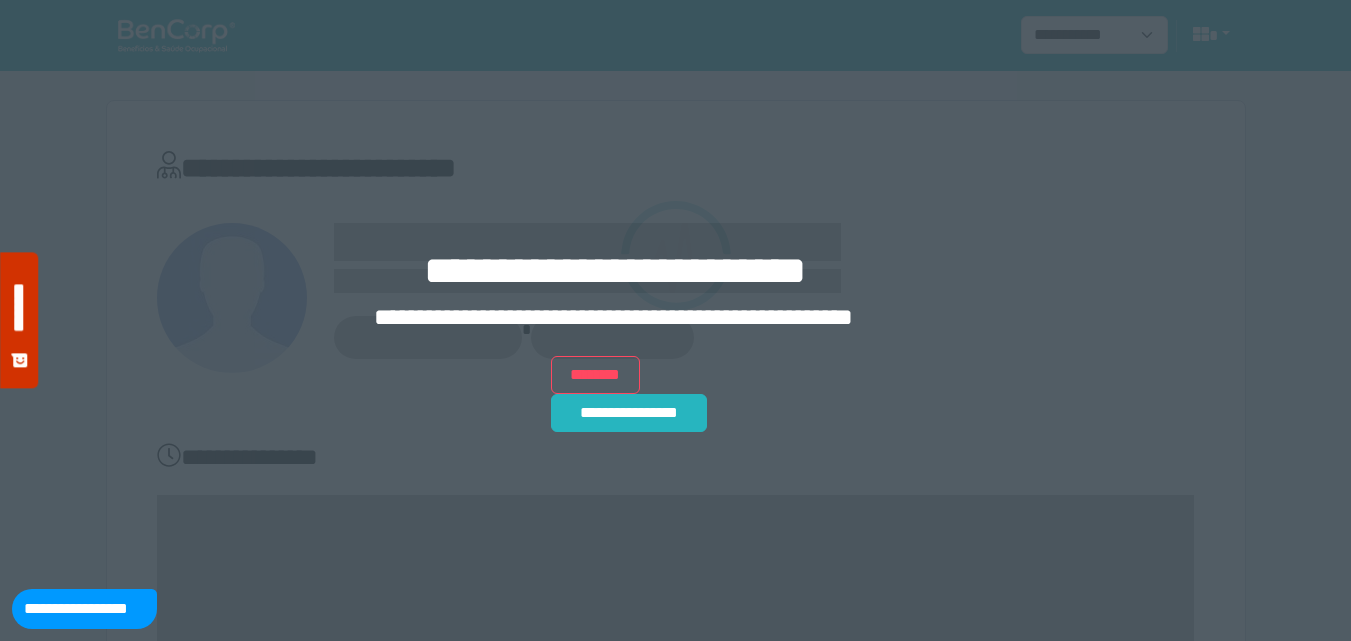 scroll, scrollTop: 0, scrollLeft: 0, axis: both 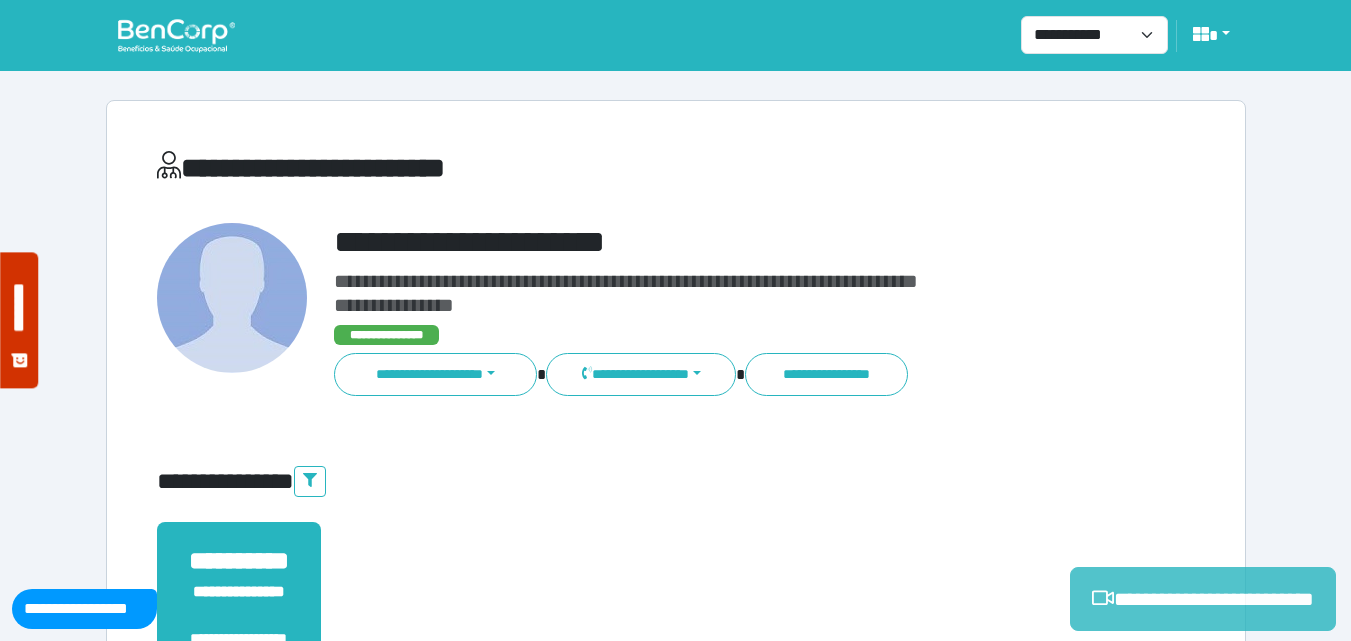 click on "**********" at bounding box center (1203, 599) 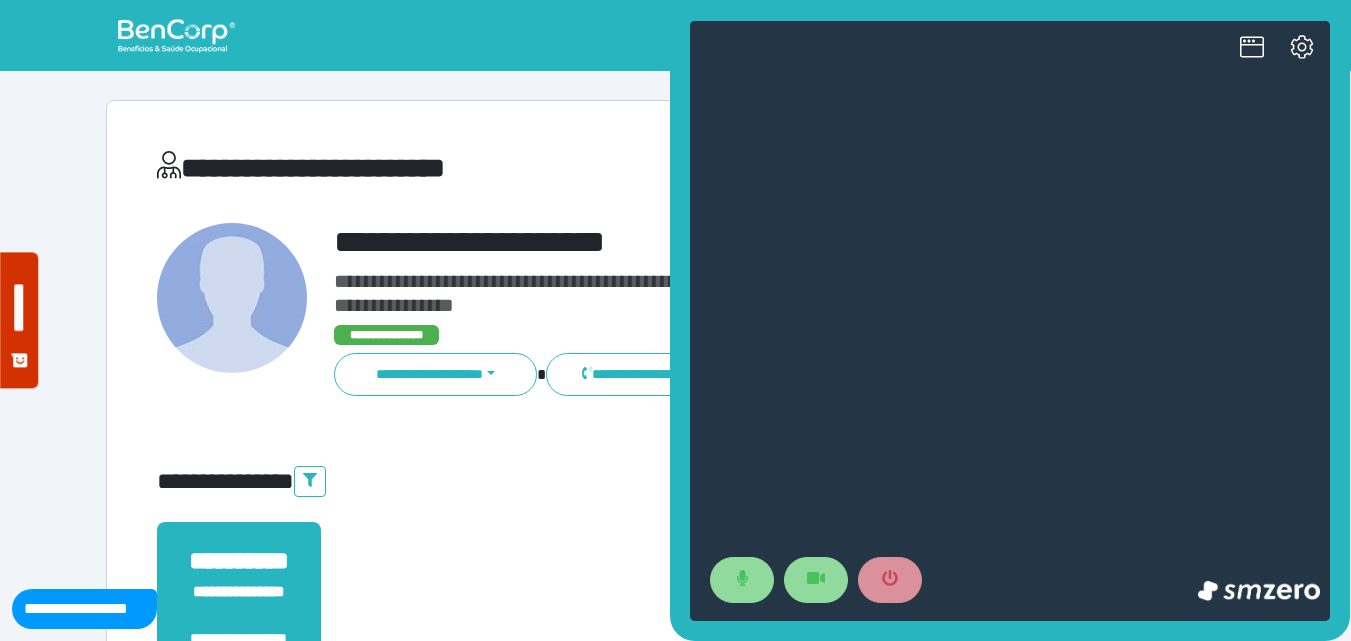 scroll, scrollTop: 0, scrollLeft: 0, axis: both 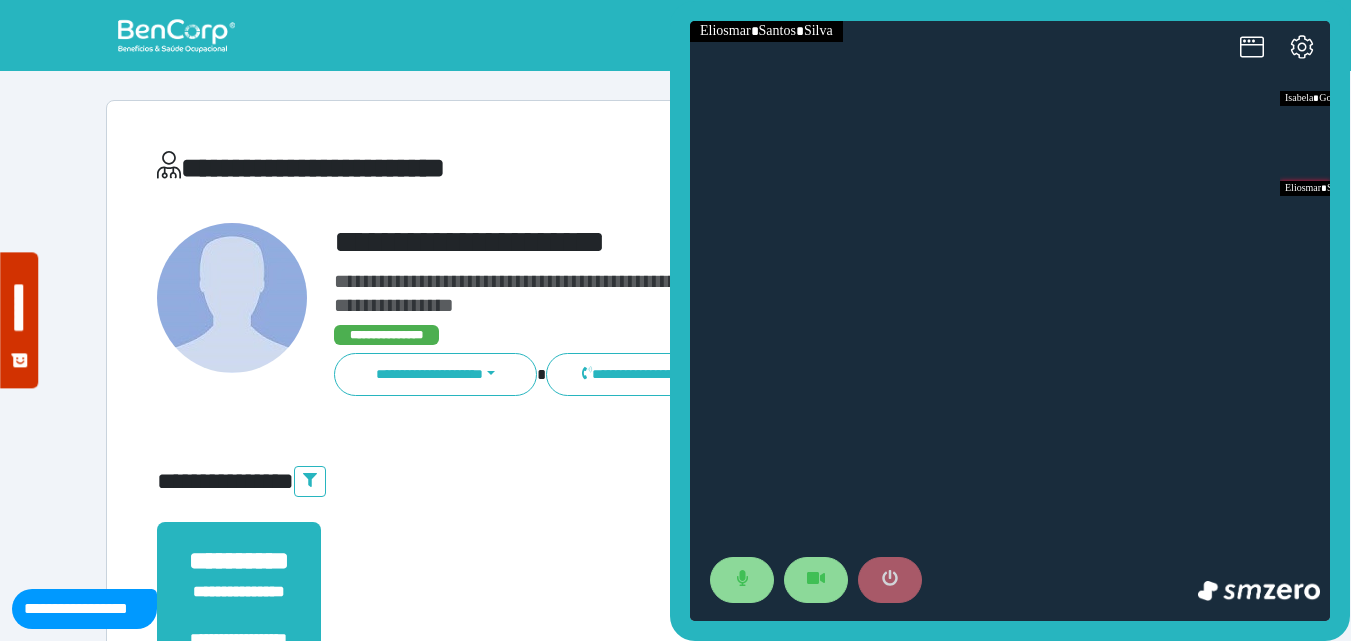 click 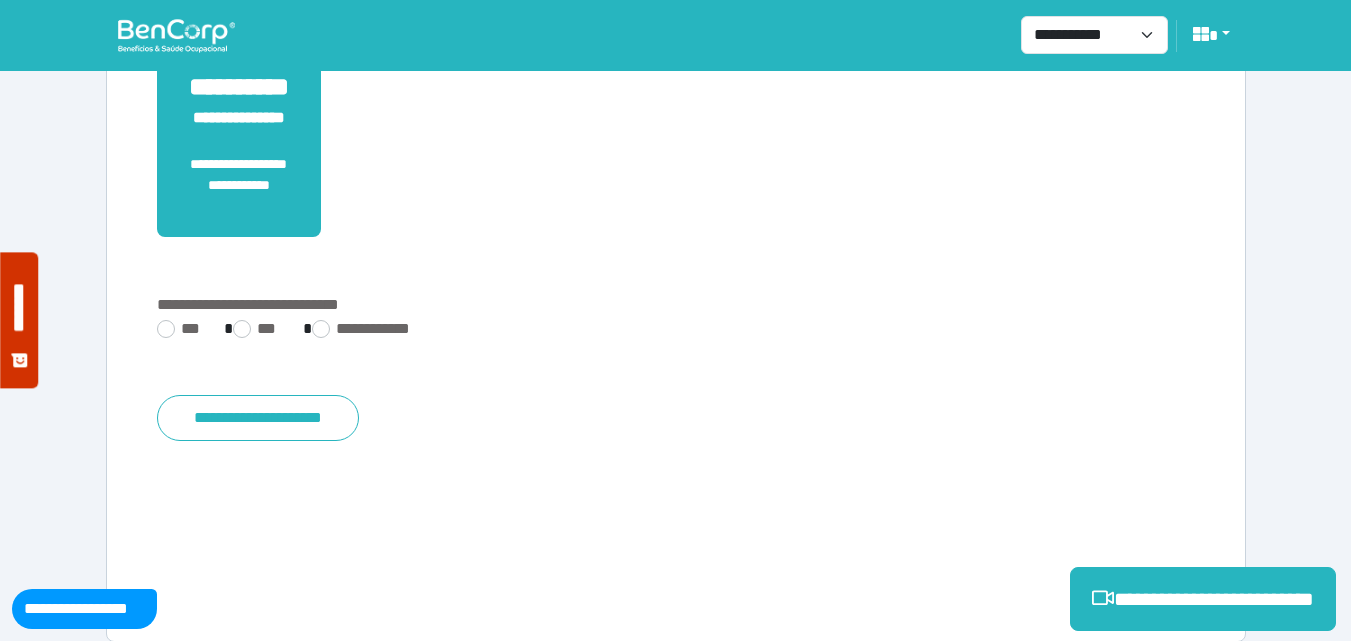 scroll, scrollTop: 495, scrollLeft: 0, axis: vertical 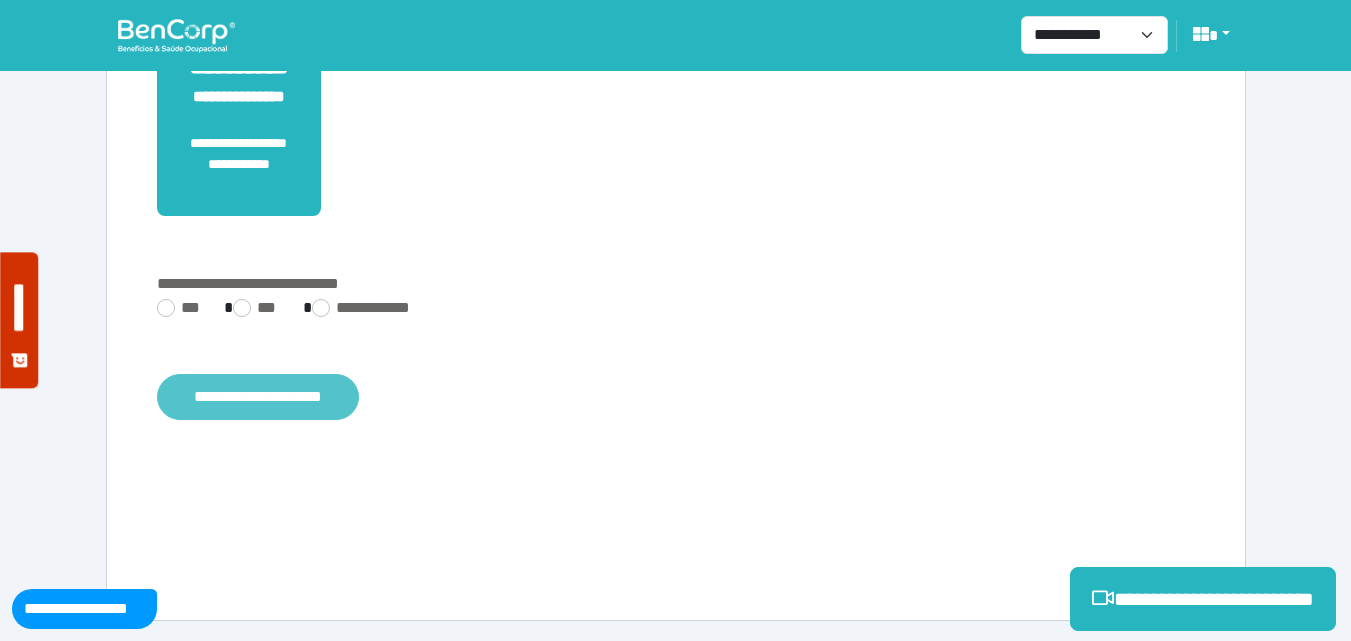 click on "**********" at bounding box center (258, 397) 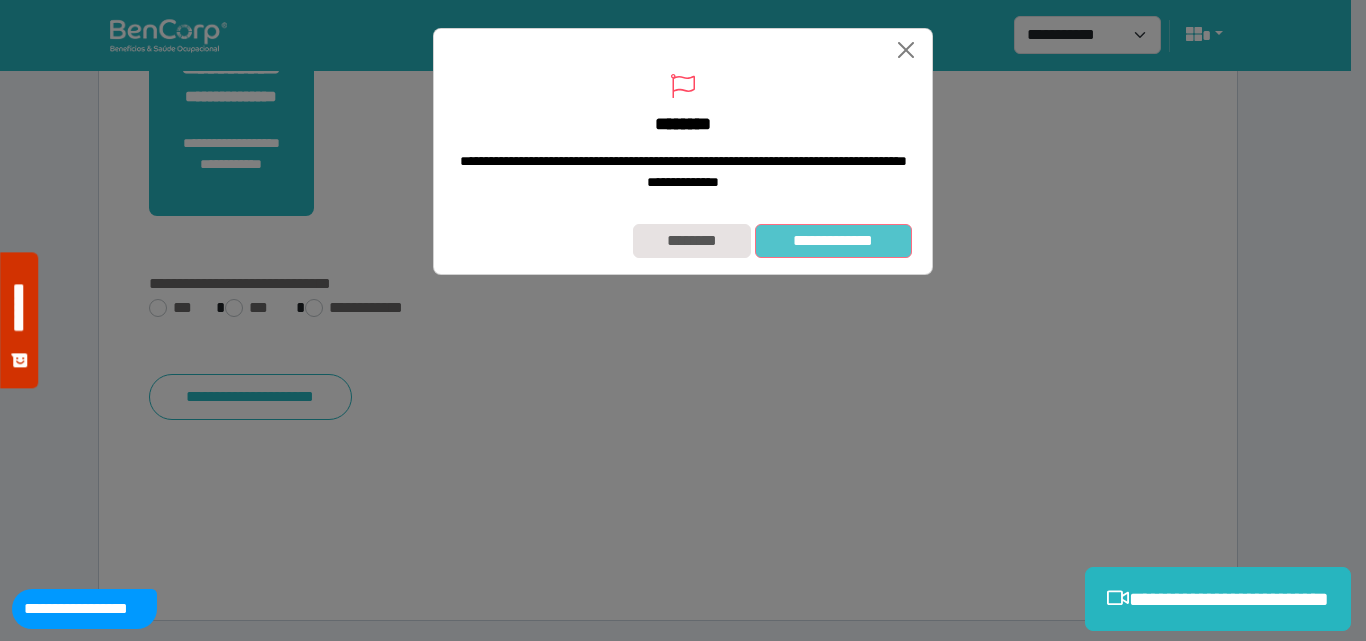 click on "**********" at bounding box center [833, 241] 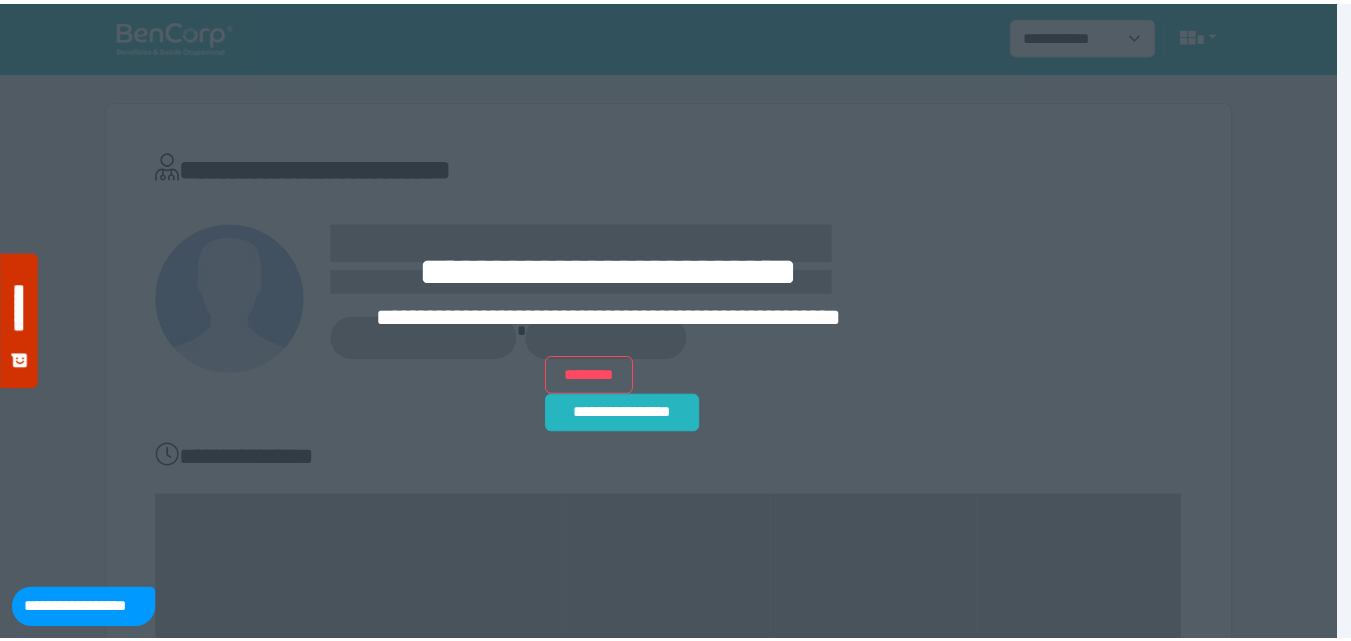 scroll, scrollTop: 0, scrollLeft: 0, axis: both 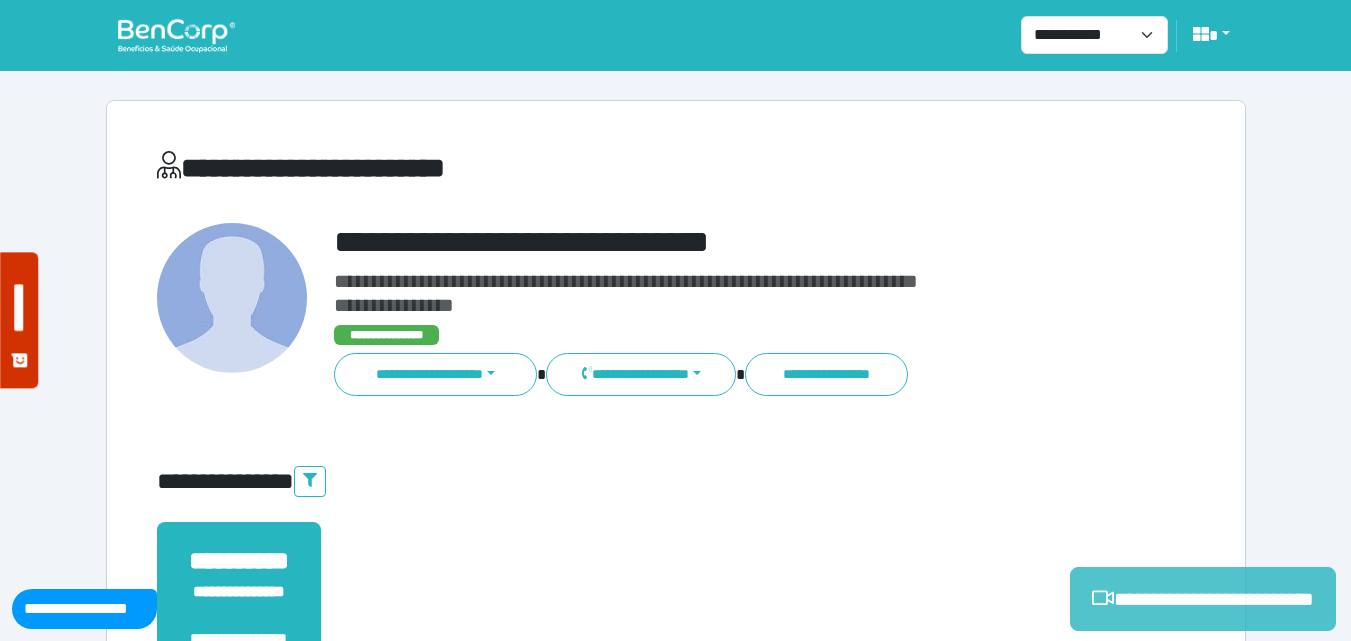 click on "**********" at bounding box center [1203, 599] 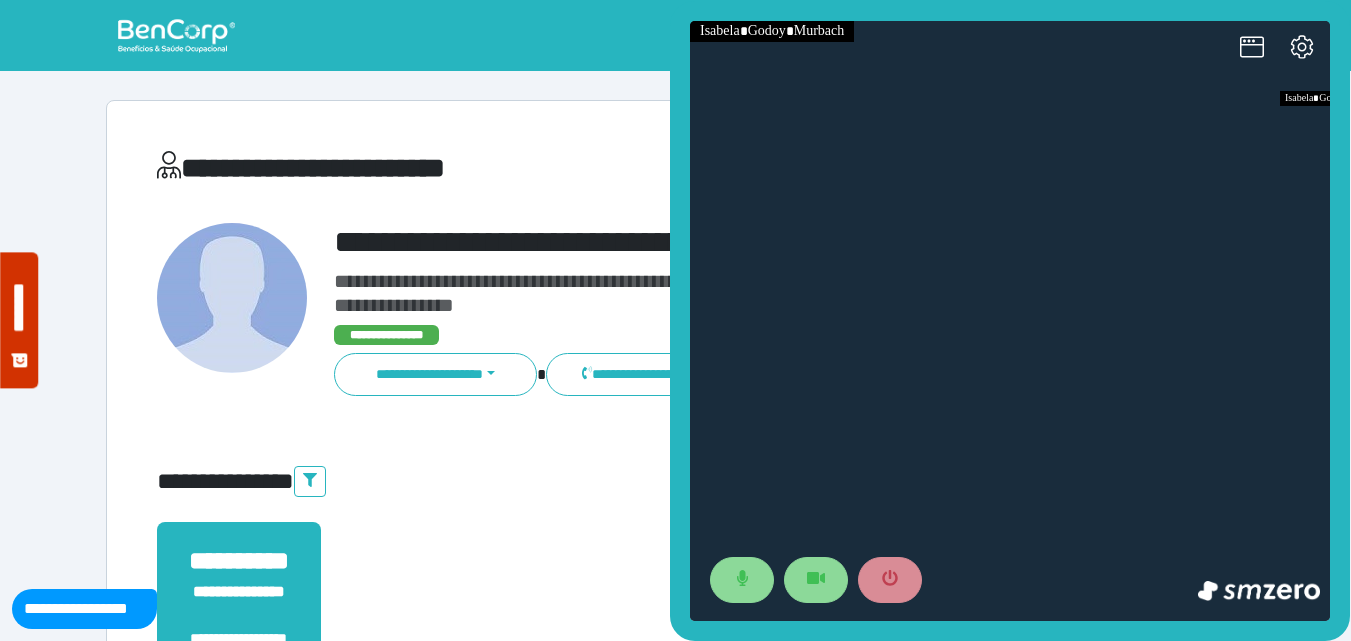 scroll, scrollTop: 0, scrollLeft: 0, axis: both 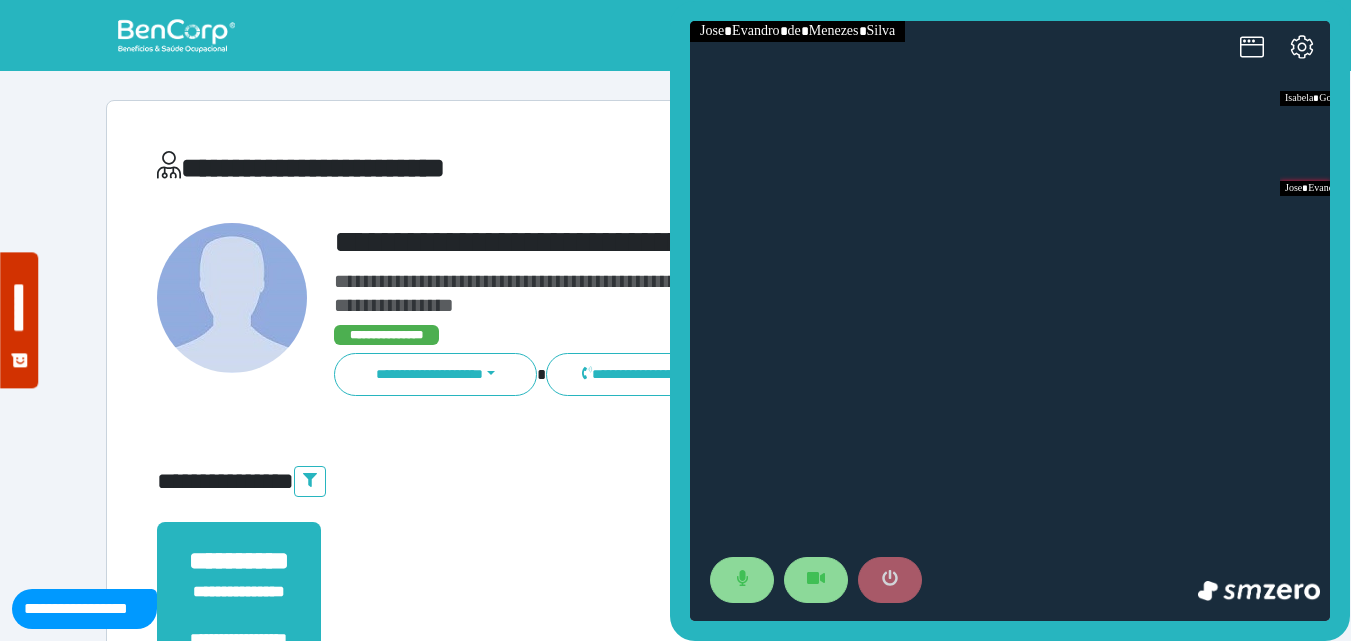click at bounding box center (890, 580) 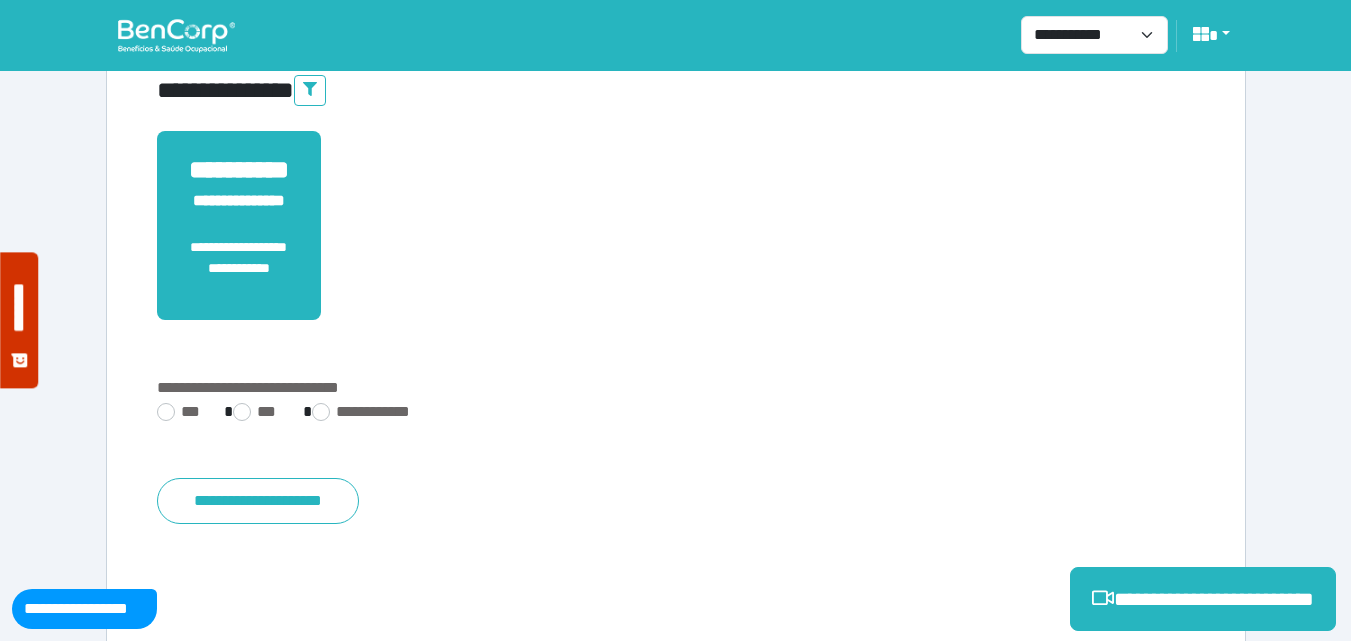scroll, scrollTop: 495, scrollLeft: 0, axis: vertical 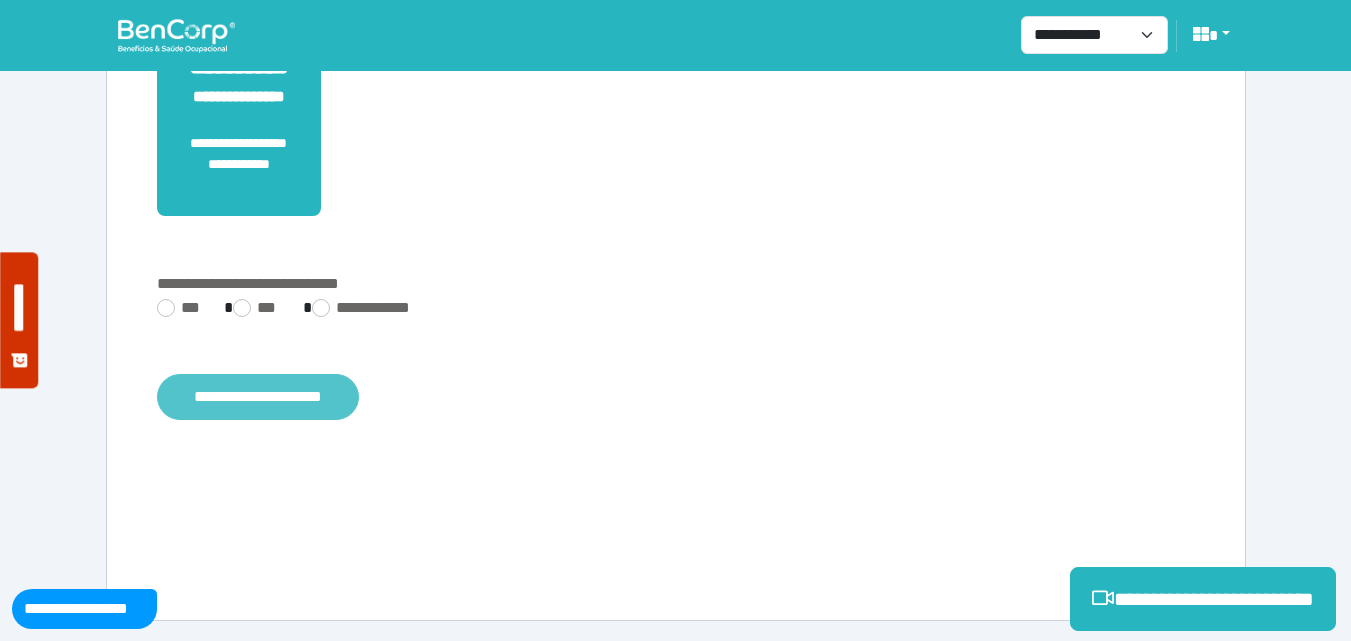 click on "**********" at bounding box center (258, 397) 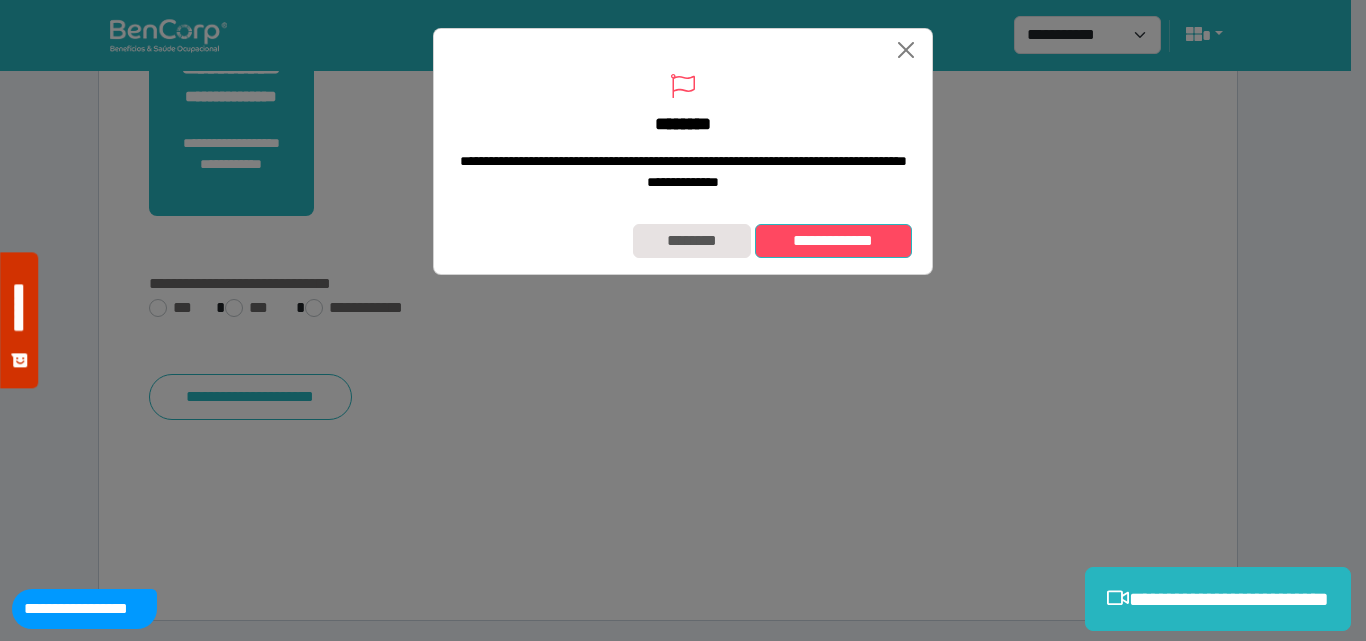 click on "**********" at bounding box center [833, 241] 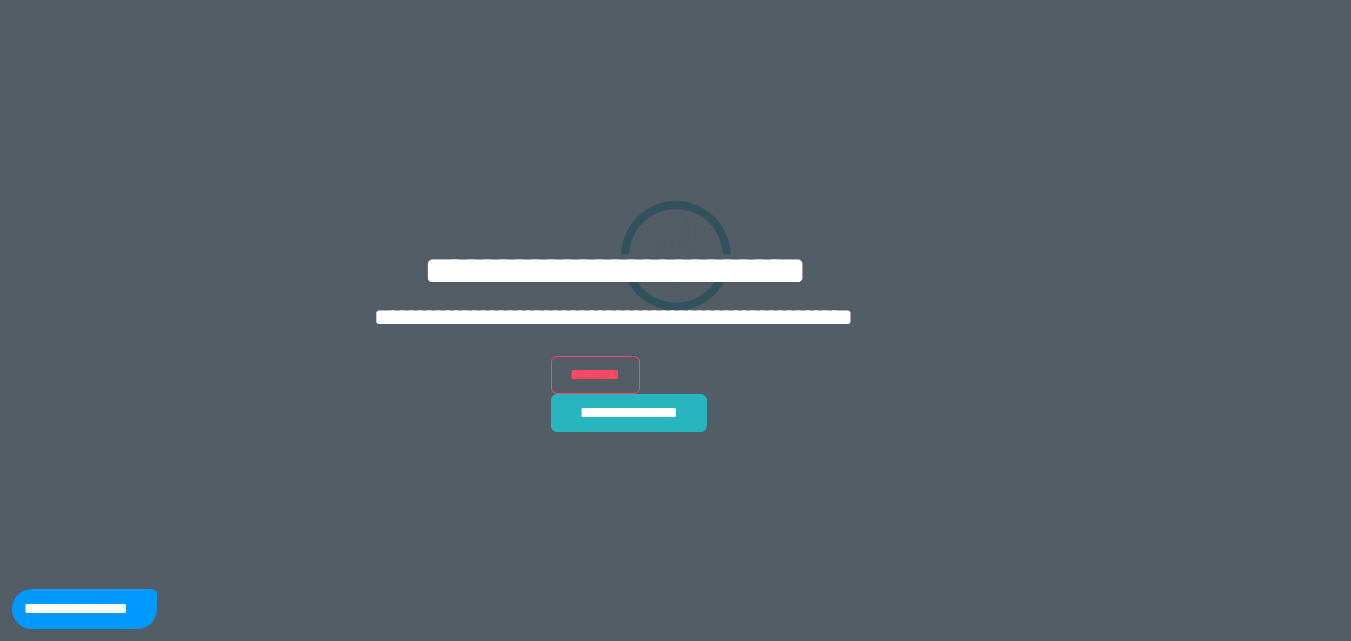 scroll, scrollTop: 0, scrollLeft: 0, axis: both 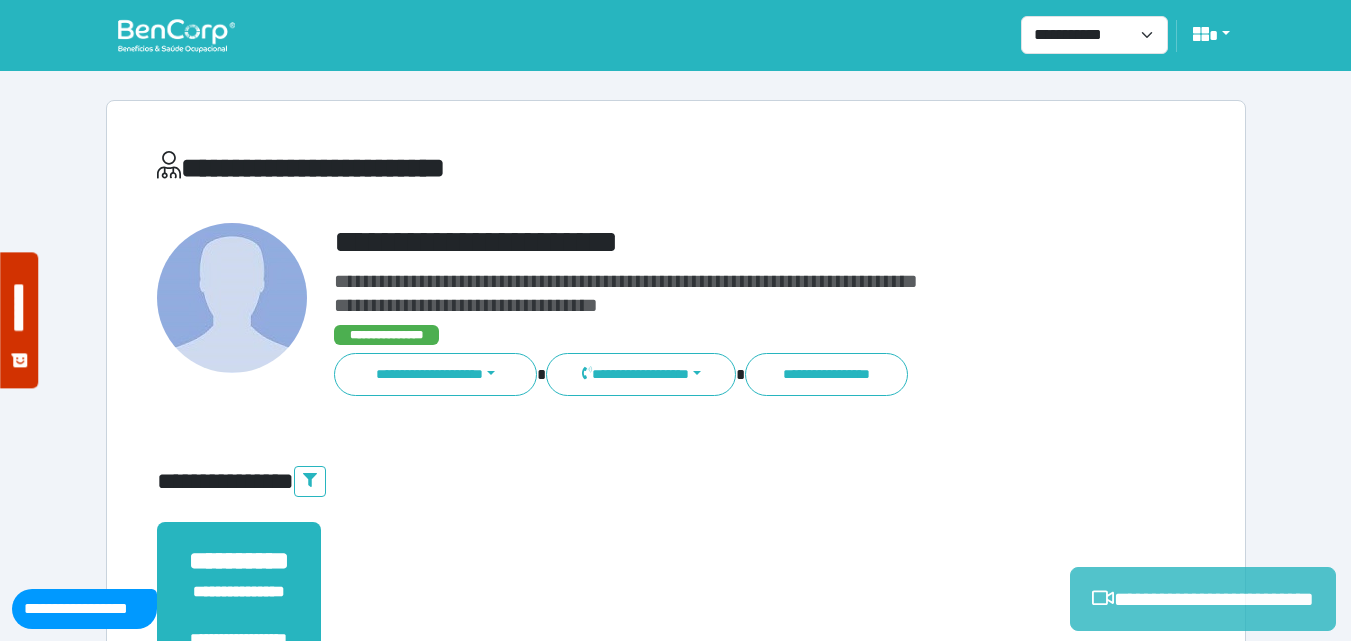 click on "**********" at bounding box center [1203, 599] 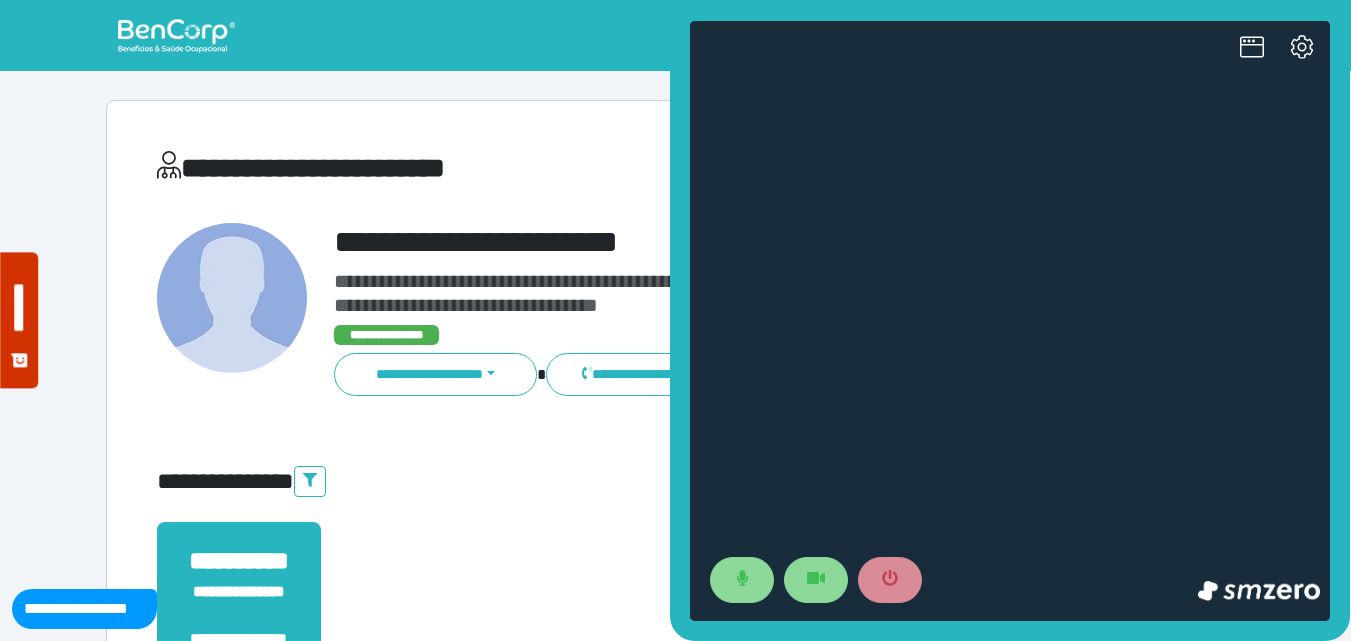 scroll, scrollTop: 0, scrollLeft: 0, axis: both 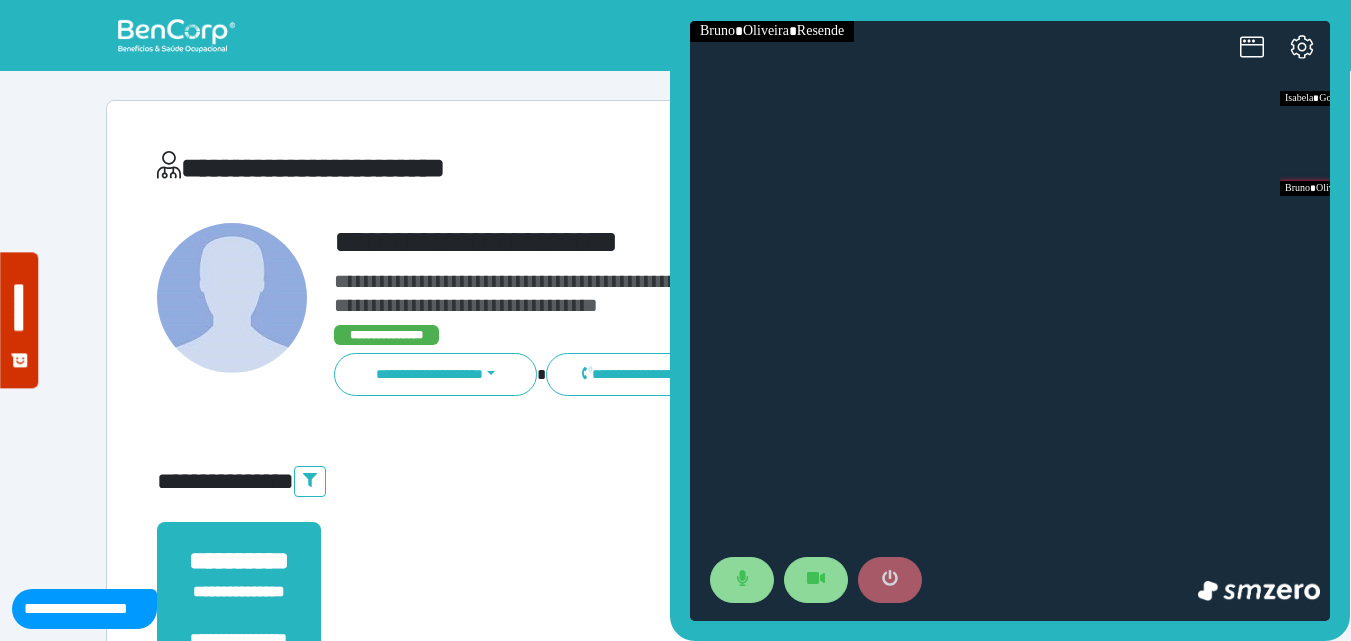 click 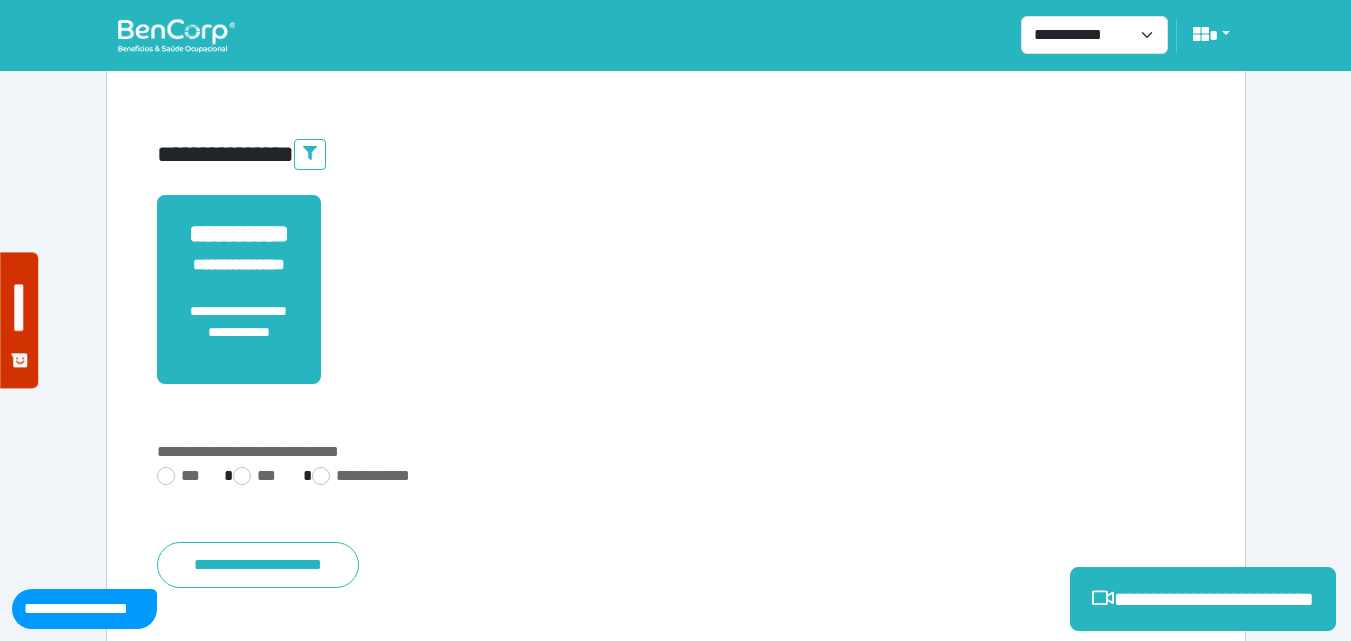 scroll, scrollTop: 495, scrollLeft: 0, axis: vertical 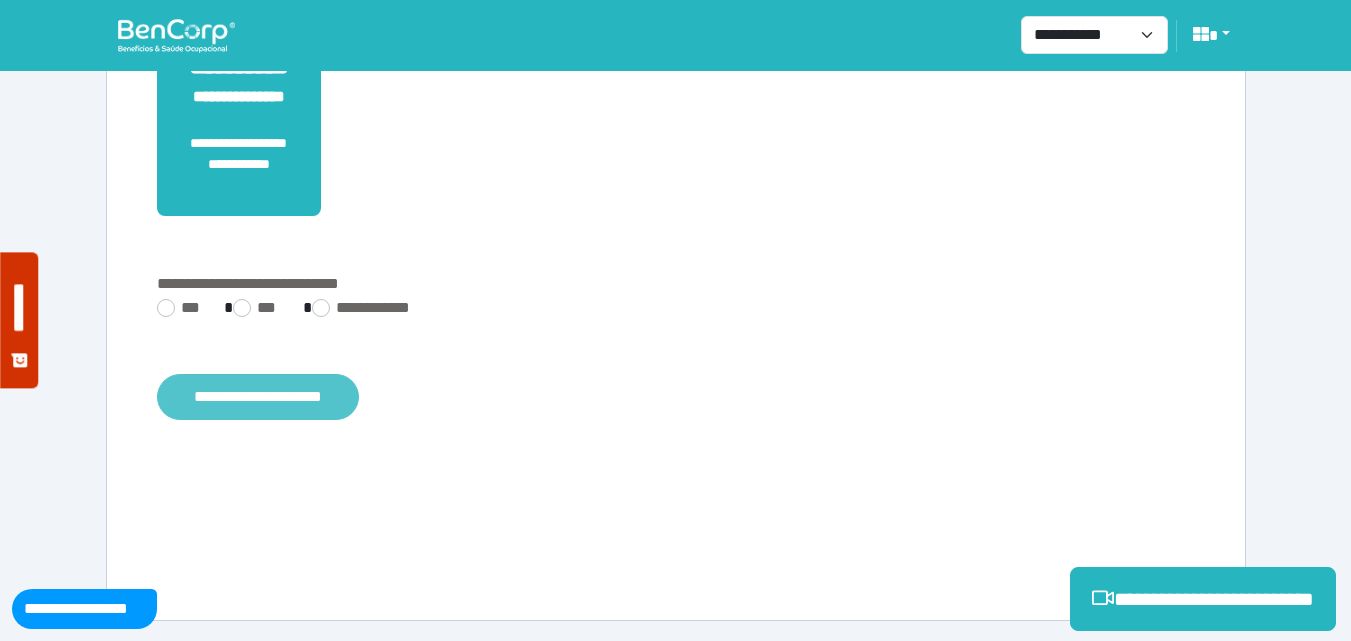 click on "**********" at bounding box center (258, 397) 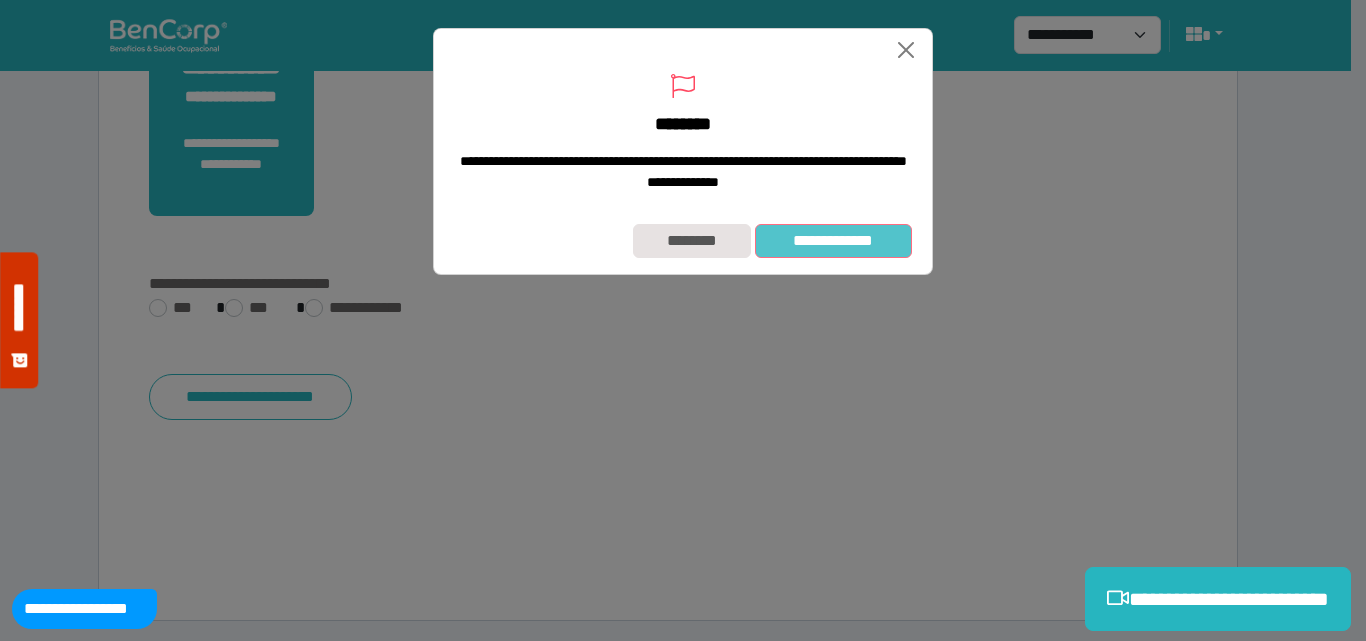 click on "**********" at bounding box center (833, 241) 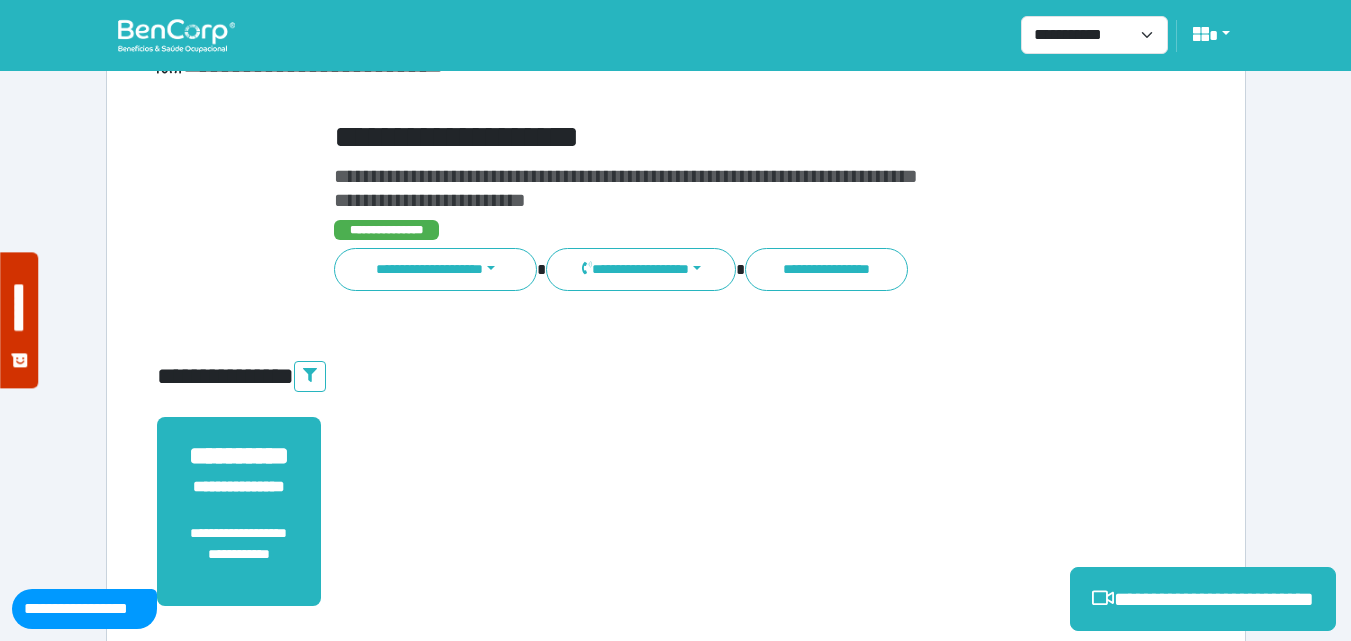 scroll, scrollTop: 0, scrollLeft: 0, axis: both 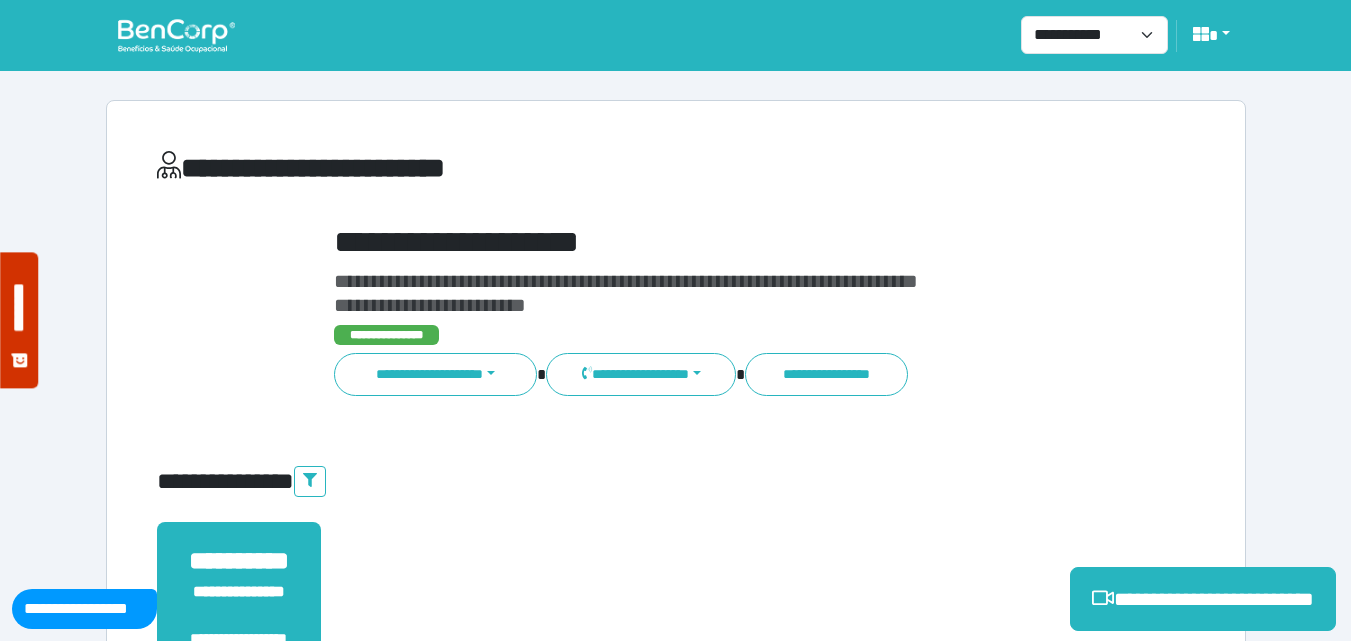 click on "**********" at bounding box center (676, 628) 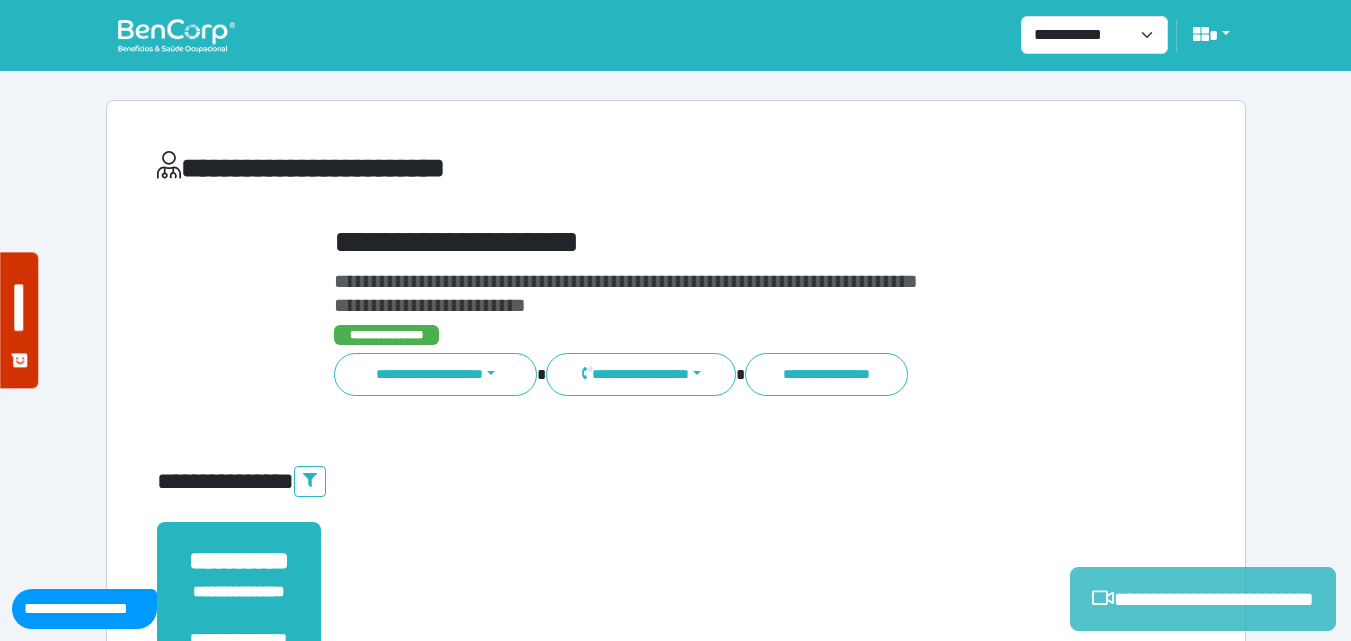 click on "**********" at bounding box center [1203, 599] 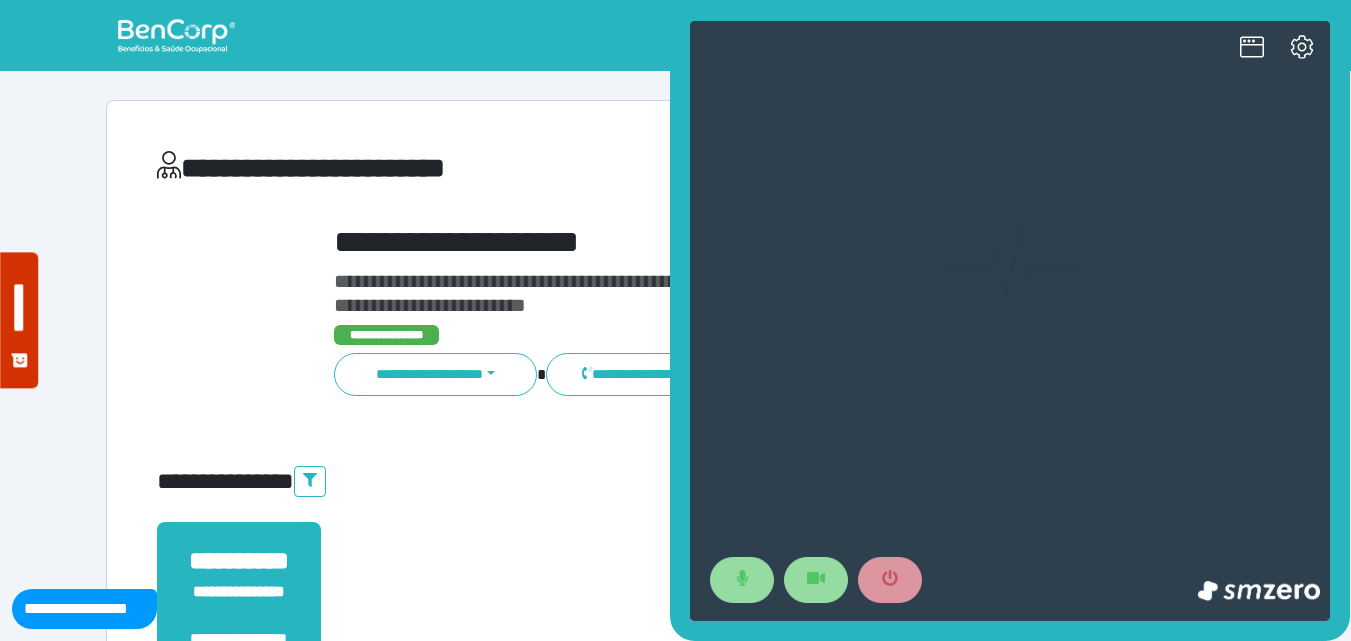 scroll, scrollTop: 0, scrollLeft: 0, axis: both 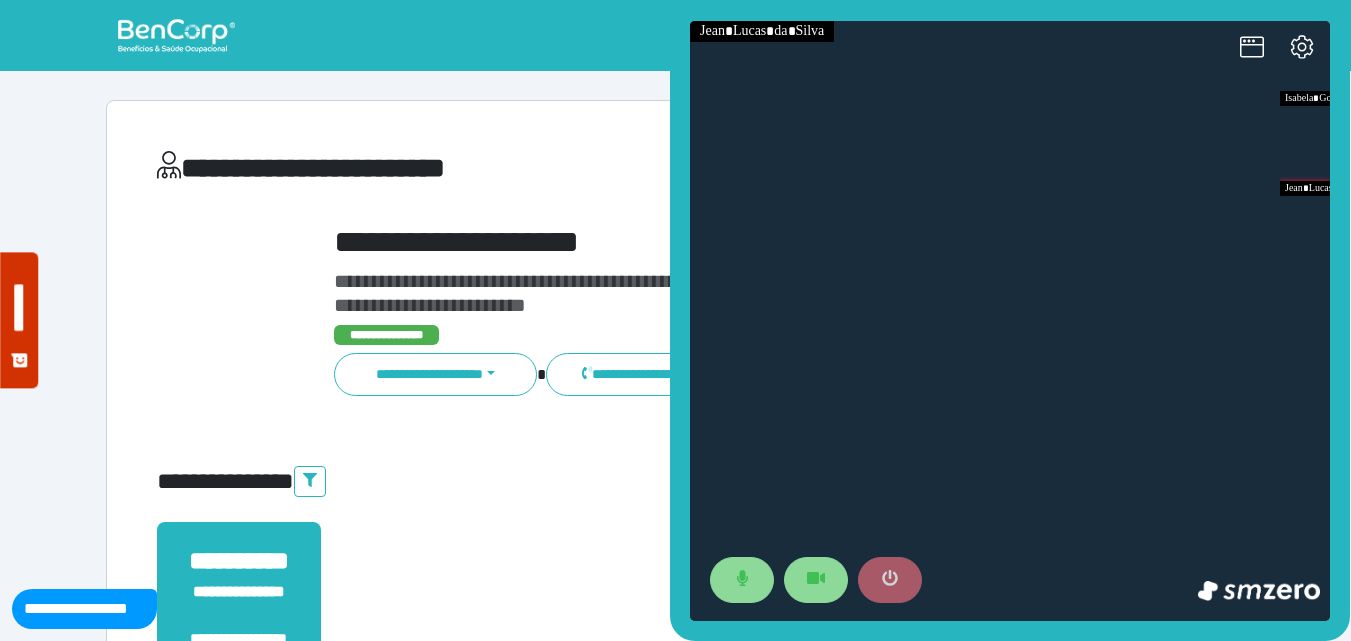 click at bounding box center (890, 580) 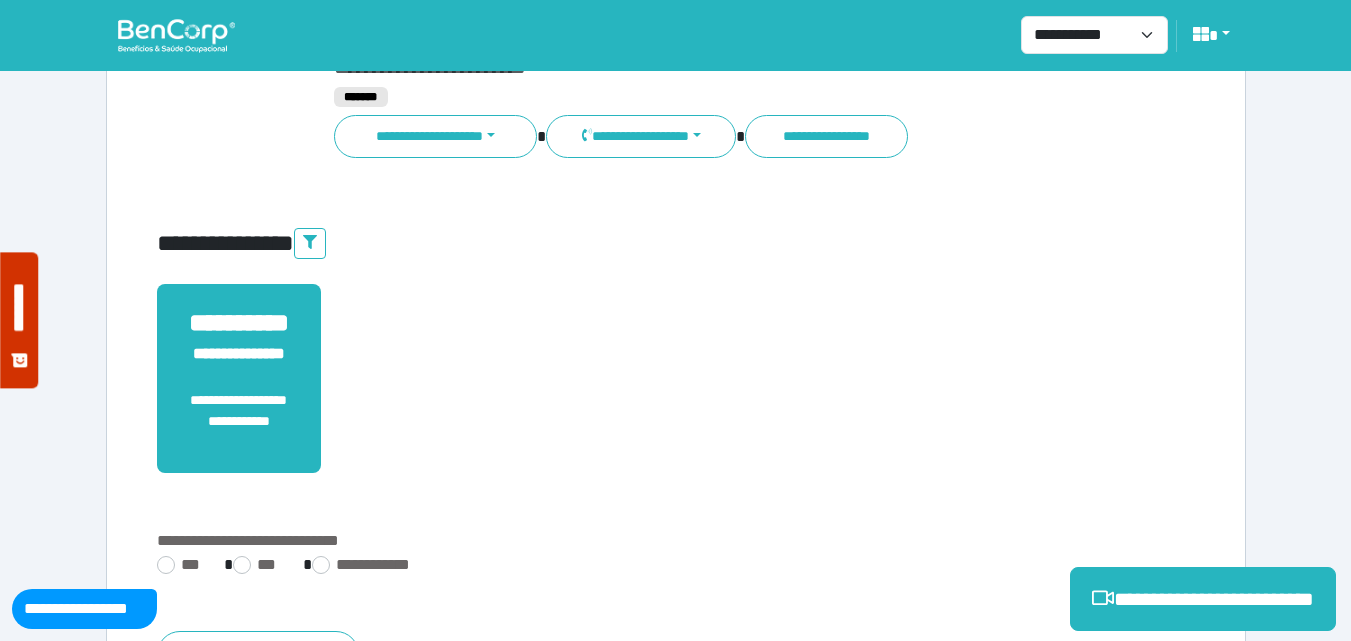 scroll, scrollTop: 495, scrollLeft: 0, axis: vertical 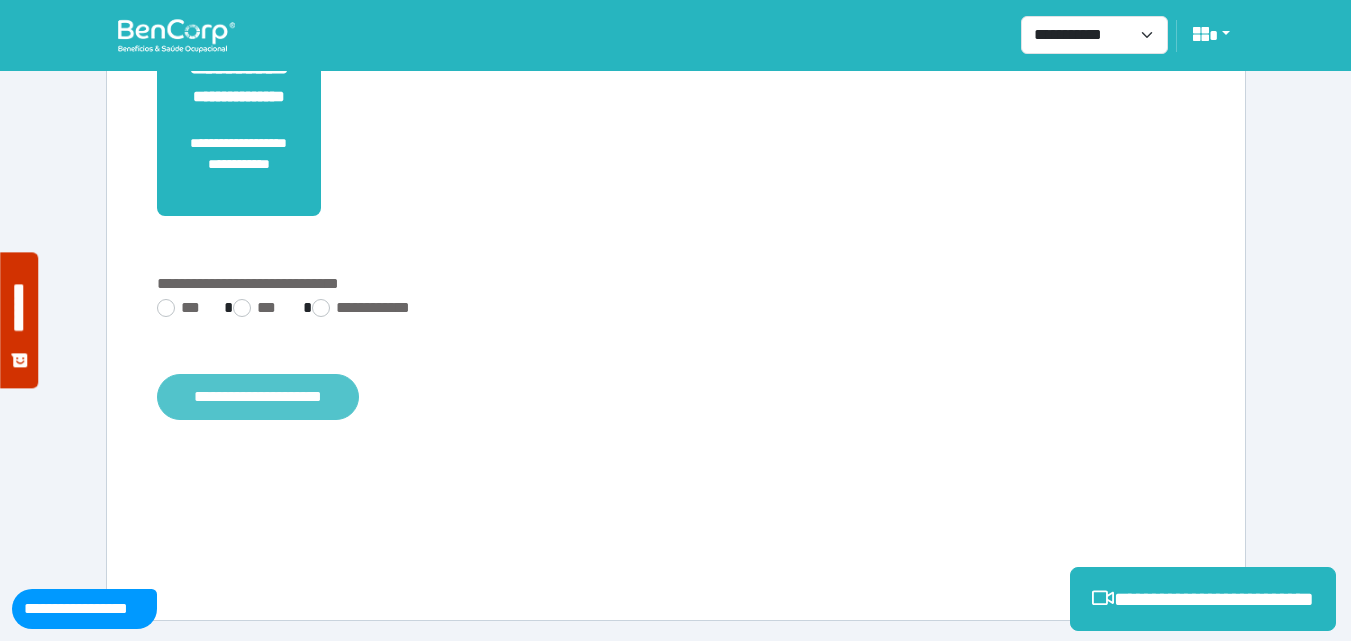 click on "**********" at bounding box center (258, 397) 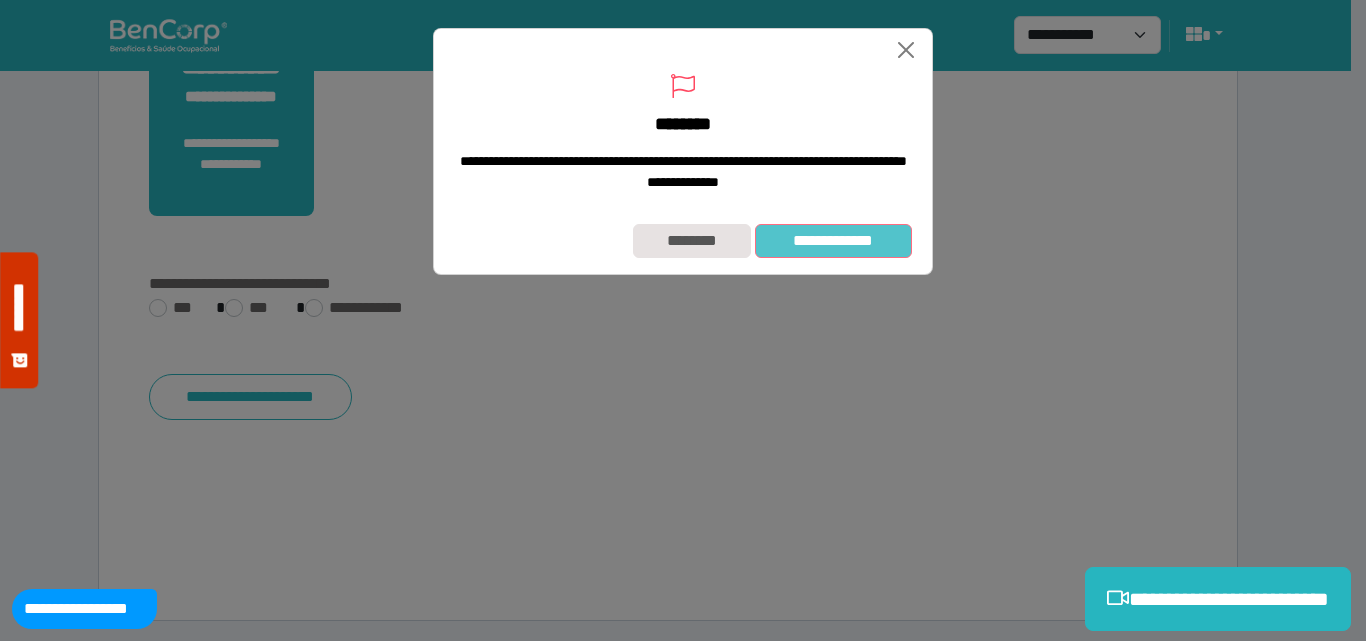 click on "**********" at bounding box center [833, 241] 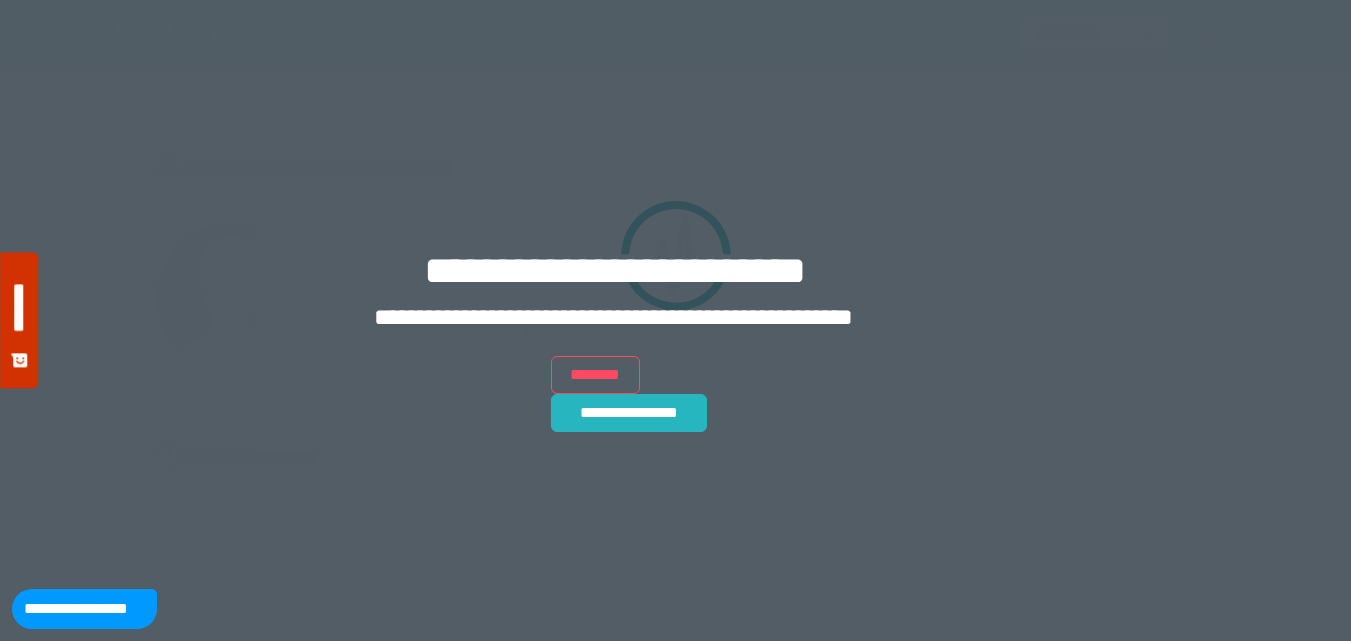 scroll, scrollTop: 0, scrollLeft: 0, axis: both 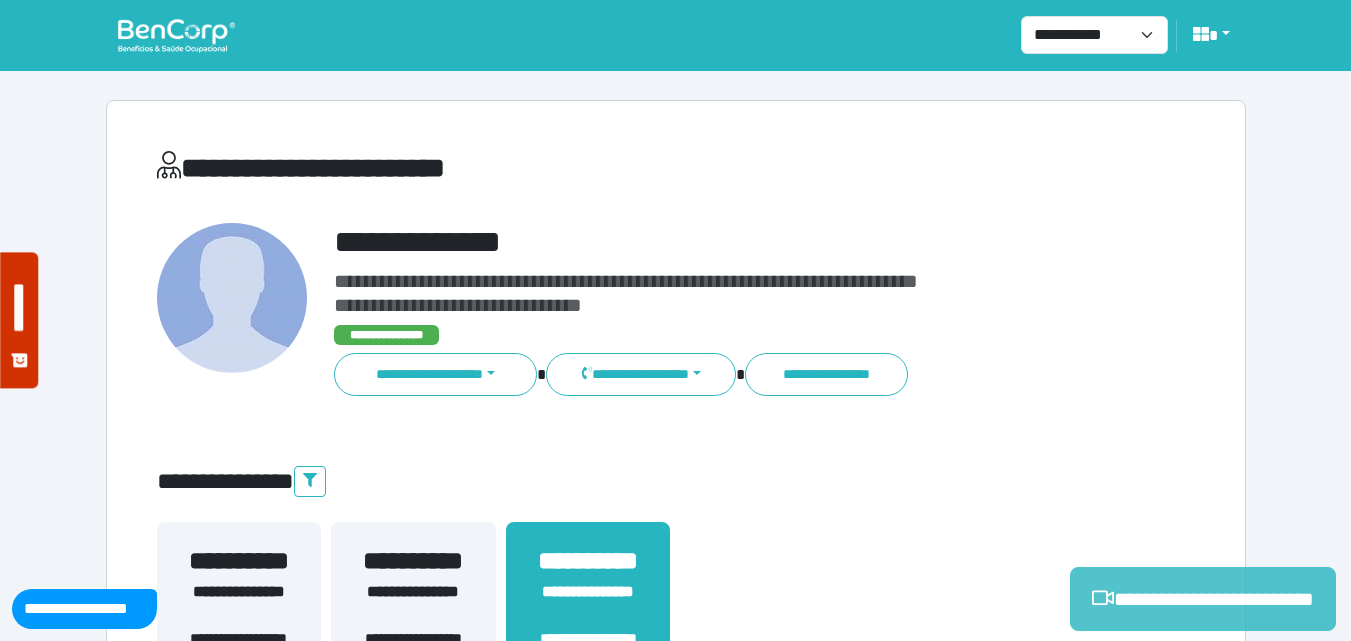 click on "**********" at bounding box center [1203, 599] 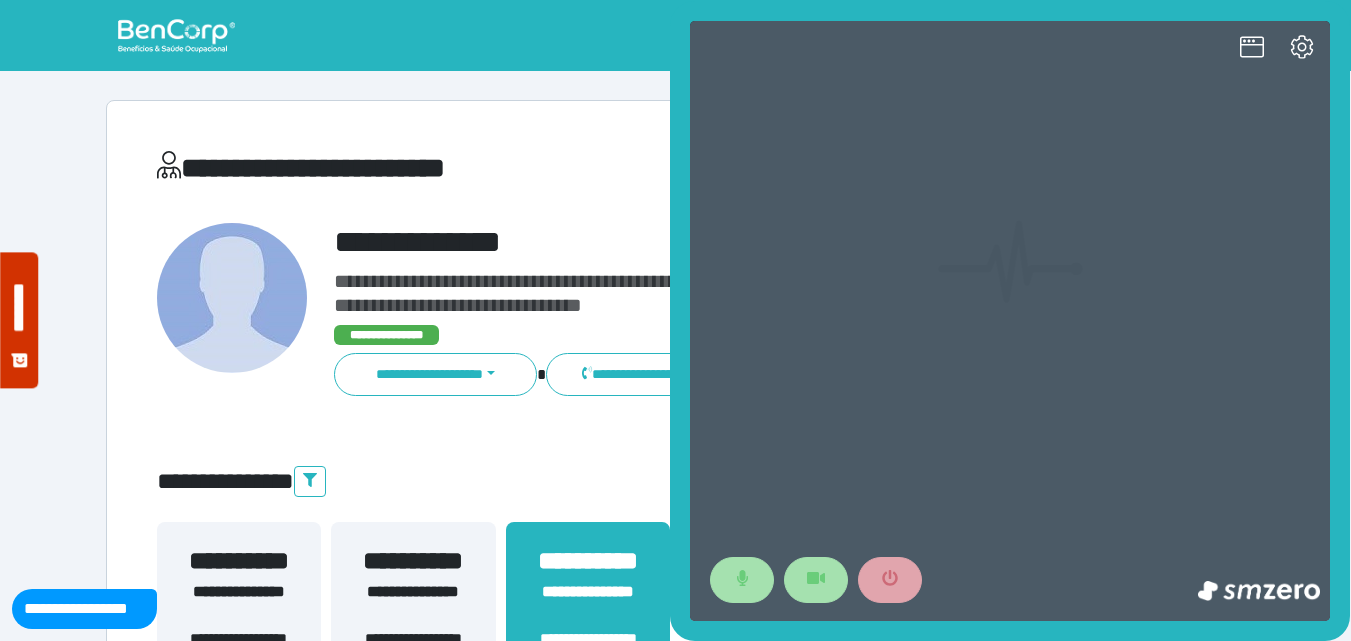 scroll, scrollTop: 0, scrollLeft: 0, axis: both 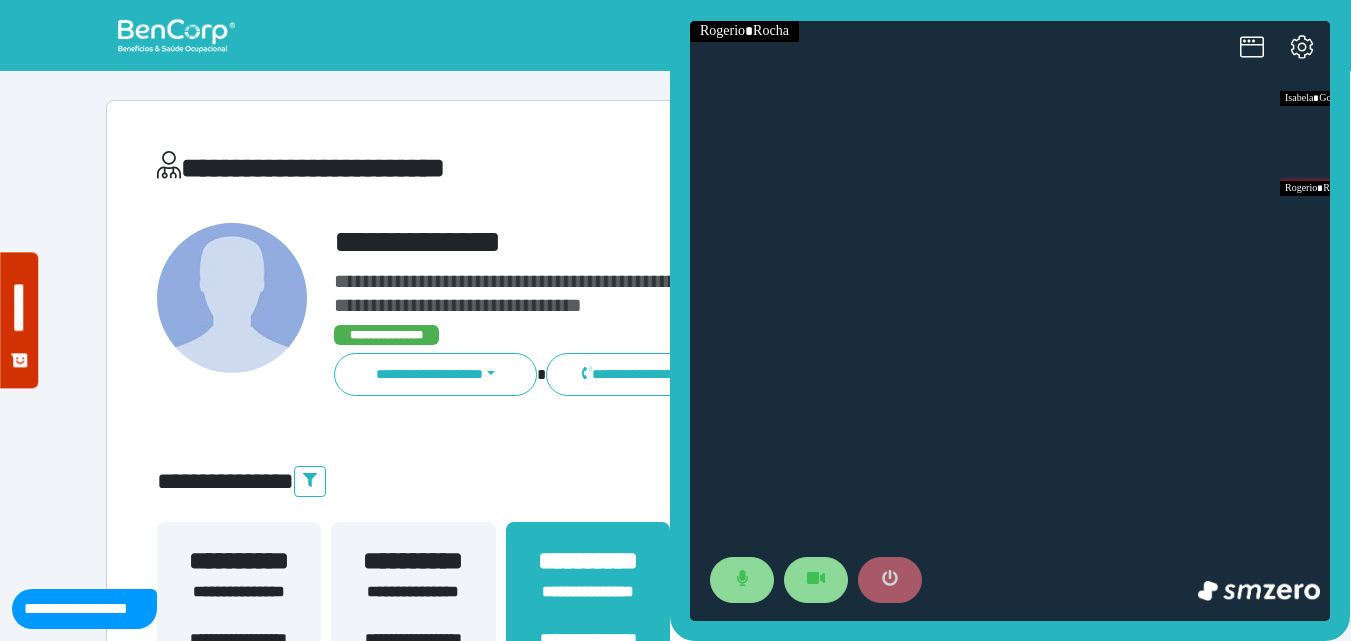 click at bounding box center (890, 580) 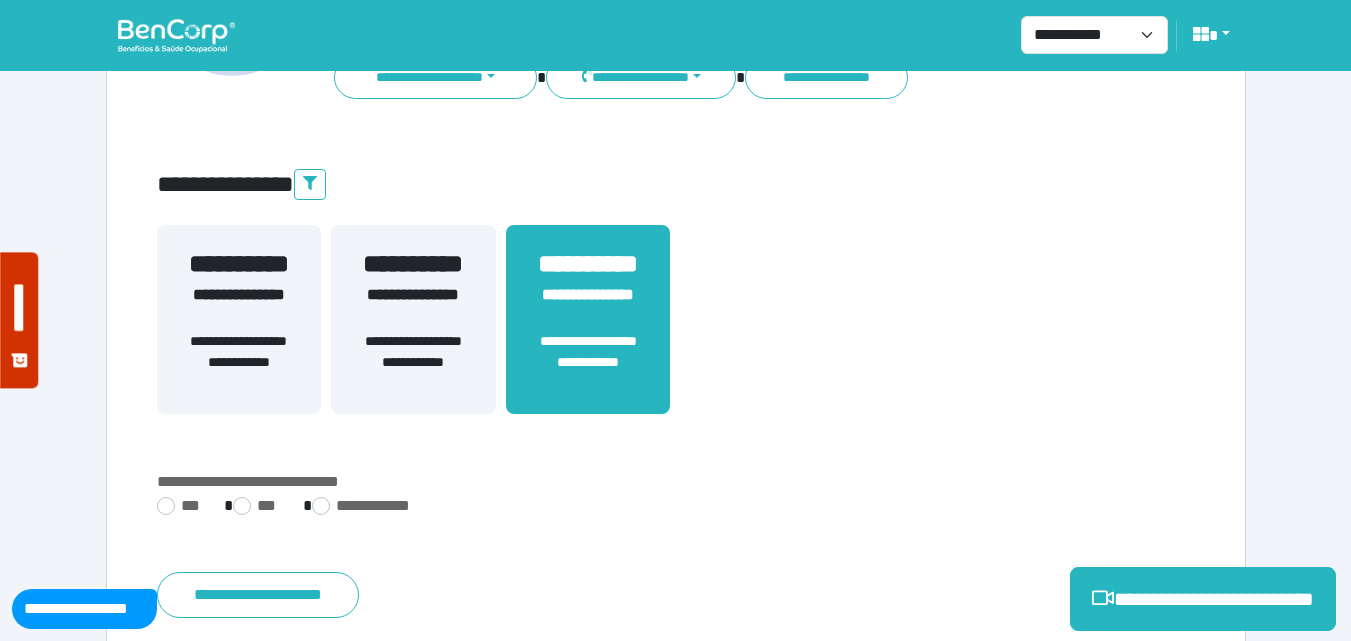 scroll, scrollTop: 495, scrollLeft: 0, axis: vertical 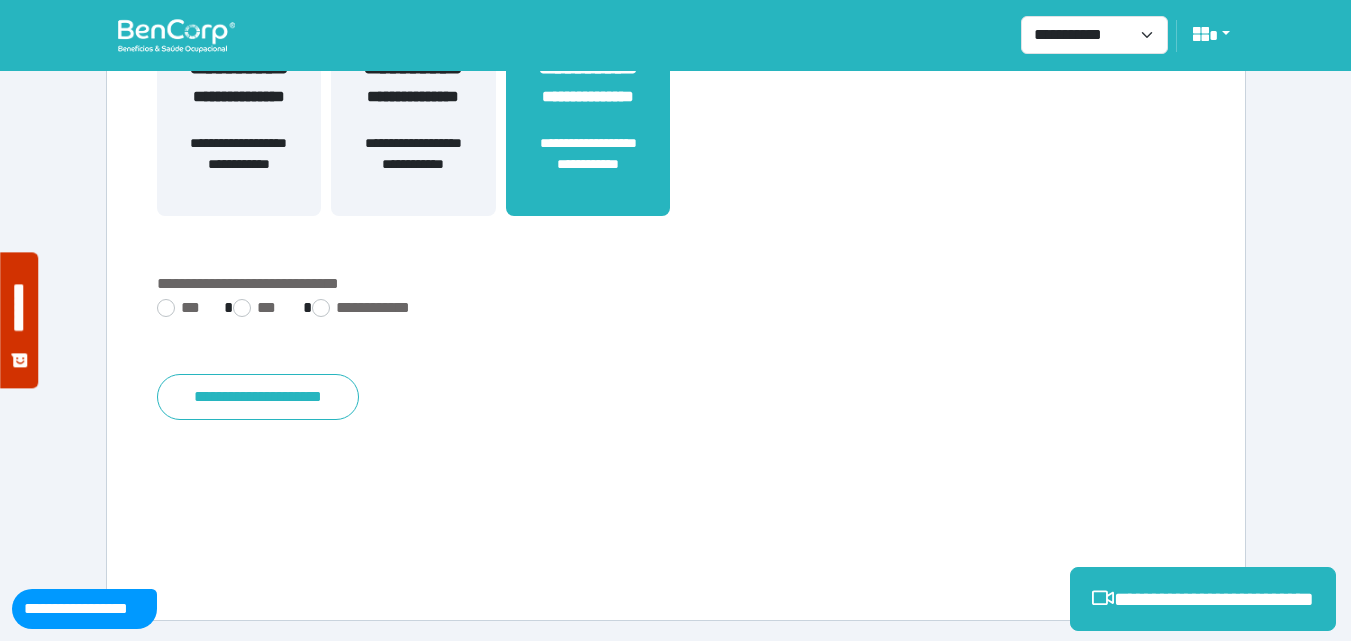 click on "**********" at bounding box center [676, 340] 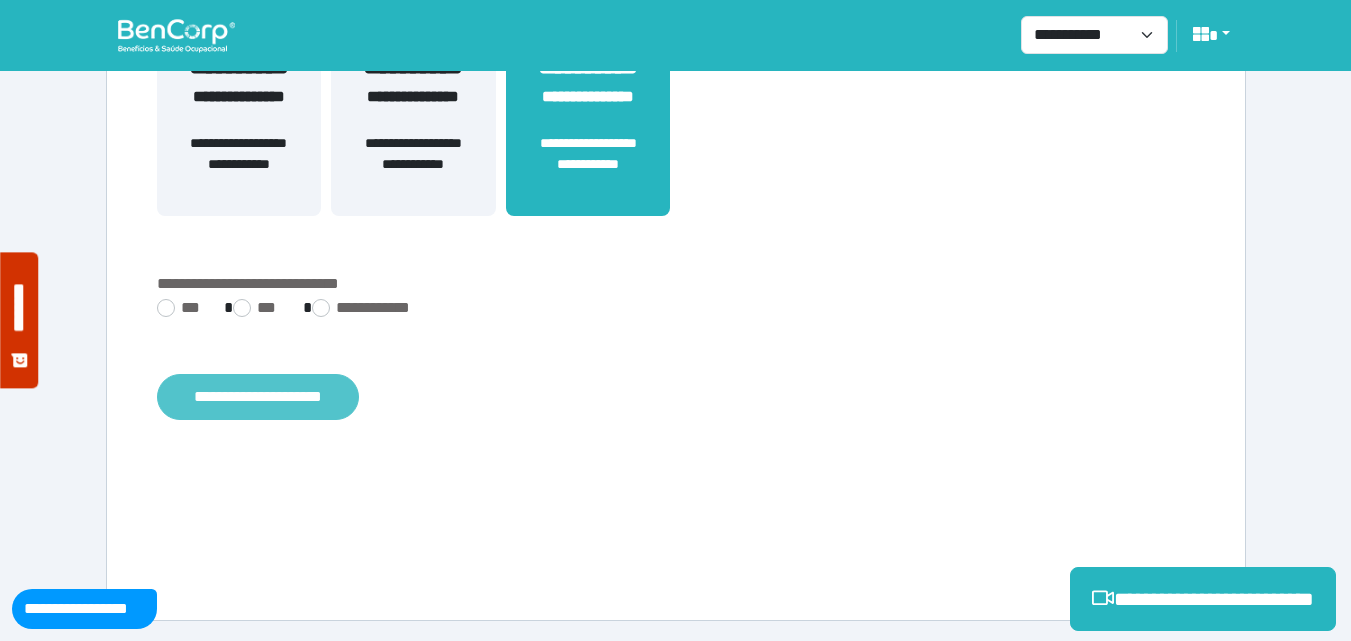 click on "**********" at bounding box center (258, 397) 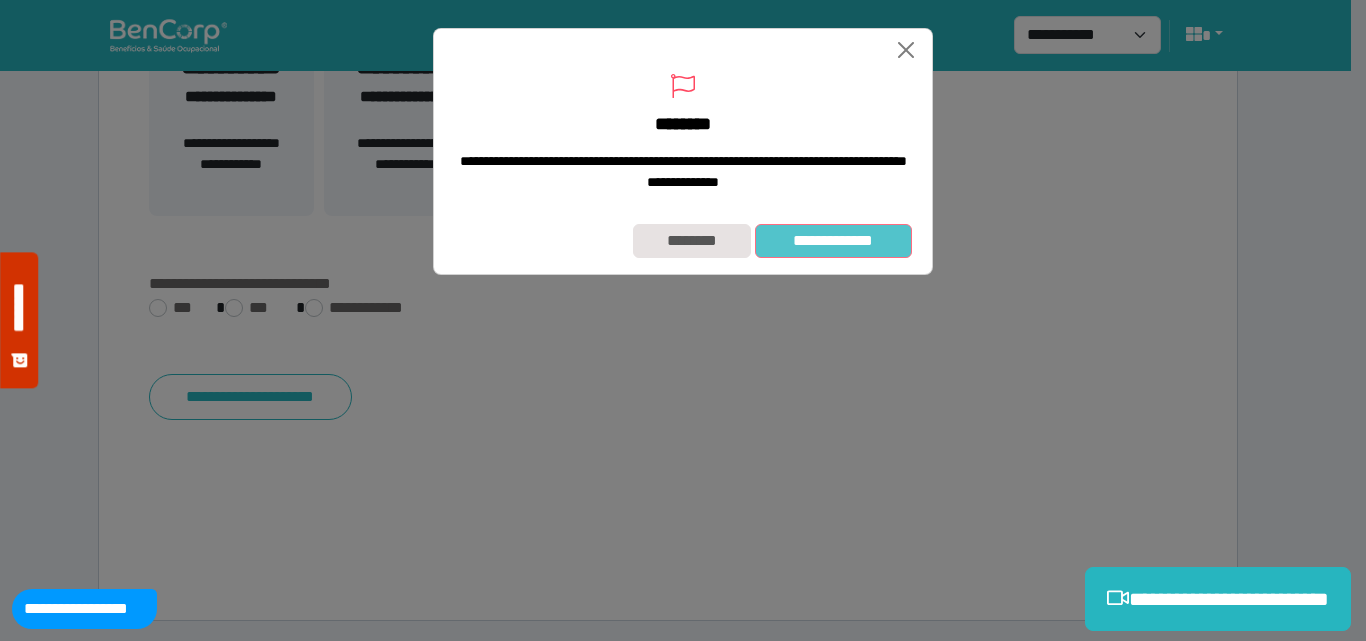 click on "**********" at bounding box center [833, 241] 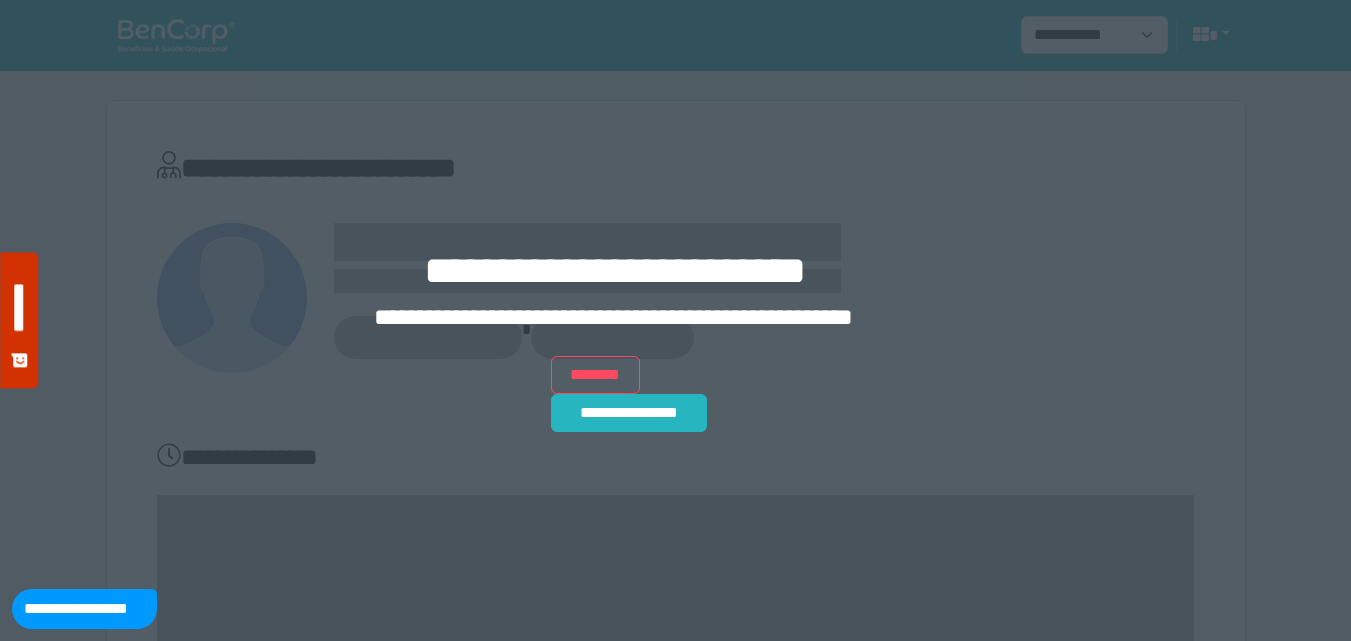 scroll, scrollTop: 0, scrollLeft: 0, axis: both 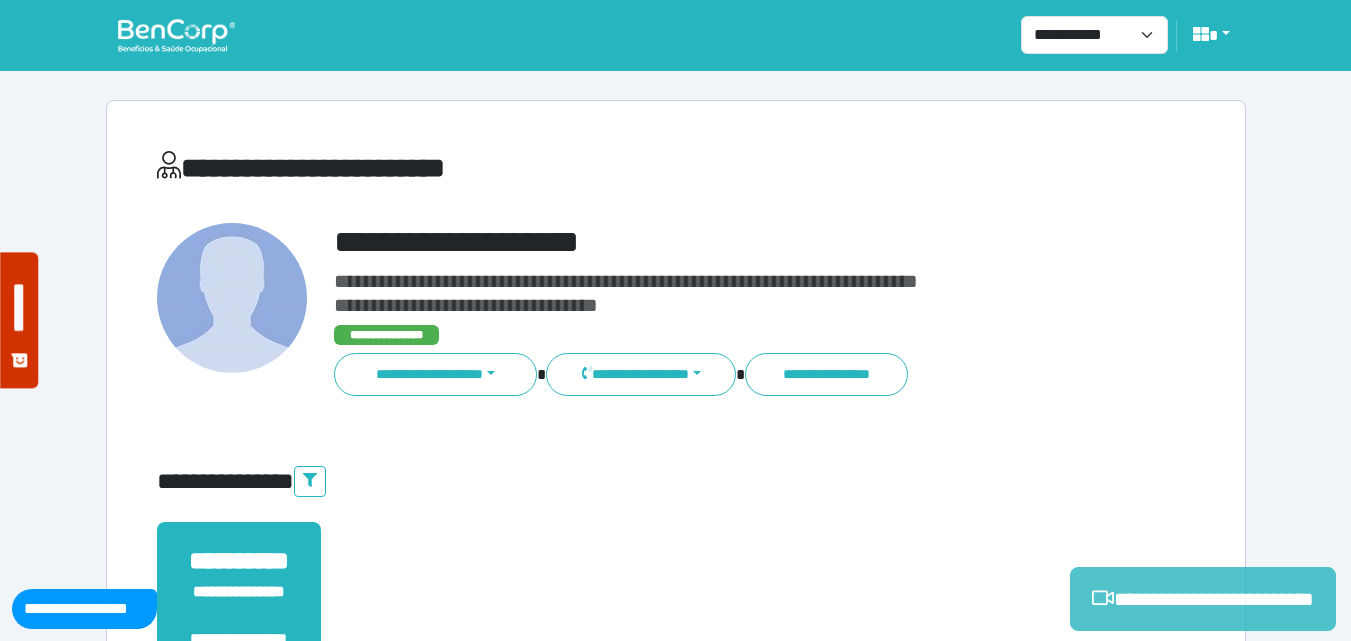 click on "**********" at bounding box center (1203, 599) 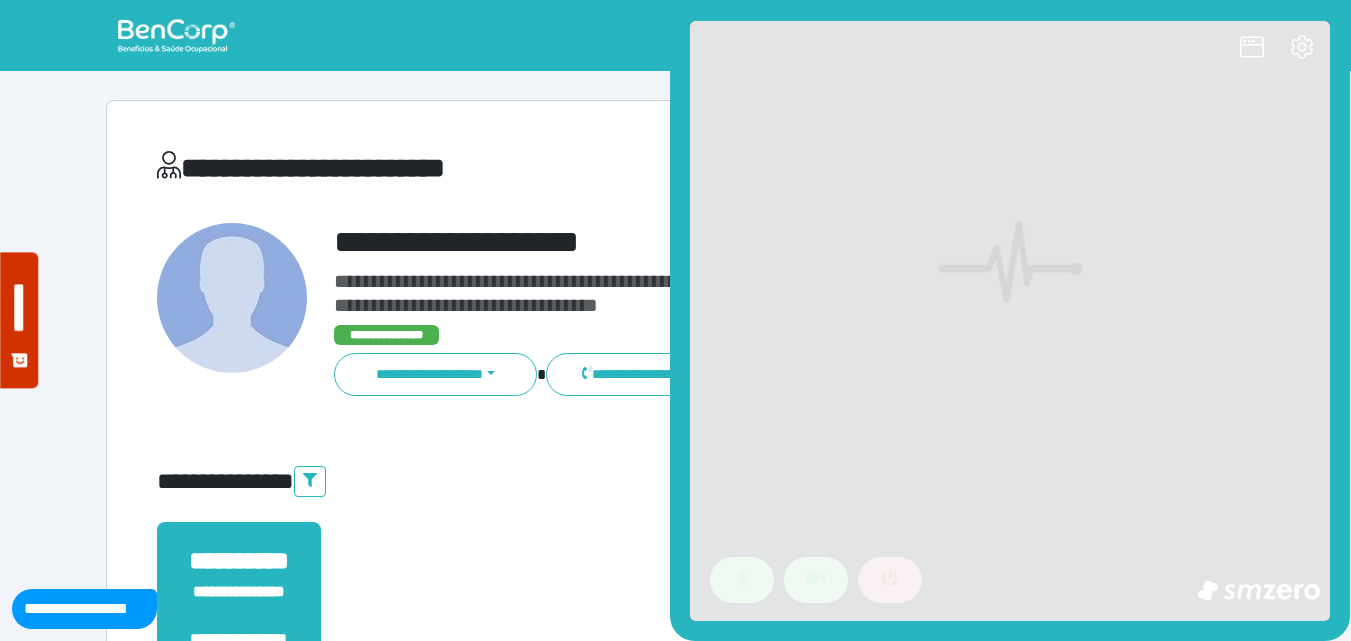 scroll, scrollTop: 0, scrollLeft: 0, axis: both 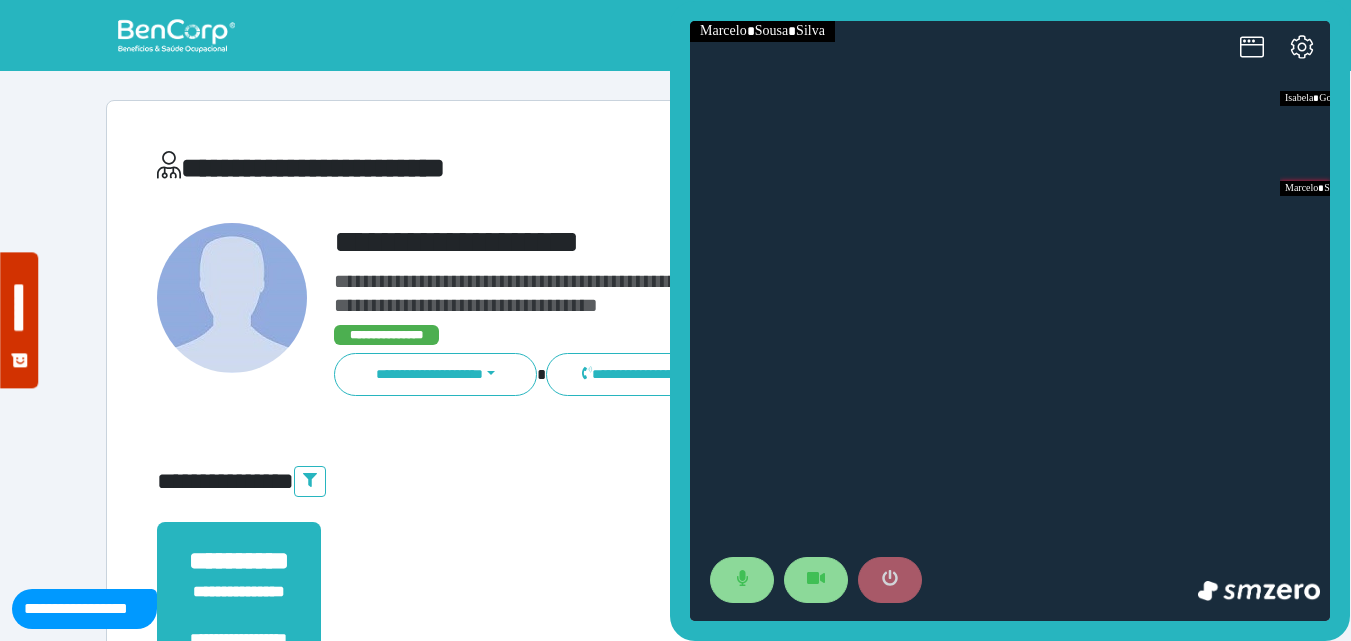 click at bounding box center [890, 580] 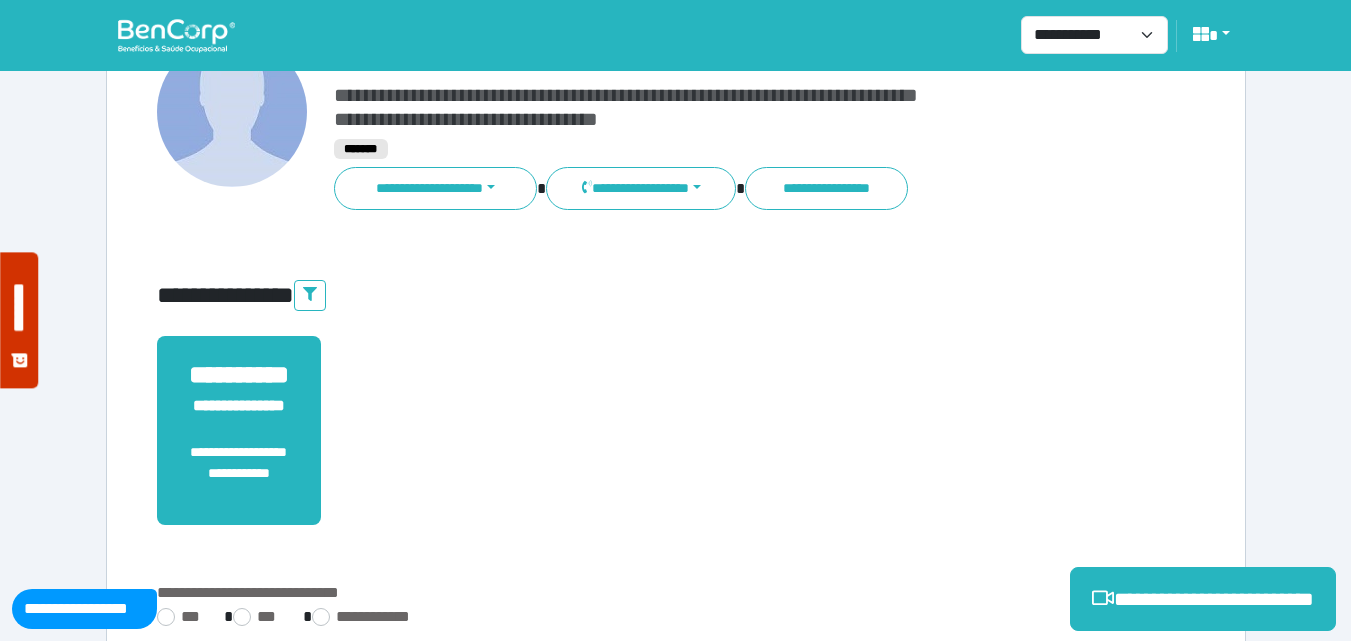 scroll, scrollTop: 495, scrollLeft: 0, axis: vertical 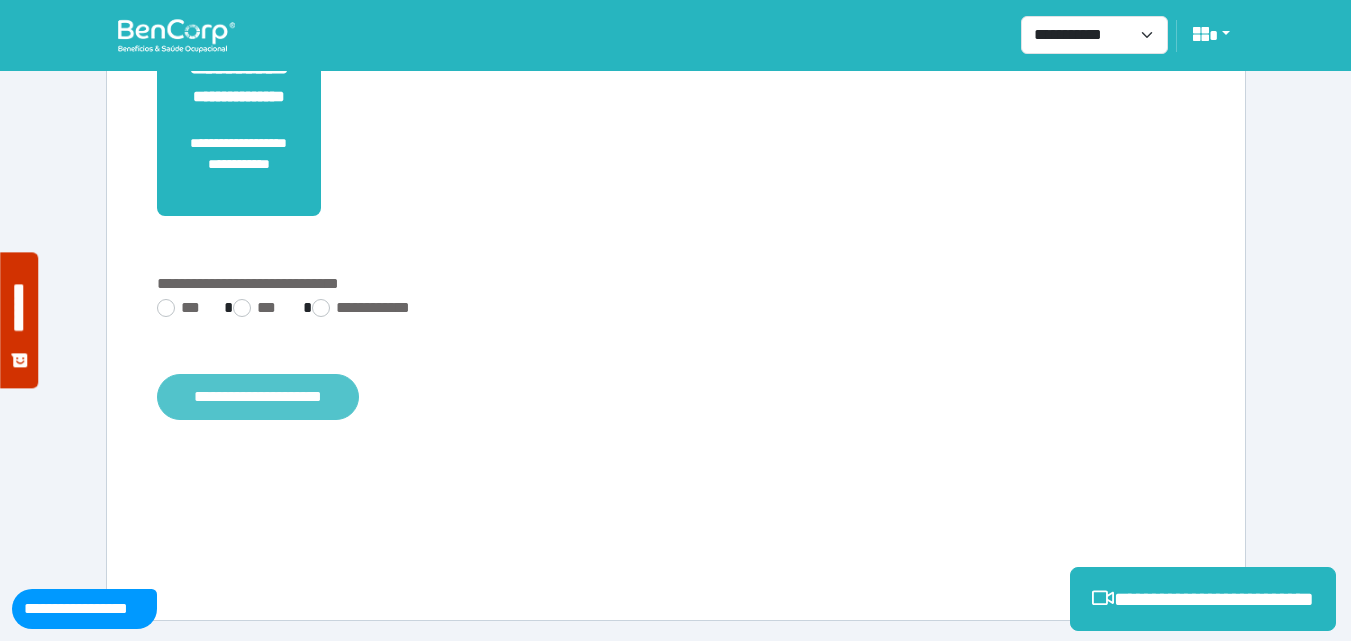 click on "**********" at bounding box center (258, 397) 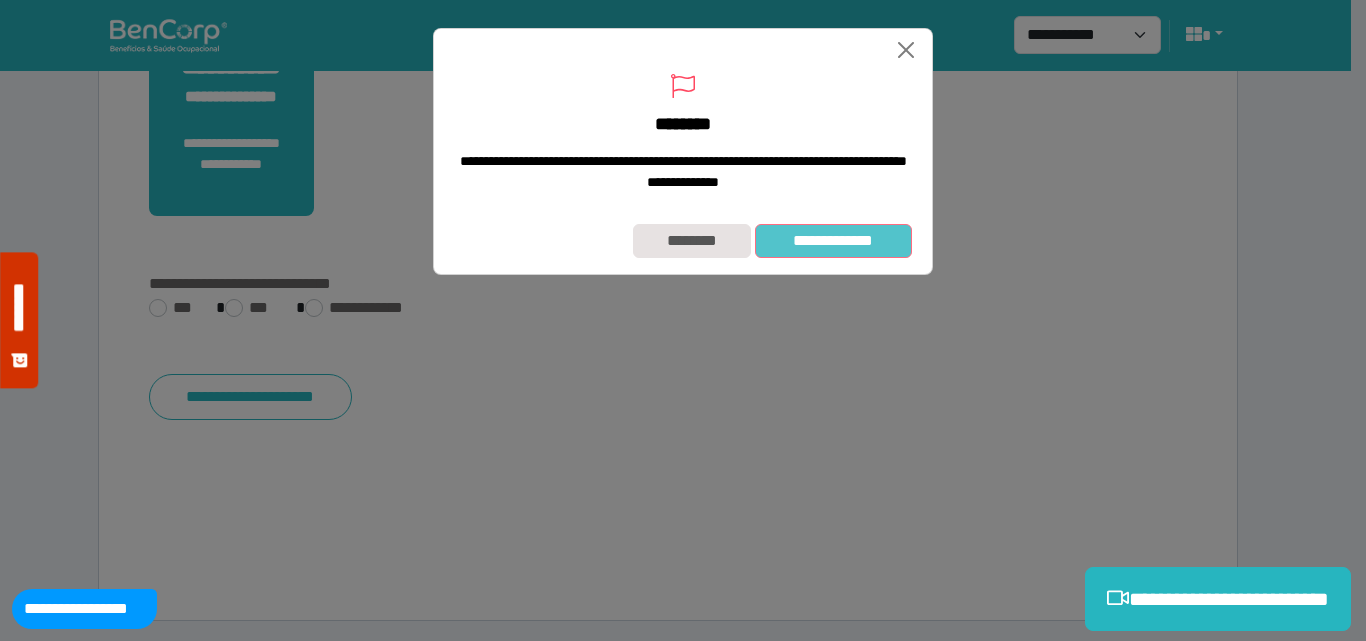 click on "**********" at bounding box center [833, 241] 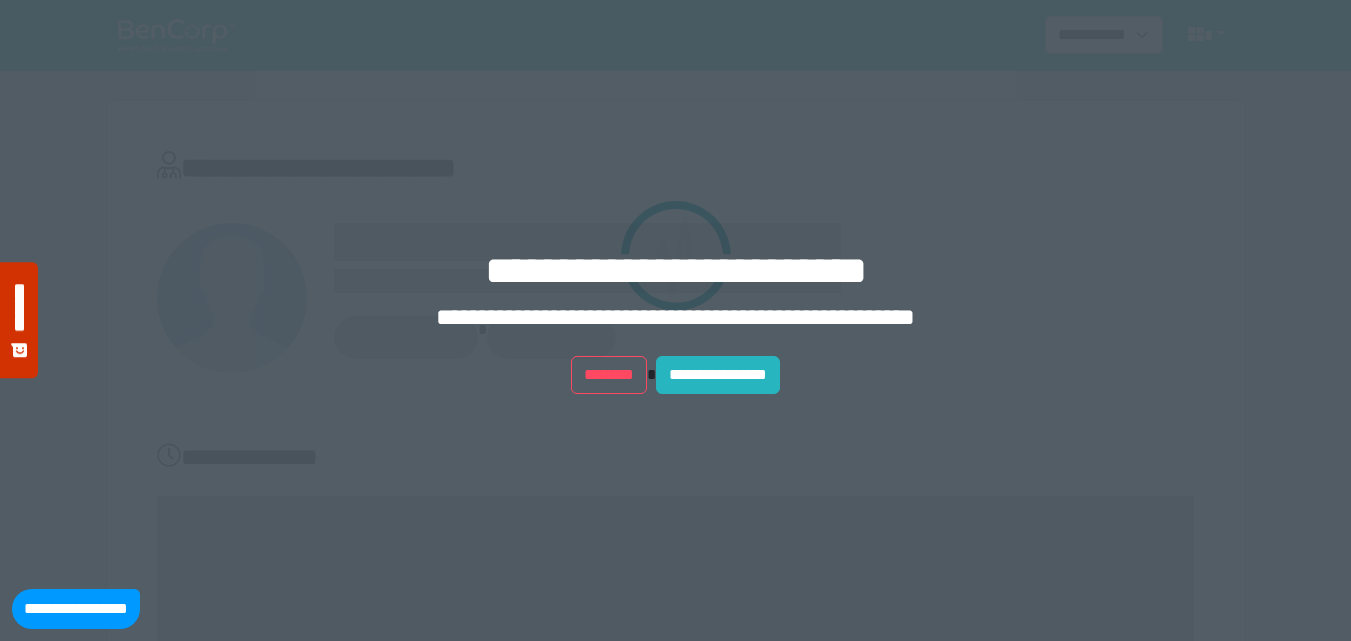 scroll, scrollTop: 0, scrollLeft: 0, axis: both 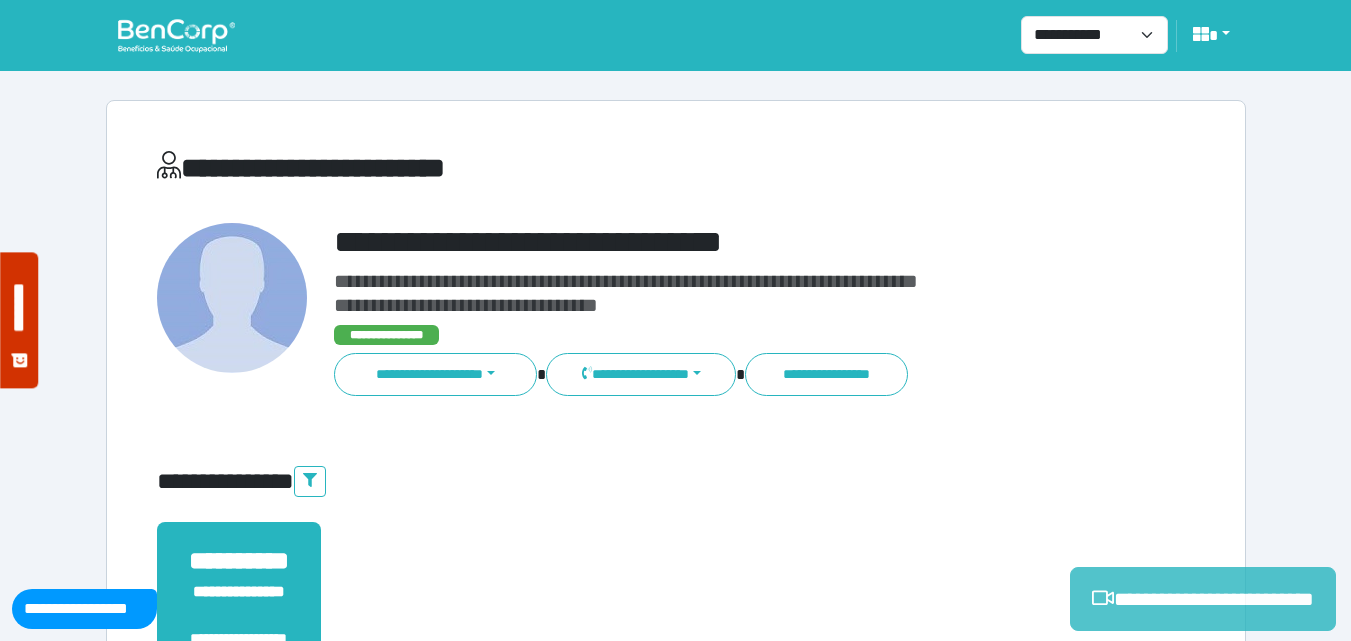click on "**********" at bounding box center [1203, 599] 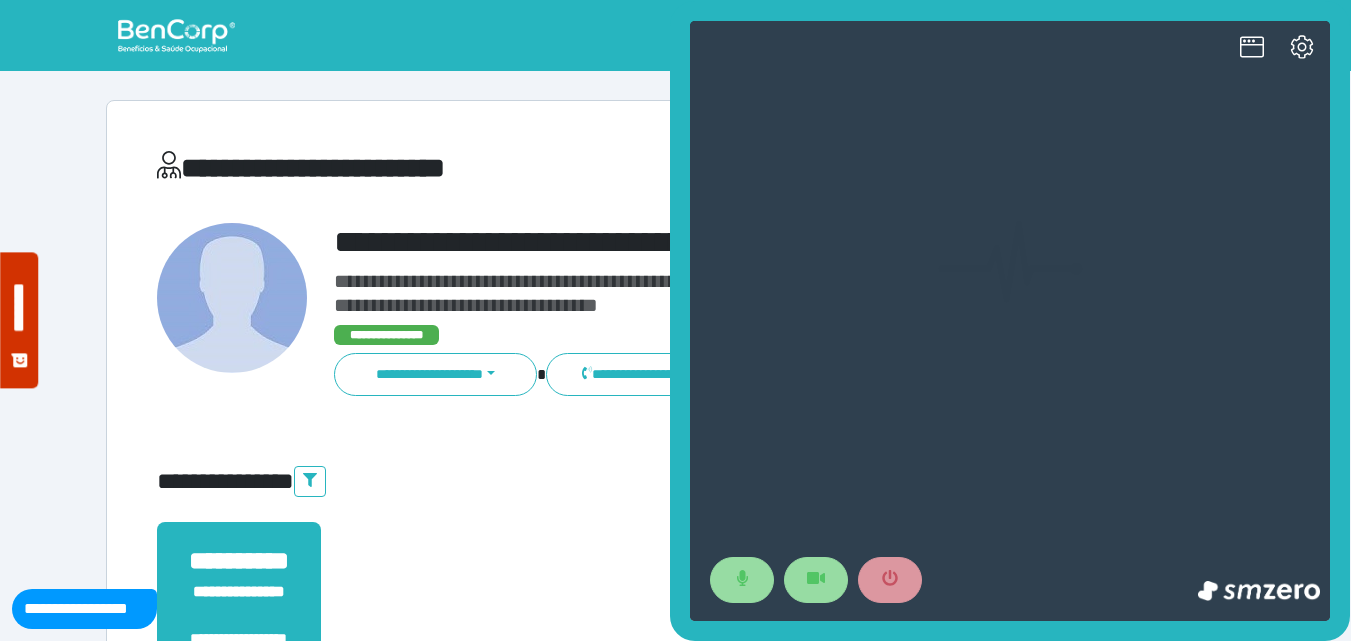 scroll, scrollTop: 0, scrollLeft: 0, axis: both 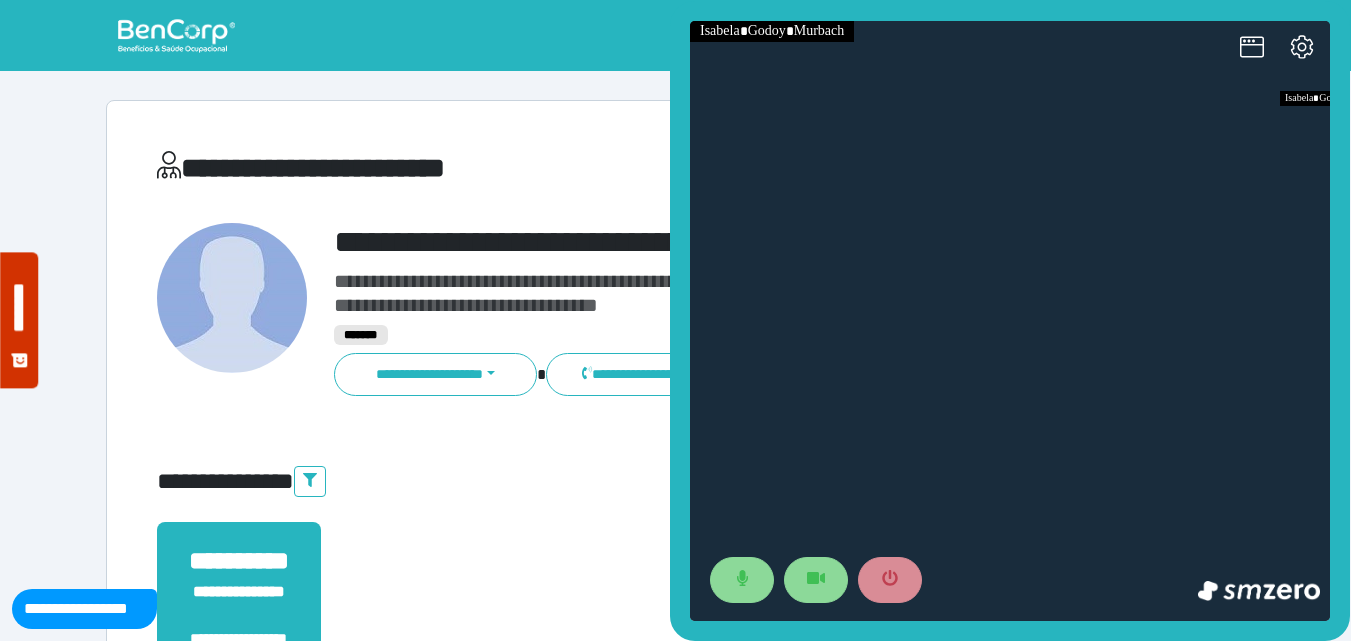 click on "**********" at bounding box center [742, 36] 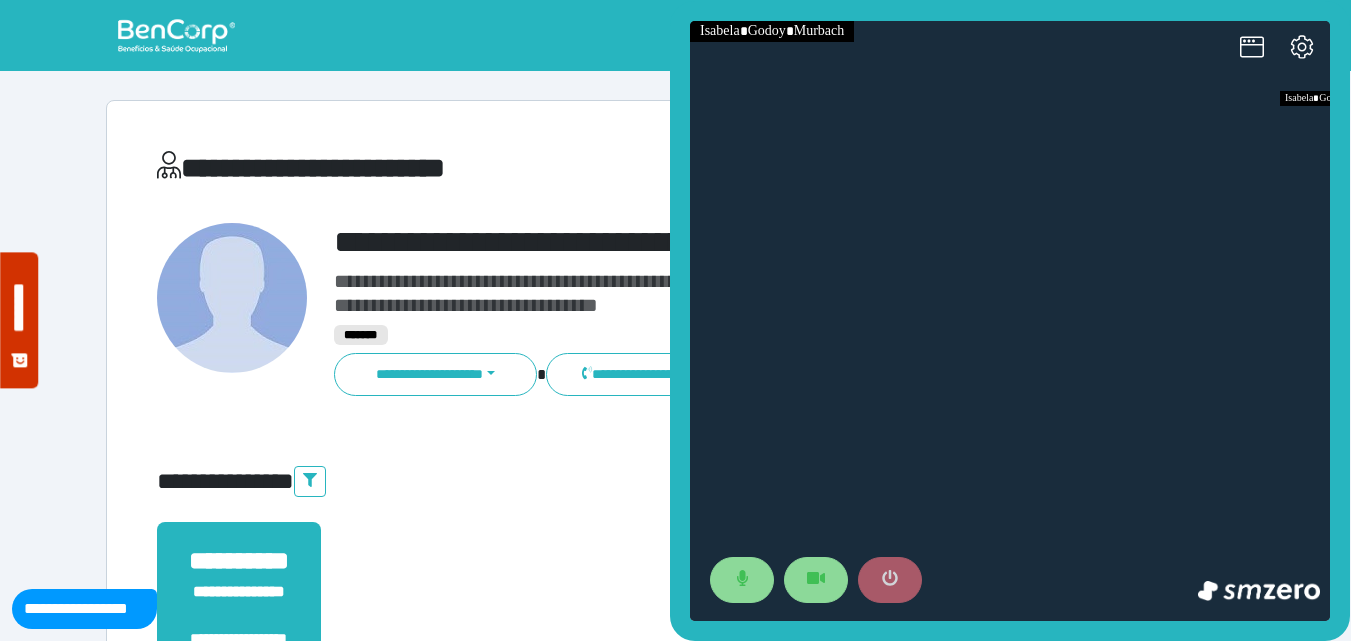 click 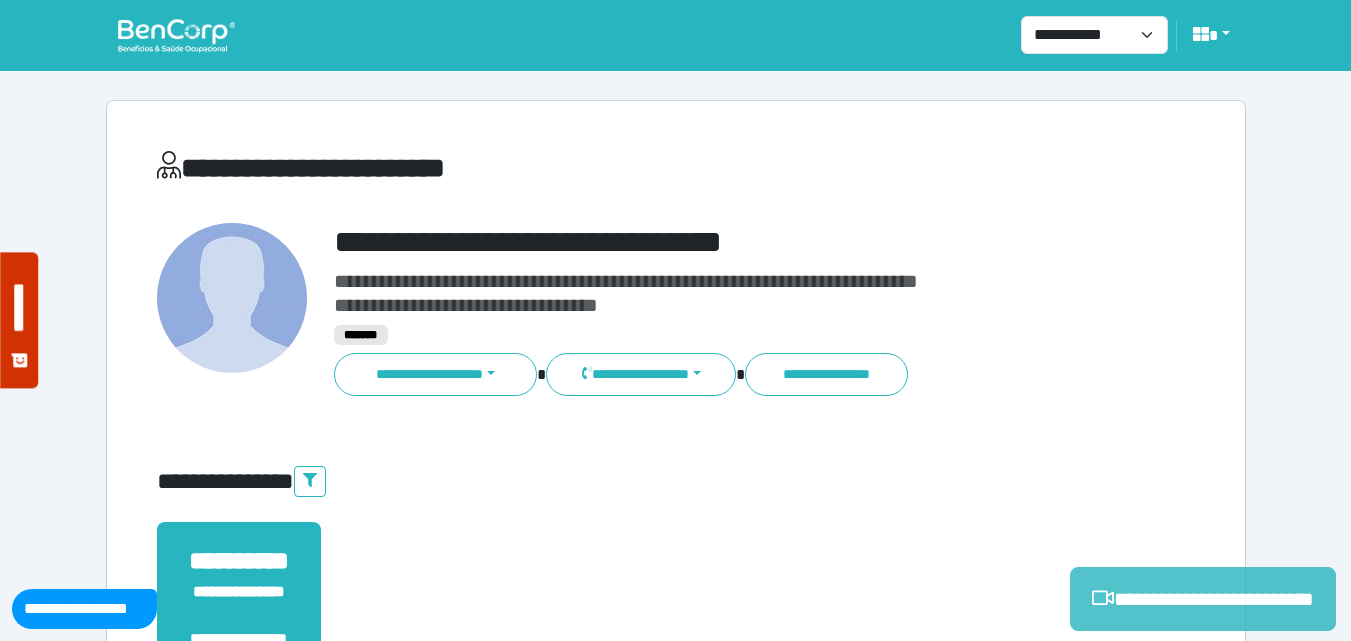 click on "**********" at bounding box center (1203, 599) 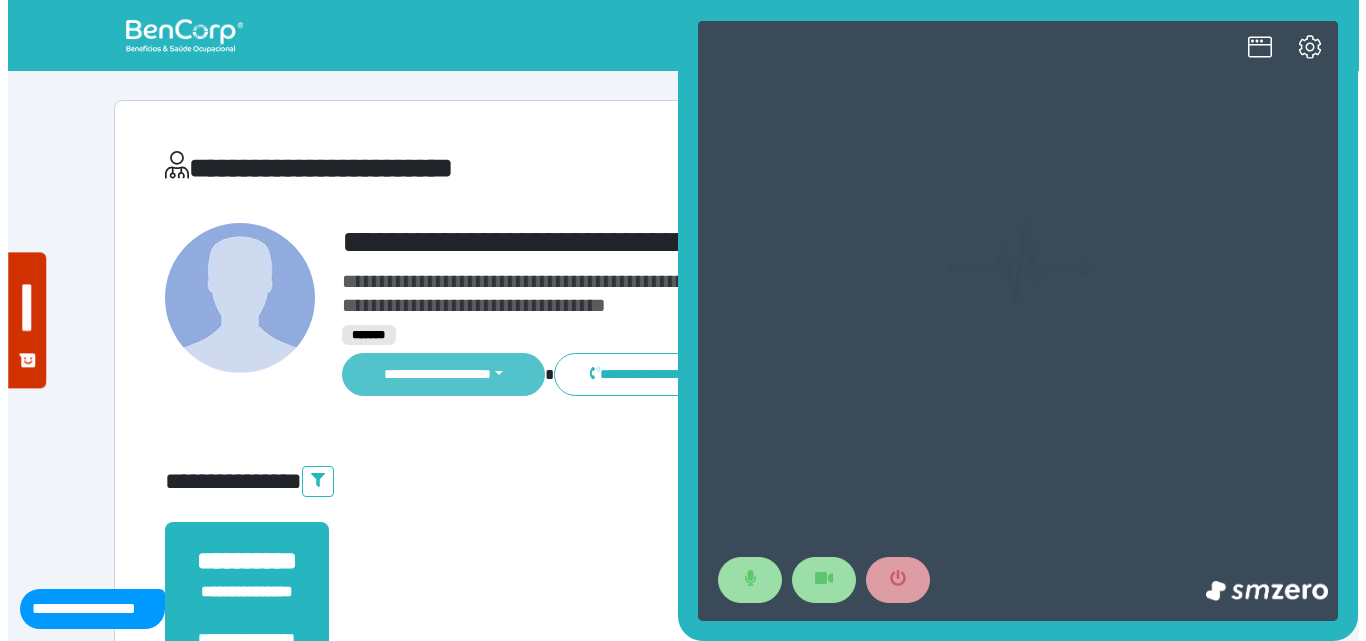 scroll, scrollTop: 0, scrollLeft: 0, axis: both 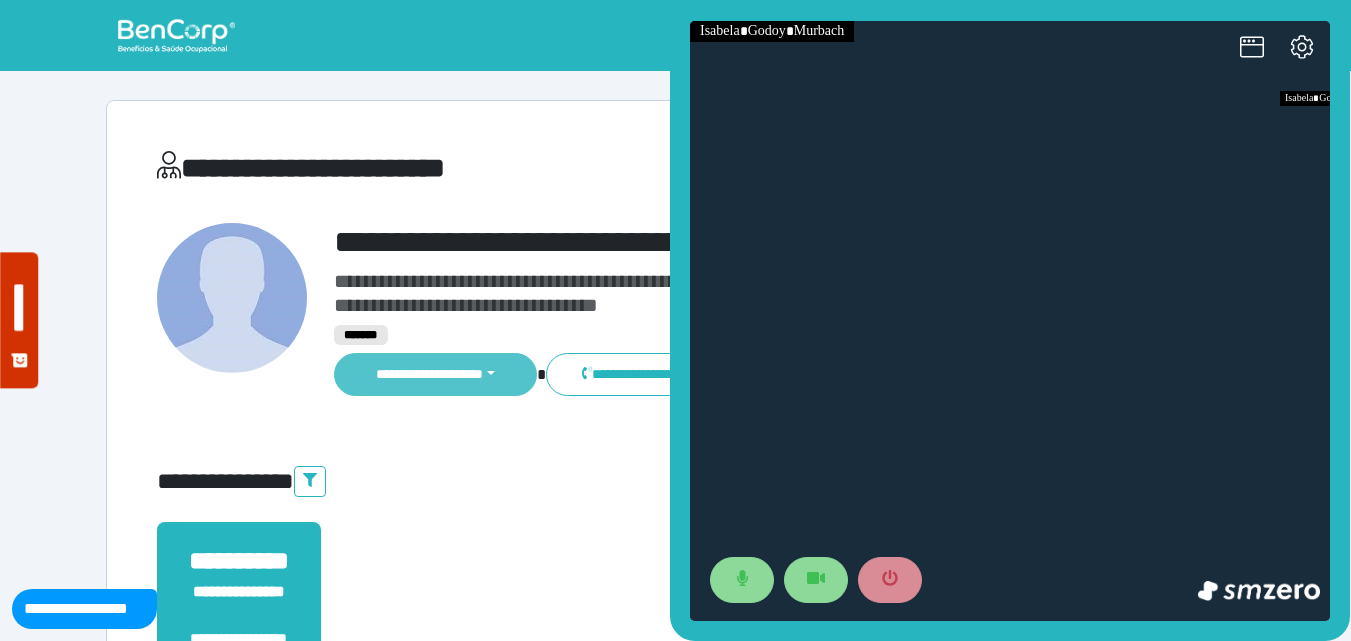 click on "**********" at bounding box center (436, 374) 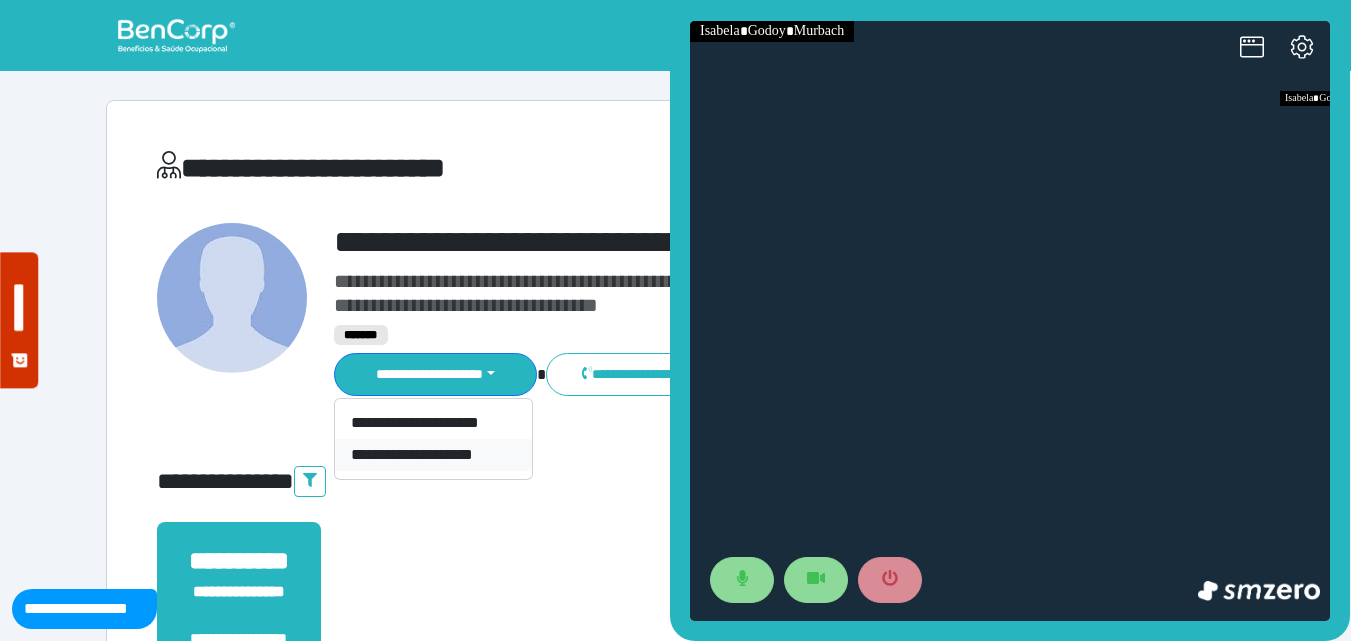 click on "**********" at bounding box center [433, 455] 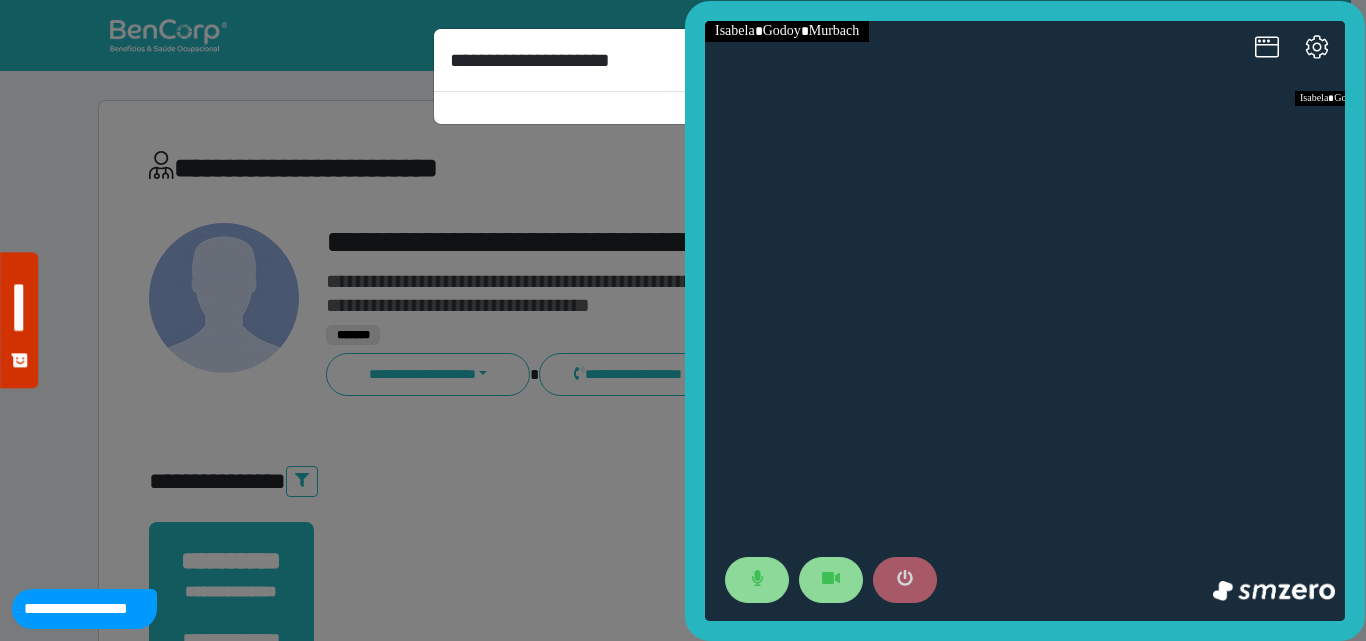 click 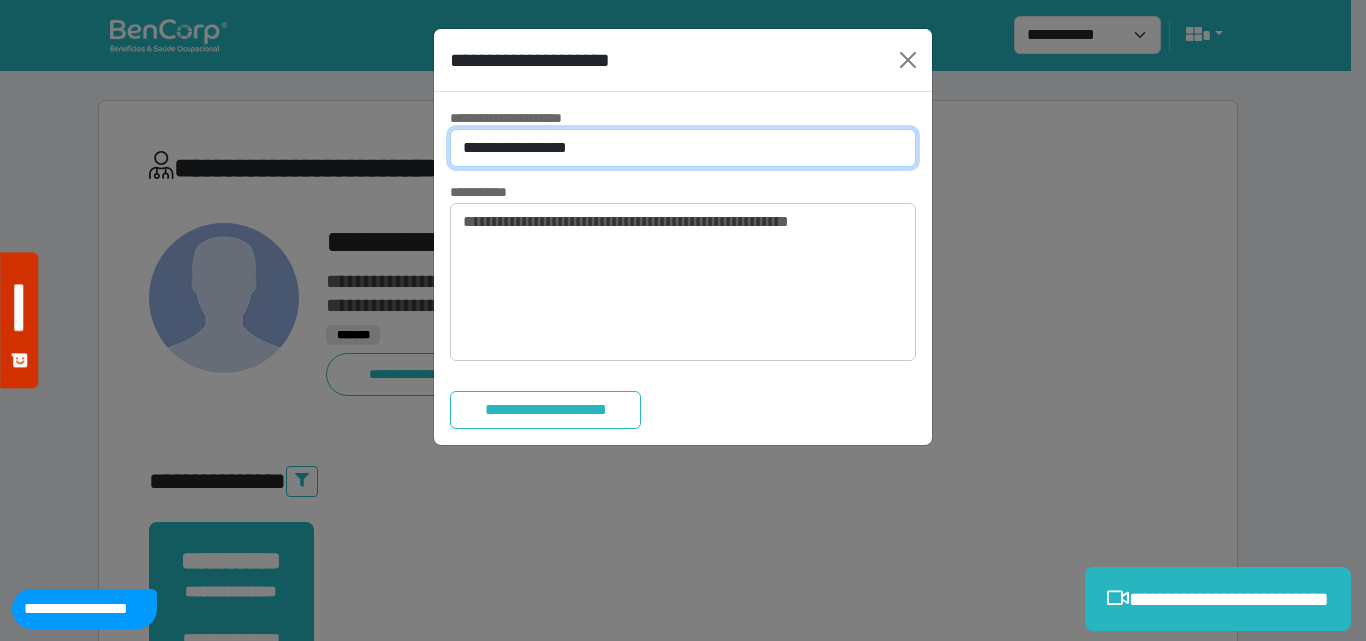 click on "**********" at bounding box center (683, 148) 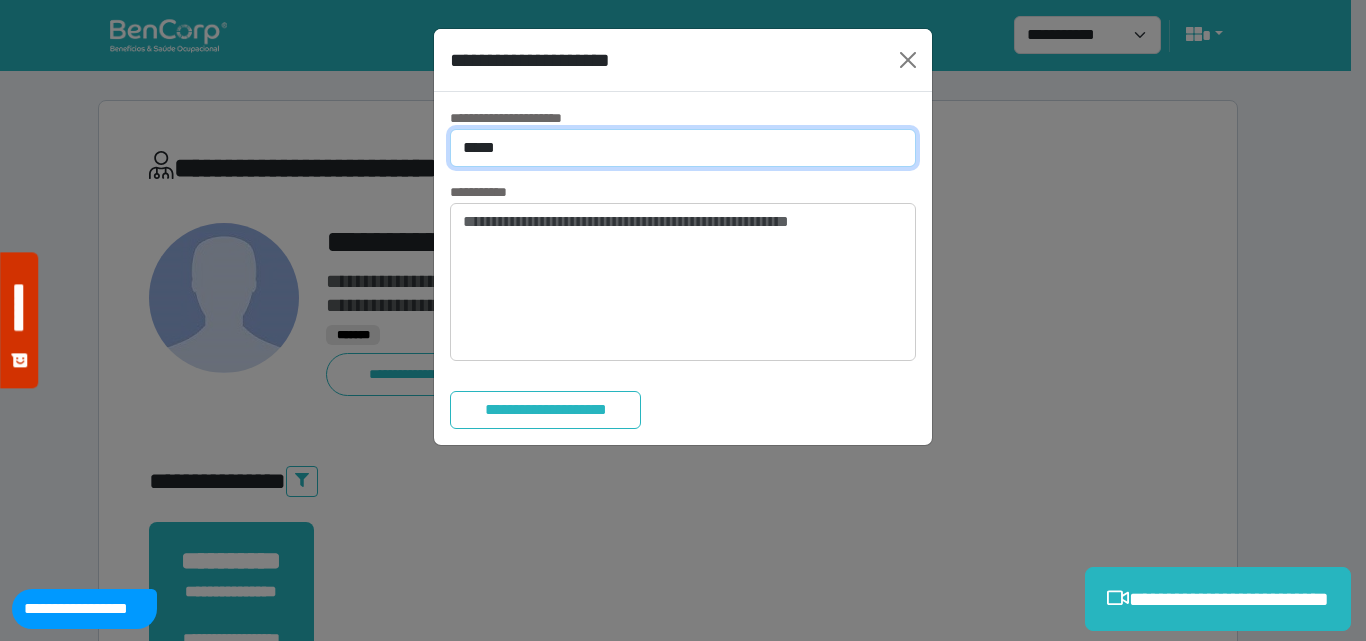 click on "**********" at bounding box center [683, 148] 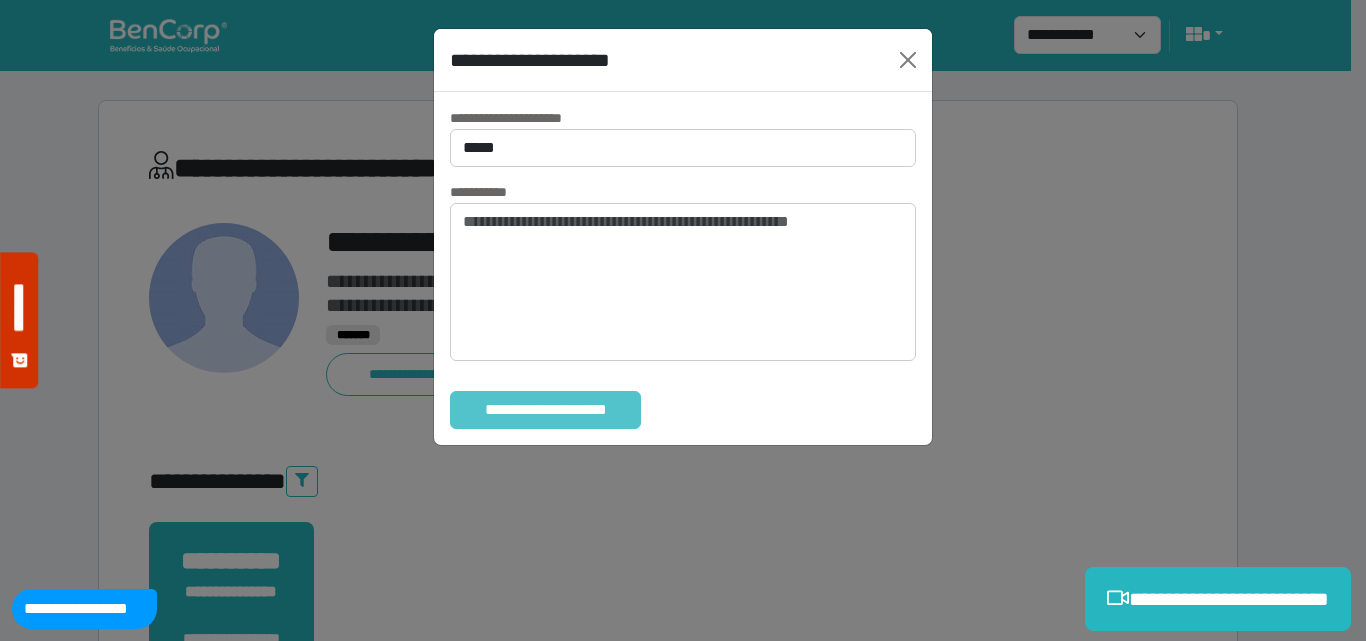 click on "**********" at bounding box center [545, 410] 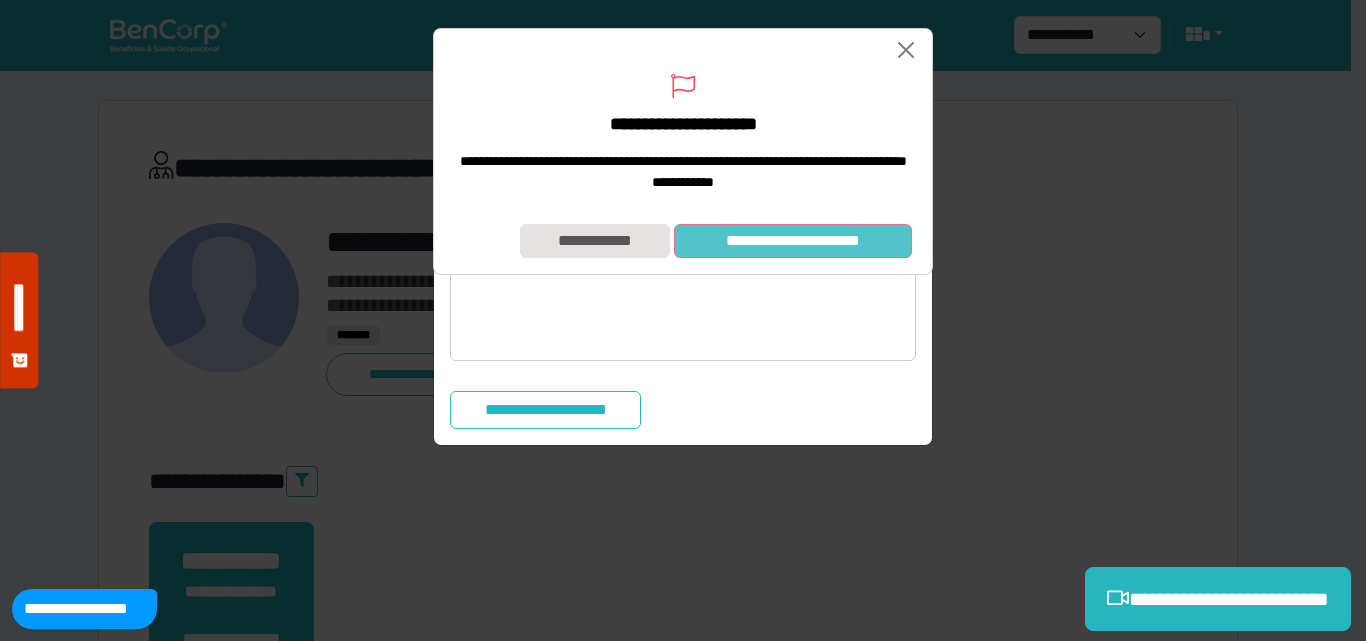 click on "**********" at bounding box center (793, 241) 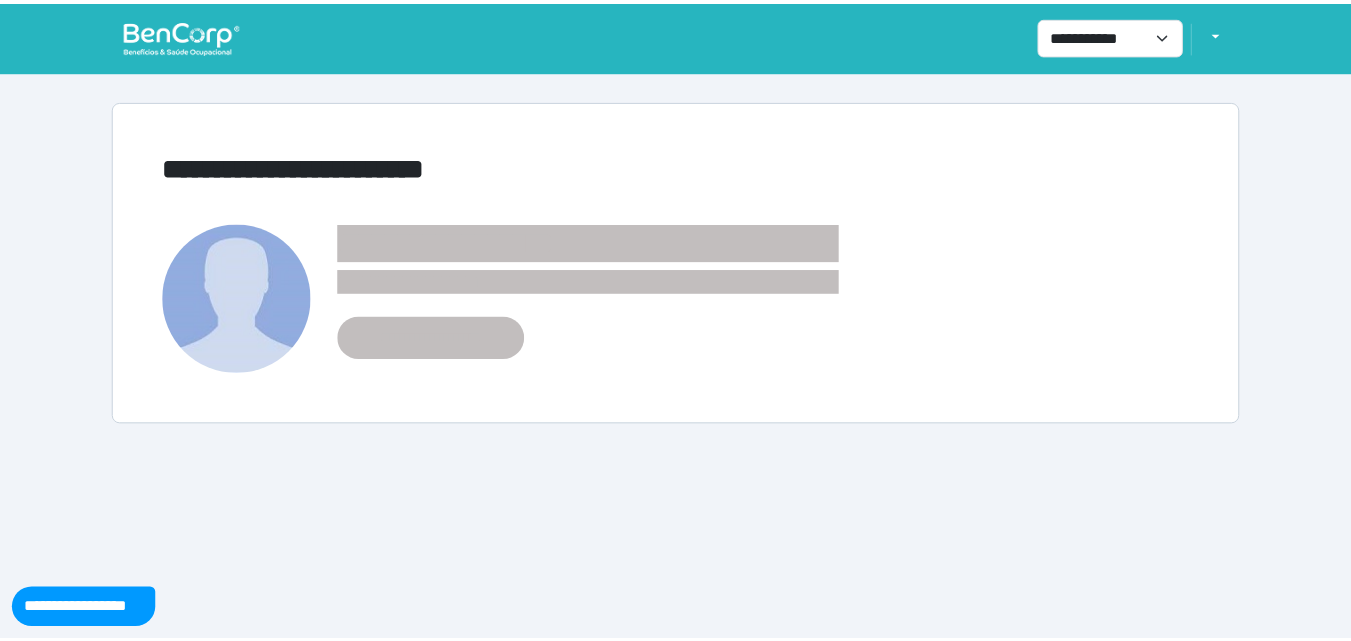 scroll, scrollTop: 0, scrollLeft: 0, axis: both 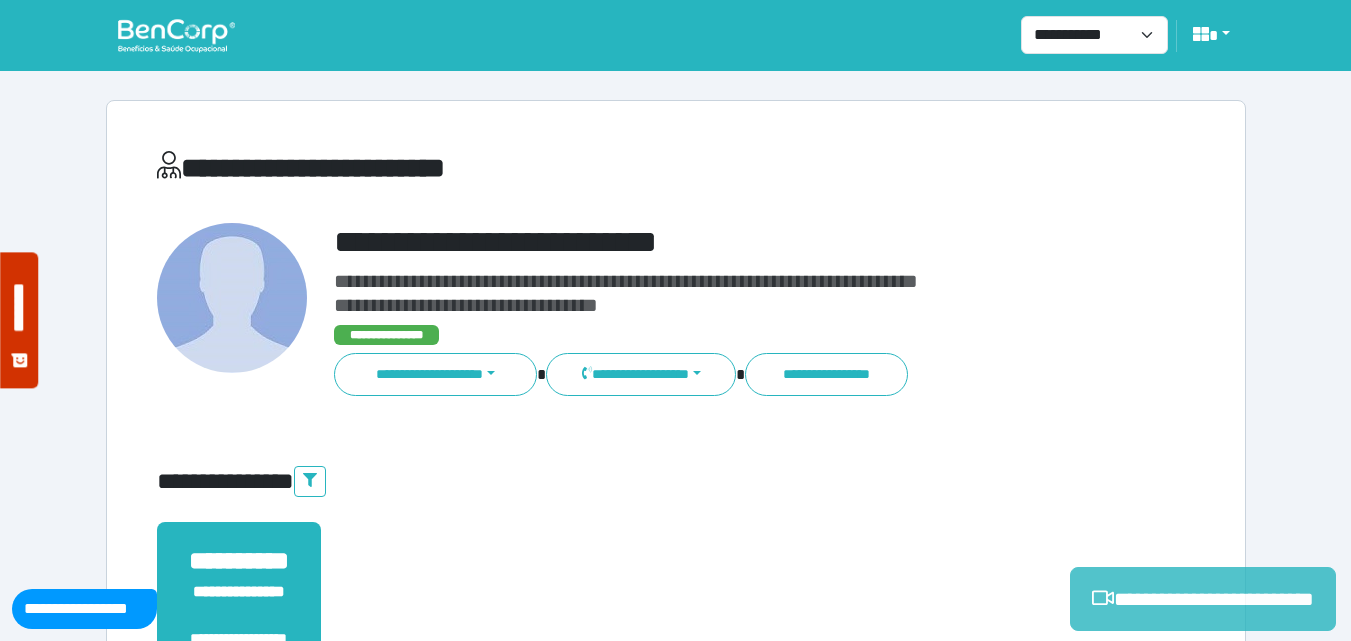 click on "**********" at bounding box center (1203, 599) 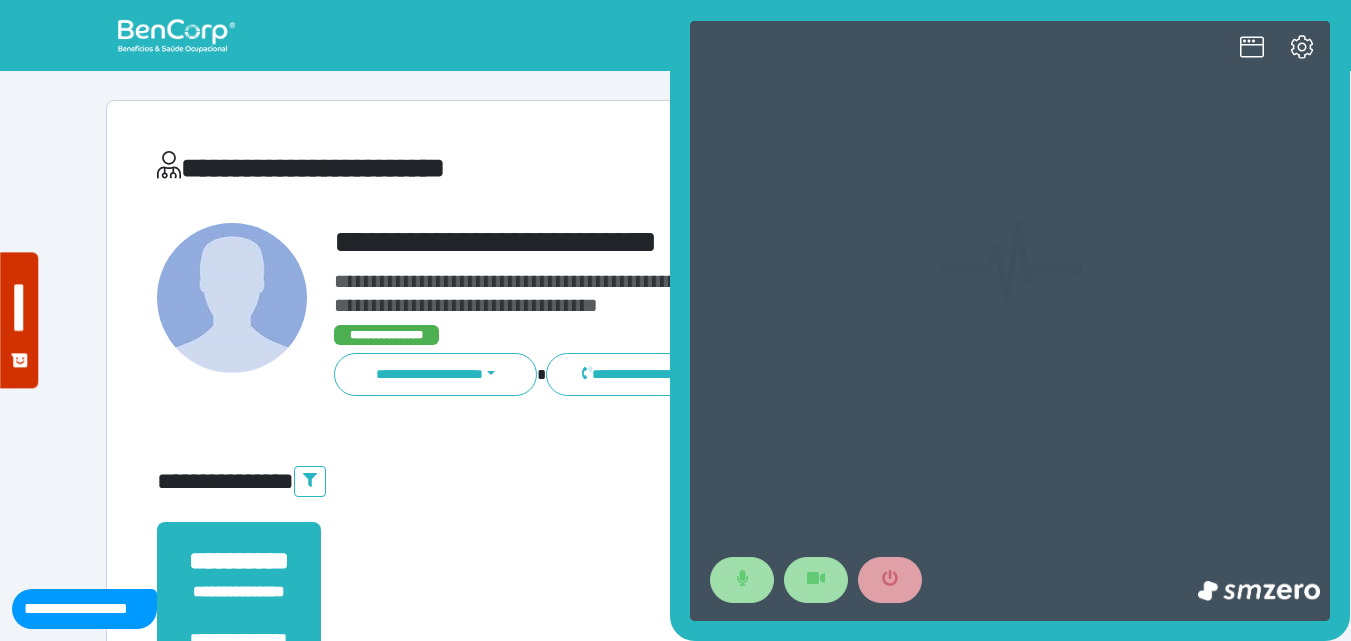 scroll, scrollTop: 0, scrollLeft: 0, axis: both 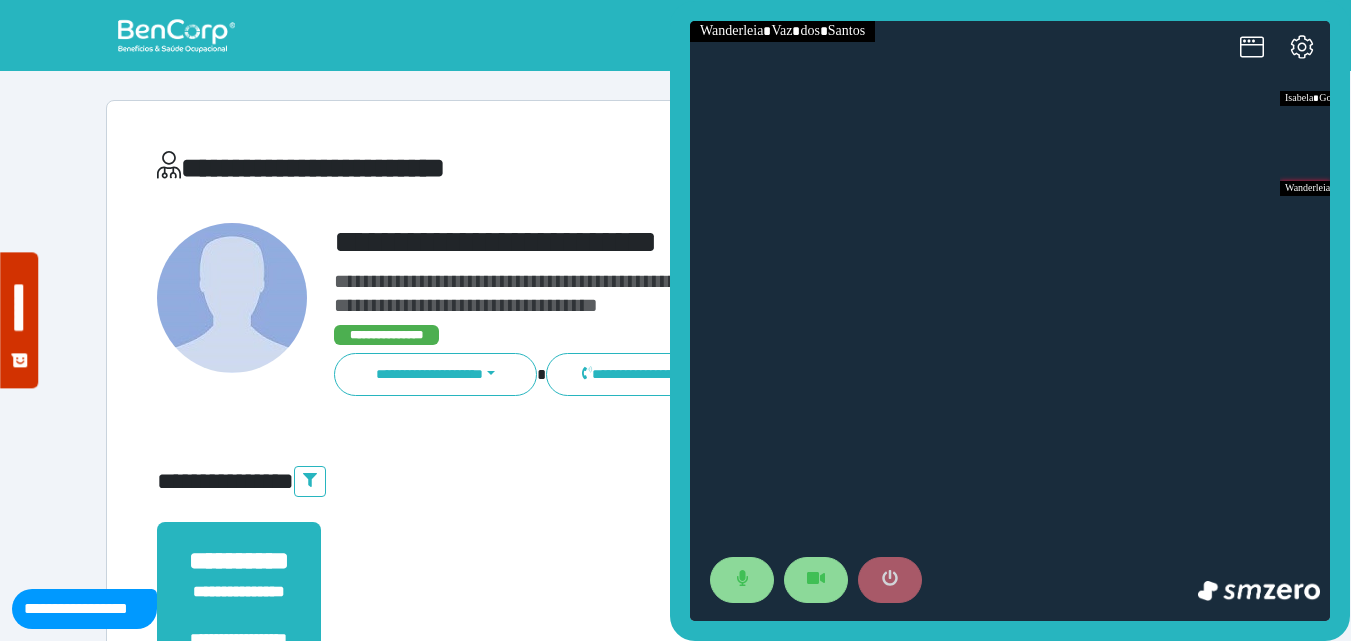click 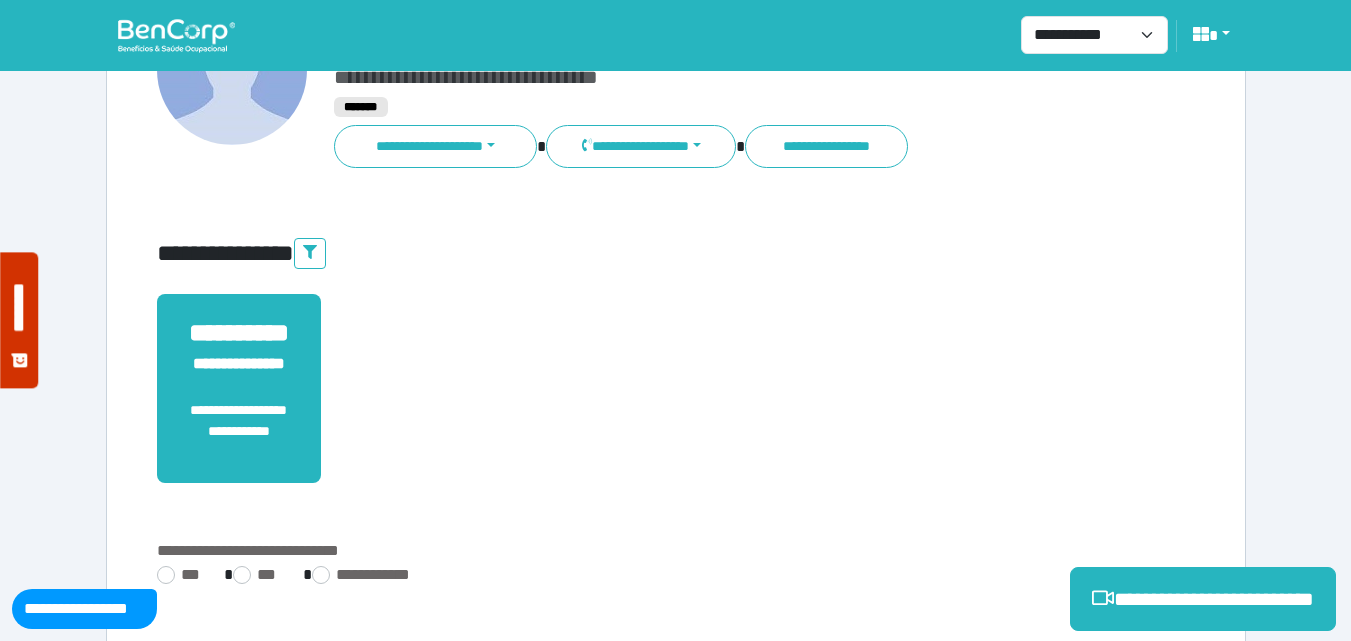 scroll, scrollTop: 495, scrollLeft: 0, axis: vertical 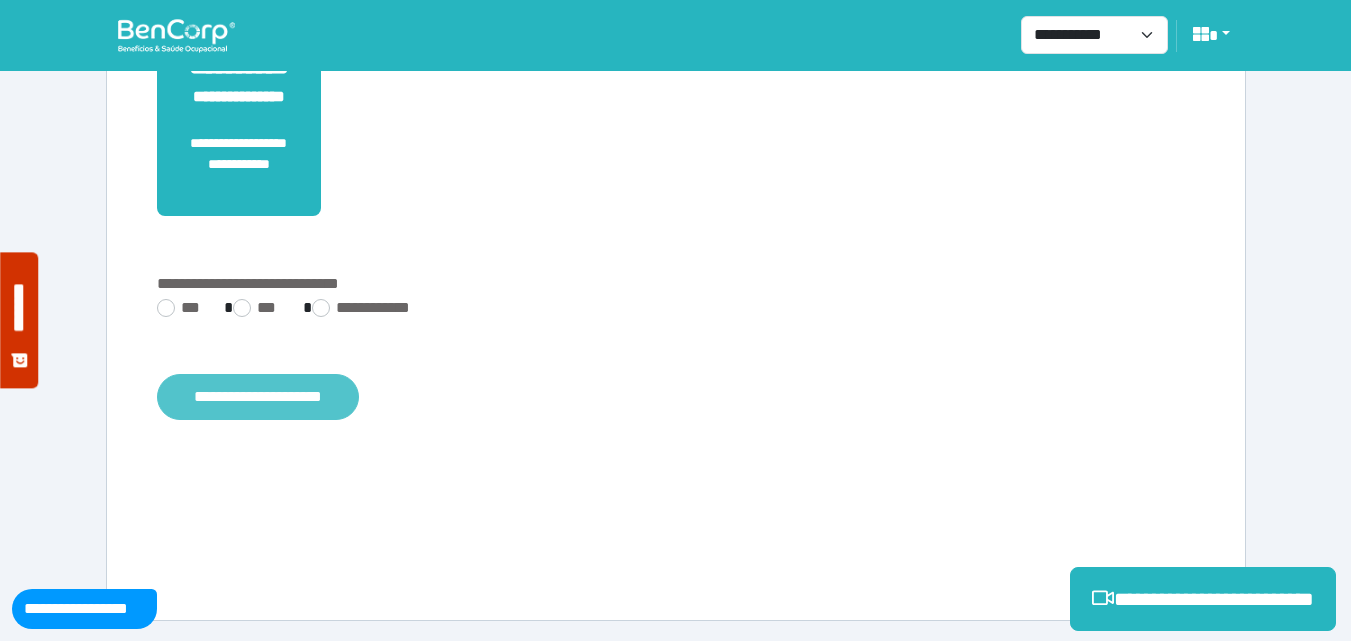 click on "**********" at bounding box center [258, 397] 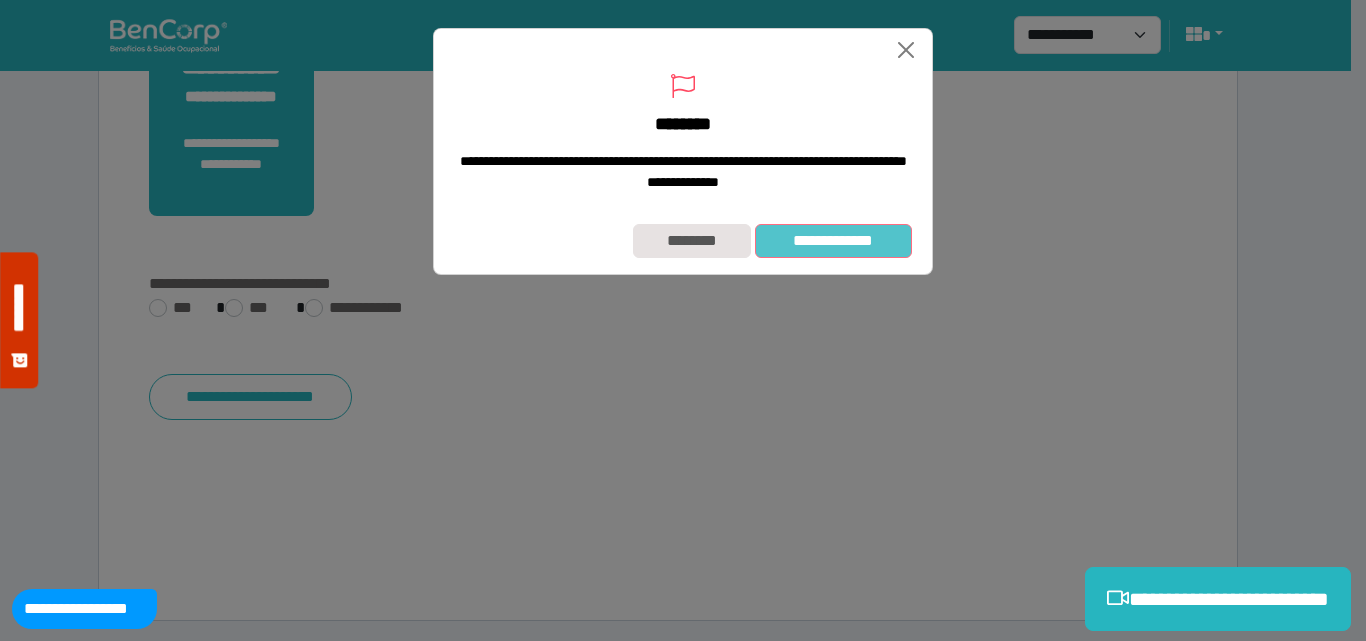 click on "**********" at bounding box center [833, 241] 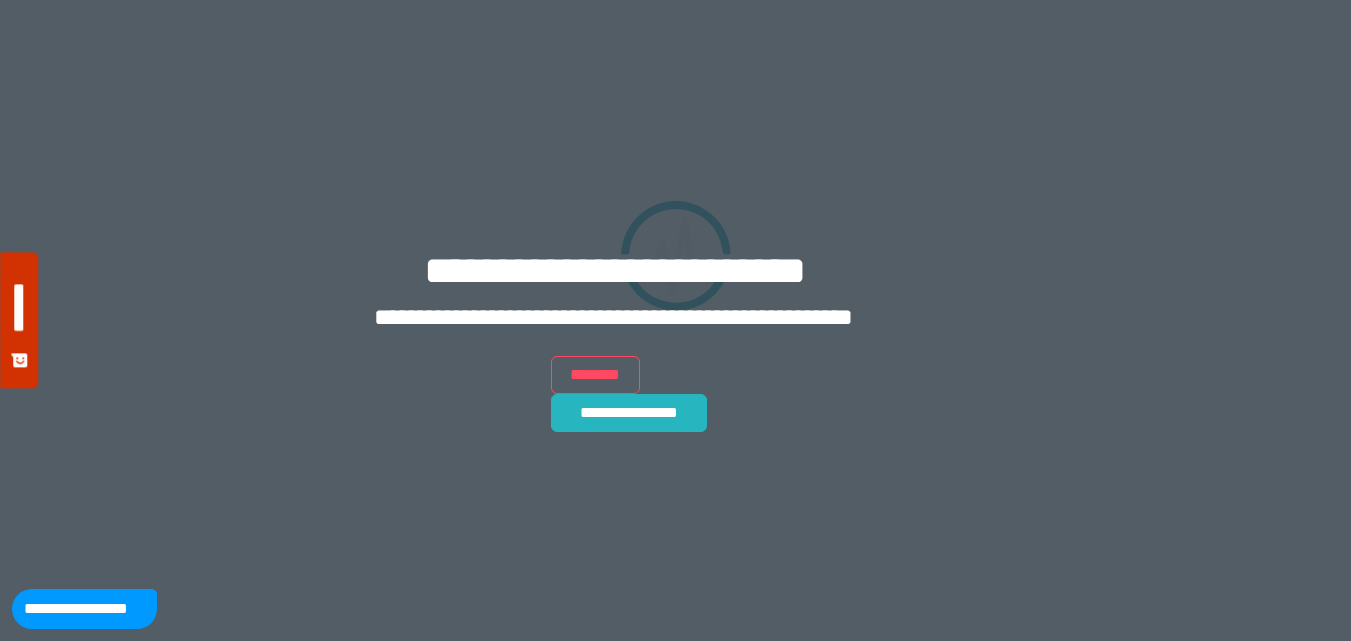scroll, scrollTop: 0, scrollLeft: 0, axis: both 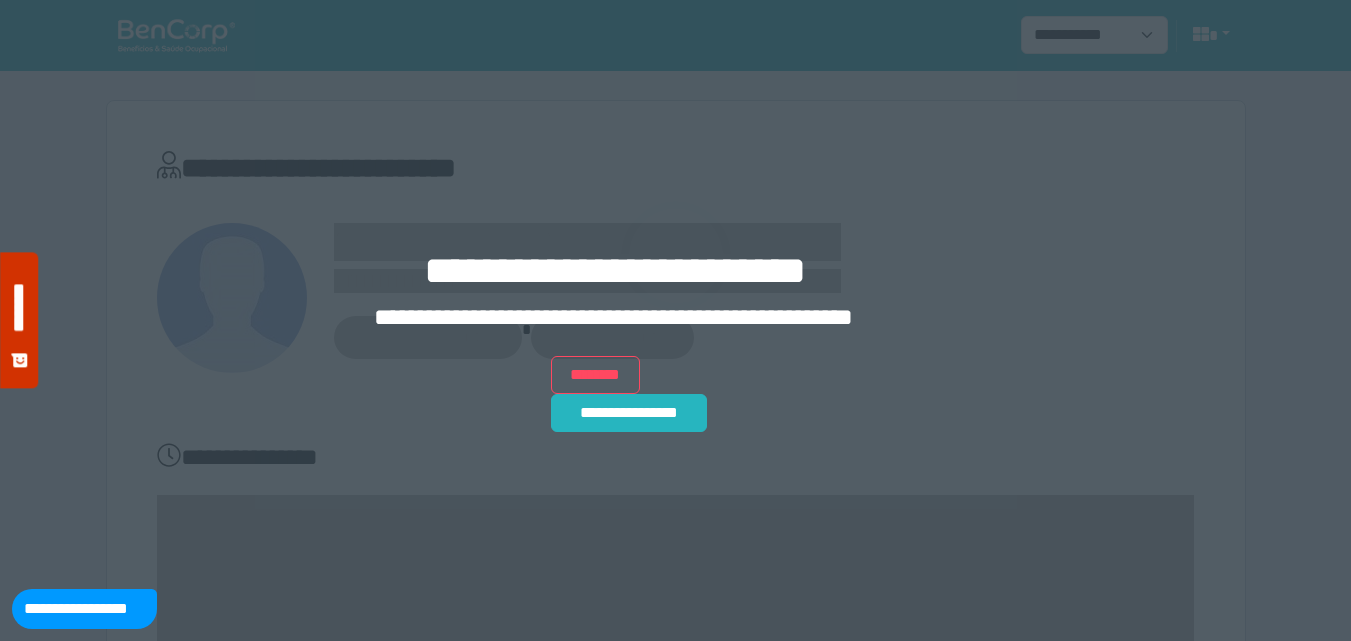 click on "**********" at bounding box center (675, 320) 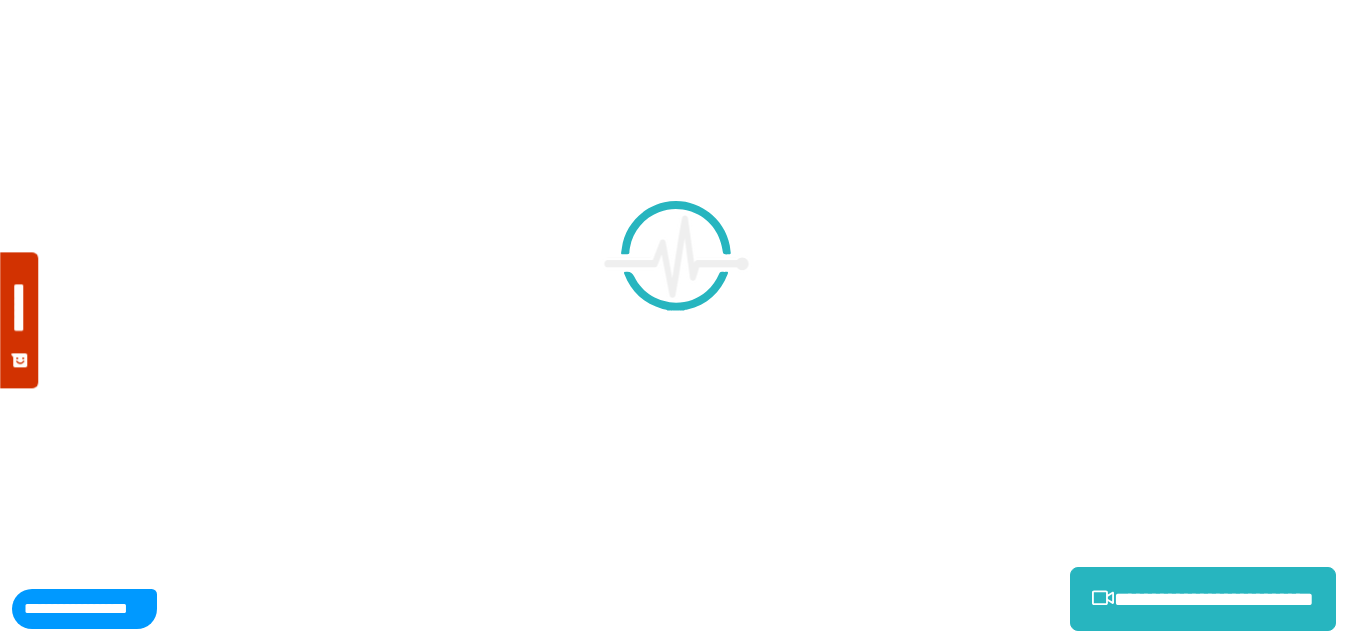 scroll, scrollTop: 0, scrollLeft: 0, axis: both 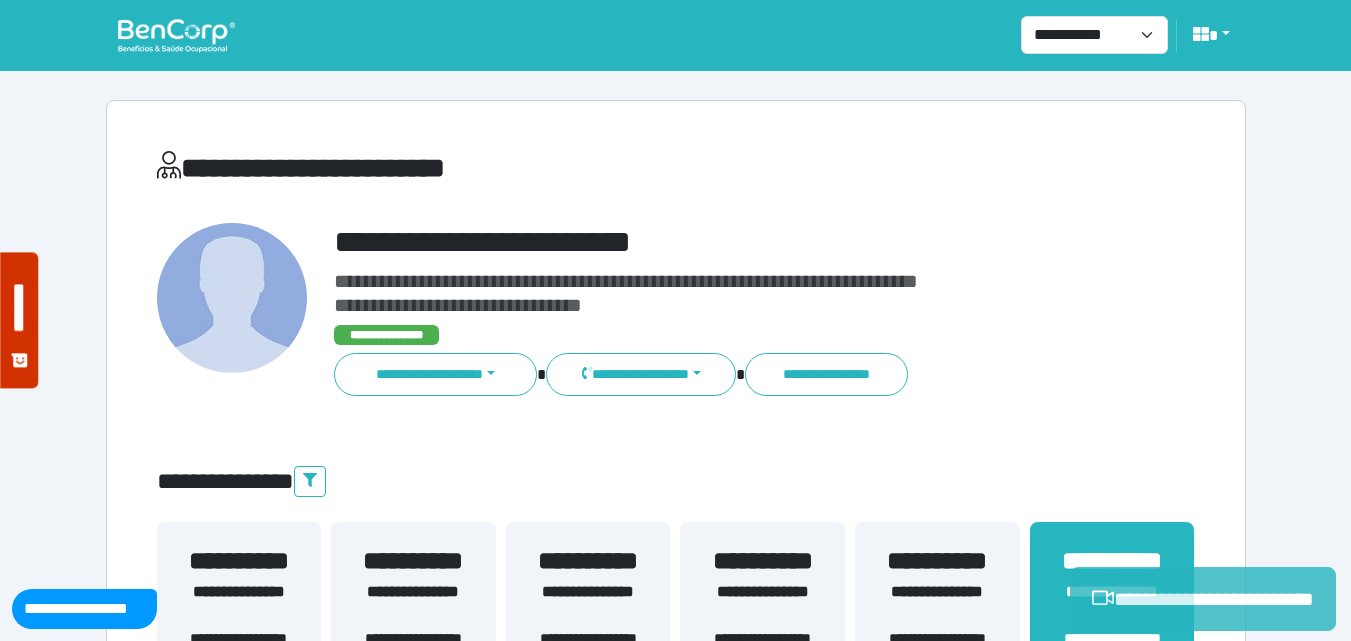 click on "**********" at bounding box center [1203, 599] 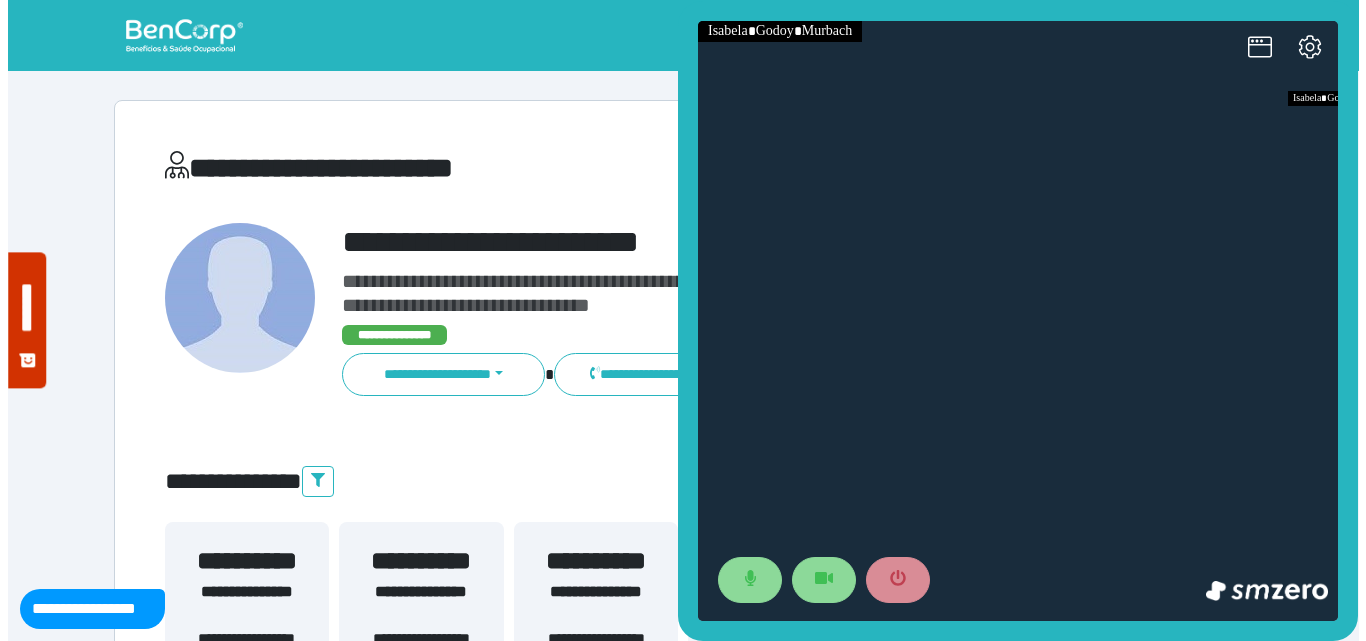 scroll, scrollTop: 0, scrollLeft: 0, axis: both 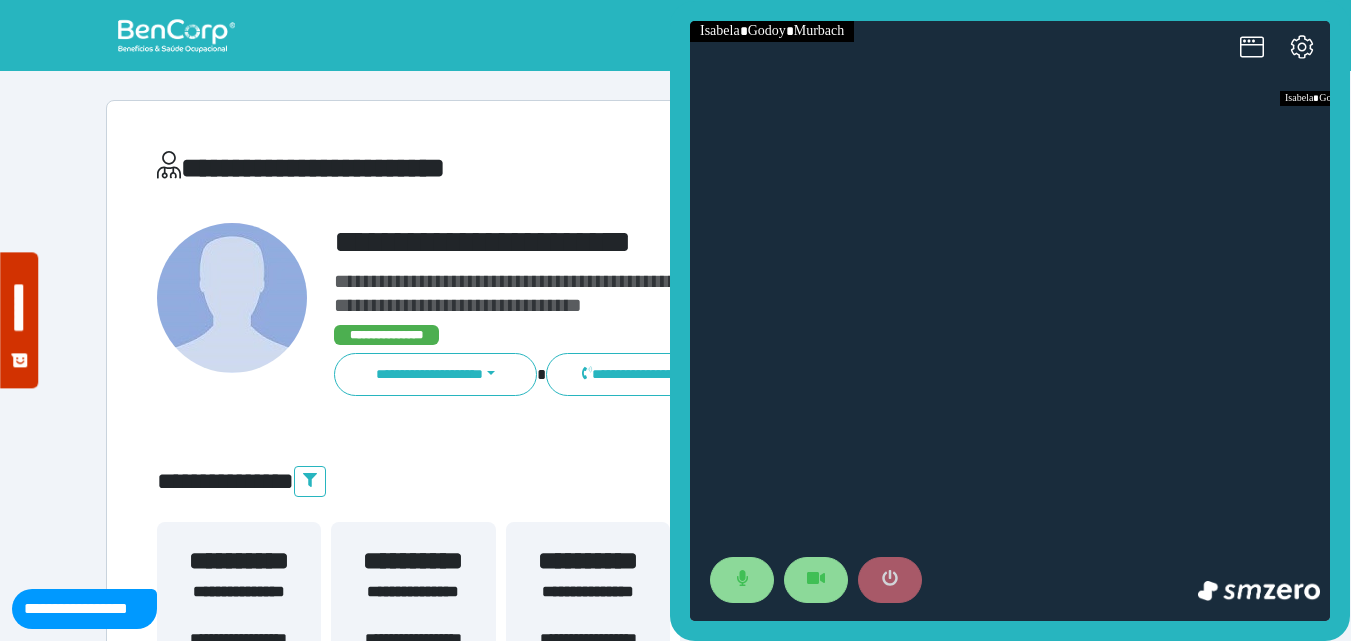 click at bounding box center [890, 580] 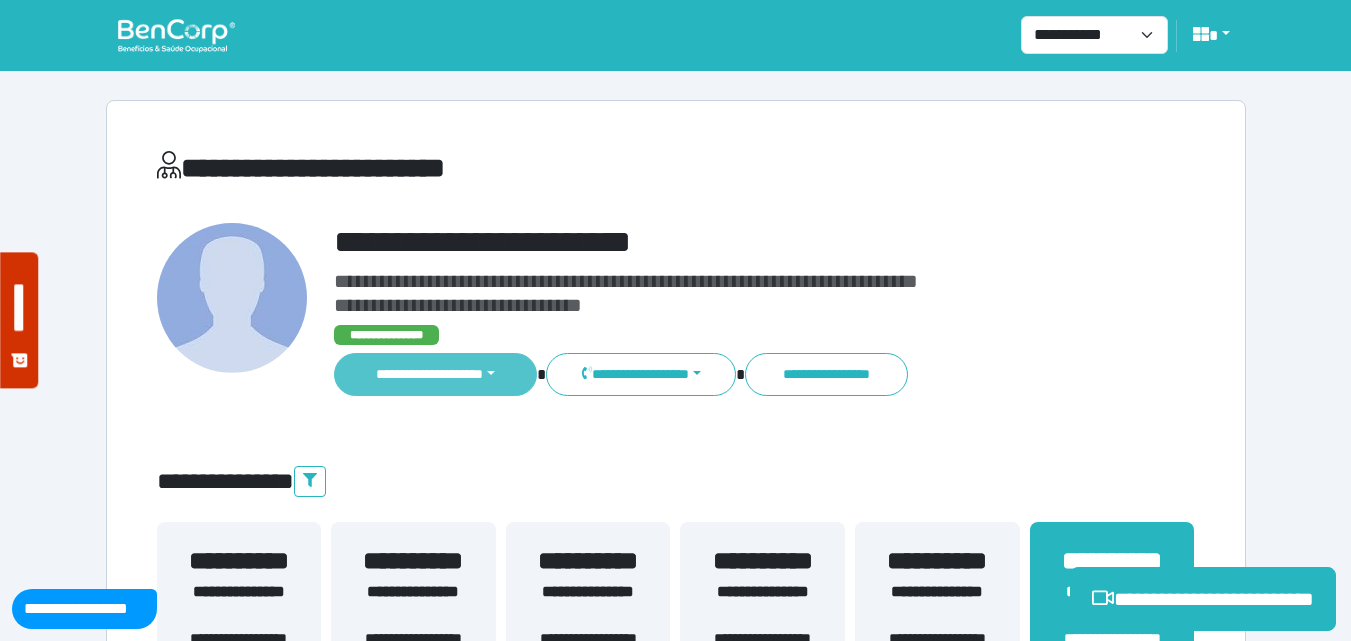 click on "**********" at bounding box center (436, 374) 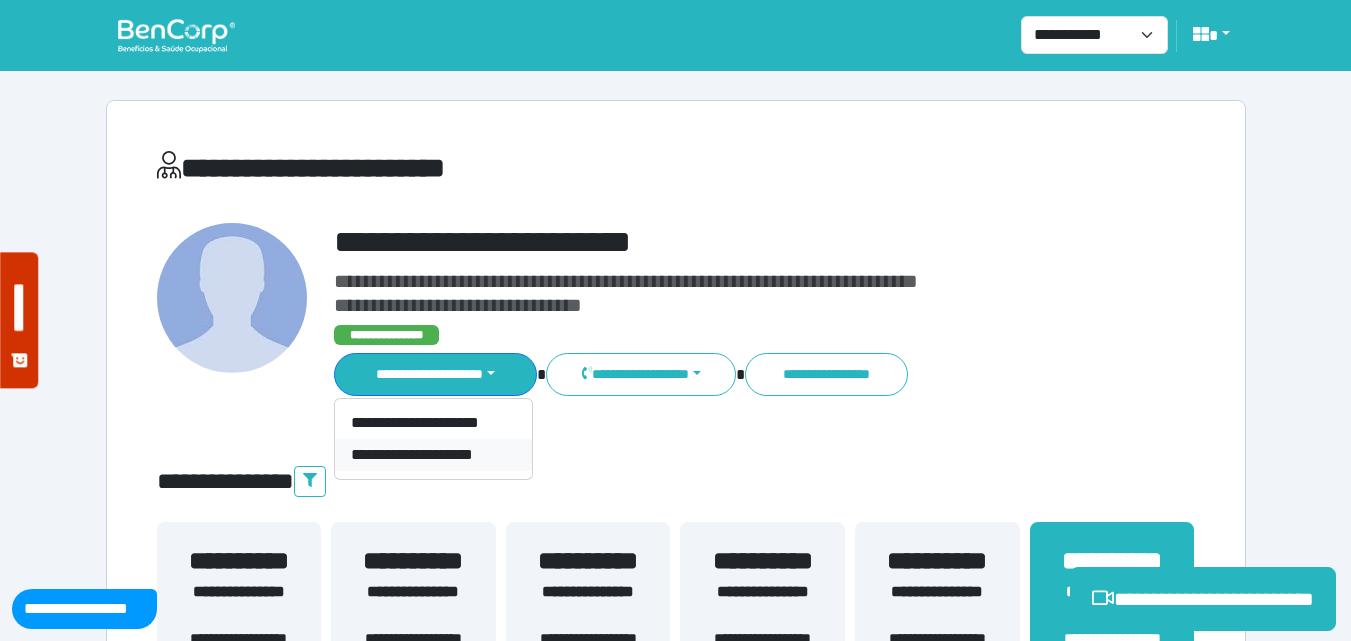 click on "**********" at bounding box center [433, 455] 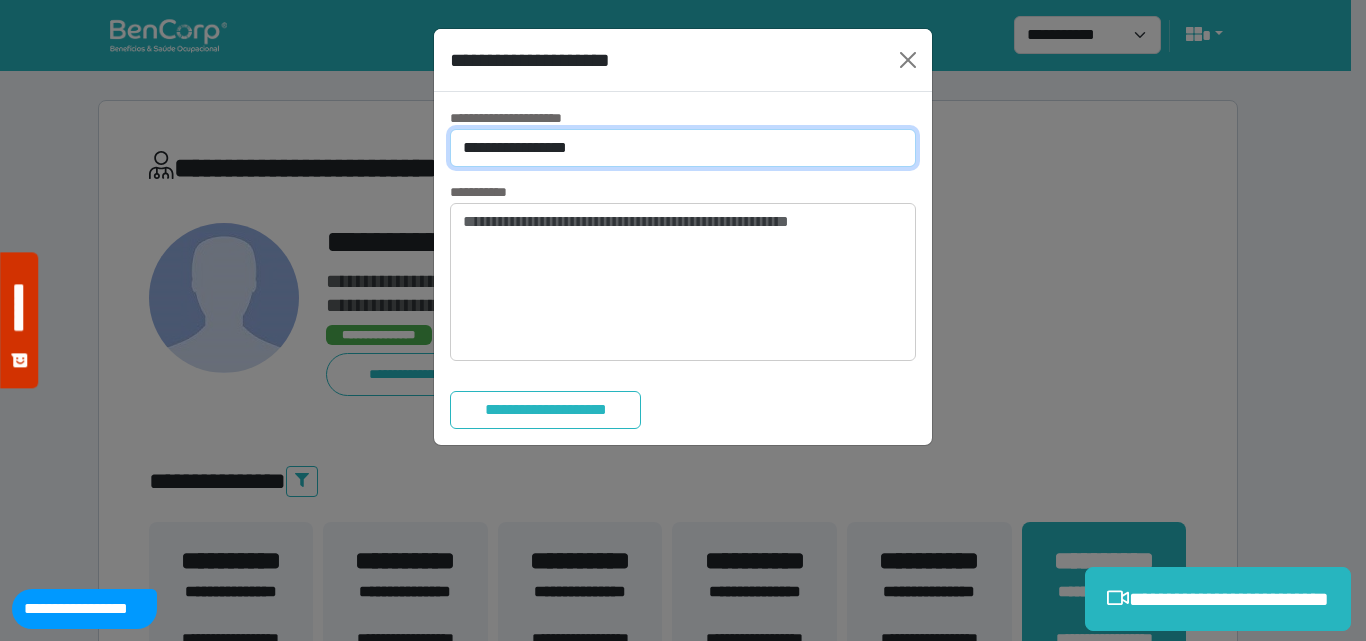 click on "**********" at bounding box center [683, 148] 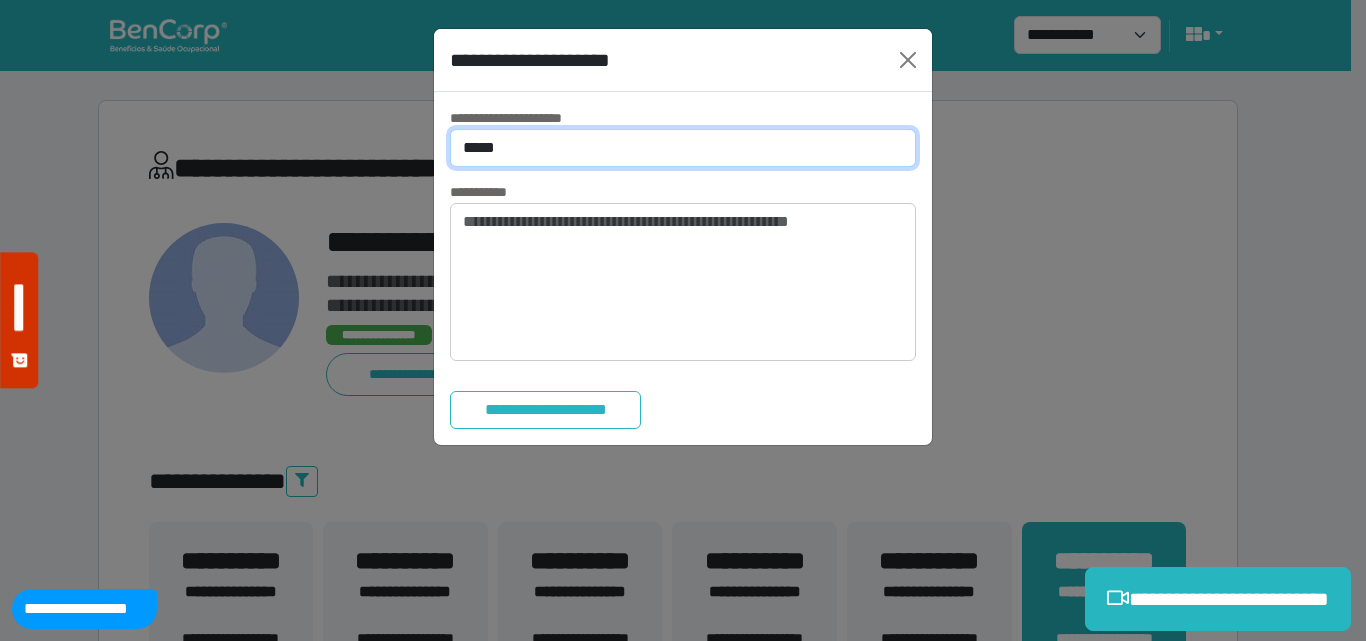 click on "**********" at bounding box center [683, 148] 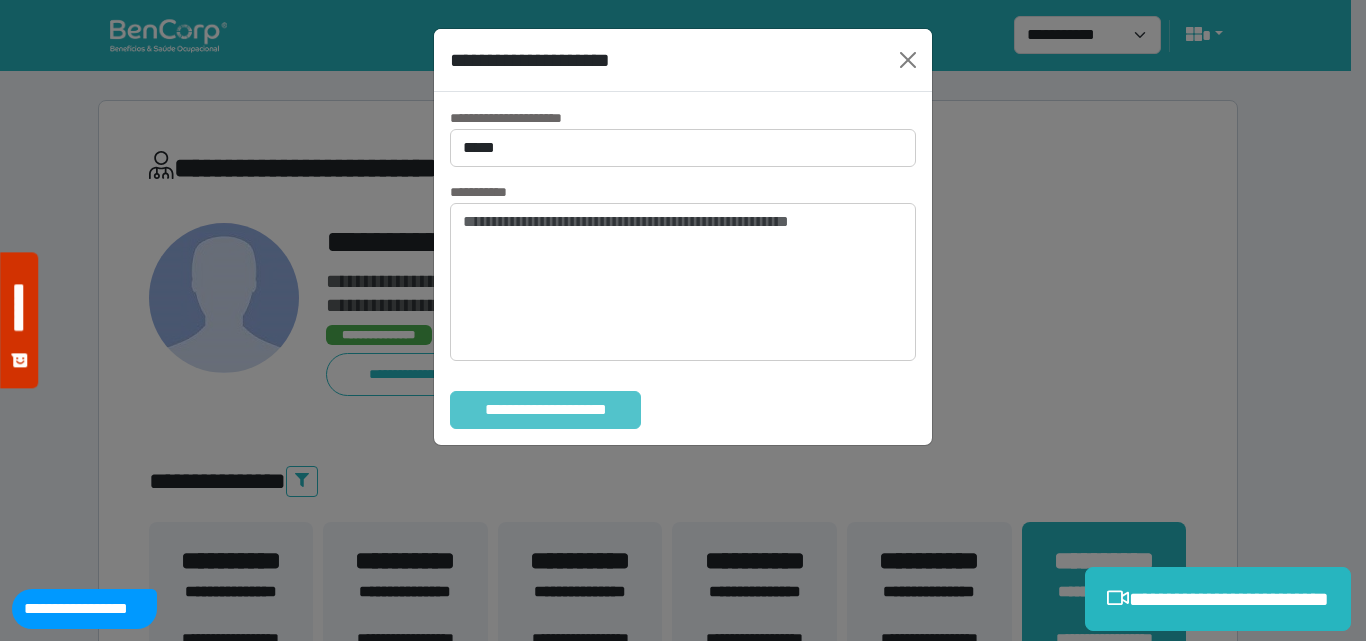click on "**********" at bounding box center (545, 410) 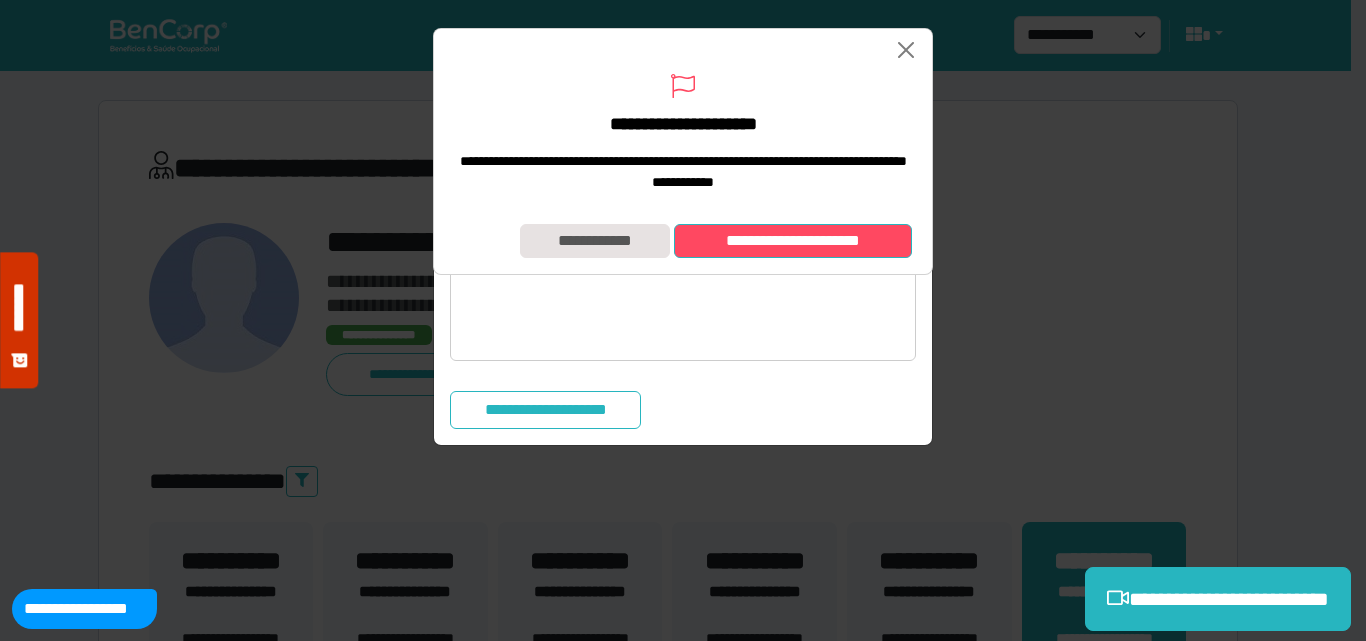 drag, startPoint x: 732, startPoint y: 265, endPoint x: 732, endPoint y: 252, distance: 13 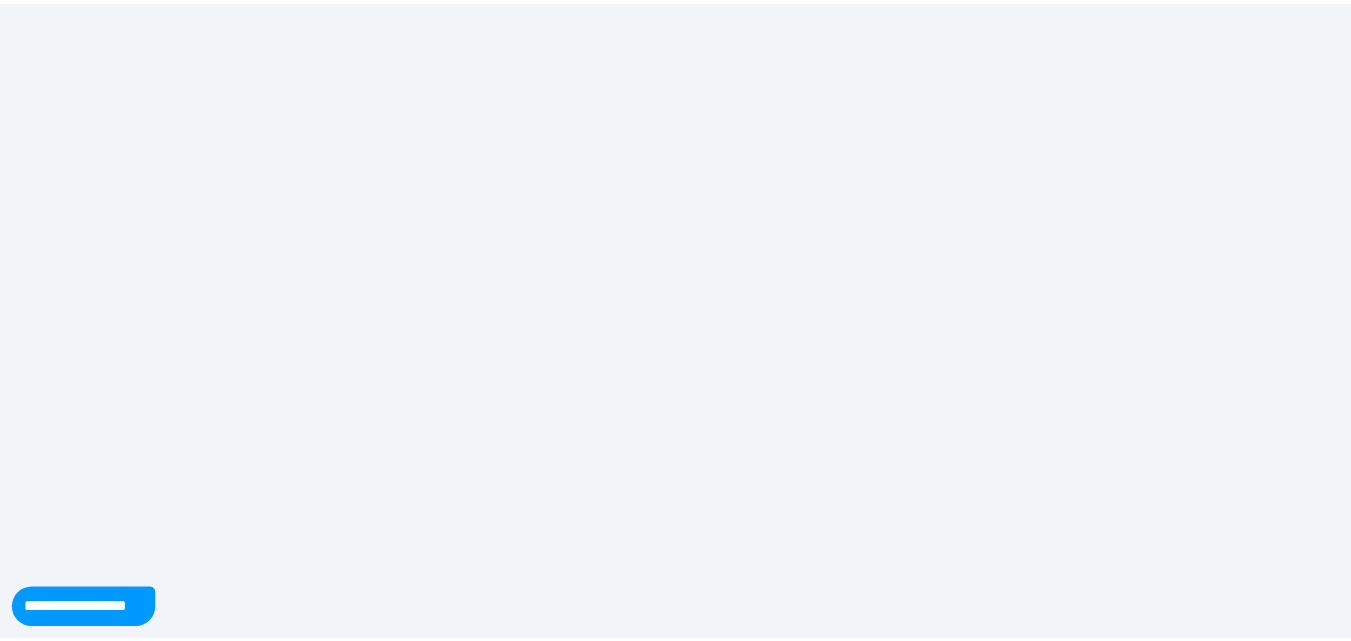 scroll, scrollTop: 0, scrollLeft: 0, axis: both 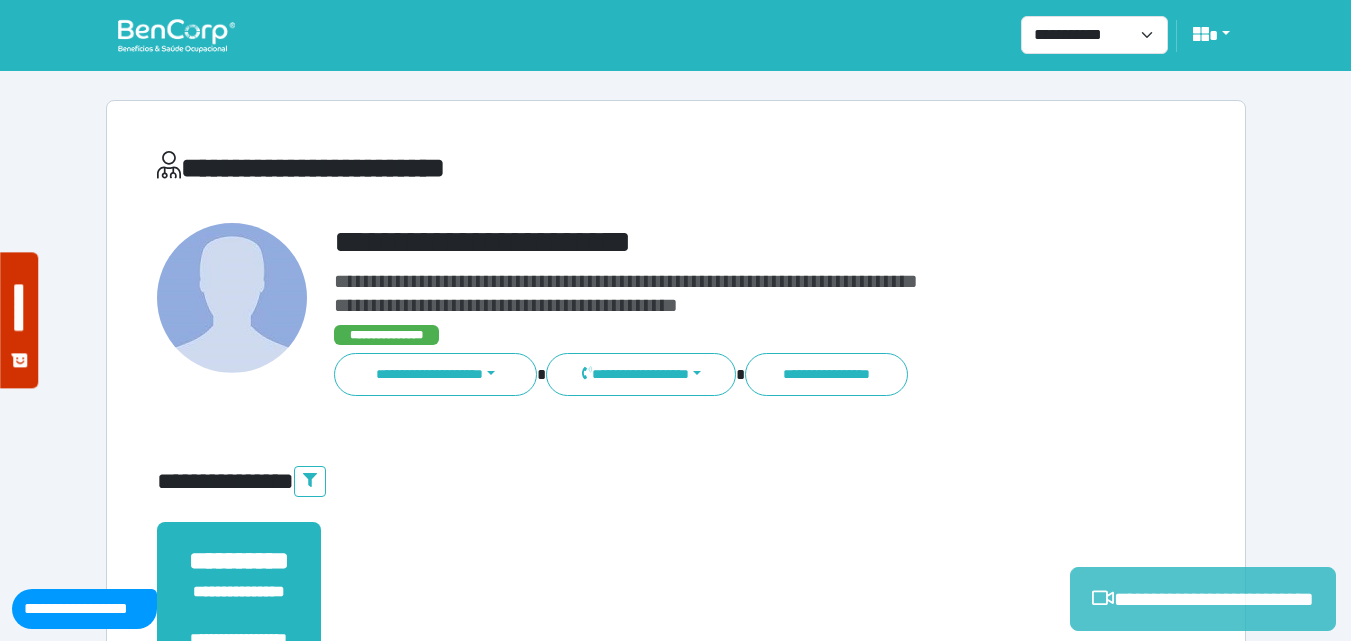 click on "**********" at bounding box center [1203, 599] 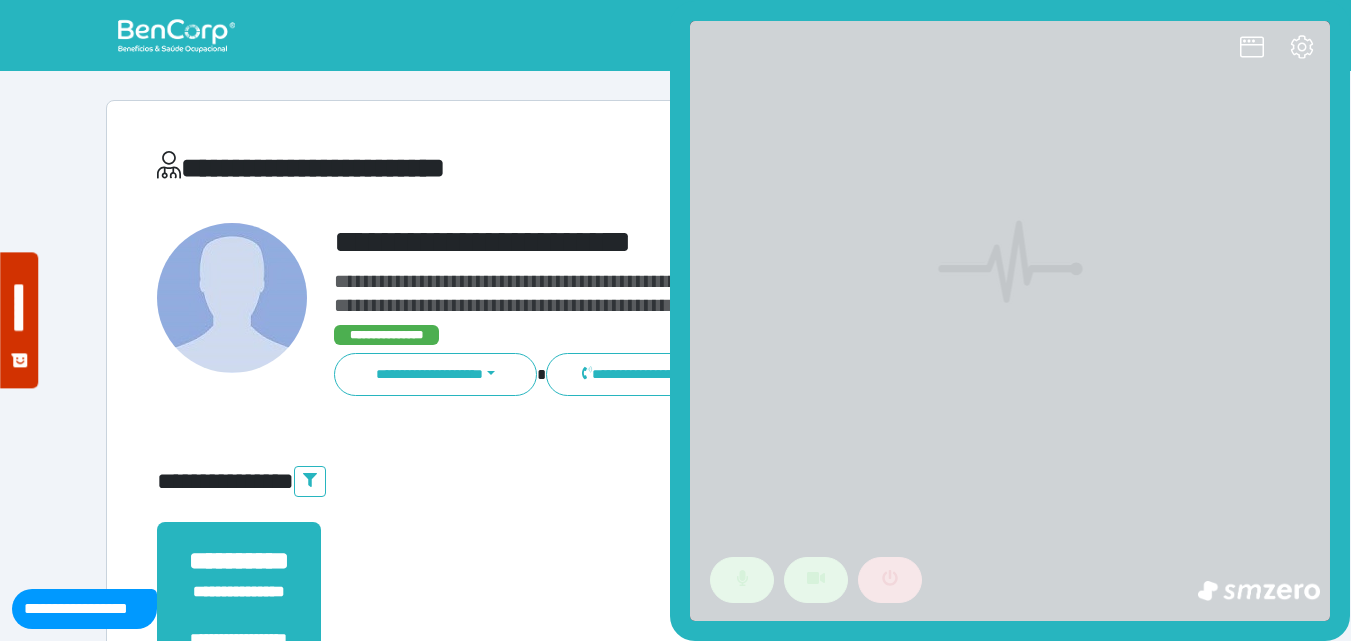 scroll, scrollTop: 0, scrollLeft: 0, axis: both 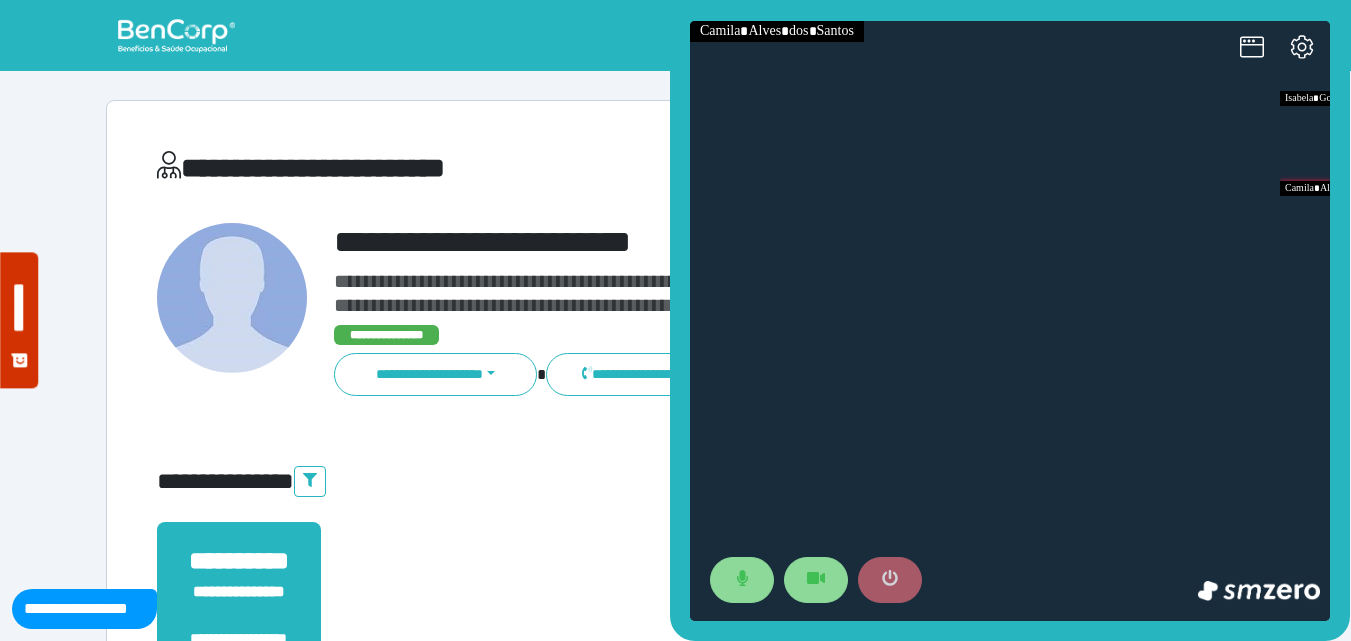 click 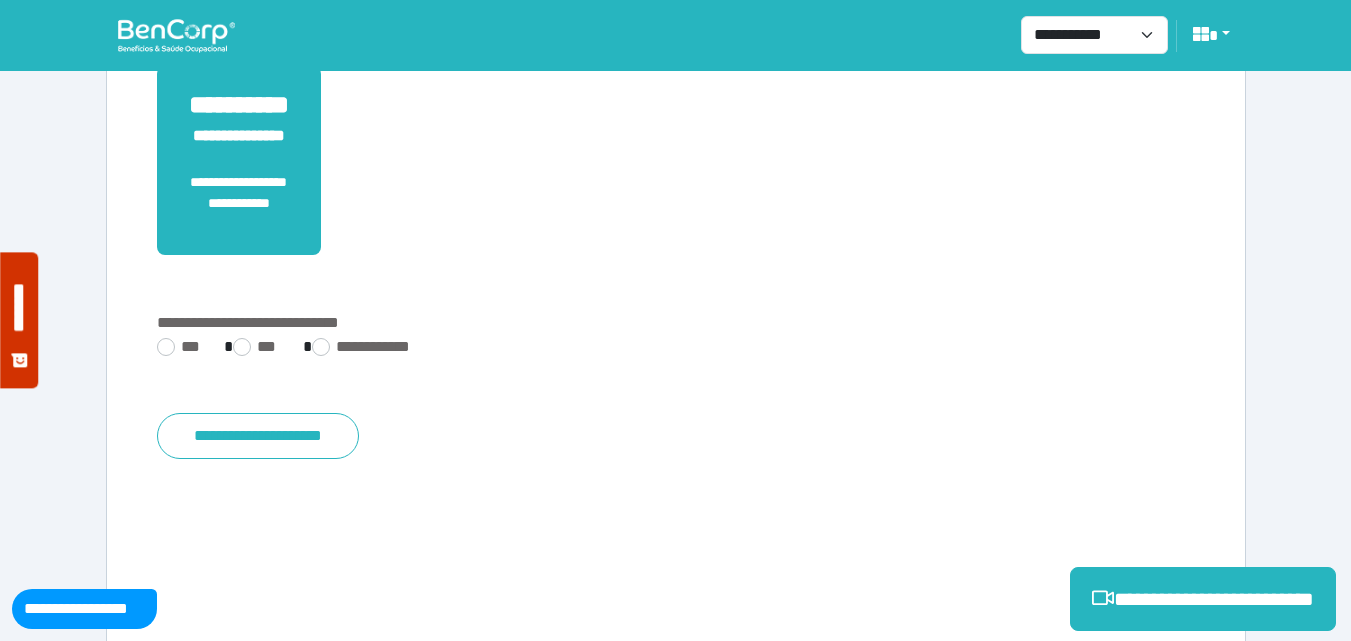 scroll, scrollTop: 495, scrollLeft: 0, axis: vertical 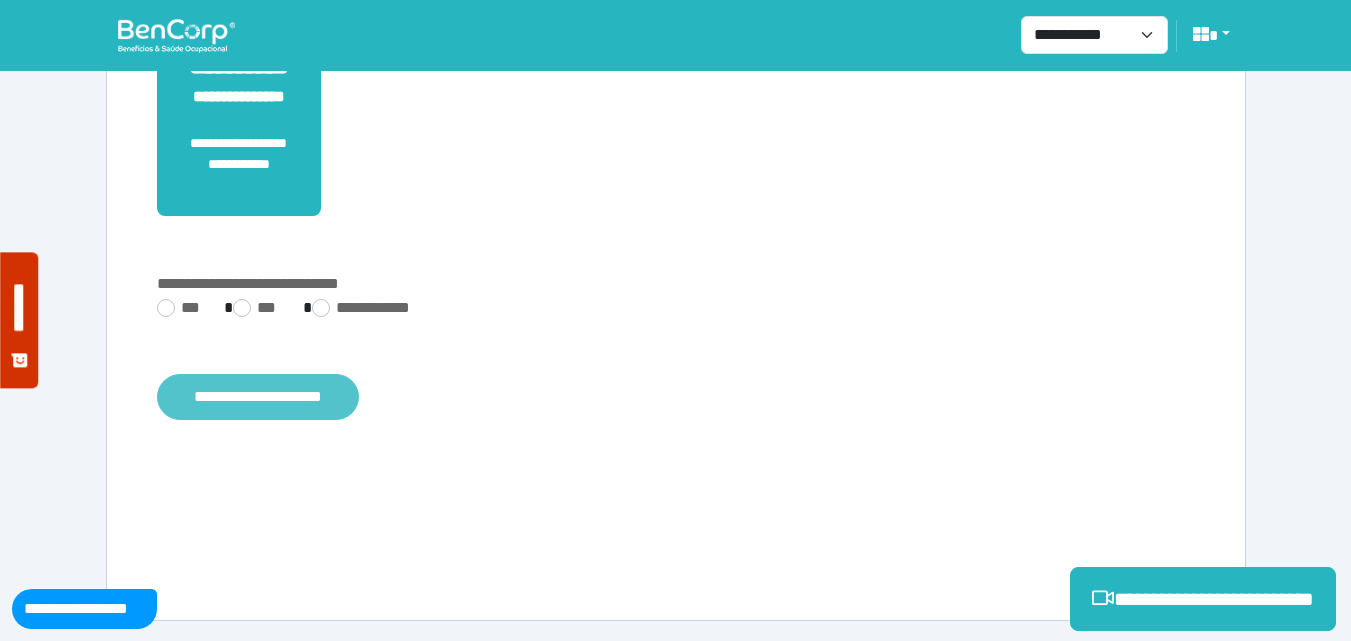 click on "**********" at bounding box center (258, 397) 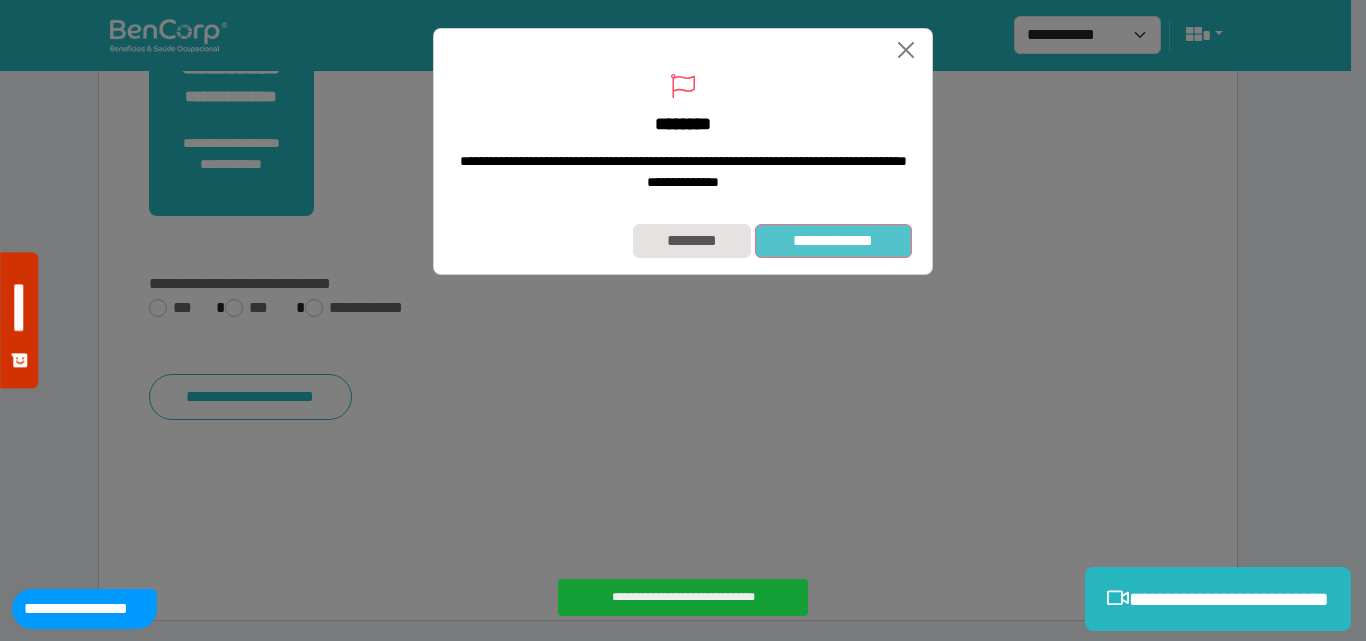 click on "**********" at bounding box center [833, 241] 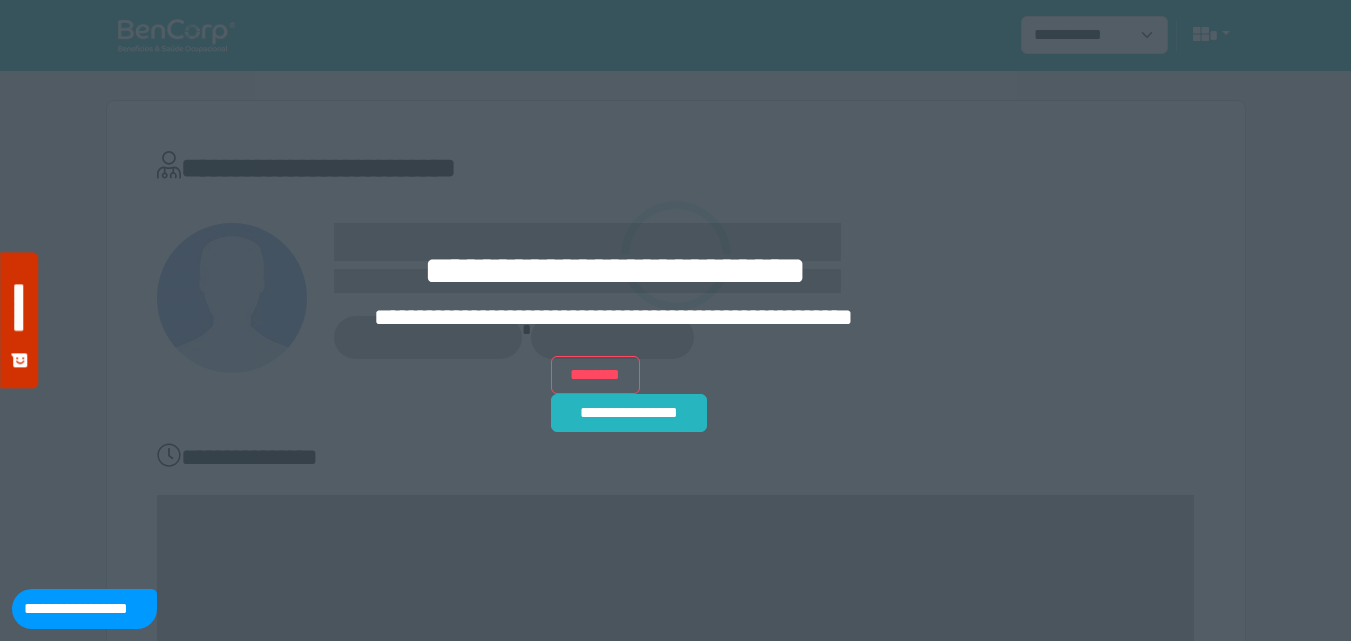 scroll, scrollTop: 0, scrollLeft: 0, axis: both 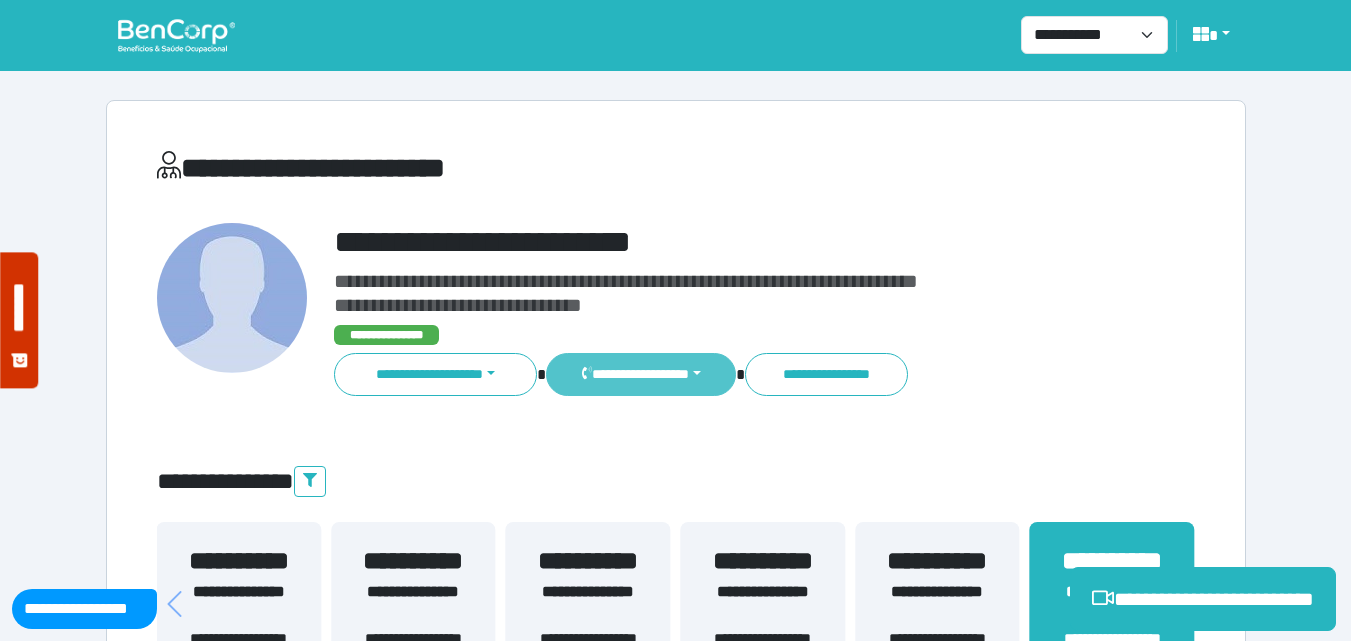 click on "**********" at bounding box center [640, 374] 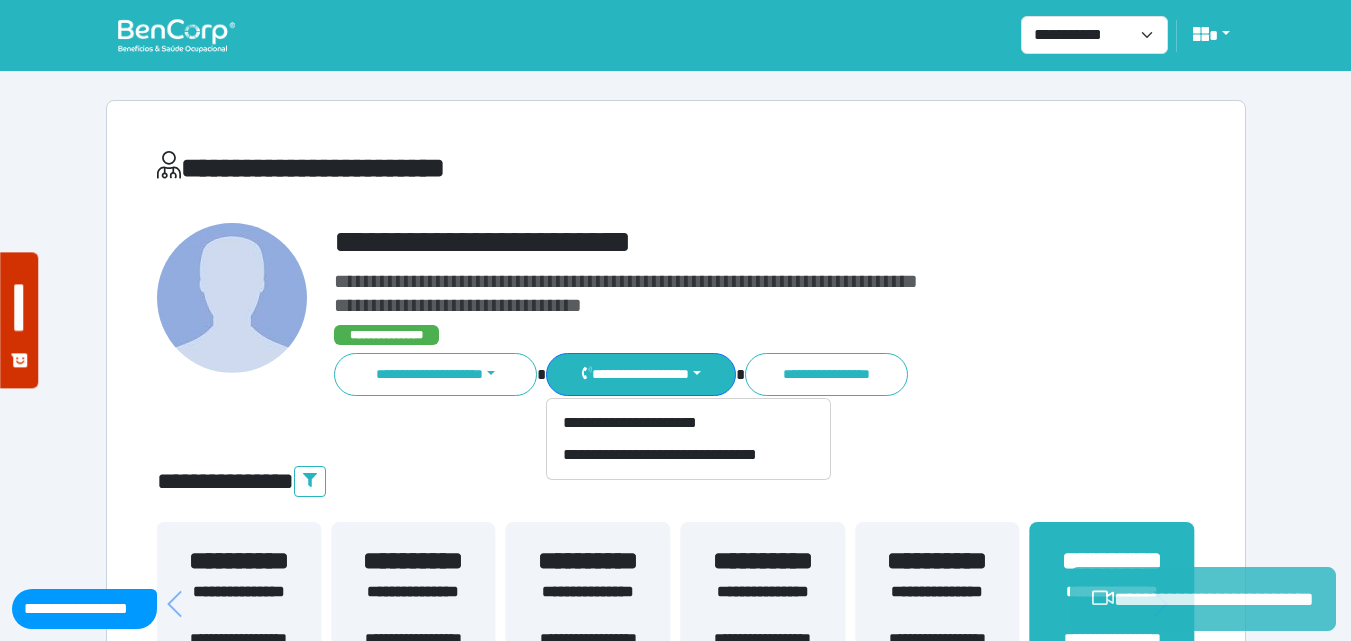 drag, startPoint x: 1193, startPoint y: 592, endPoint x: 1185, endPoint y: 582, distance: 12.806249 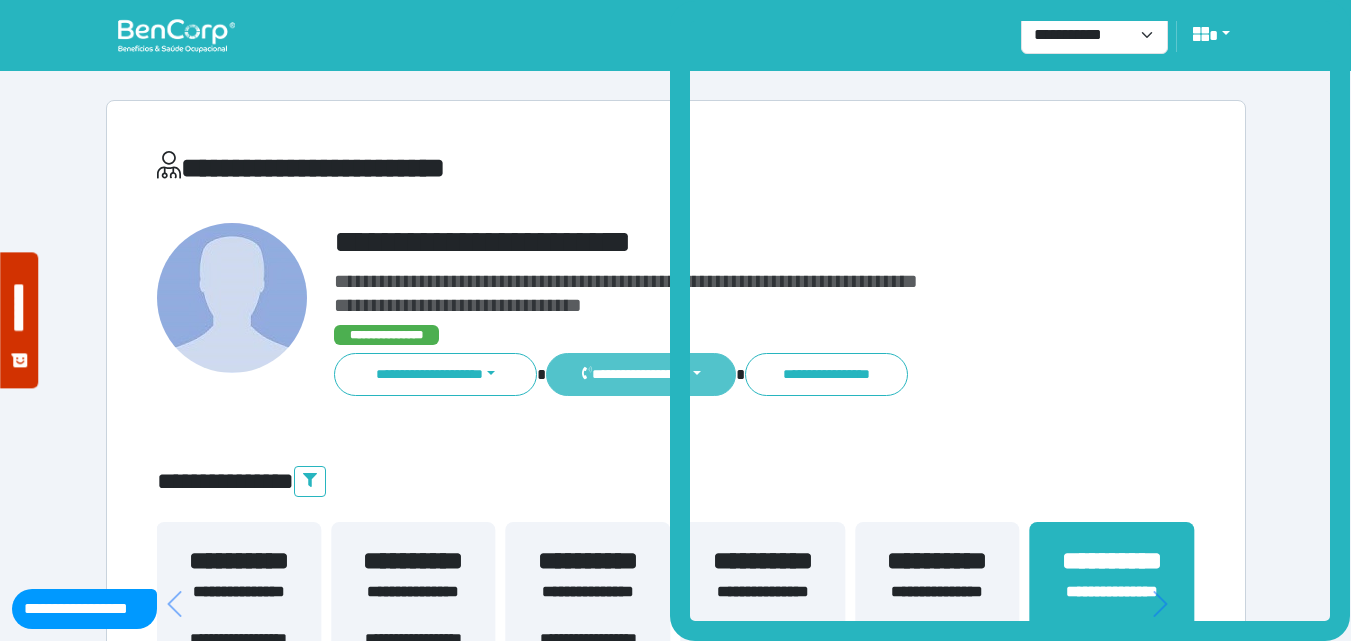 click on "**********" at bounding box center [640, 374] 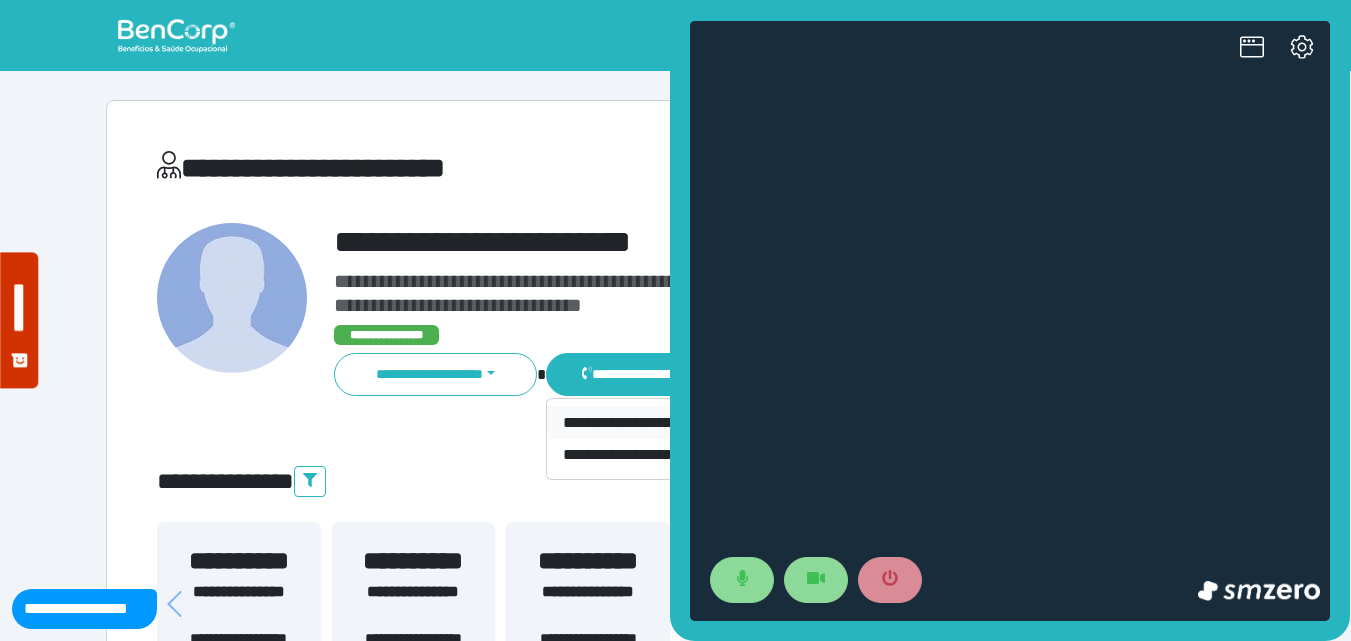 scroll, scrollTop: 0, scrollLeft: 0, axis: both 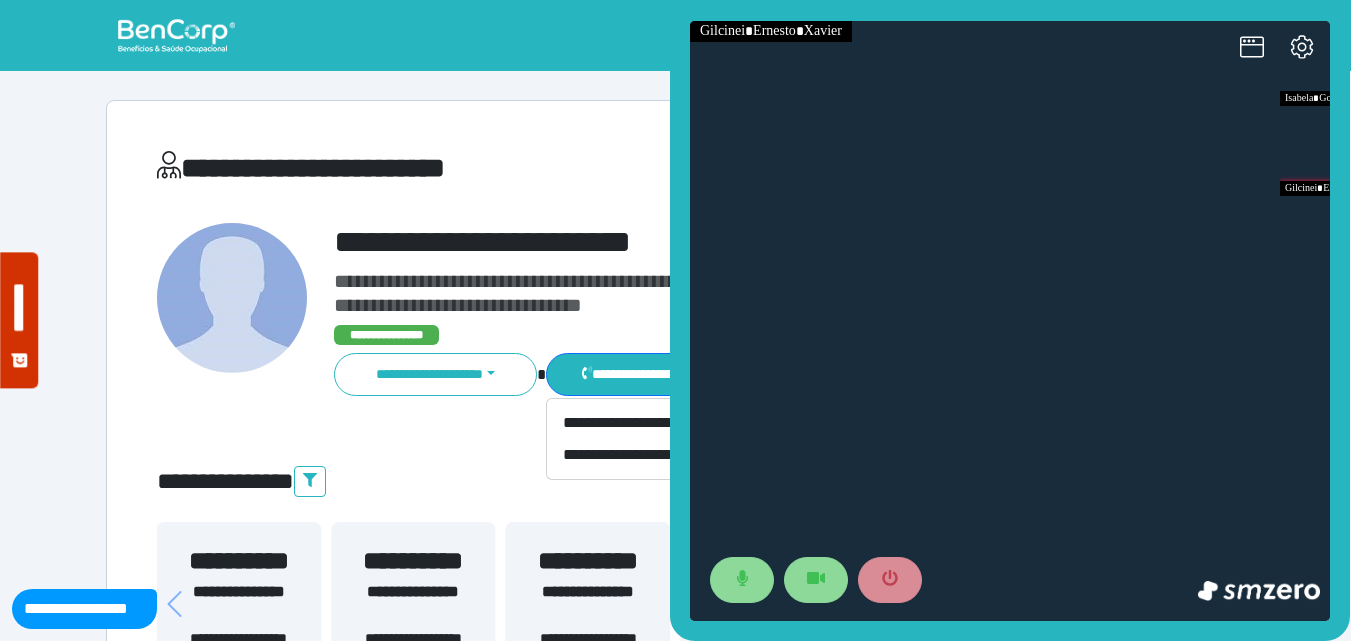 click on "**********" at bounding box center (676, 608) 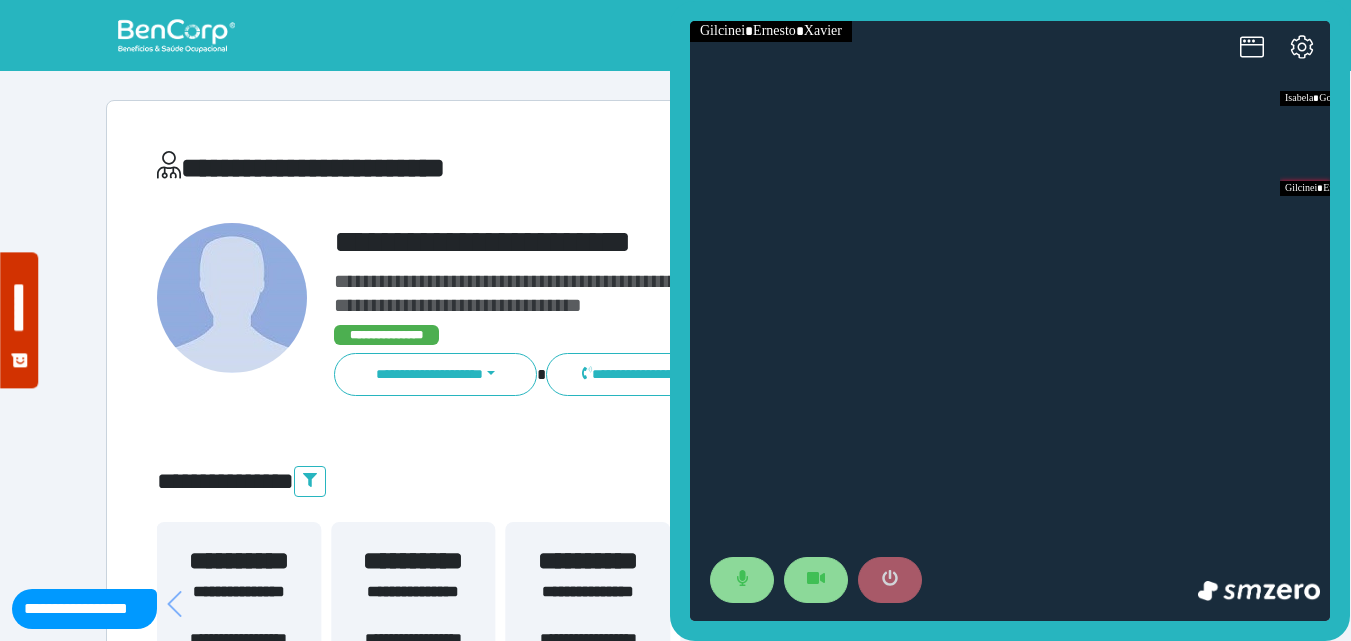 click at bounding box center (890, 580) 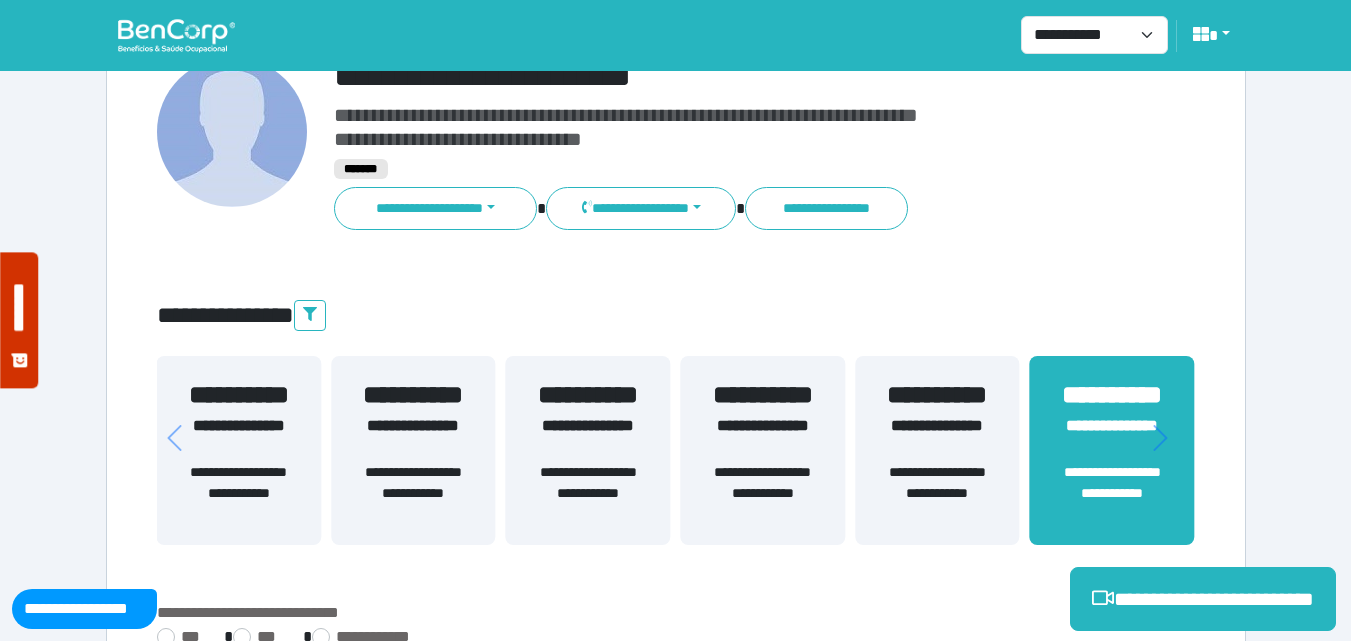 scroll, scrollTop: 495, scrollLeft: 0, axis: vertical 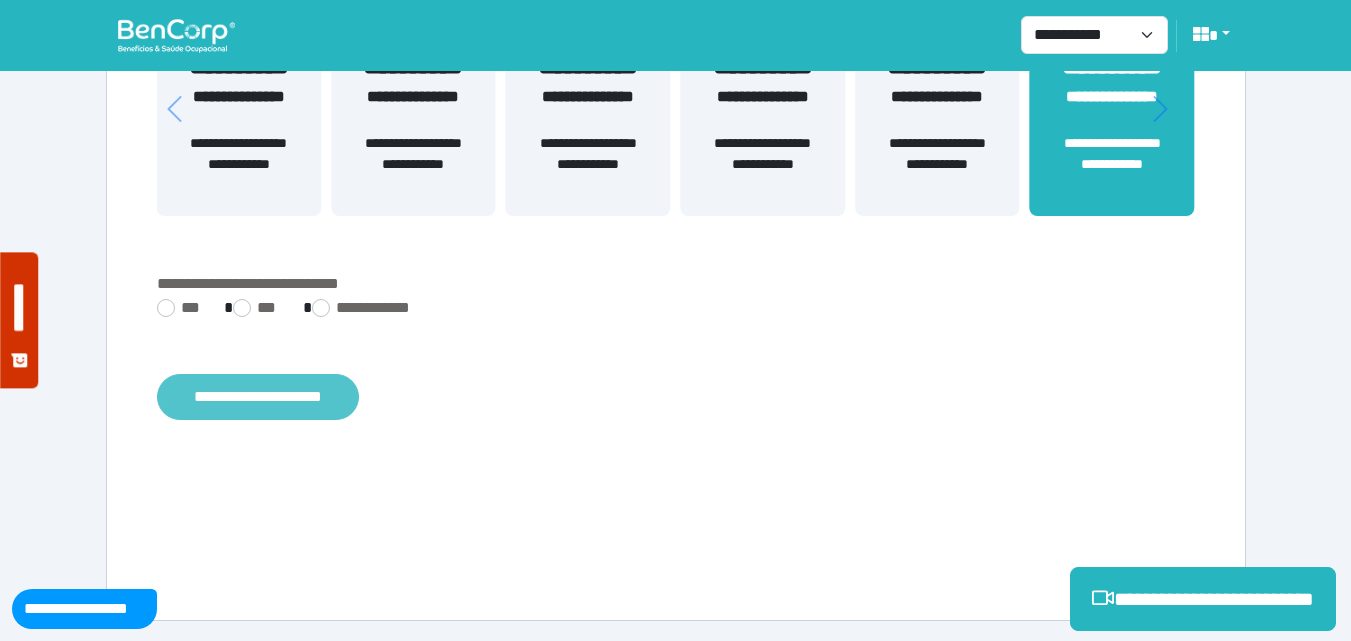 click on "**********" at bounding box center [258, 397] 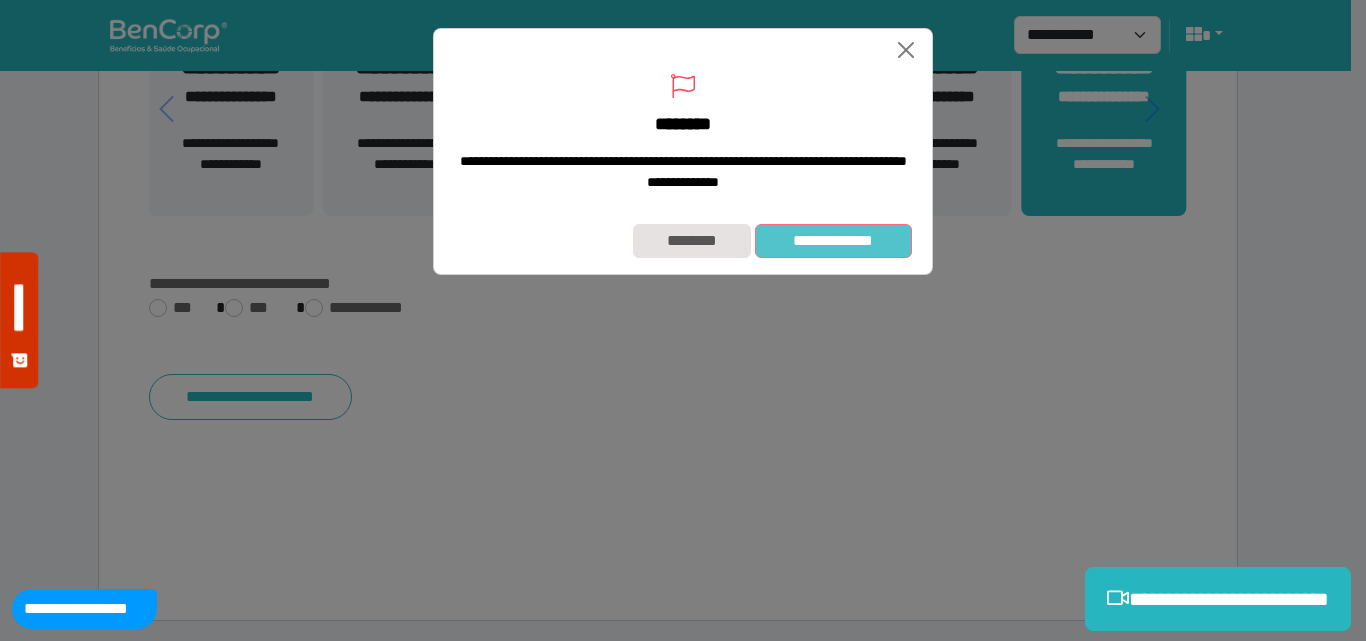 click on "**********" at bounding box center [833, 241] 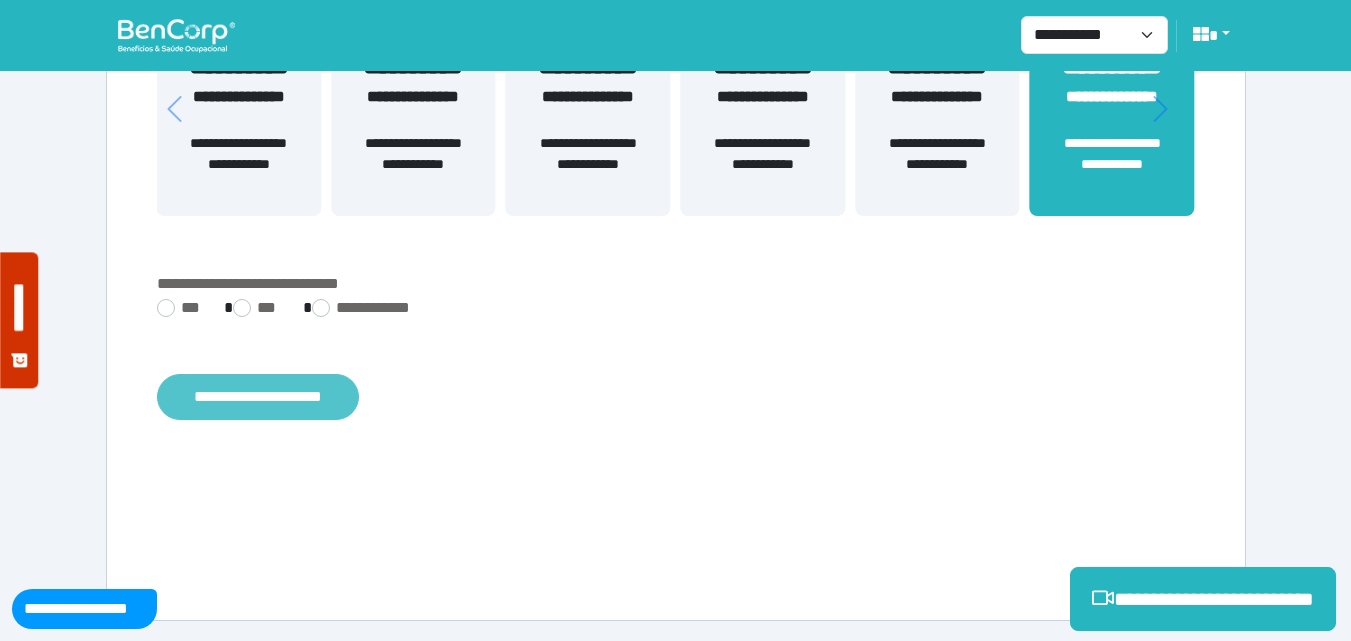 click on "**********" at bounding box center [258, 397] 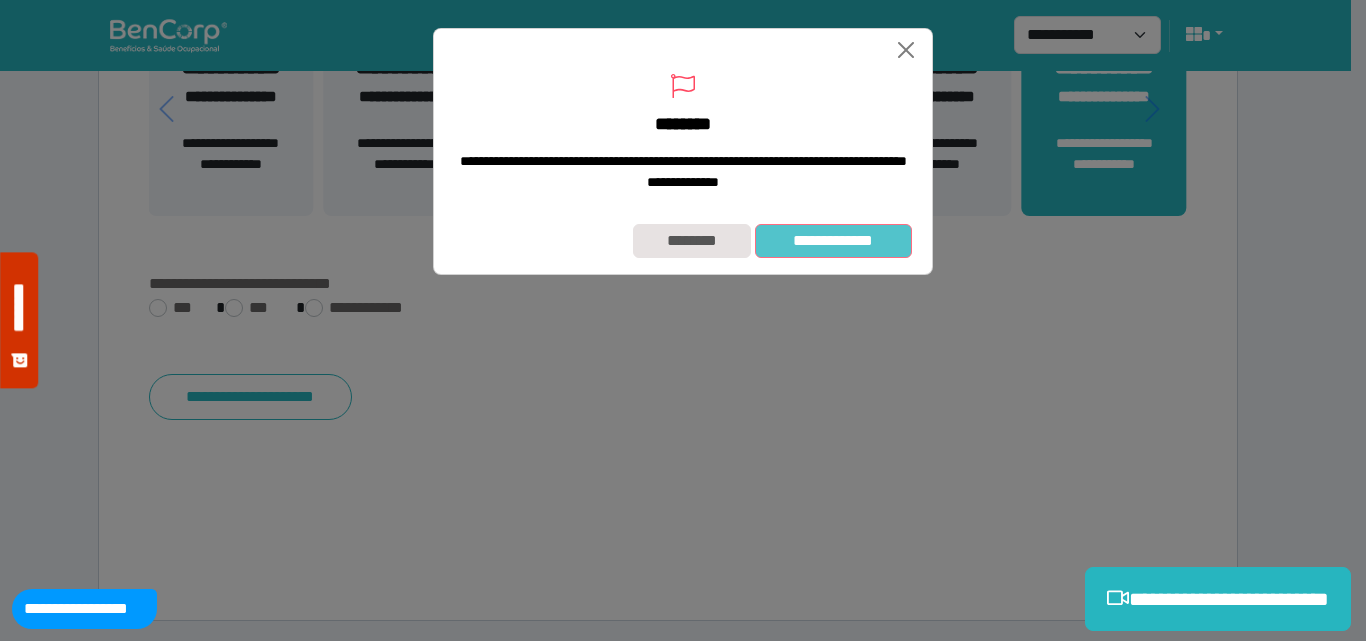 click on "**********" at bounding box center [833, 241] 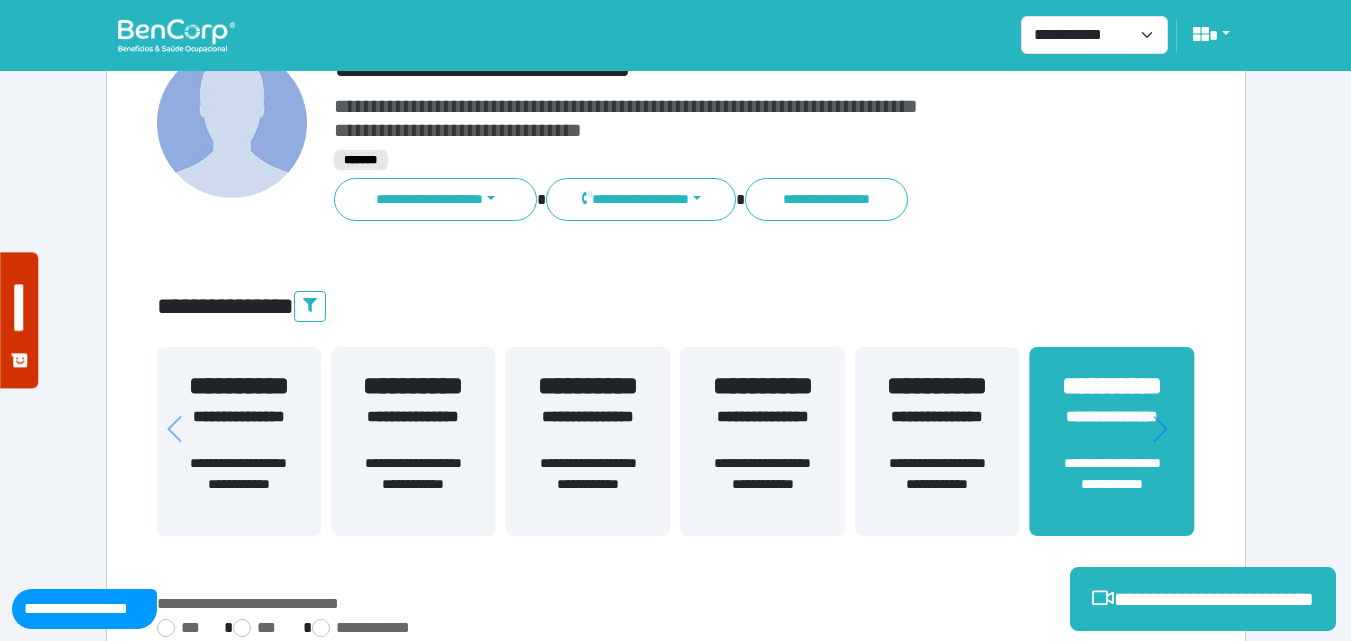 scroll, scrollTop: 0, scrollLeft: 0, axis: both 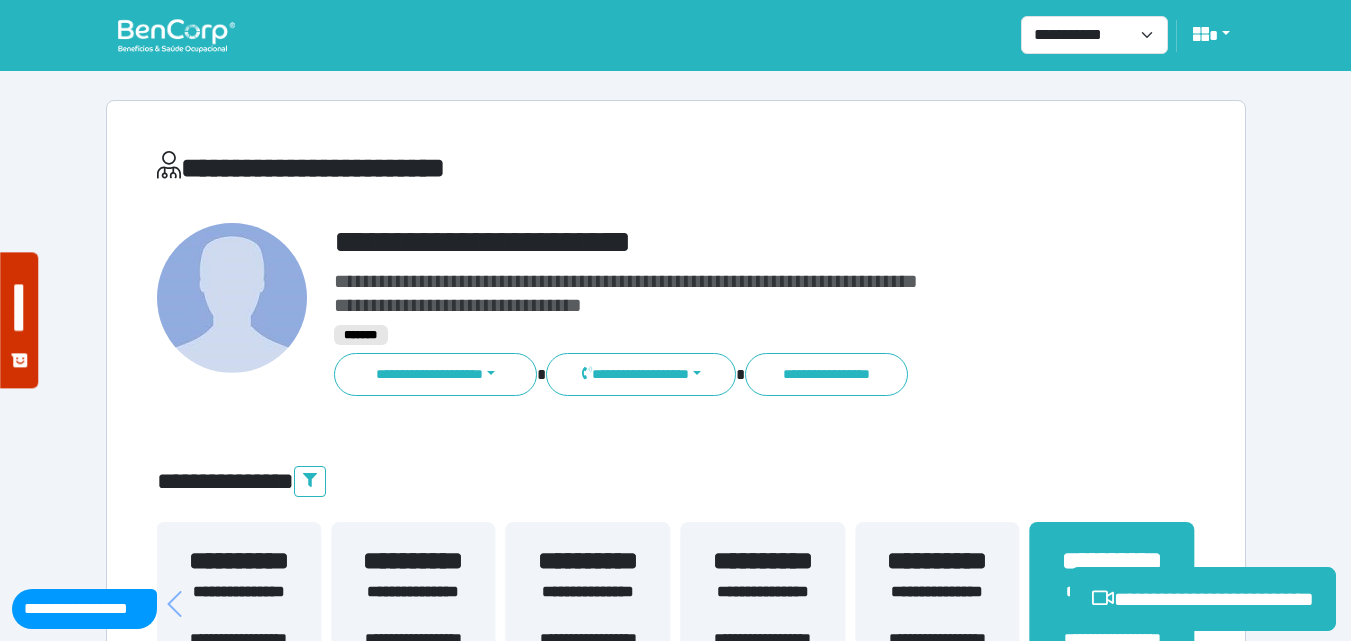 click at bounding box center (176, 35) 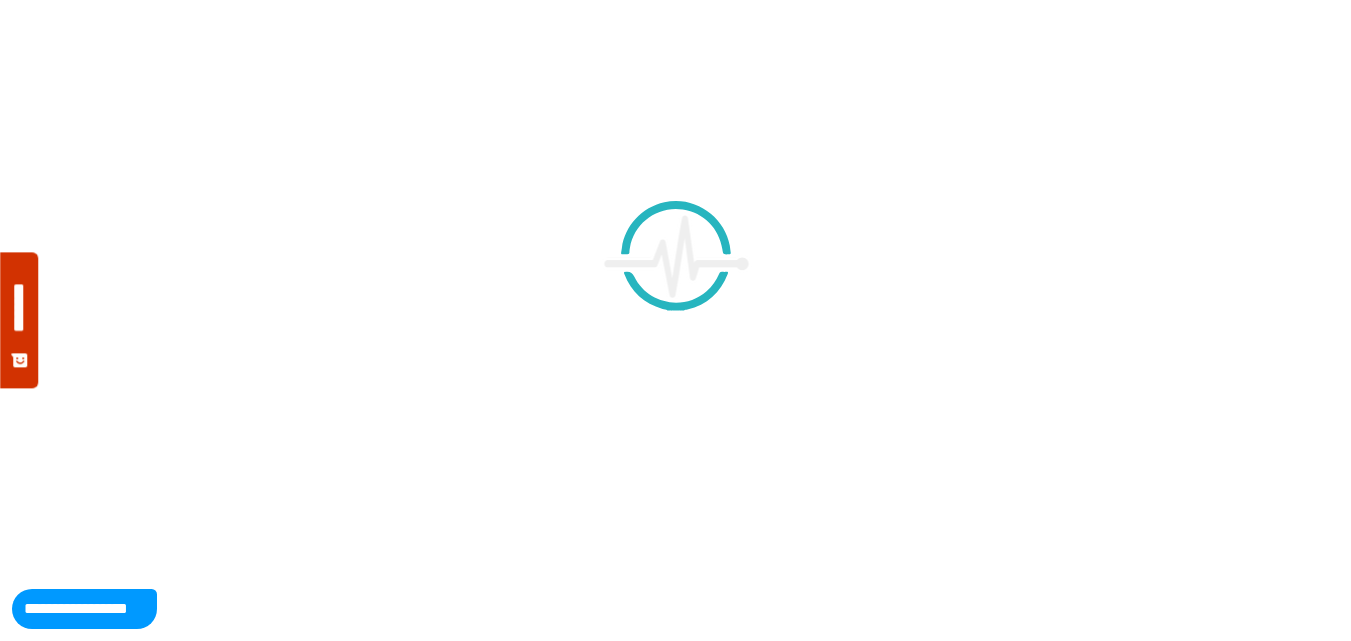 scroll, scrollTop: 0, scrollLeft: 0, axis: both 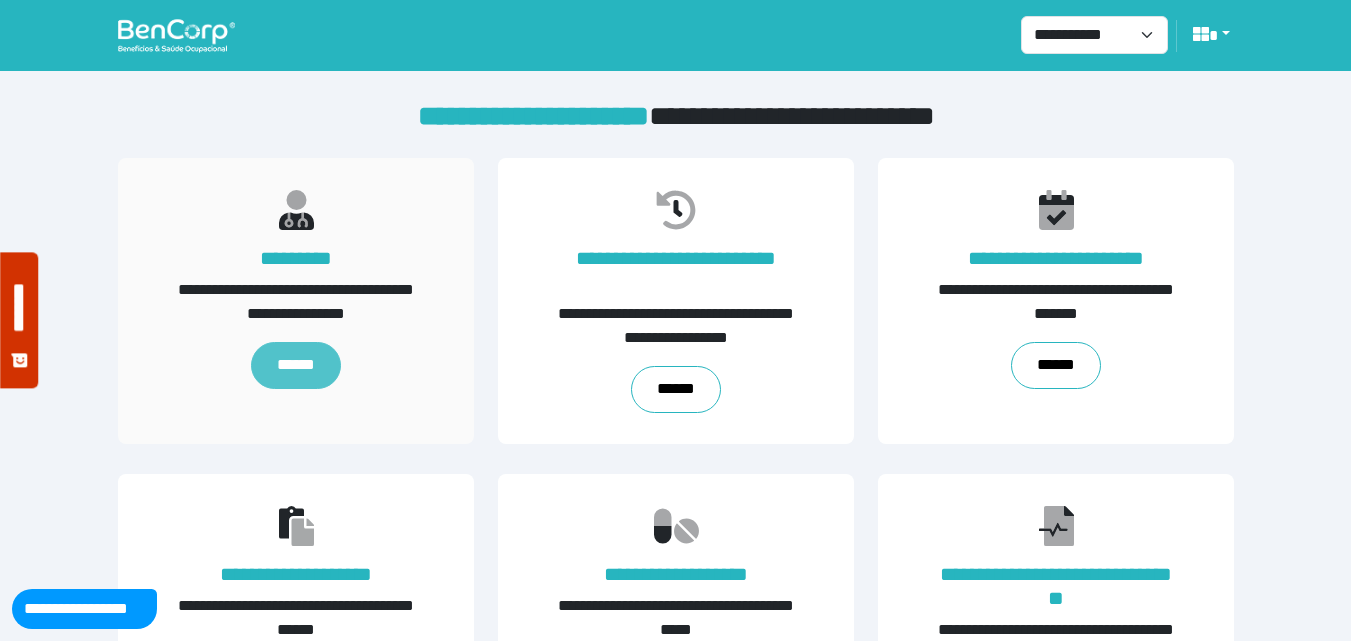 click on "******" at bounding box center [295, 366] 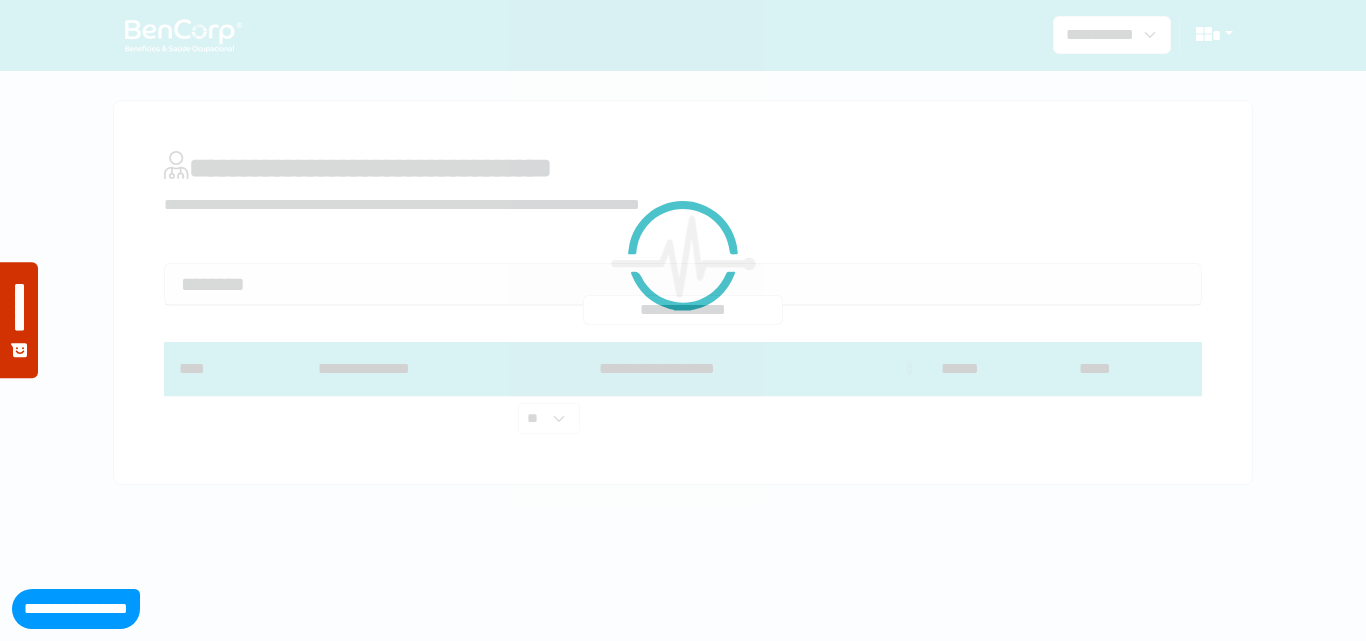 scroll, scrollTop: 0, scrollLeft: 0, axis: both 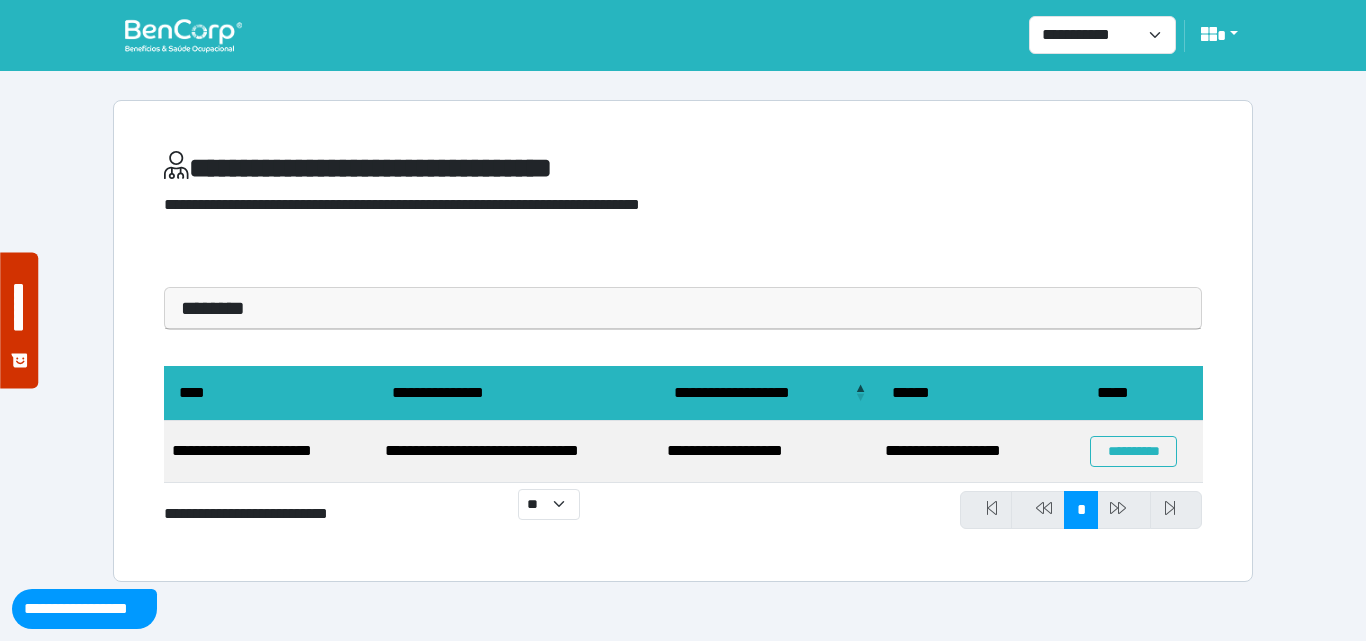 click on "**********" at bounding box center (979, 452) 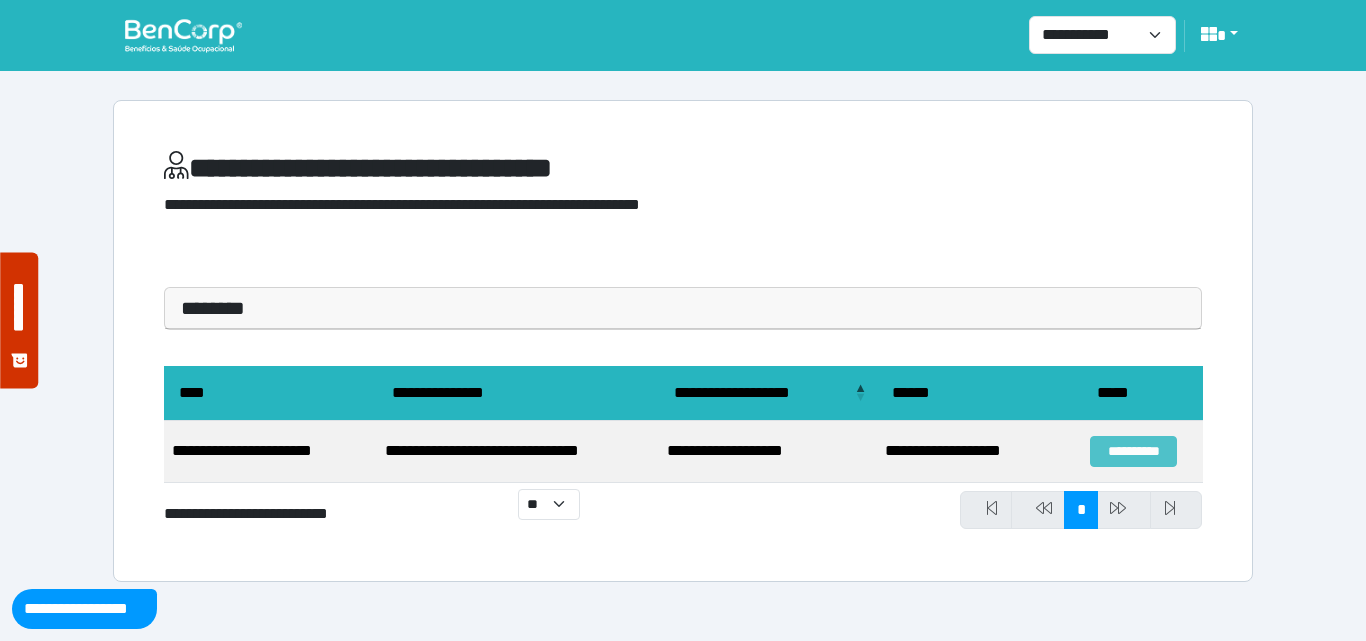 click on "**********" at bounding box center [1133, 451] 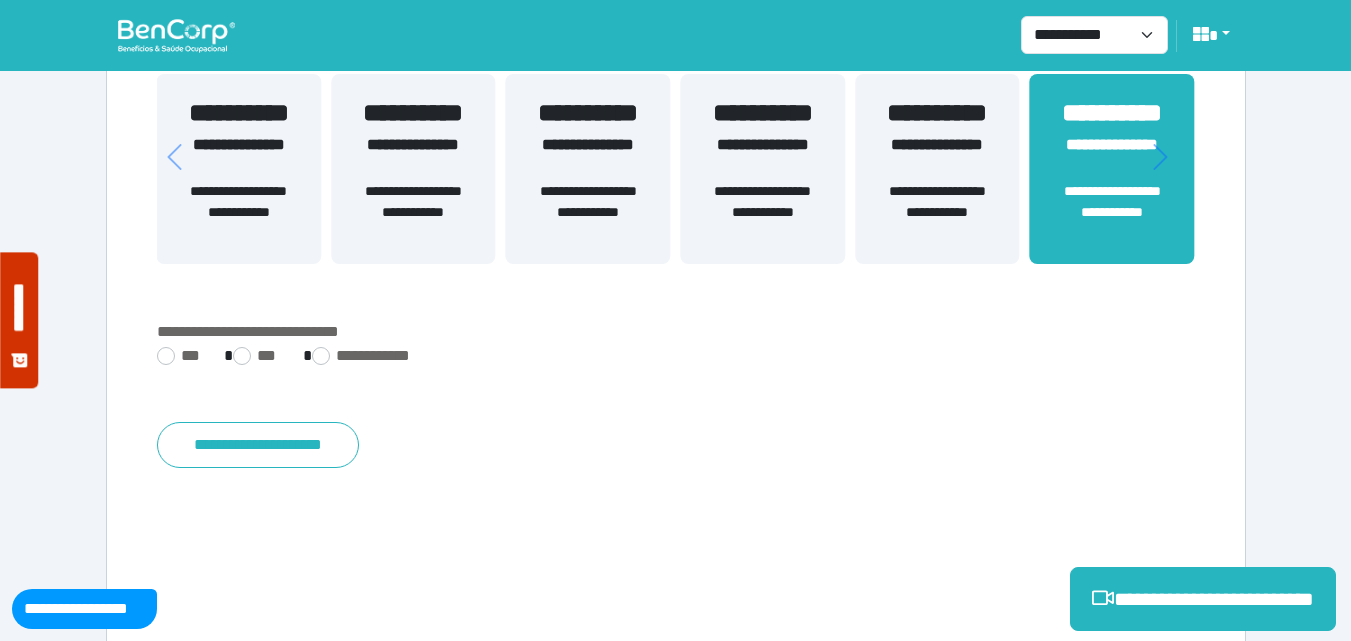 scroll, scrollTop: 475, scrollLeft: 0, axis: vertical 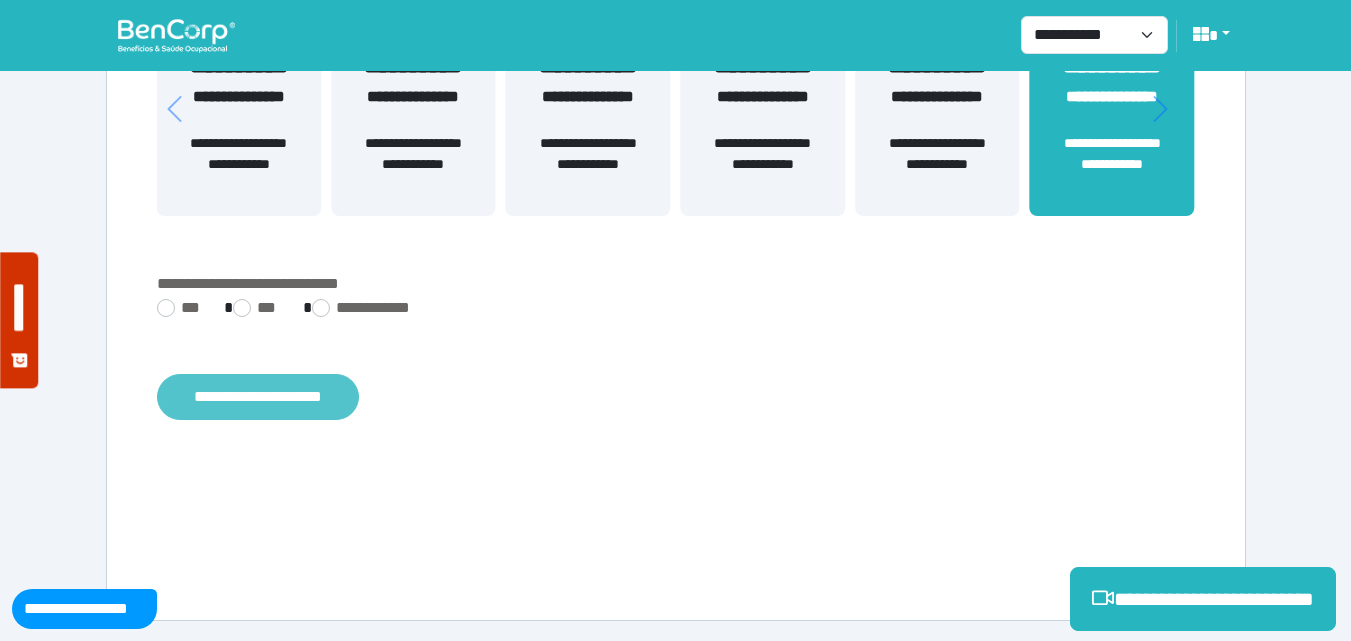 click on "**********" at bounding box center (258, 397) 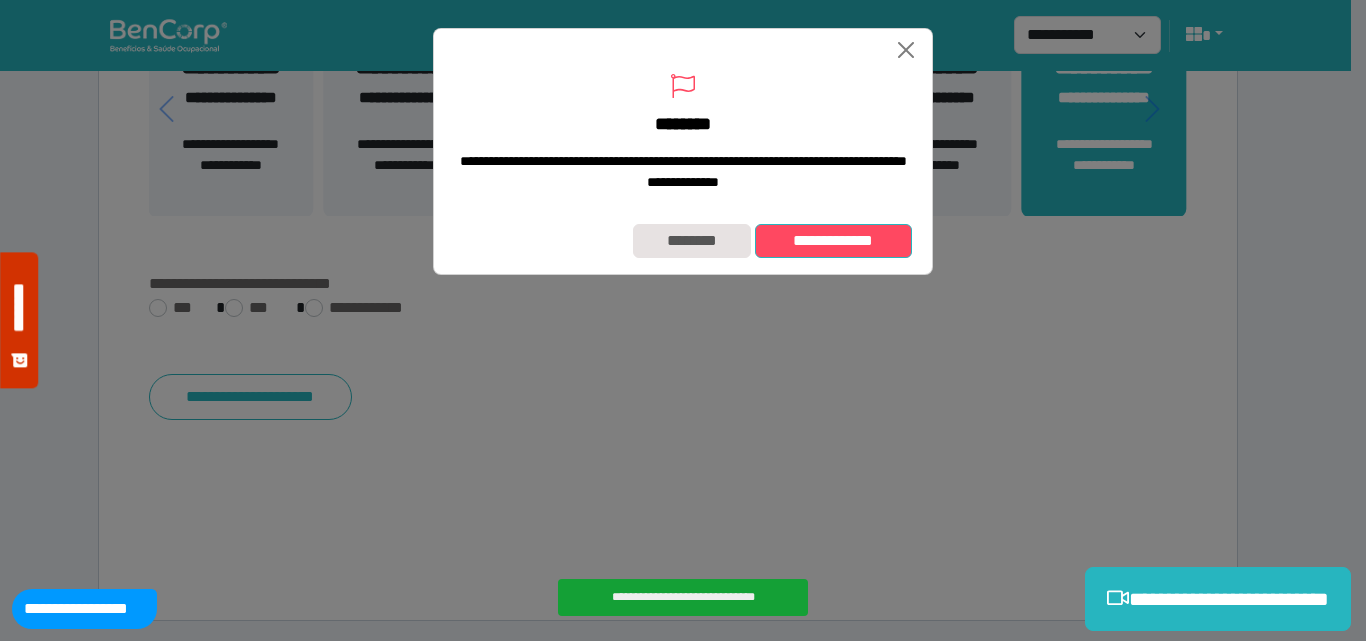 click on "**********" at bounding box center (833, 241) 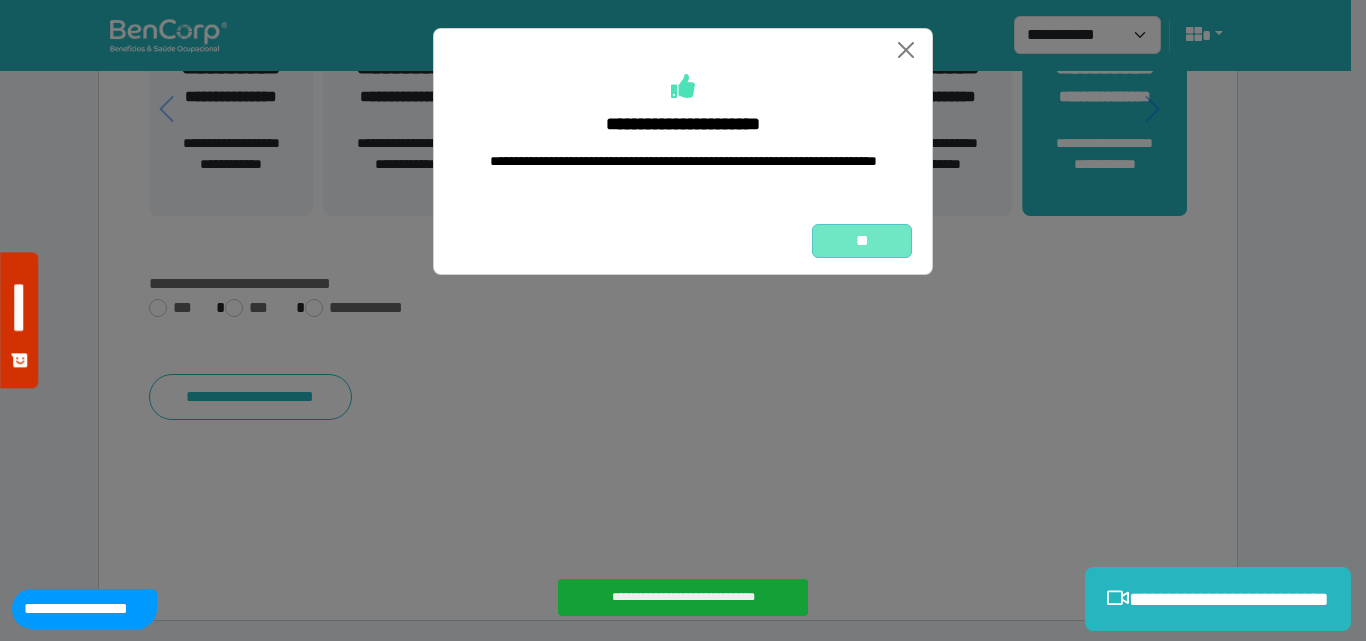 click on "**" at bounding box center (862, 241) 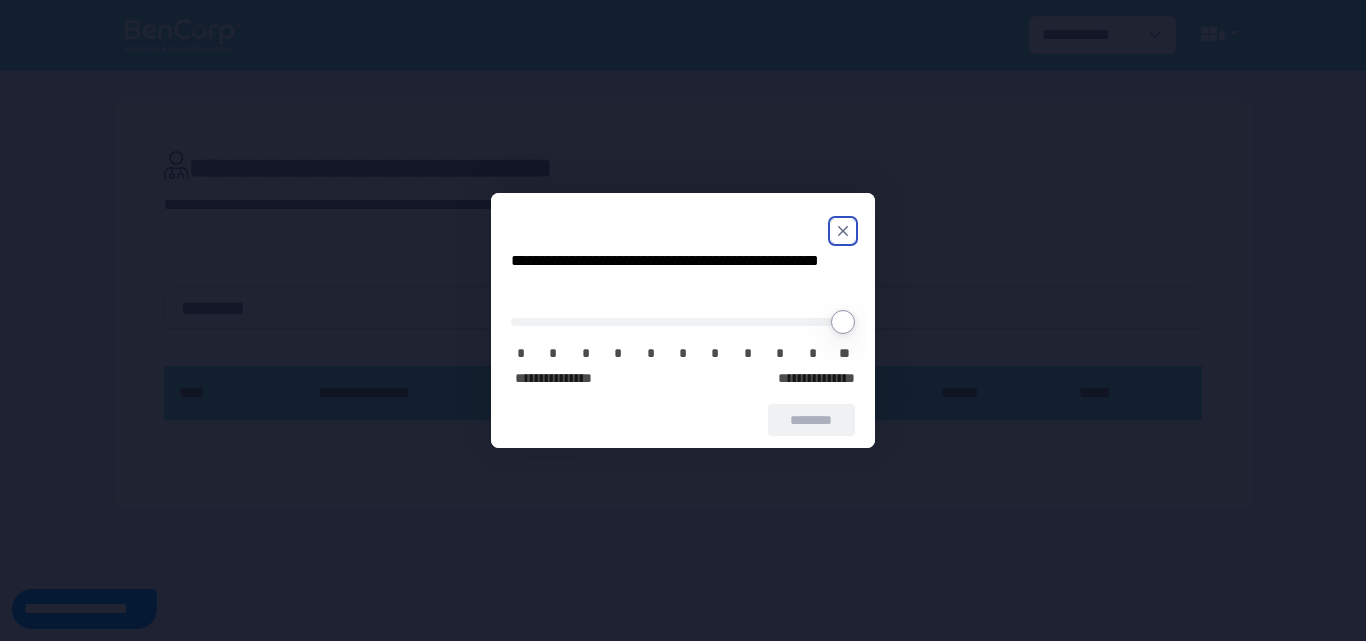 scroll, scrollTop: 0, scrollLeft: 0, axis: both 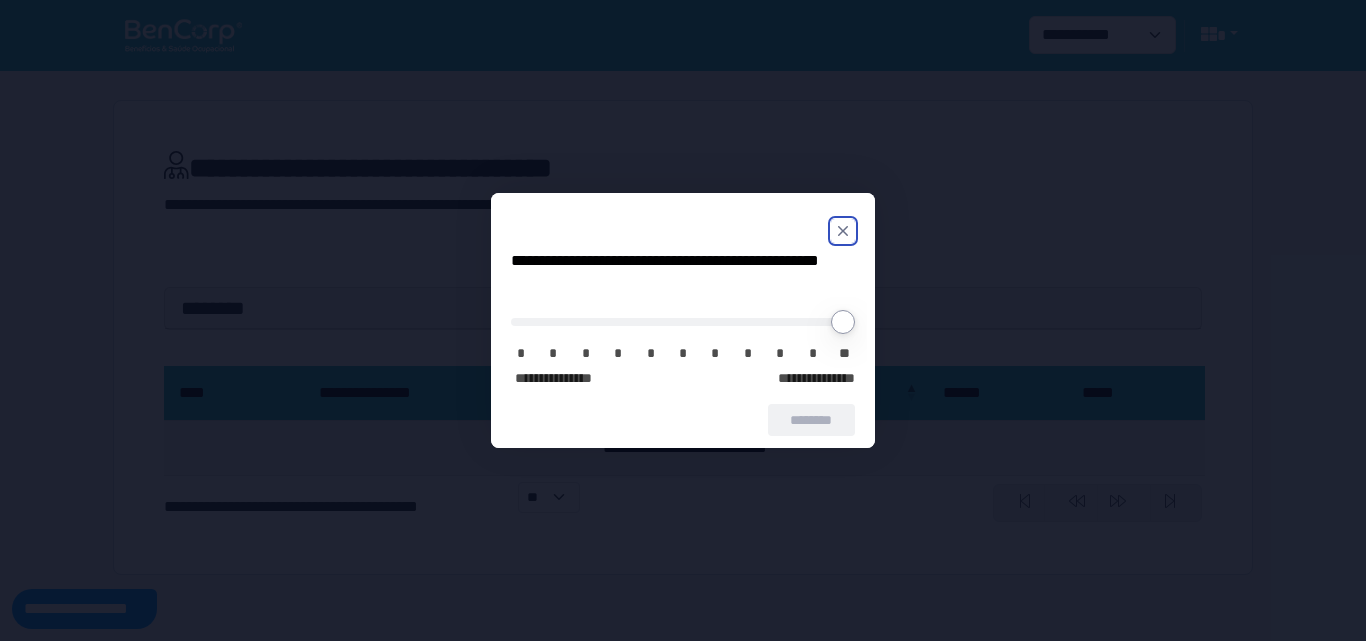 click 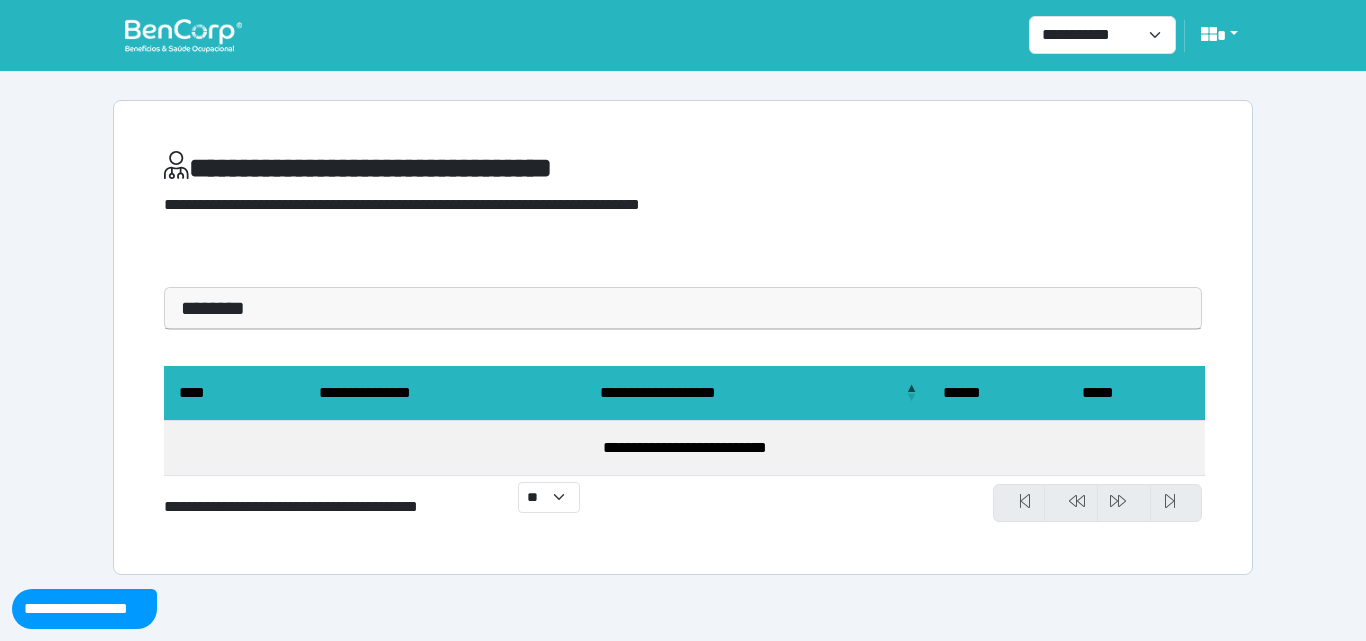 click at bounding box center (183, 35) 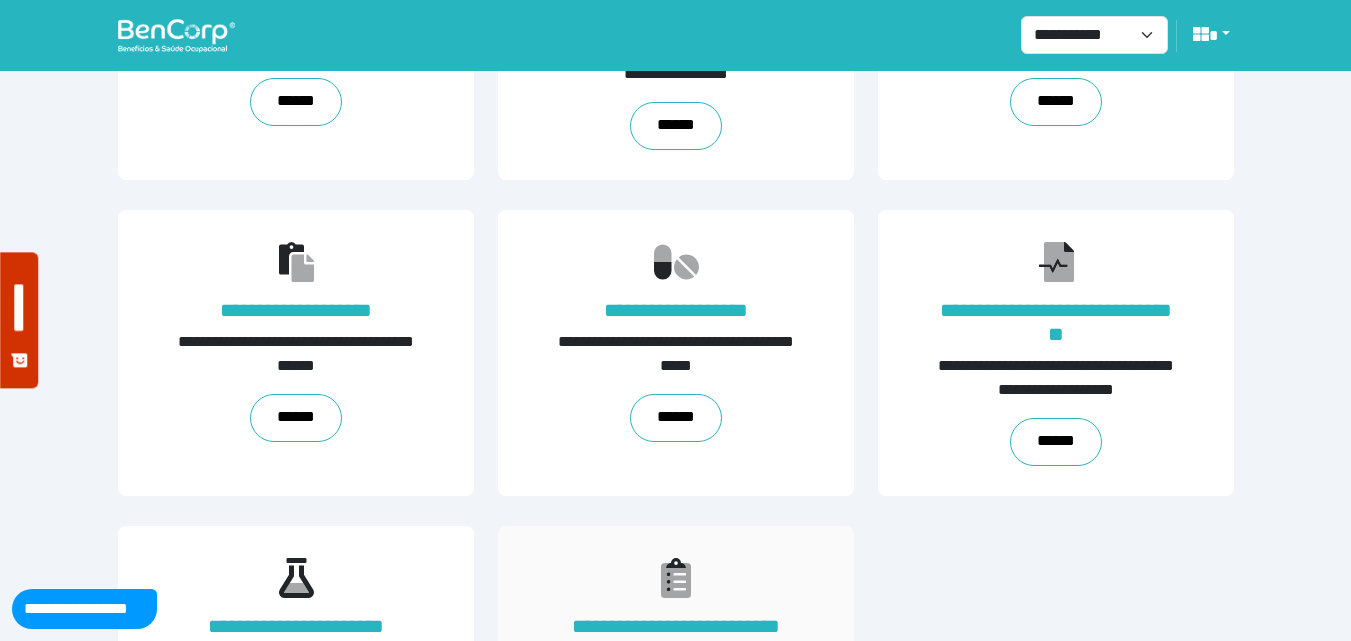 scroll, scrollTop: 455, scrollLeft: 0, axis: vertical 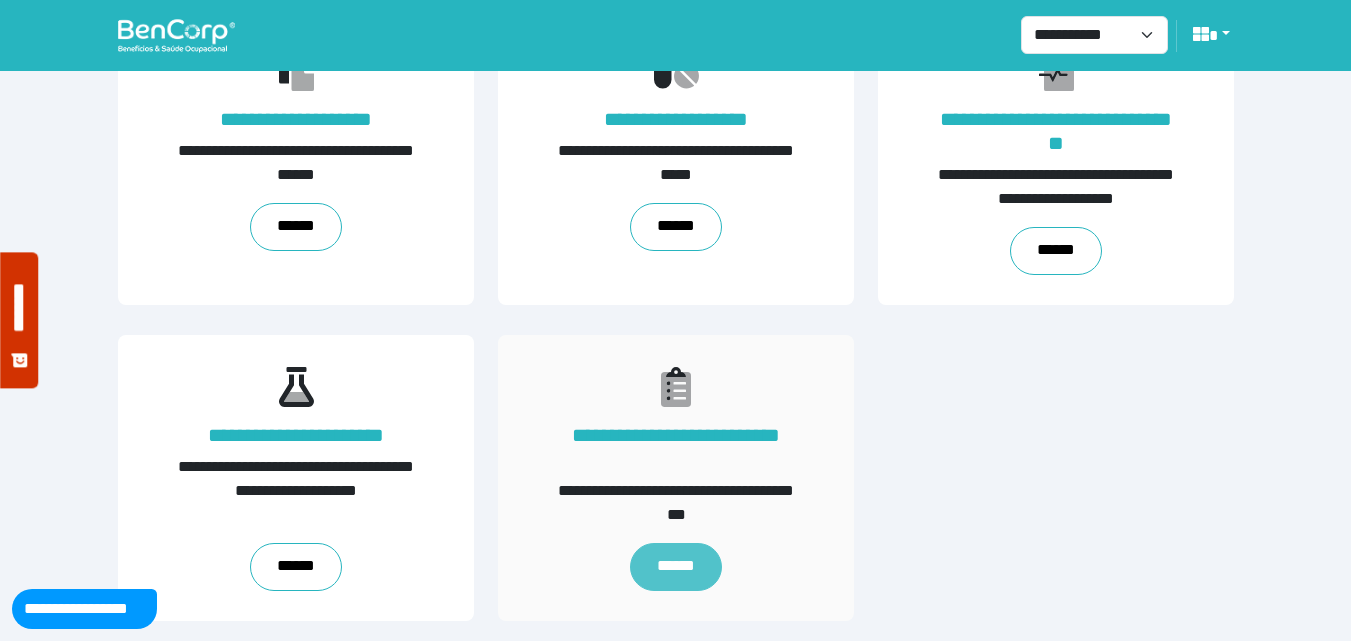 click on "******" at bounding box center (675, 567) 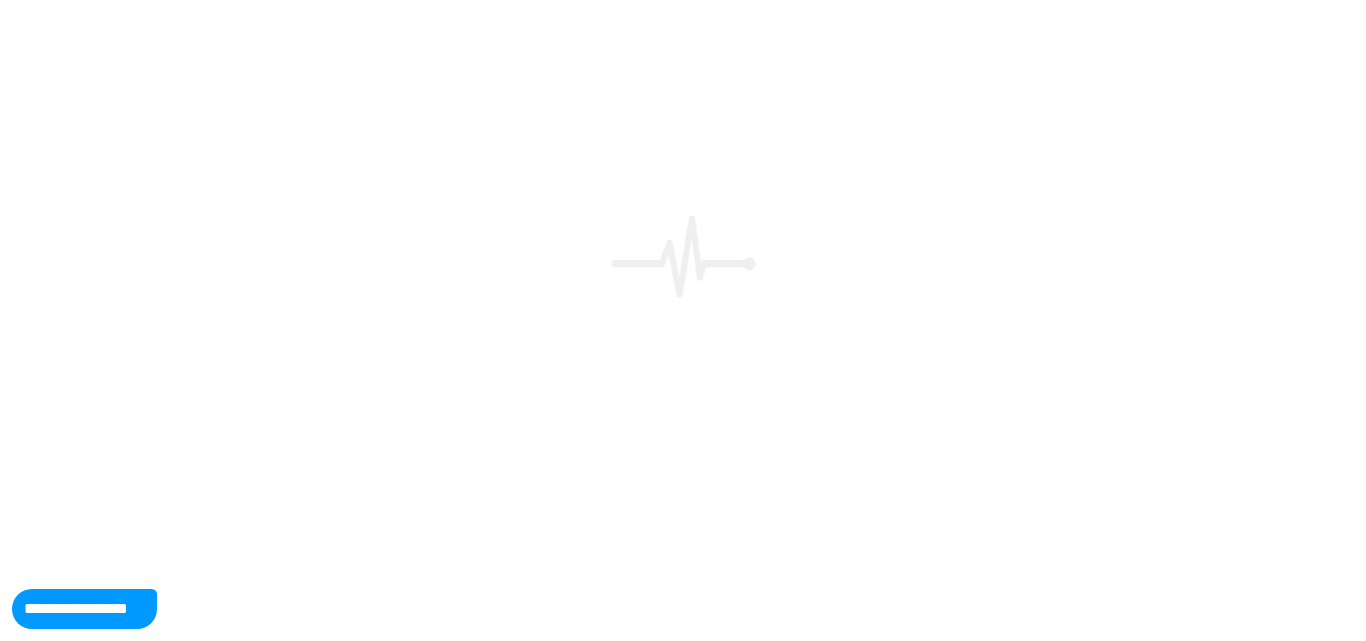 scroll, scrollTop: 0, scrollLeft: 0, axis: both 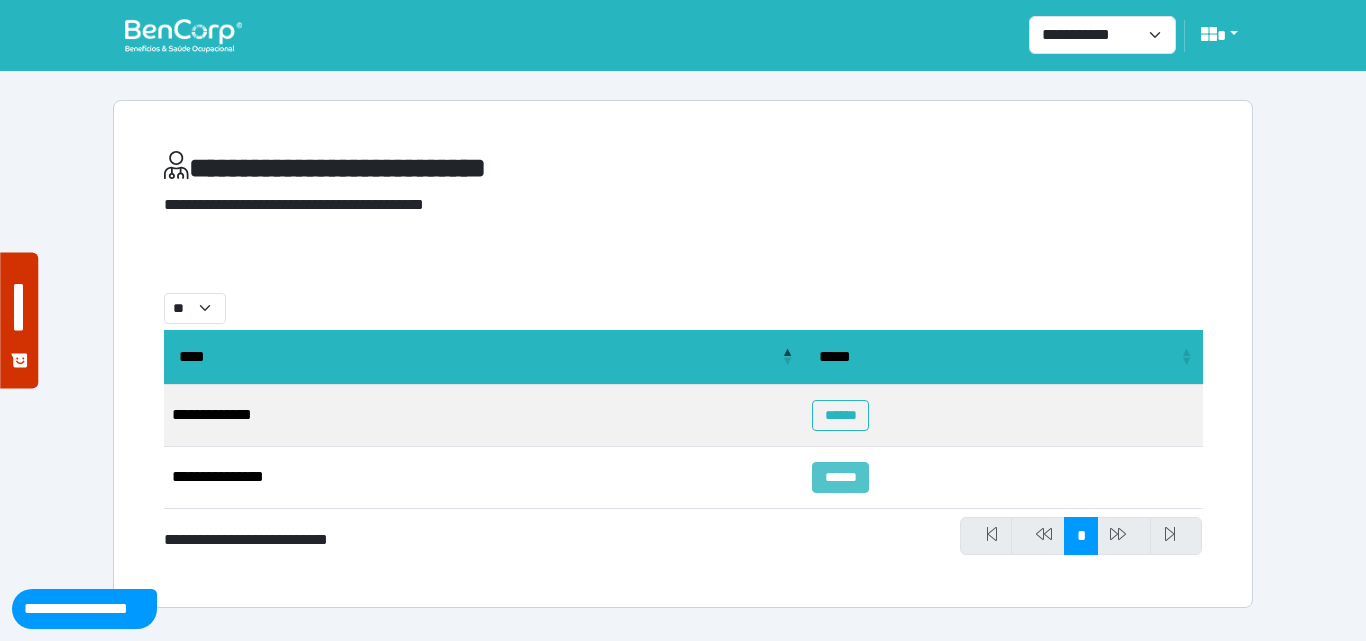 click on "******" at bounding box center (840, 477) 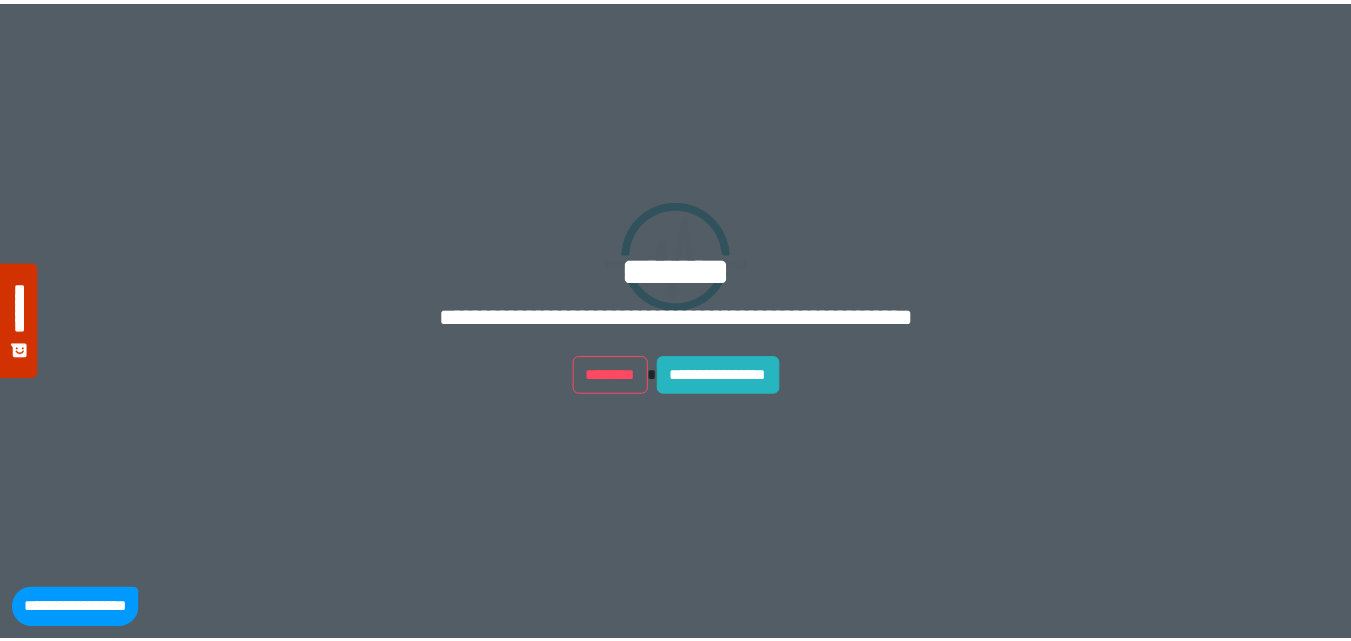 scroll, scrollTop: 0, scrollLeft: 0, axis: both 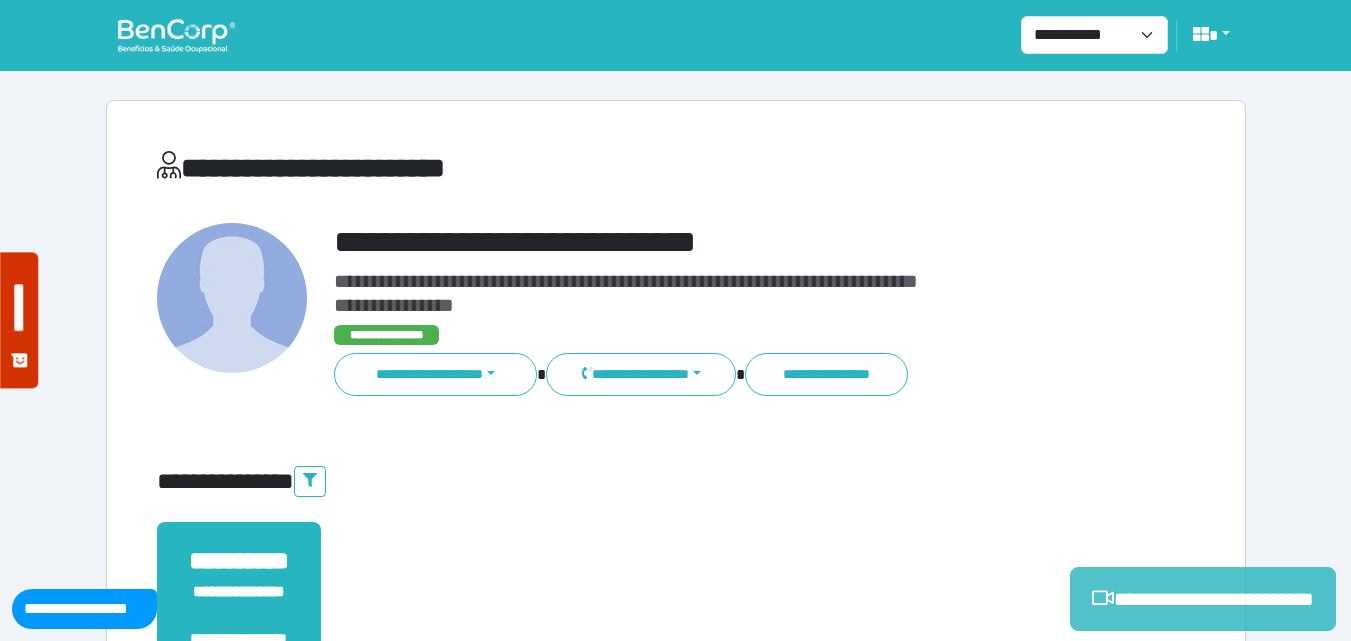 click on "**********" at bounding box center (1203, 599) 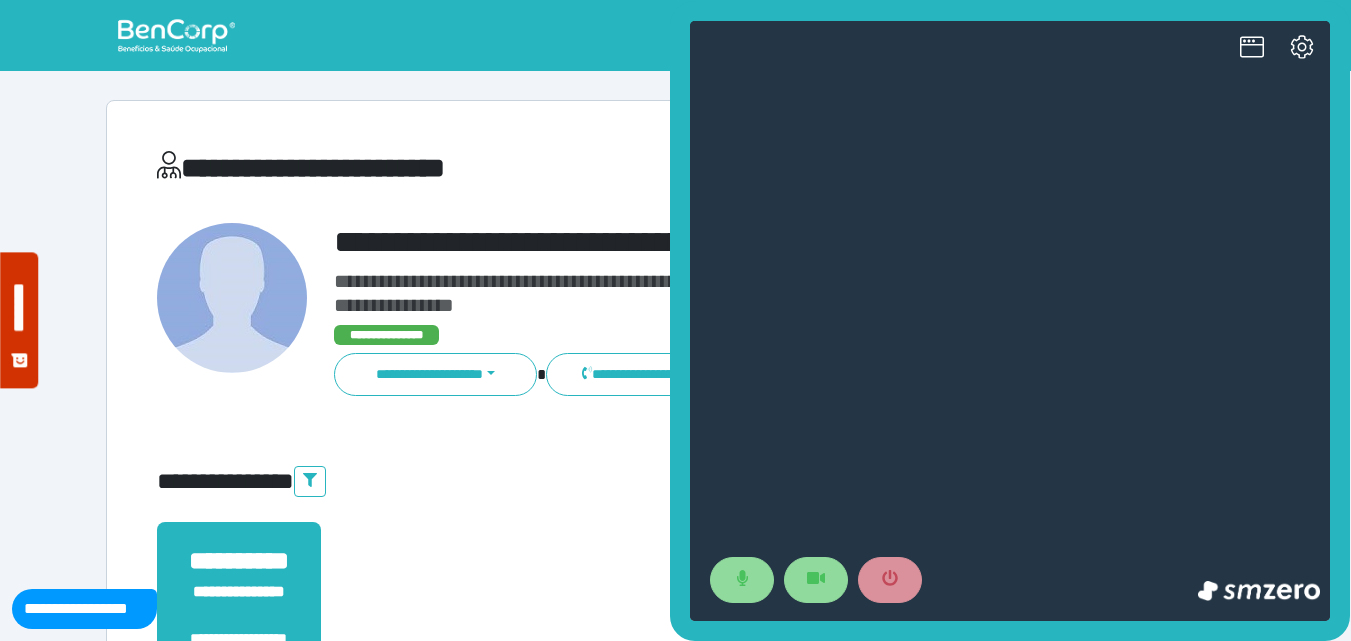 scroll, scrollTop: 0, scrollLeft: 0, axis: both 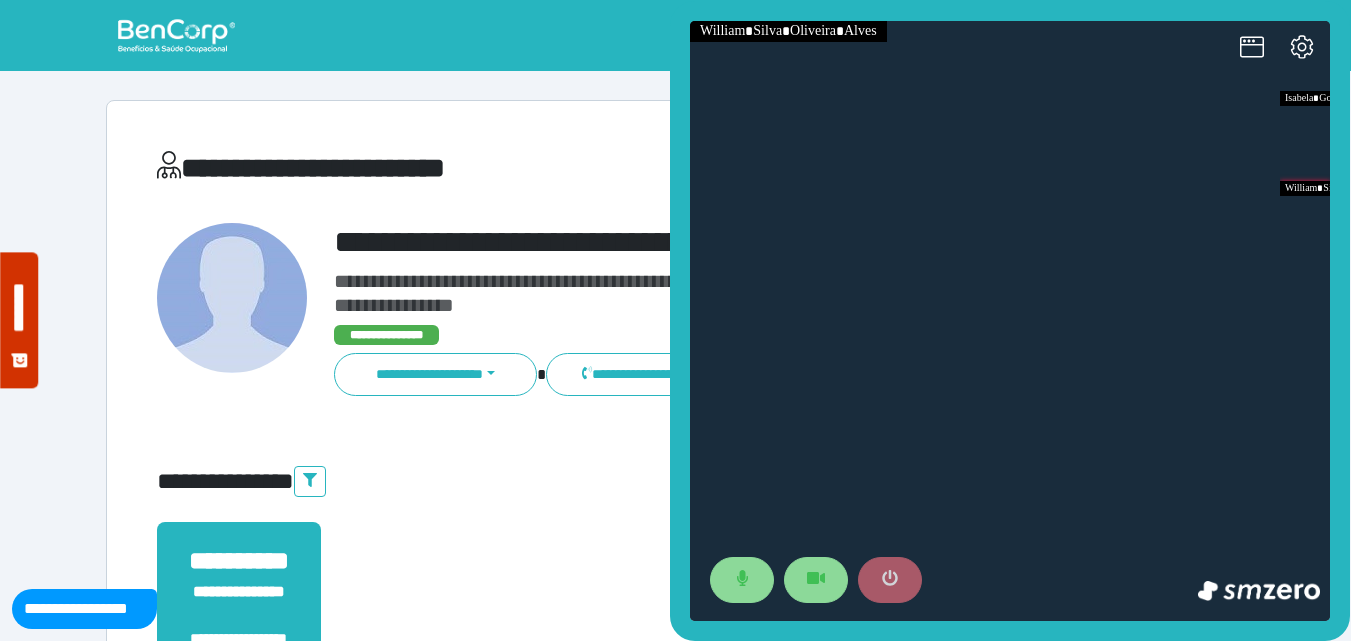 click at bounding box center [890, 580] 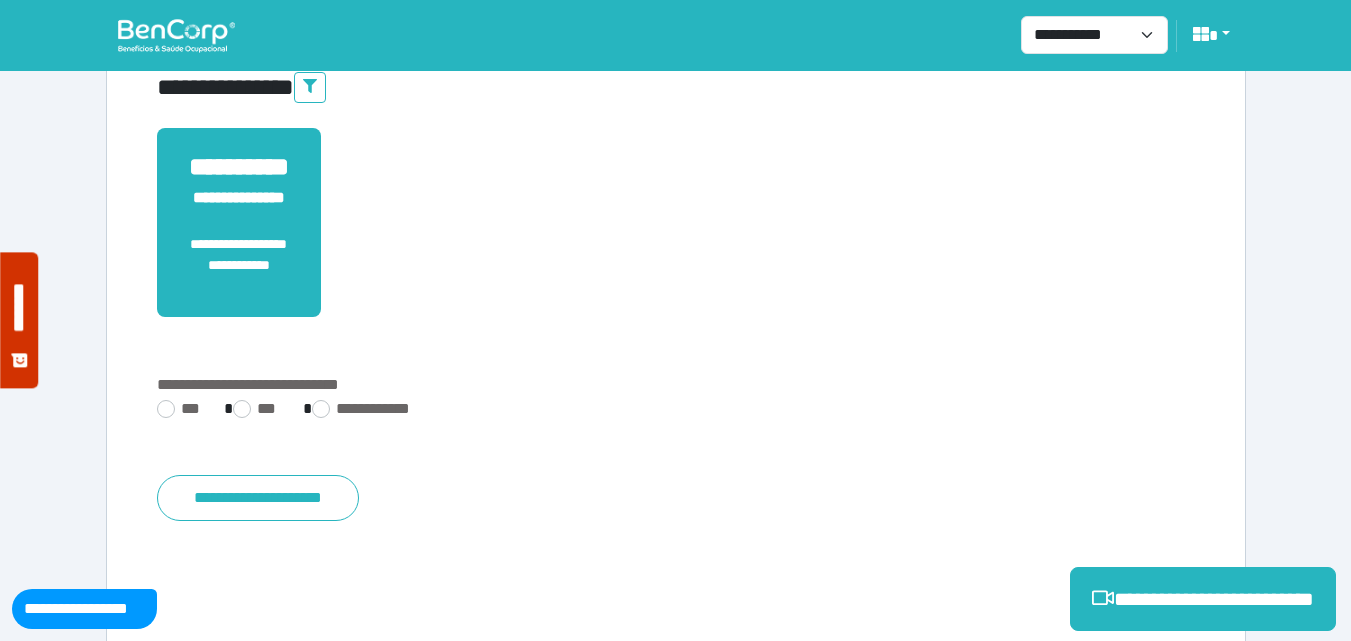 scroll, scrollTop: 495, scrollLeft: 0, axis: vertical 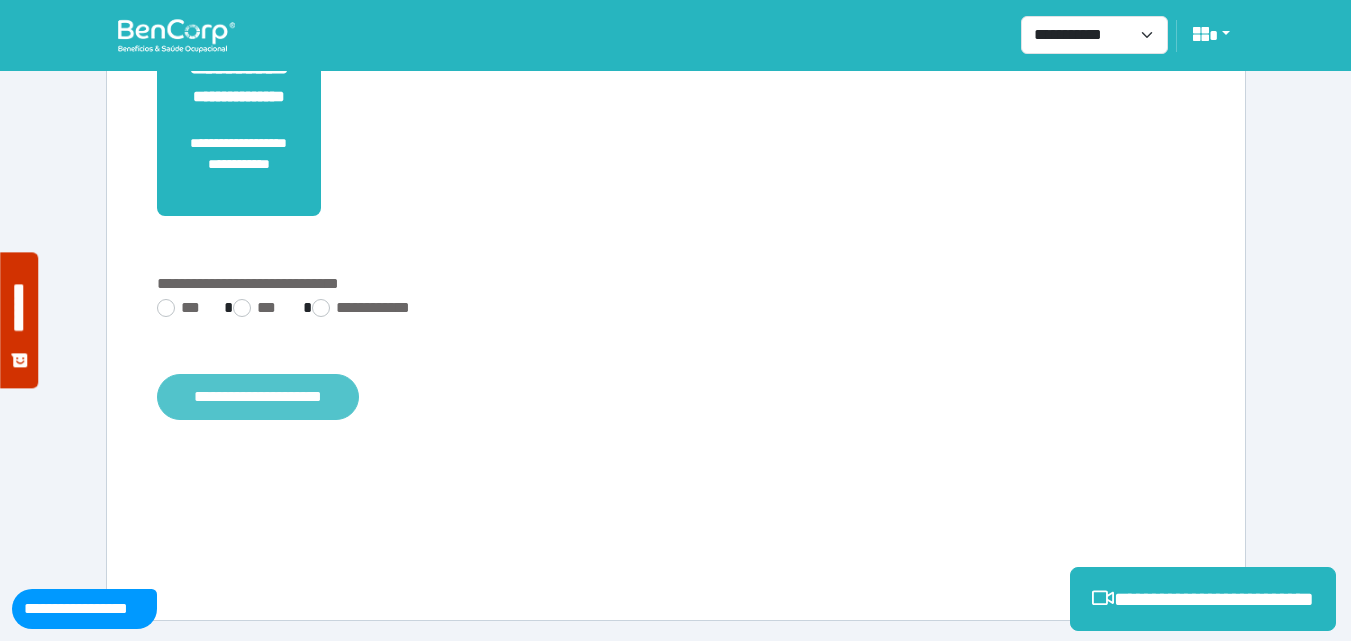 click on "**********" at bounding box center (258, 397) 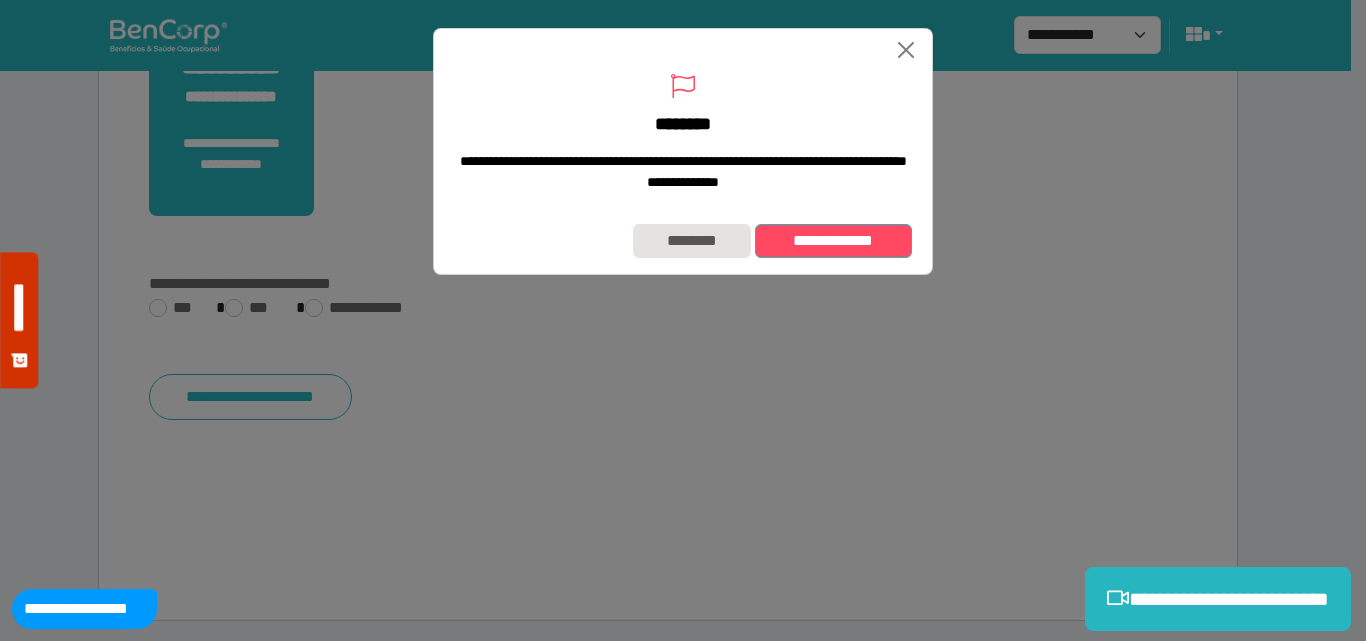 click on "**********" at bounding box center [833, 241] 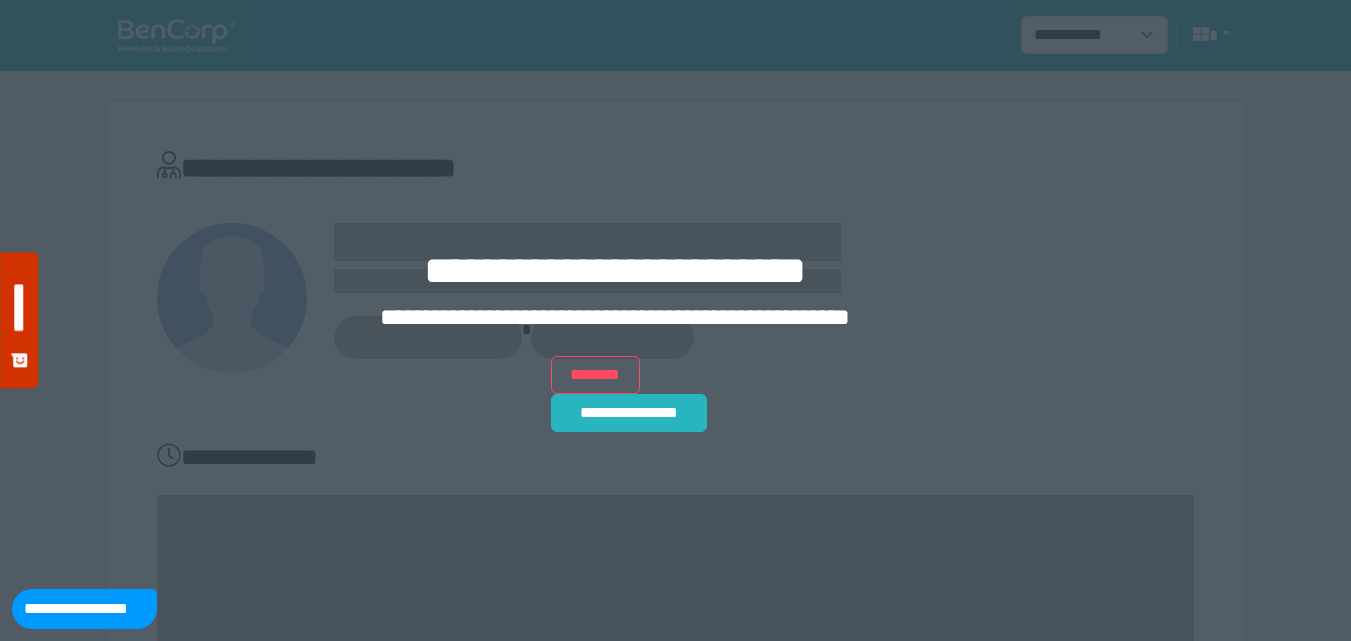 scroll, scrollTop: 0, scrollLeft: 0, axis: both 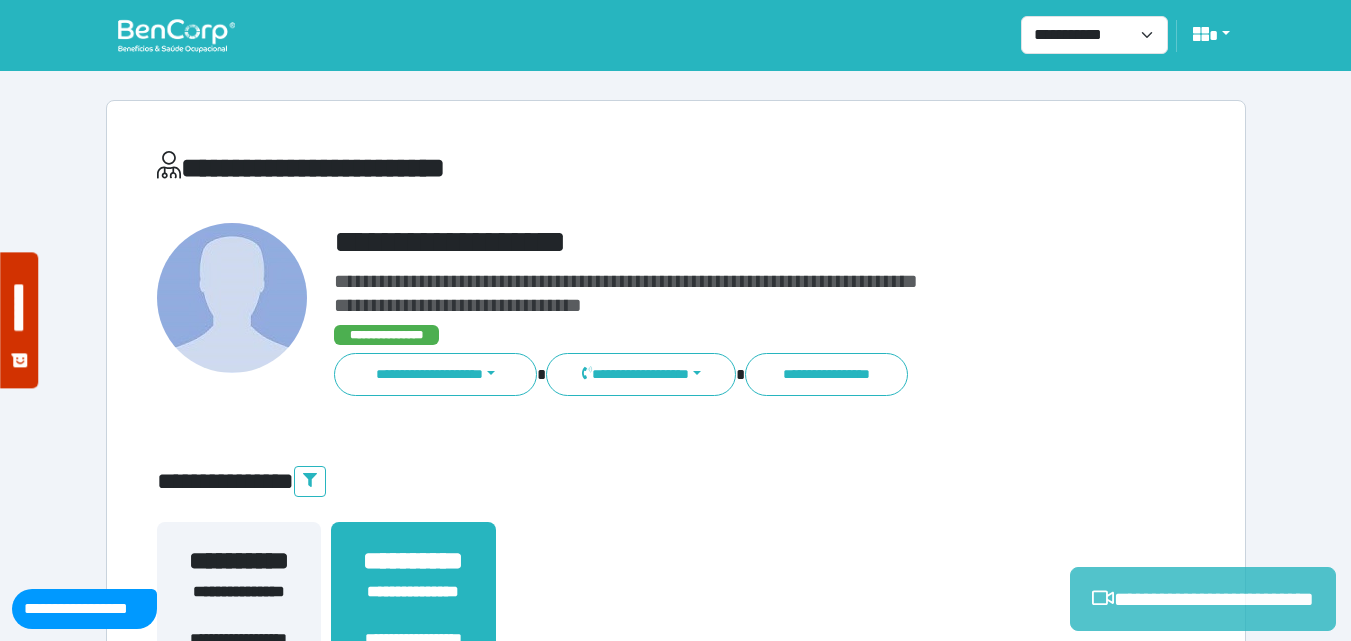 click on "**********" at bounding box center [1203, 599] 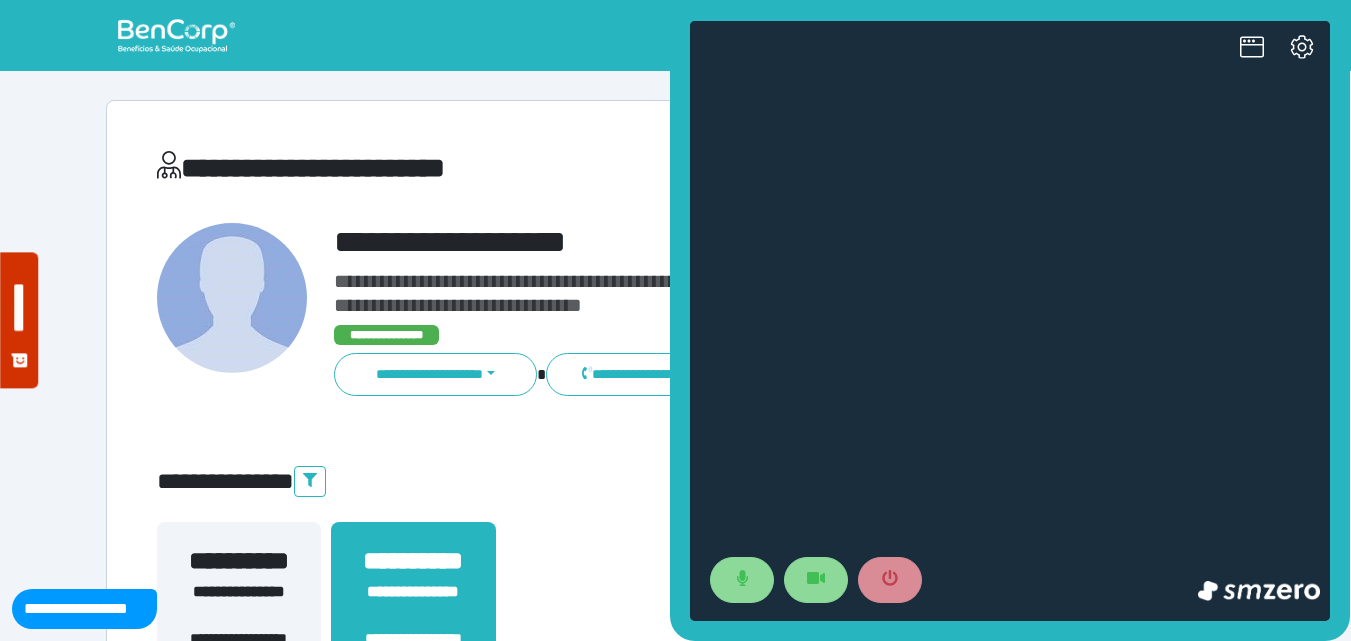 scroll, scrollTop: 0, scrollLeft: 0, axis: both 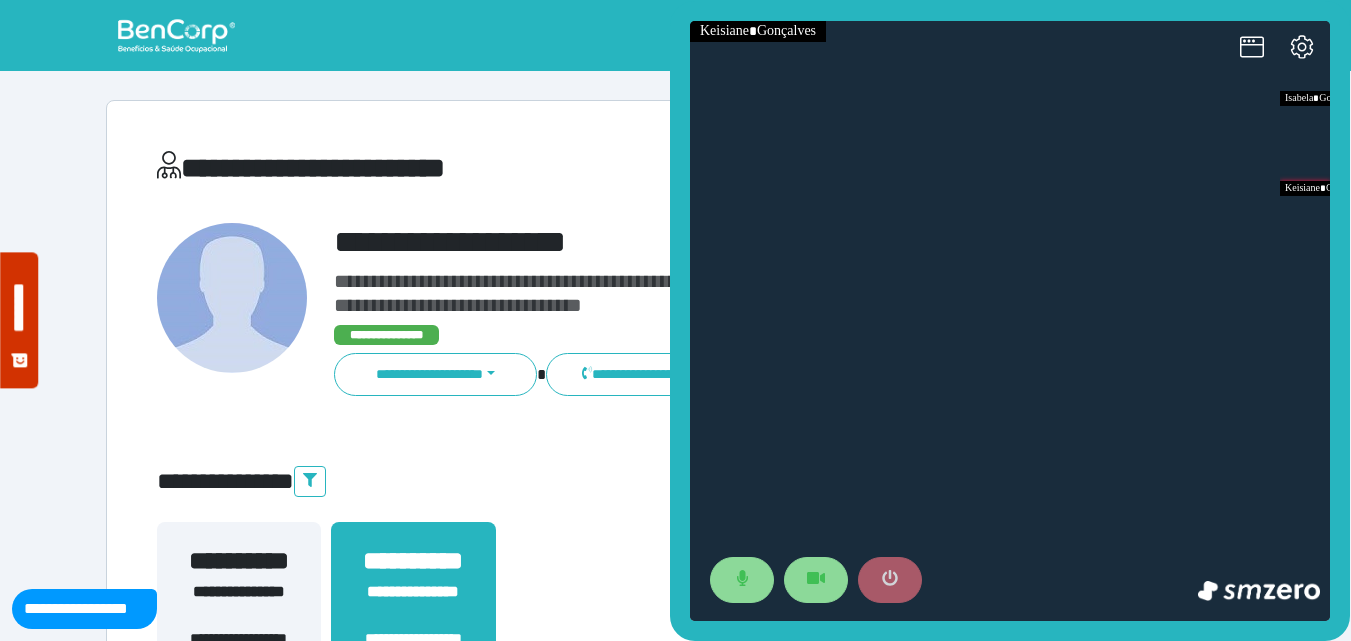 drag, startPoint x: 886, startPoint y: 579, endPoint x: 877, endPoint y: 574, distance: 10.29563 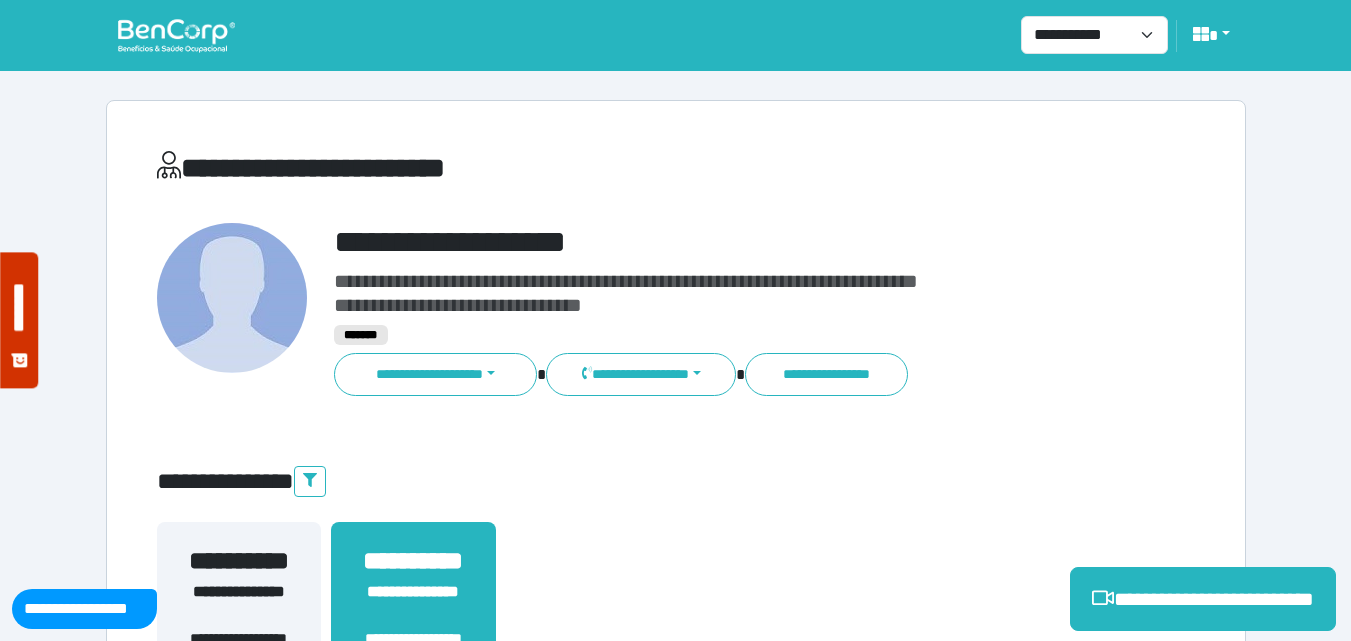 scroll, scrollTop: 495, scrollLeft: 0, axis: vertical 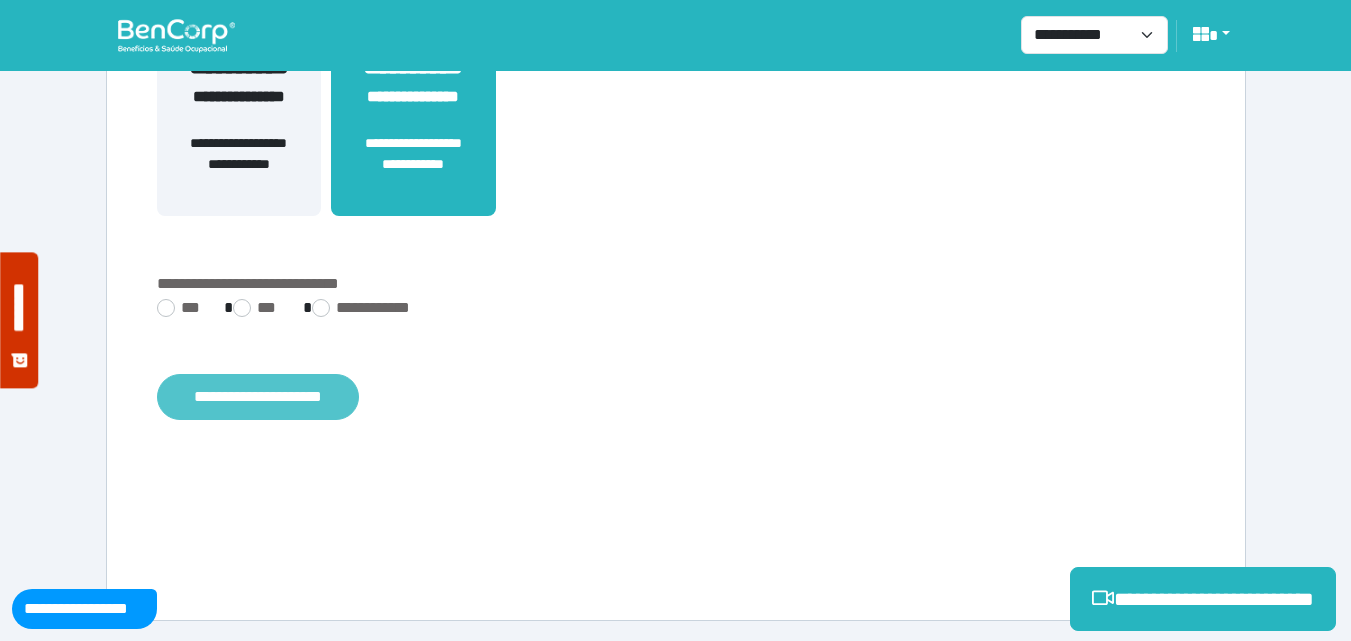 click on "**********" at bounding box center (258, 397) 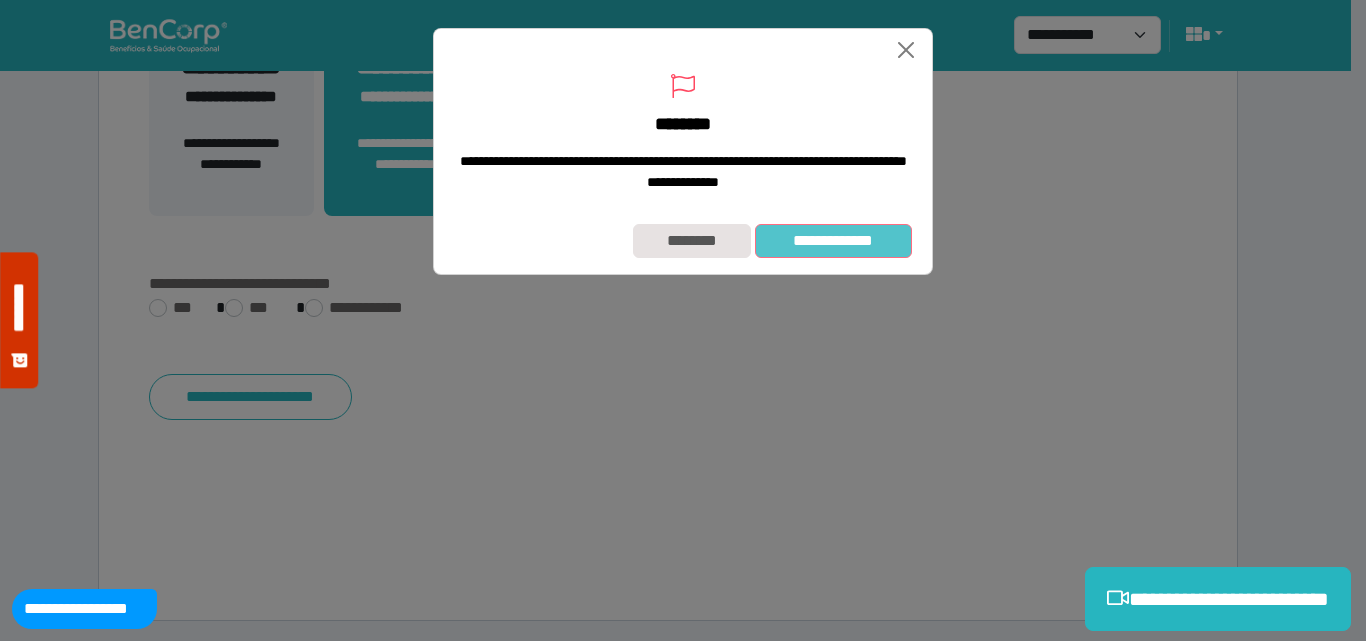 click on "**********" at bounding box center [833, 241] 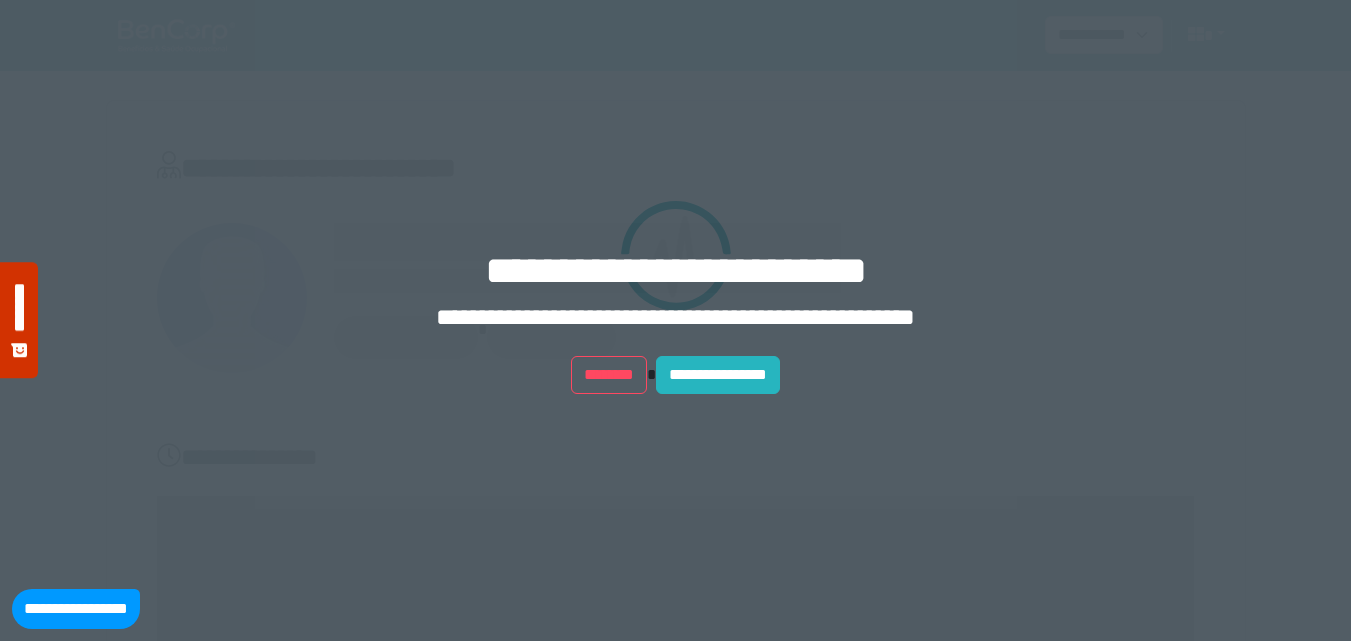 scroll, scrollTop: 0, scrollLeft: 0, axis: both 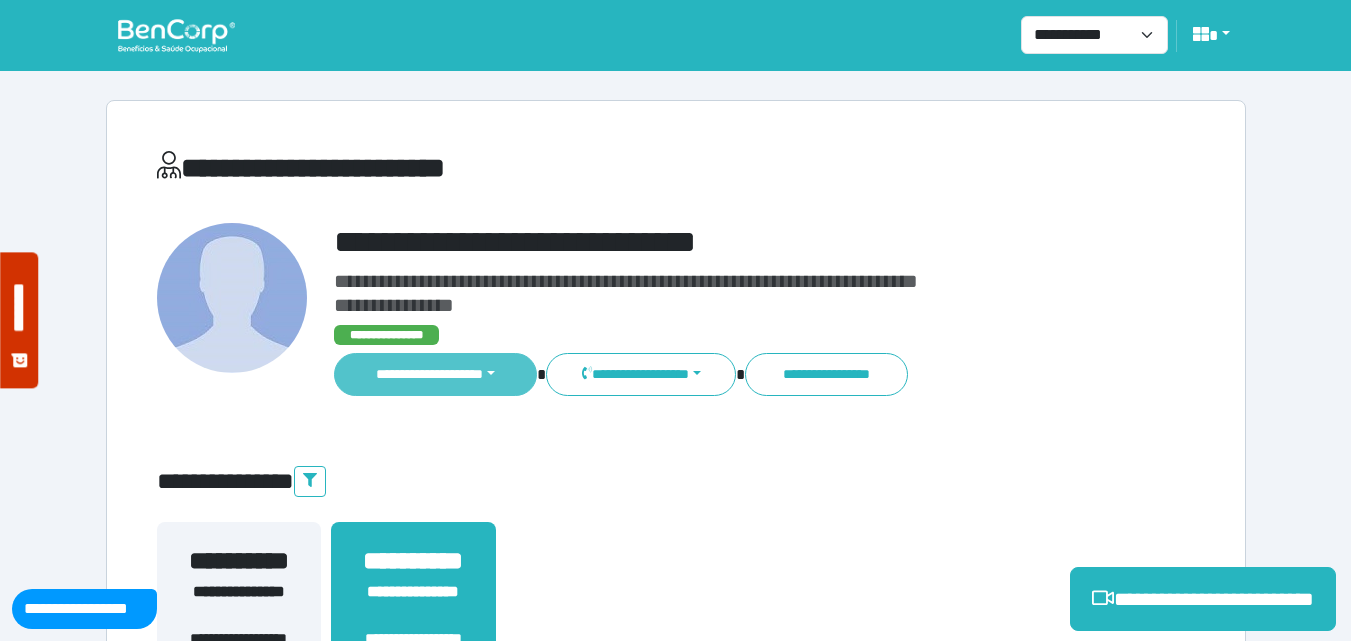click on "**********" at bounding box center [436, 374] 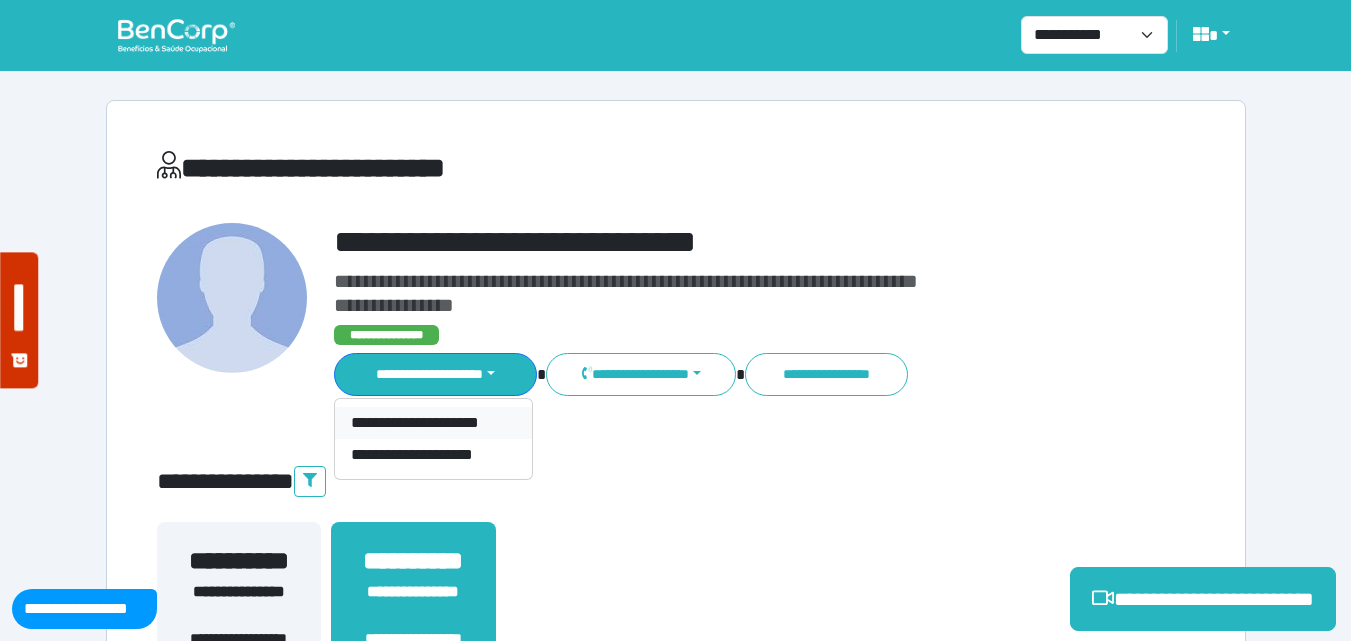 click on "**********" at bounding box center [433, 423] 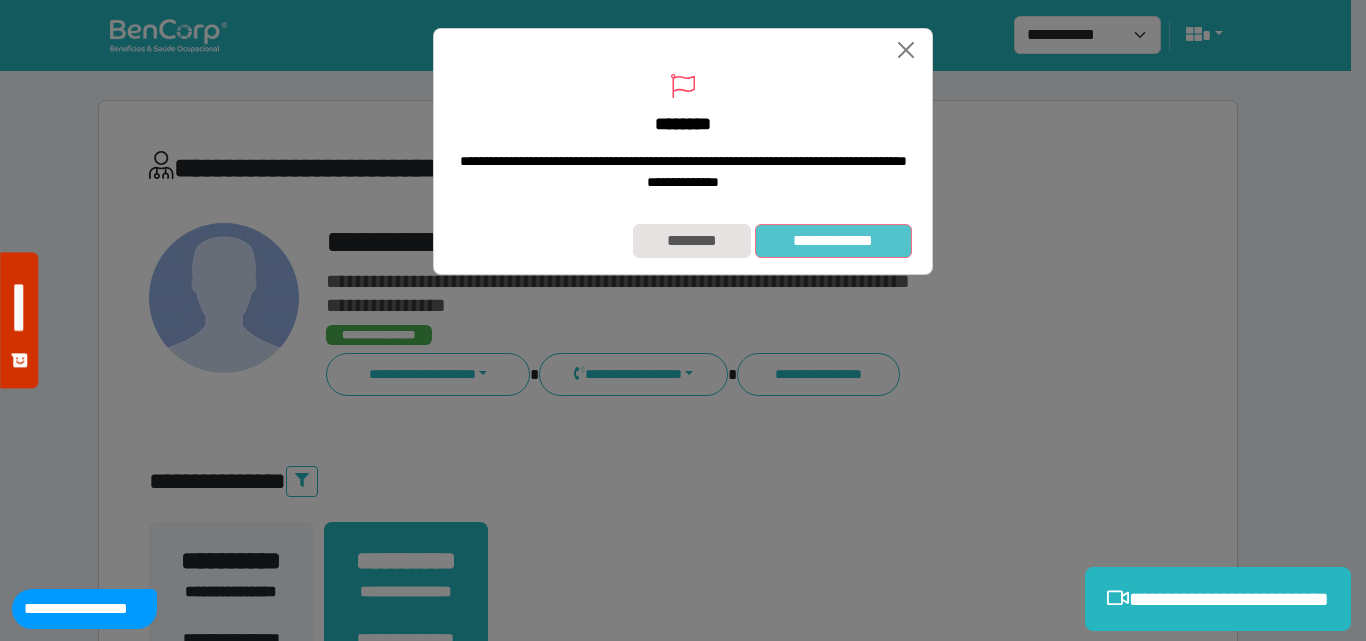click on "**********" at bounding box center (833, 241) 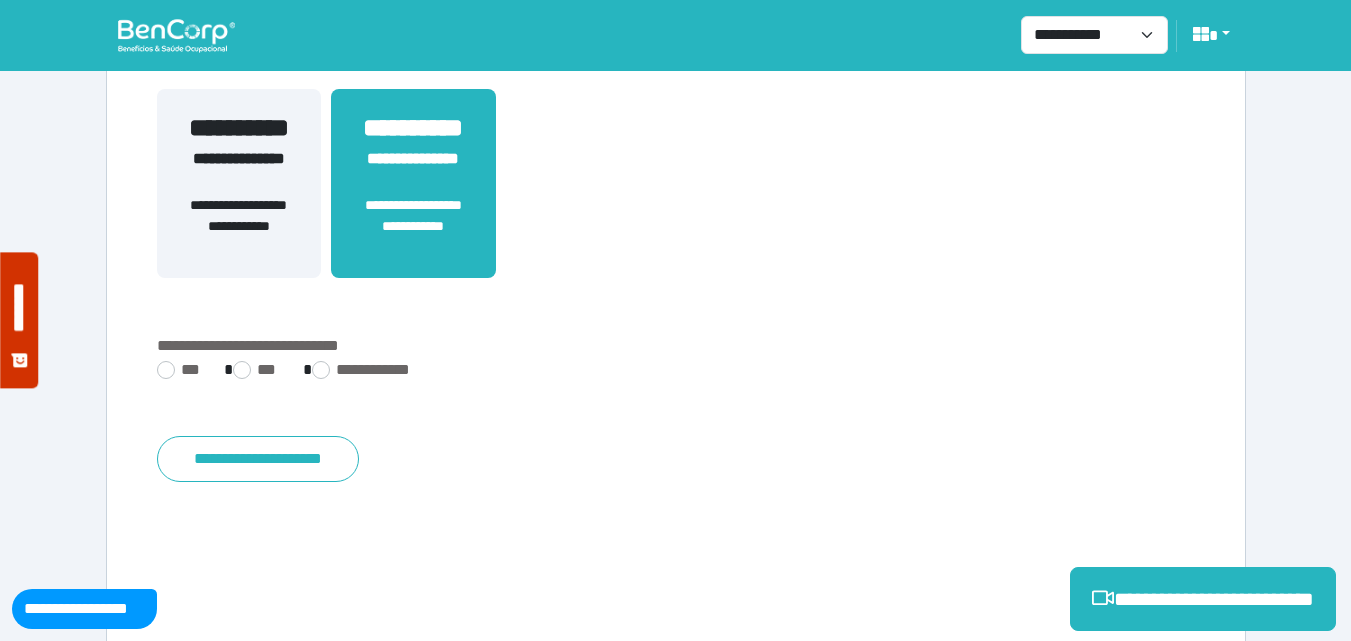 scroll, scrollTop: 495, scrollLeft: 0, axis: vertical 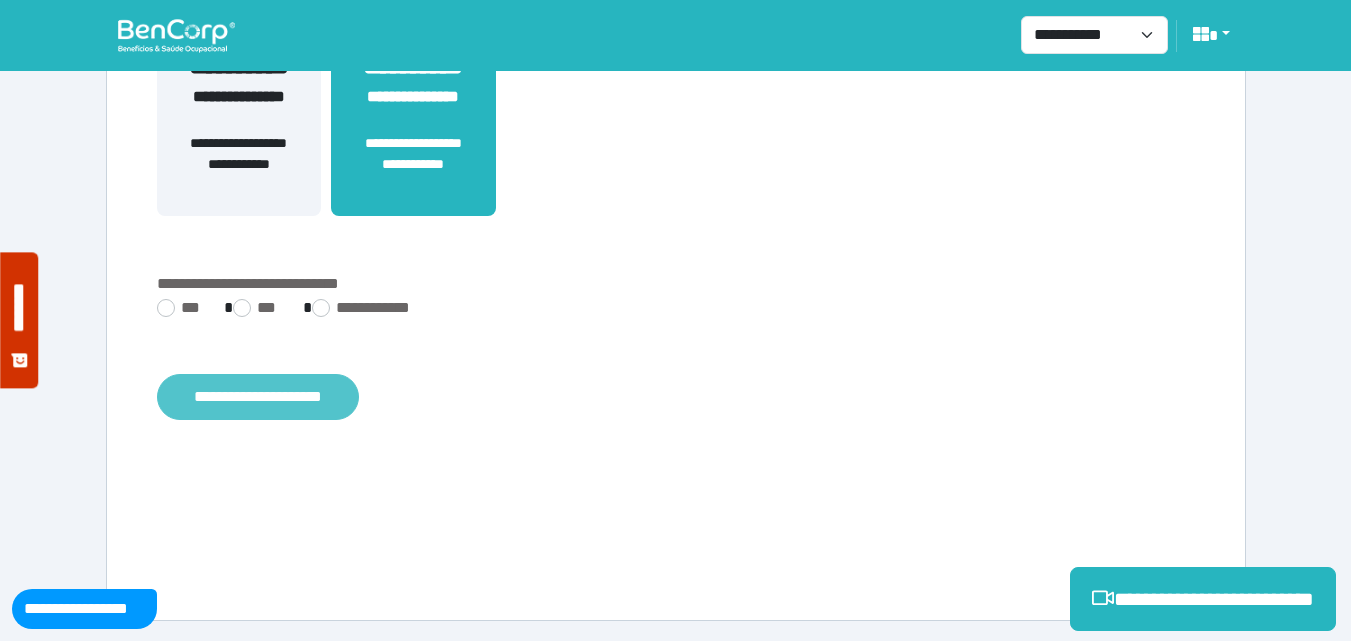 click on "**********" at bounding box center (258, 397) 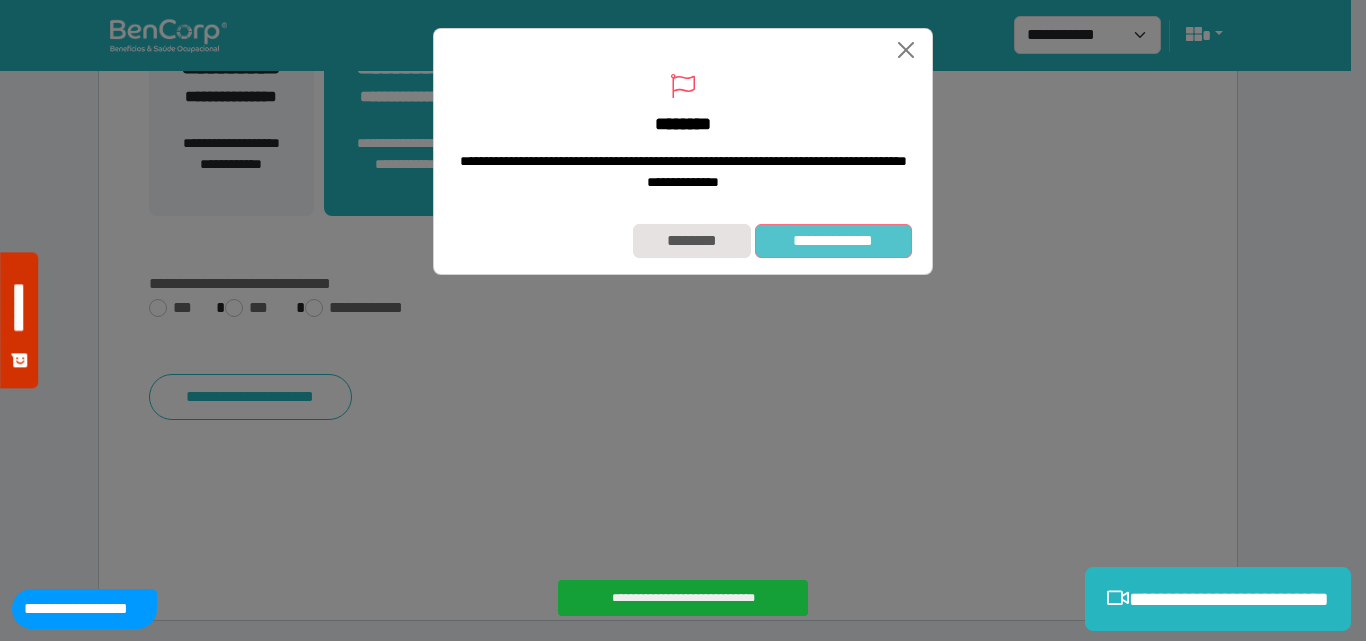 click on "**********" at bounding box center [833, 241] 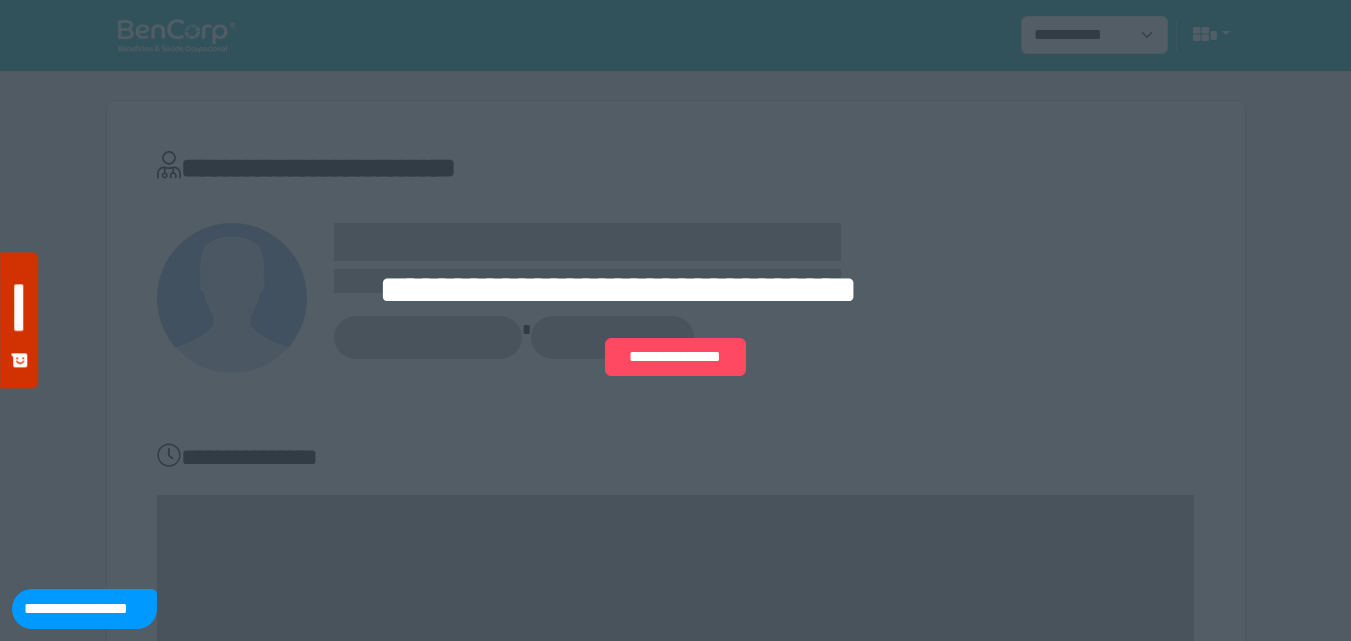 scroll, scrollTop: 0, scrollLeft: 0, axis: both 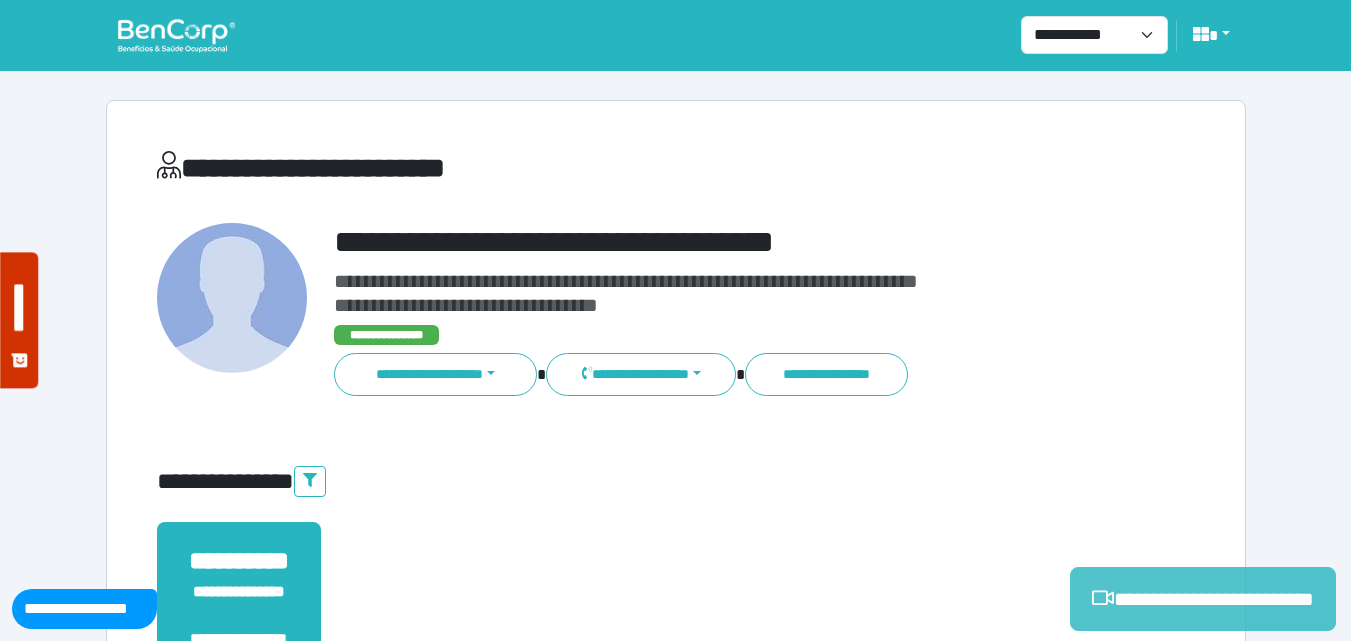 click on "**********" at bounding box center [1203, 599] 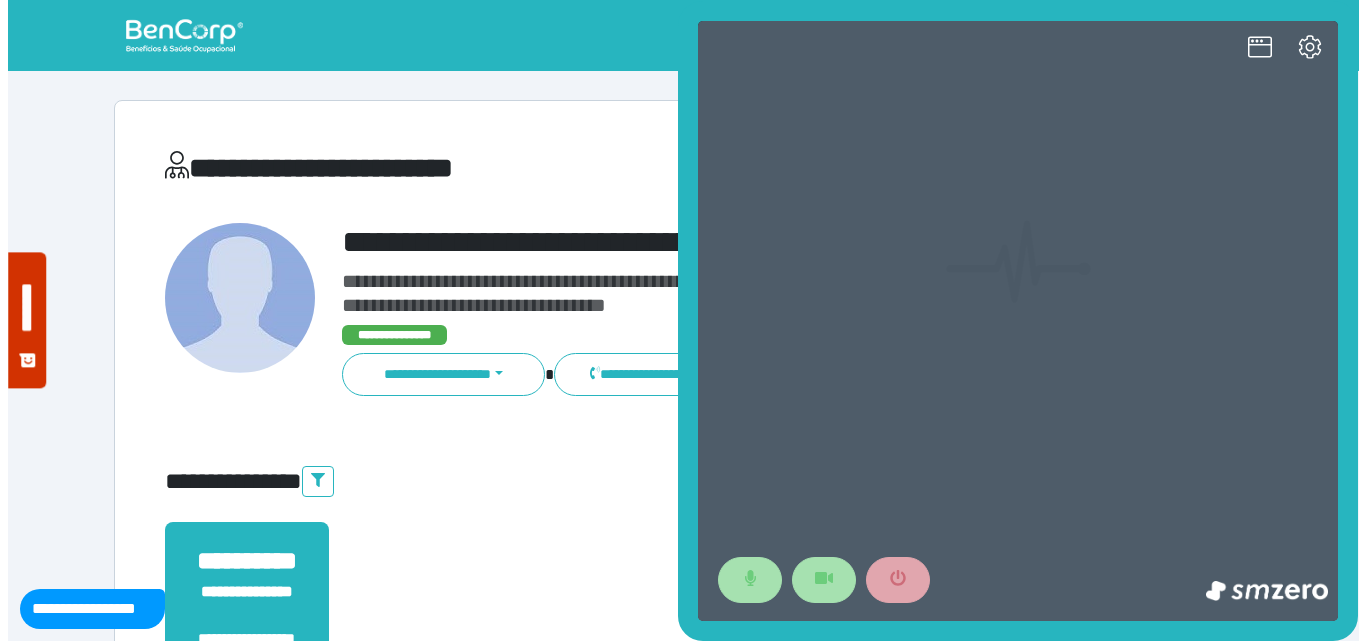 scroll, scrollTop: 0, scrollLeft: 0, axis: both 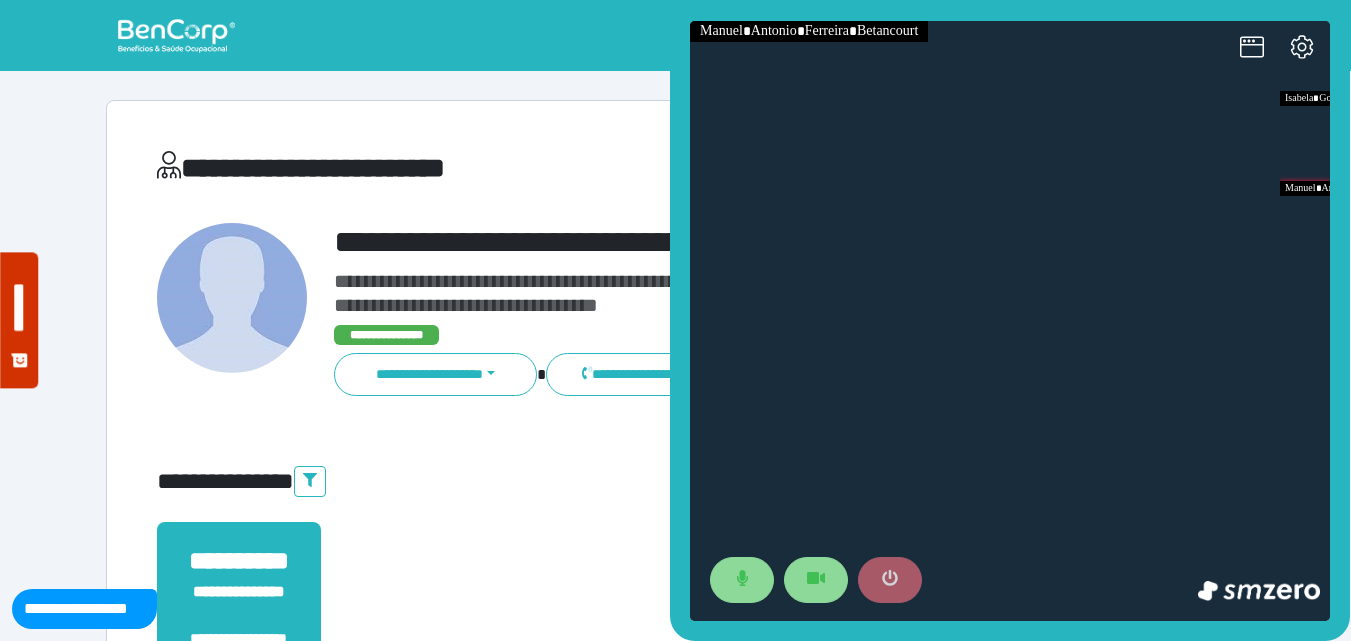click 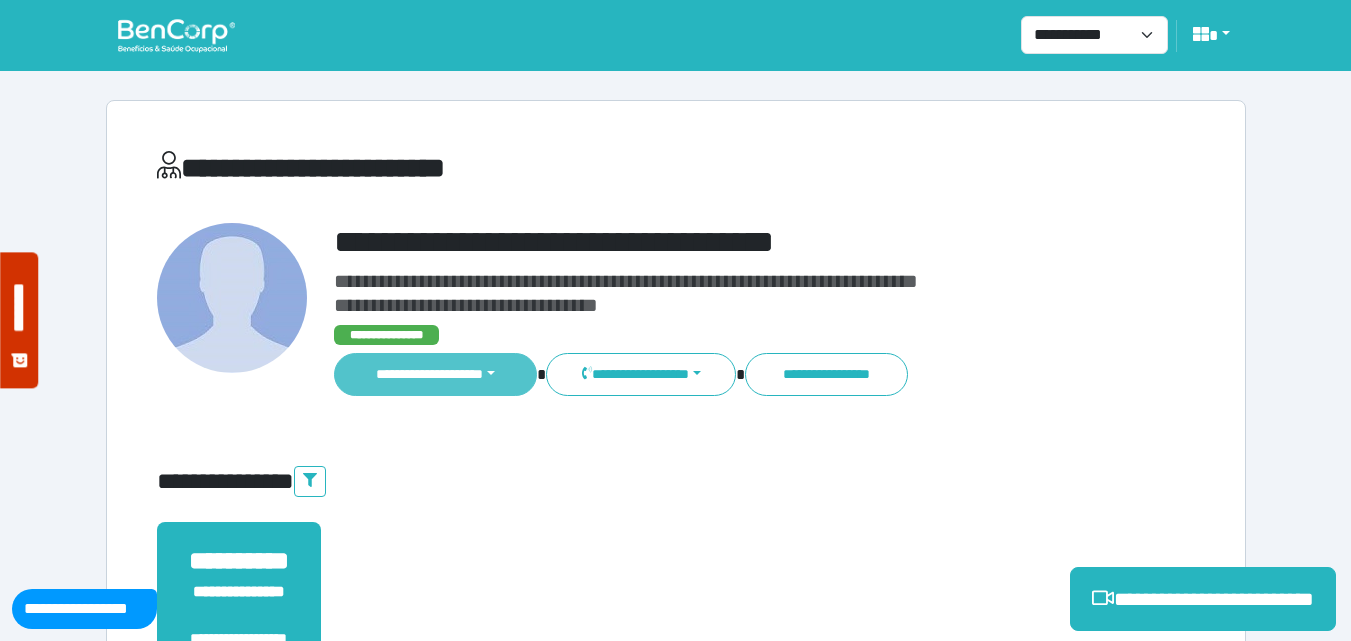 click on "**********" at bounding box center [436, 374] 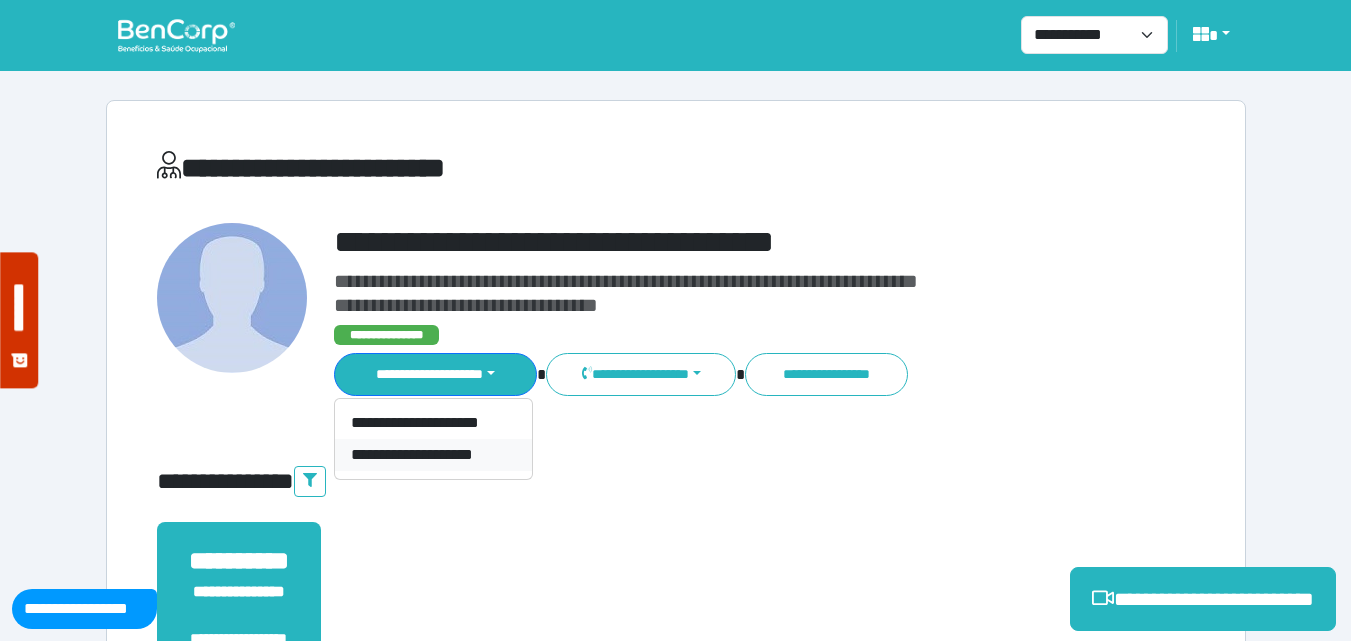 click on "**********" at bounding box center (433, 455) 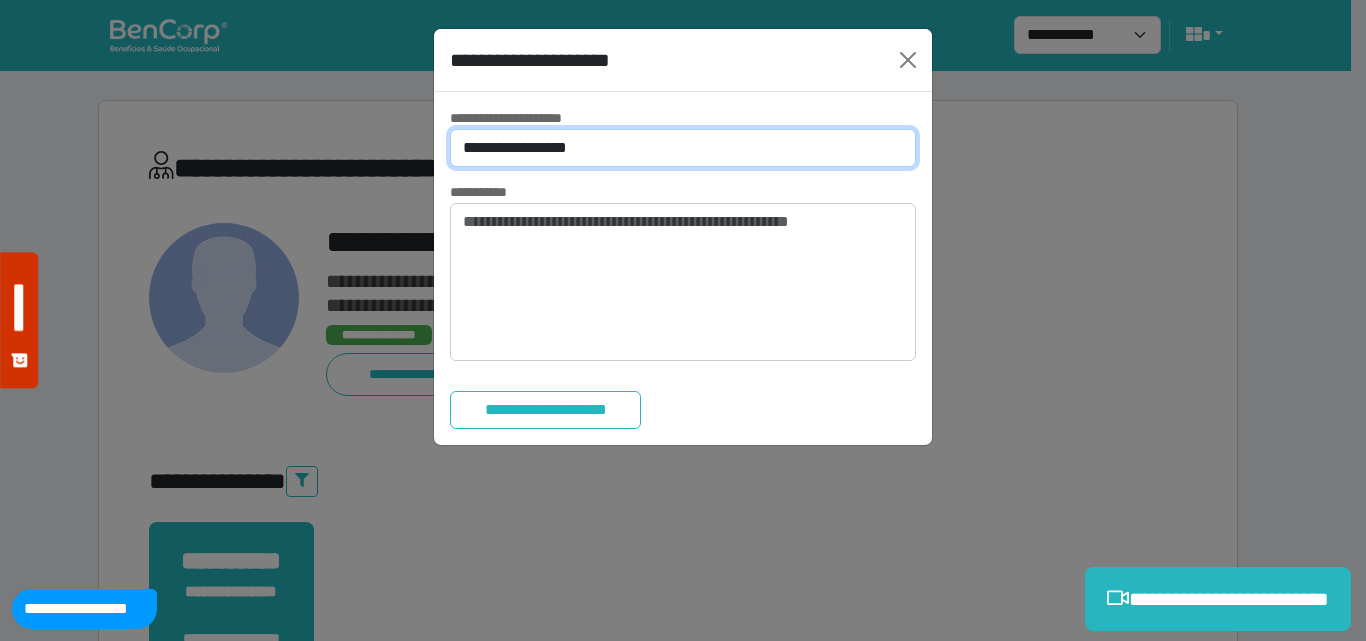 click on "**********" at bounding box center (683, 148) 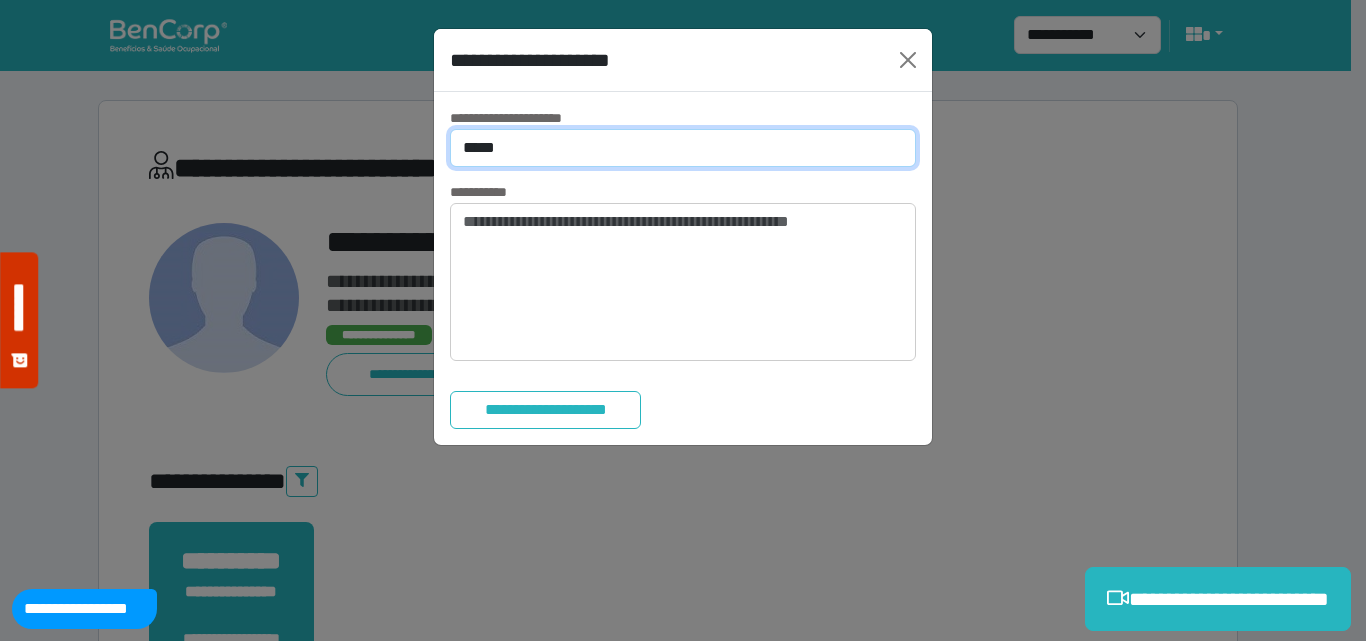 click on "**********" at bounding box center [683, 148] 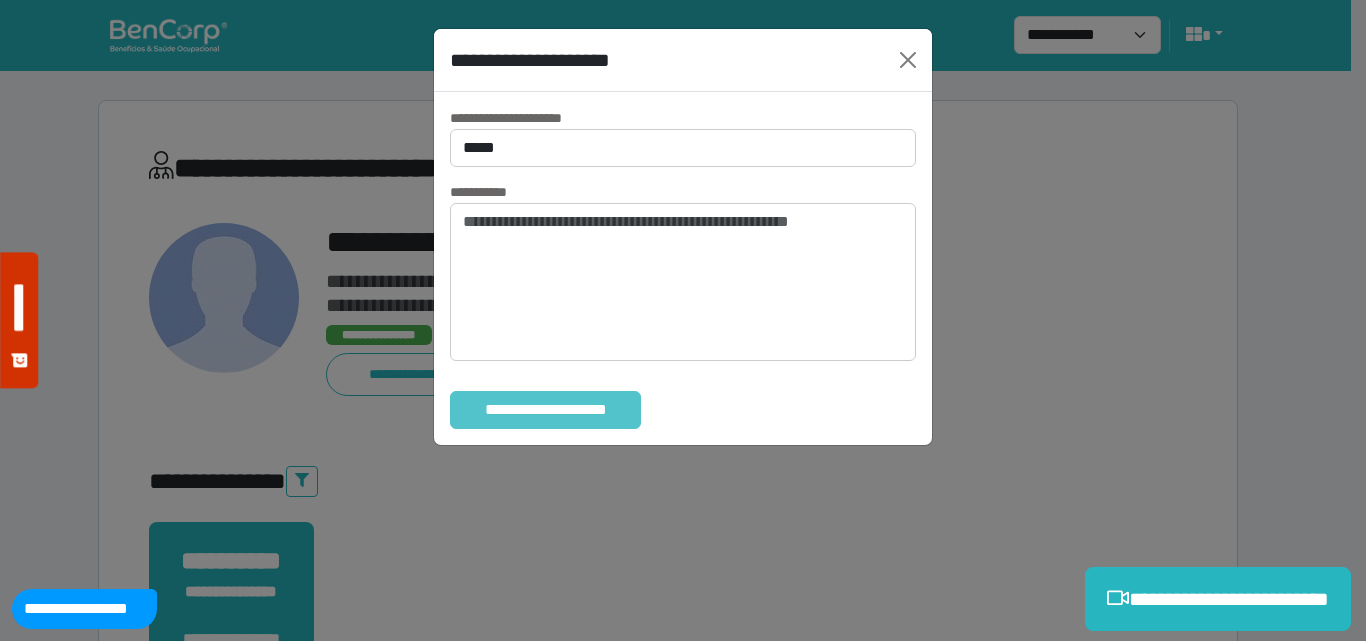 click on "**********" at bounding box center (545, 410) 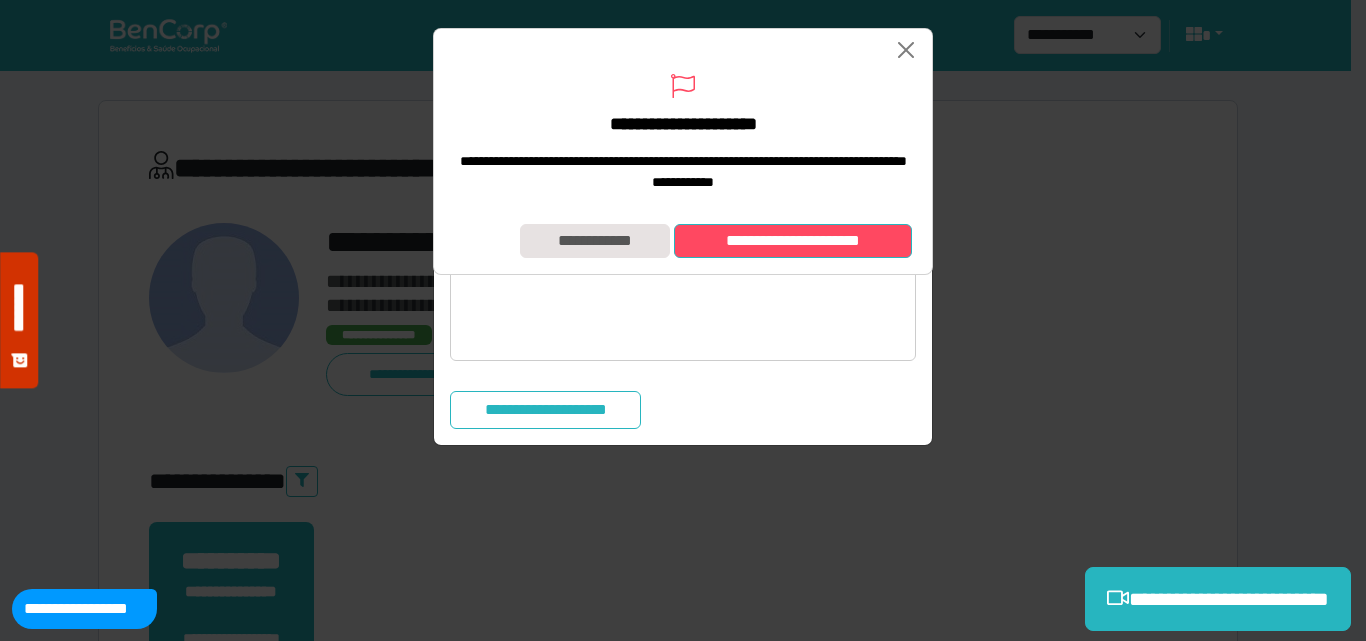 click on "**********" at bounding box center [793, 241] 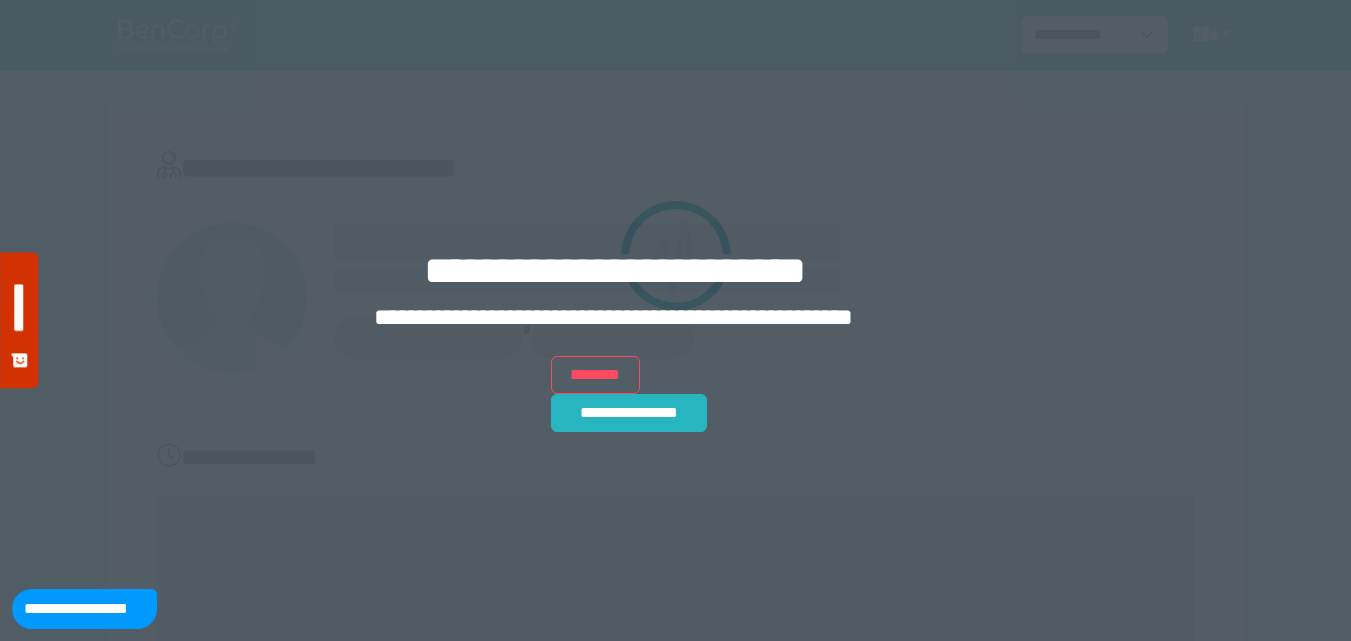 scroll, scrollTop: 0, scrollLeft: 0, axis: both 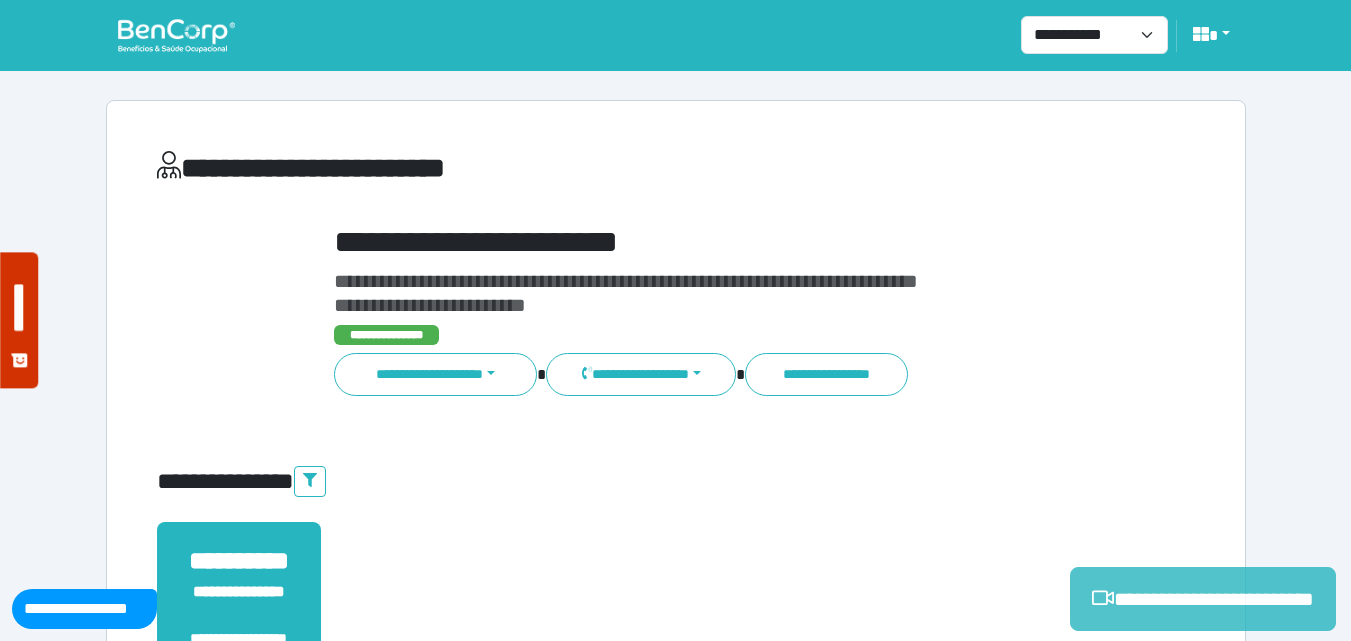 click on "**********" at bounding box center (1203, 599) 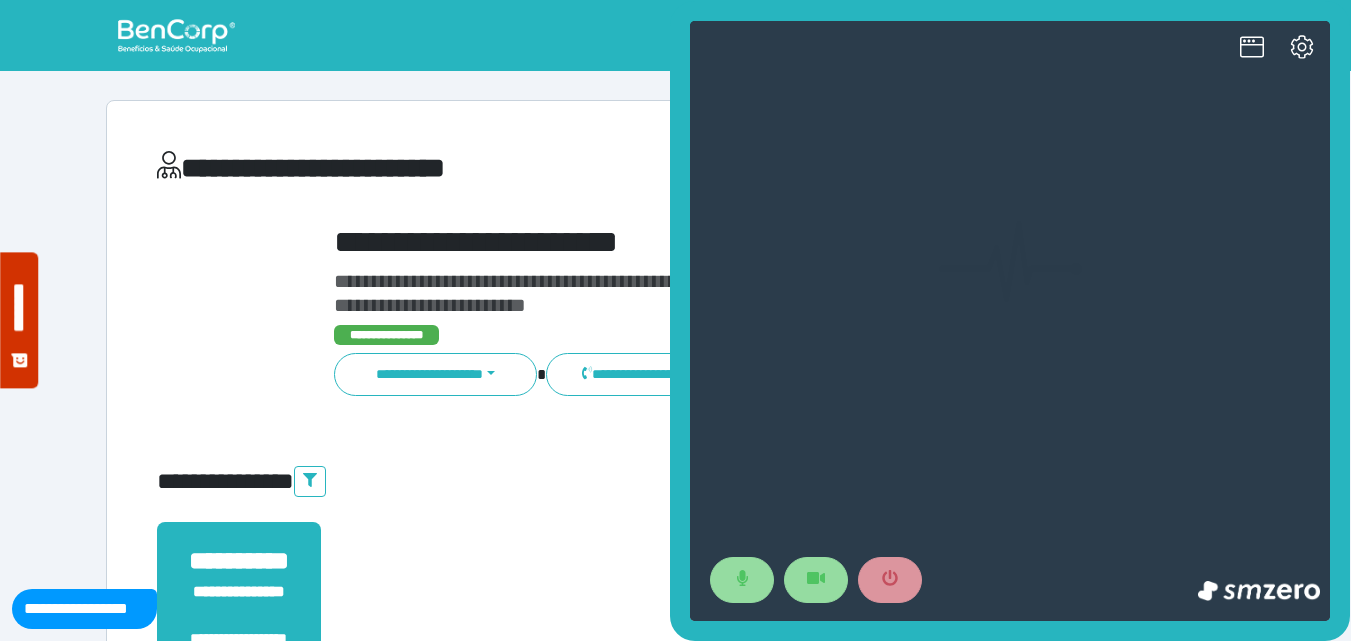 scroll, scrollTop: 0, scrollLeft: 0, axis: both 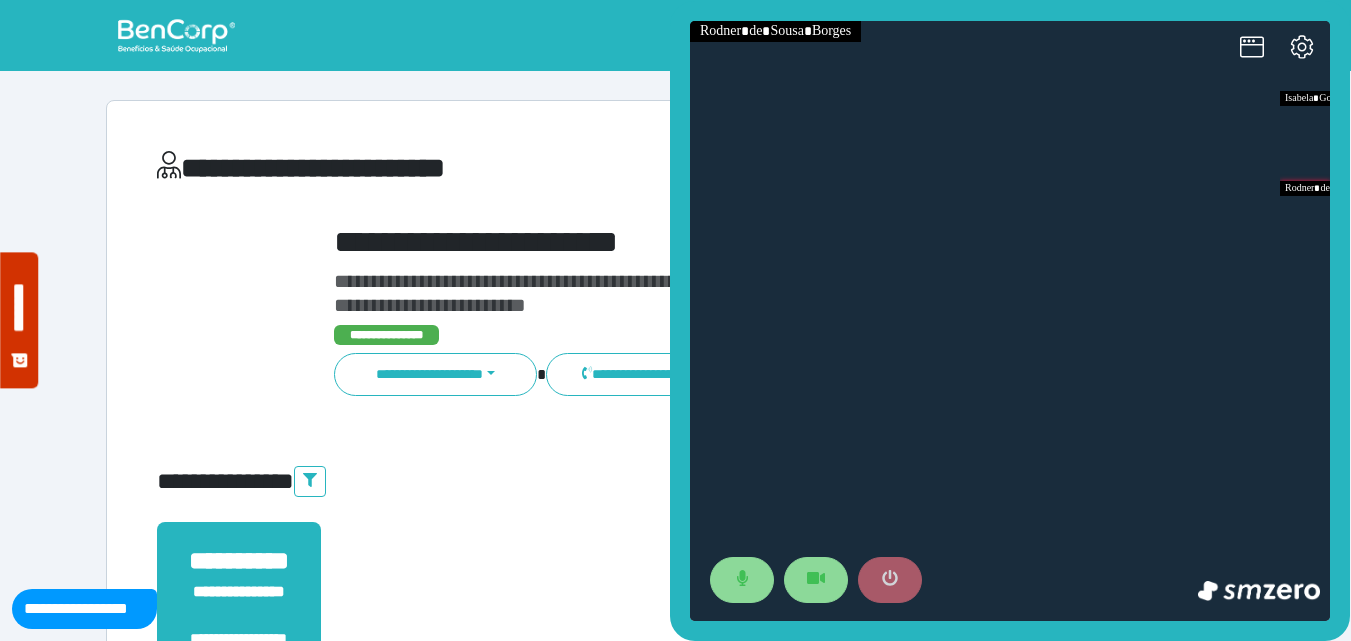 click 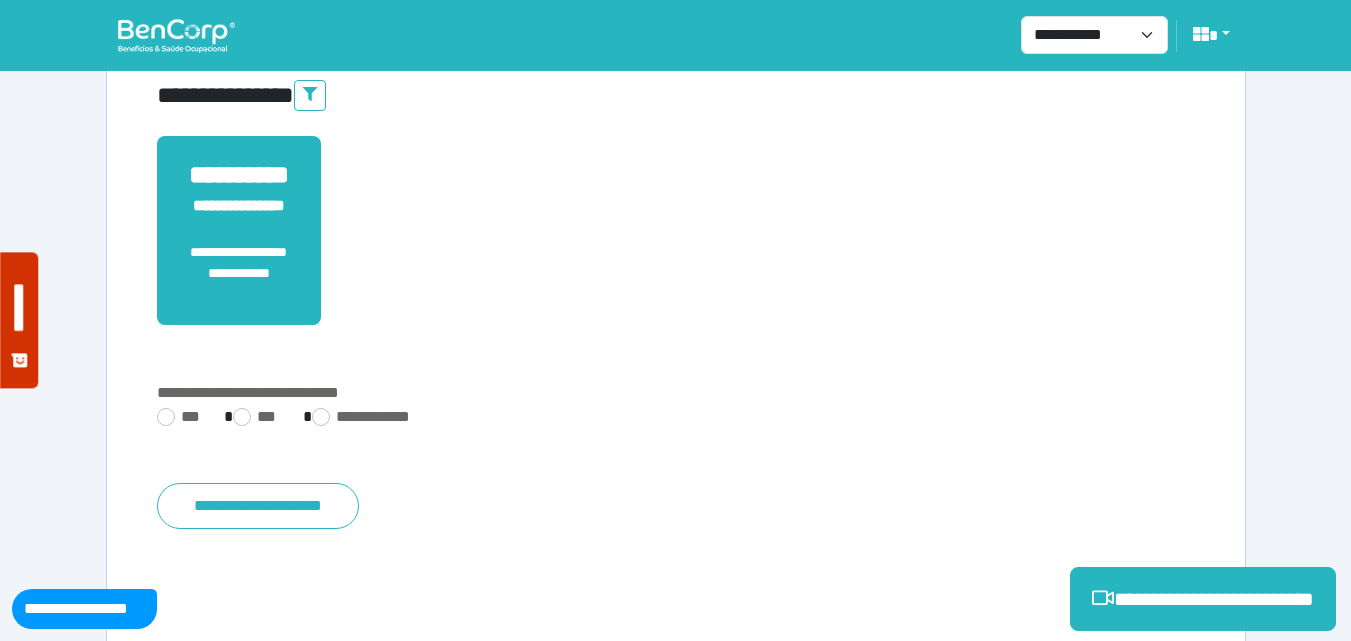 scroll, scrollTop: 400, scrollLeft: 0, axis: vertical 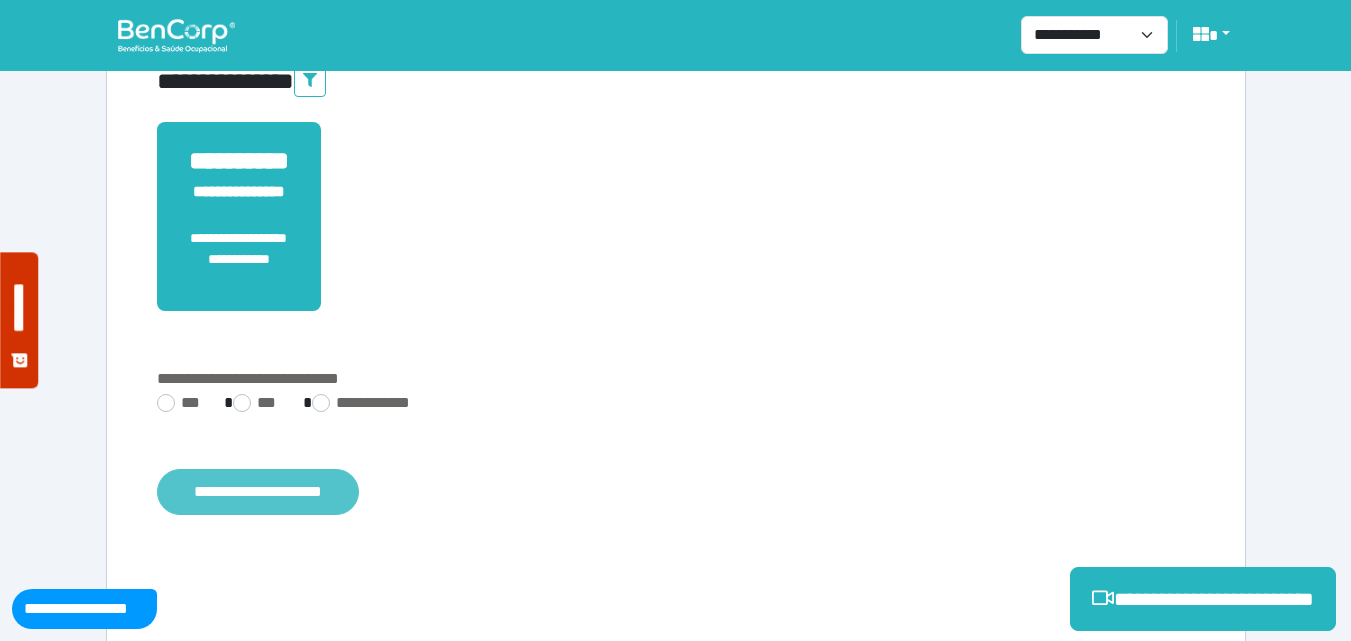 click on "**********" at bounding box center [258, 492] 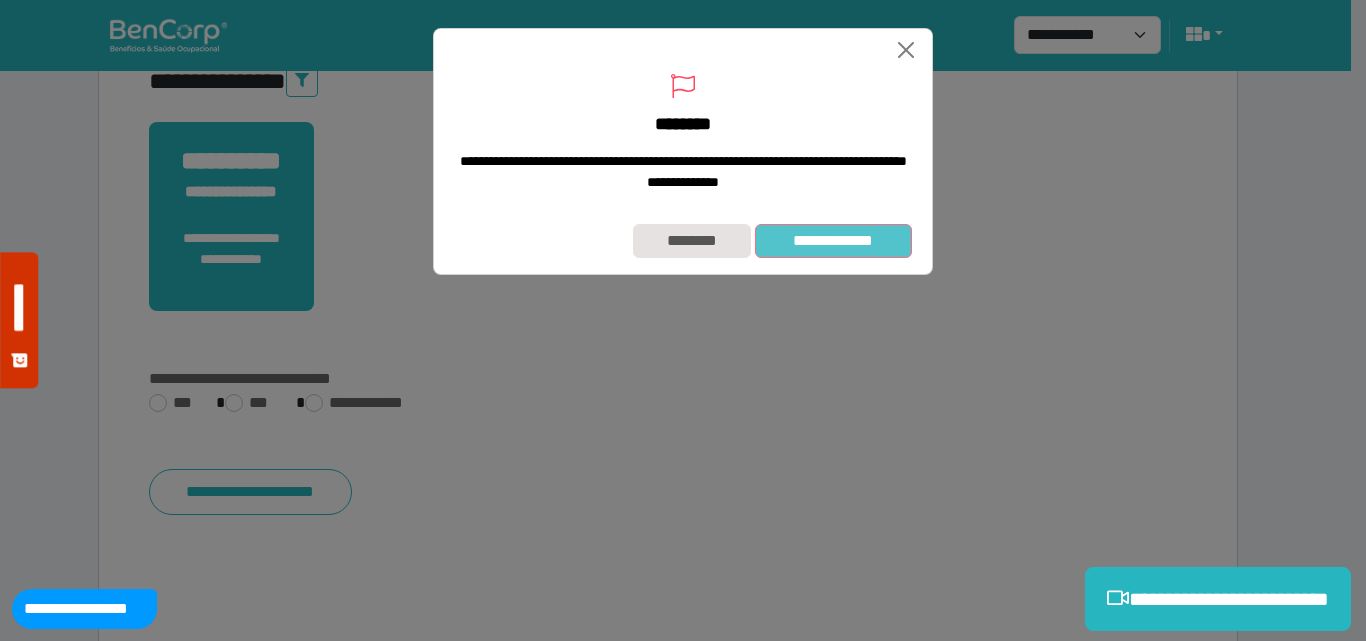 click on "**********" at bounding box center (833, 241) 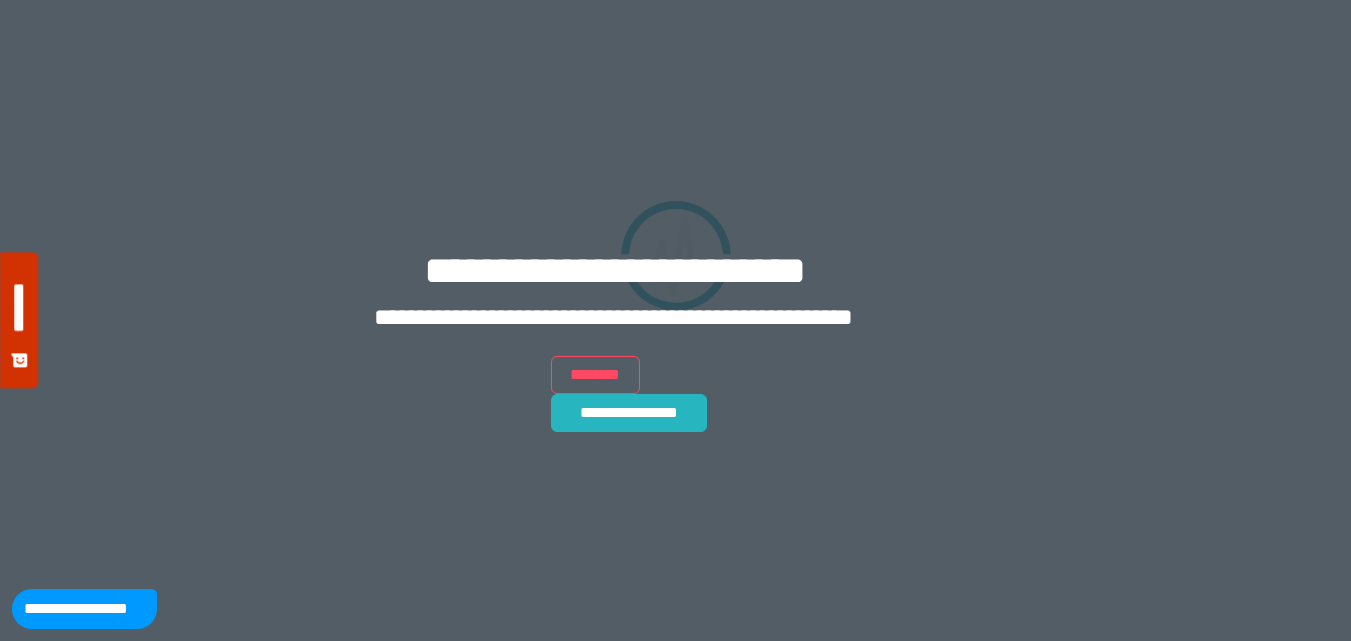 scroll, scrollTop: 0, scrollLeft: 0, axis: both 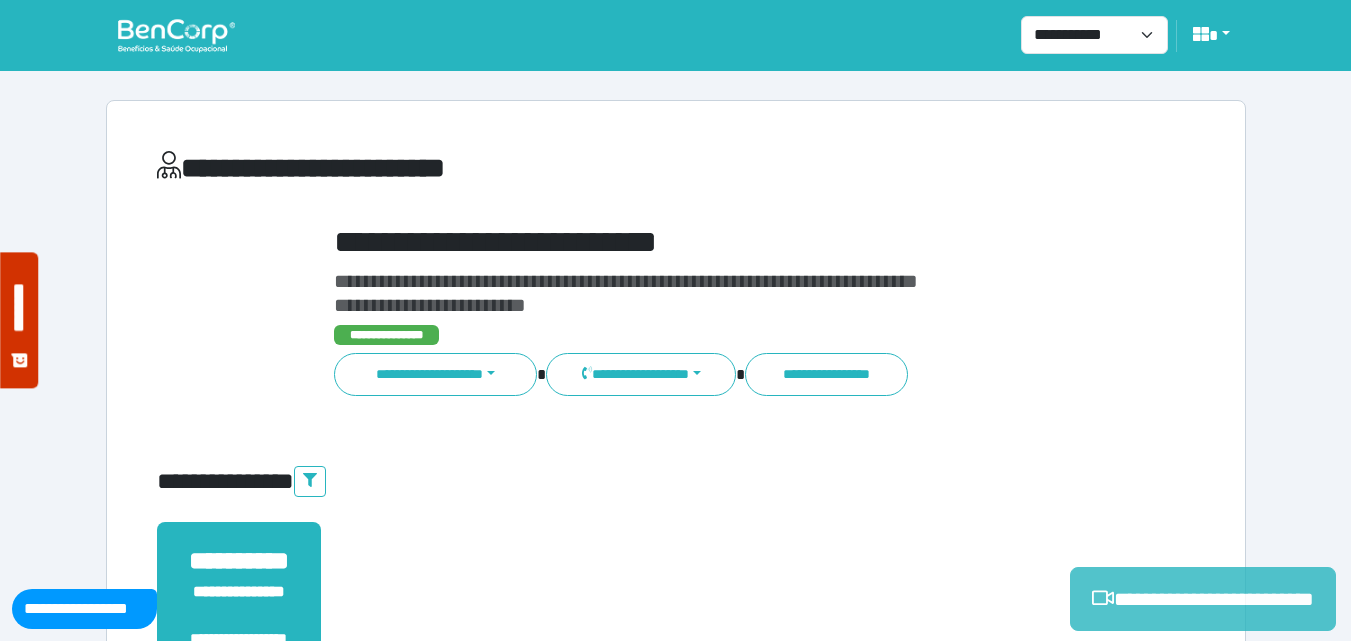 click on "**********" at bounding box center (1203, 599) 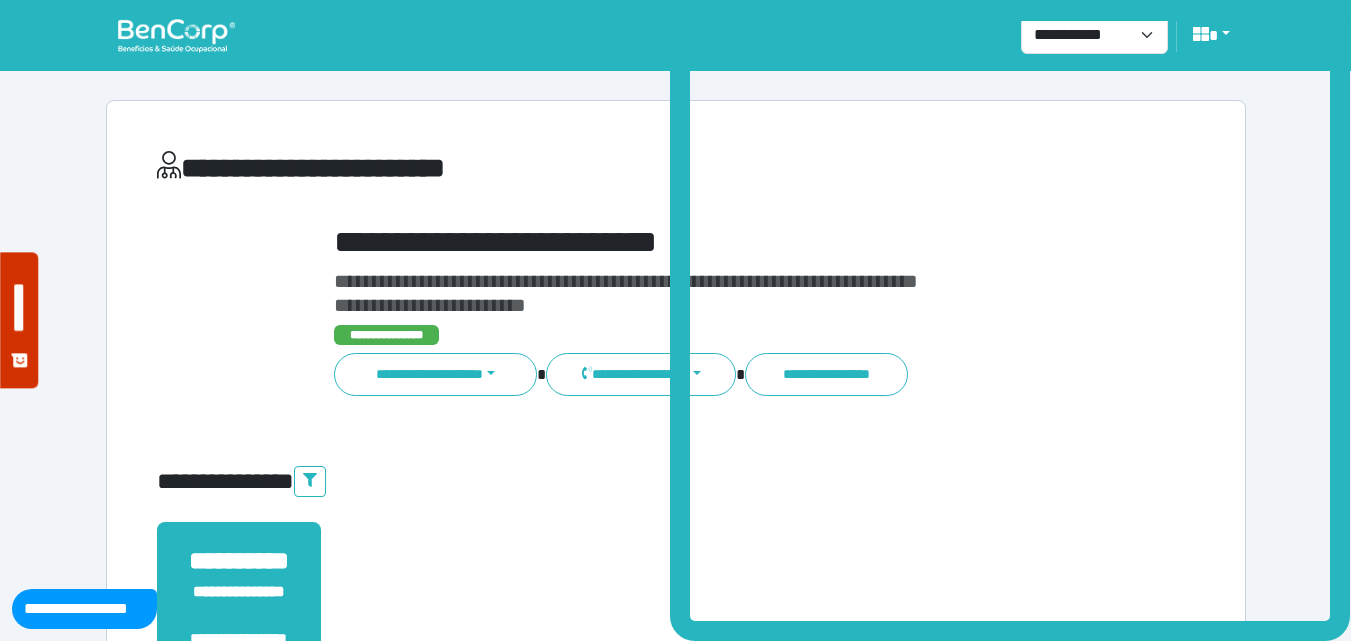 click on "**********" at bounding box center (675, 35) 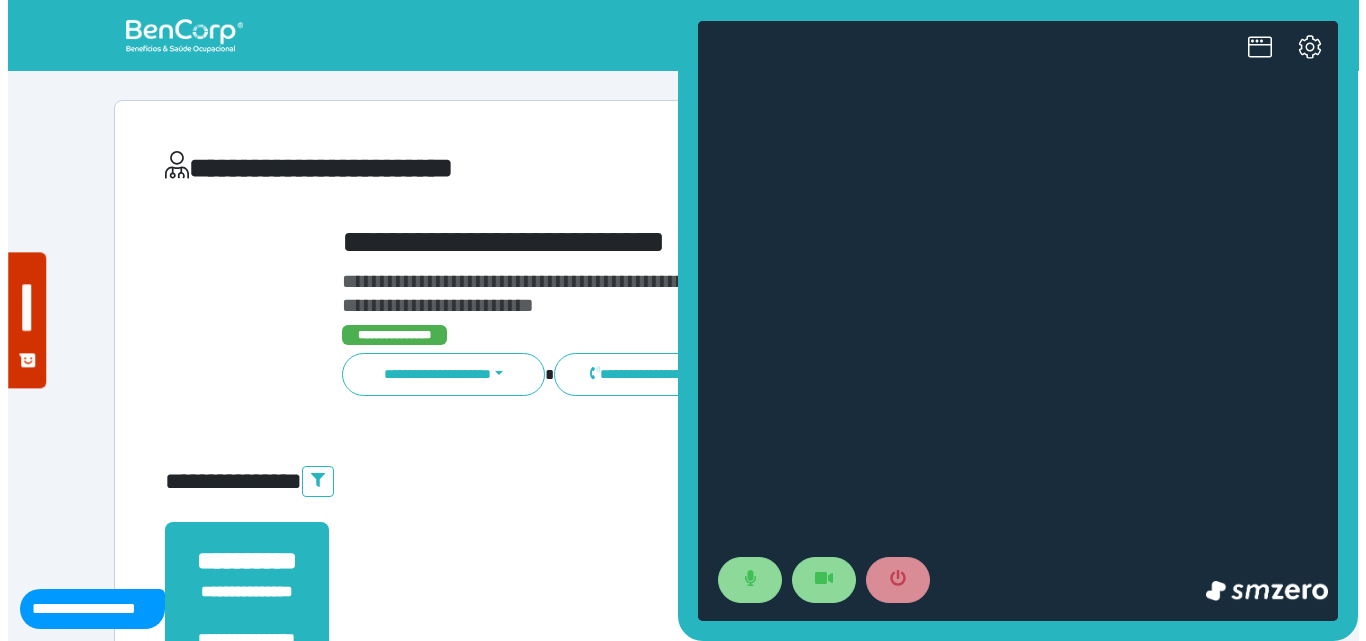 scroll, scrollTop: 0, scrollLeft: 0, axis: both 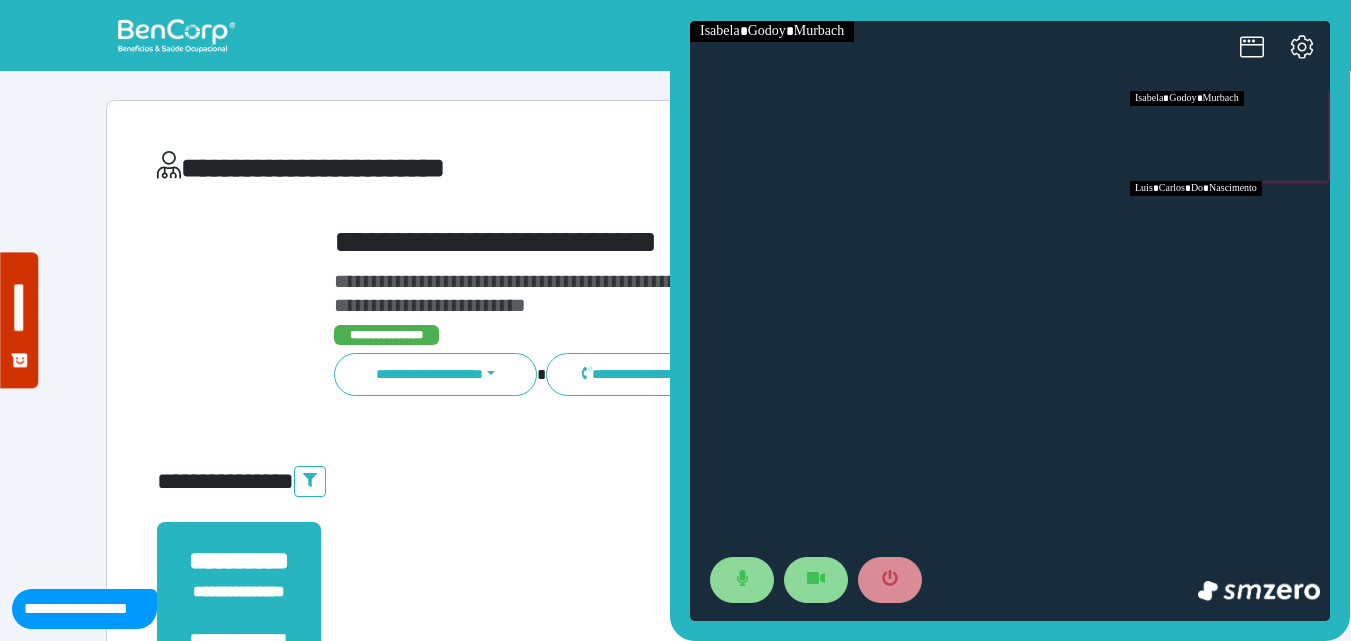 click at bounding box center (1230, 226) 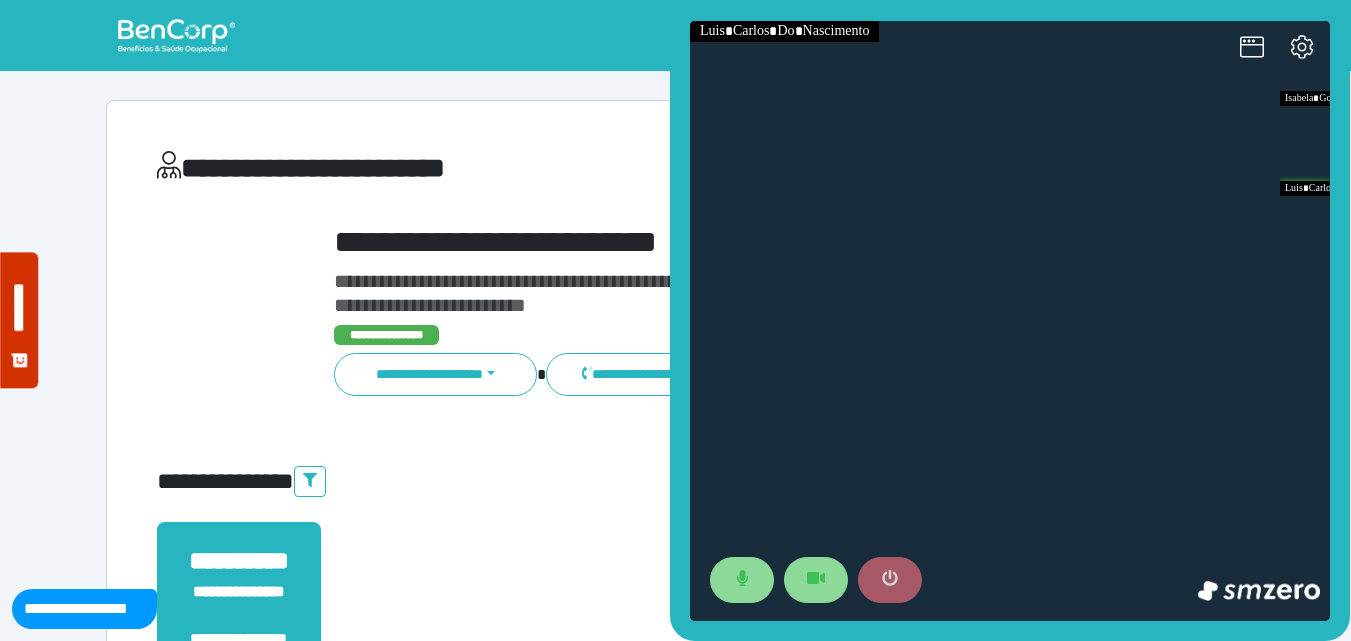 click 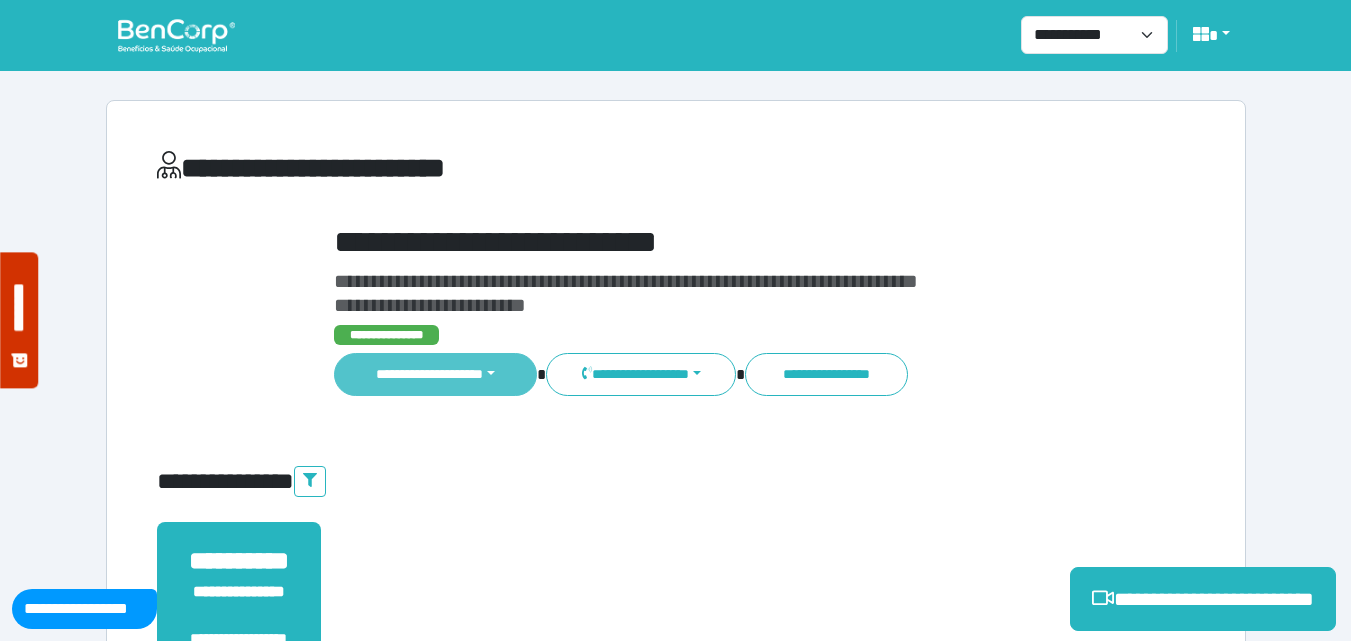 click on "**********" at bounding box center [436, 374] 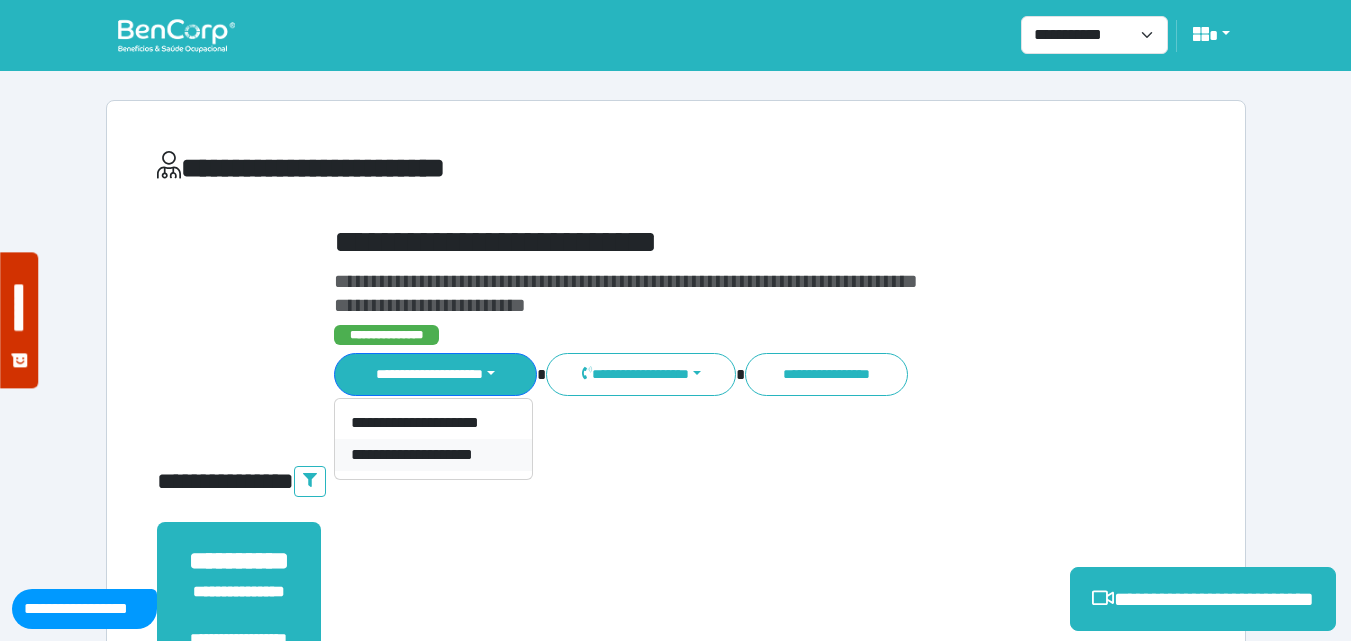 click on "**********" at bounding box center (433, 455) 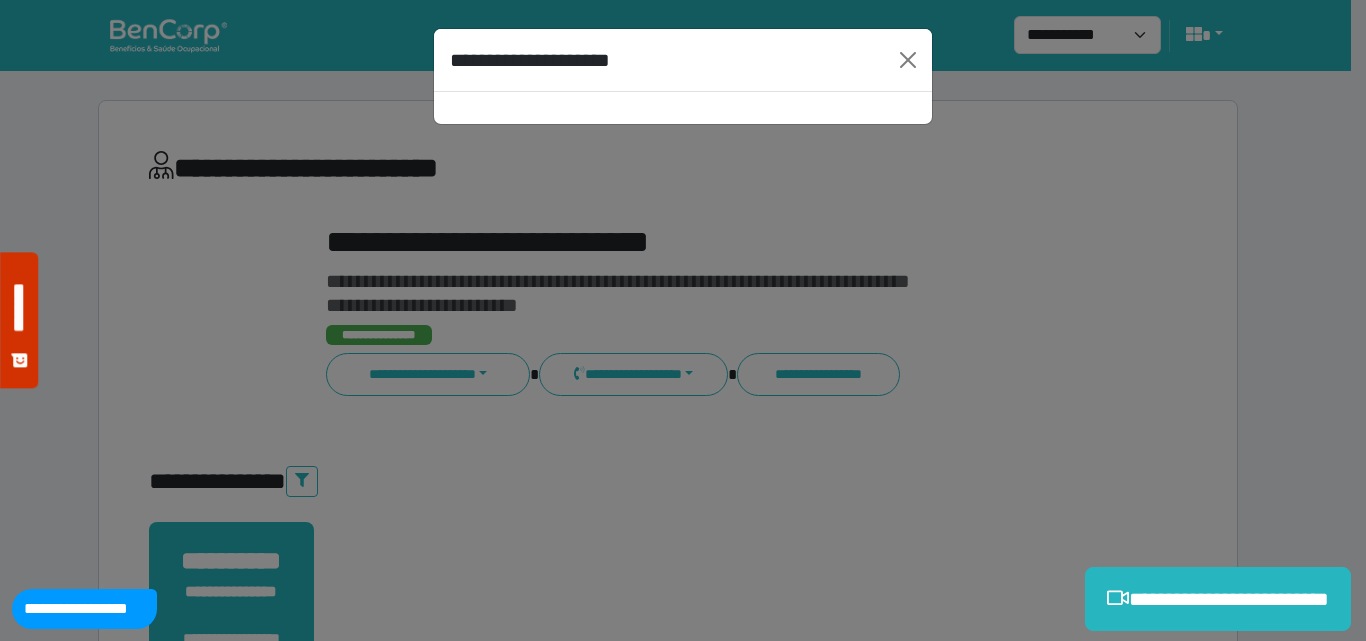 click at bounding box center (683, 108) 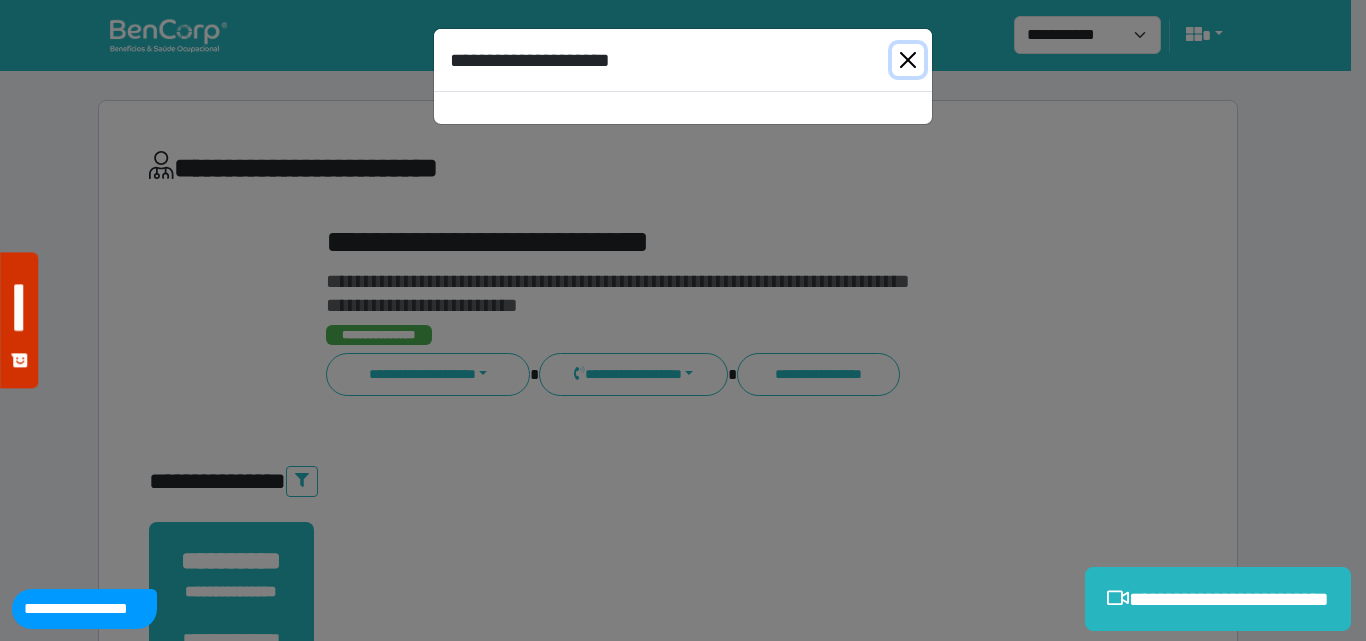 click at bounding box center (908, 60) 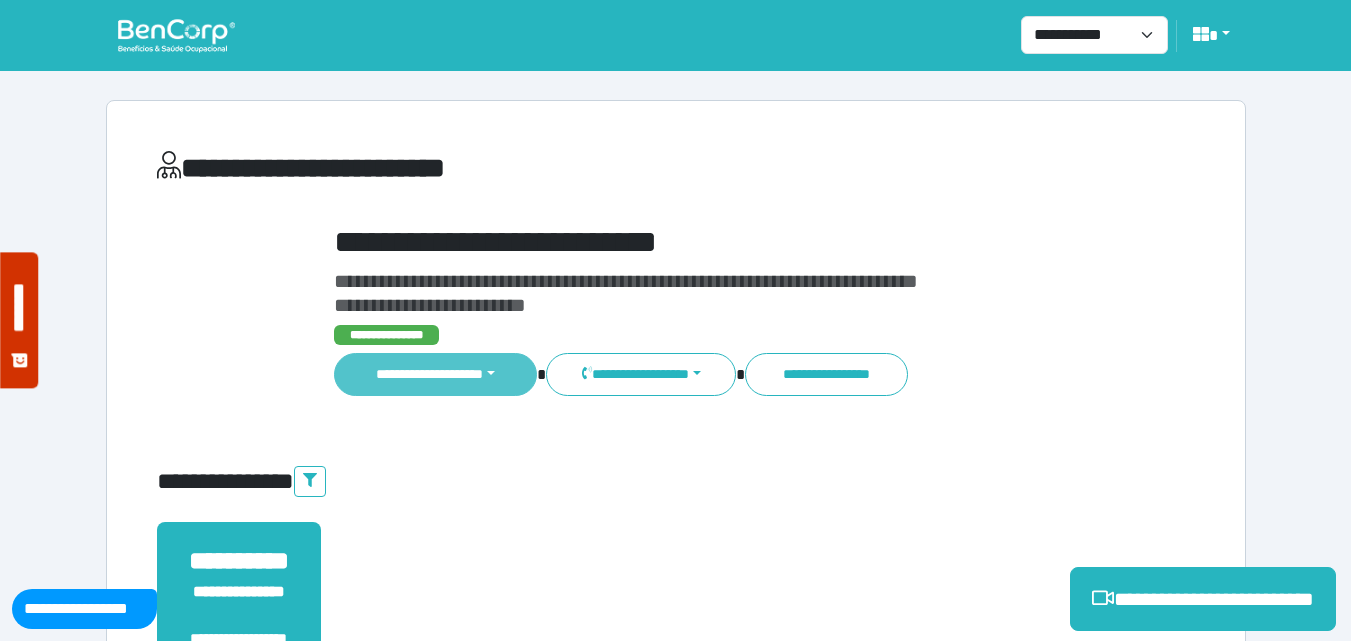 drag, startPoint x: 482, startPoint y: 379, endPoint x: 488, endPoint y: 367, distance: 13.416408 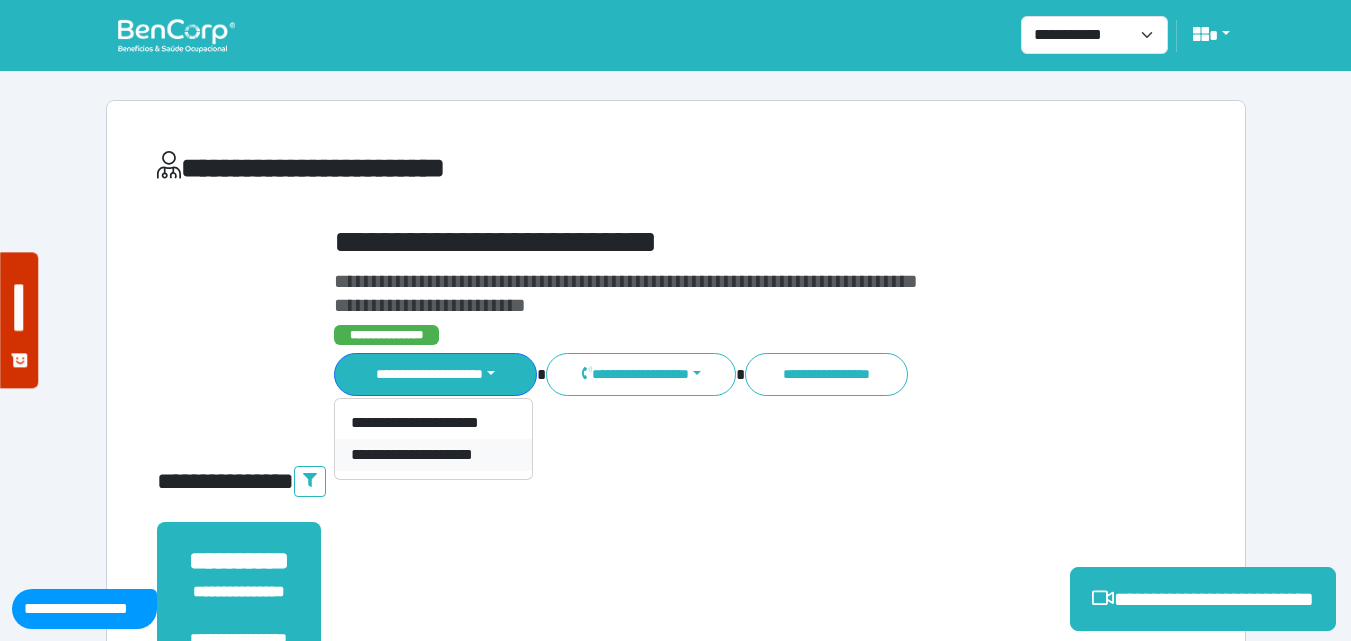 click on "**********" at bounding box center (433, 455) 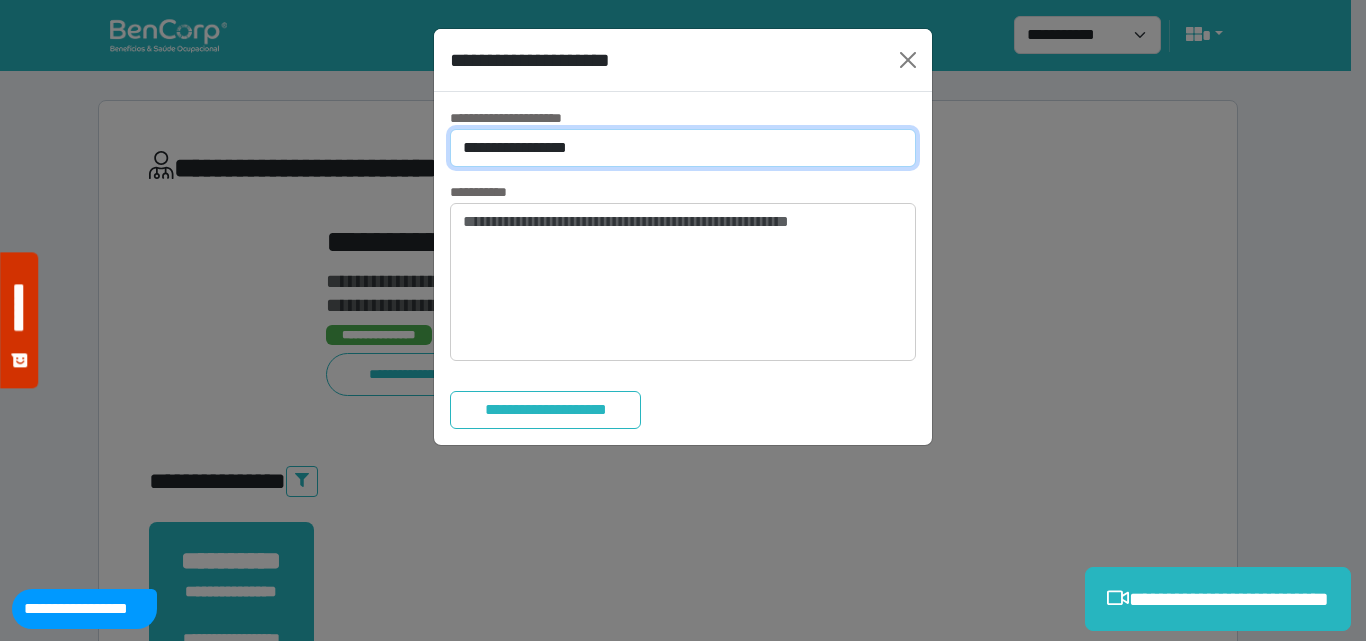 click on "**********" at bounding box center [683, 148] 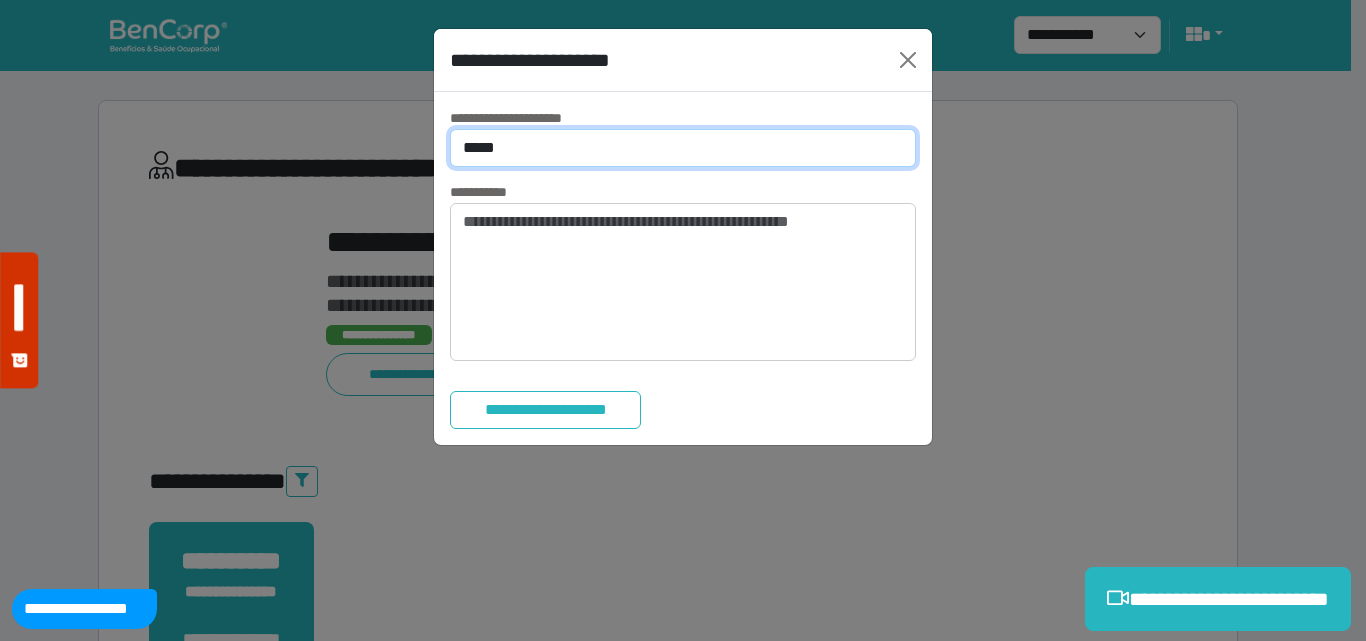 click on "**********" at bounding box center (683, 148) 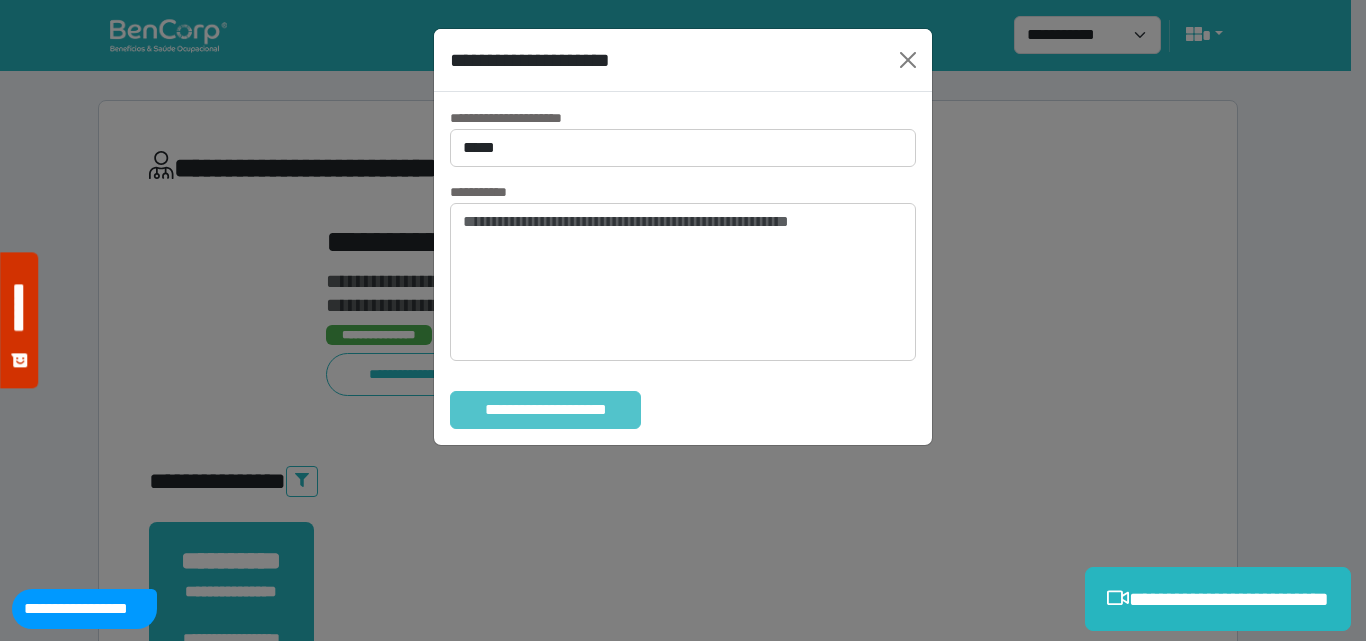 click on "**********" at bounding box center (545, 410) 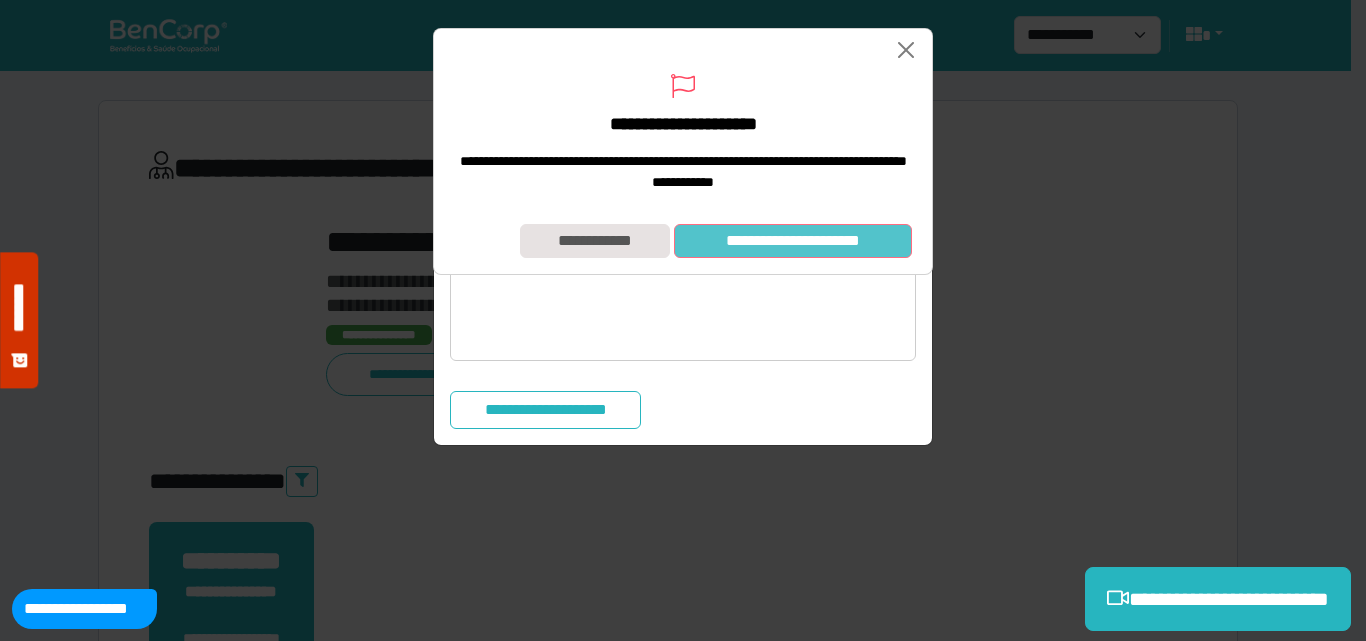 click on "**********" at bounding box center (793, 241) 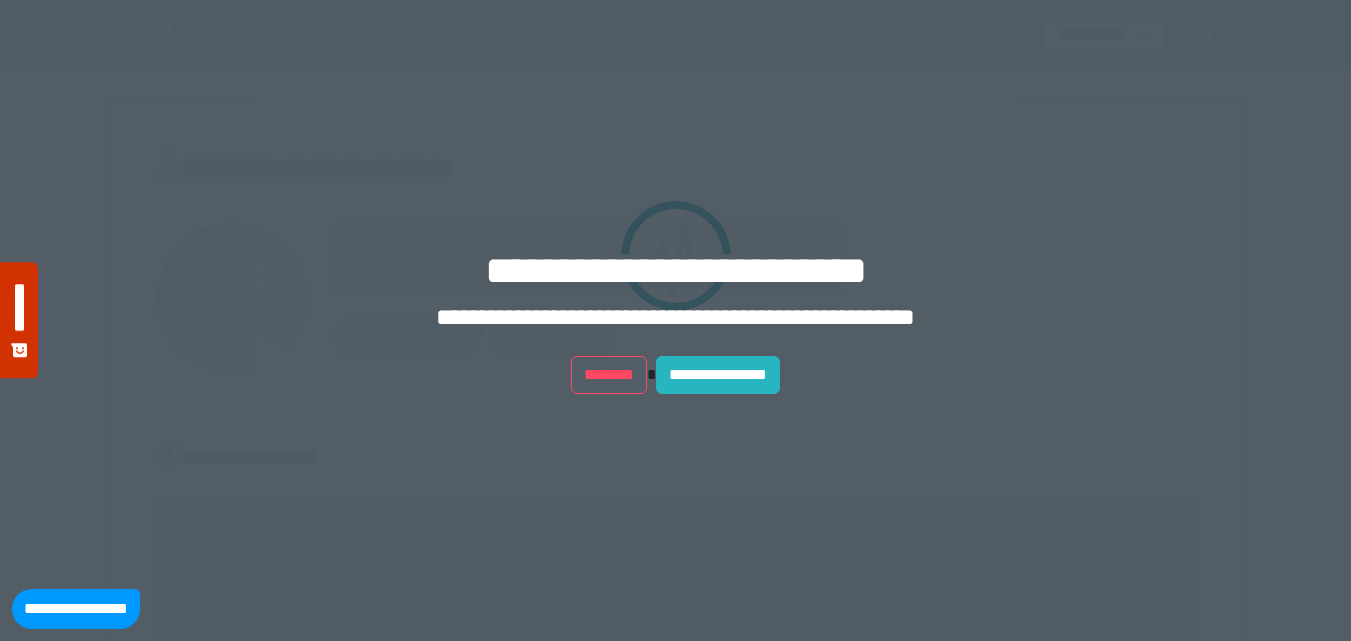 scroll, scrollTop: 0, scrollLeft: 0, axis: both 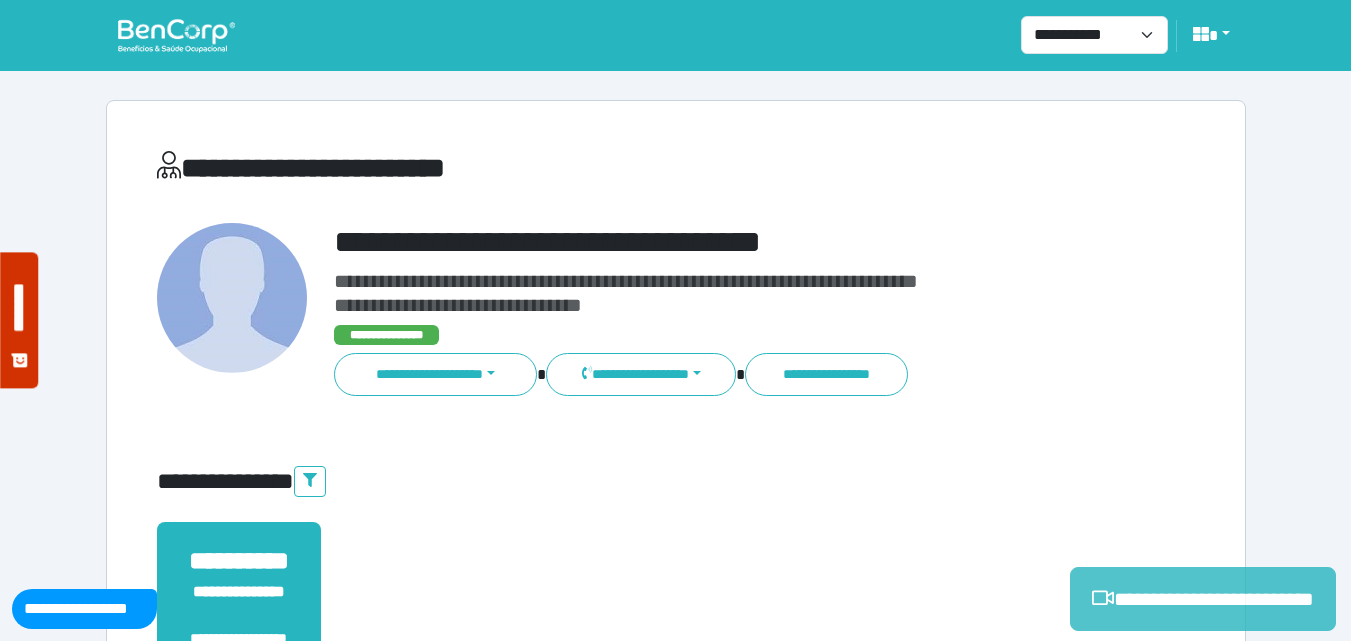 click on "**********" at bounding box center [1203, 599] 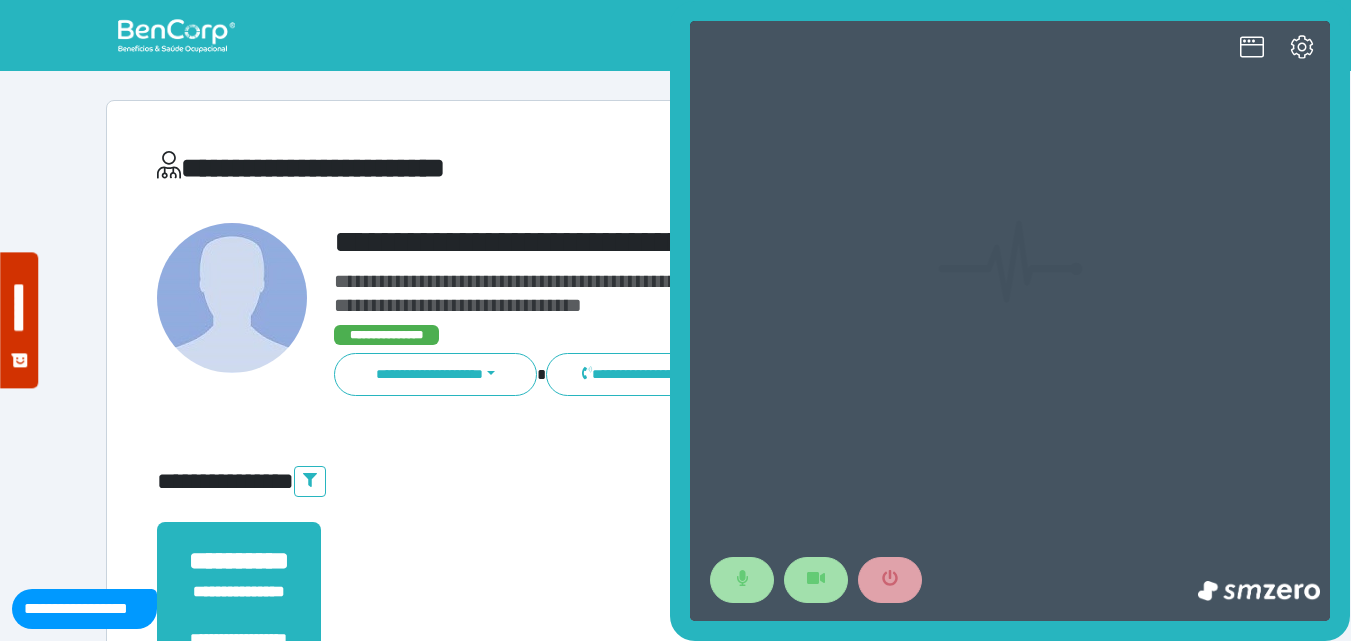 scroll, scrollTop: 0, scrollLeft: 0, axis: both 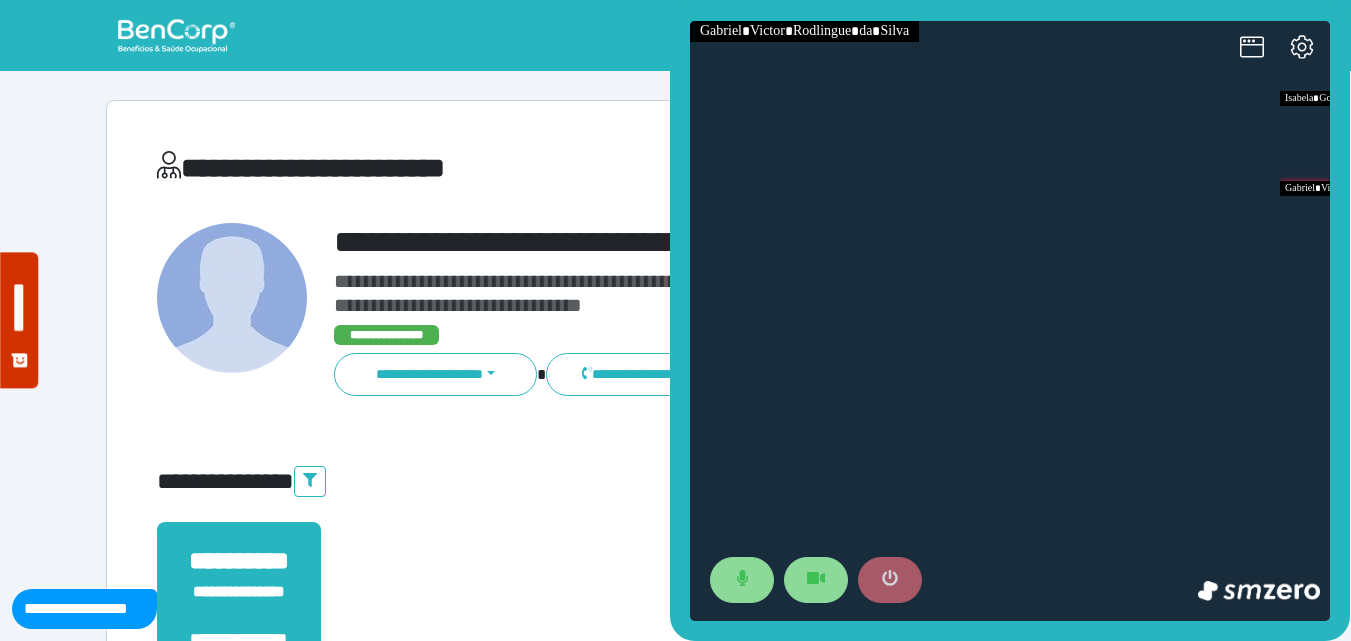click 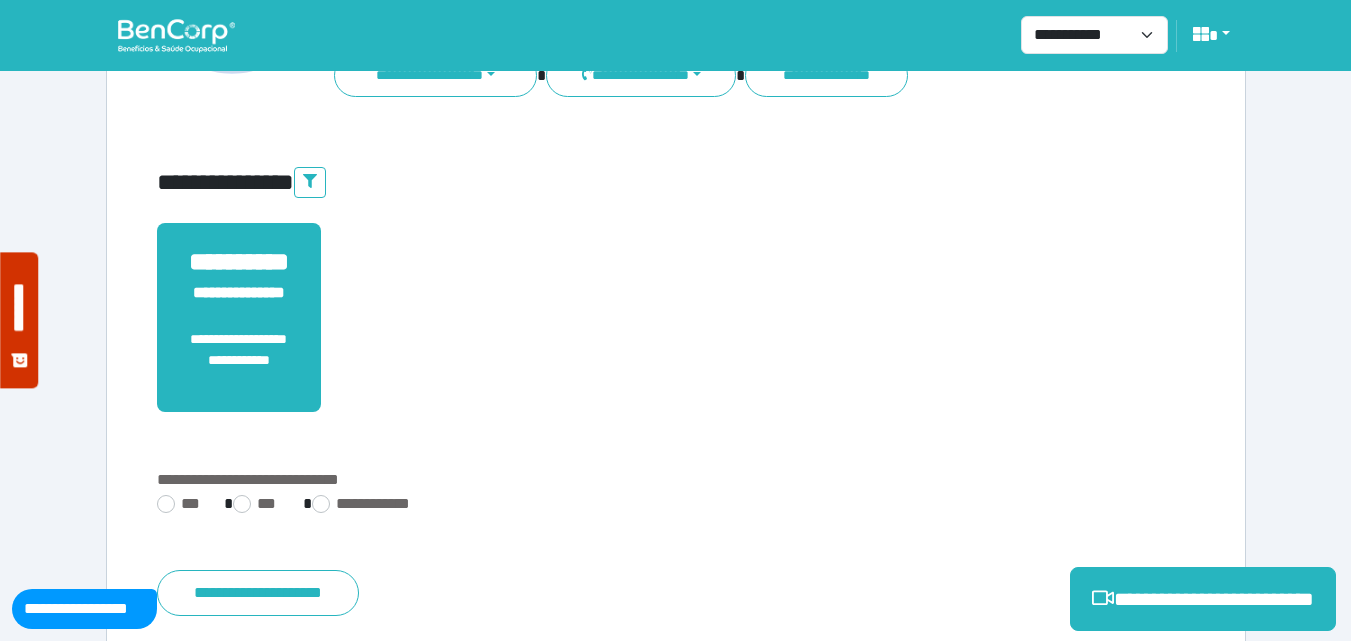 scroll, scrollTop: 495, scrollLeft: 0, axis: vertical 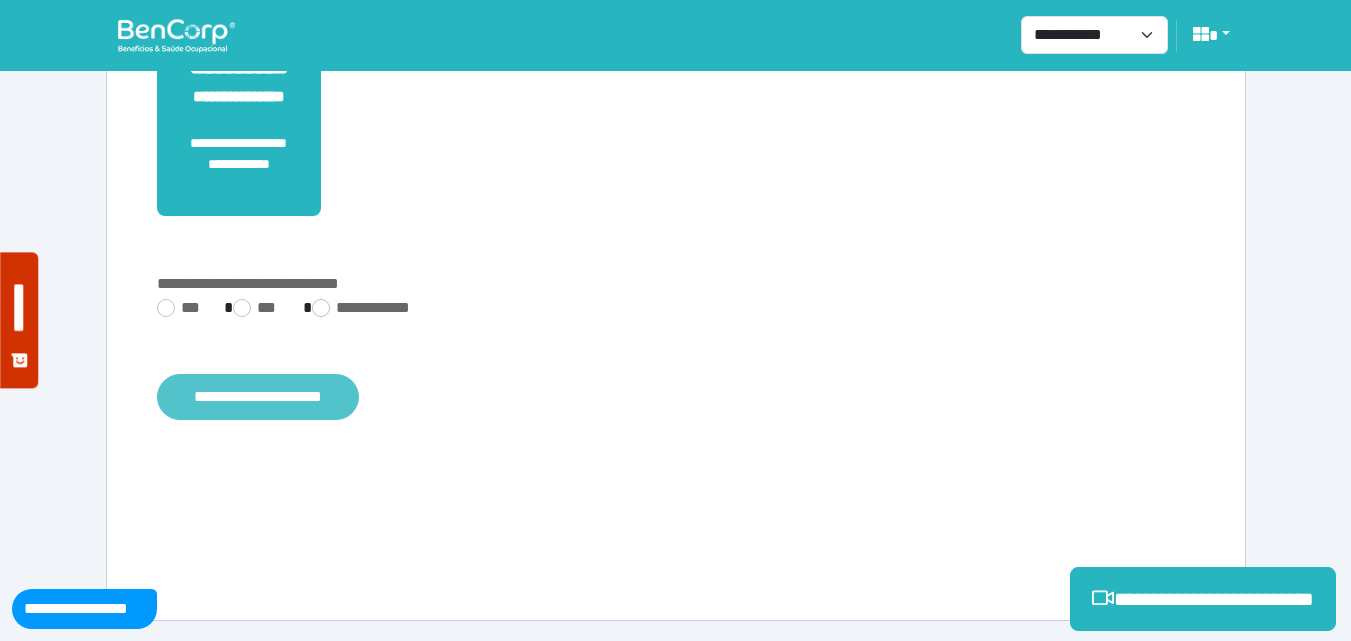 click on "**********" at bounding box center [258, 397] 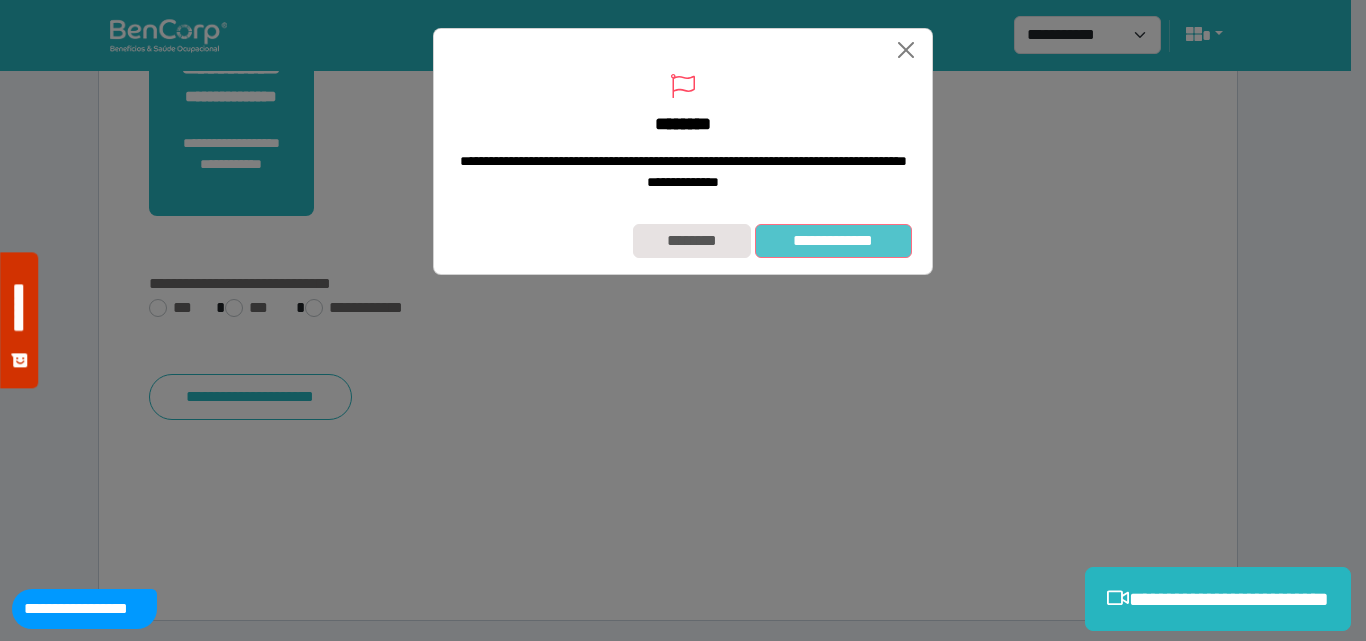 click on "**********" at bounding box center [833, 241] 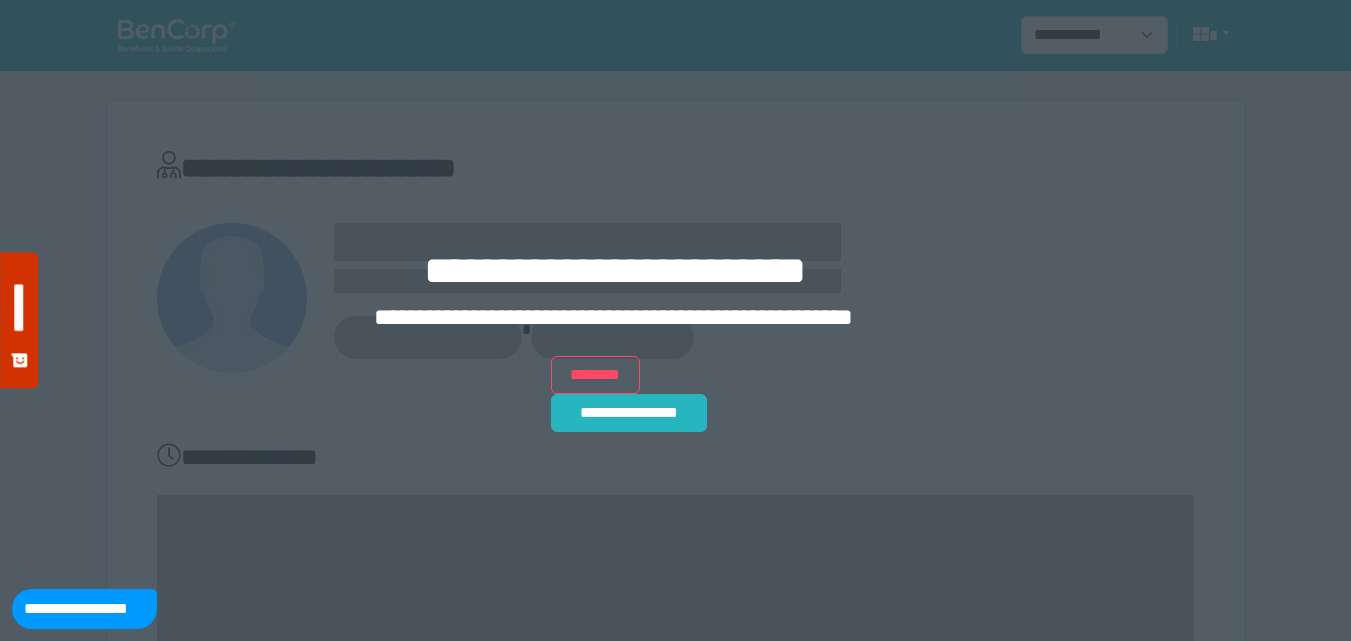 scroll, scrollTop: 0, scrollLeft: 0, axis: both 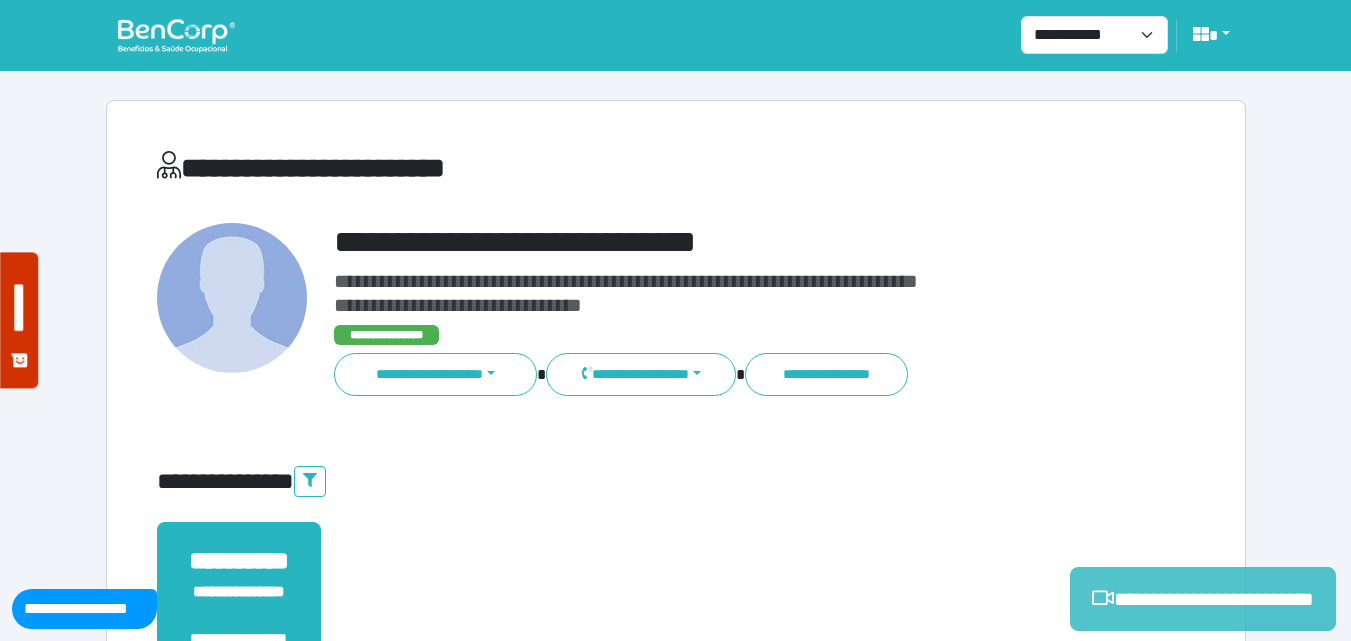 click on "**********" at bounding box center [1203, 599] 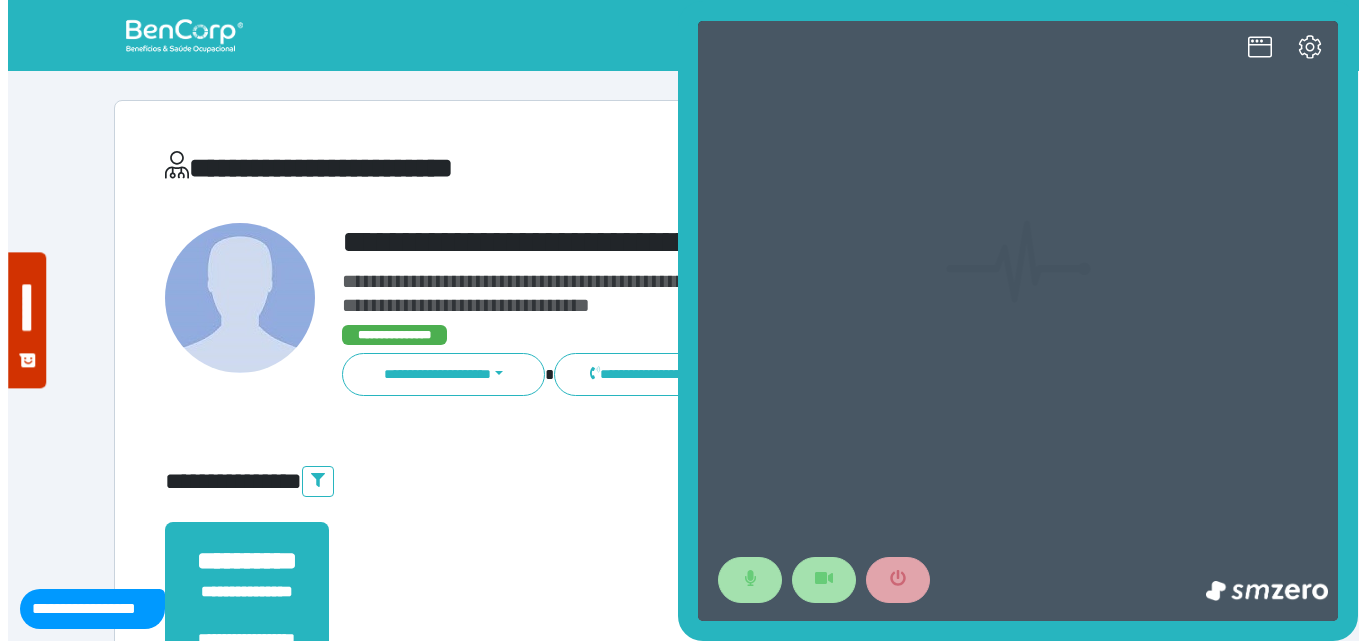 scroll, scrollTop: 0, scrollLeft: 0, axis: both 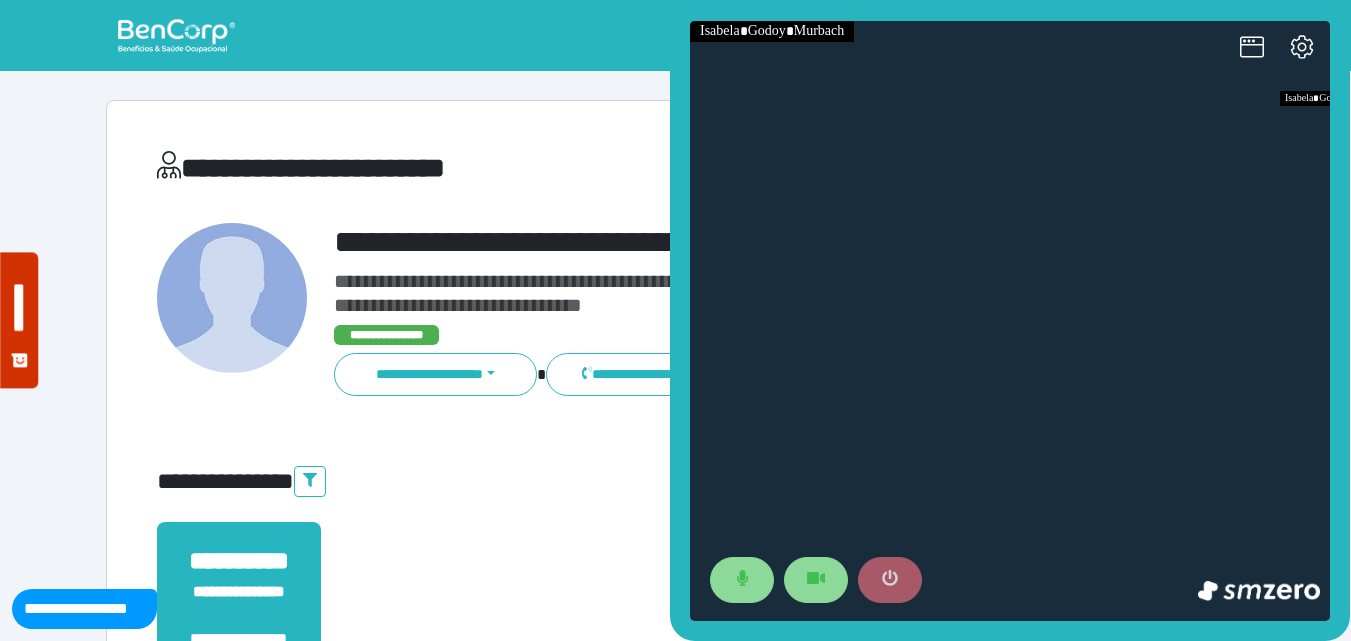 click at bounding box center [890, 580] 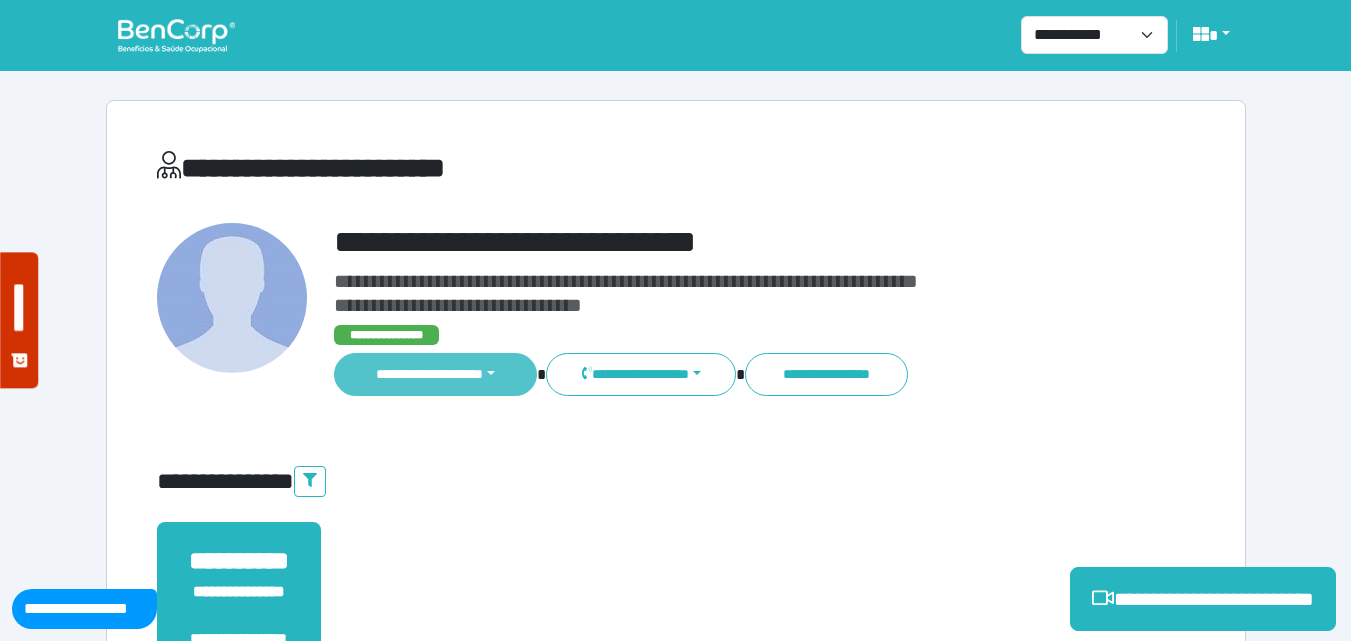 click on "**********" at bounding box center (436, 374) 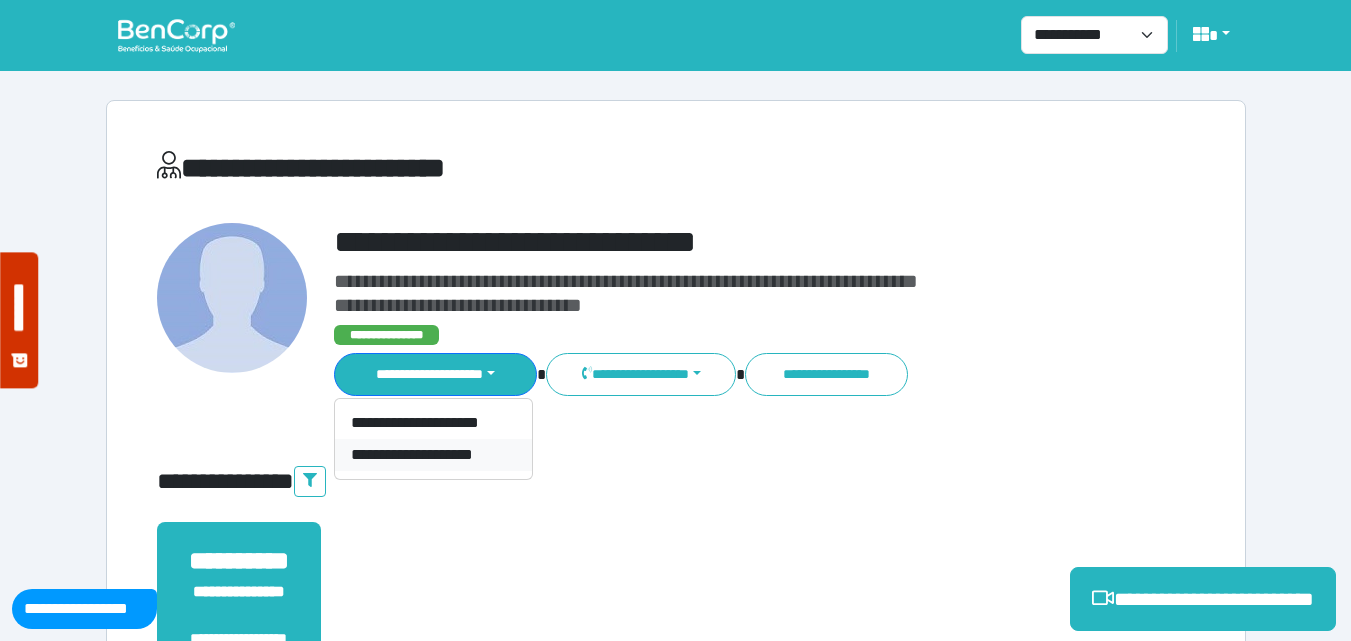 click on "**********" at bounding box center (433, 455) 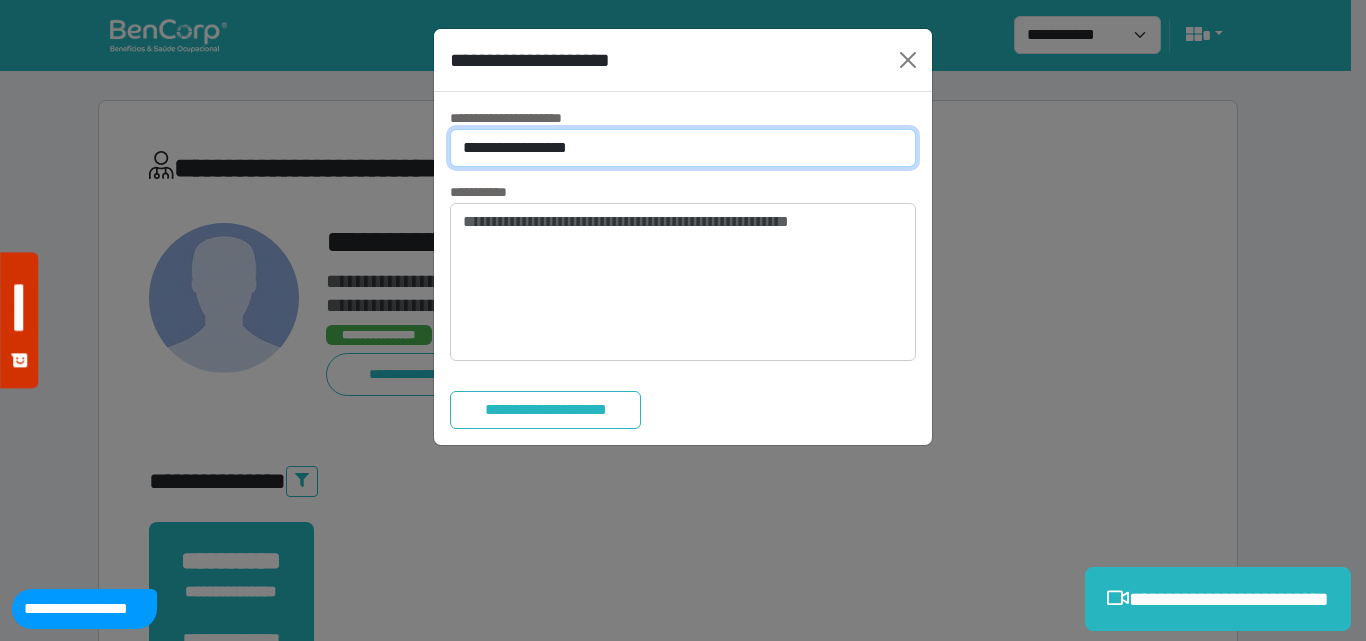drag, startPoint x: 486, startPoint y: 141, endPoint x: 488, endPoint y: 164, distance: 23.086792 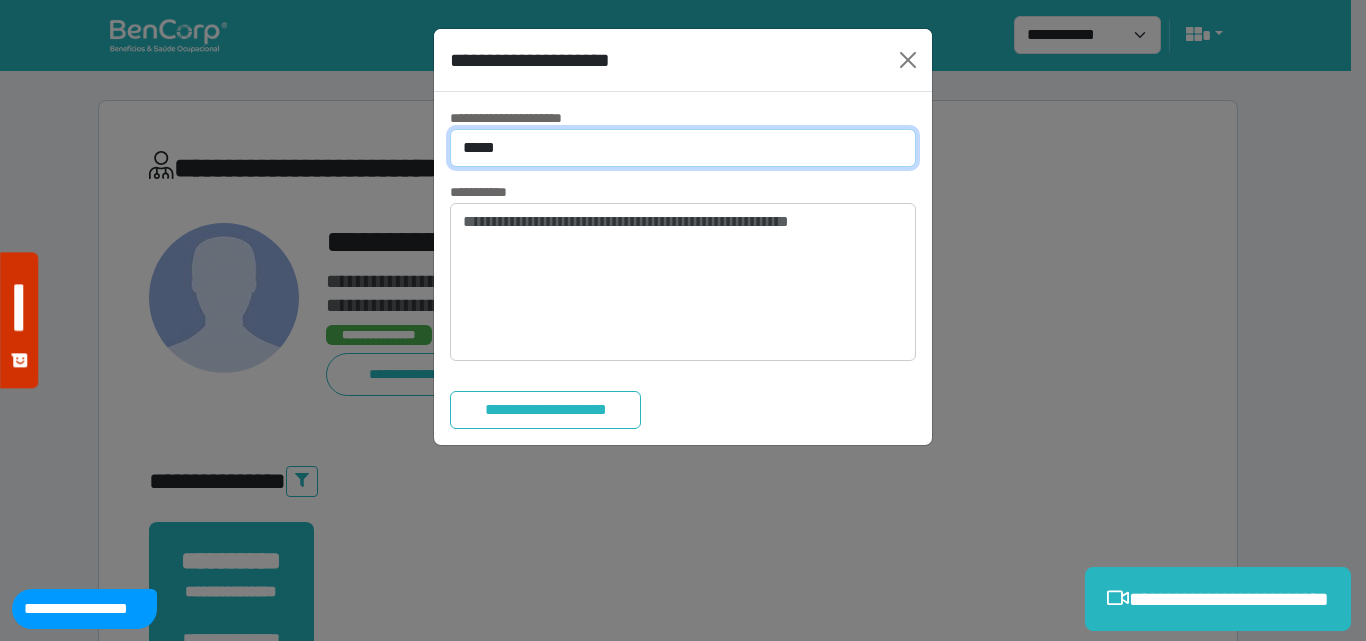 click on "**********" at bounding box center (683, 148) 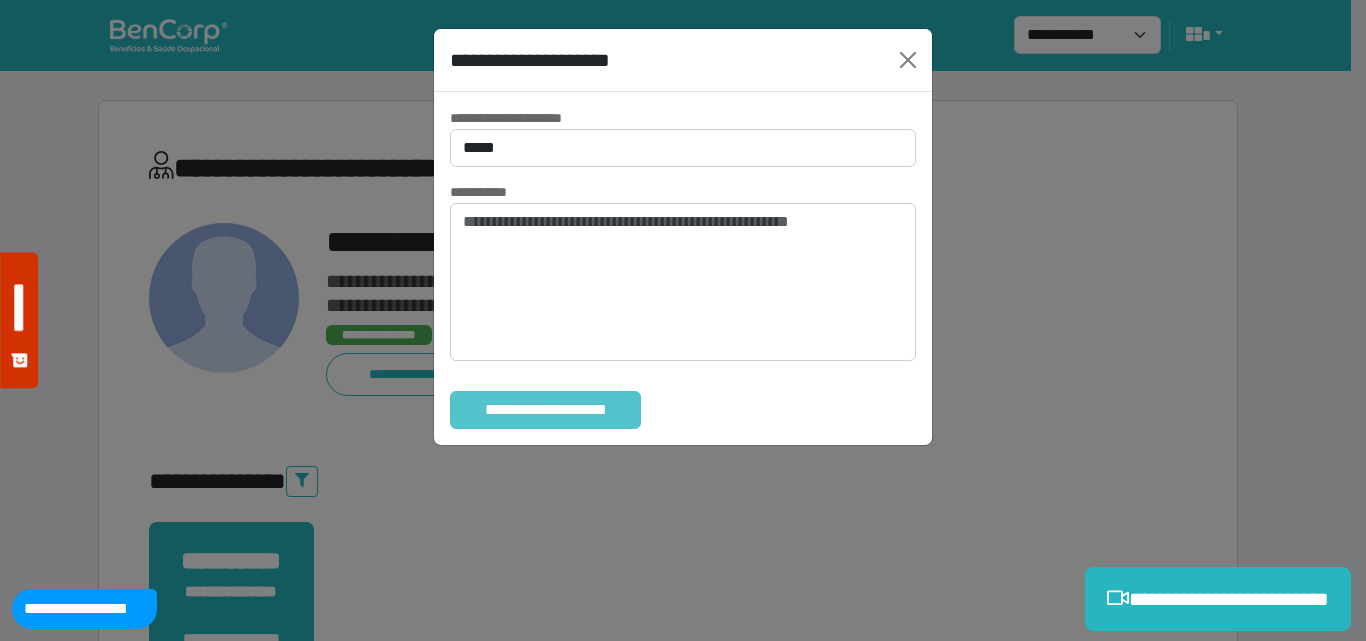 click on "**********" at bounding box center [545, 410] 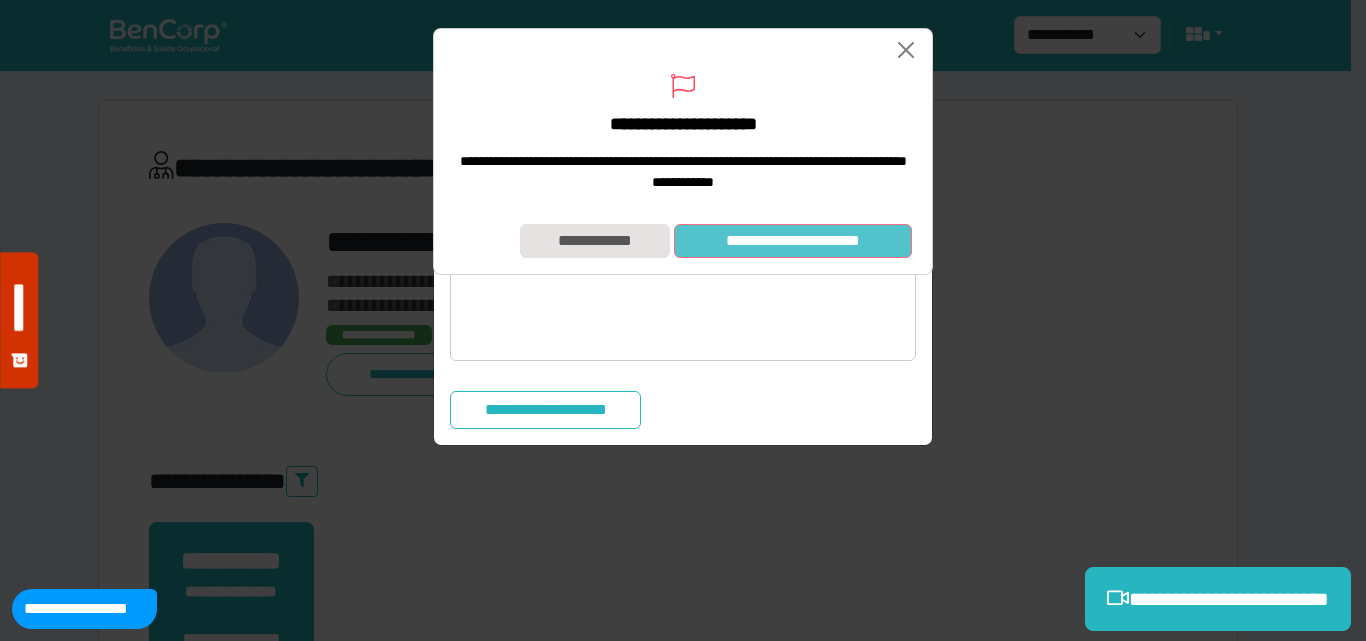 click on "**********" at bounding box center (793, 241) 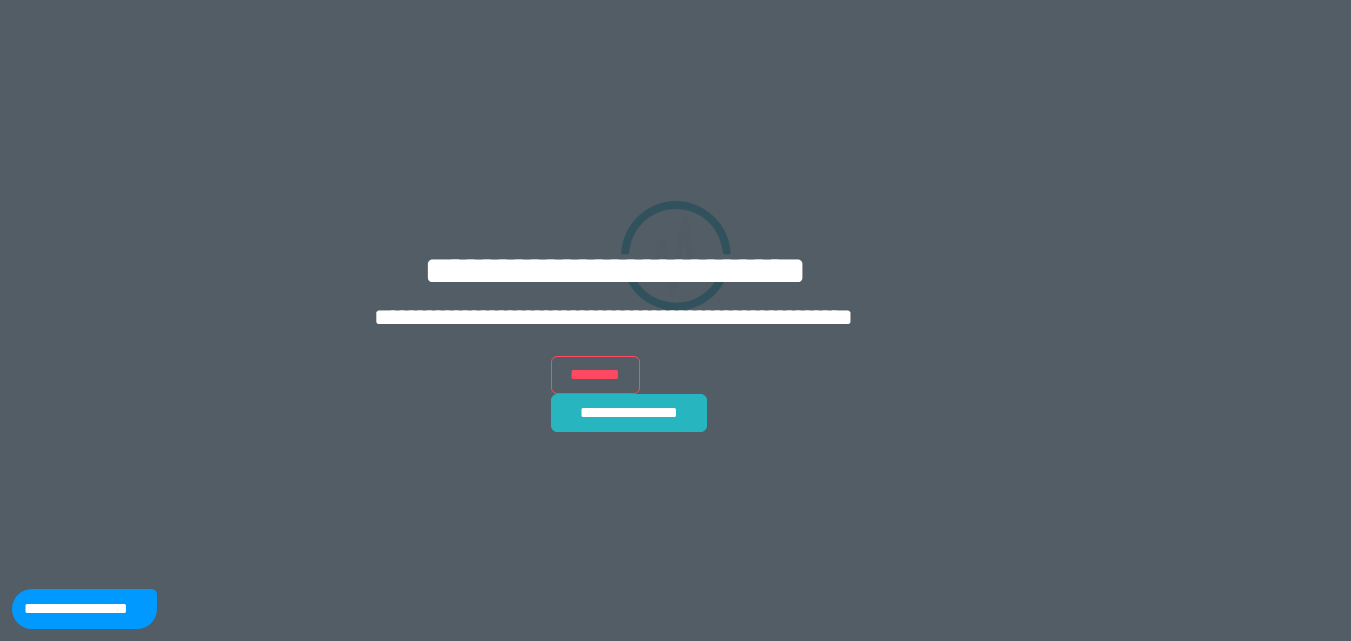 scroll, scrollTop: 0, scrollLeft: 0, axis: both 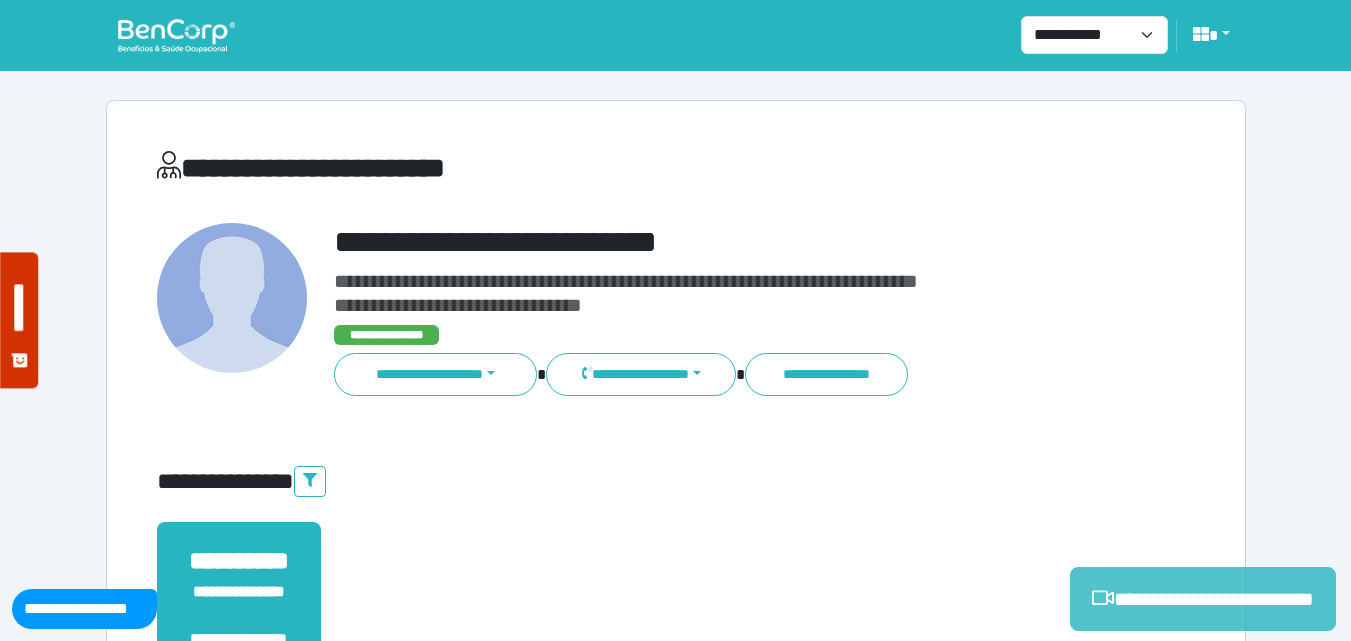click on "**********" at bounding box center (1203, 599) 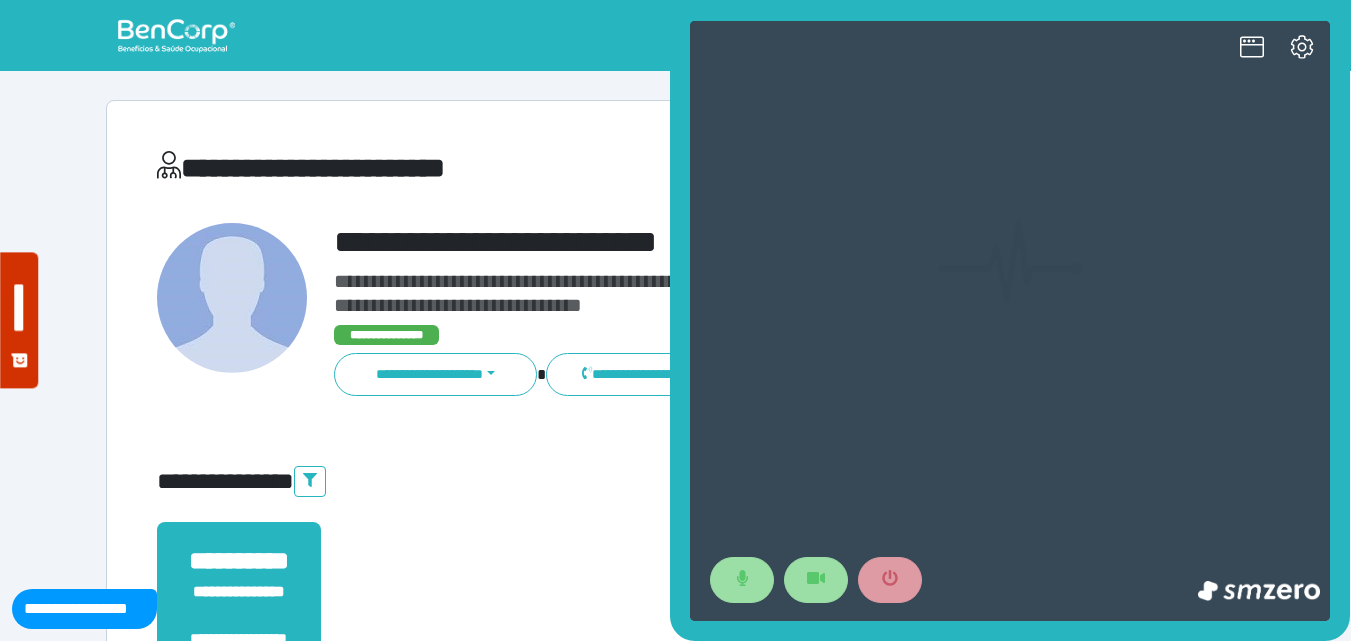 scroll, scrollTop: 0, scrollLeft: 0, axis: both 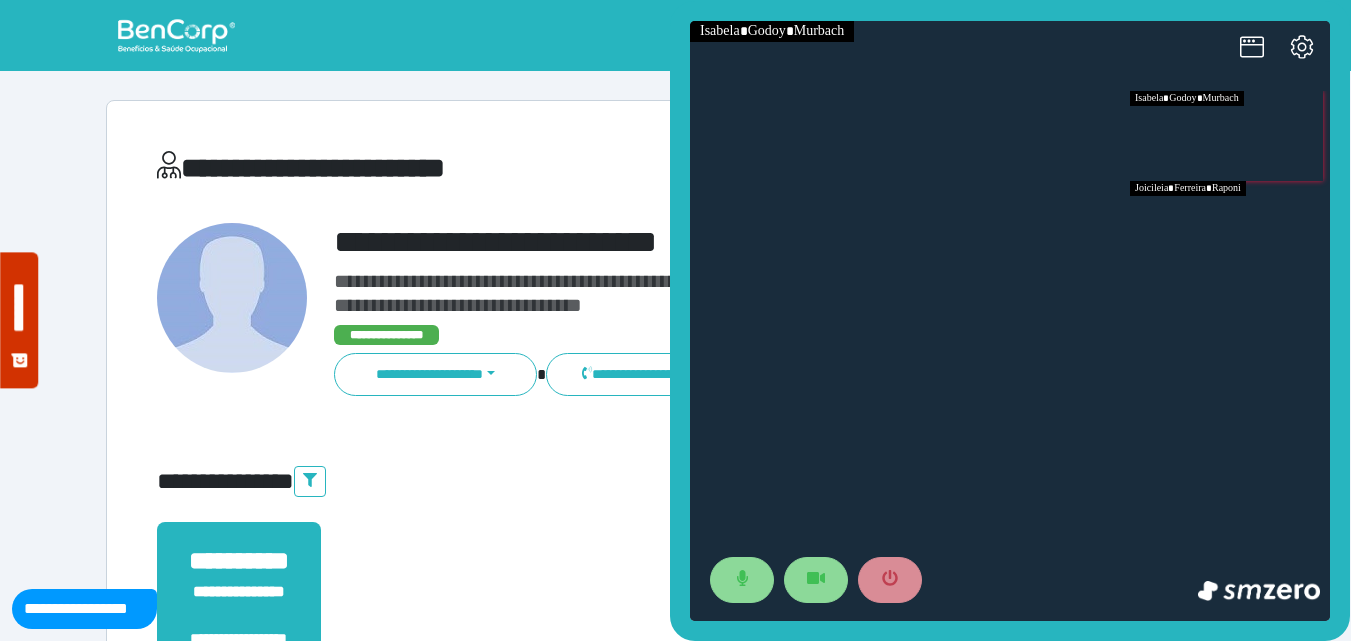 click at bounding box center (1230, 226) 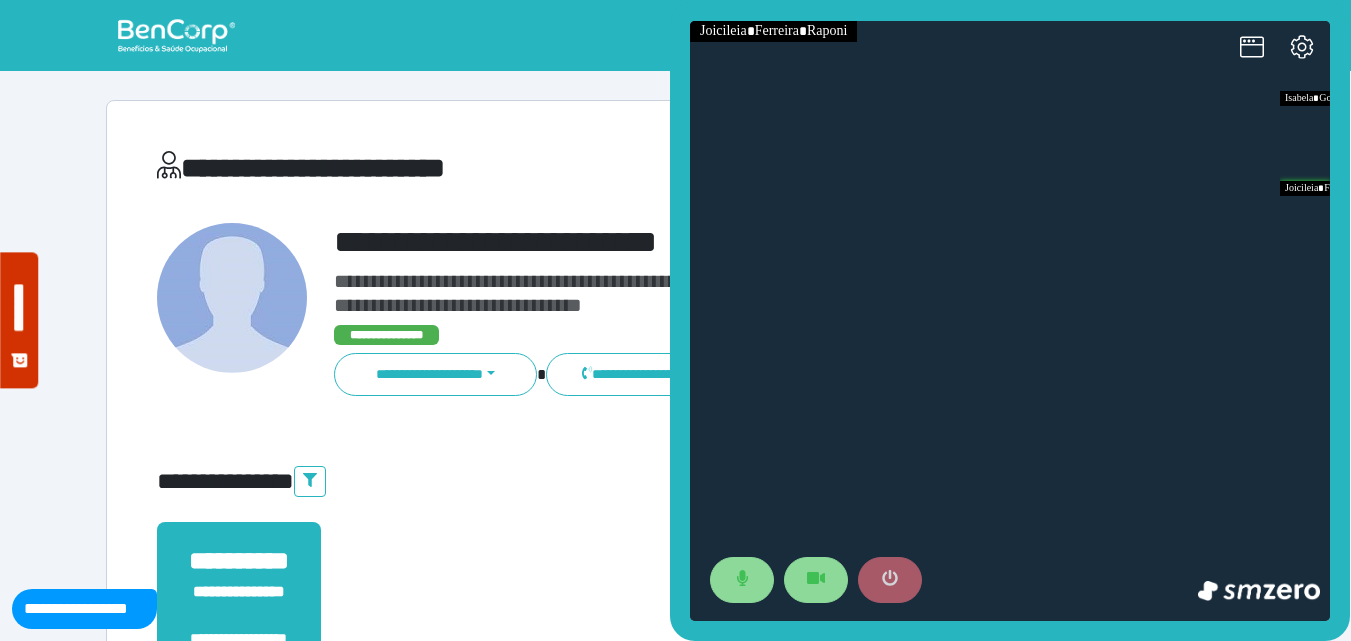 click at bounding box center (890, 580) 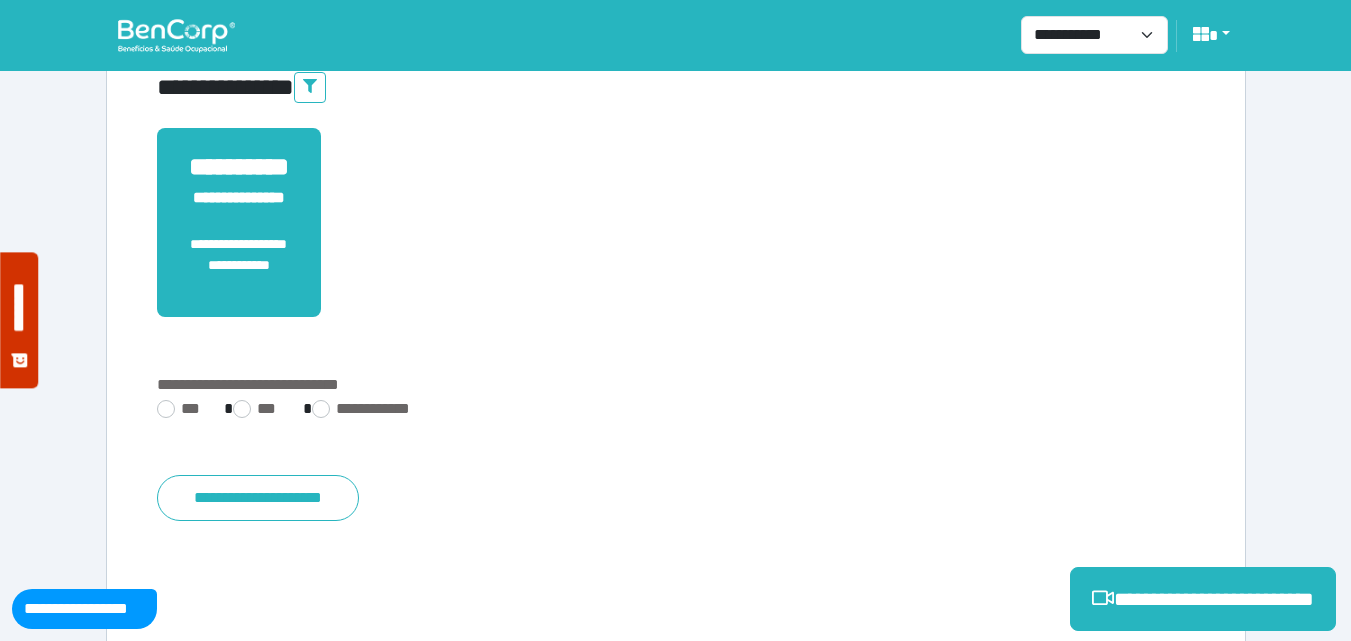 scroll, scrollTop: 495, scrollLeft: 0, axis: vertical 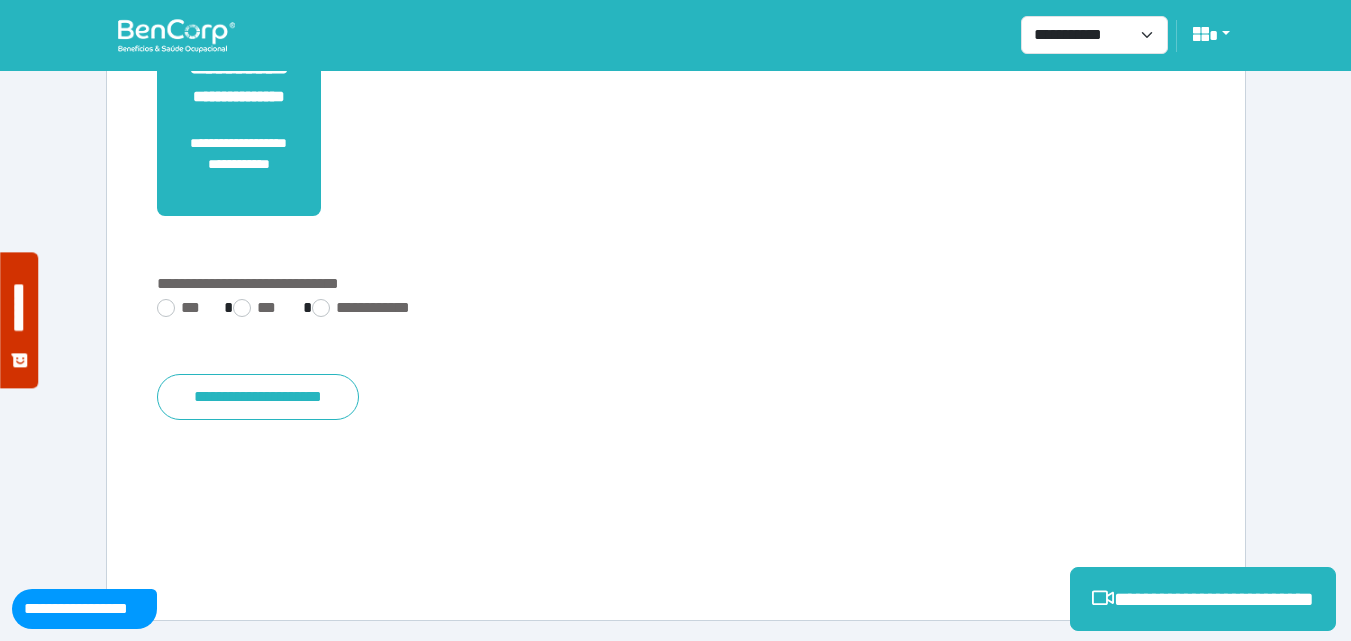 click on "**********" at bounding box center (676, 284) 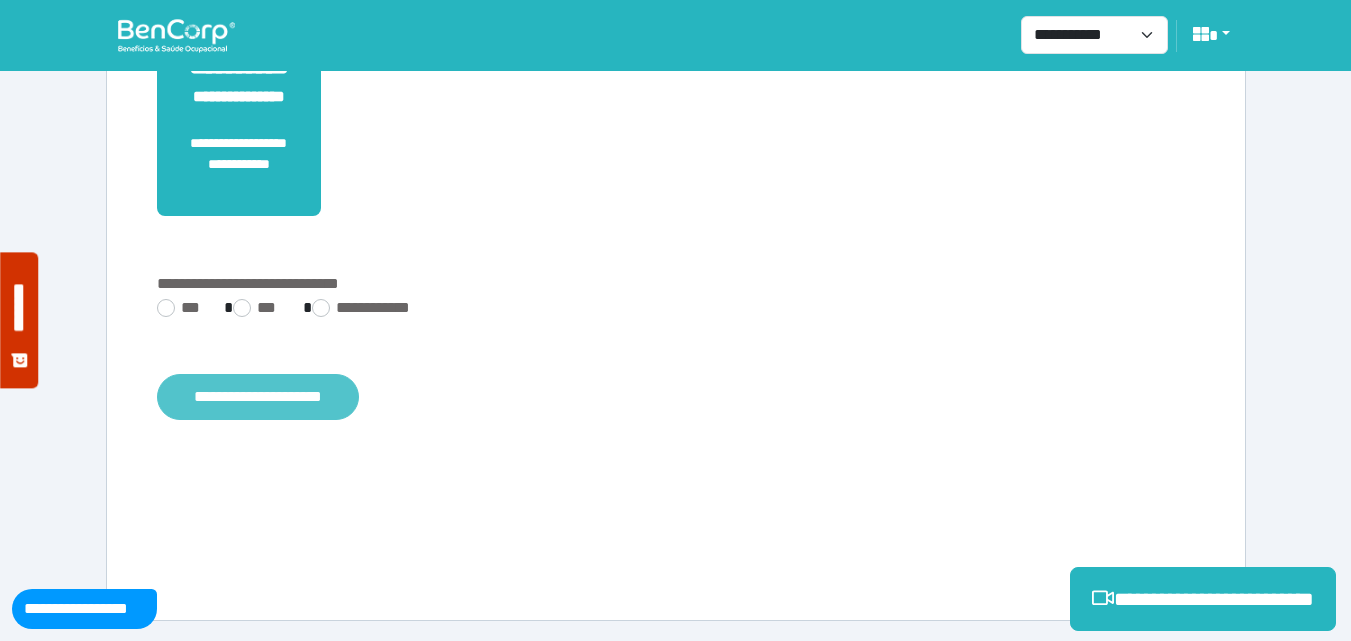 click on "**********" at bounding box center [258, 397] 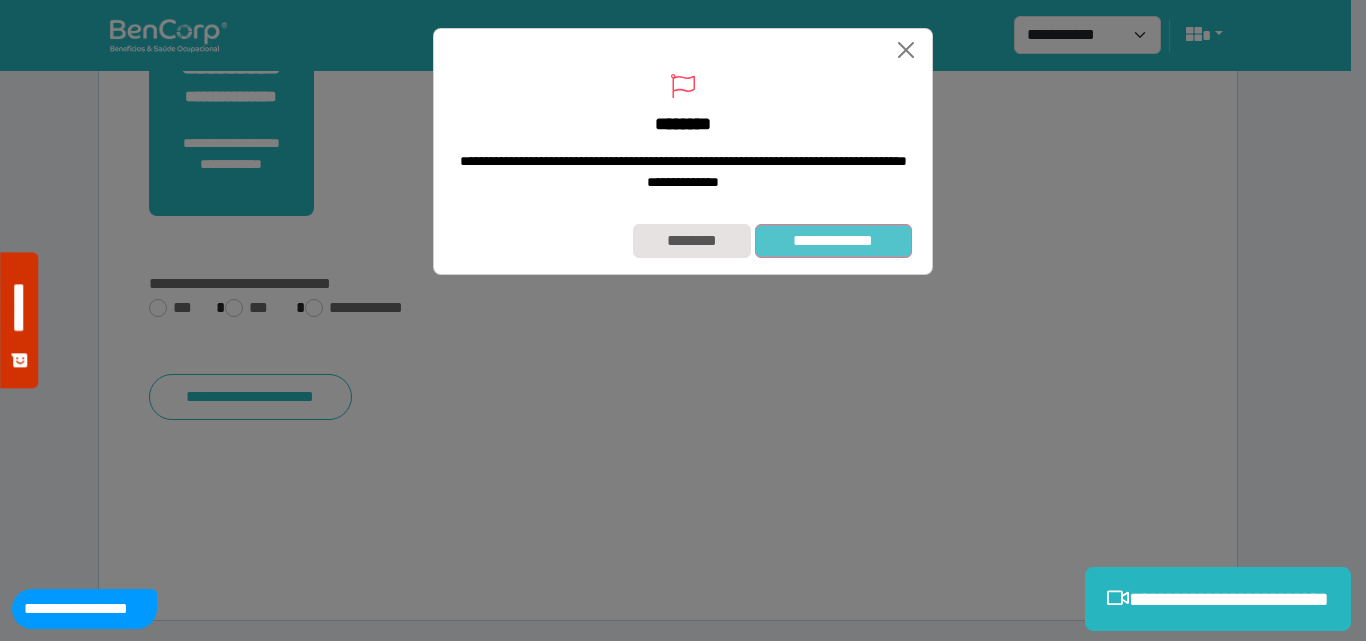 click on "**********" at bounding box center (833, 241) 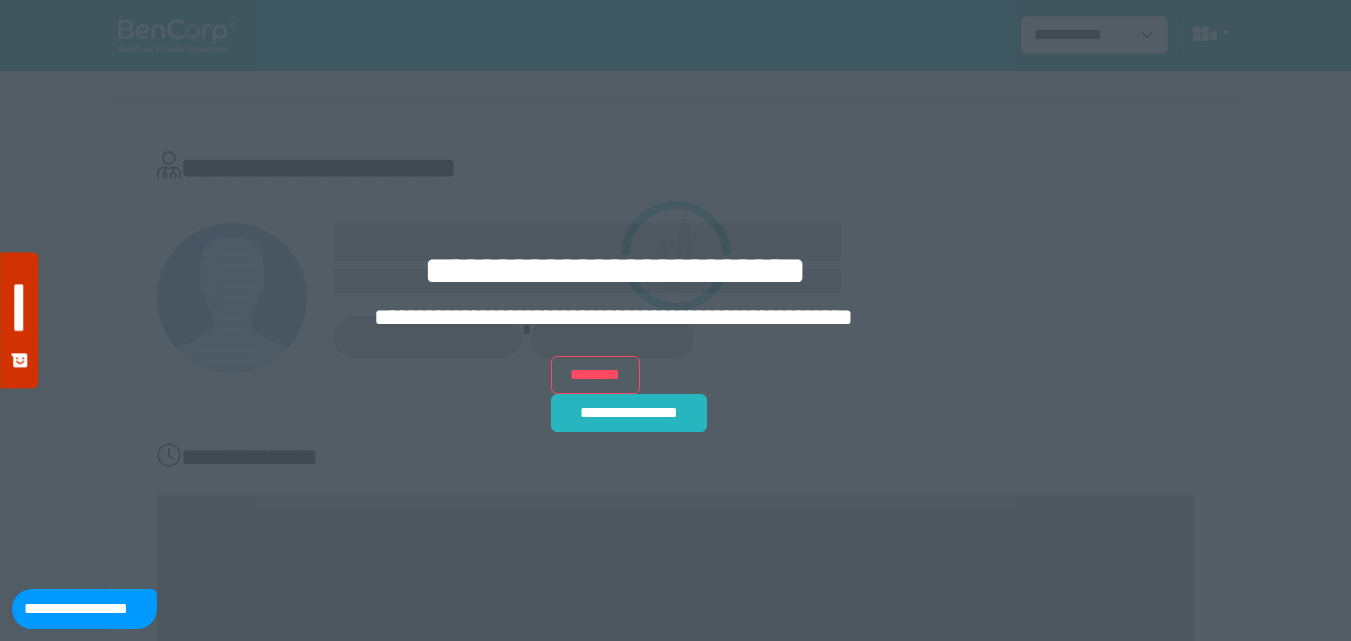 scroll, scrollTop: 0, scrollLeft: 0, axis: both 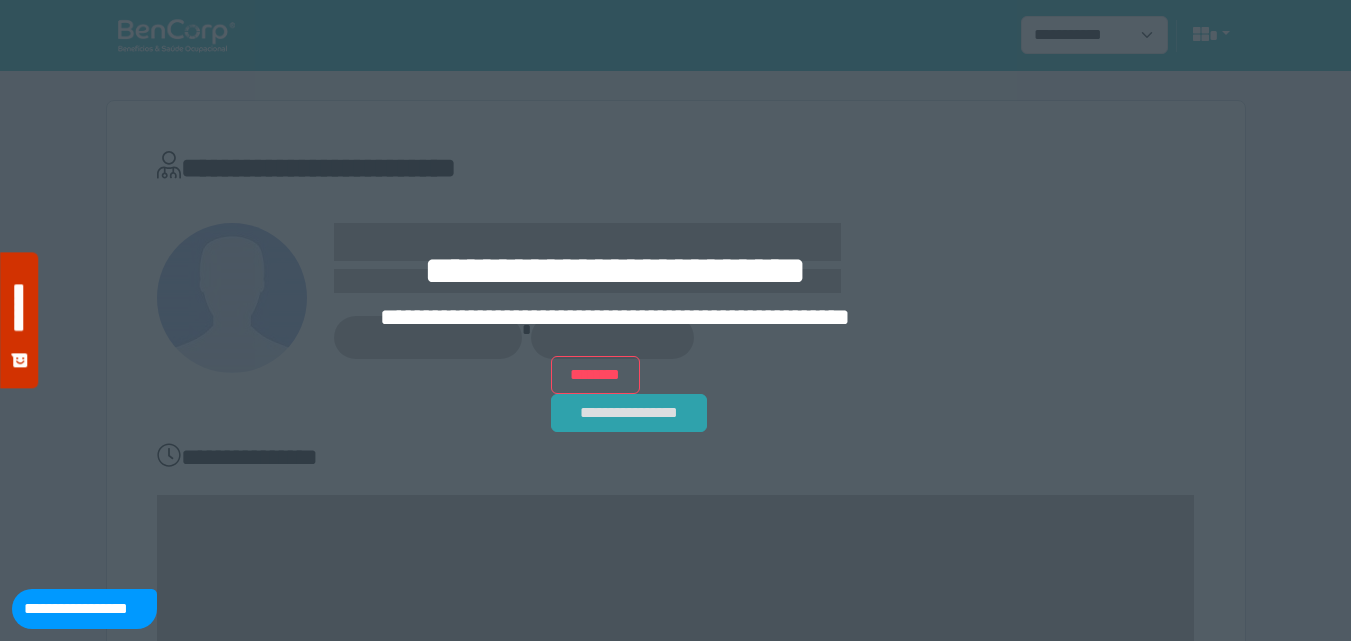 click on "**********" at bounding box center [629, 413] 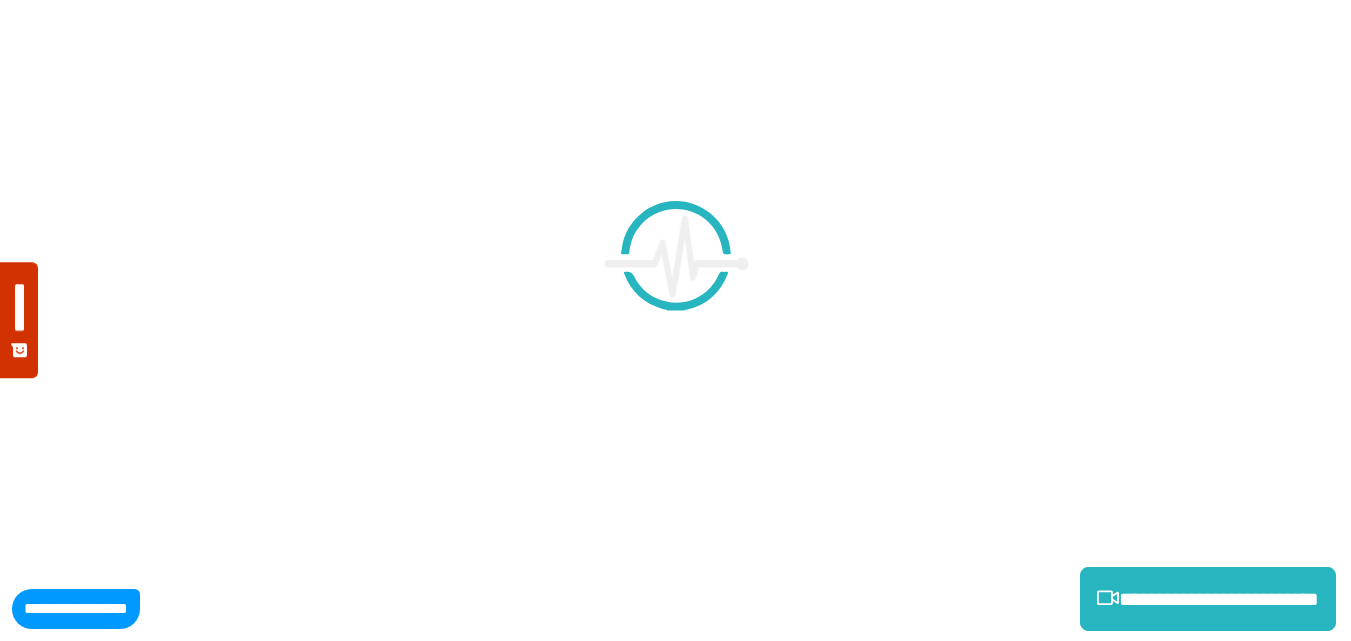 scroll, scrollTop: 0, scrollLeft: 0, axis: both 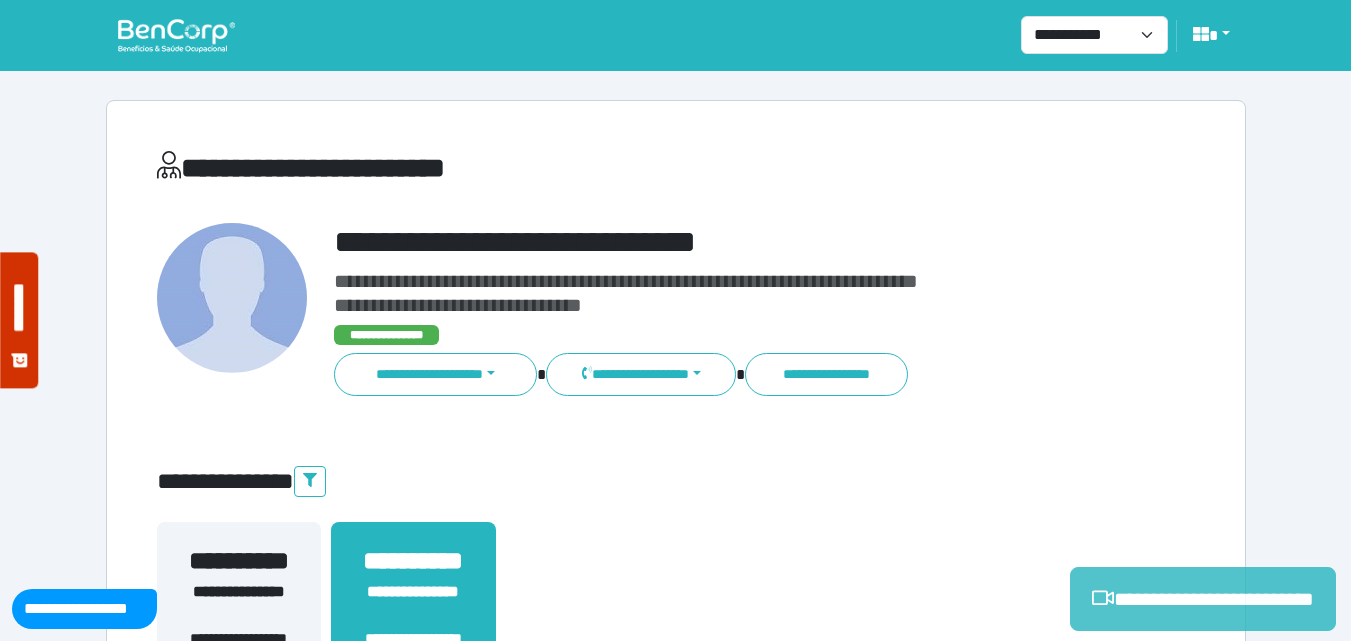 click on "**********" at bounding box center [1203, 599] 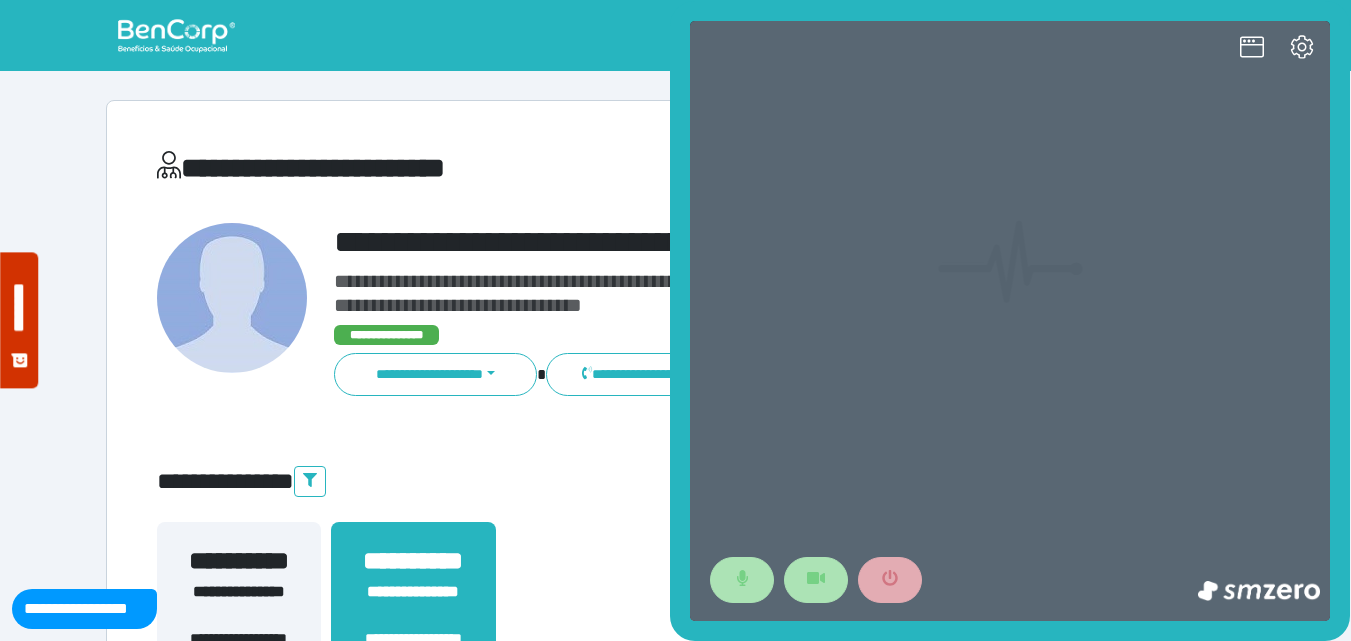 scroll, scrollTop: 0, scrollLeft: 0, axis: both 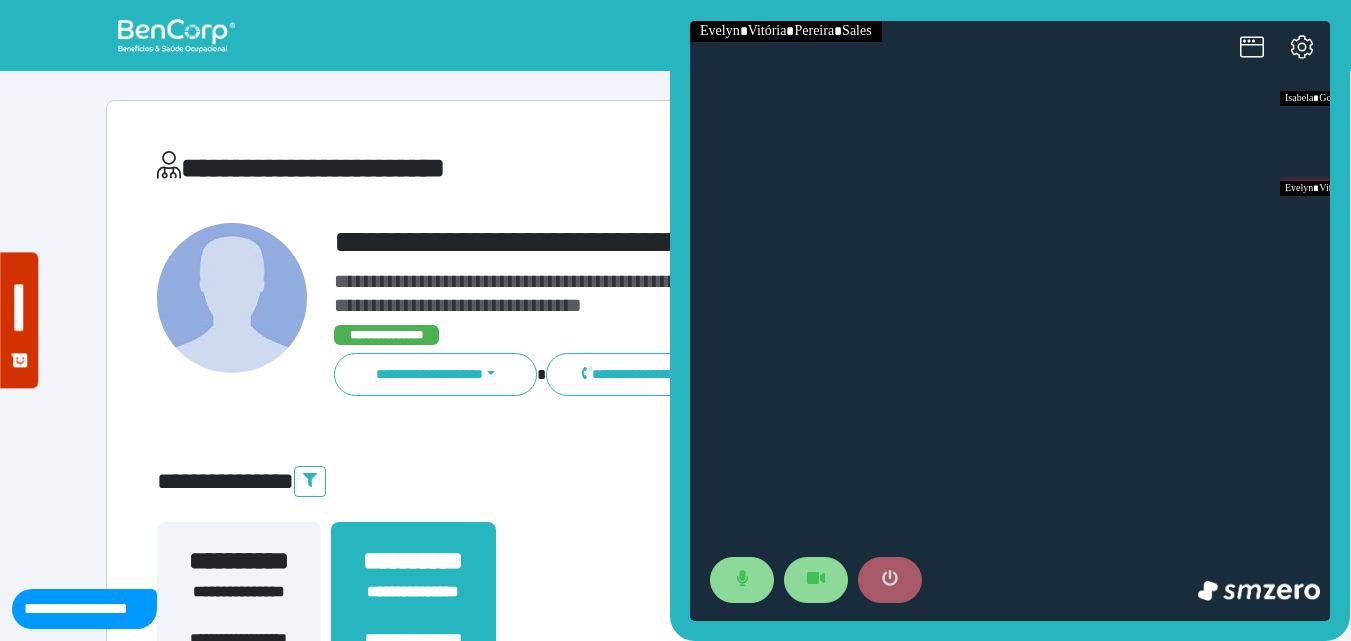 click 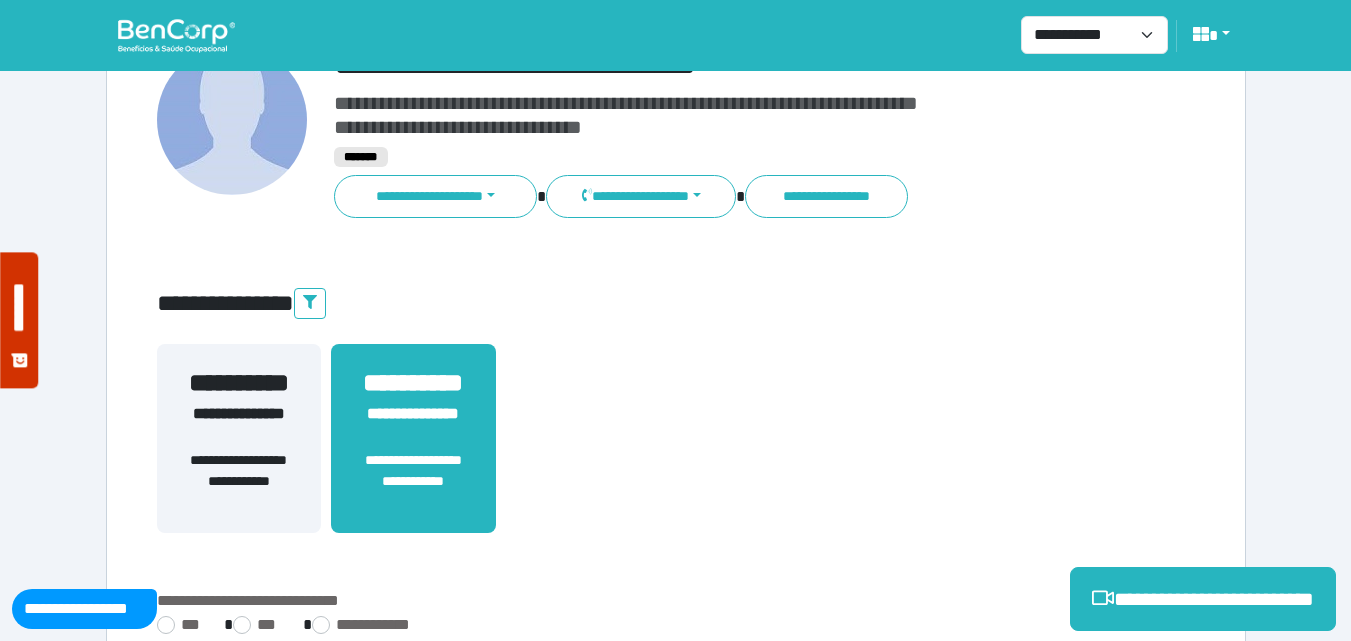 scroll, scrollTop: 400, scrollLeft: 0, axis: vertical 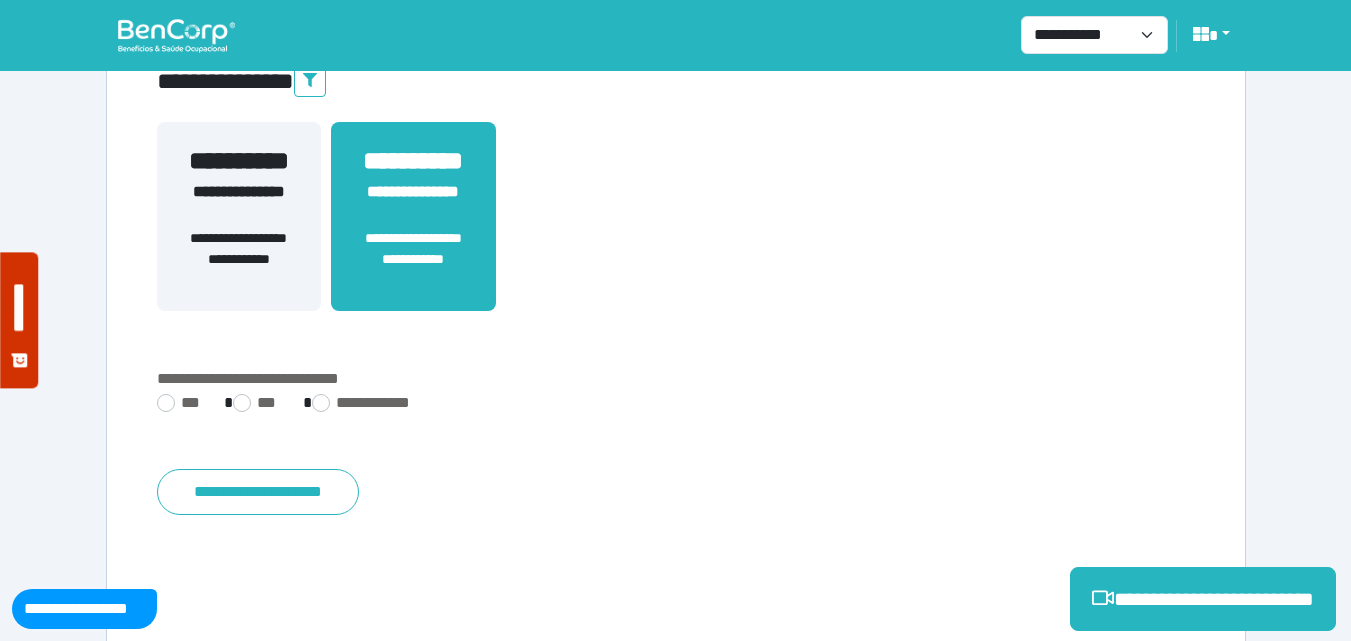 click on "**********" at bounding box center [676, 435] 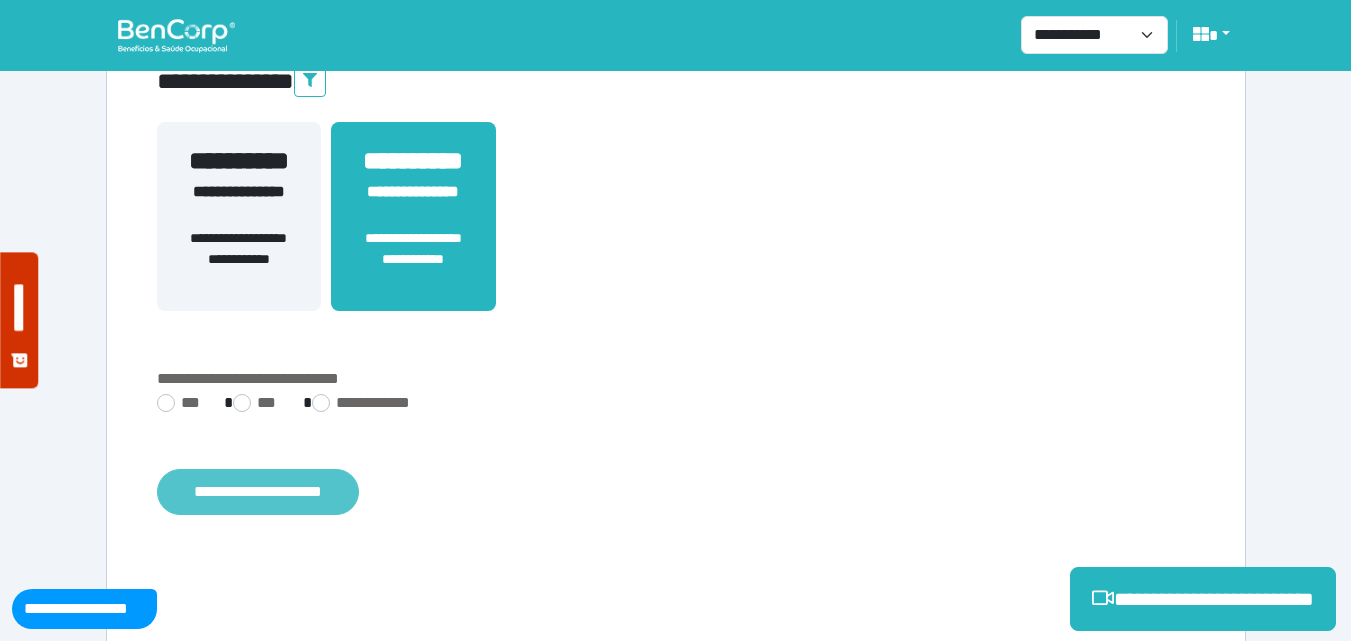 click on "**********" at bounding box center [258, 492] 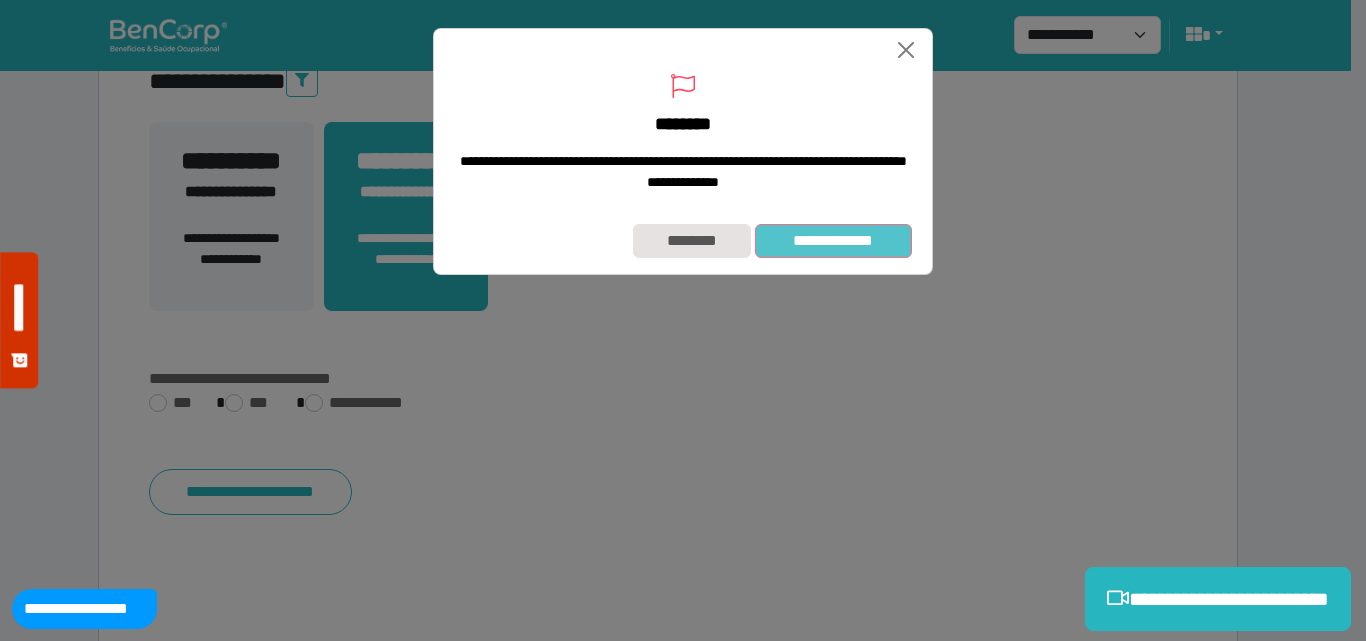 click on "**********" at bounding box center (833, 241) 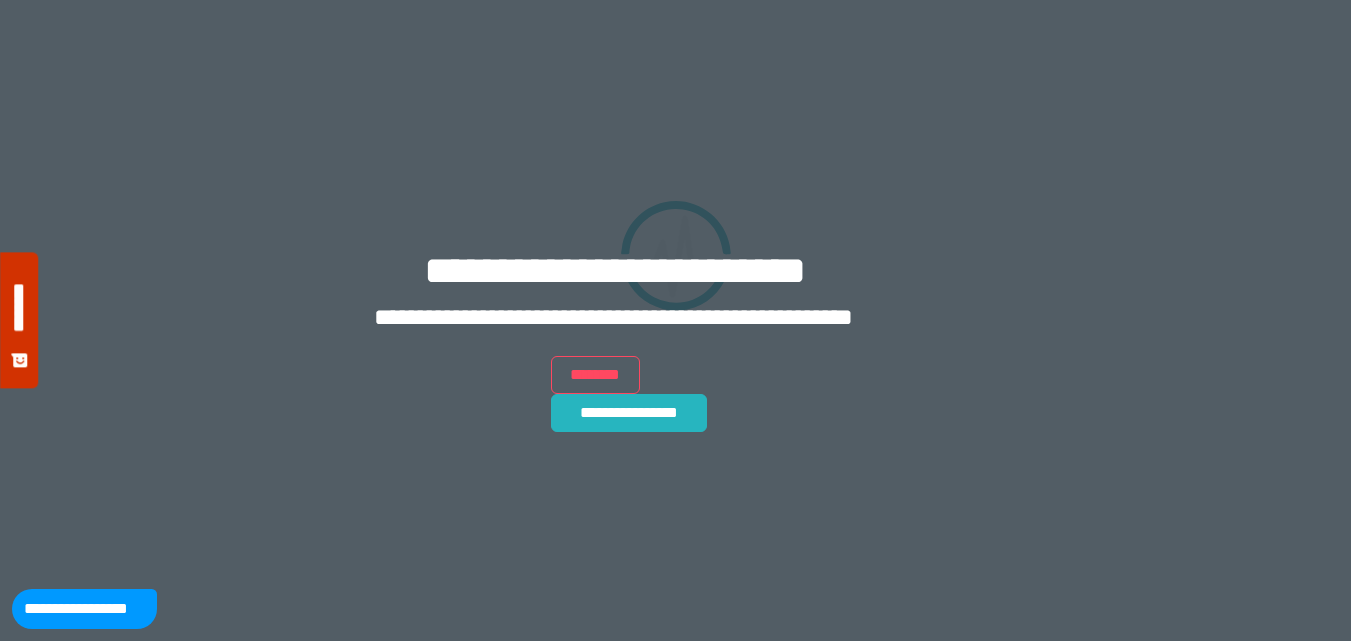 scroll, scrollTop: 0, scrollLeft: 0, axis: both 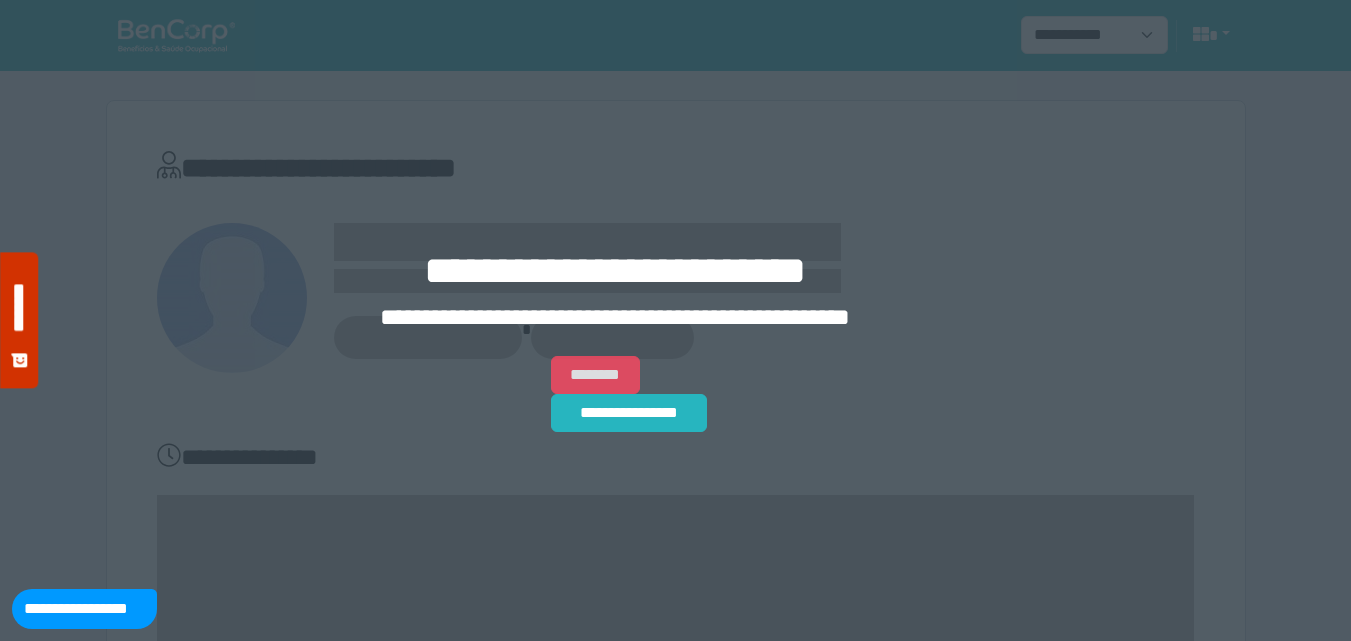 click on "********" at bounding box center (595, 375) 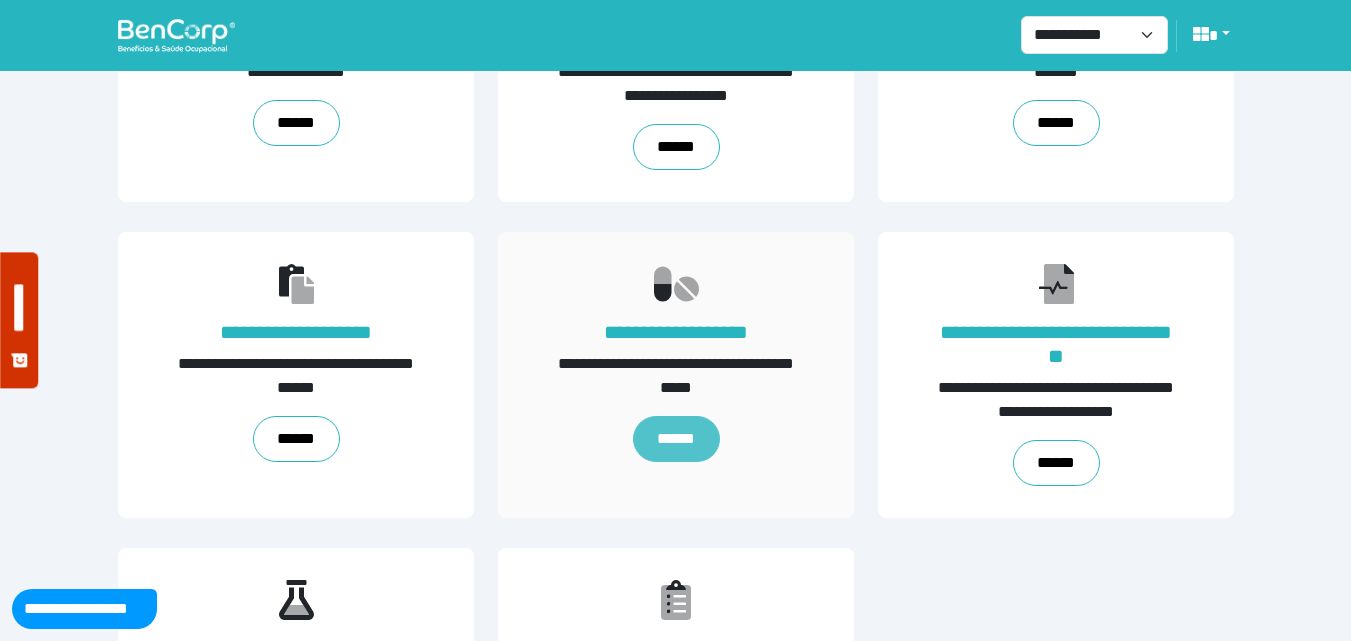 scroll, scrollTop: 455, scrollLeft: 0, axis: vertical 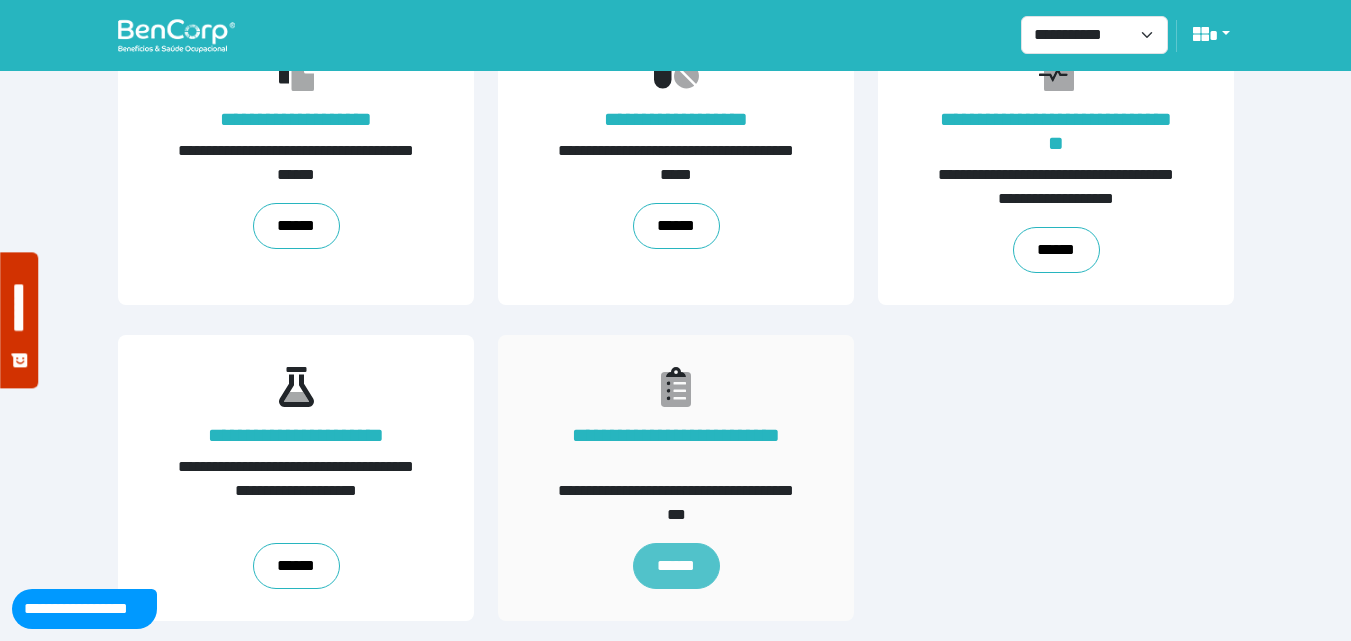 click on "******" at bounding box center (675, 566) 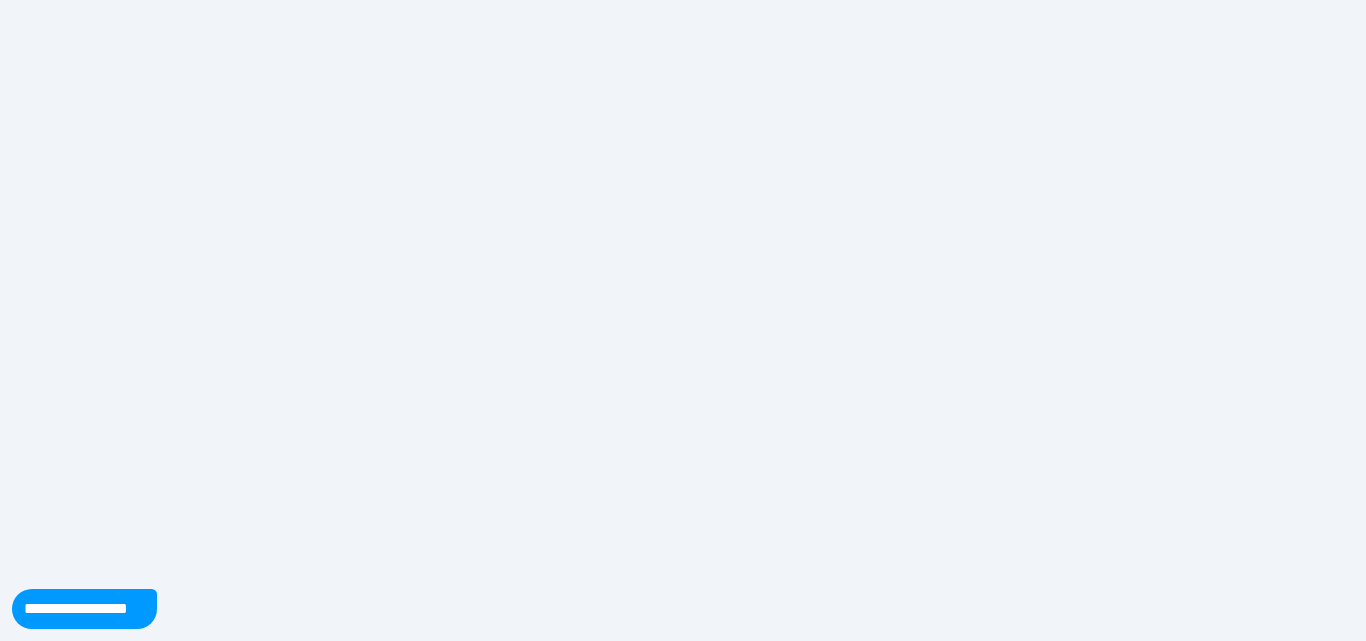 scroll, scrollTop: 0, scrollLeft: 0, axis: both 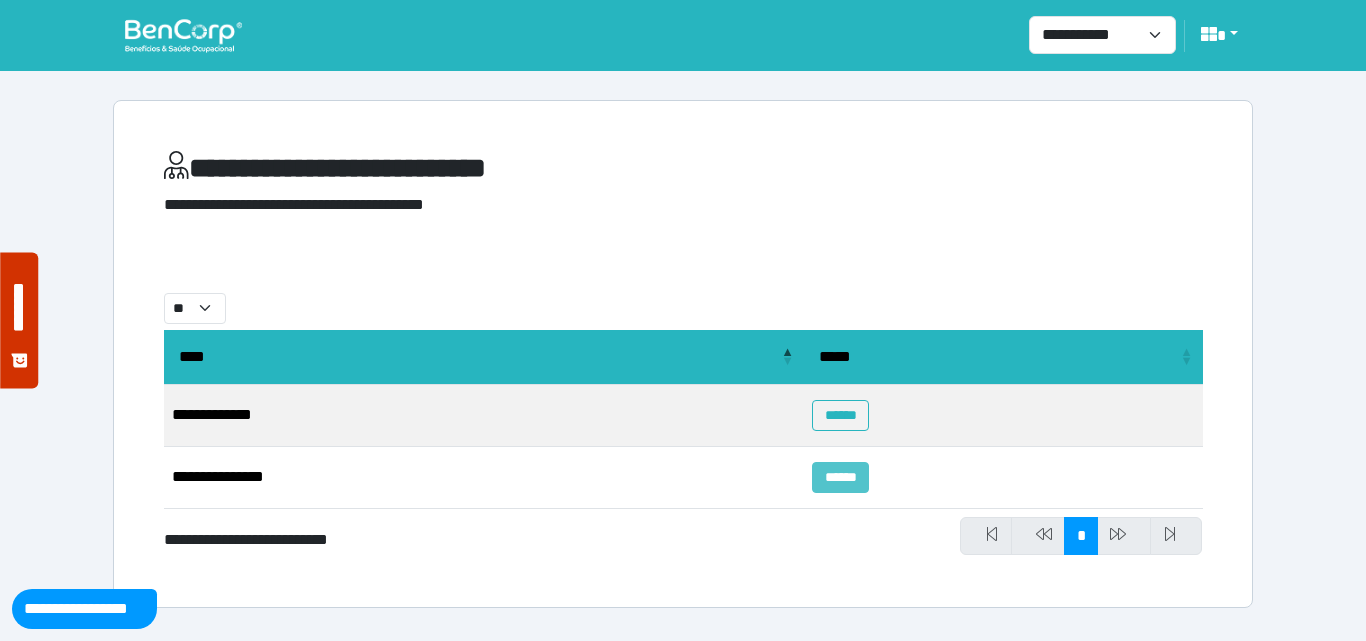 click on "******" at bounding box center (840, 477) 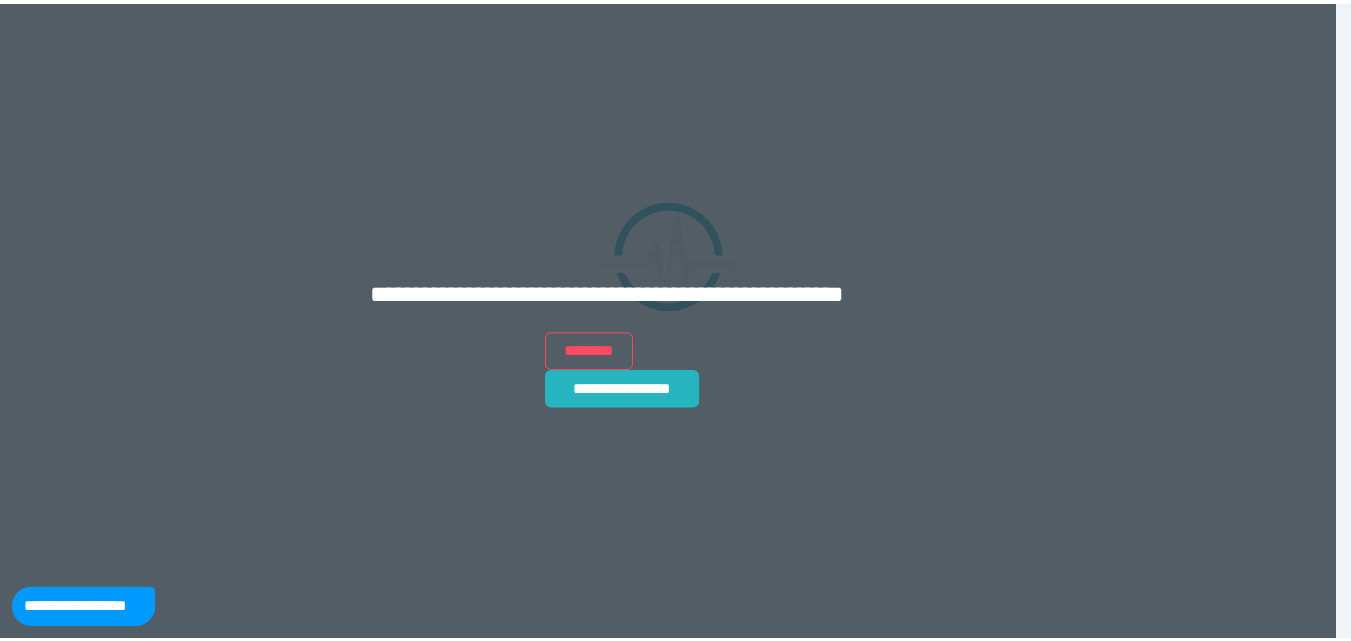 scroll, scrollTop: 0, scrollLeft: 0, axis: both 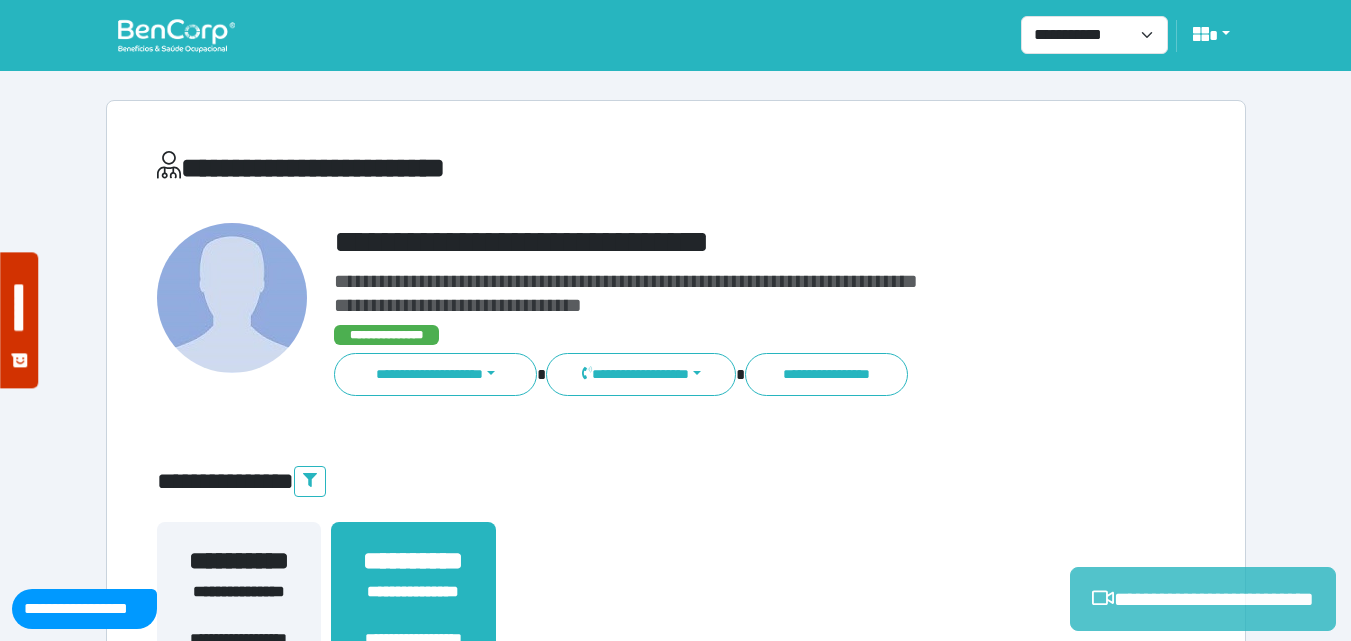 click on "**********" at bounding box center [1203, 599] 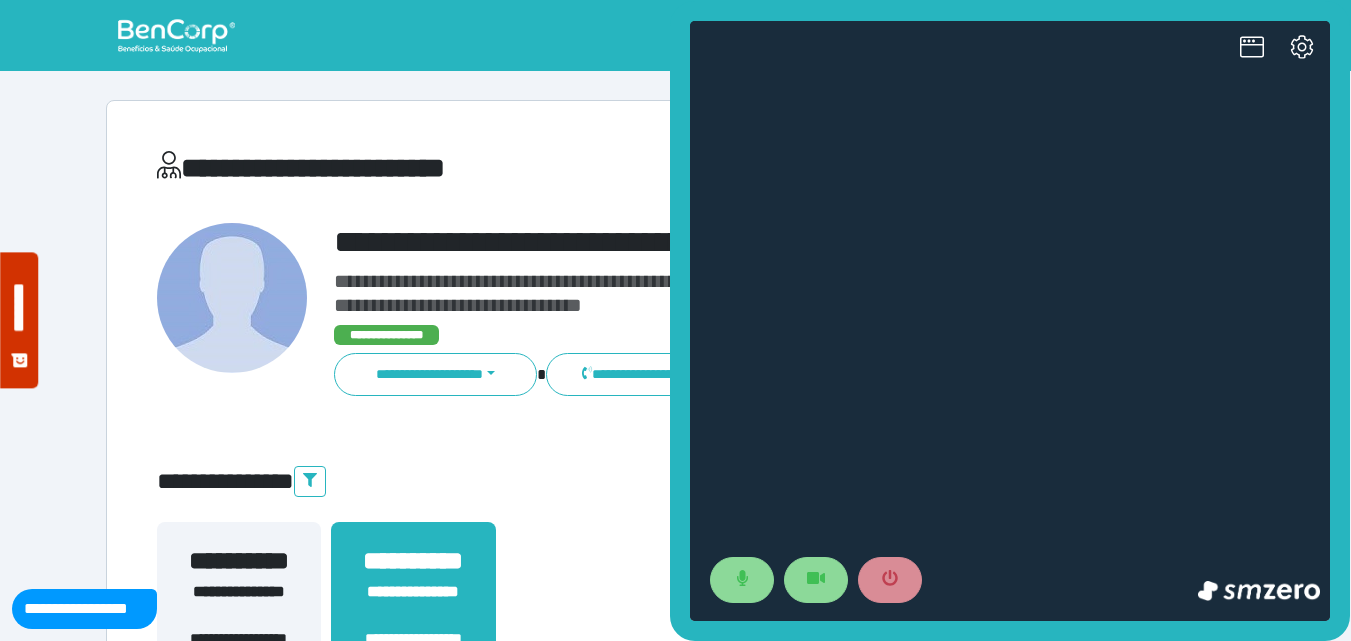 scroll, scrollTop: 0, scrollLeft: 0, axis: both 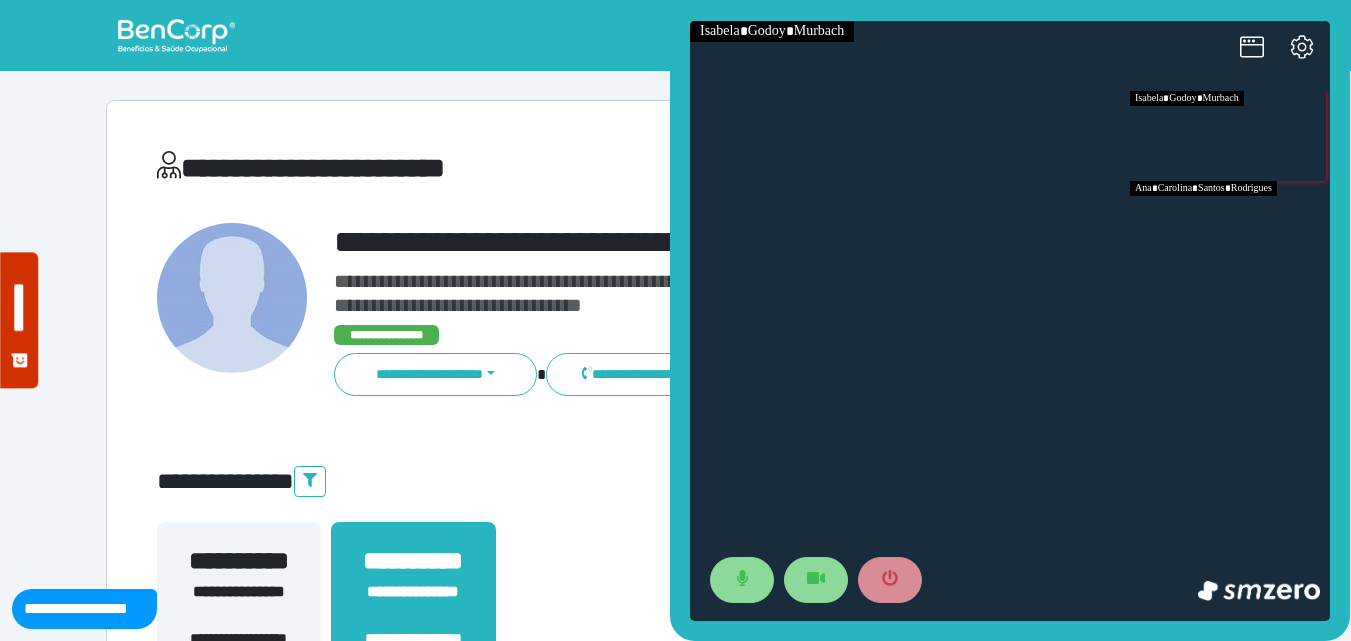 click at bounding box center [1230, 226] 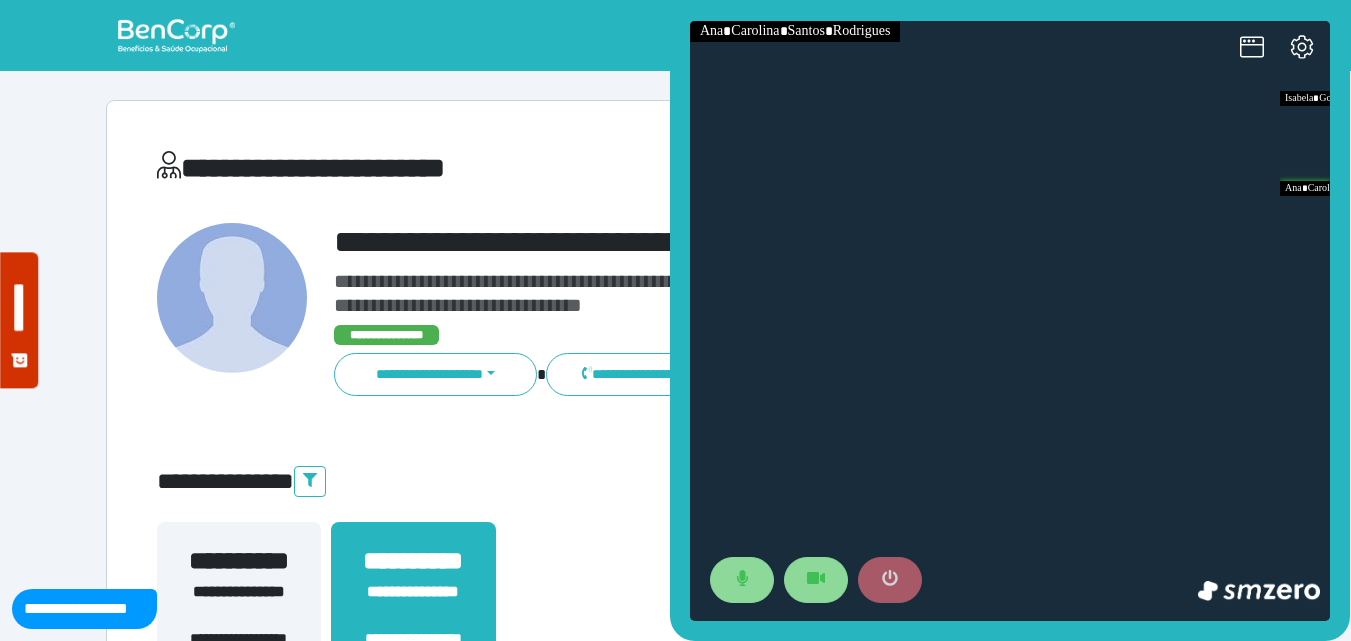 click 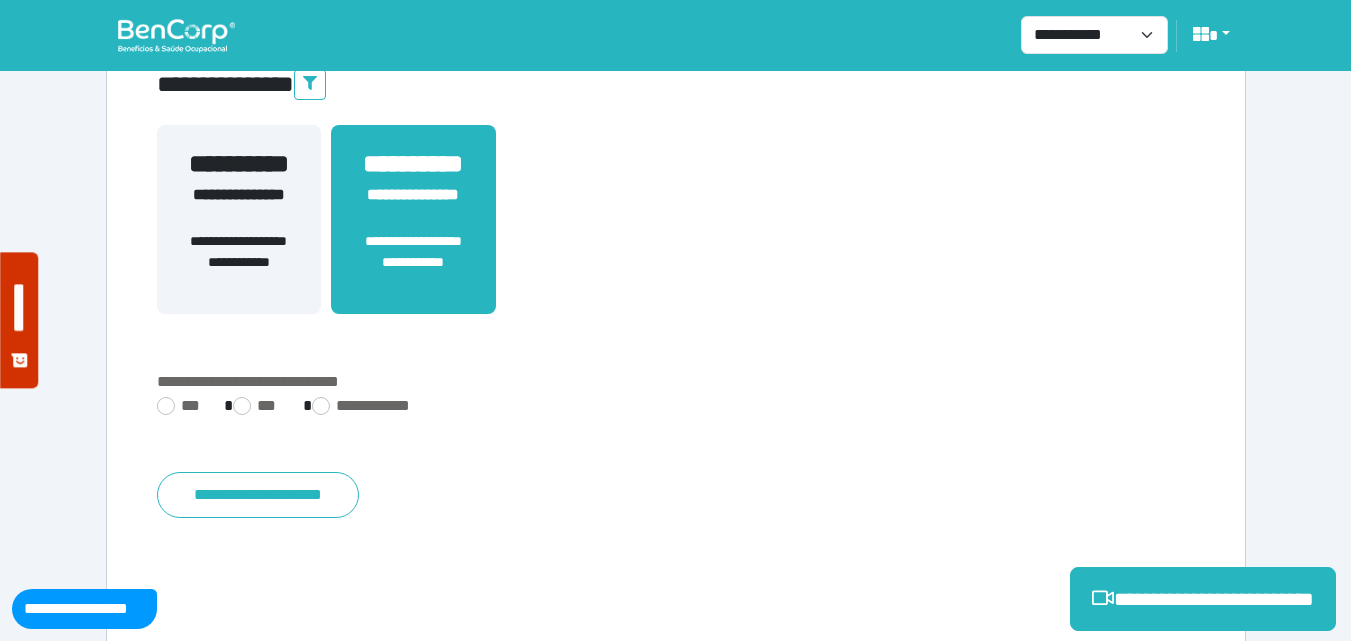 scroll, scrollTop: 495, scrollLeft: 0, axis: vertical 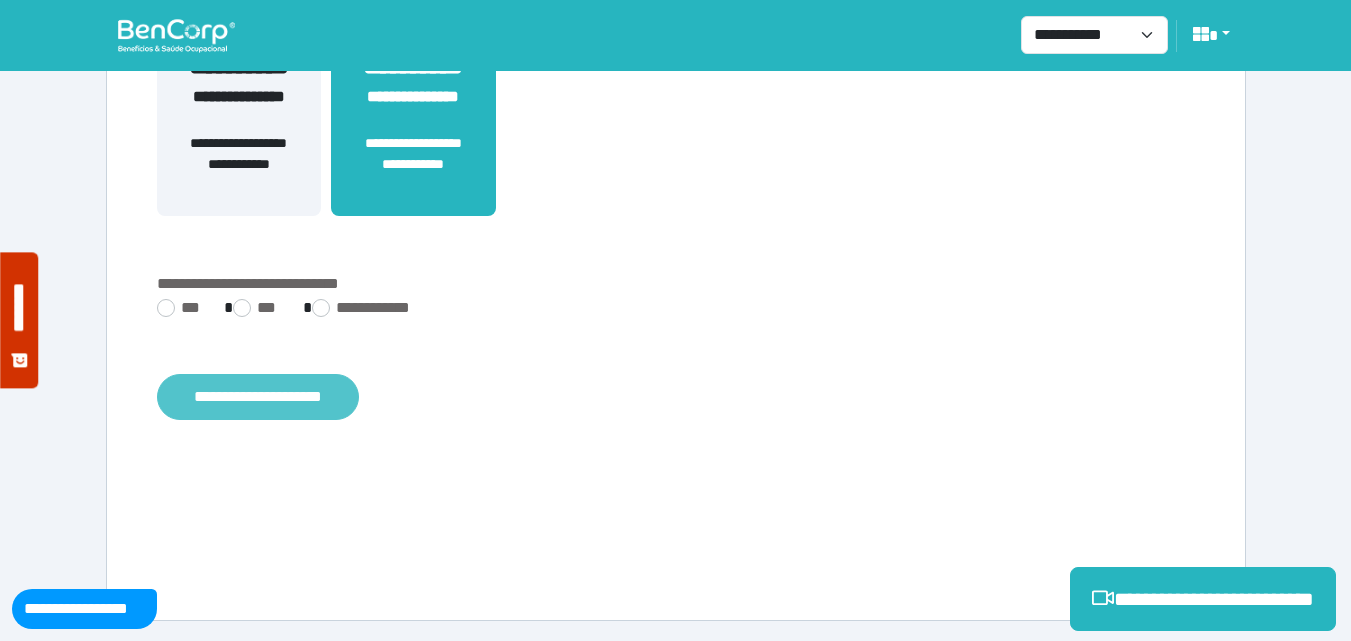click on "**********" at bounding box center [258, 397] 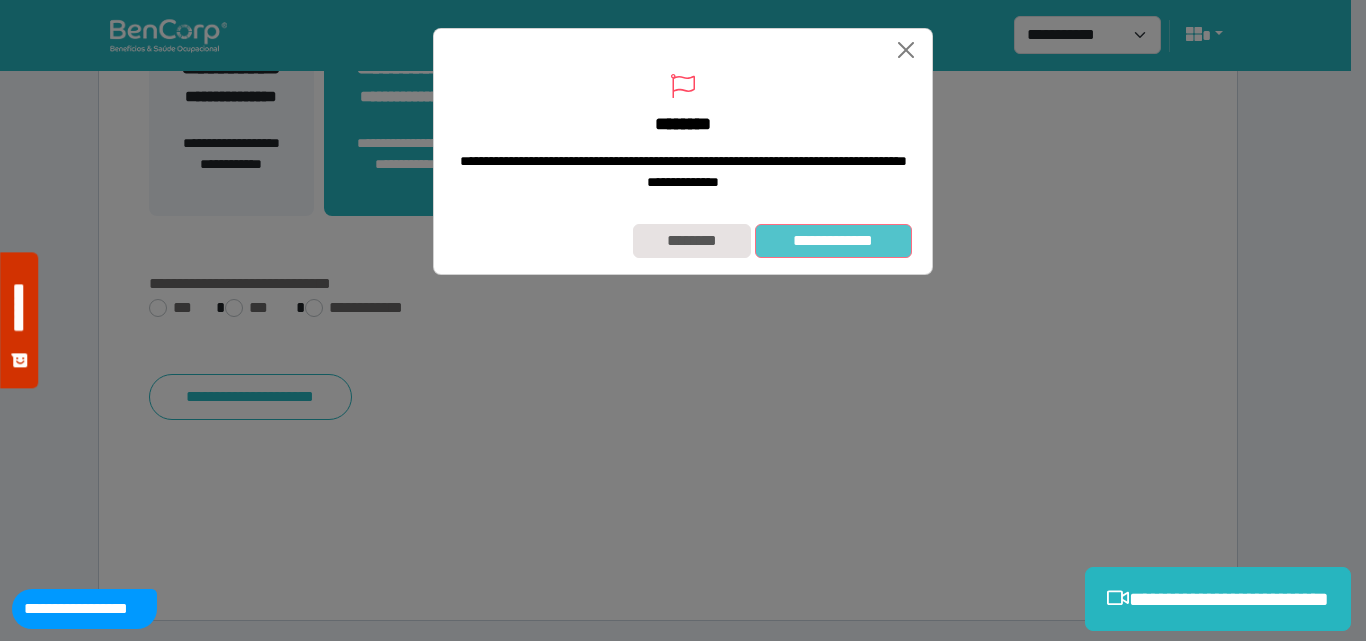 click on "**********" at bounding box center (833, 241) 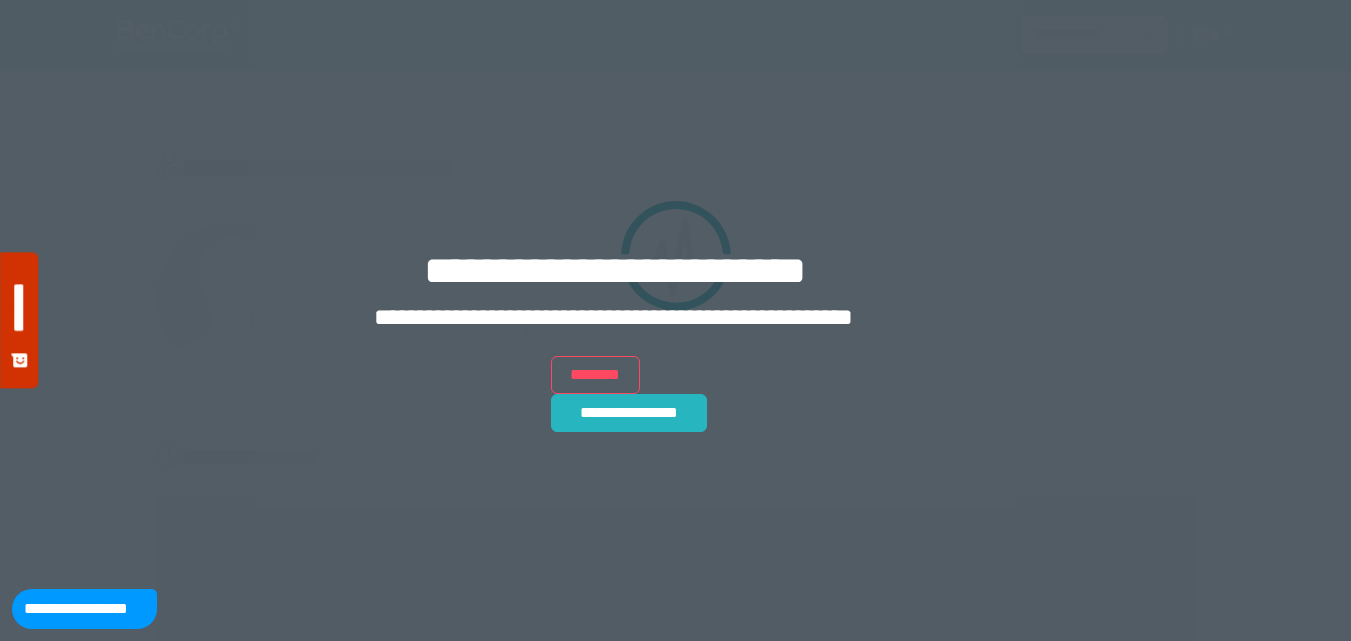 scroll, scrollTop: 0, scrollLeft: 0, axis: both 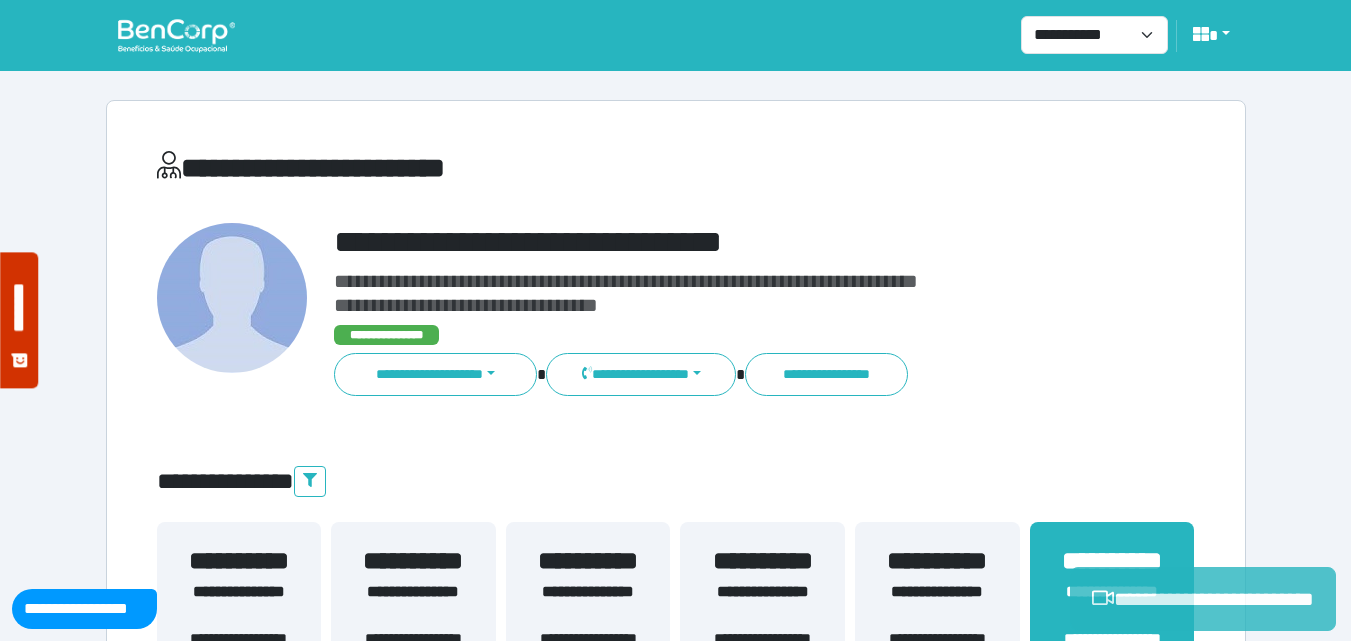 click on "**********" at bounding box center (1203, 599) 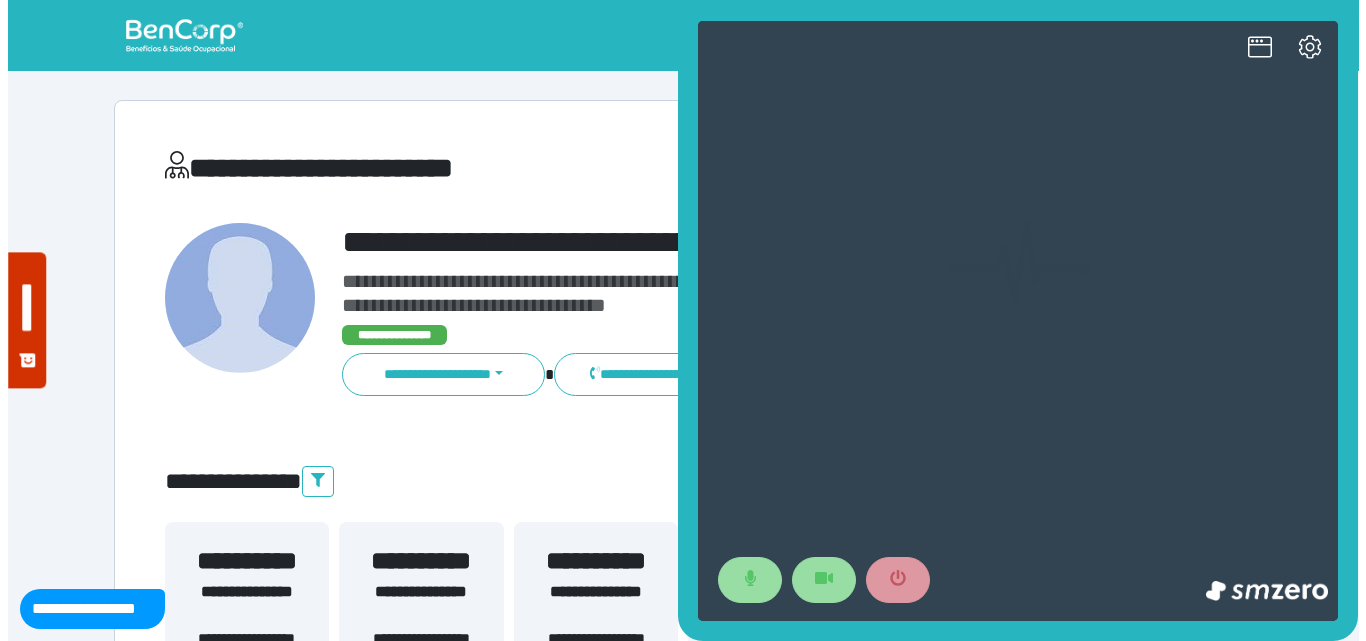 scroll, scrollTop: 0, scrollLeft: 0, axis: both 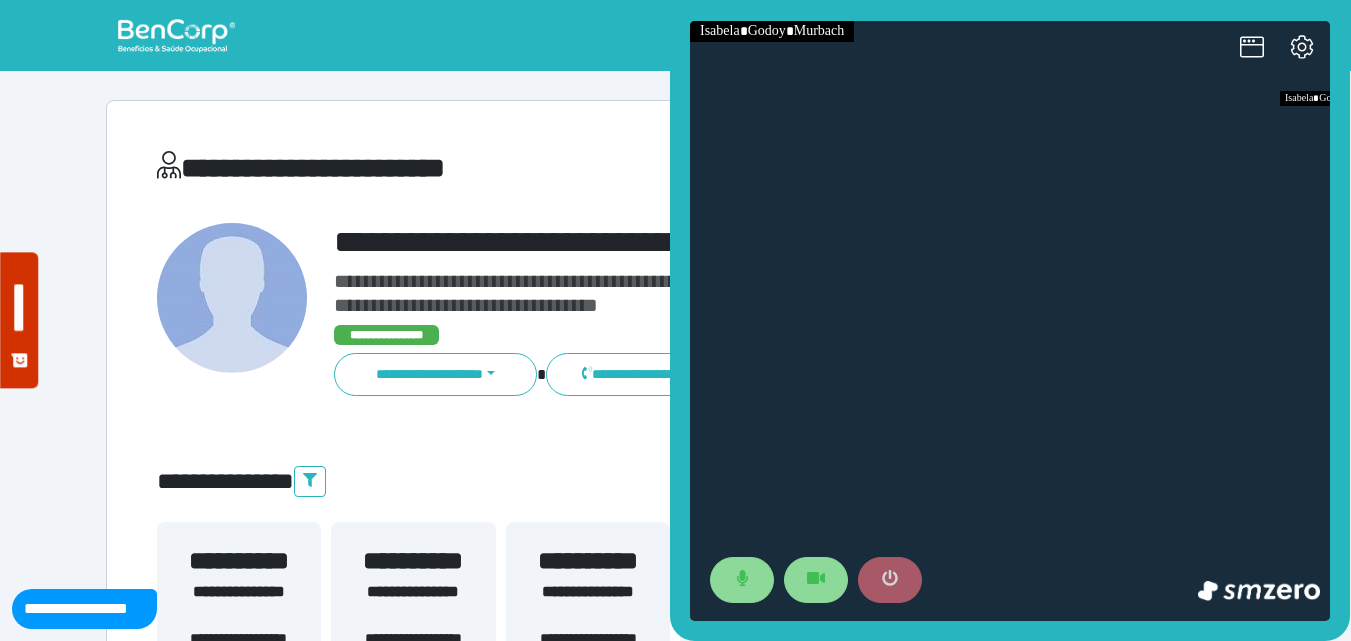click at bounding box center [890, 580] 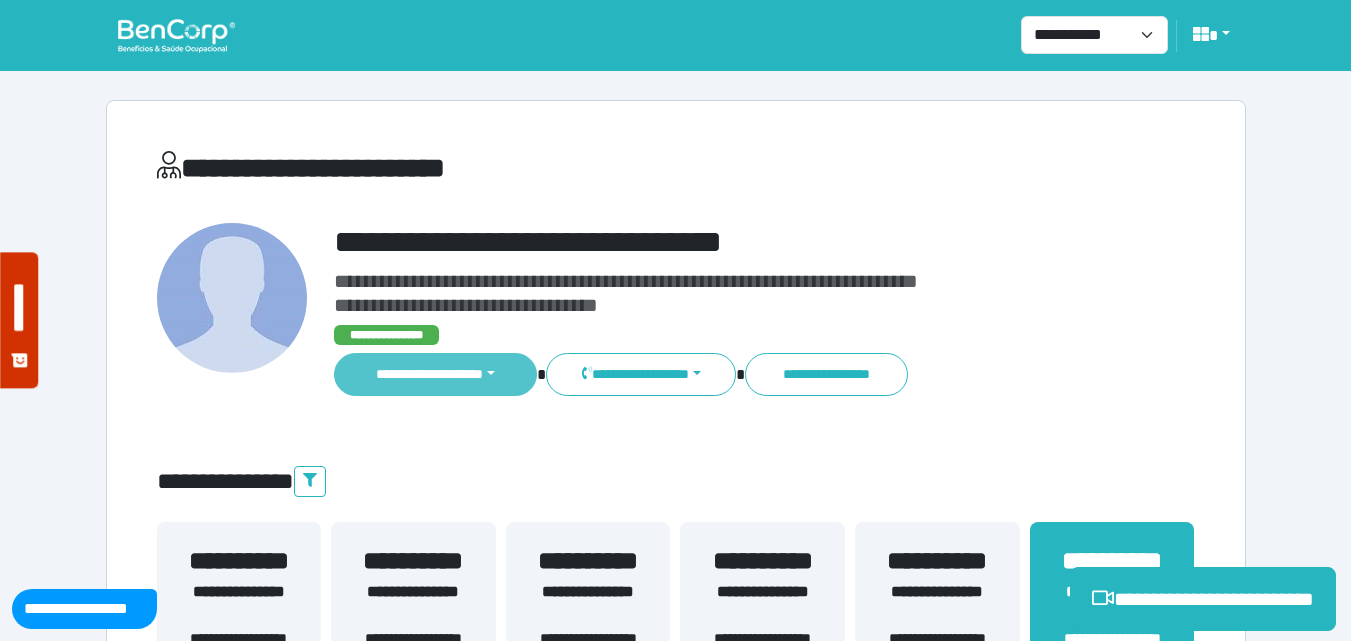 click on "**********" at bounding box center (436, 374) 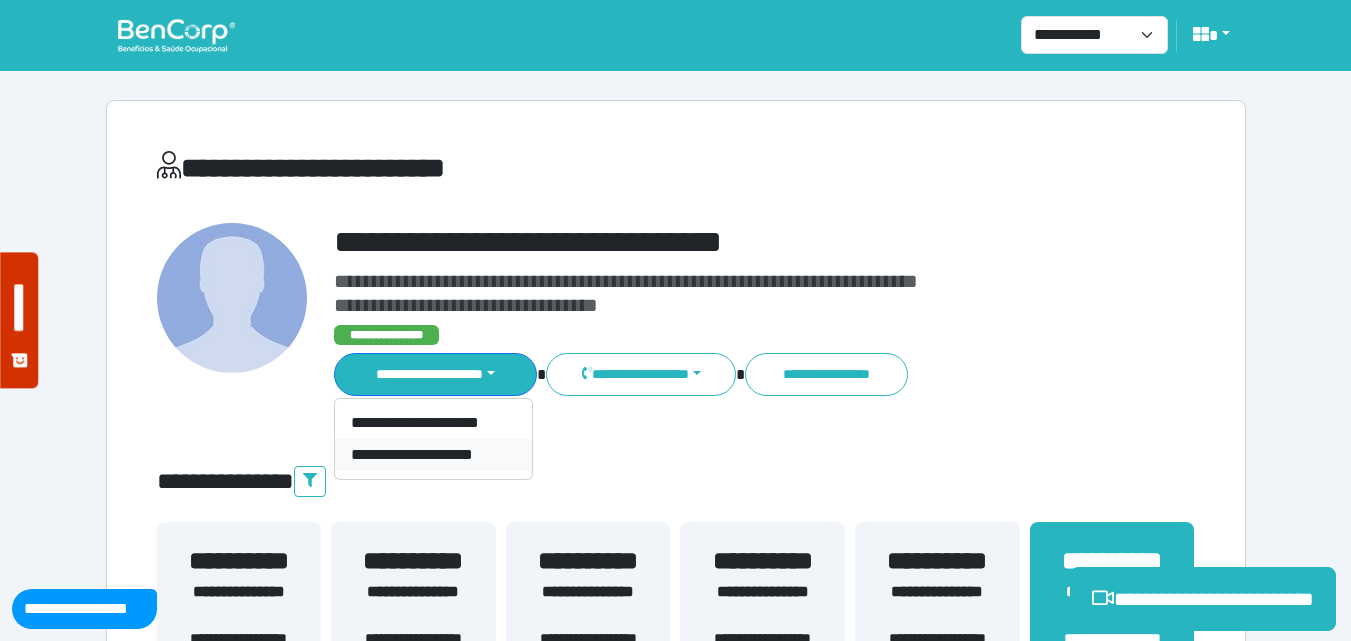 click on "**********" at bounding box center (433, 455) 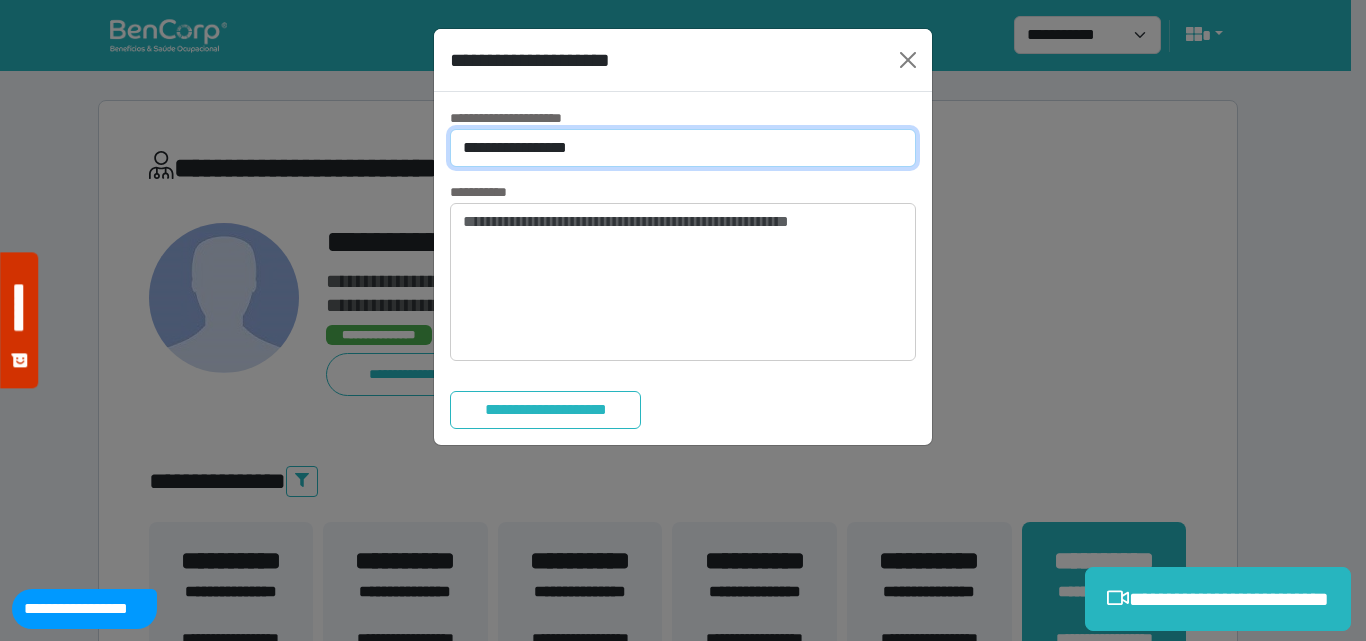click on "**********" at bounding box center [683, 148] 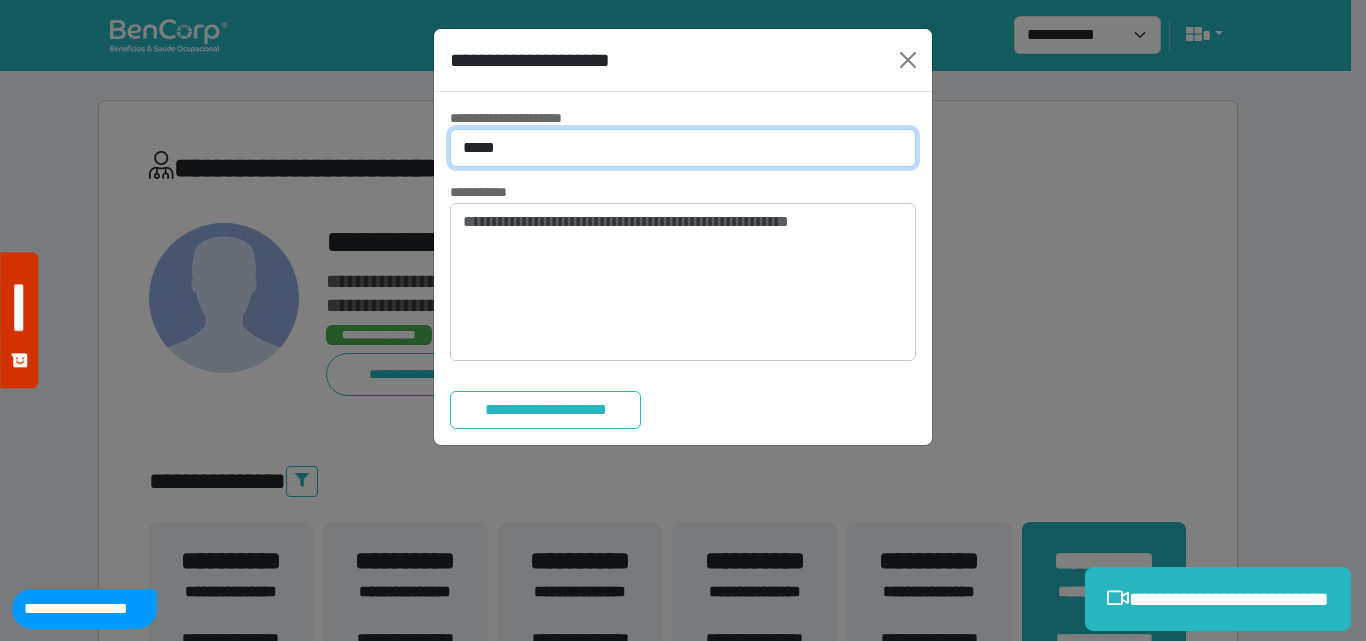 click on "**********" at bounding box center (683, 148) 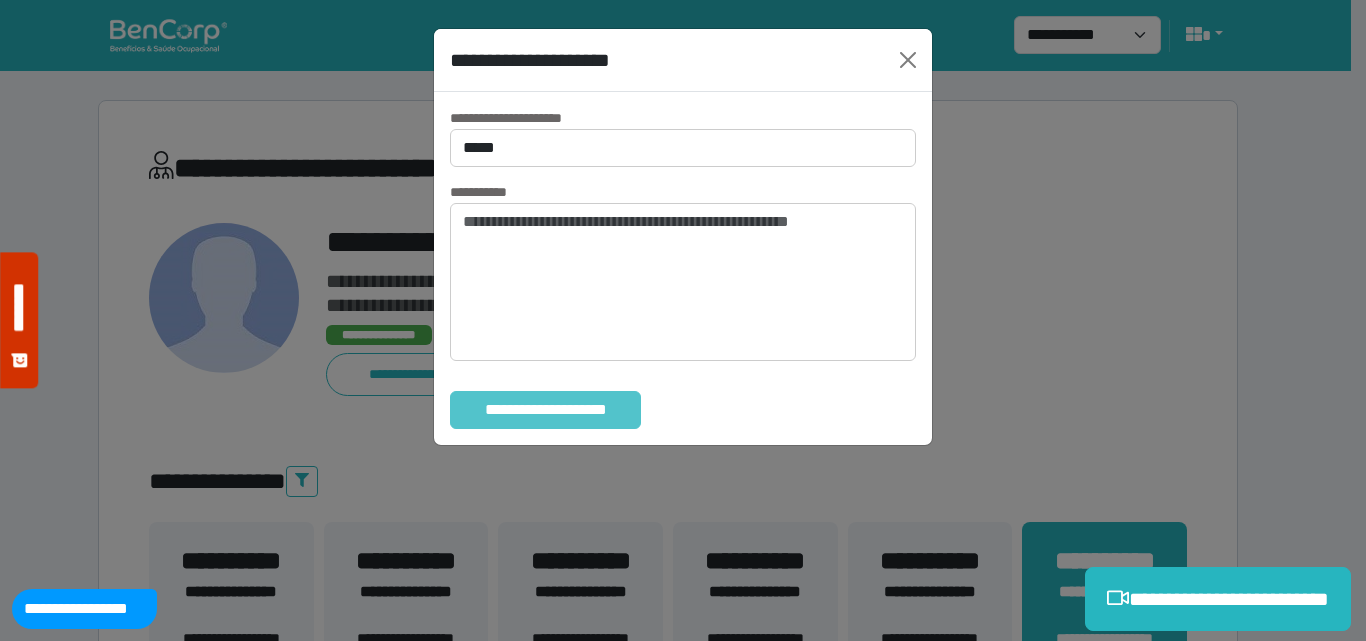 click on "**********" at bounding box center (545, 410) 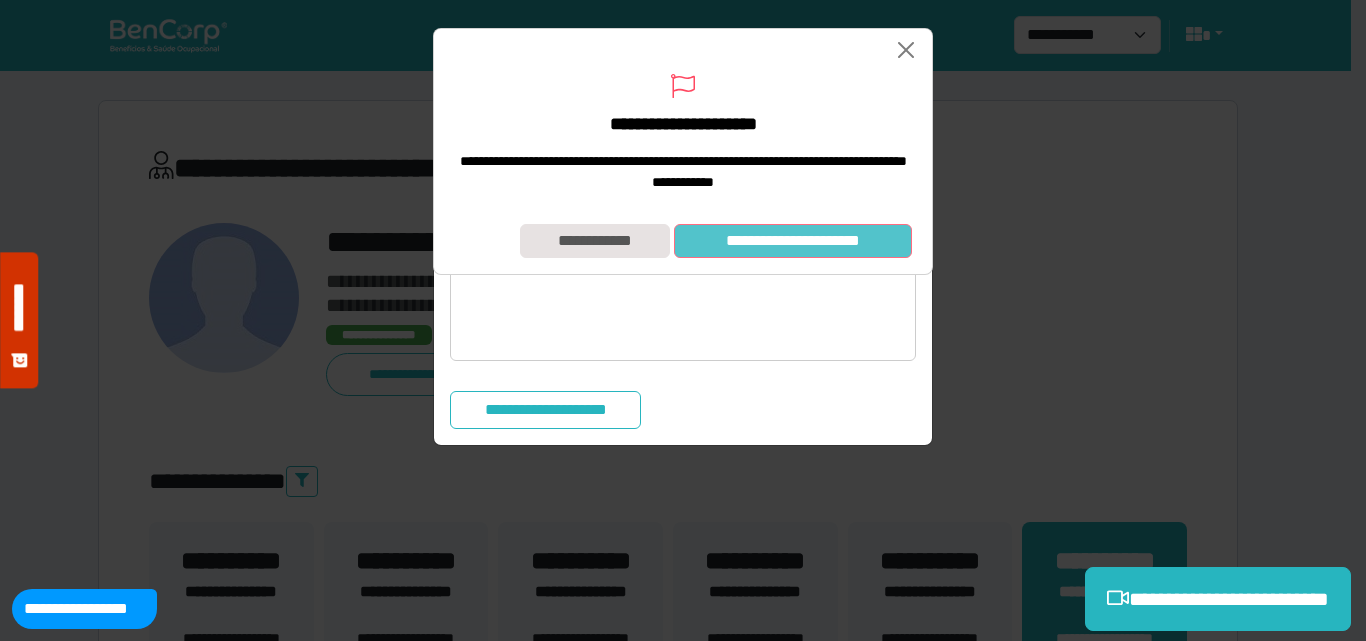 click on "**********" at bounding box center [793, 241] 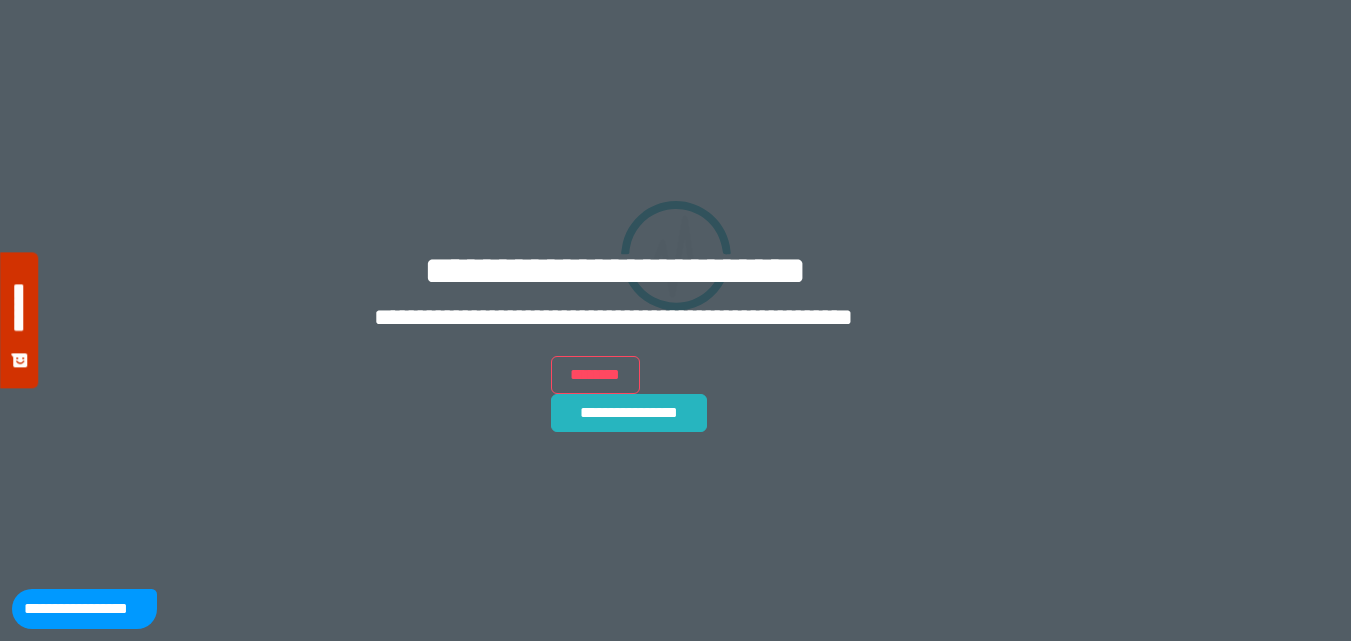 scroll, scrollTop: 0, scrollLeft: 0, axis: both 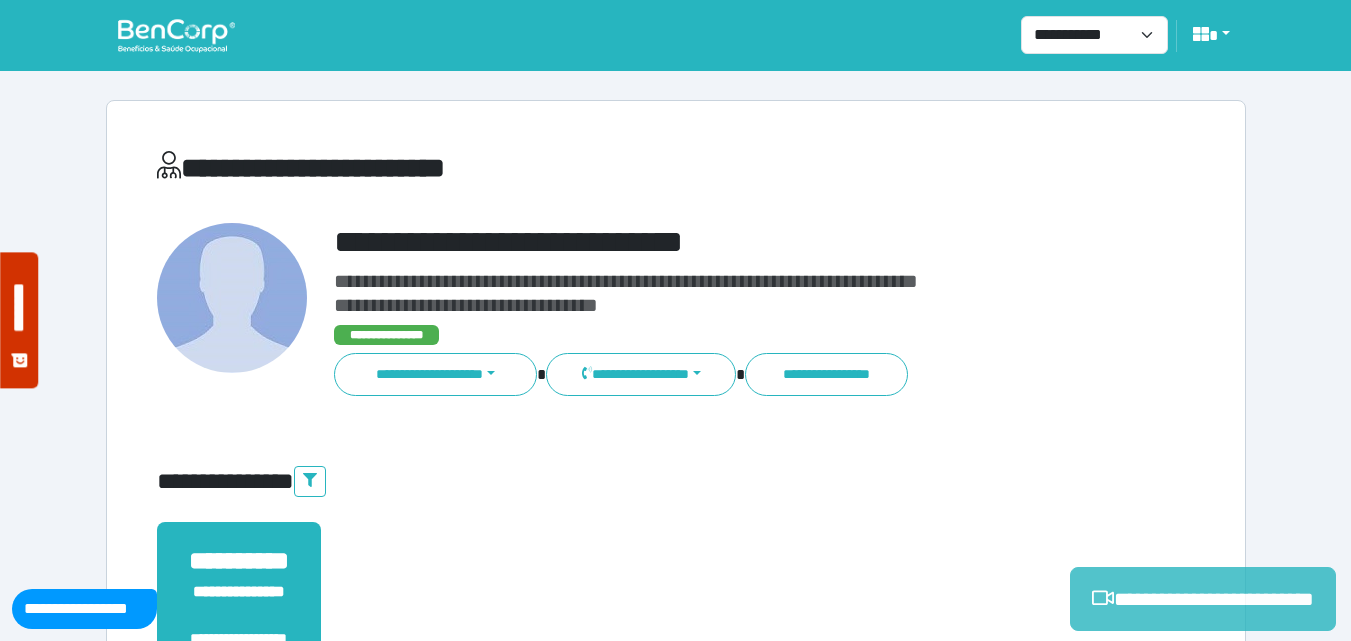click on "**********" at bounding box center (1203, 599) 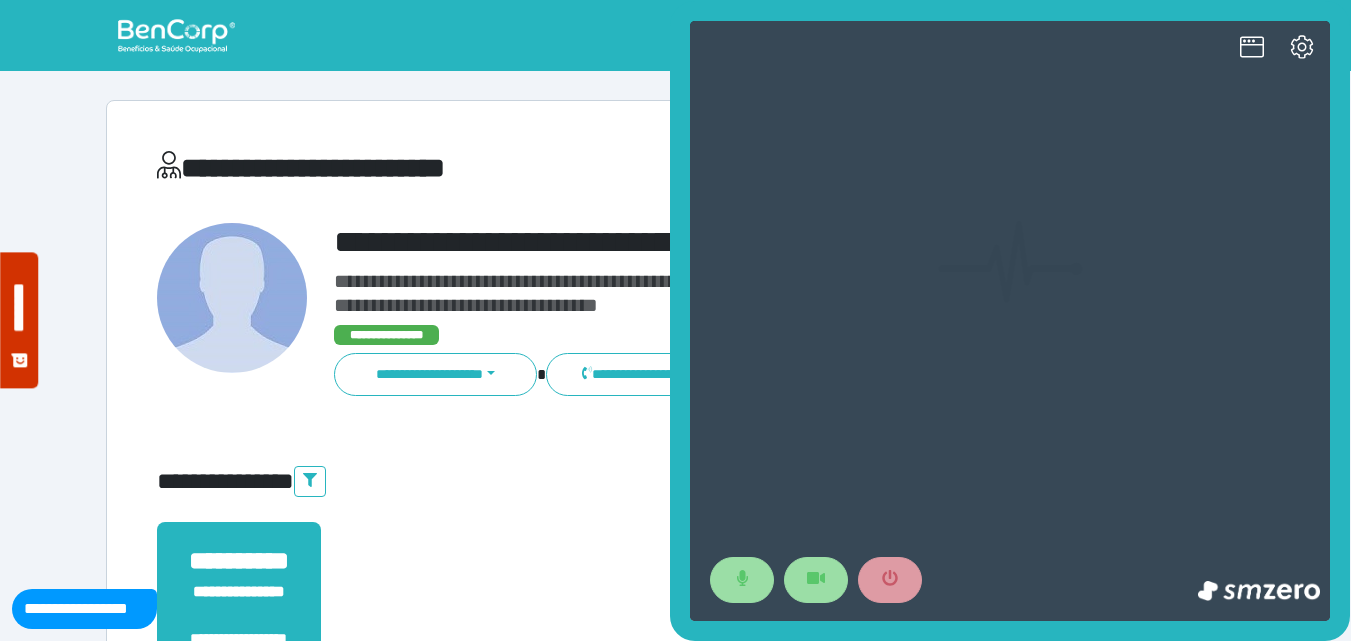 scroll, scrollTop: 0, scrollLeft: 0, axis: both 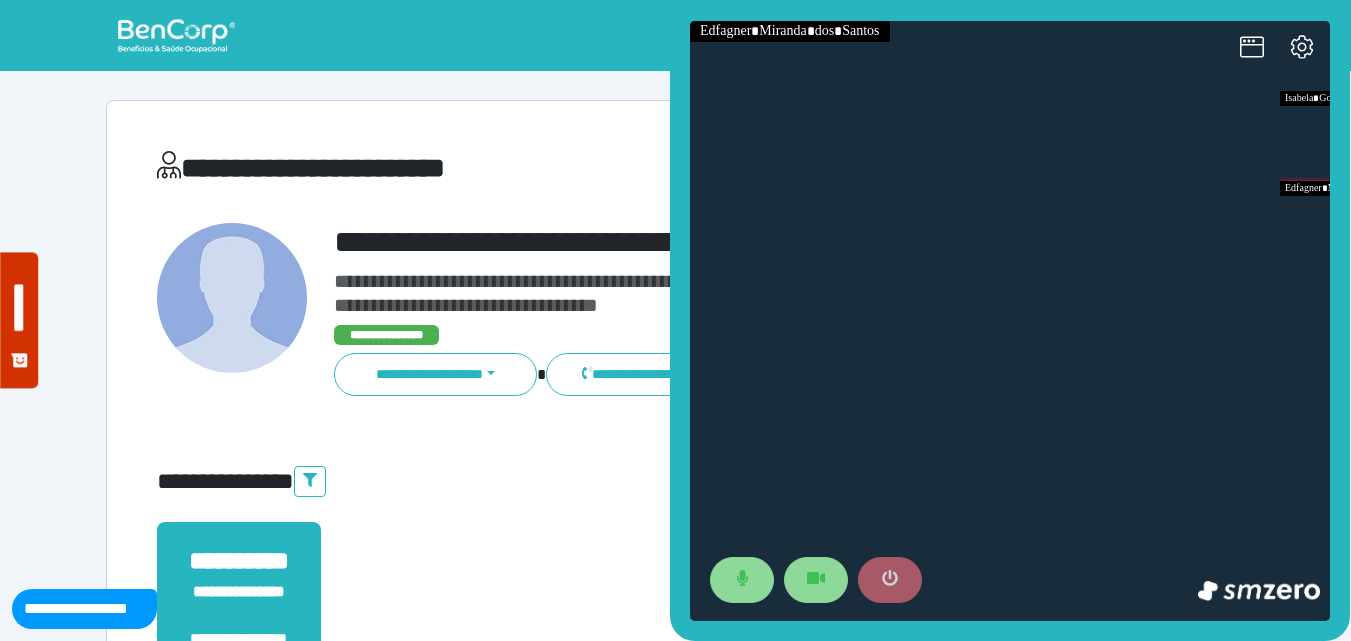 click 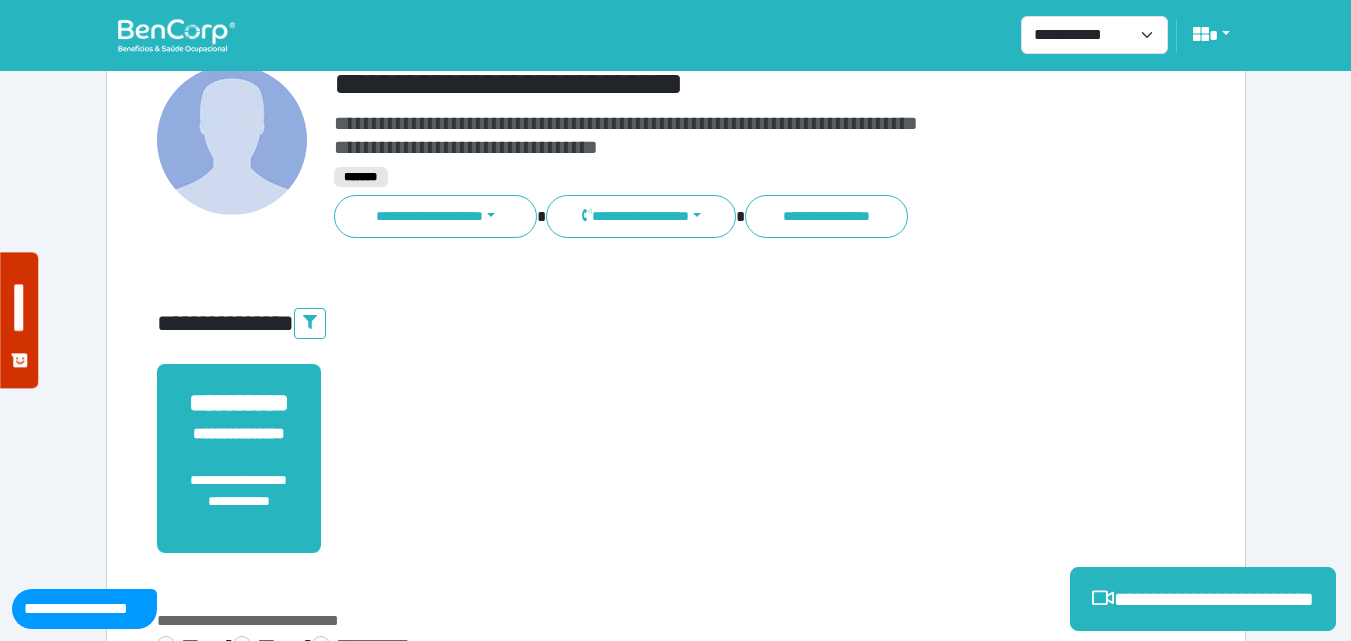 scroll, scrollTop: 495, scrollLeft: 0, axis: vertical 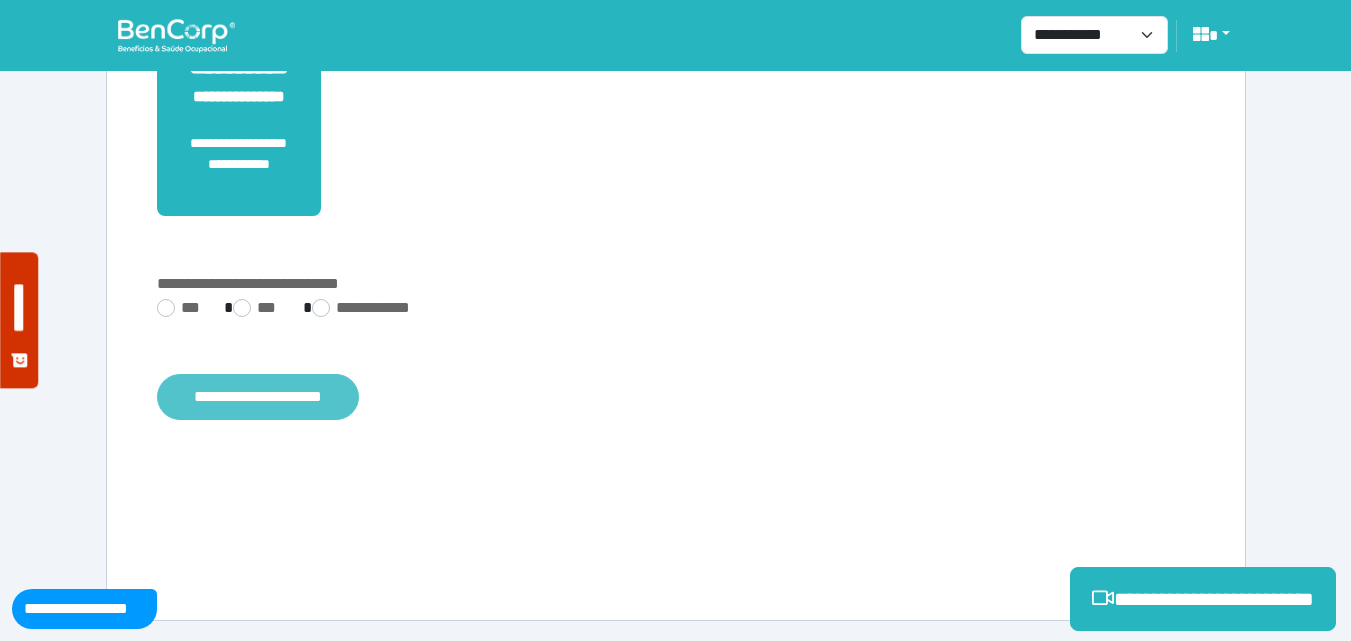 click on "**********" at bounding box center [258, 397] 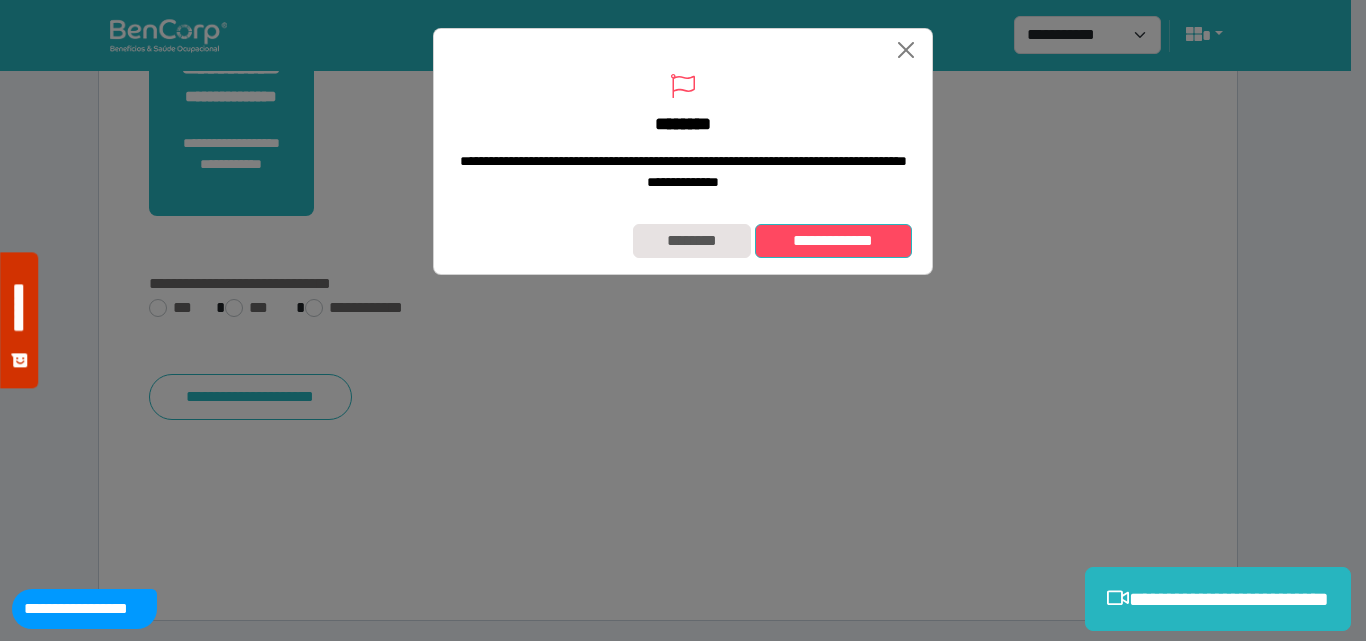 drag, startPoint x: 833, startPoint y: 248, endPoint x: 478, endPoint y: 2, distance: 431.90393 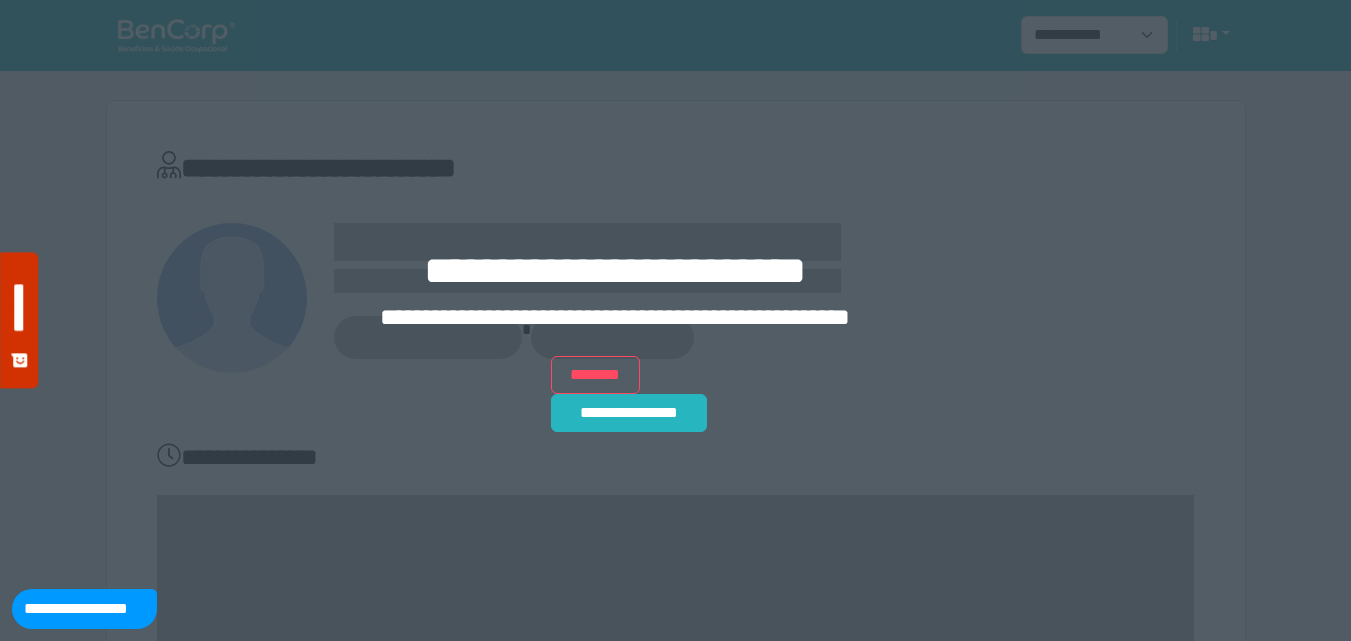 scroll, scrollTop: 0, scrollLeft: 0, axis: both 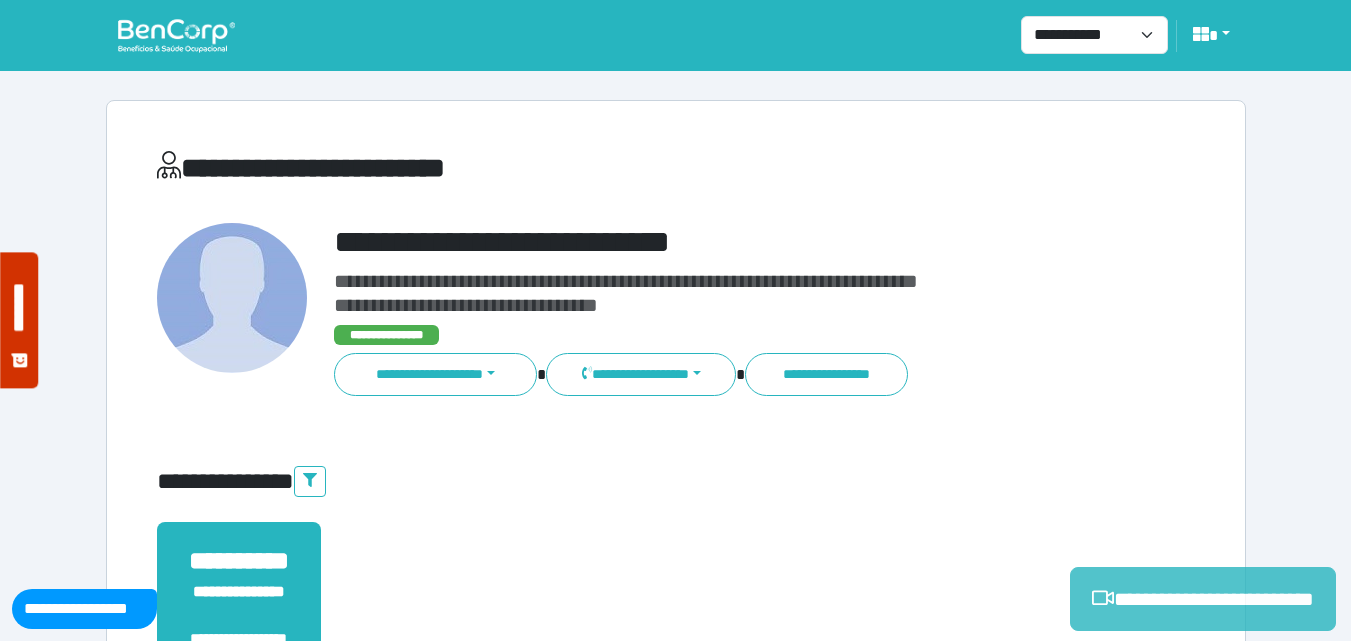 click on "**********" at bounding box center [1203, 599] 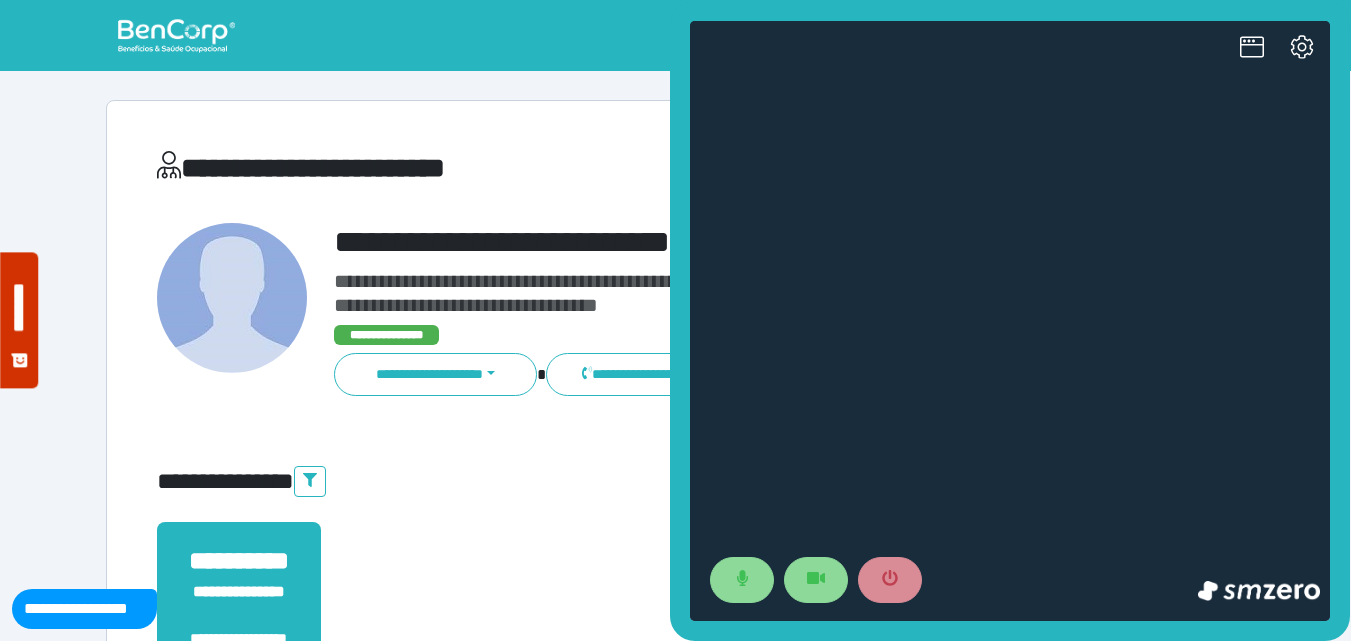 scroll, scrollTop: 0, scrollLeft: 0, axis: both 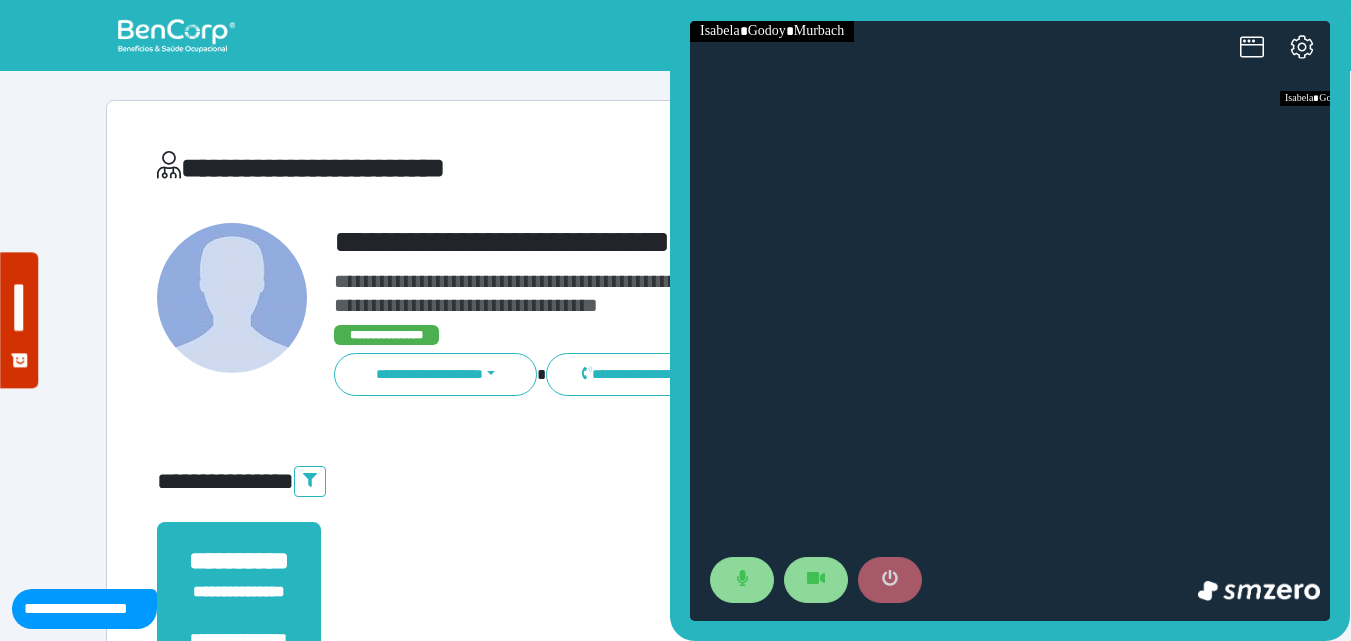click 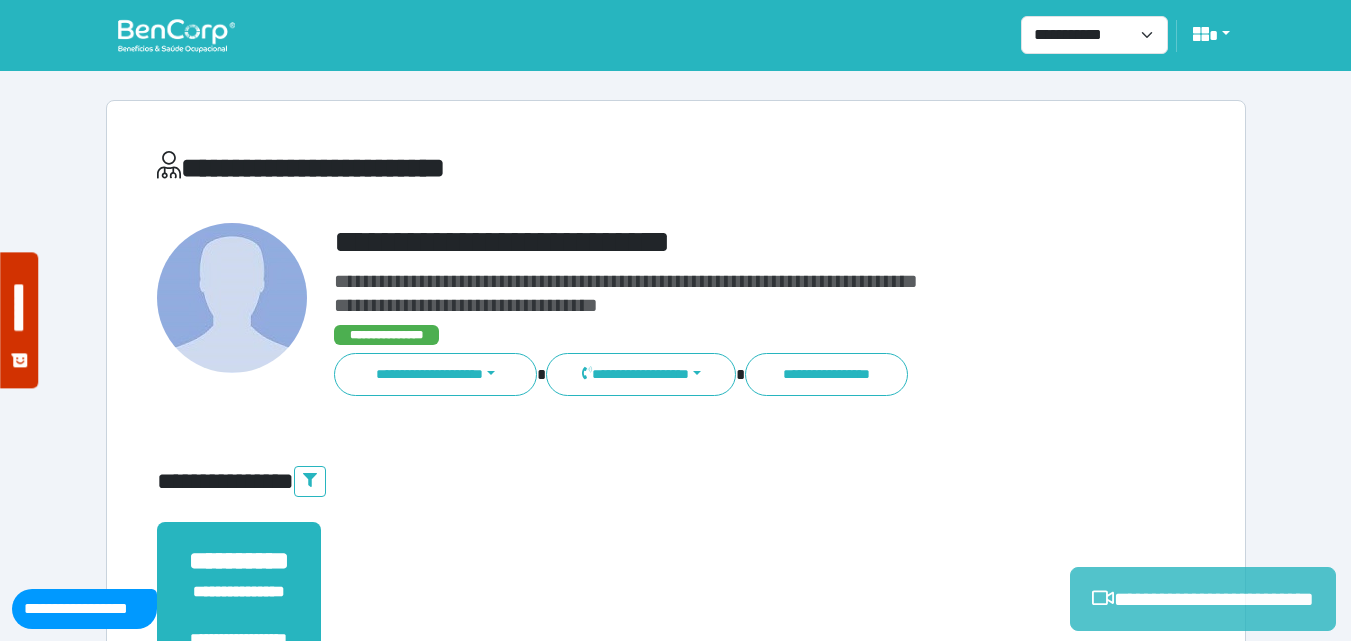 click on "**********" at bounding box center [1203, 599] 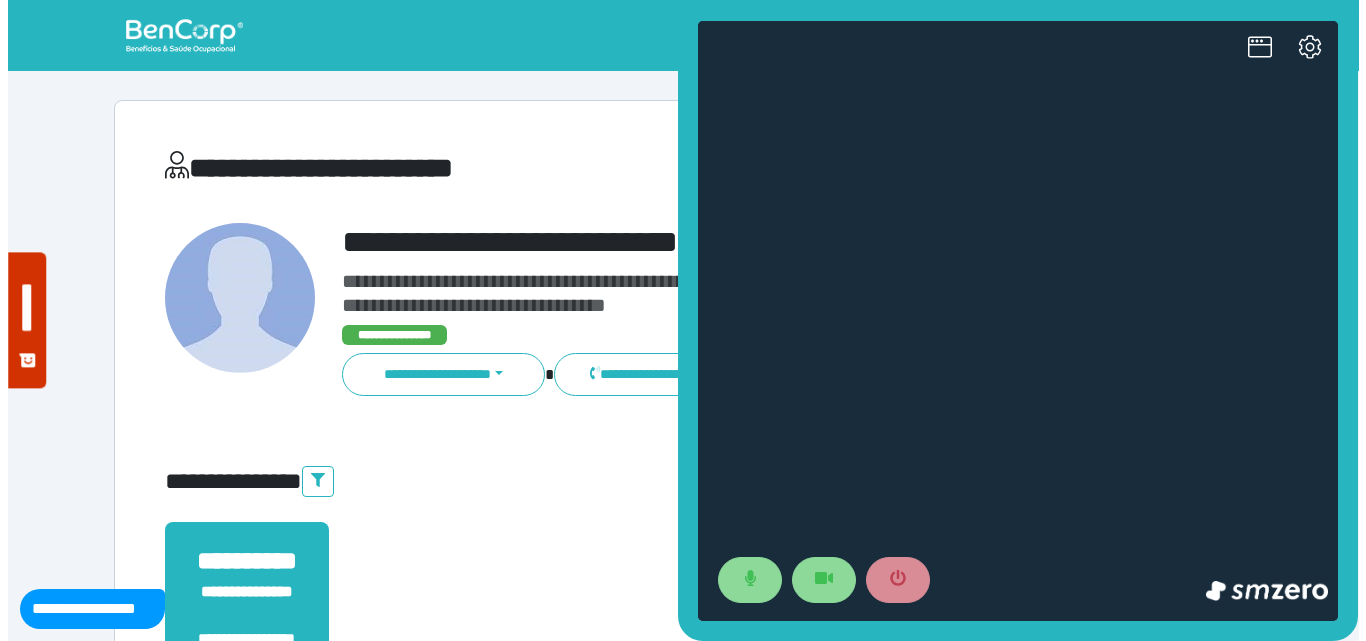 scroll, scrollTop: 0, scrollLeft: 0, axis: both 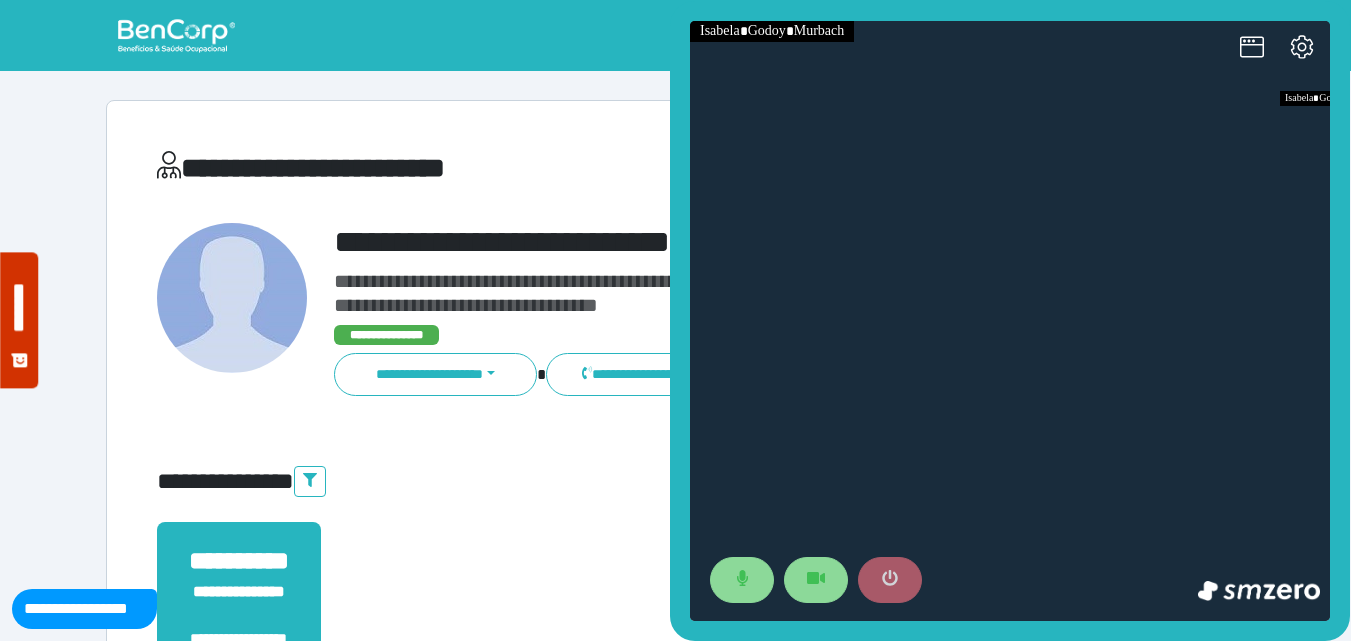 click at bounding box center (890, 580) 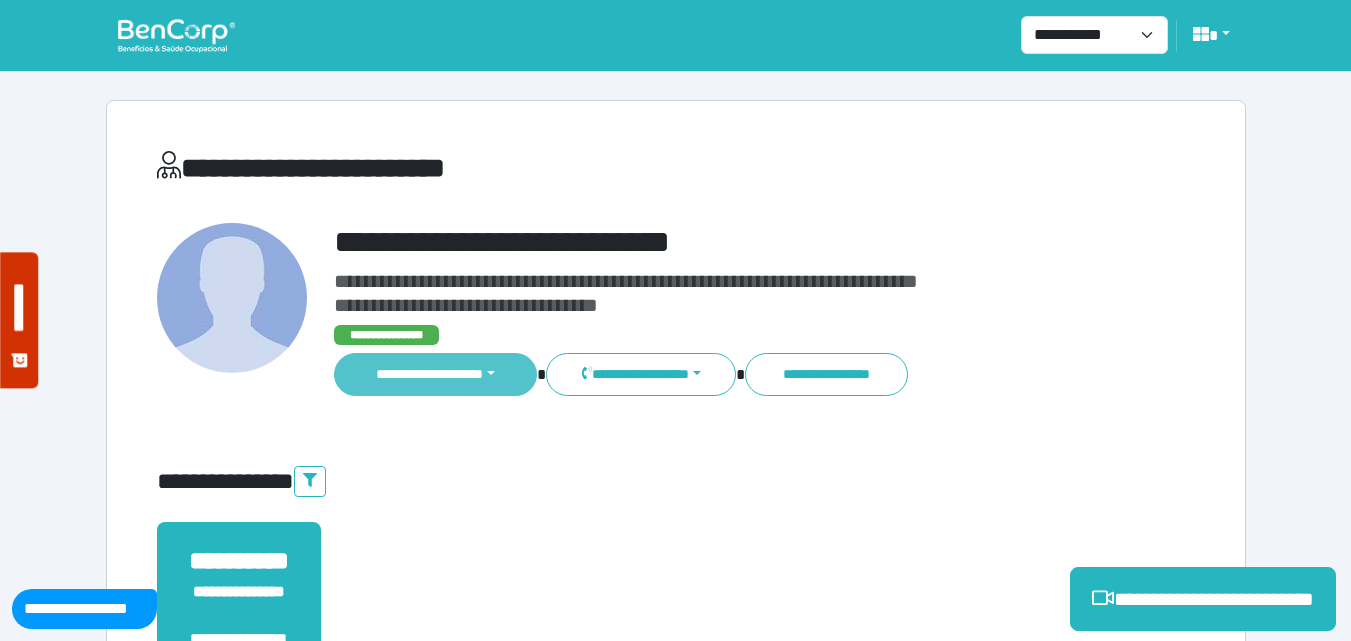 click on "**********" at bounding box center (436, 374) 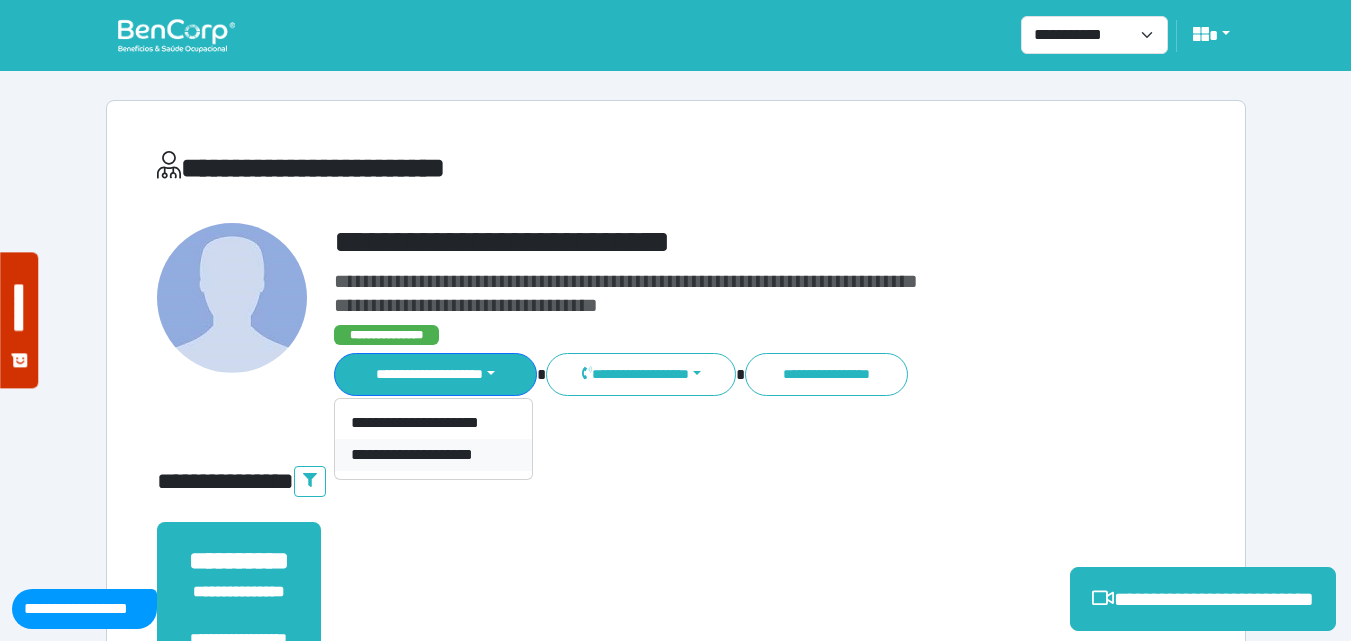 click on "**********" at bounding box center (433, 455) 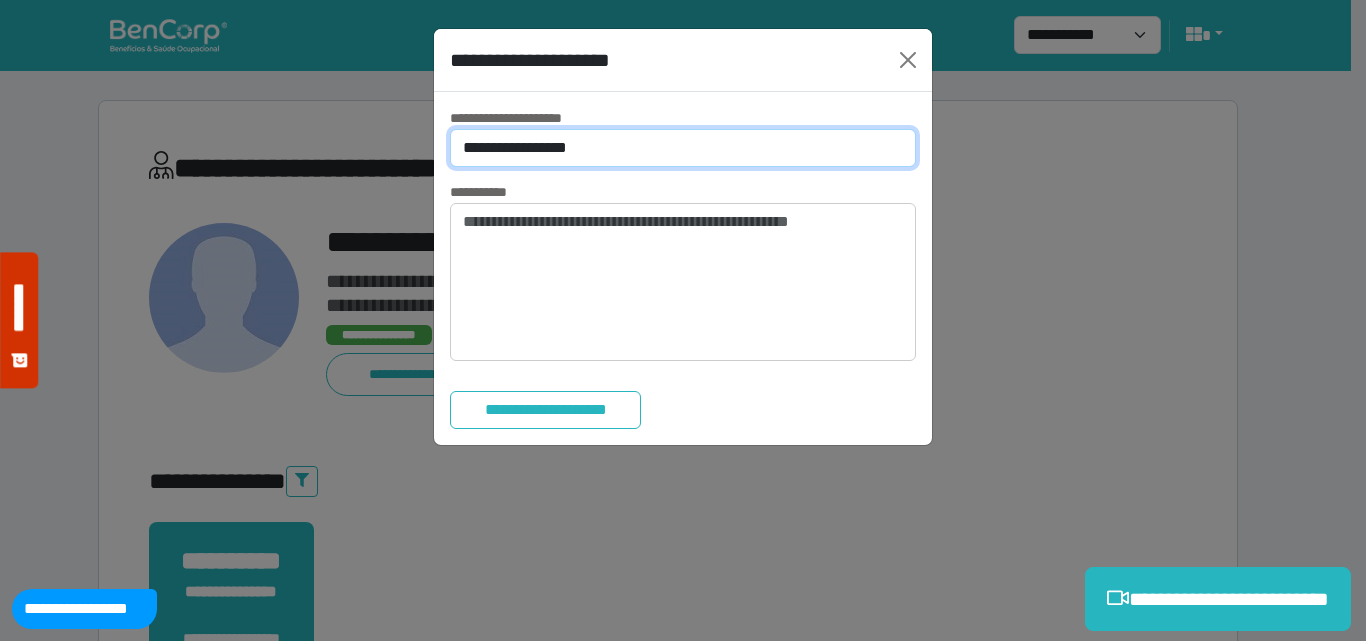 click on "**********" at bounding box center [683, 148] 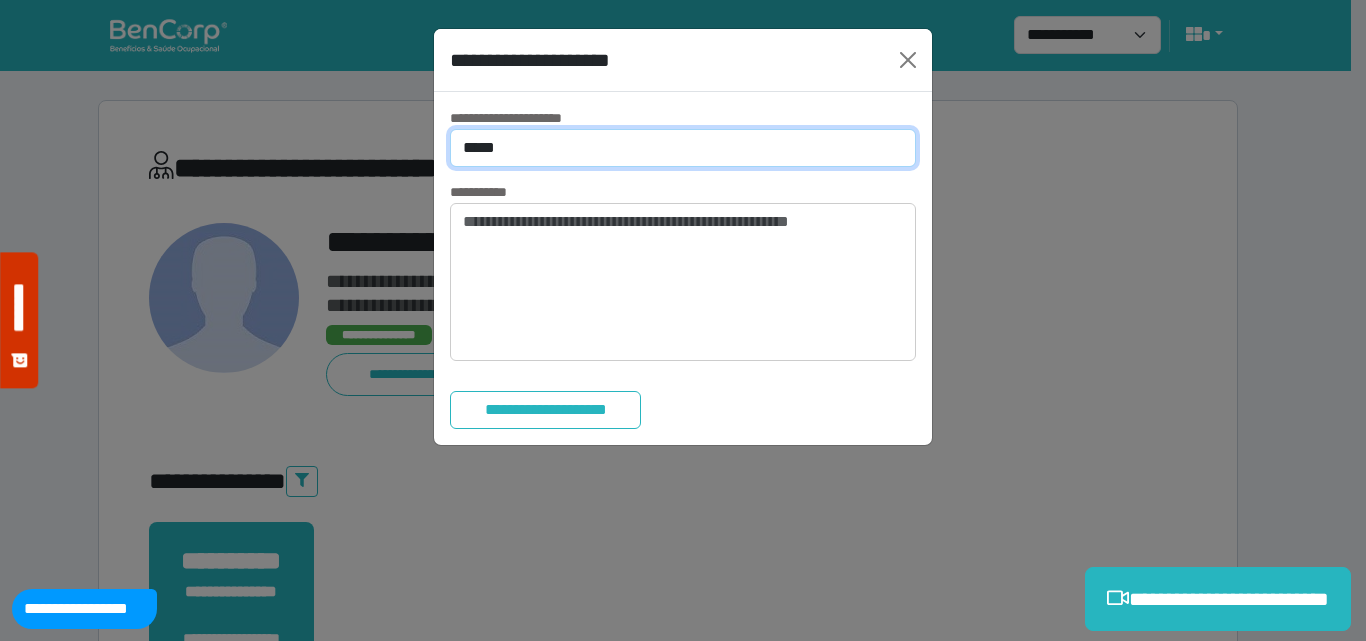click on "**********" at bounding box center (683, 148) 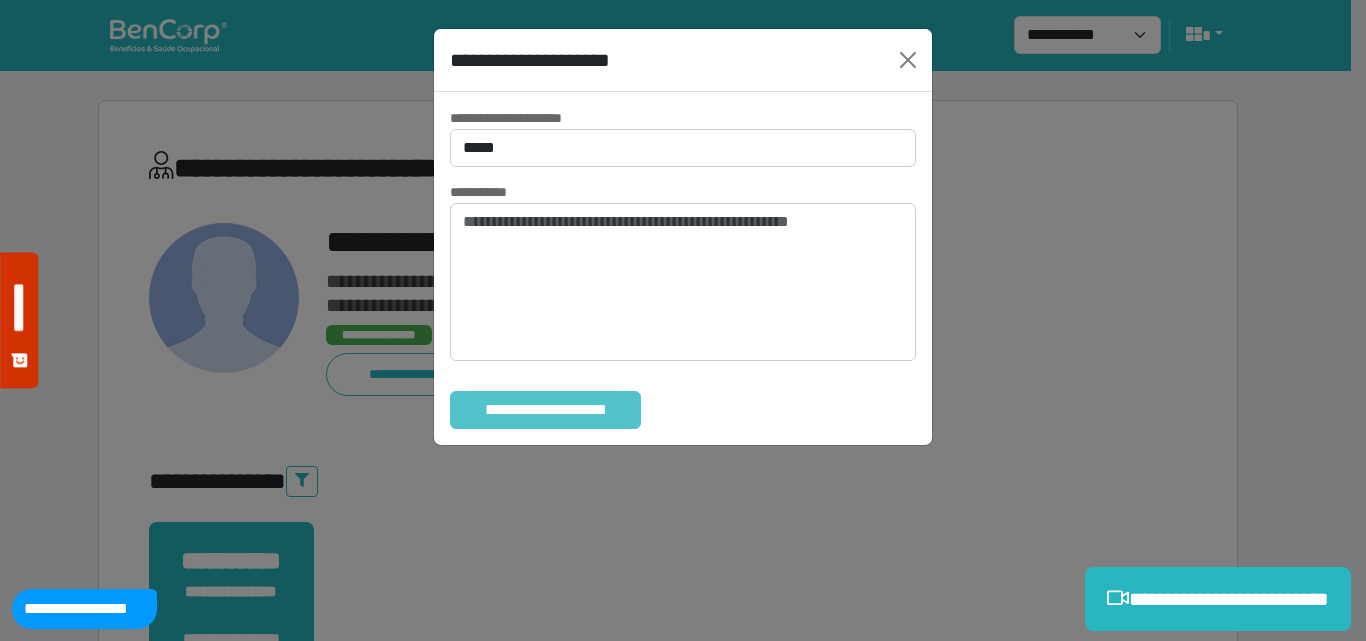 click on "**********" at bounding box center (545, 410) 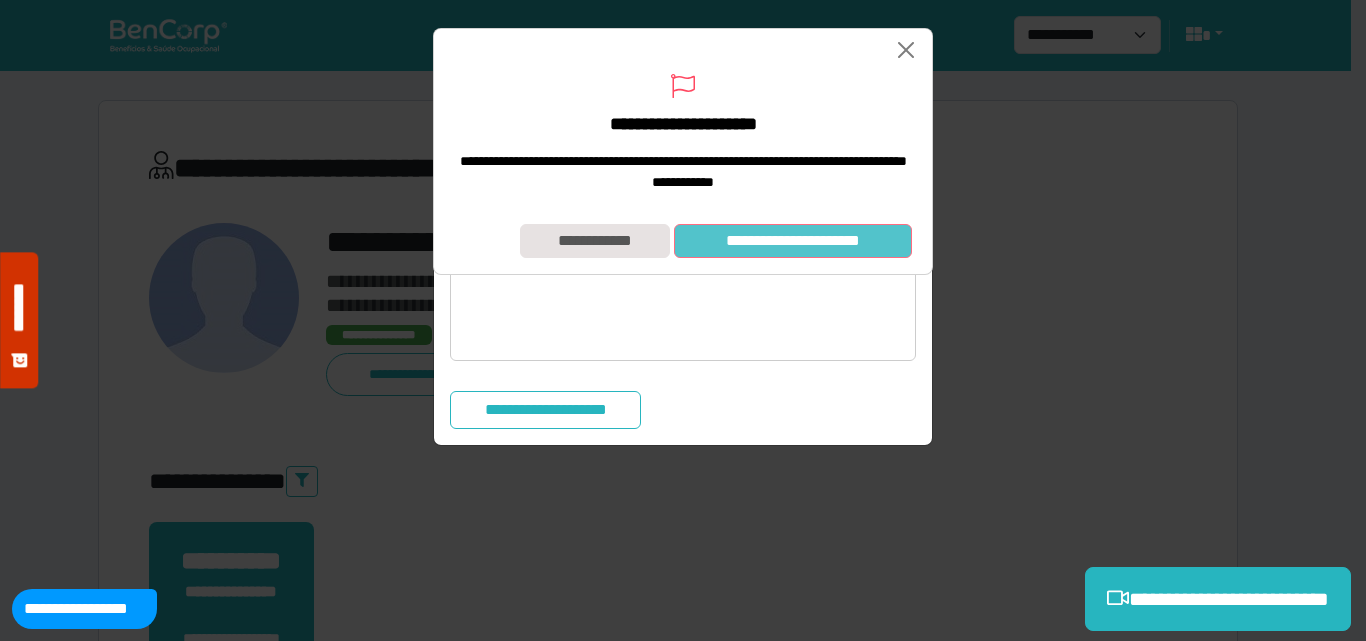 click on "**********" at bounding box center [793, 241] 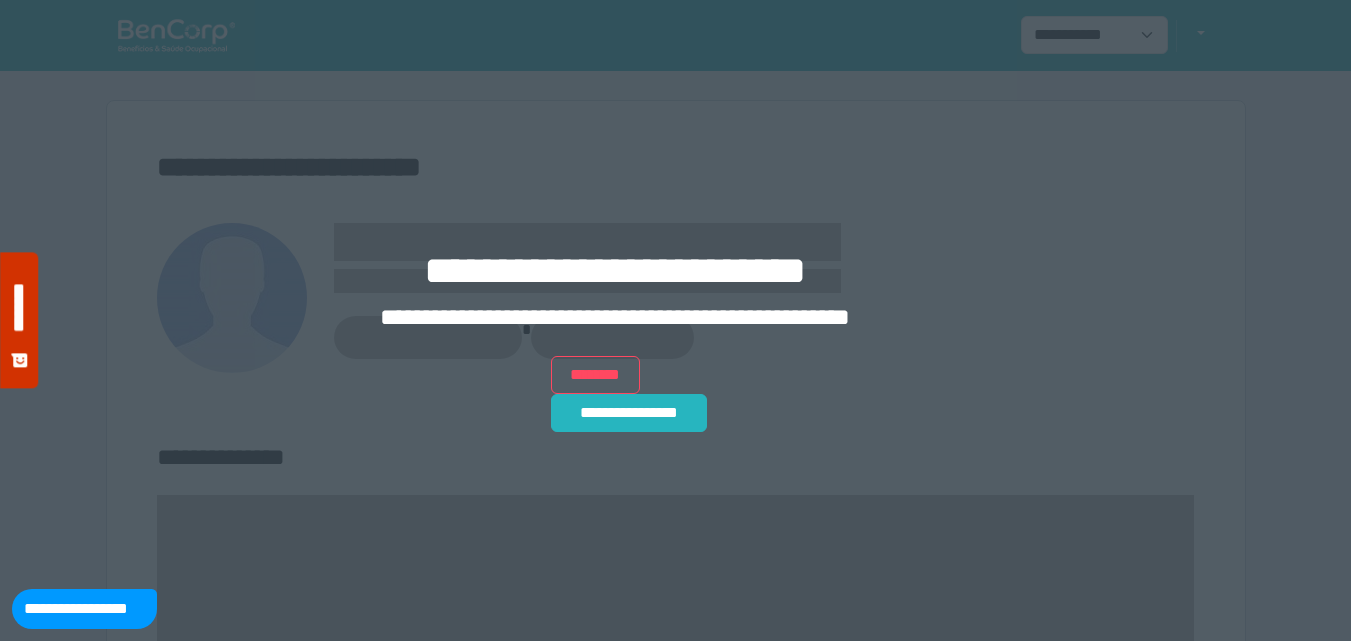 scroll, scrollTop: 0, scrollLeft: 0, axis: both 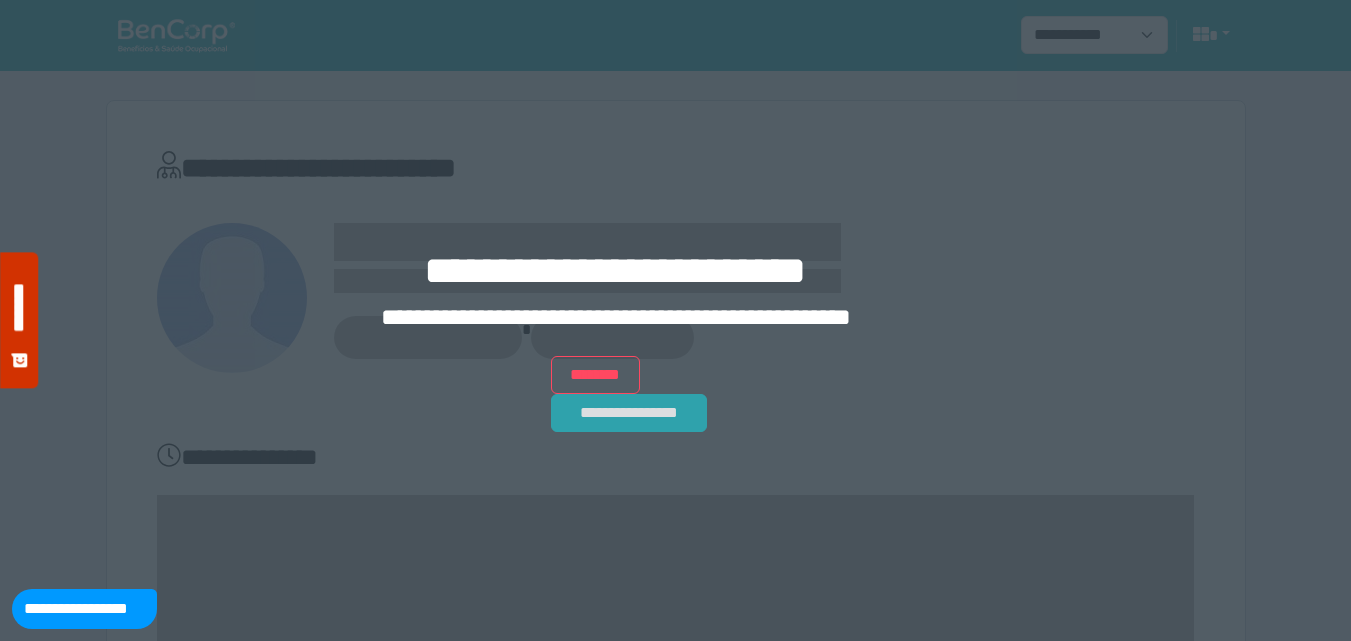 click on "**********" at bounding box center [629, 413] 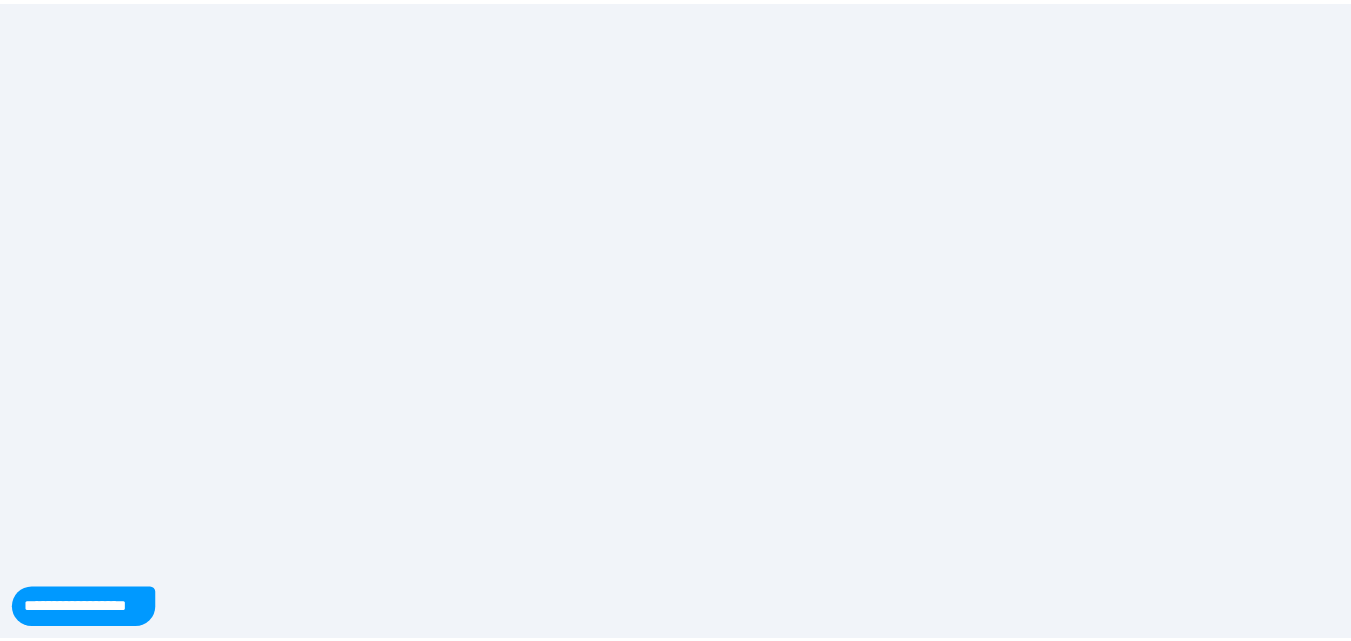 scroll, scrollTop: 0, scrollLeft: 0, axis: both 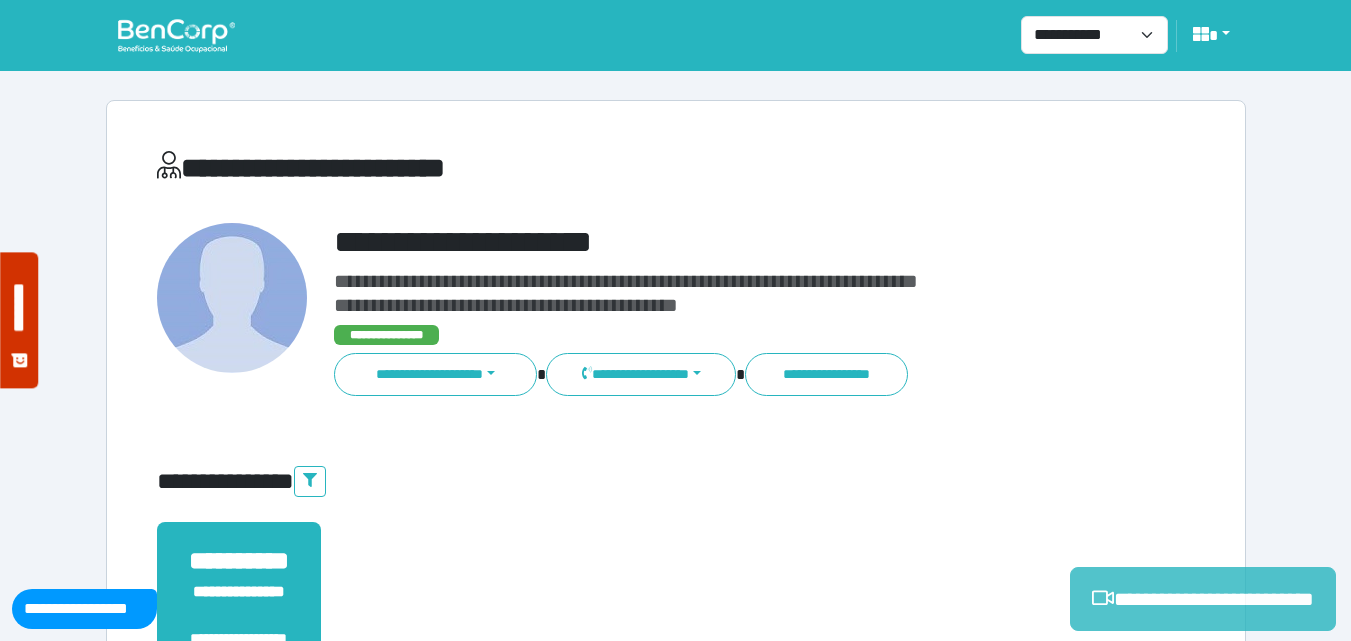 click on "**********" at bounding box center (1203, 599) 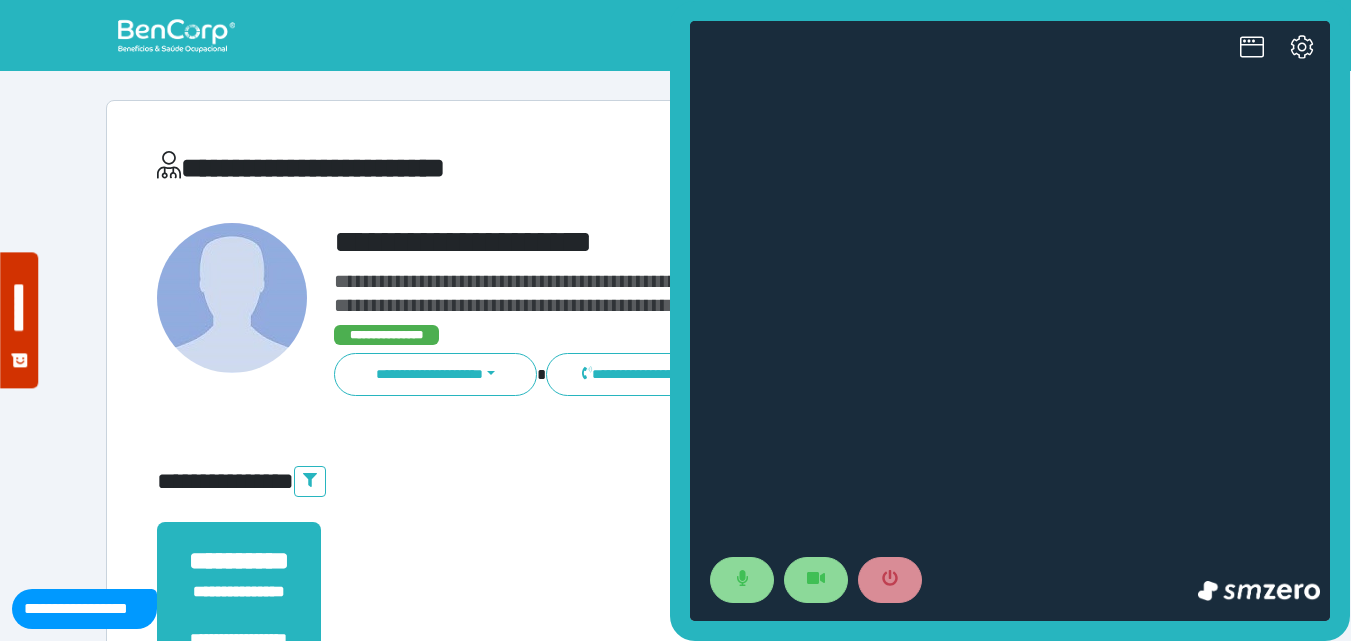 scroll, scrollTop: 0, scrollLeft: 0, axis: both 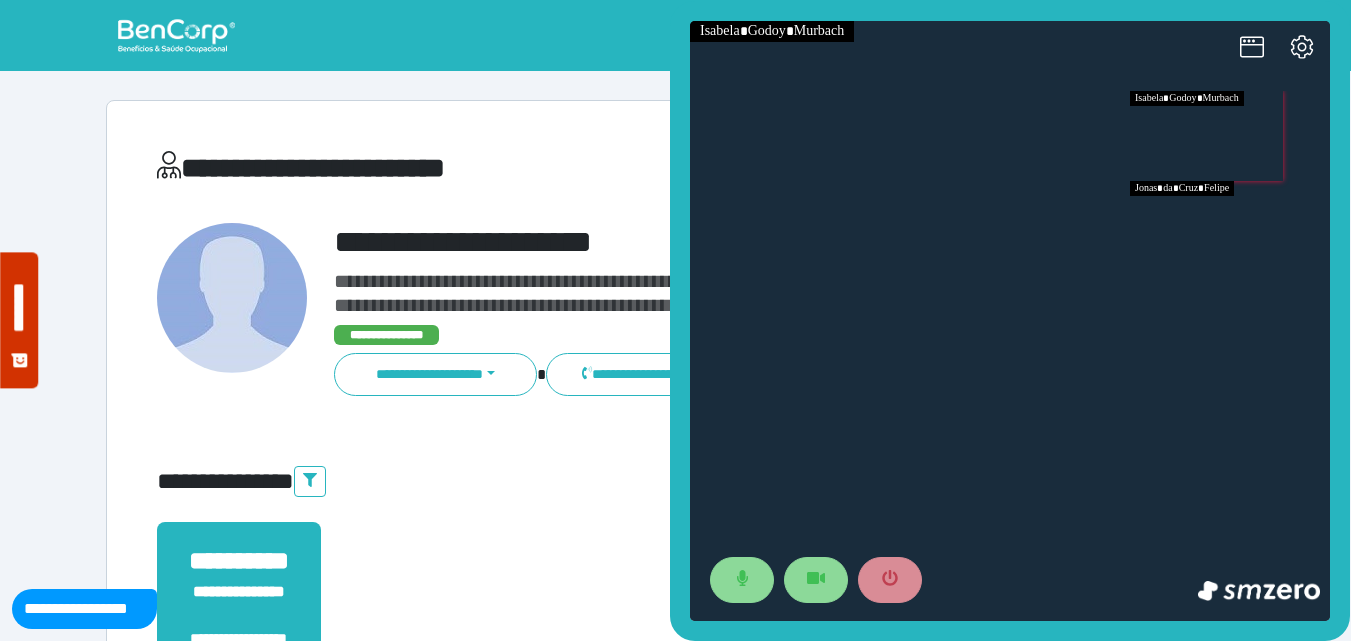 drag, startPoint x: 1267, startPoint y: 238, endPoint x: 1242, endPoint y: 235, distance: 25.179358 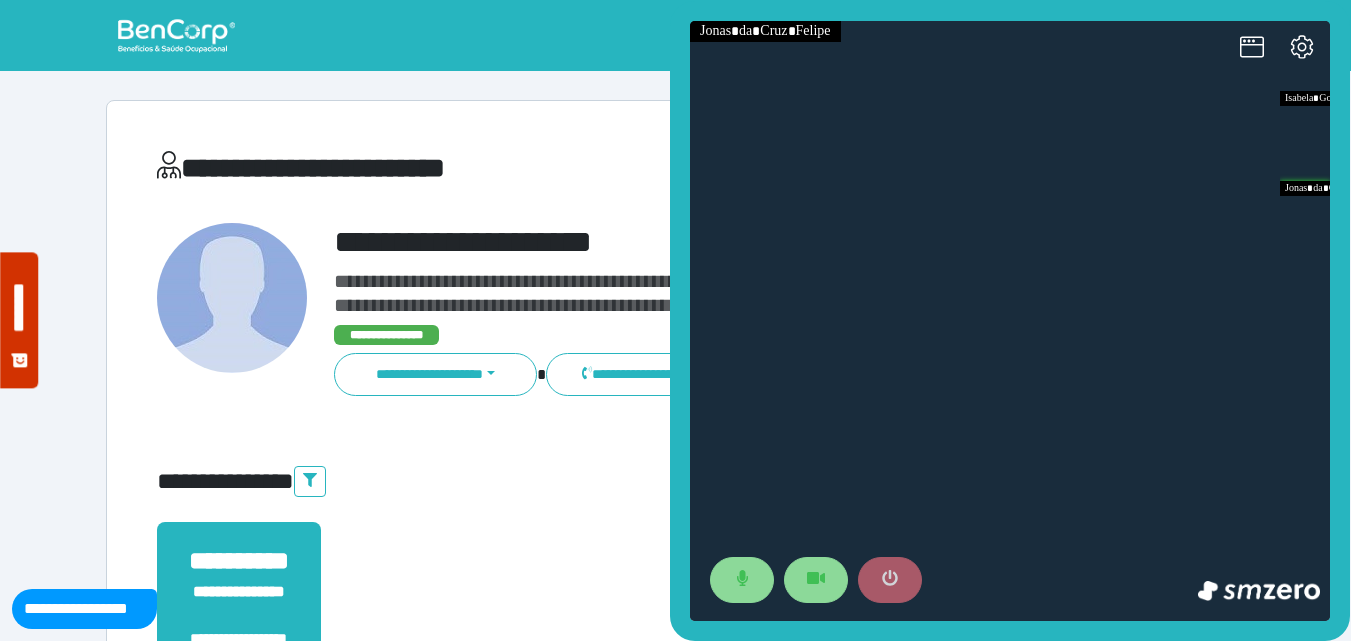 click at bounding box center (890, 580) 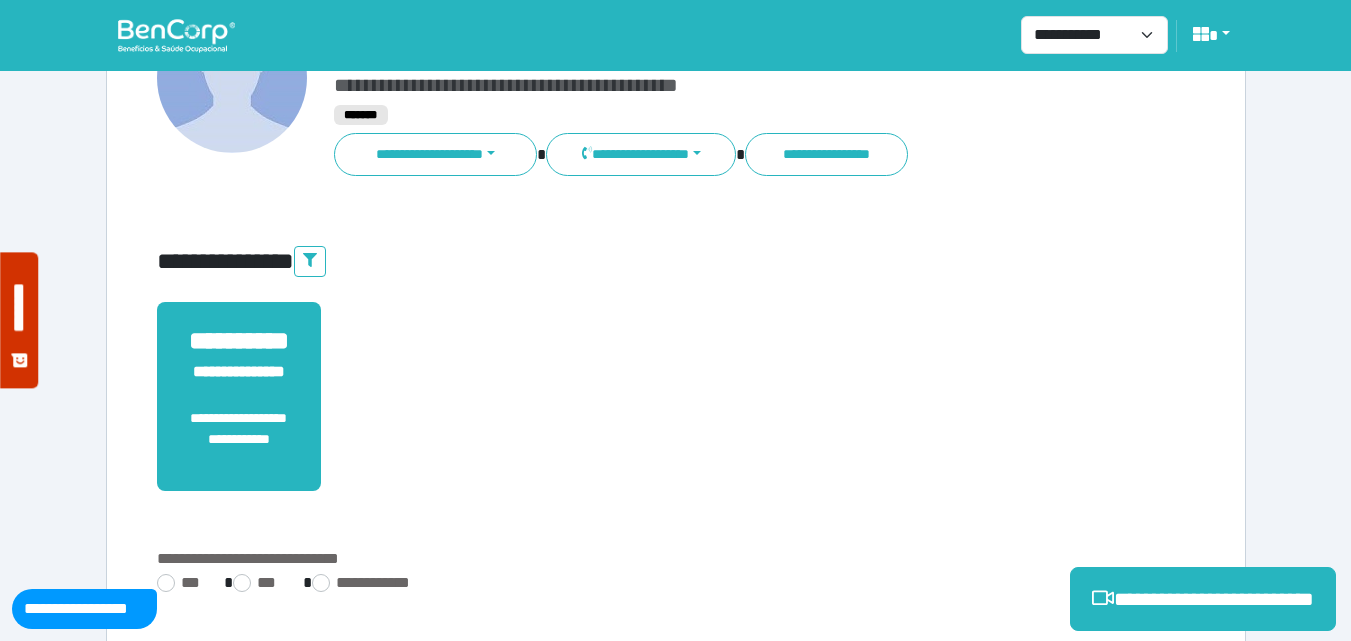scroll, scrollTop: 400, scrollLeft: 0, axis: vertical 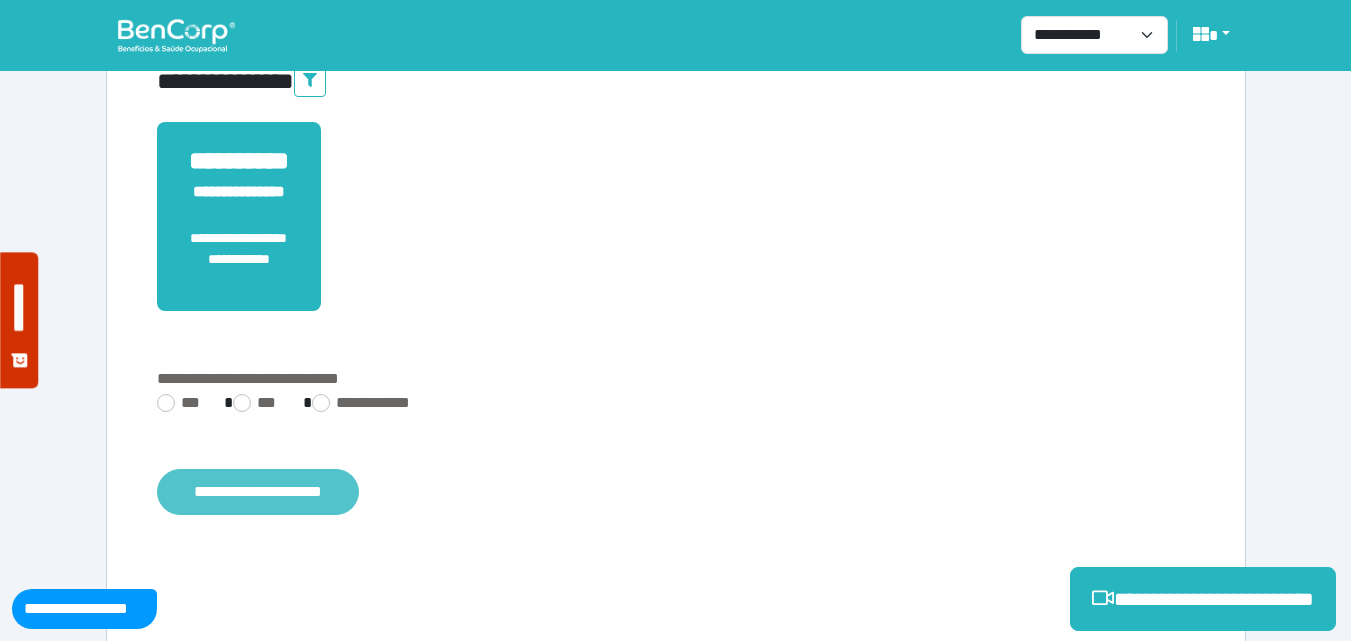 click on "**********" at bounding box center [258, 492] 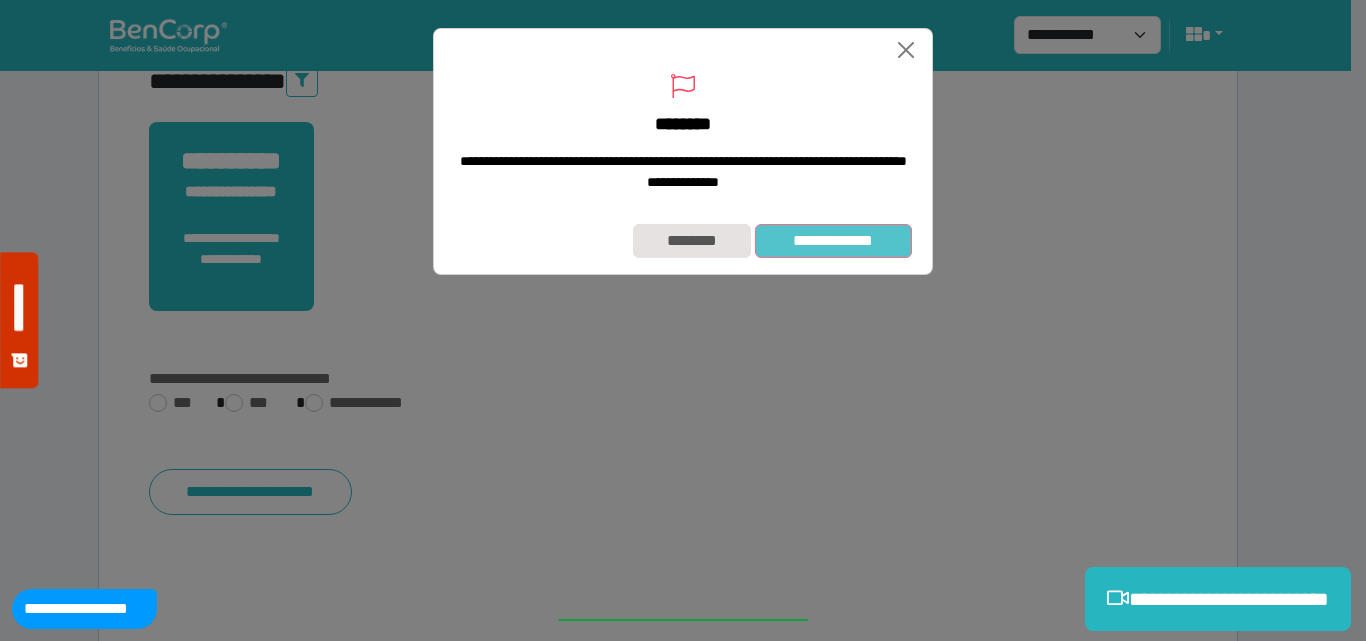 click on "**********" at bounding box center [833, 241] 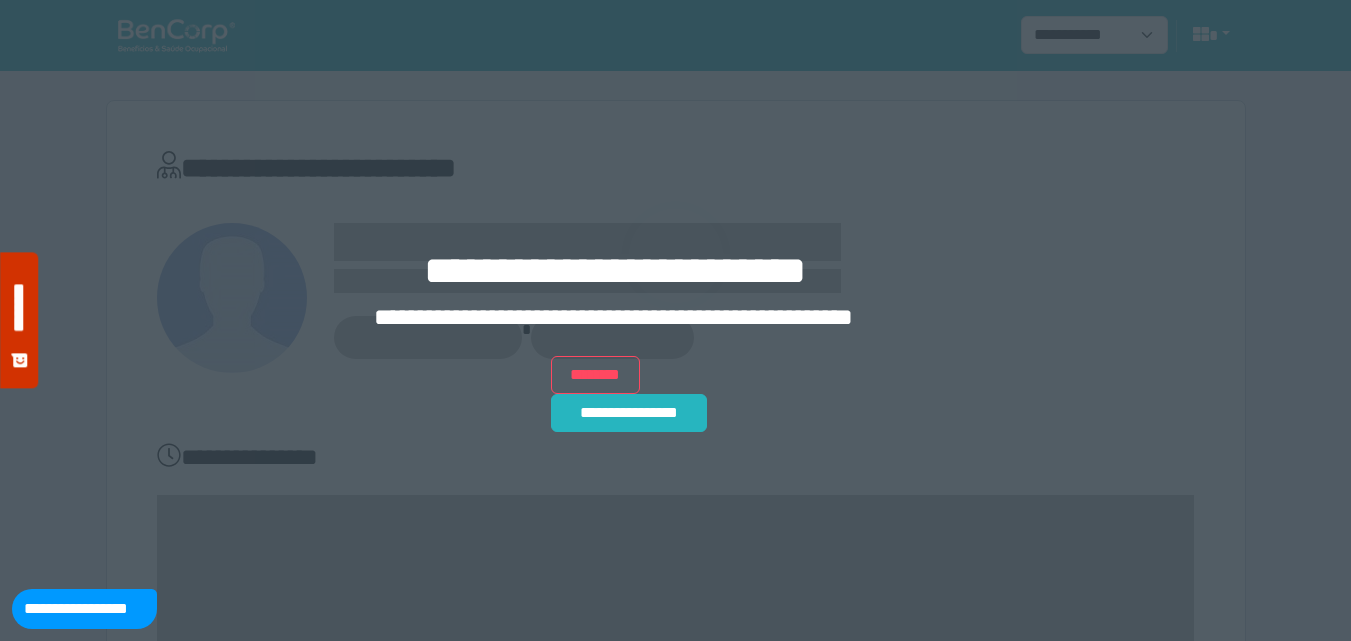 scroll, scrollTop: 0, scrollLeft: 0, axis: both 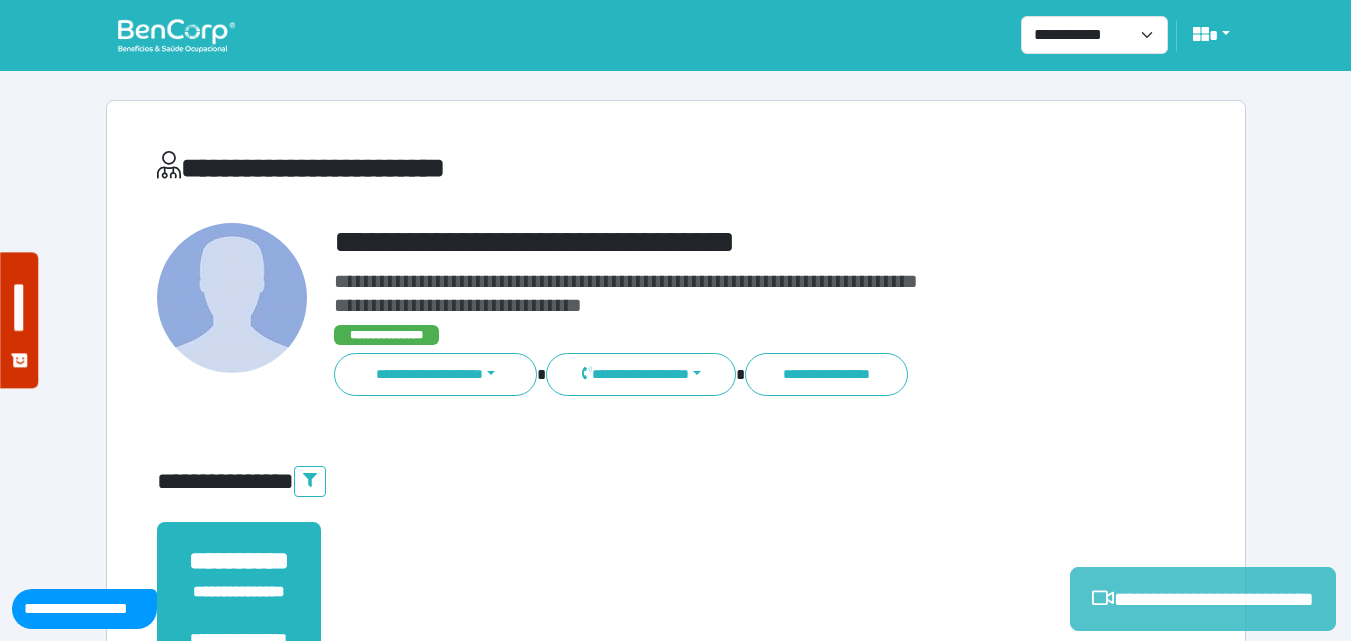click on "**********" at bounding box center [1203, 599] 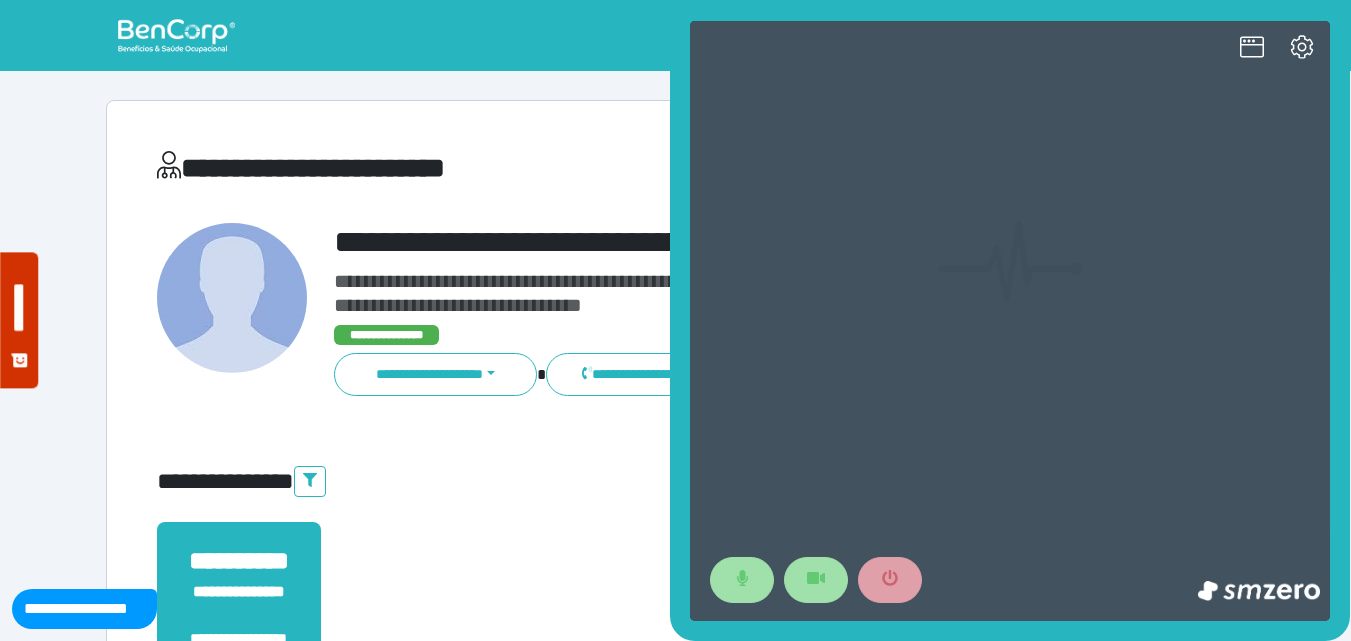 scroll, scrollTop: 0, scrollLeft: 0, axis: both 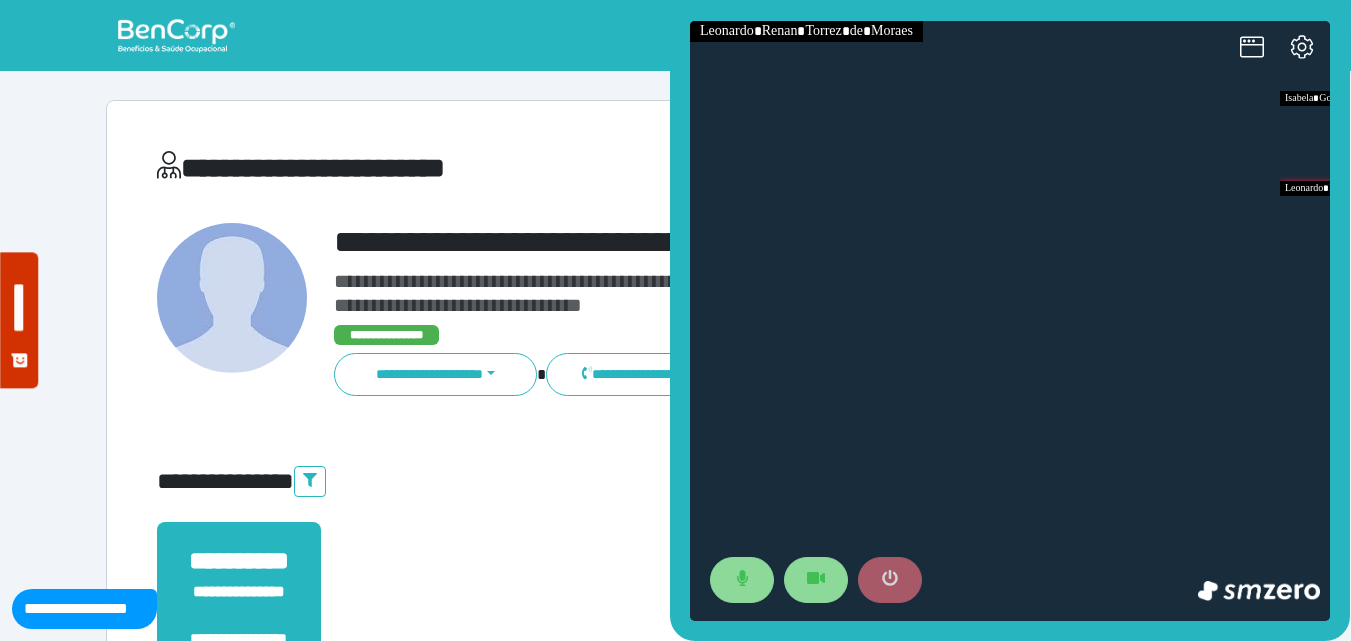 drag, startPoint x: 887, startPoint y: 582, endPoint x: 888, endPoint y: 572, distance: 10.049875 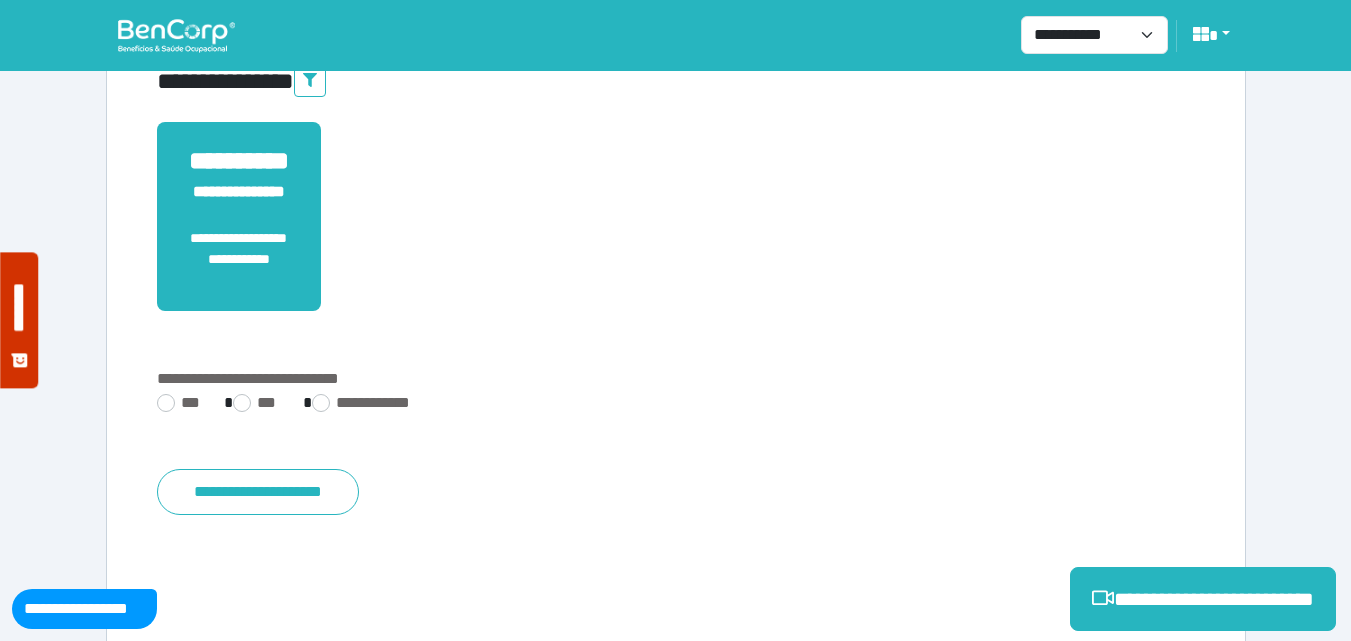 scroll, scrollTop: 495, scrollLeft: 0, axis: vertical 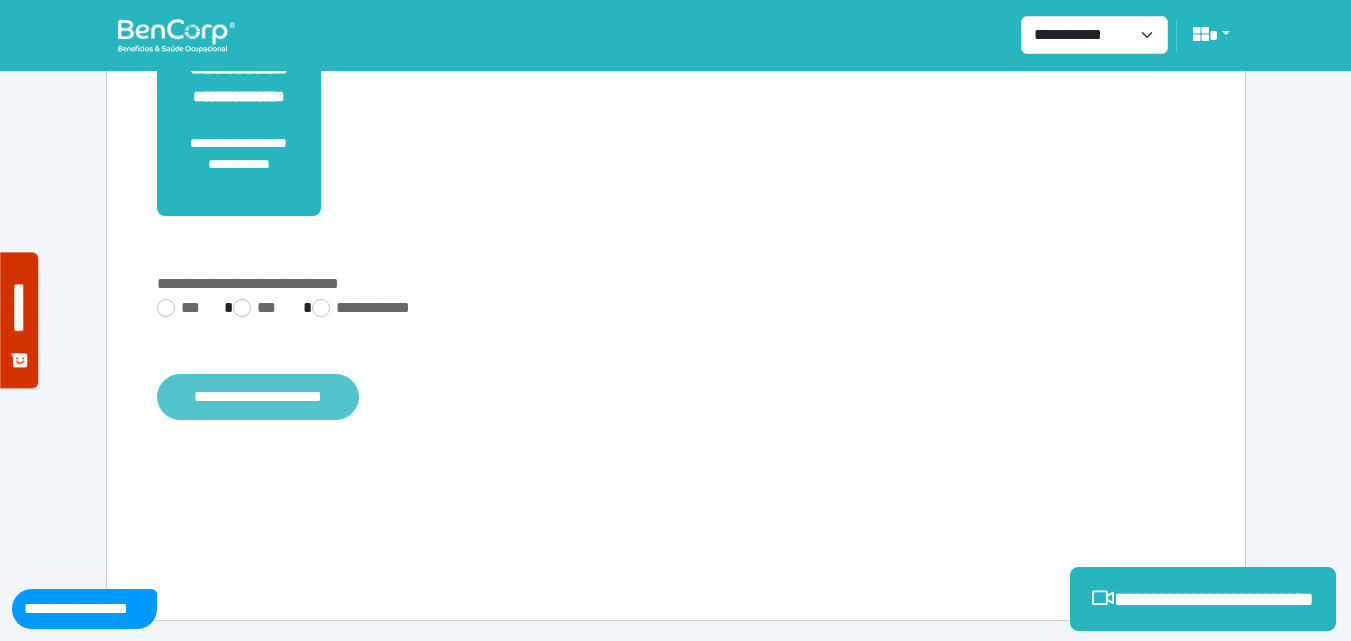 click on "**********" at bounding box center (258, 397) 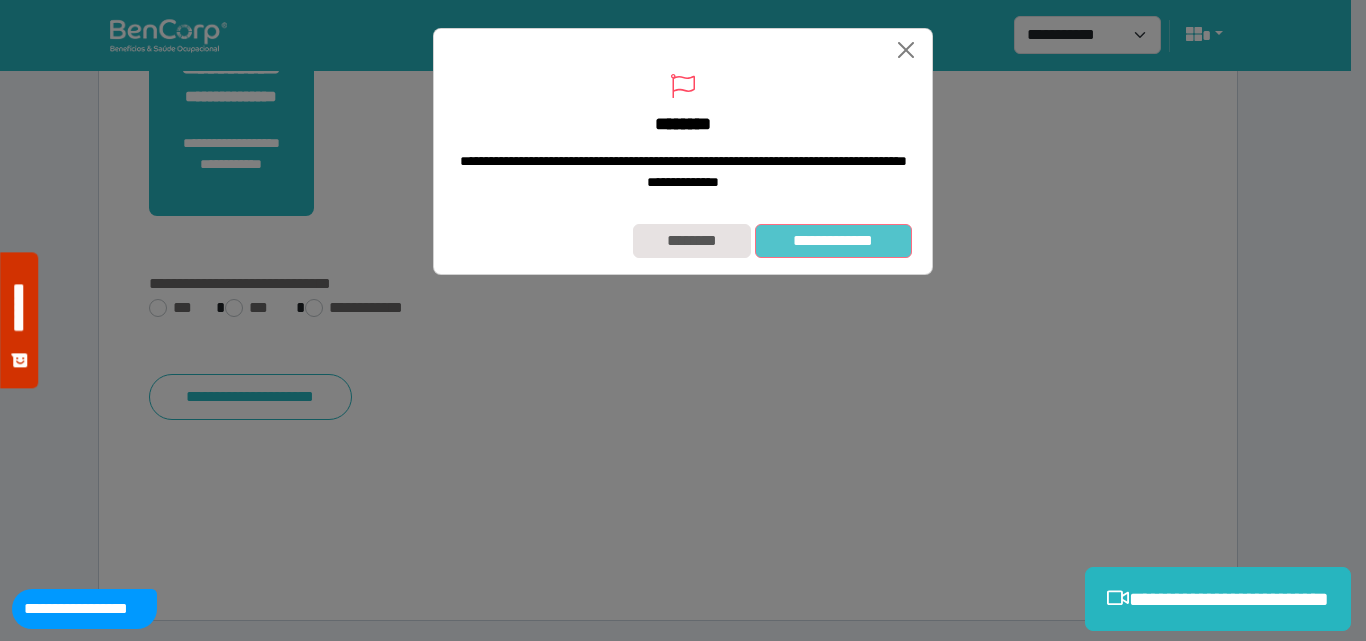 click on "**********" at bounding box center (833, 241) 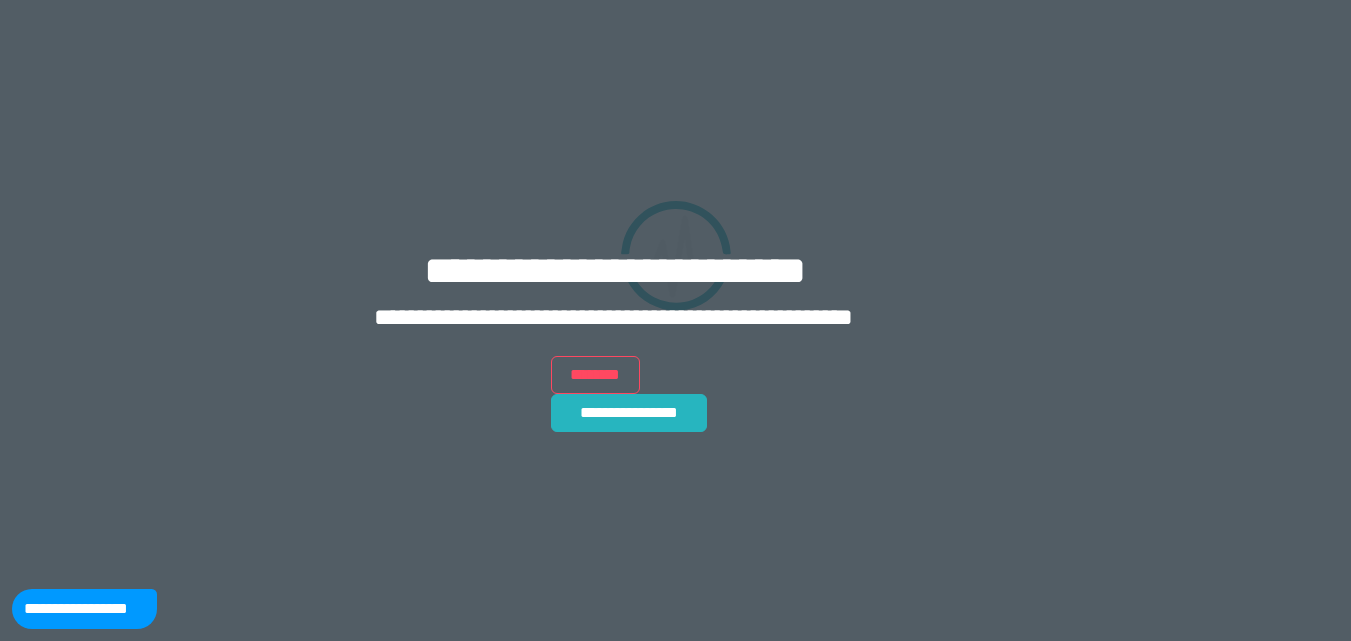 scroll, scrollTop: 0, scrollLeft: 0, axis: both 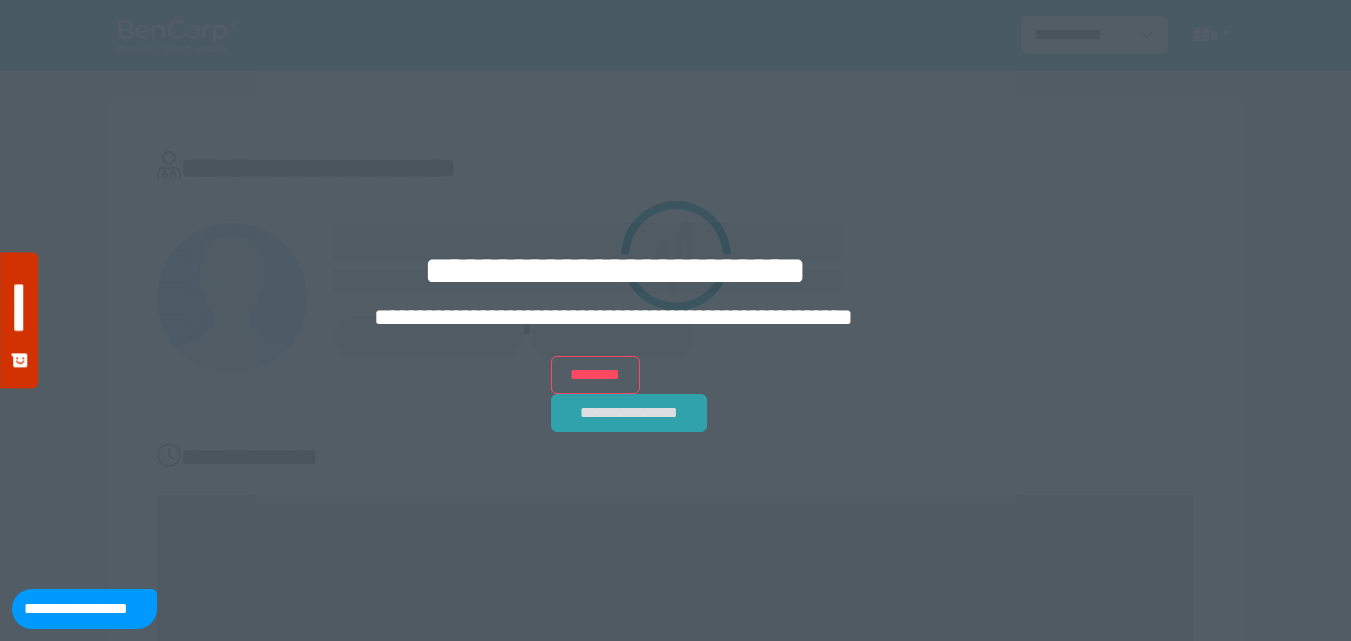 click on "**********" at bounding box center [629, 413] 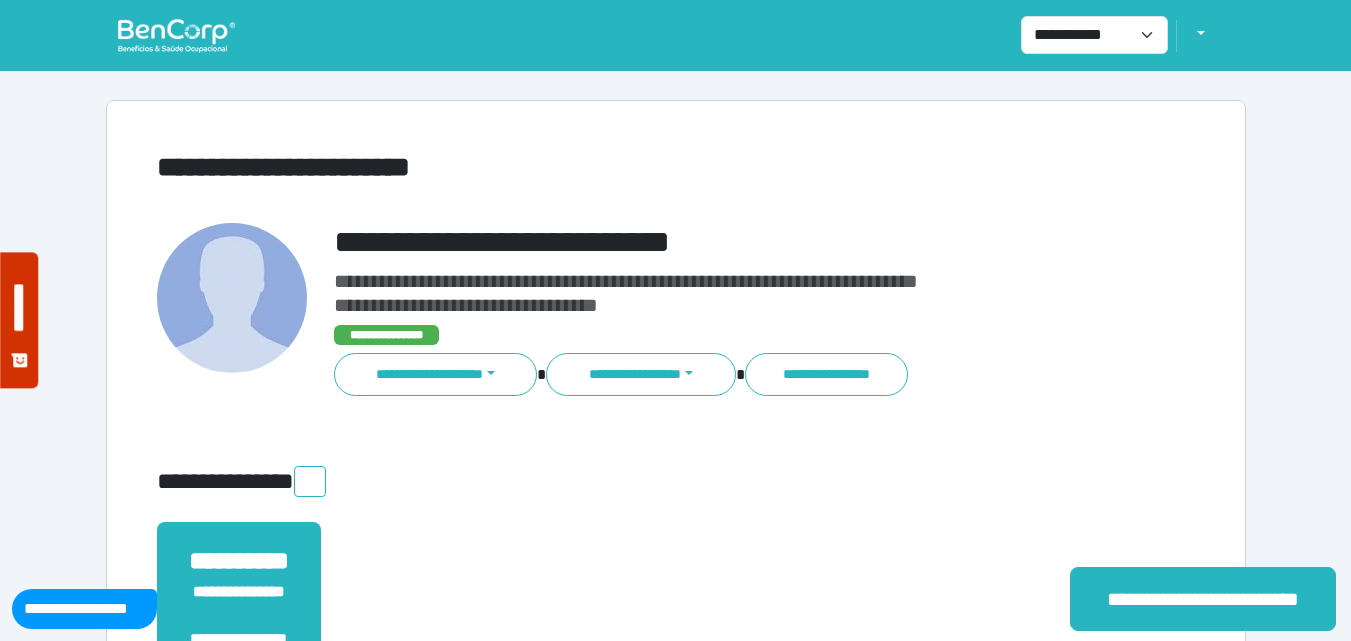 scroll, scrollTop: 0, scrollLeft: 0, axis: both 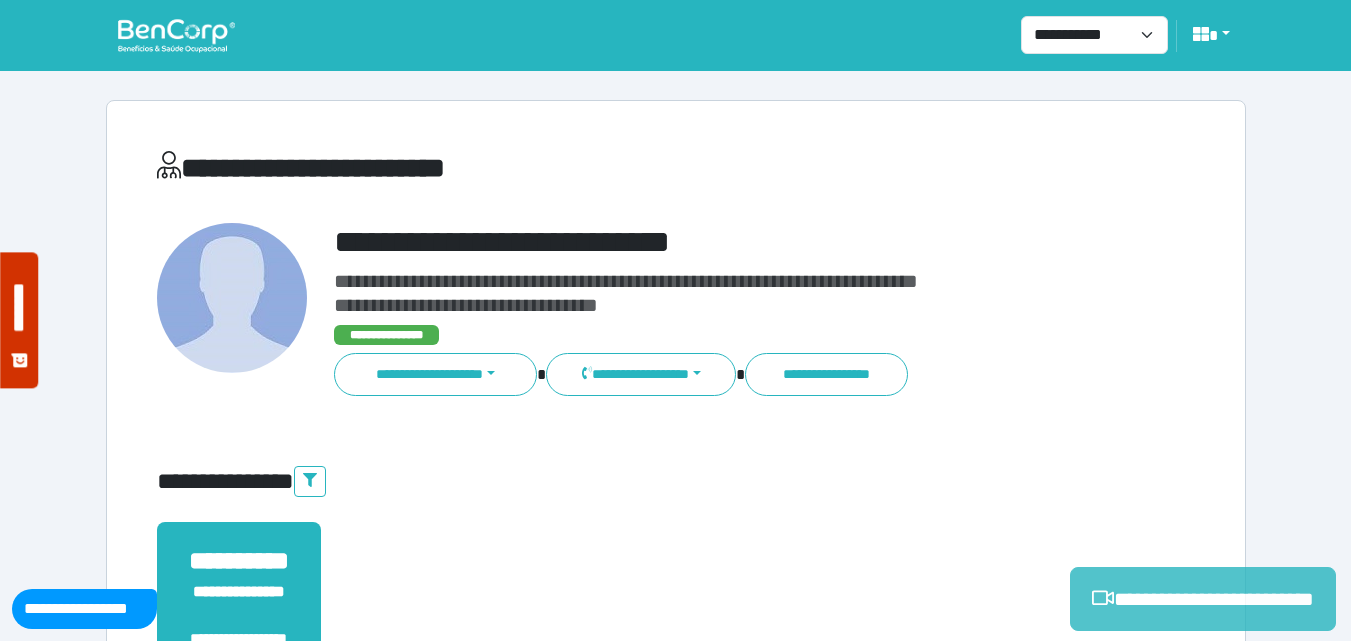 click on "**********" at bounding box center [1203, 599] 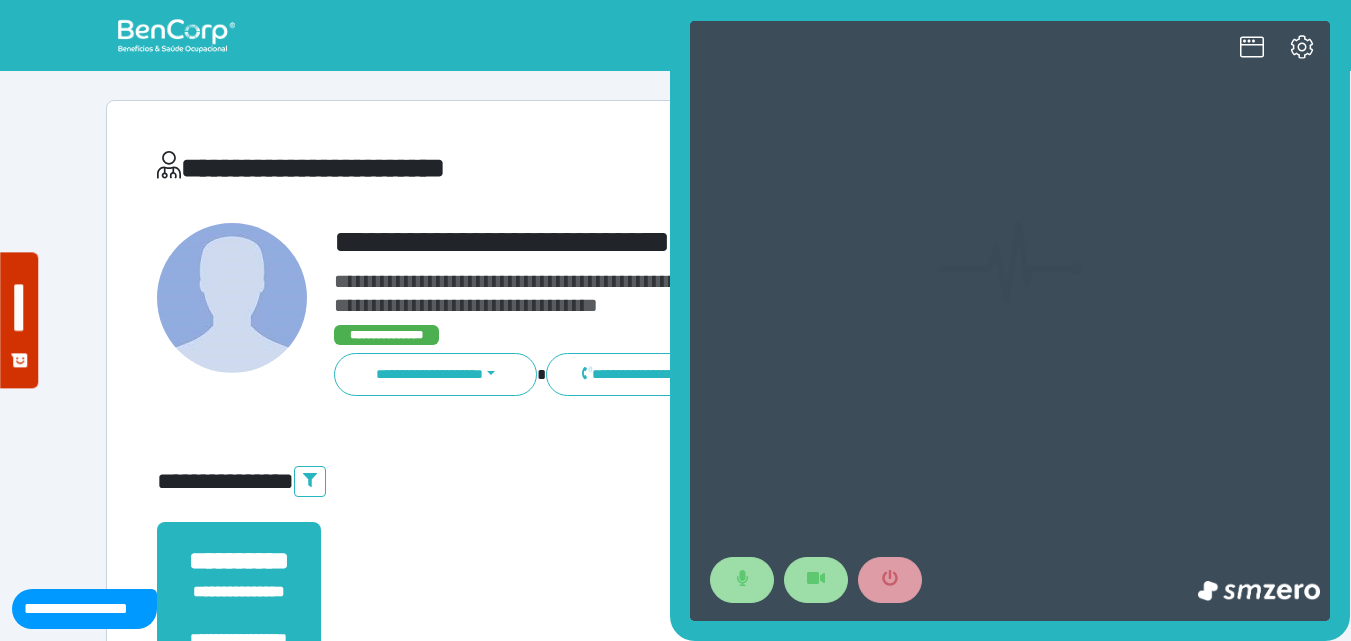 scroll, scrollTop: 0, scrollLeft: 0, axis: both 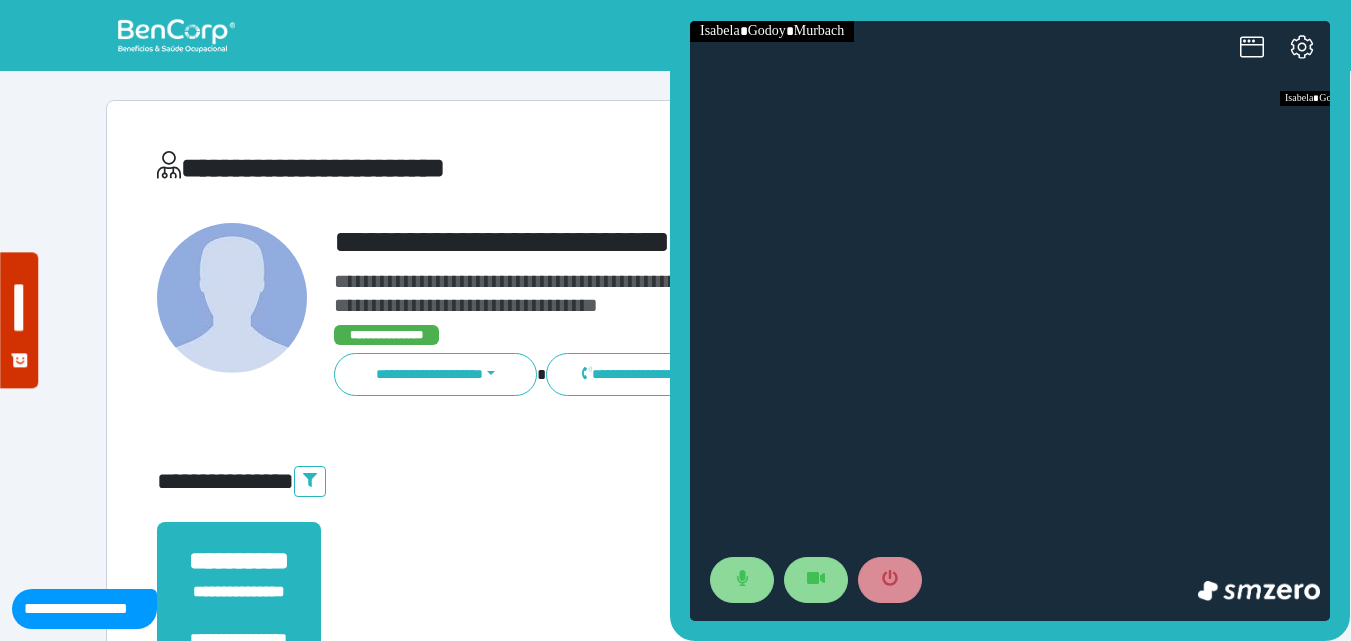 click on "**********" at bounding box center (742, 36) 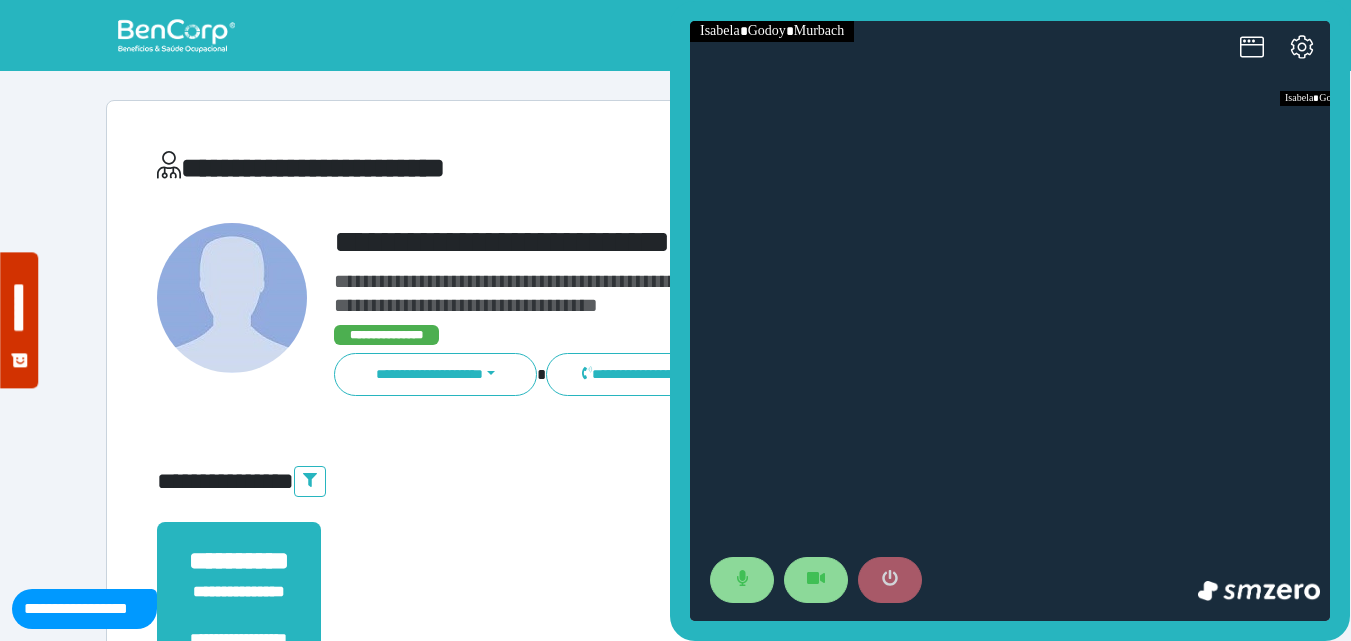 click at bounding box center [890, 580] 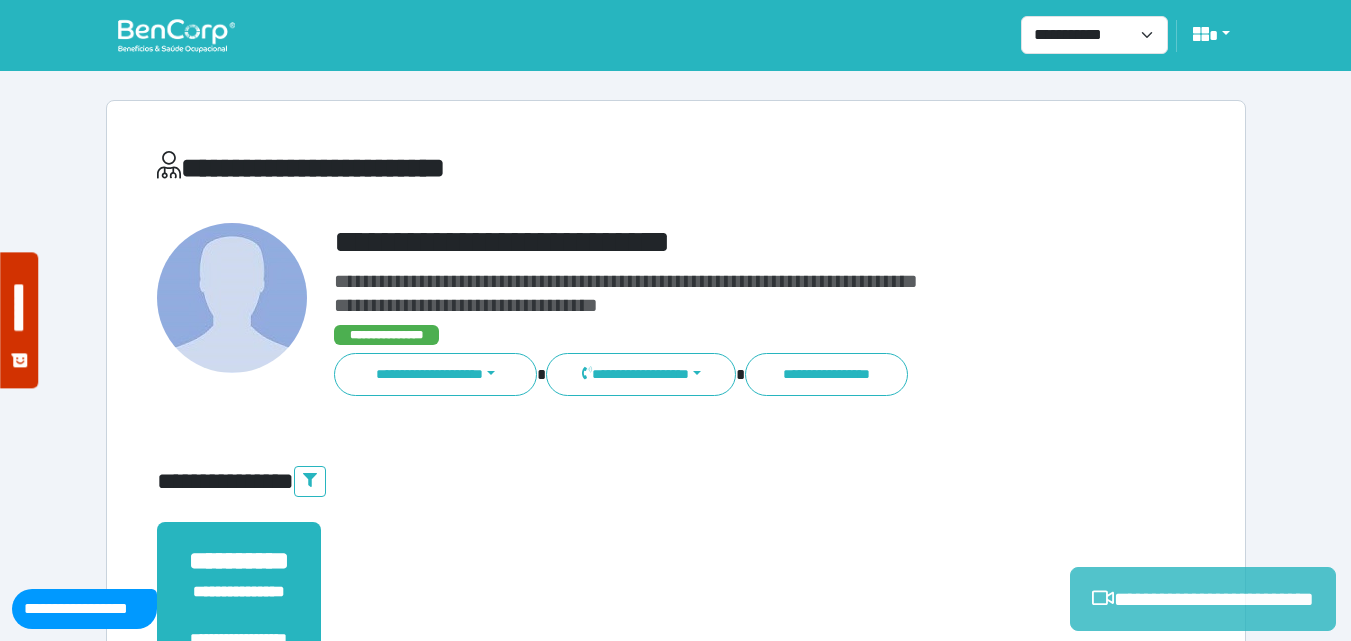 click on "**********" at bounding box center [1203, 599] 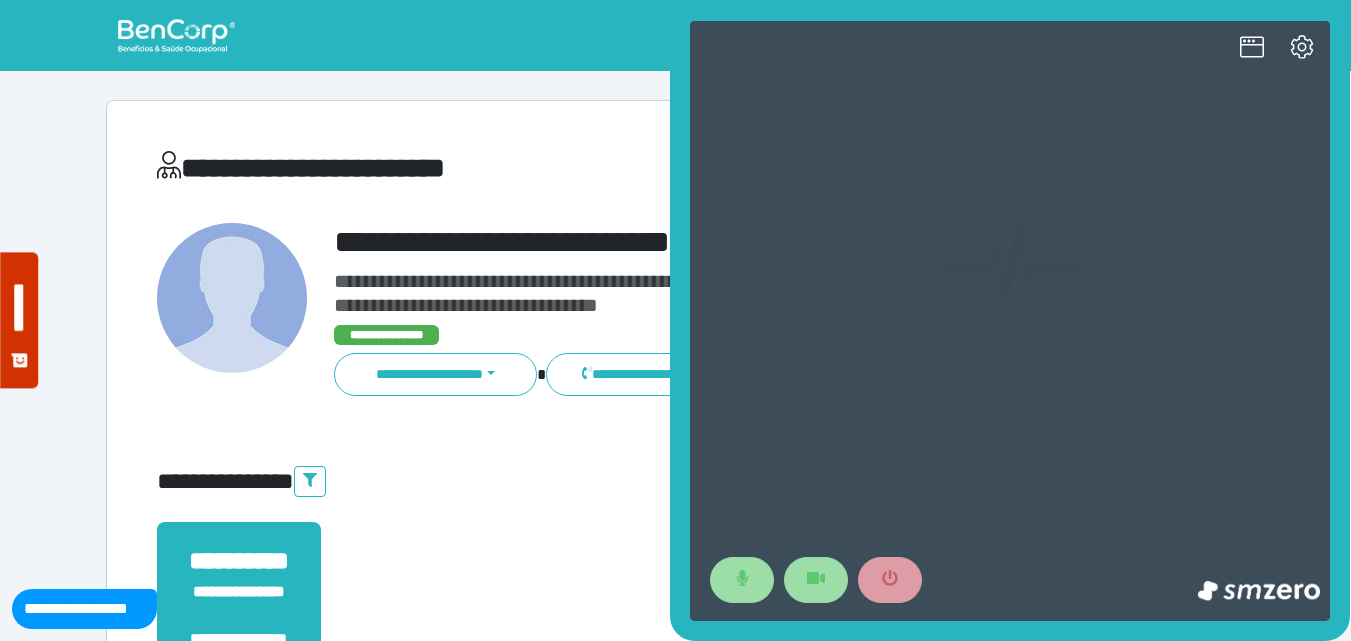 scroll, scrollTop: 0, scrollLeft: 0, axis: both 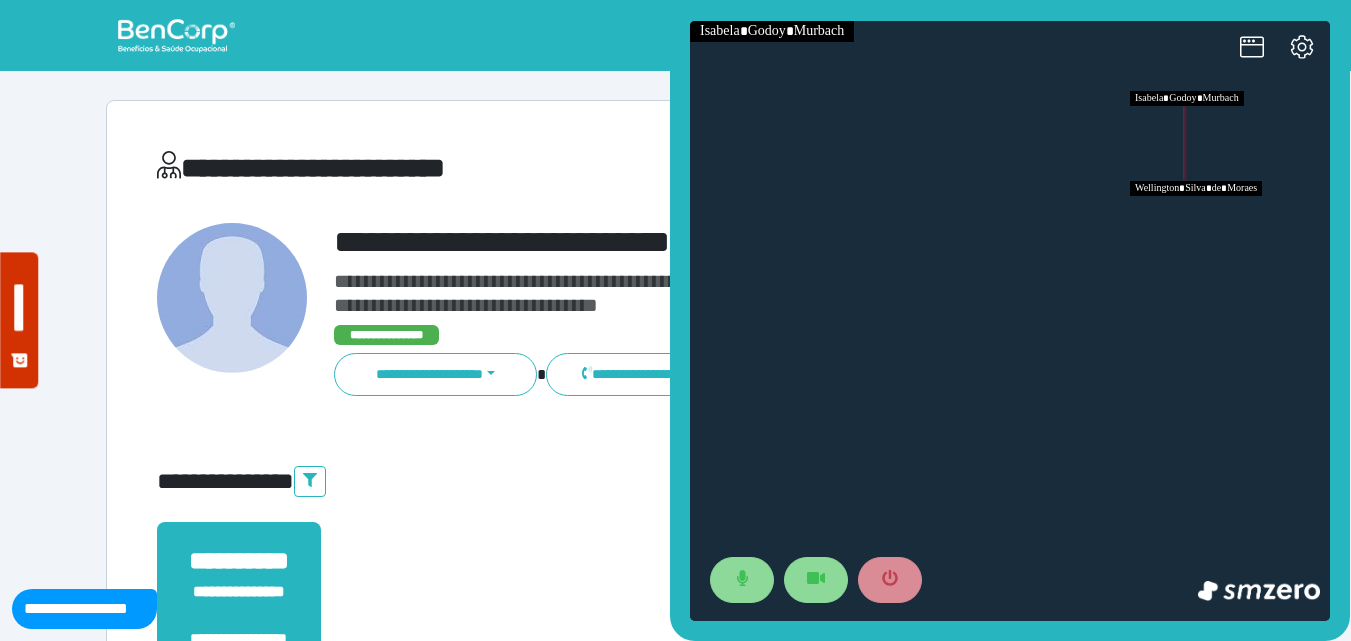 click at bounding box center [1230, 226] 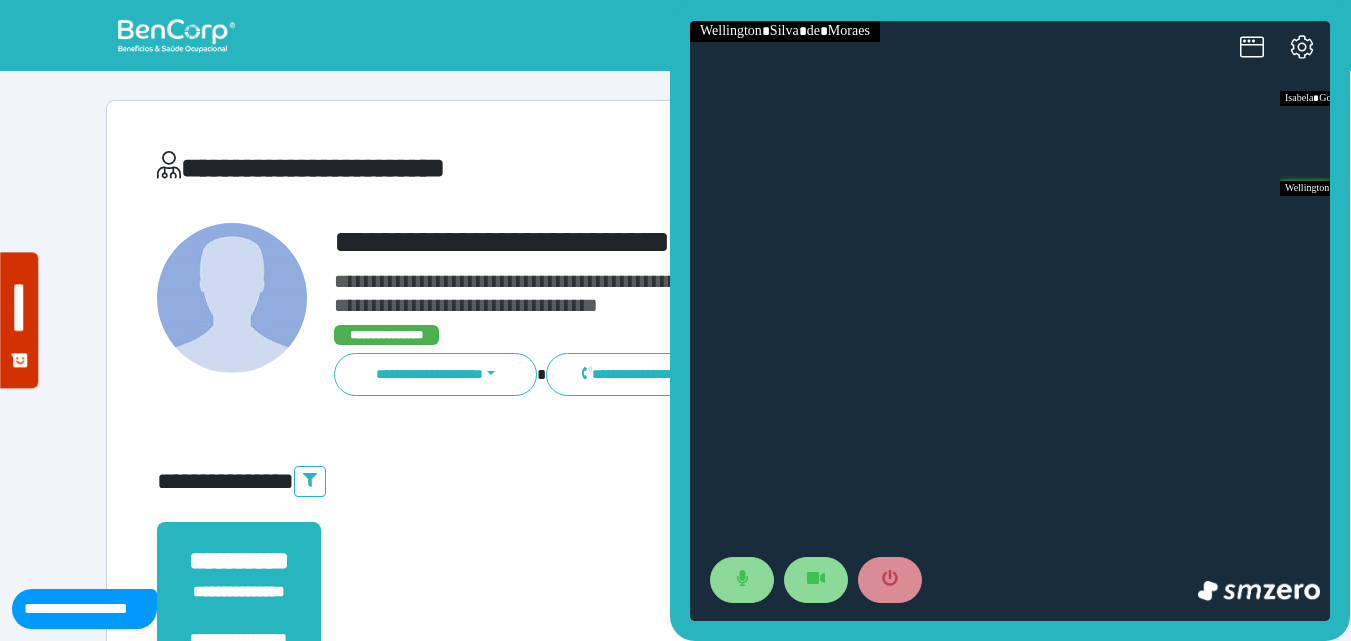 drag, startPoint x: 899, startPoint y: 574, endPoint x: 877, endPoint y: 488, distance: 88.76936 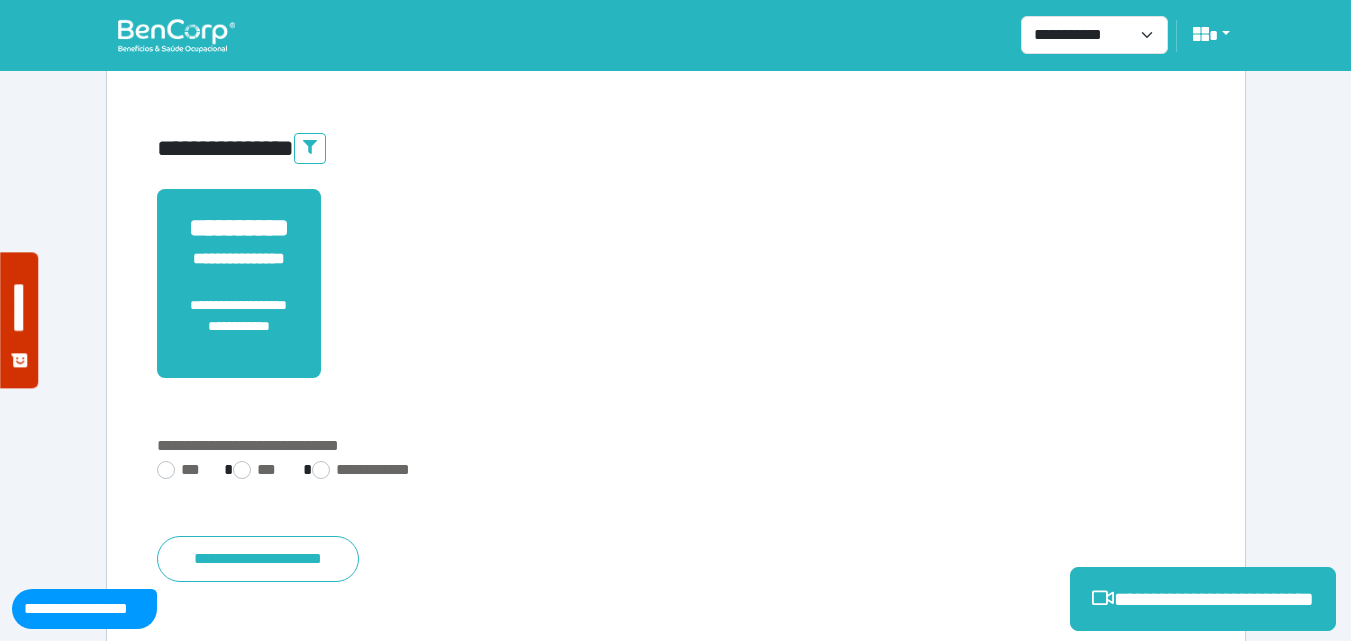 scroll, scrollTop: 495, scrollLeft: 0, axis: vertical 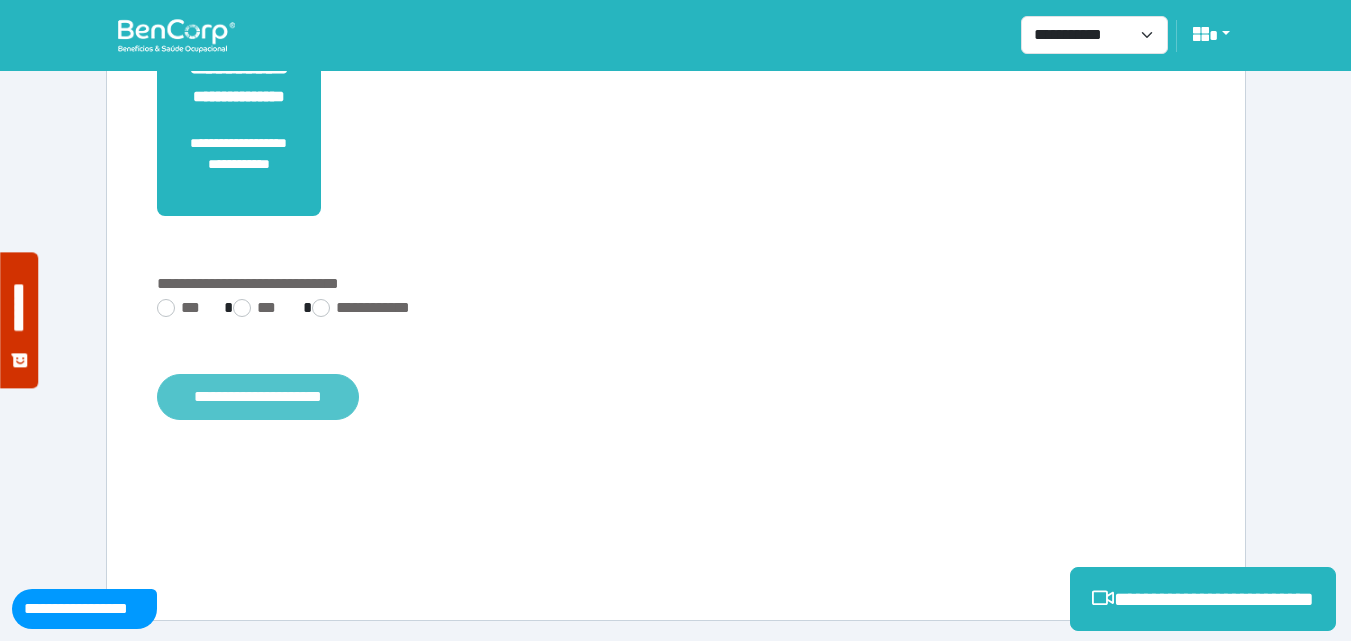 click on "**********" at bounding box center [258, 397] 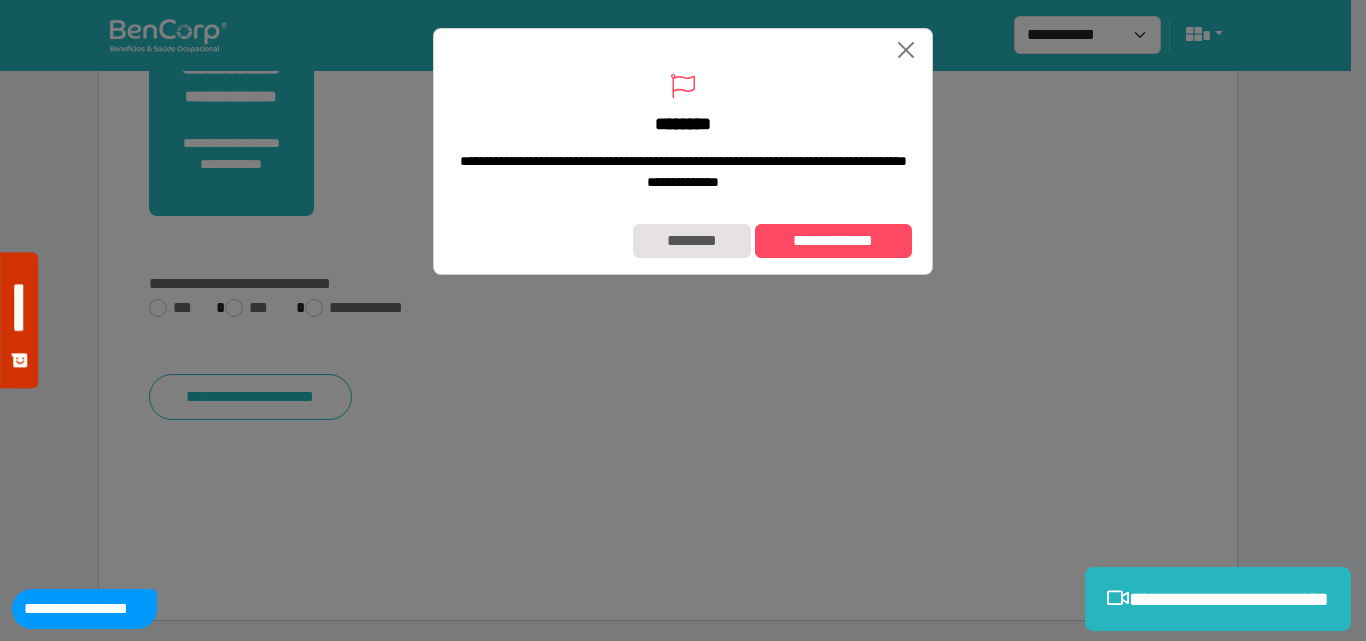 click on "**********" at bounding box center [683, 241] 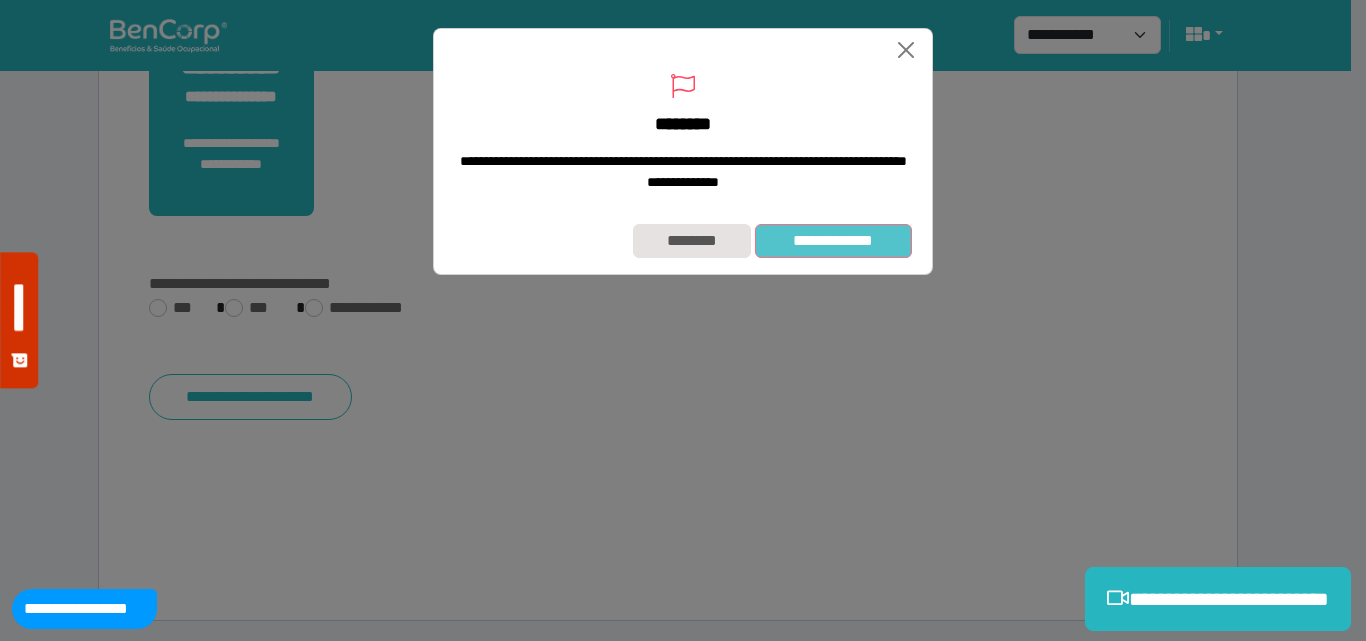 click on "**********" at bounding box center (833, 241) 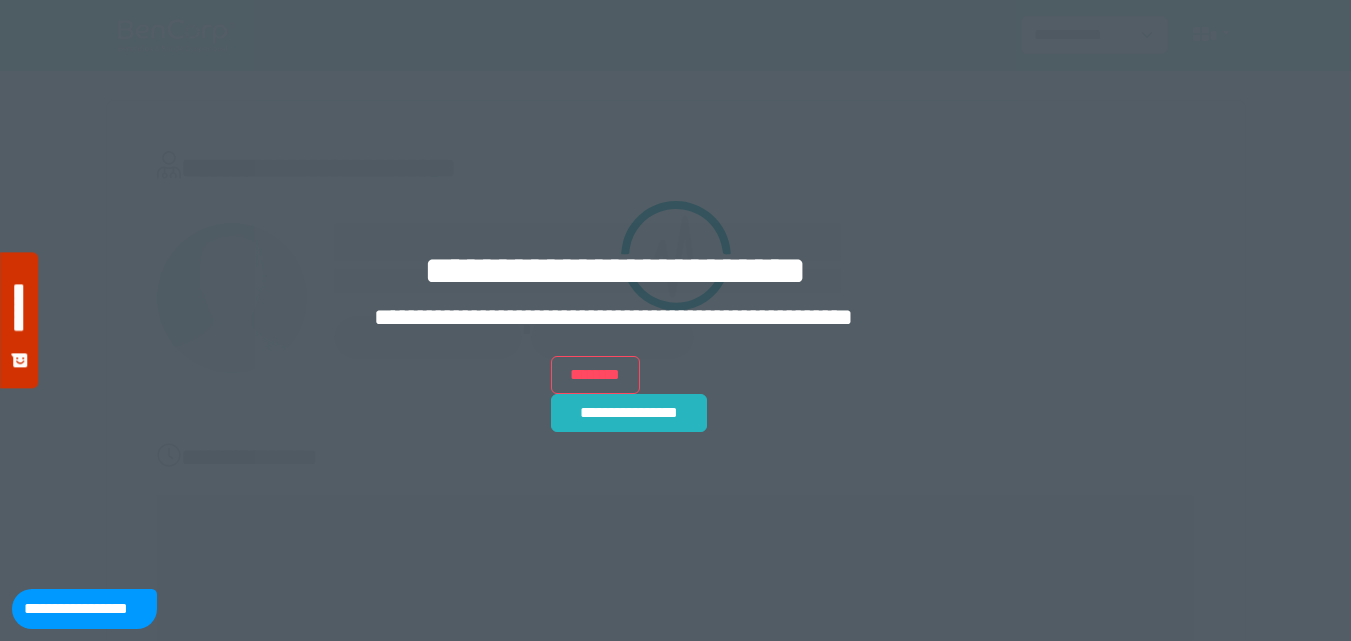 scroll, scrollTop: 0, scrollLeft: 0, axis: both 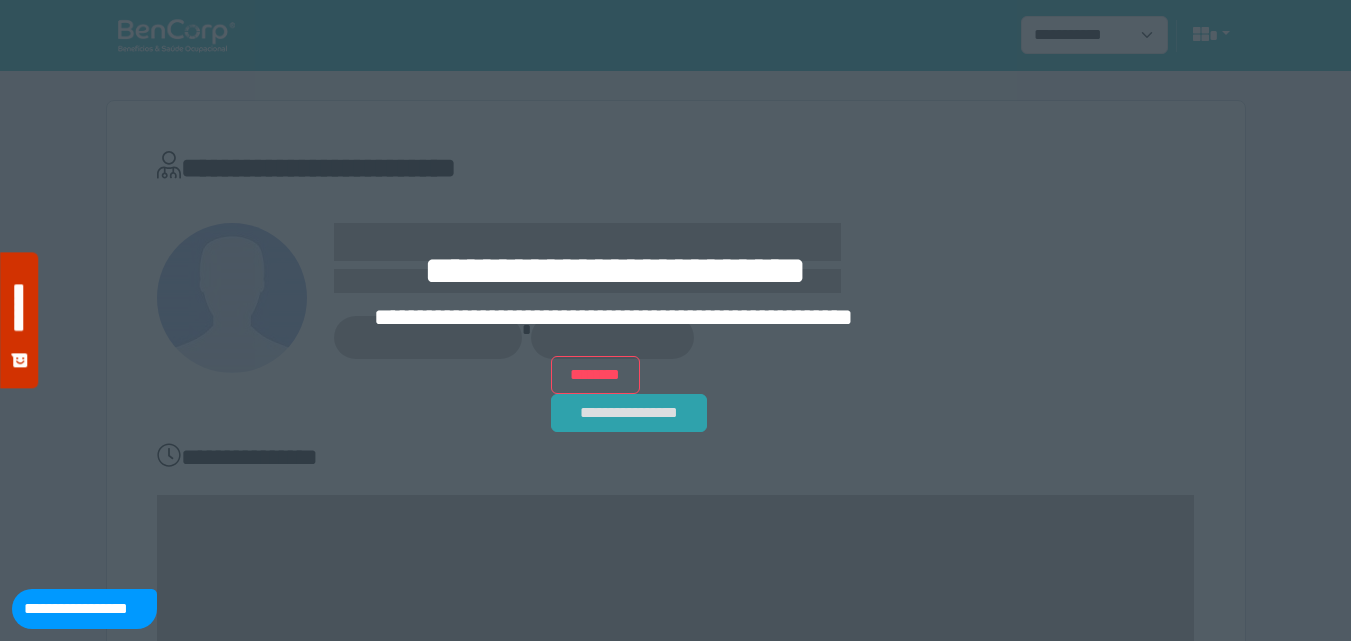 click on "**********" at bounding box center (629, 413) 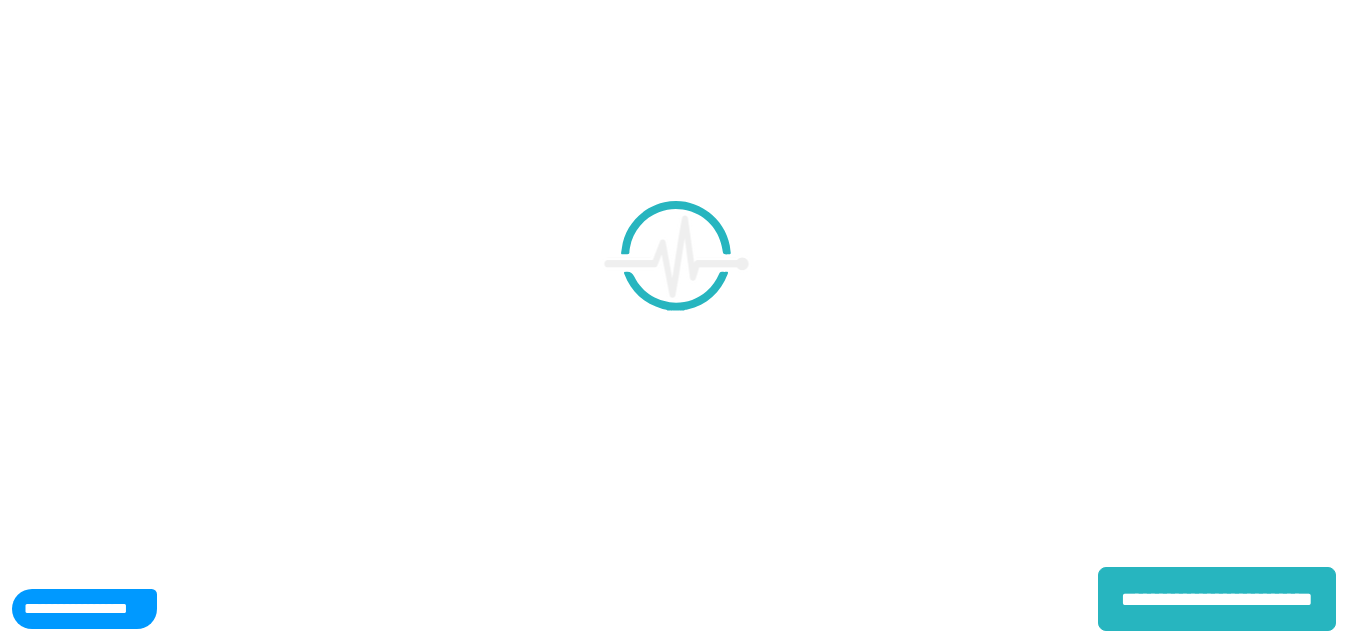 scroll, scrollTop: 0, scrollLeft: 0, axis: both 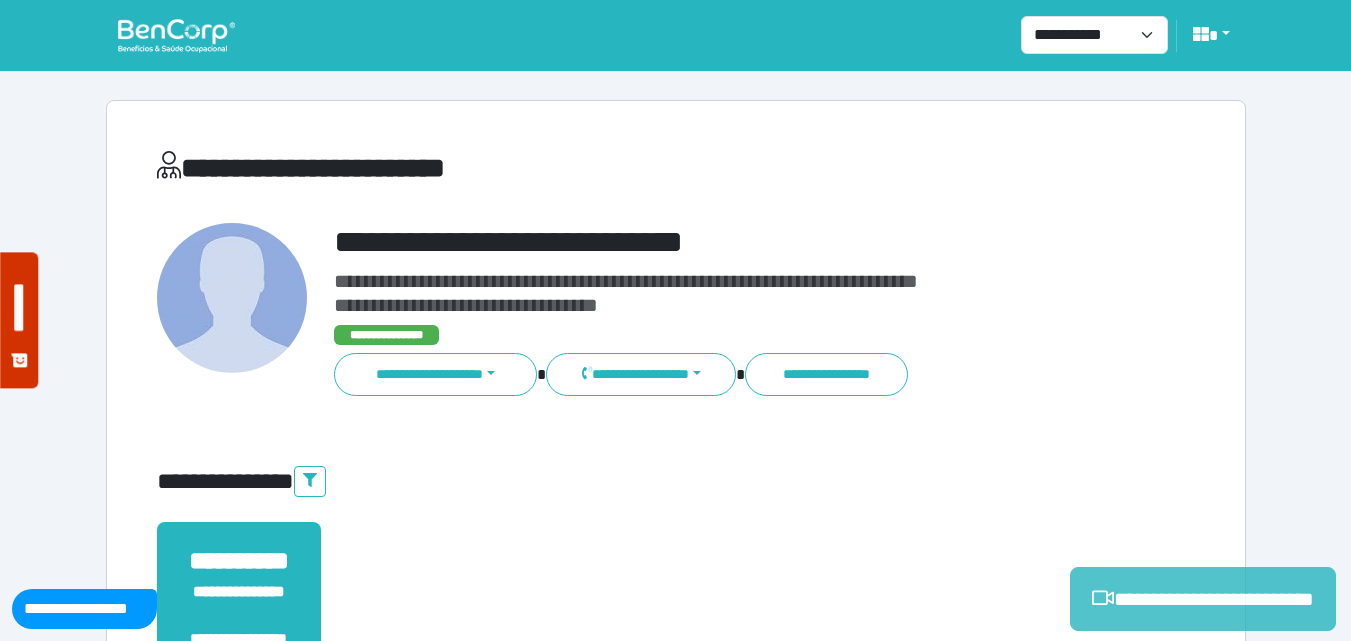 click on "**********" at bounding box center (1203, 599) 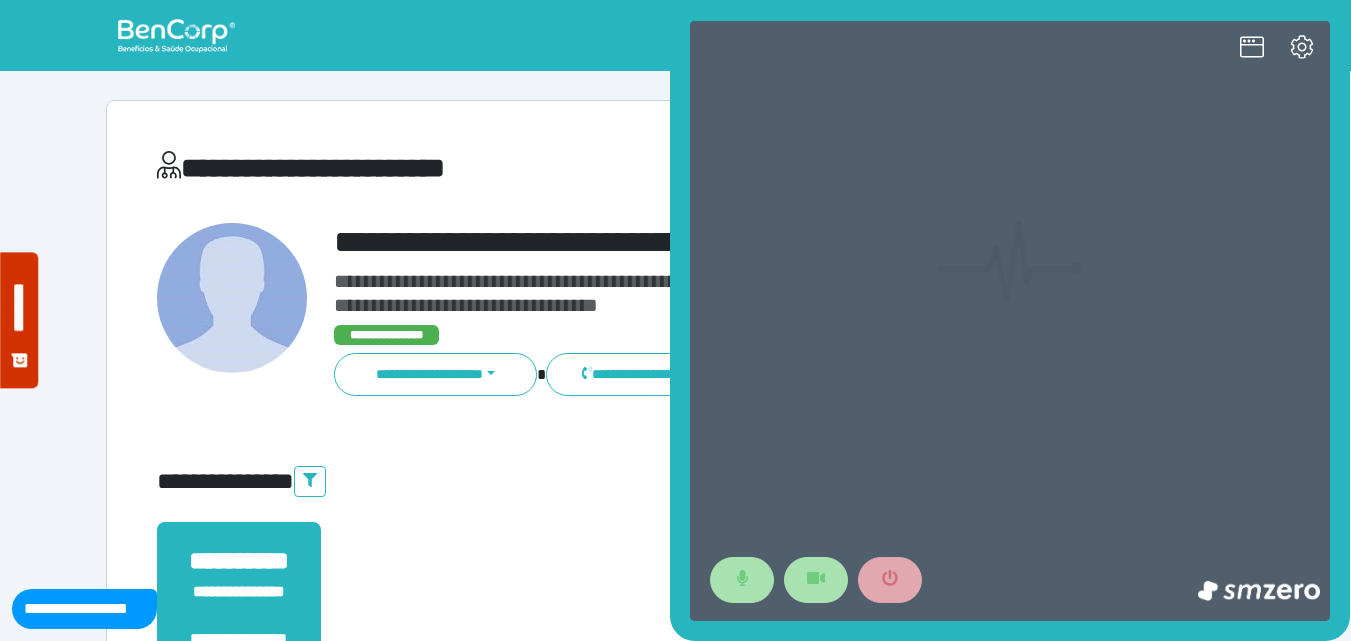 scroll, scrollTop: 0, scrollLeft: 0, axis: both 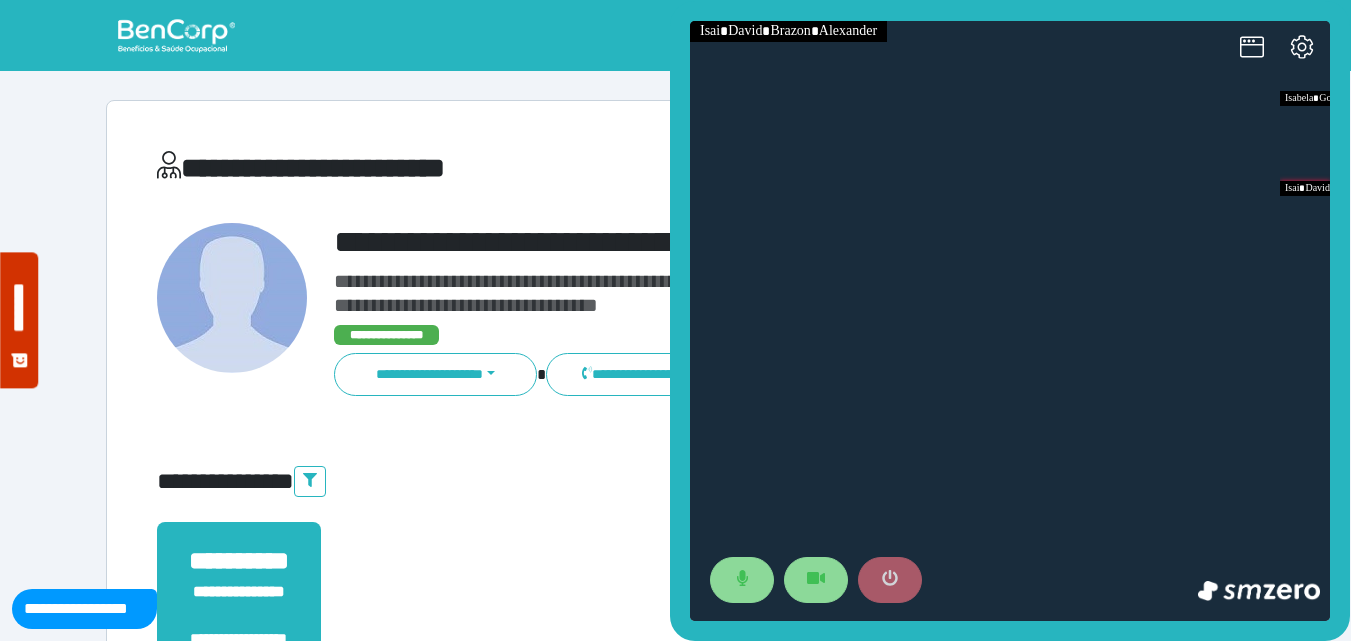 click at bounding box center (890, 580) 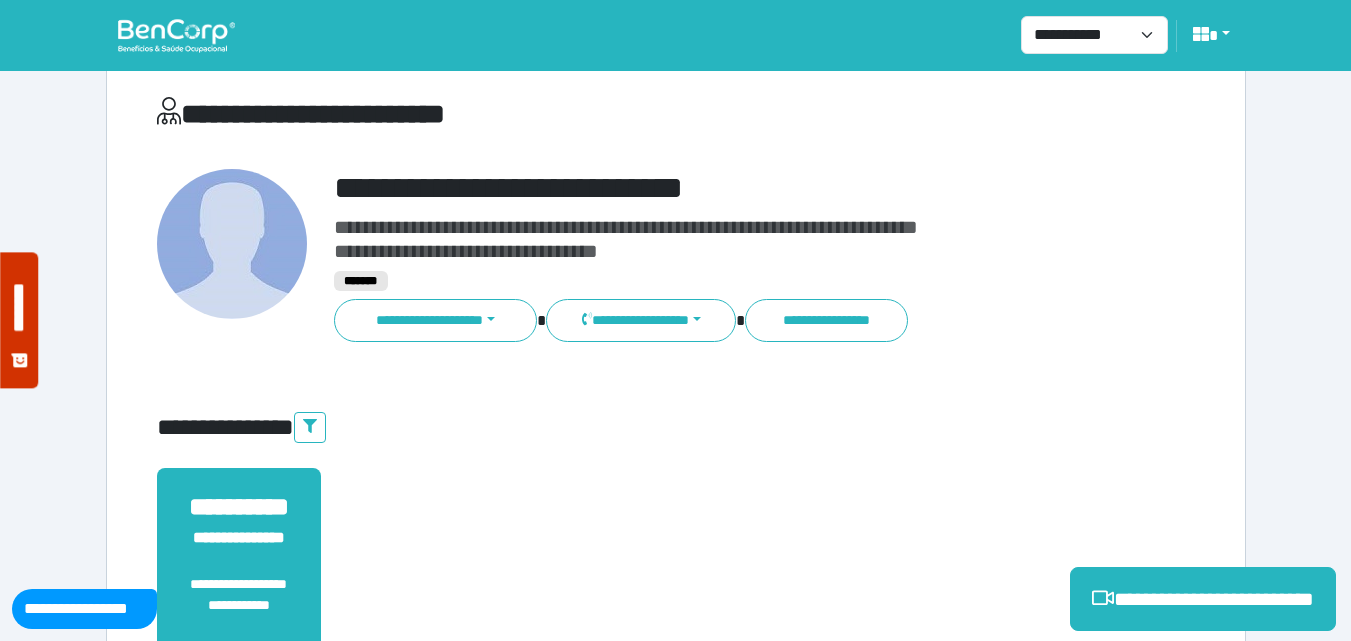 scroll, scrollTop: 495, scrollLeft: 0, axis: vertical 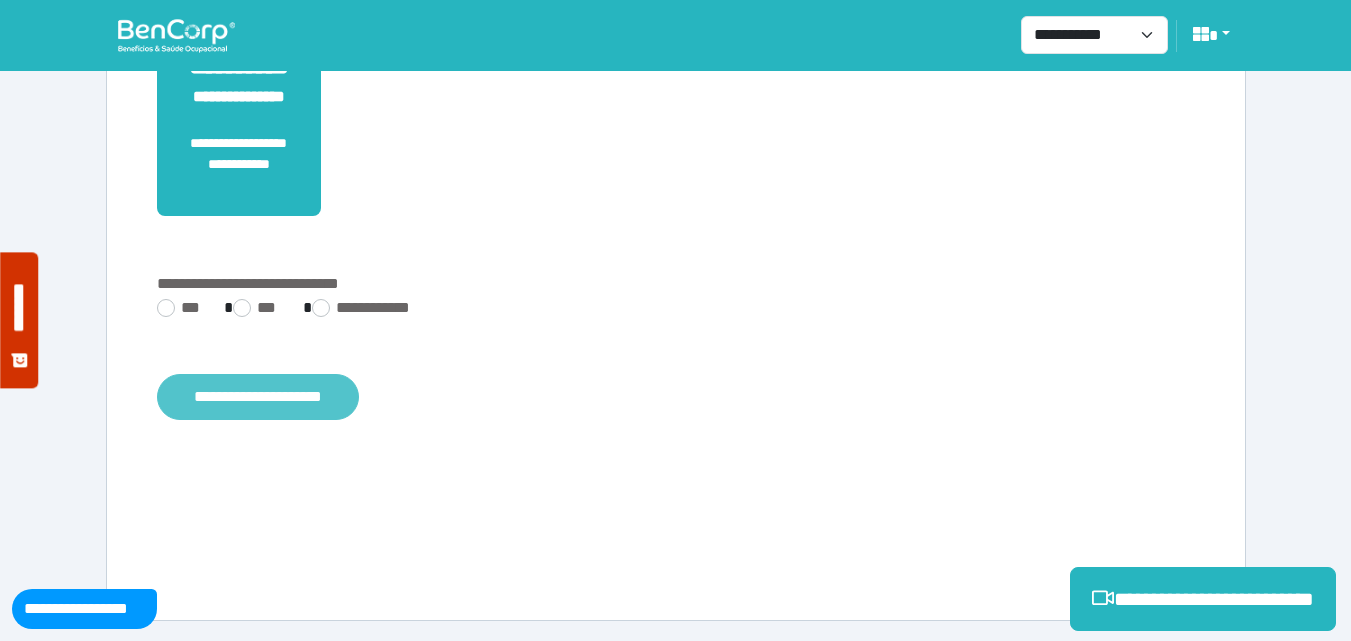 click on "**********" at bounding box center [258, 397] 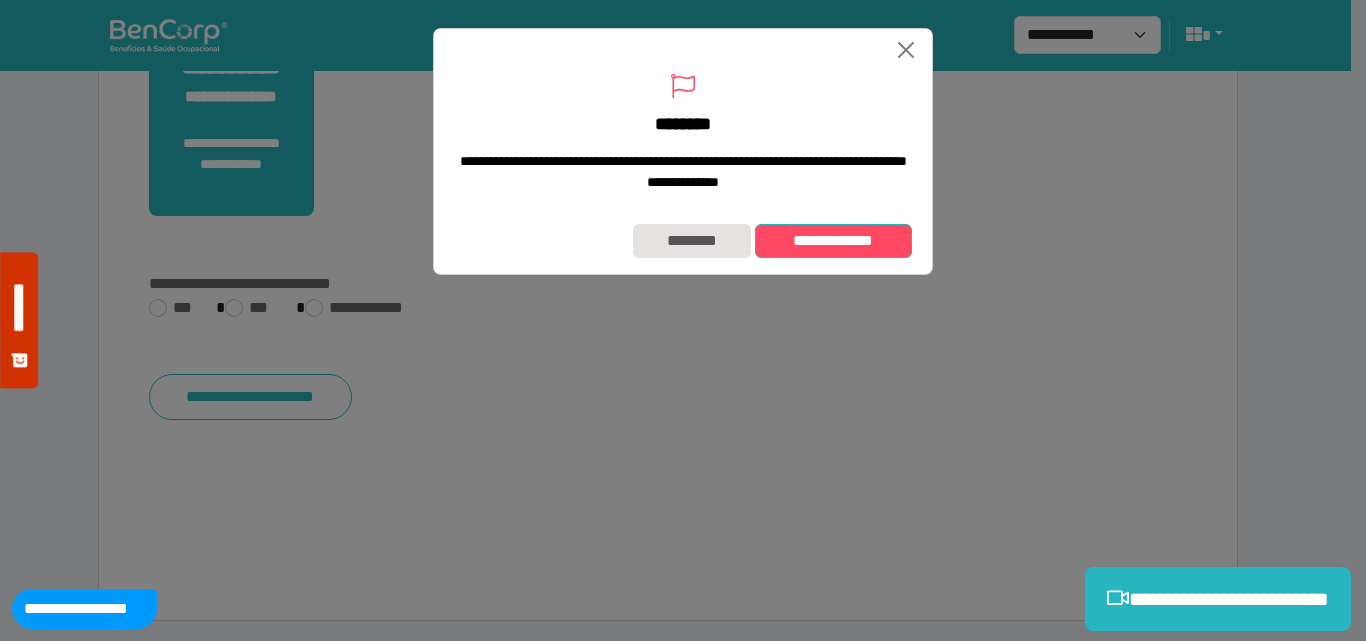 click on "**********" at bounding box center (833, 241) 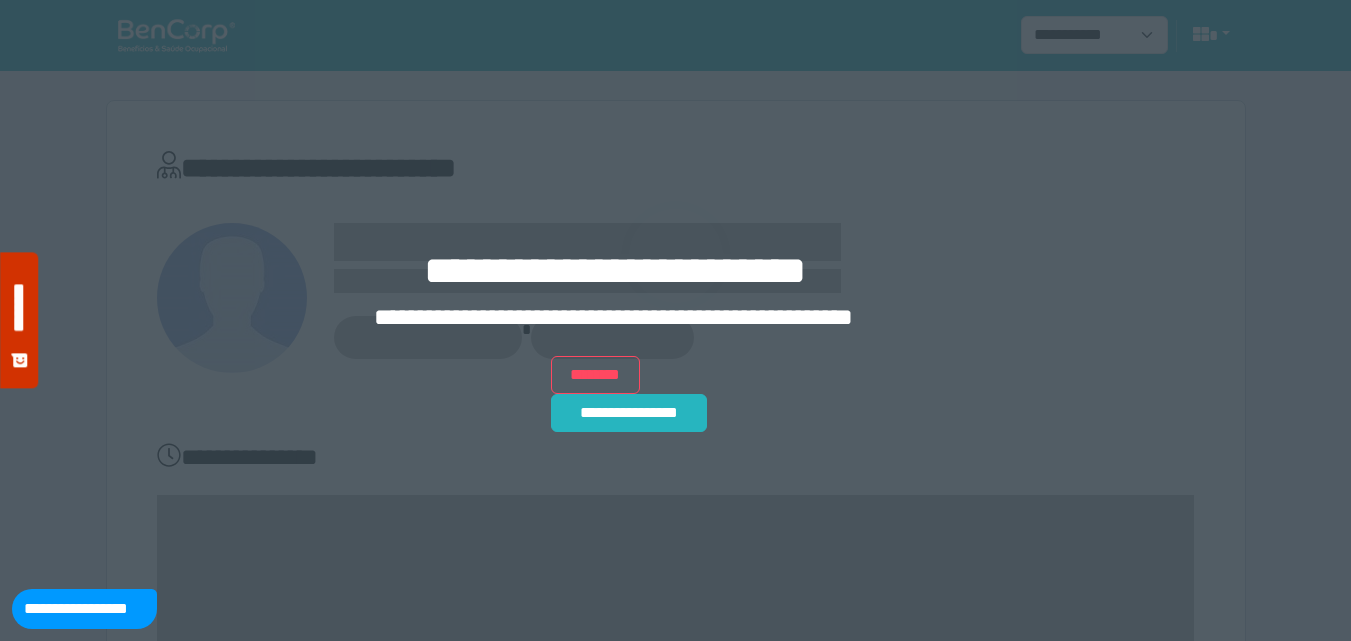 scroll, scrollTop: 0, scrollLeft: 0, axis: both 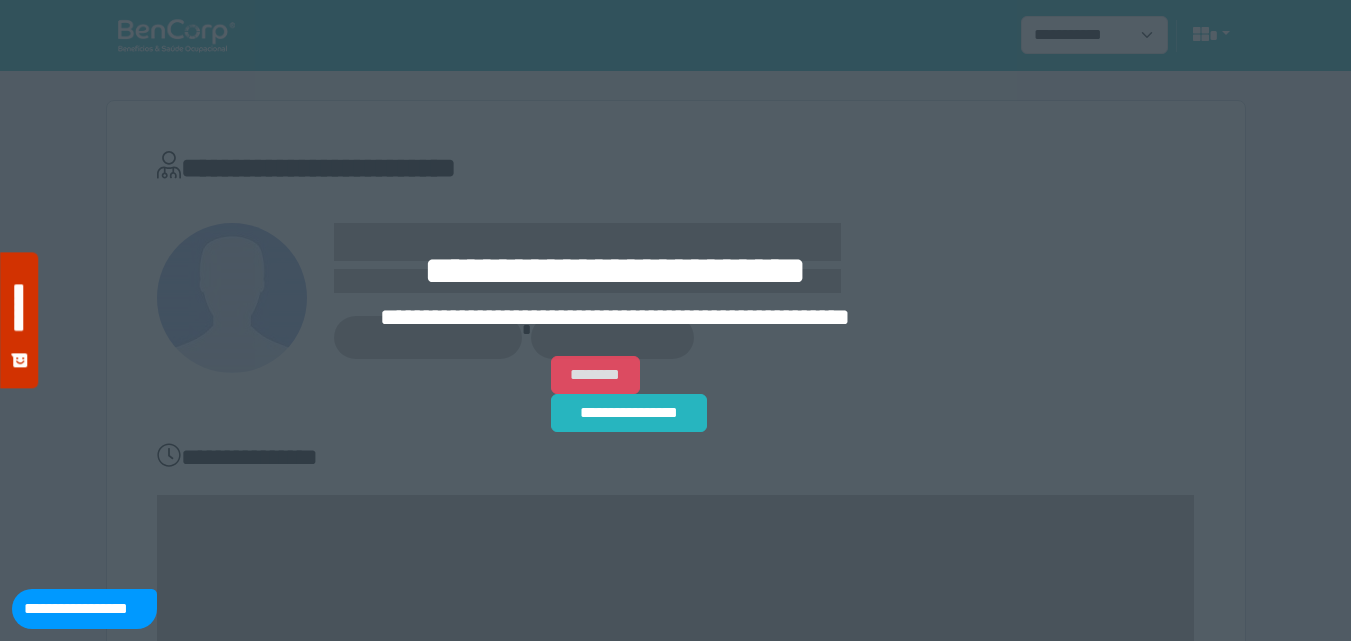 click on "********" at bounding box center [595, 375] 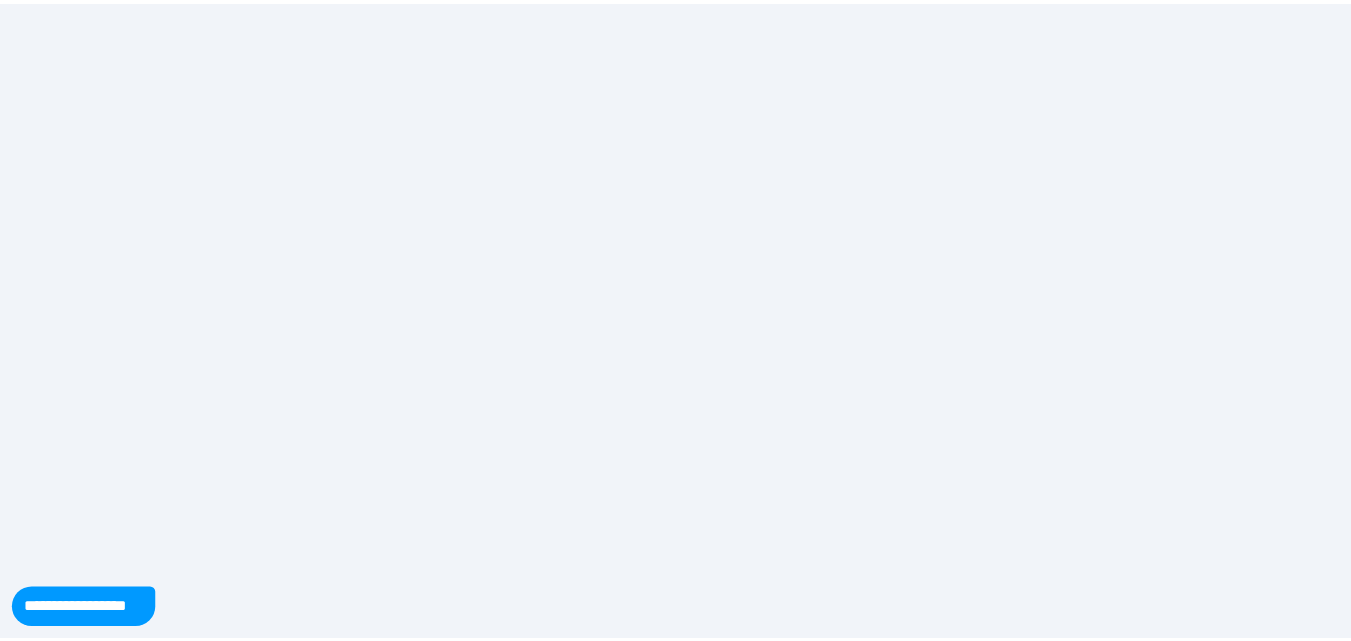 scroll, scrollTop: 0, scrollLeft: 0, axis: both 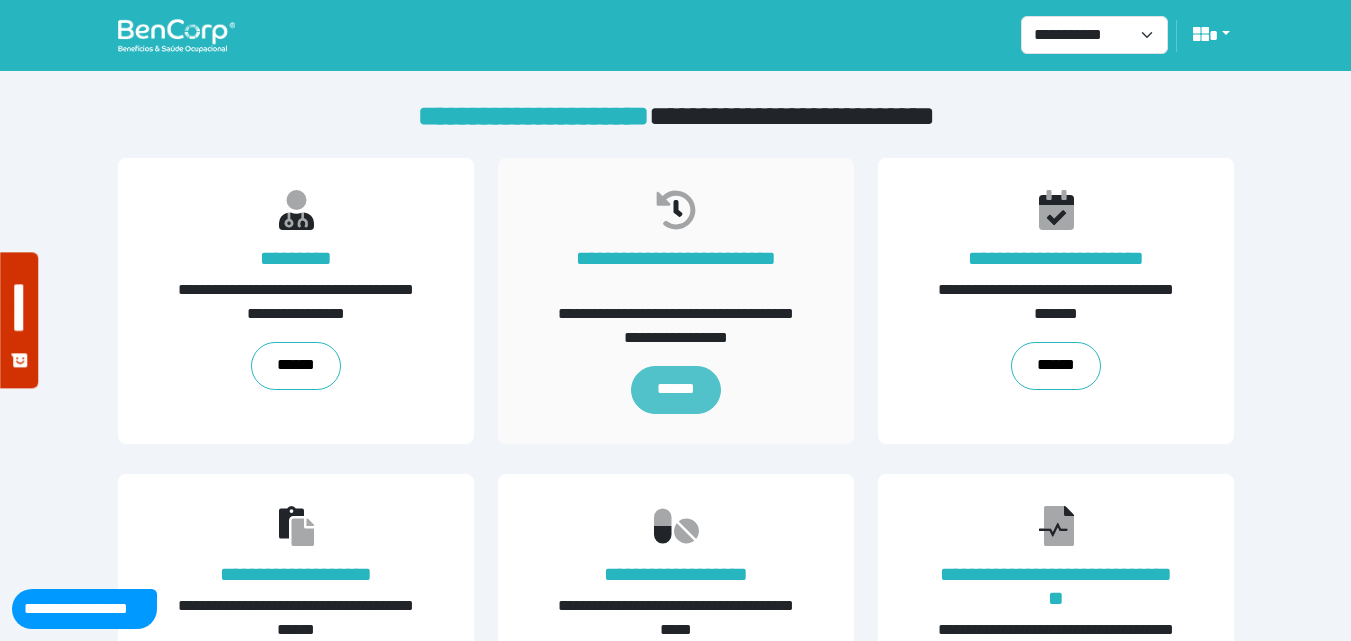 click on "******" at bounding box center (675, 390) 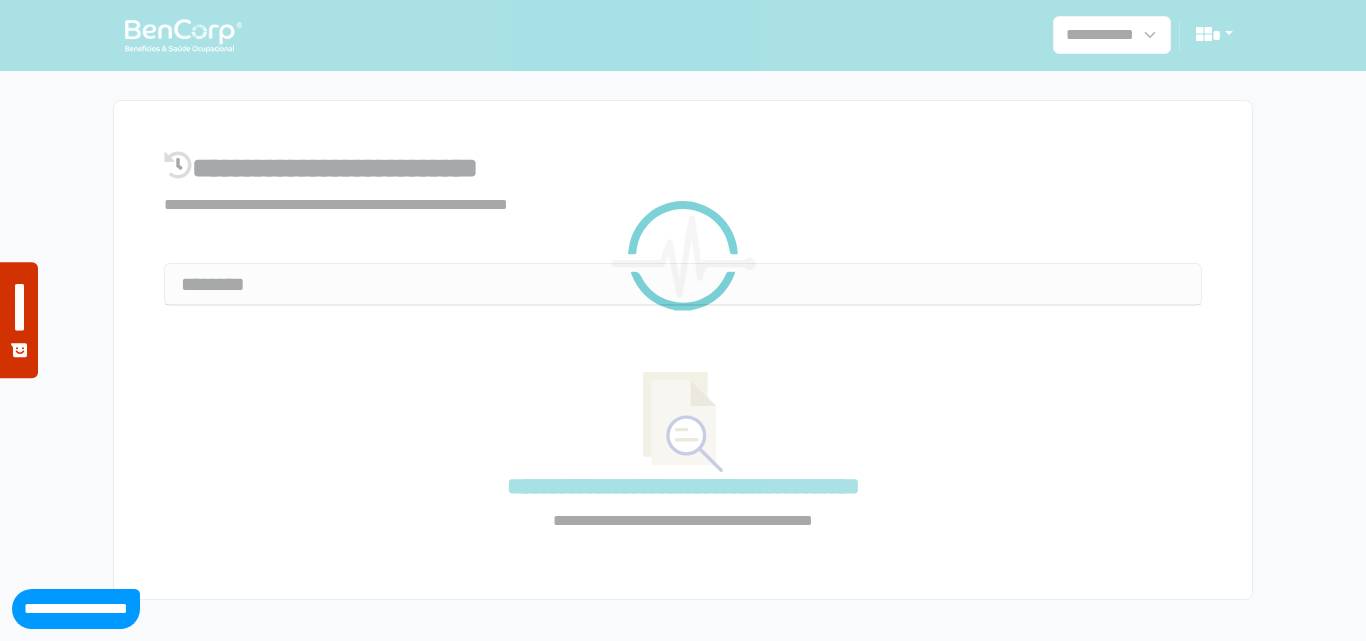 select on "**" 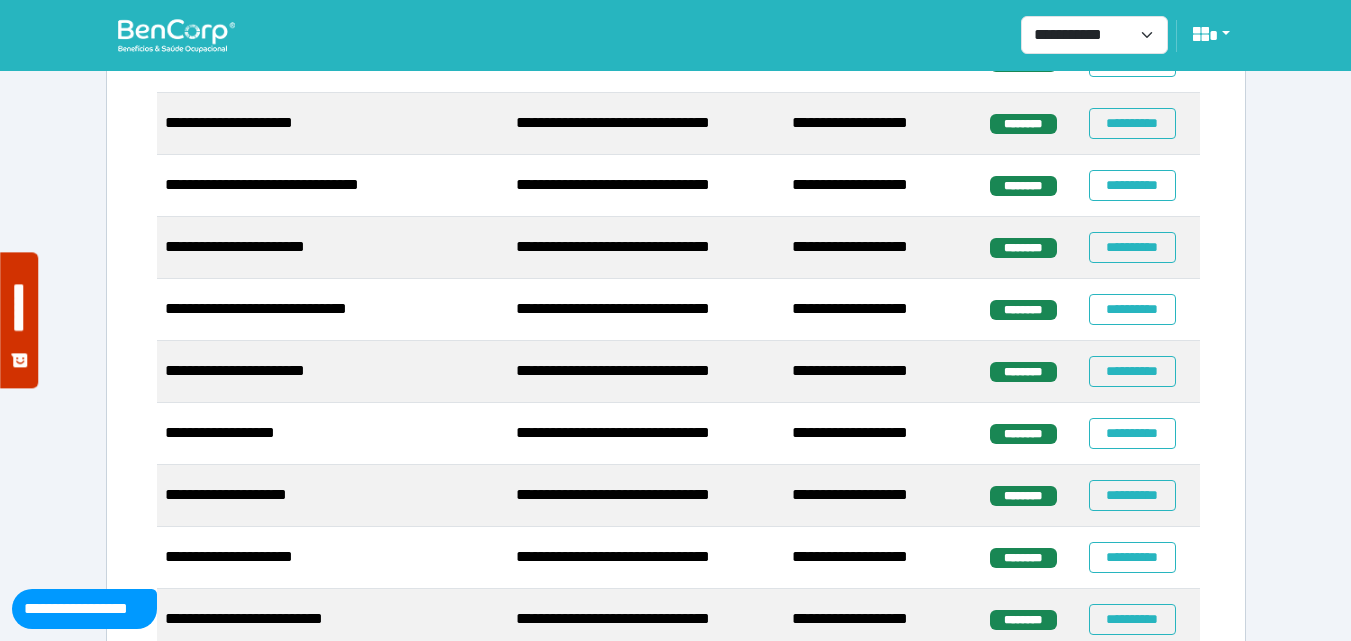 scroll, scrollTop: 3022, scrollLeft: 0, axis: vertical 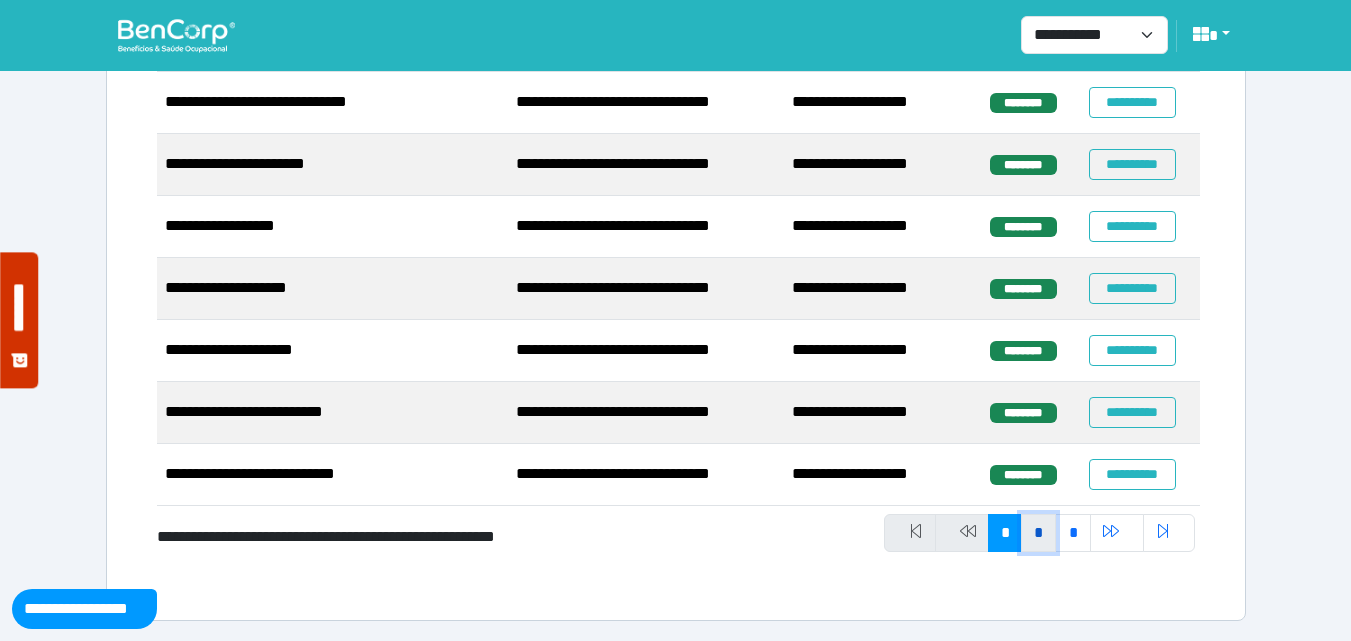 click on "*" at bounding box center (1038, 533) 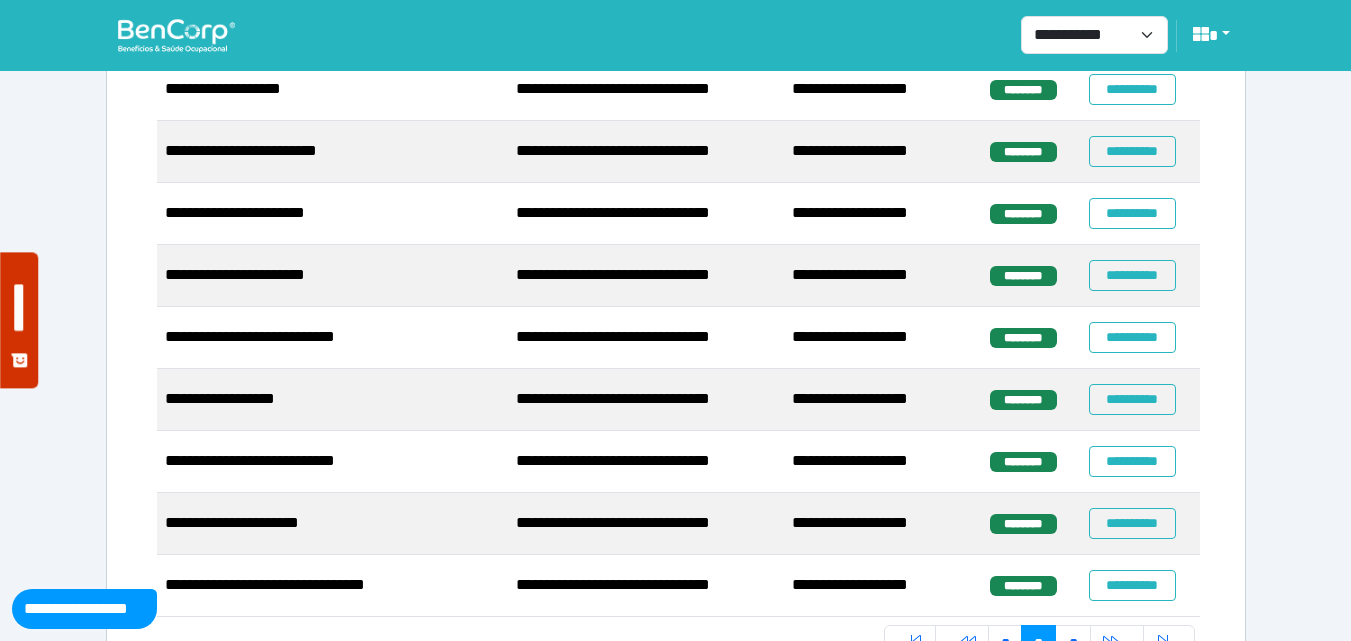 scroll, scrollTop: 3022, scrollLeft: 0, axis: vertical 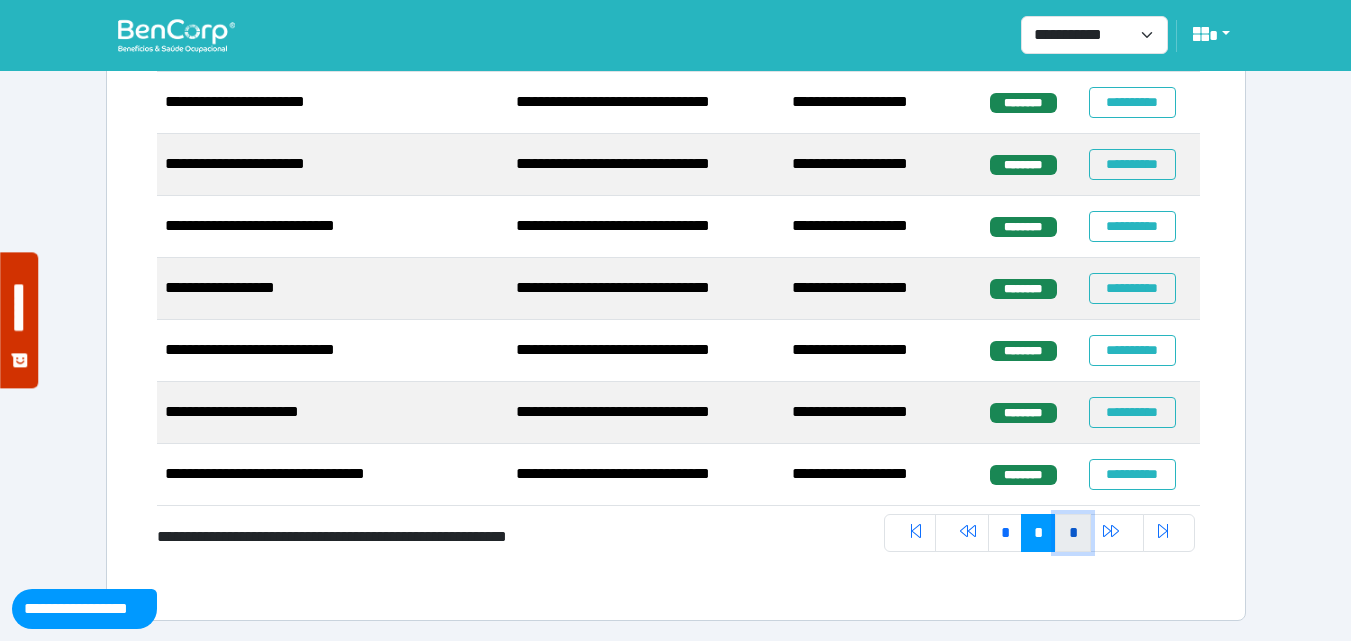 click on "*" at bounding box center [1072, 533] 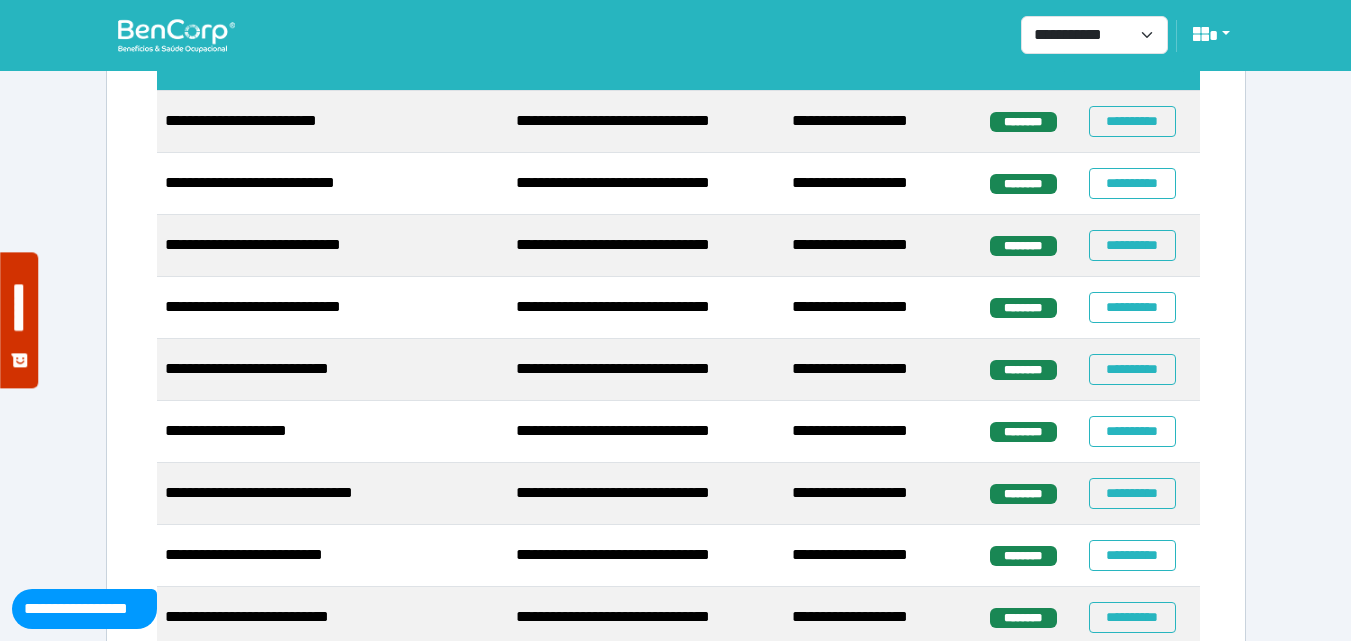scroll, scrollTop: 300, scrollLeft: 0, axis: vertical 